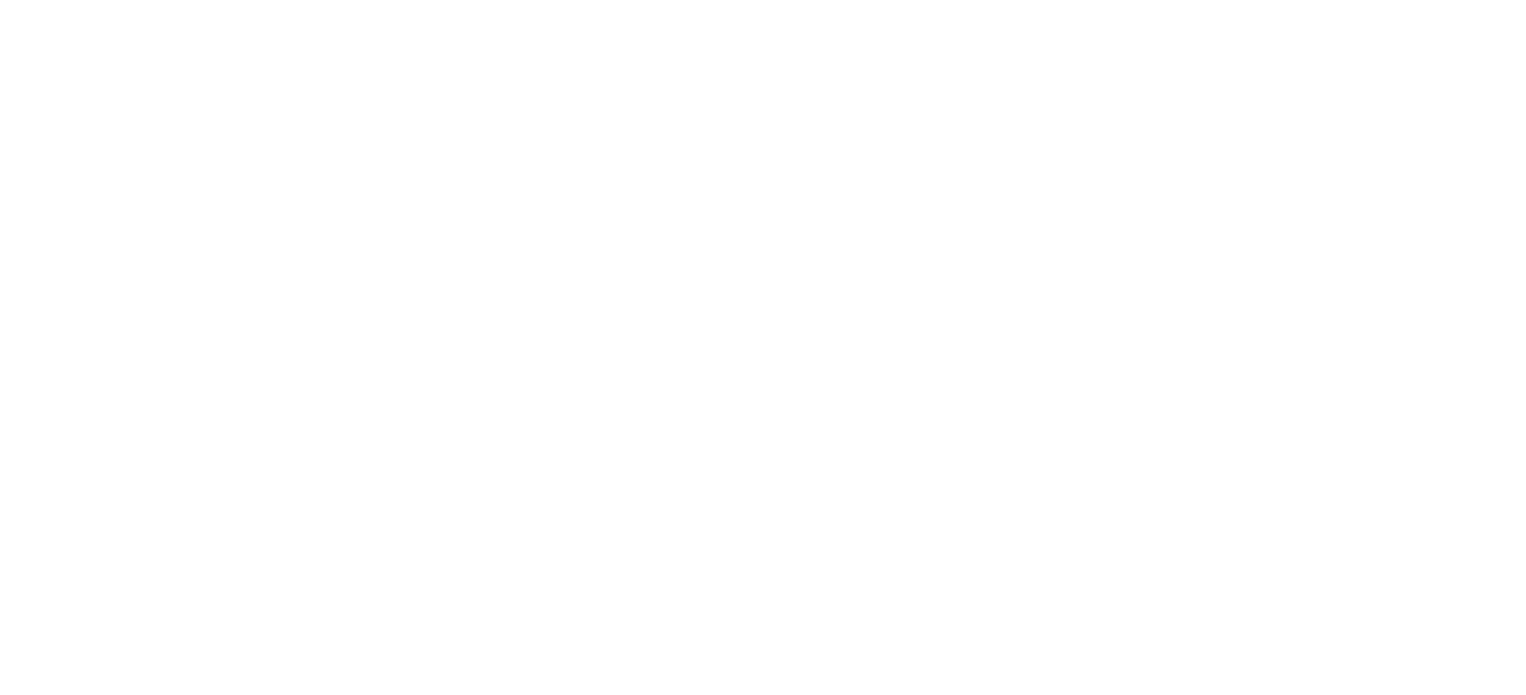 scroll, scrollTop: 0, scrollLeft: 0, axis: both 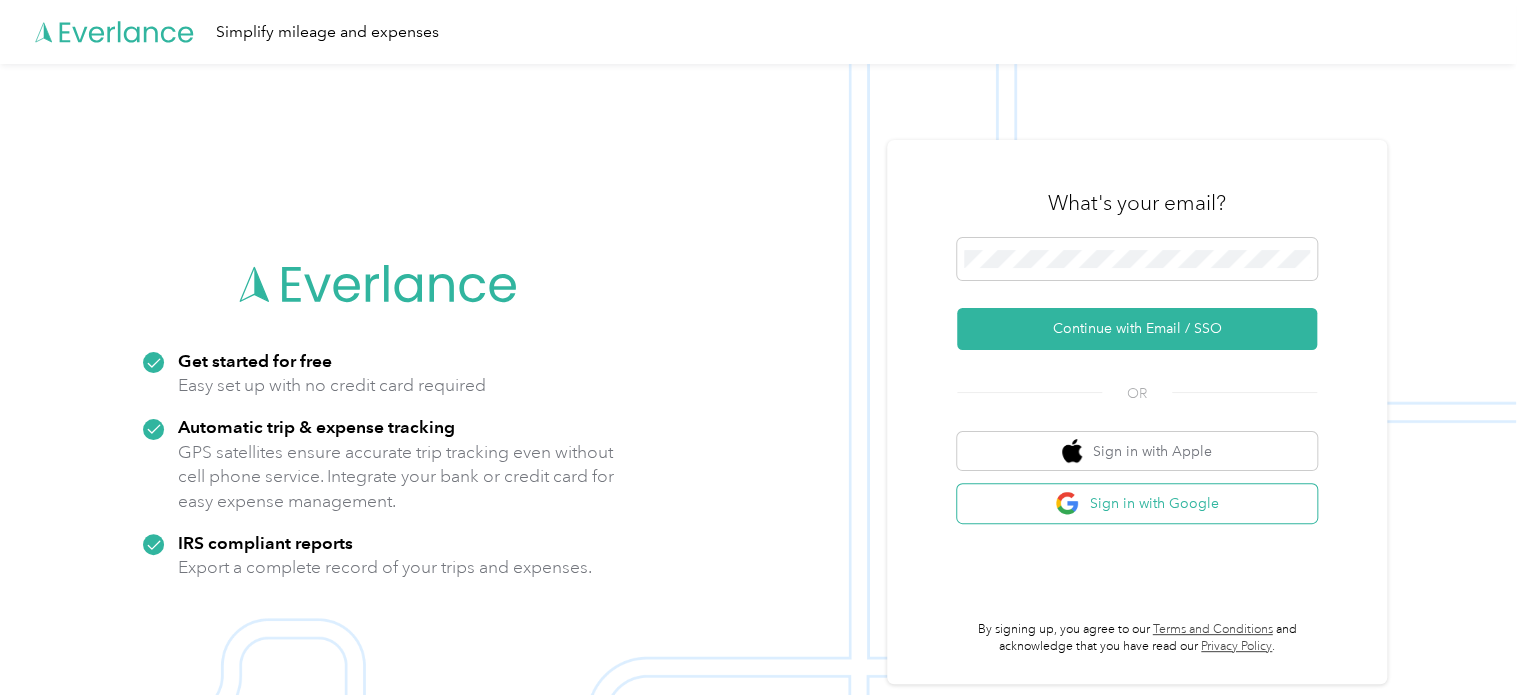 click on "Sign in with Google" at bounding box center (1137, 503) 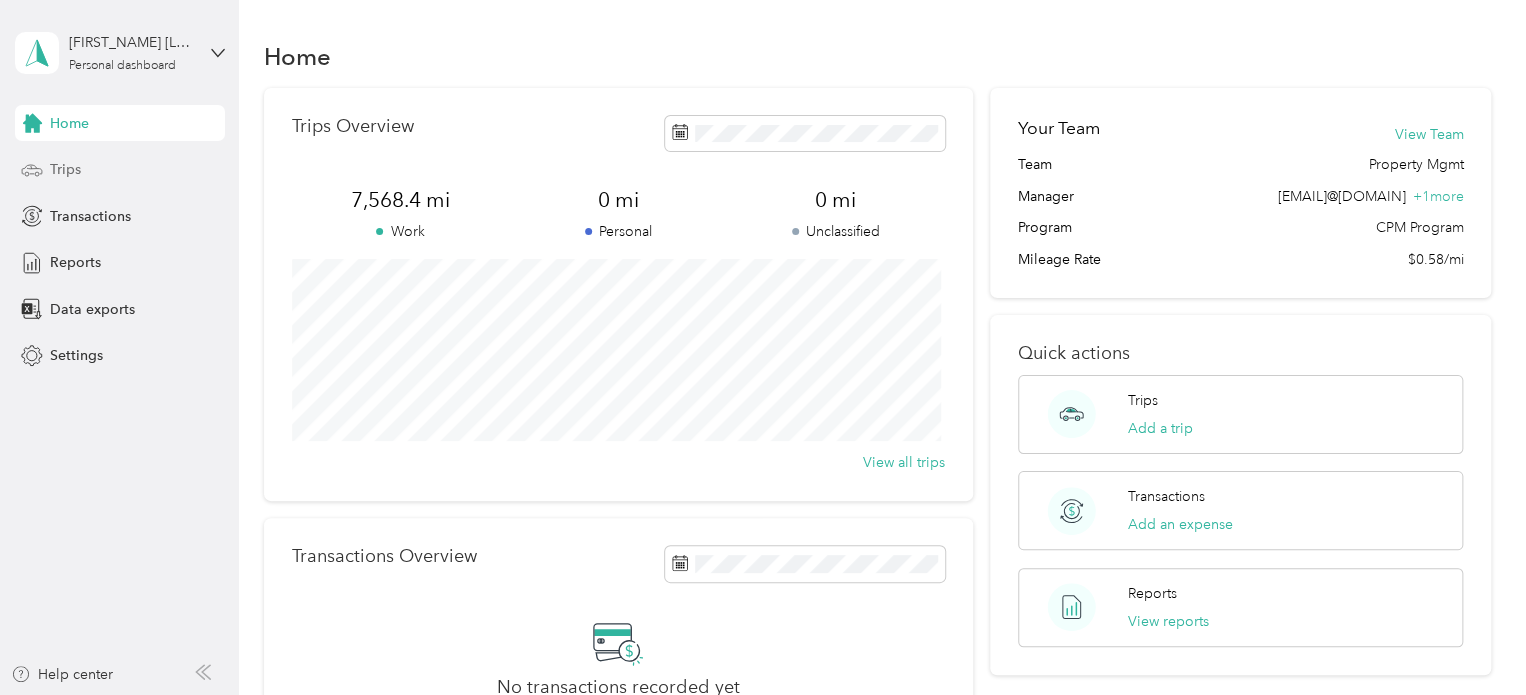 click on "Trips" at bounding box center [120, 170] 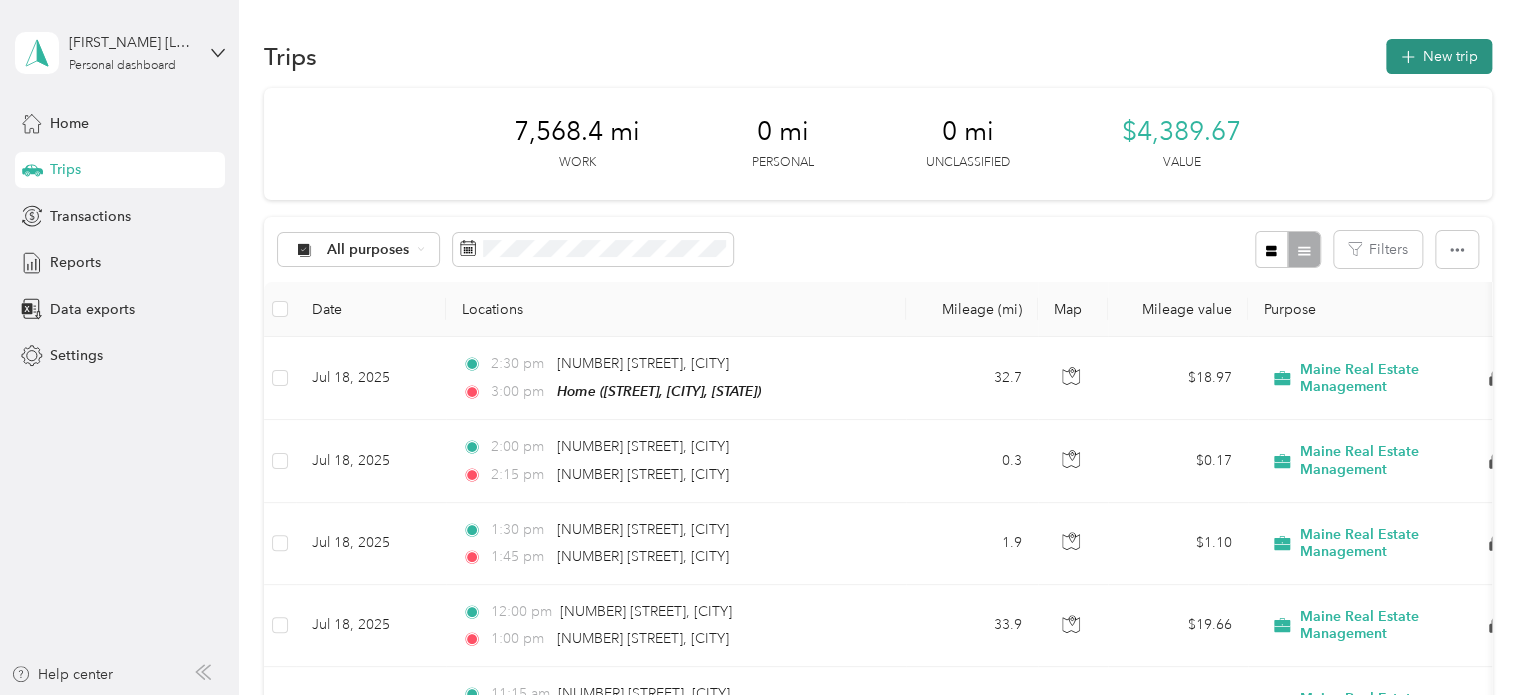 click 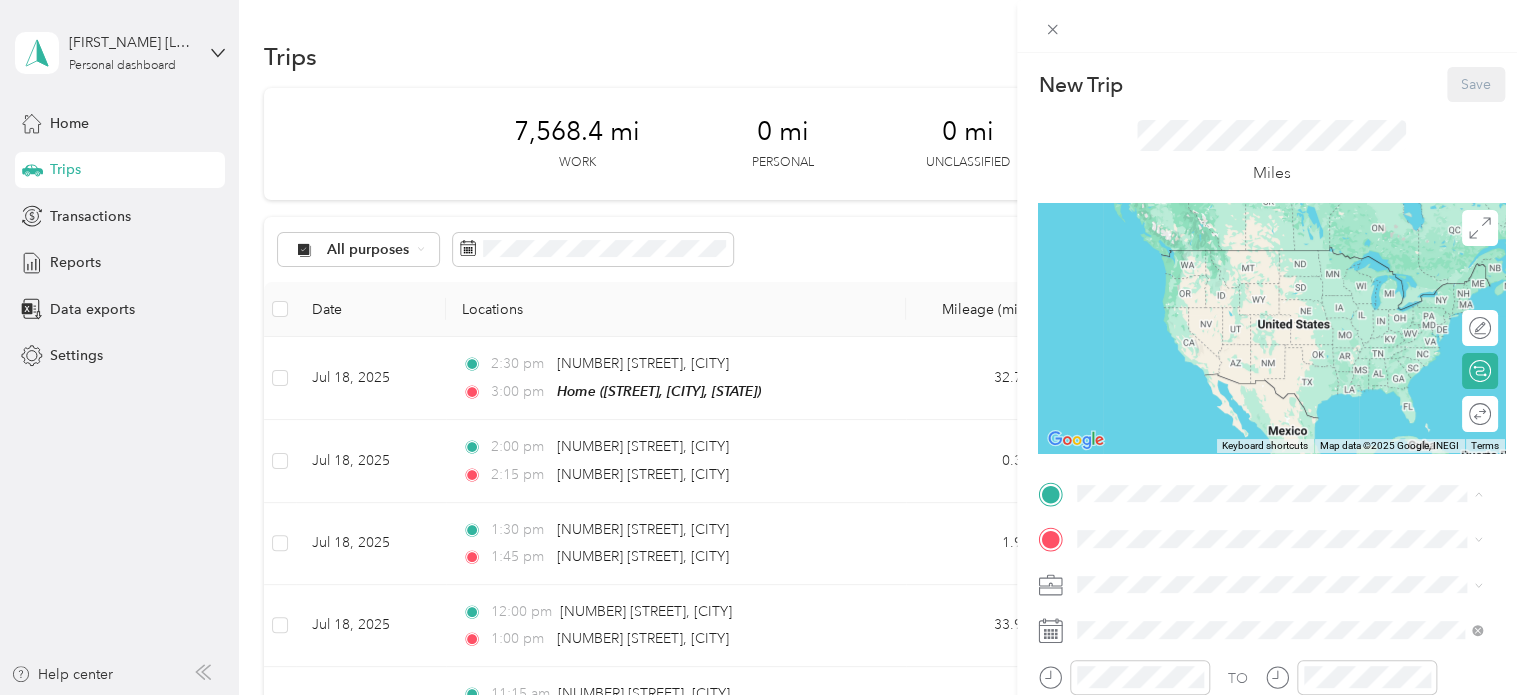 click on "Home [STREET], [POSTAL_CODE], [CITY], [STATE], [COUNTRY]" at bounding box center (1293, 585) 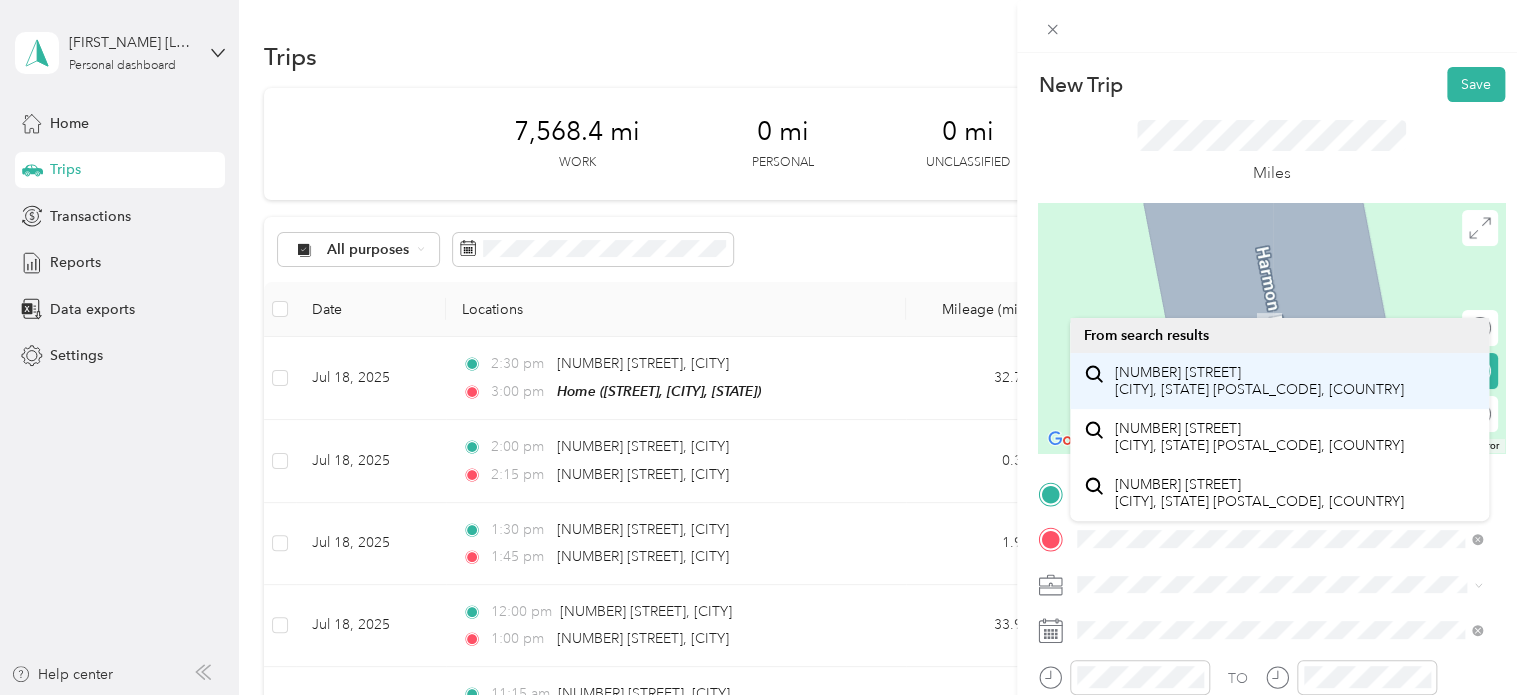 click on "[NUMBER] [STREET]
[CITY], [STATE] [POSTAL_CODE], [COUNTRY]" at bounding box center [1259, 381] 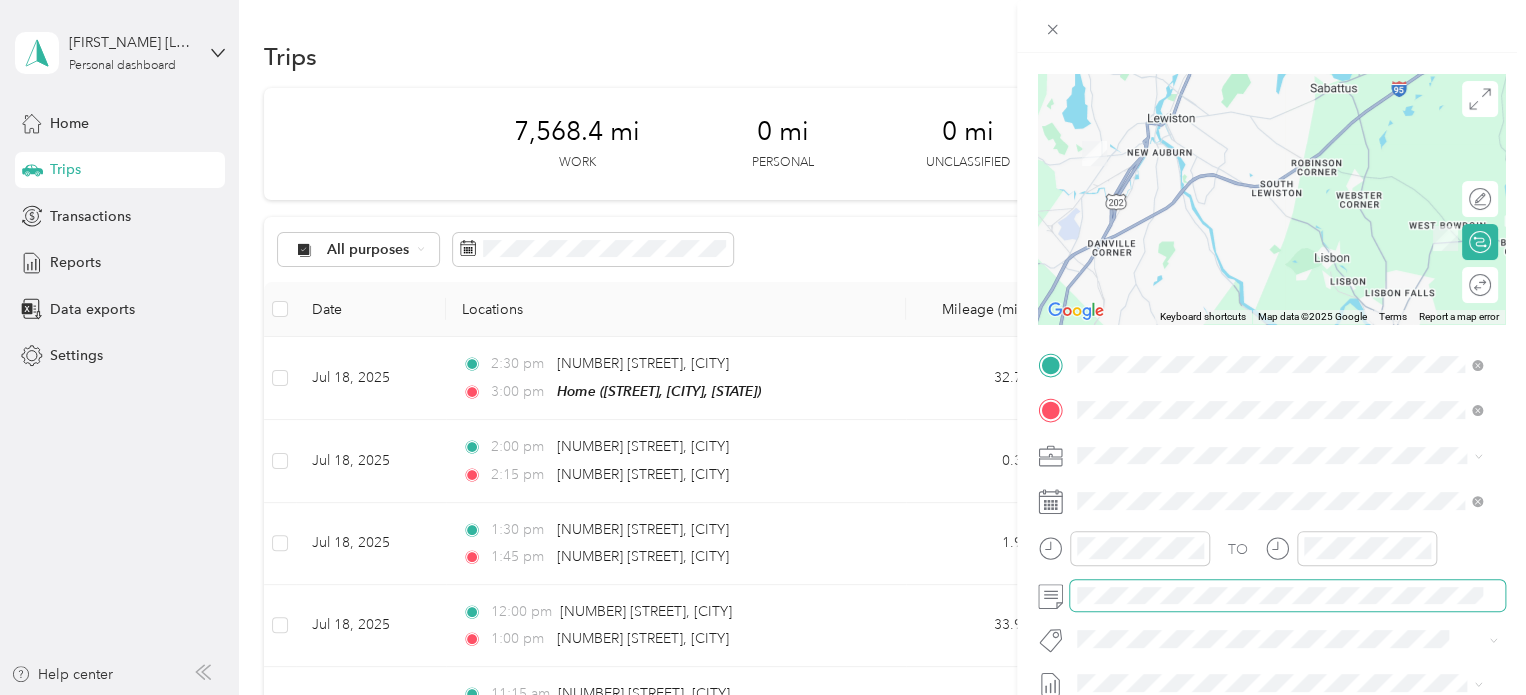 scroll, scrollTop: 200, scrollLeft: 0, axis: vertical 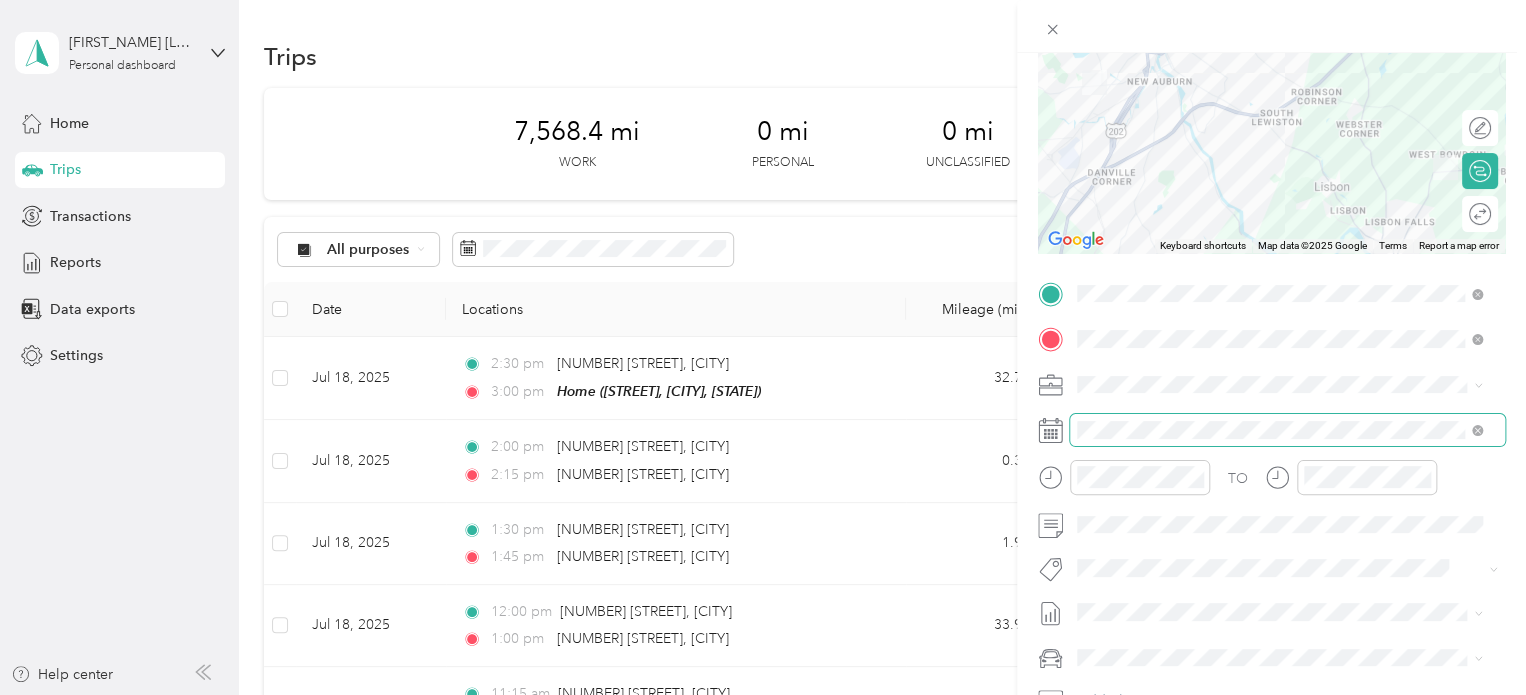 click at bounding box center (1287, 430) 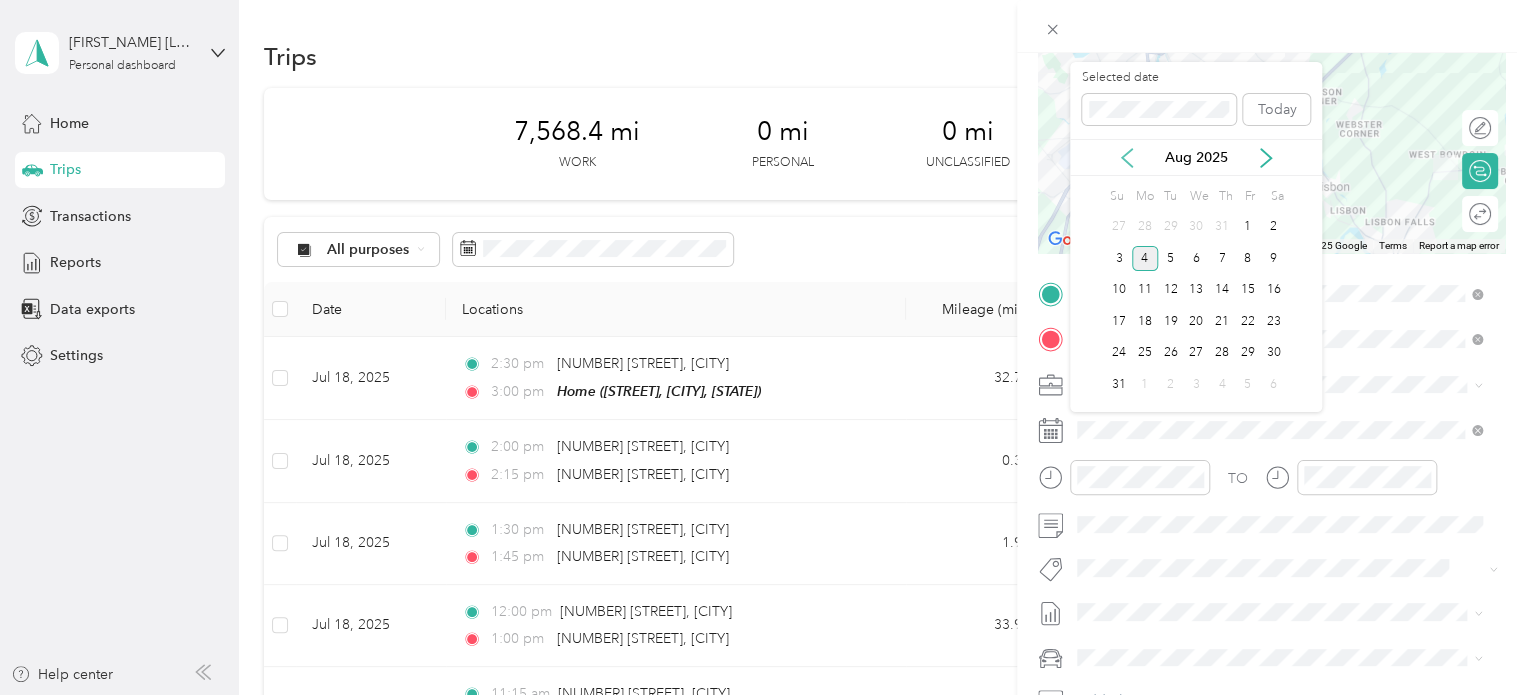 click 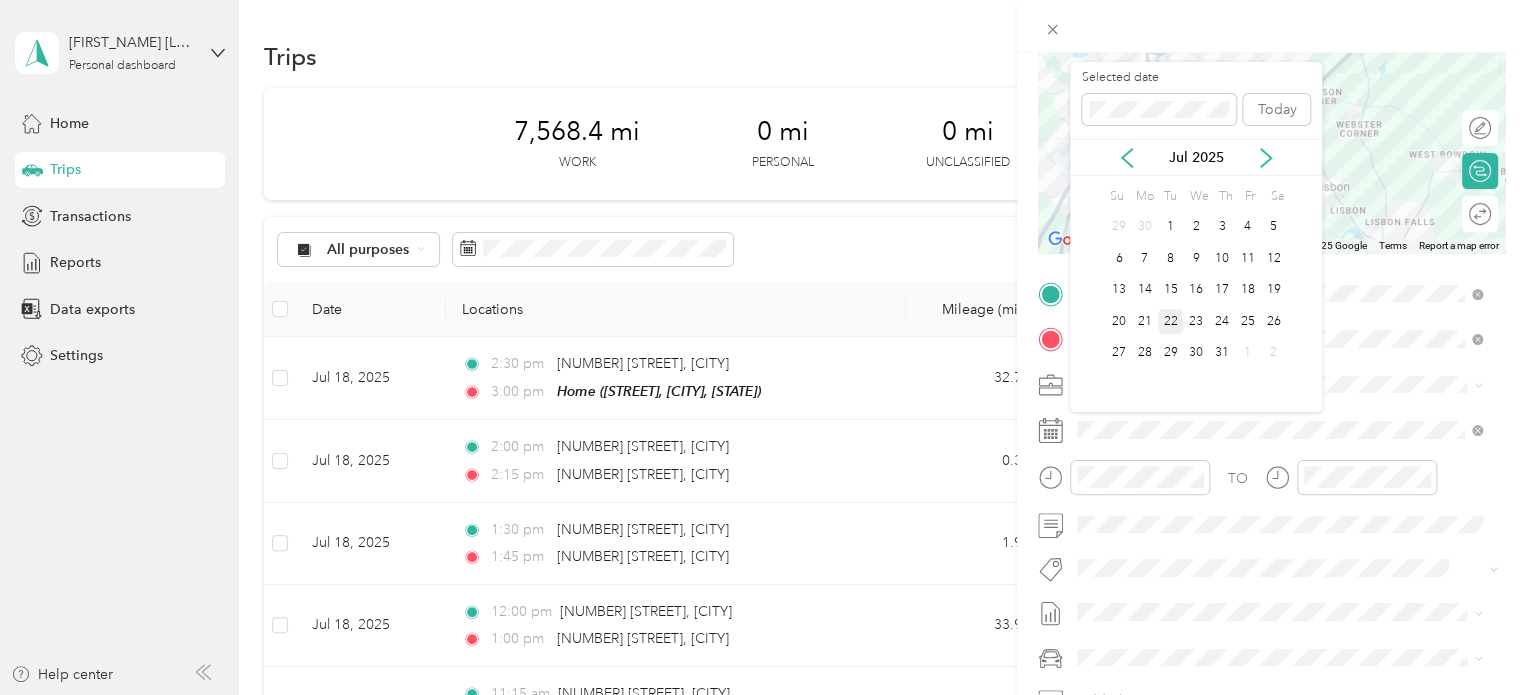 click on "22" at bounding box center (1171, 321) 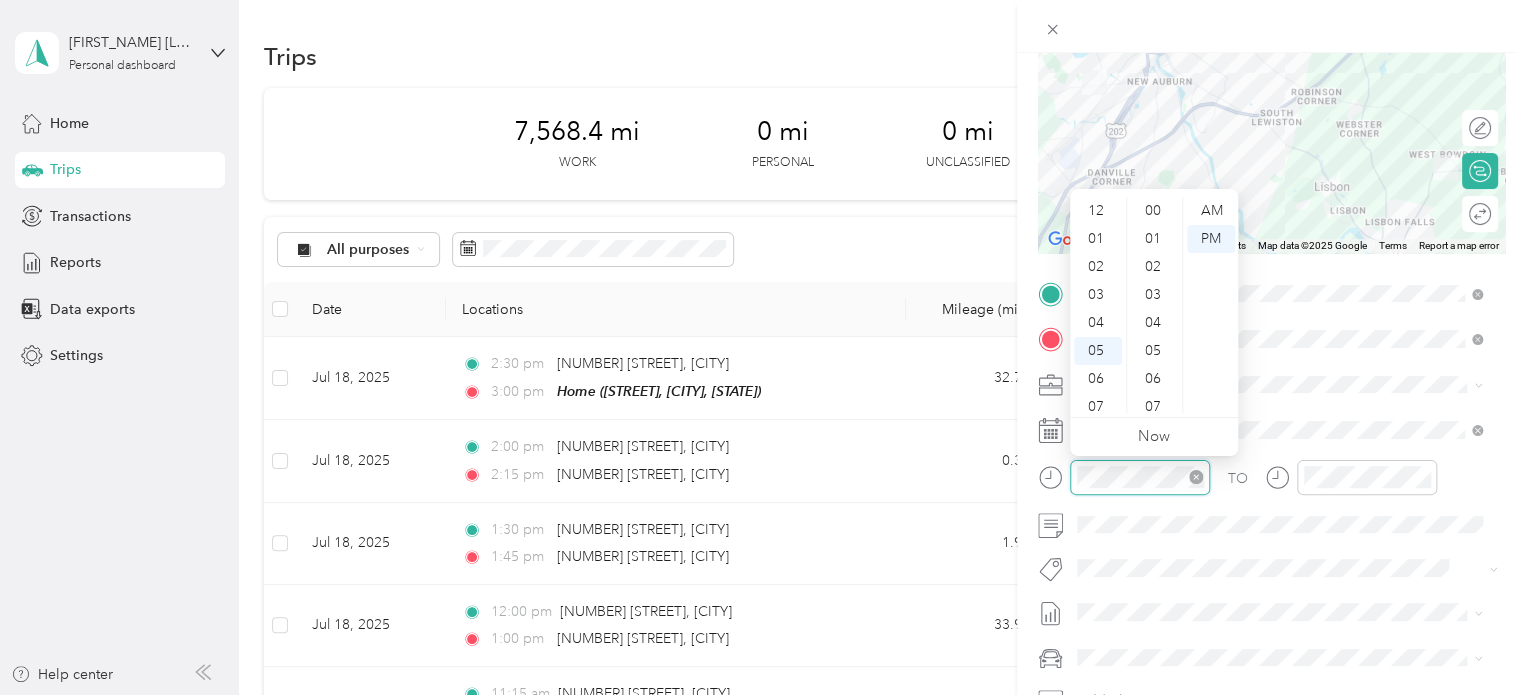 scroll, scrollTop: 812, scrollLeft: 0, axis: vertical 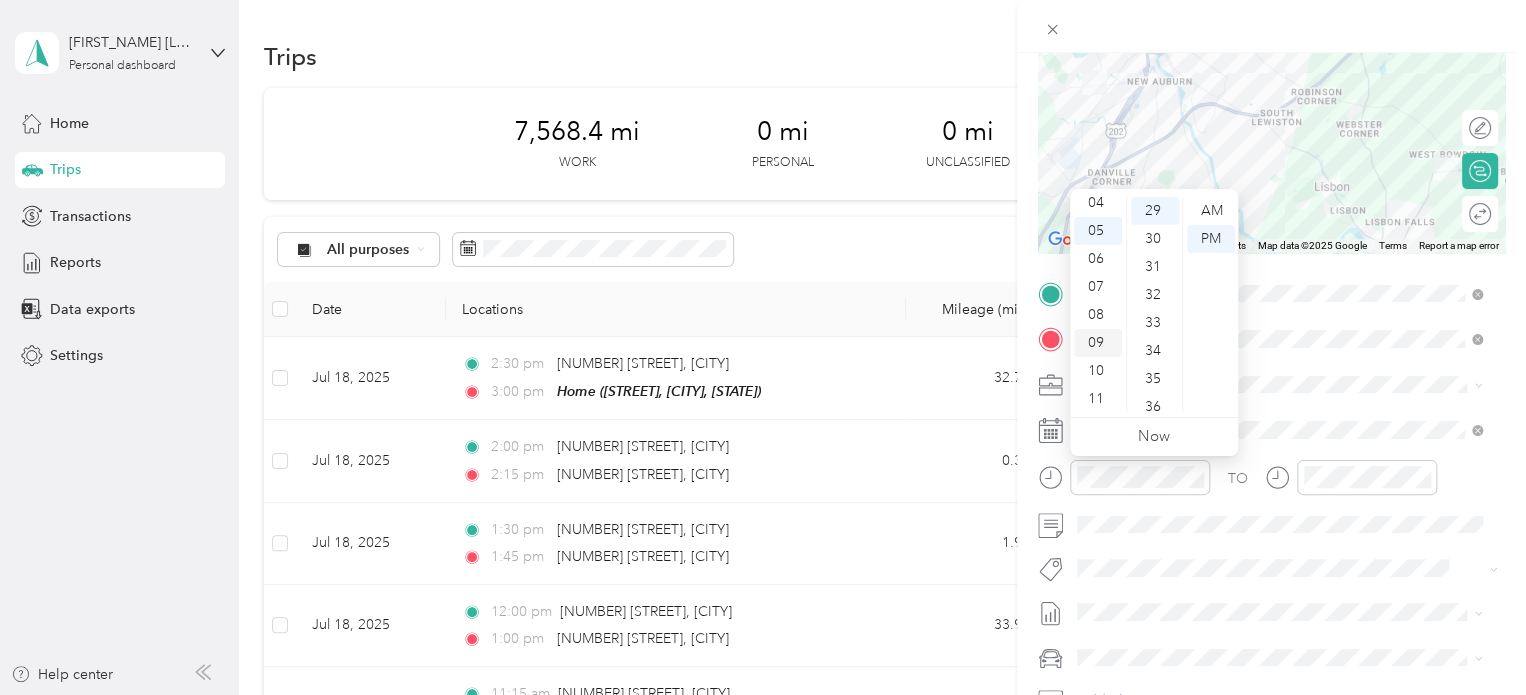 click on "09" at bounding box center [1098, 343] 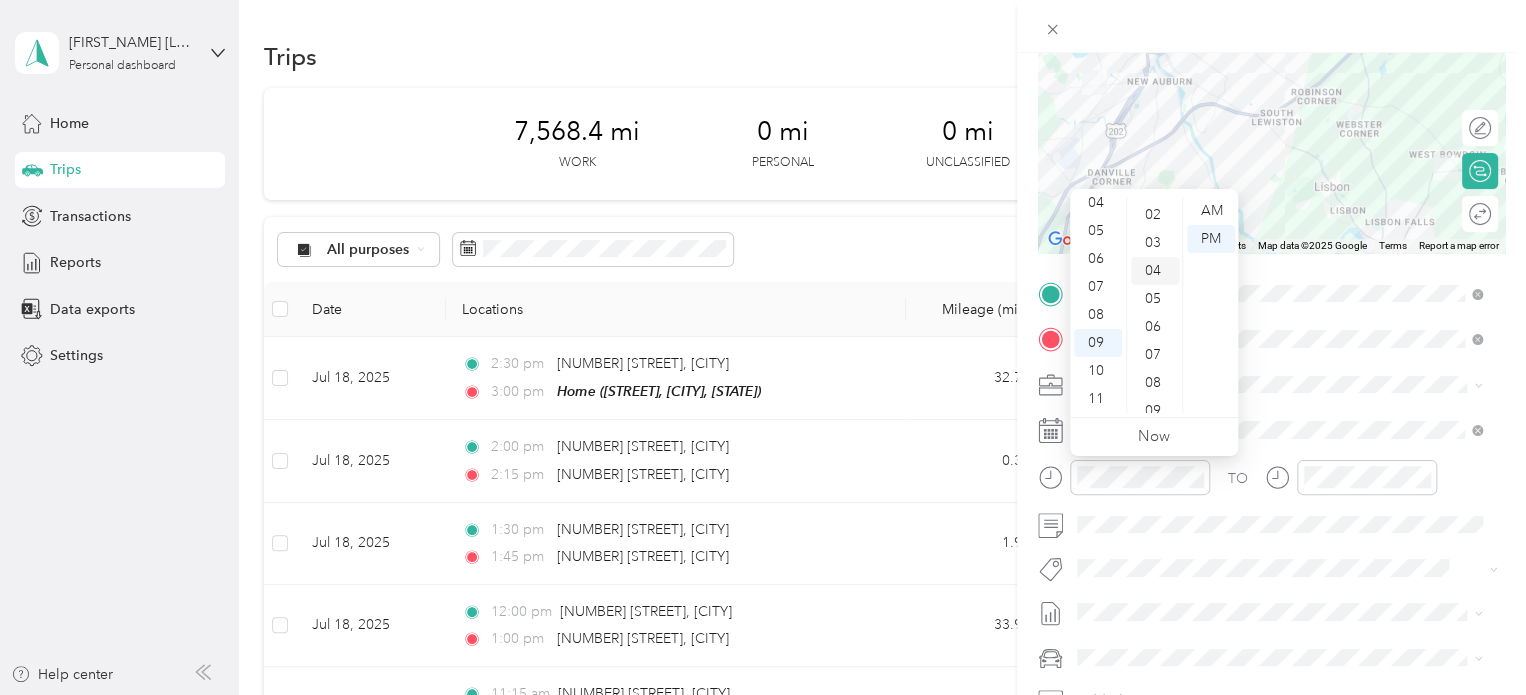 scroll, scrollTop: 0, scrollLeft: 0, axis: both 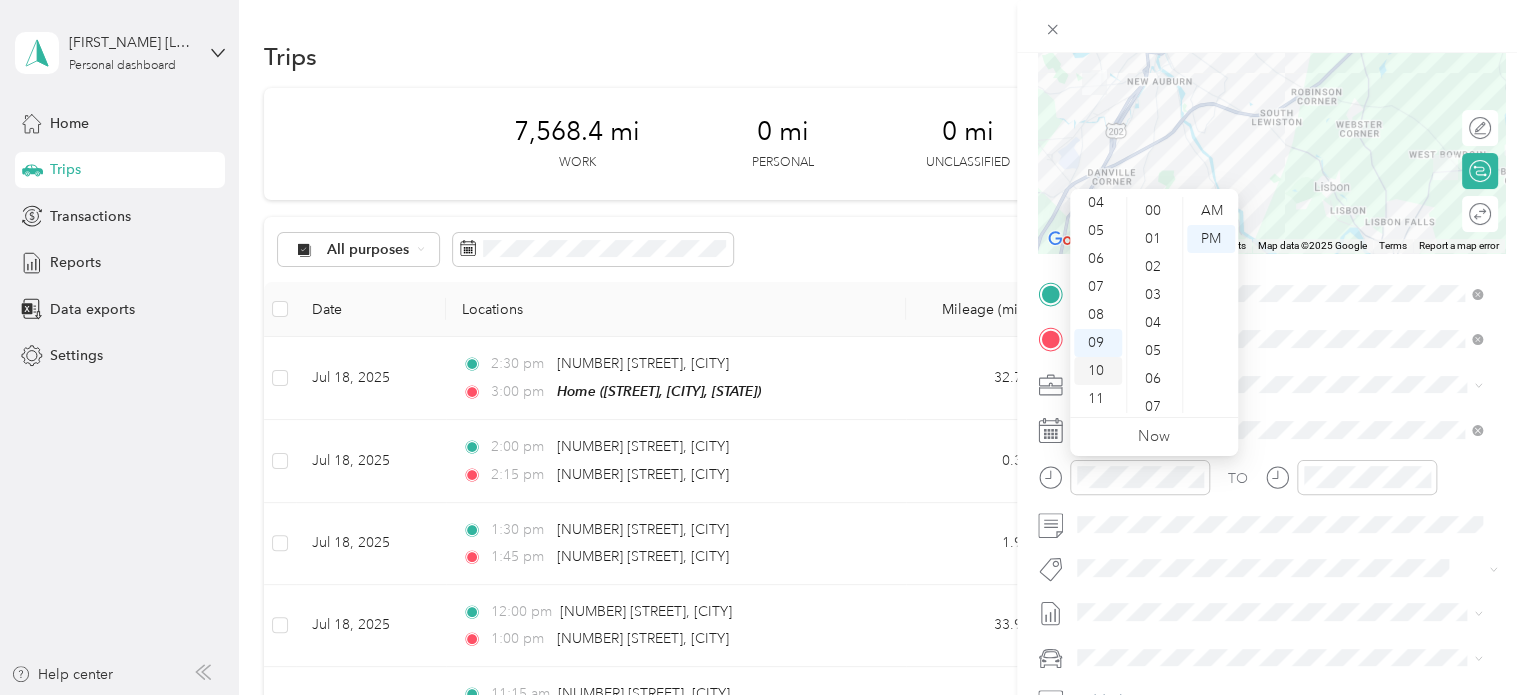 click on "10" at bounding box center [1098, 371] 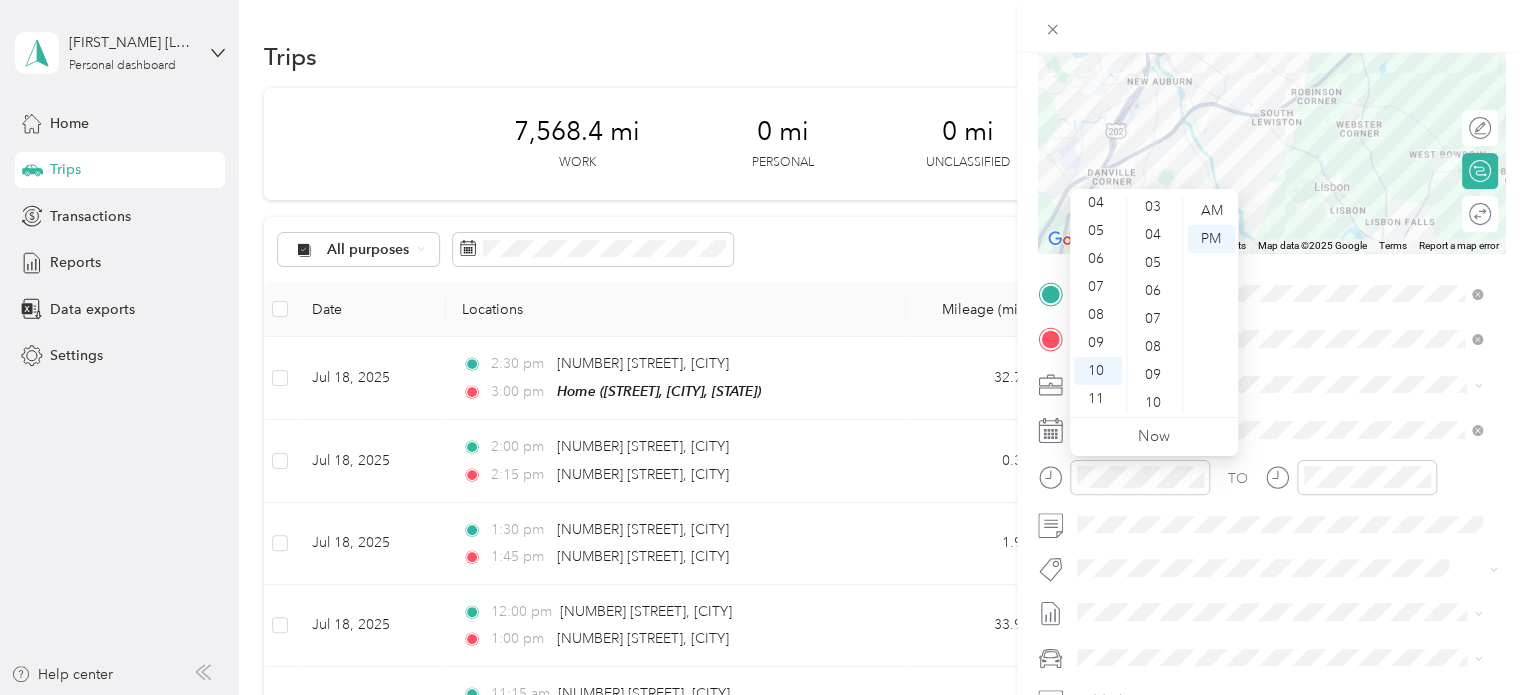 scroll, scrollTop: 0, scrollLeft: 0, axis: both 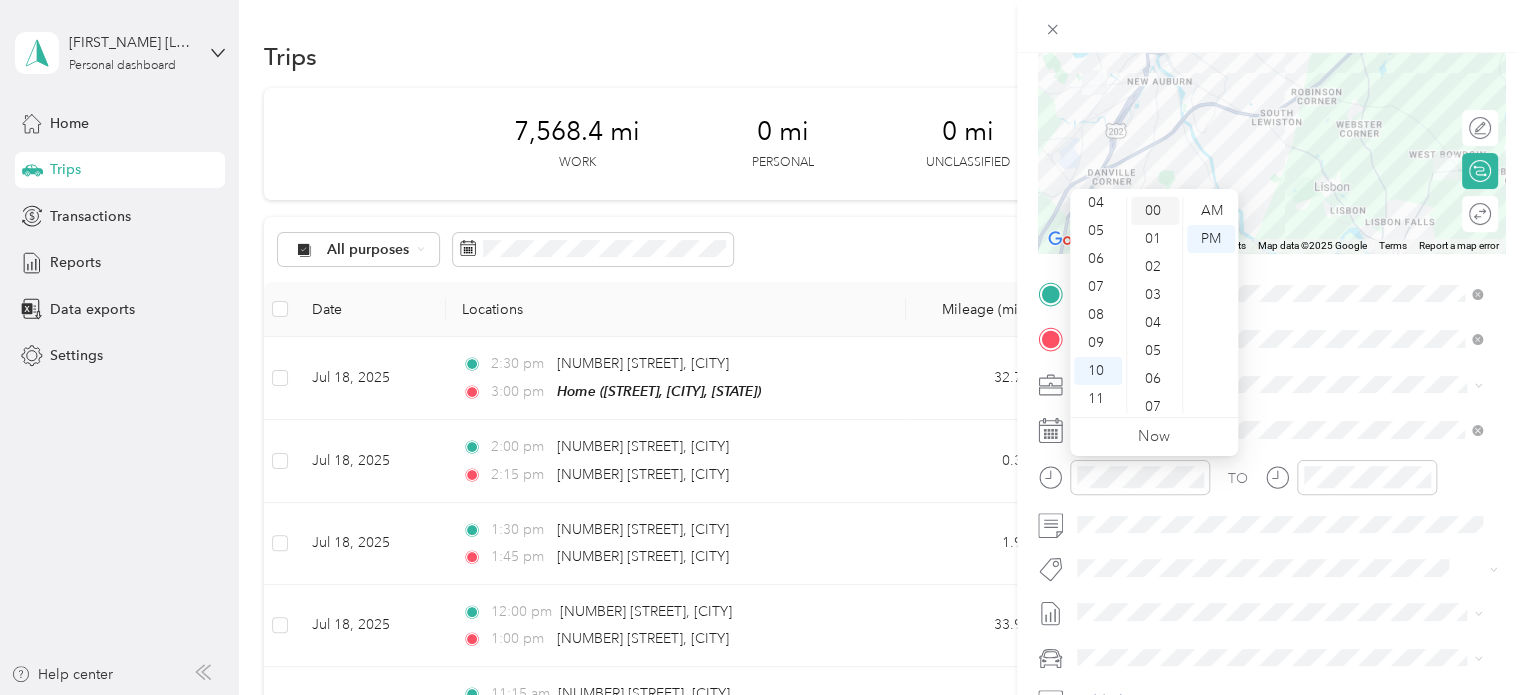 click on "00" at bounding box center (1155, 211) 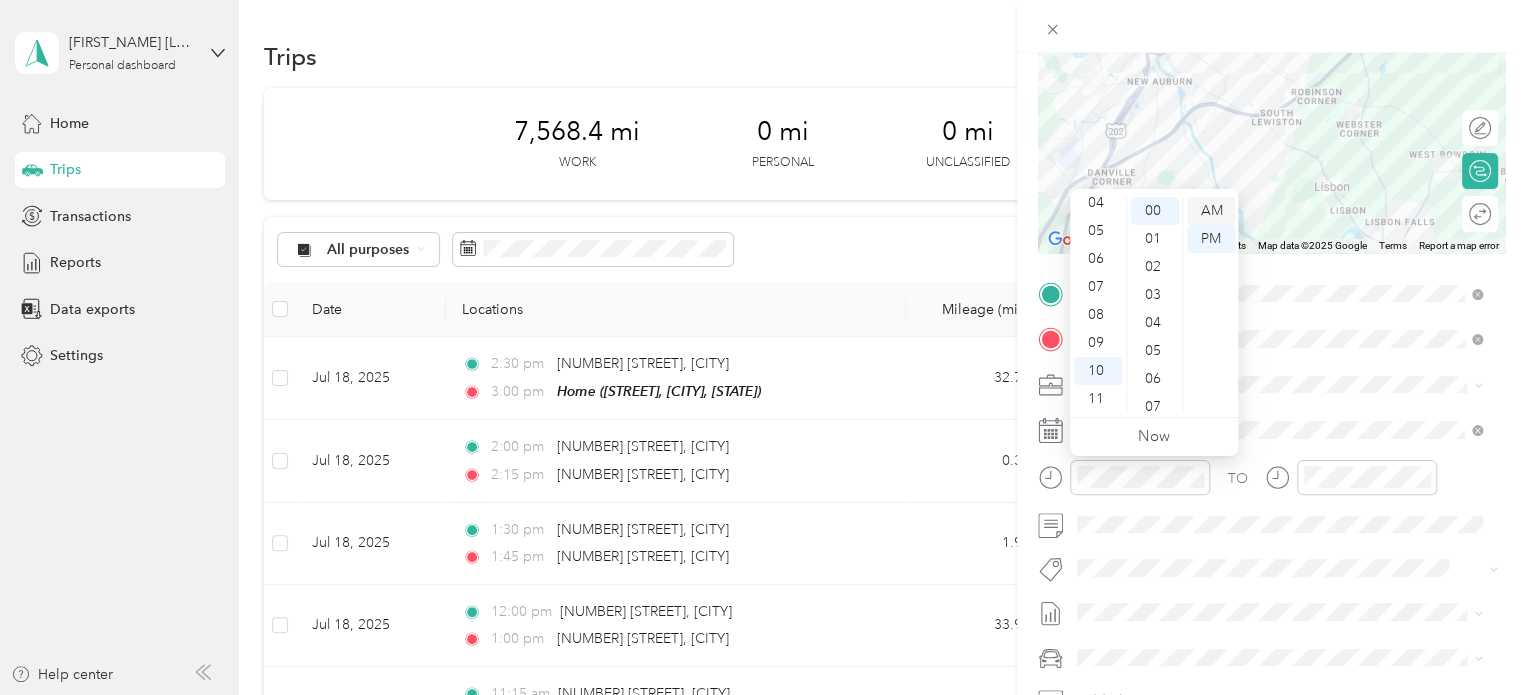 click on "AM" at bounding box center [1211, 211] 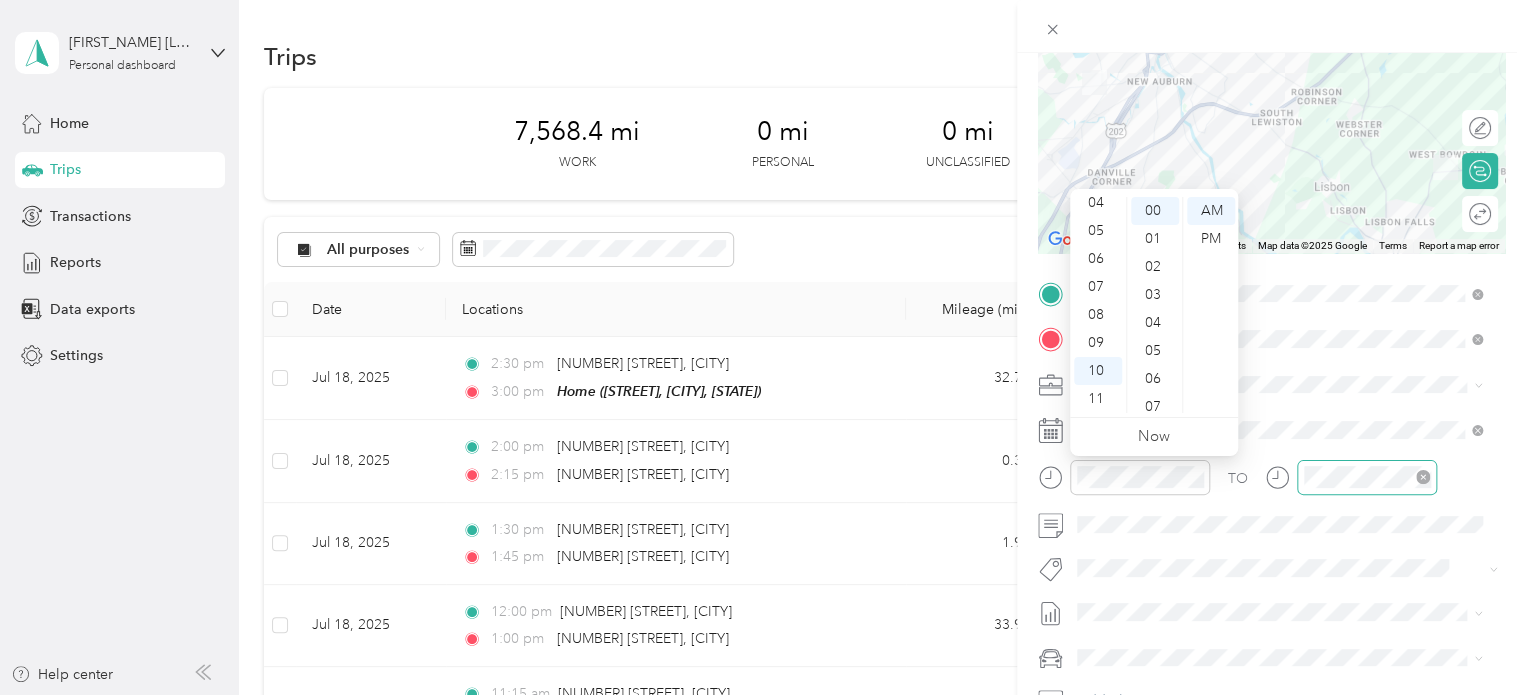 click at bounding box center [1367, 477] 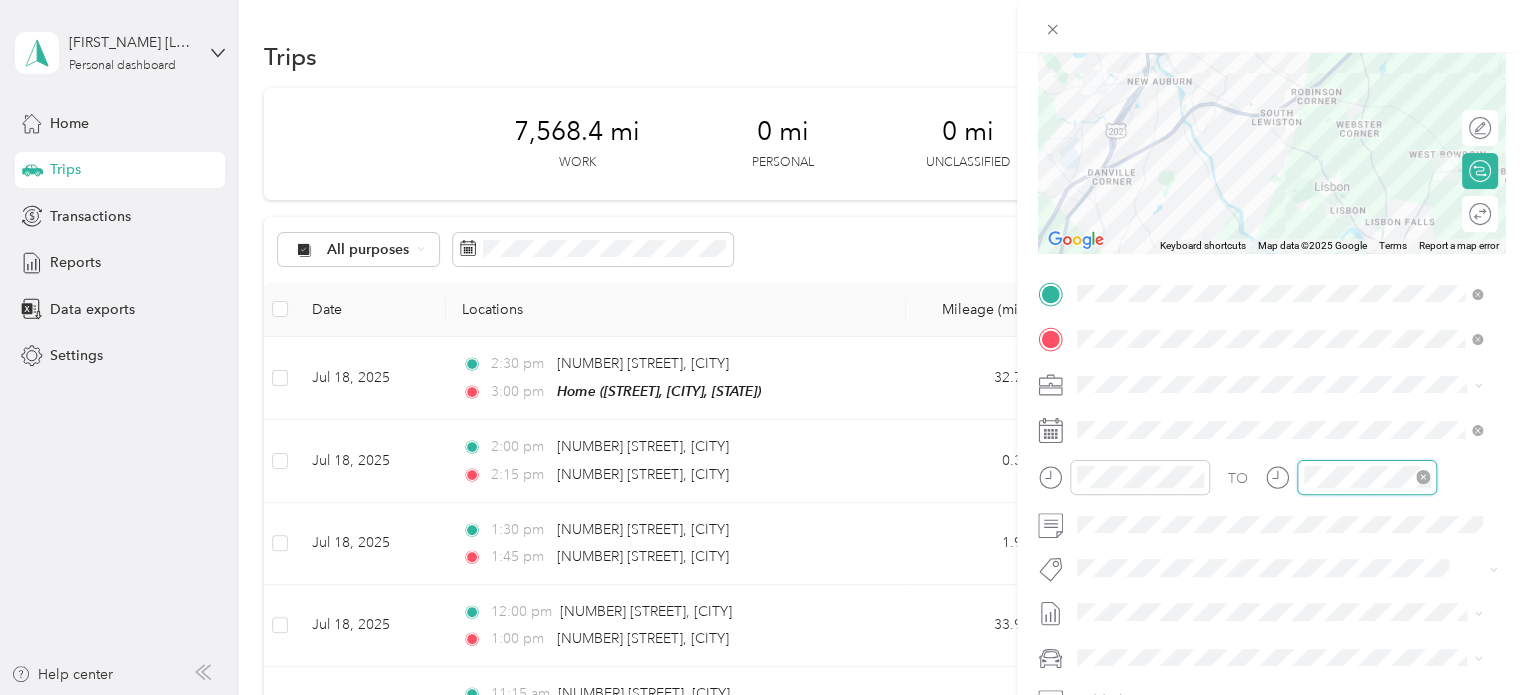 scroll, scrollTop: 120, scrollLeft: 0, axis: vertical 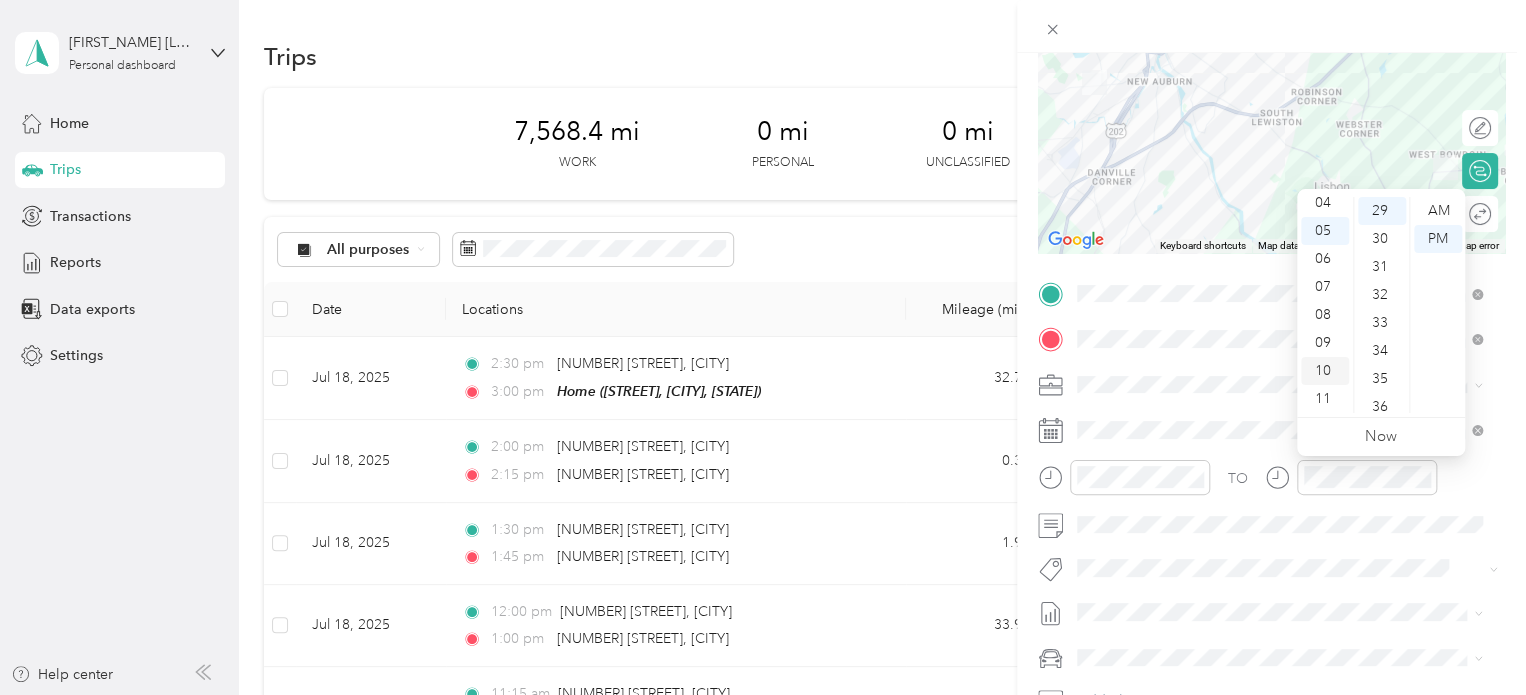 click on "10" at bounding box center [1325, 371] 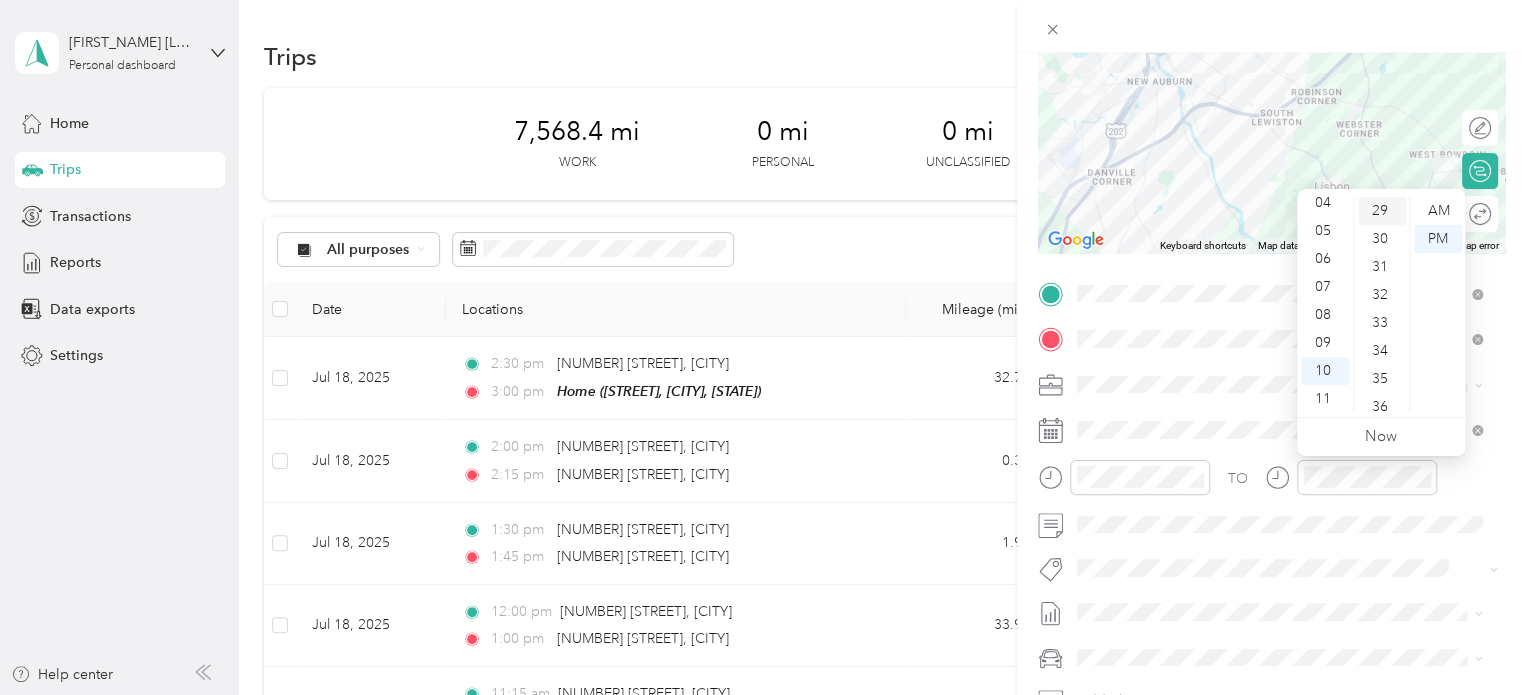 click on "29" at bounding box center (1382, 211) 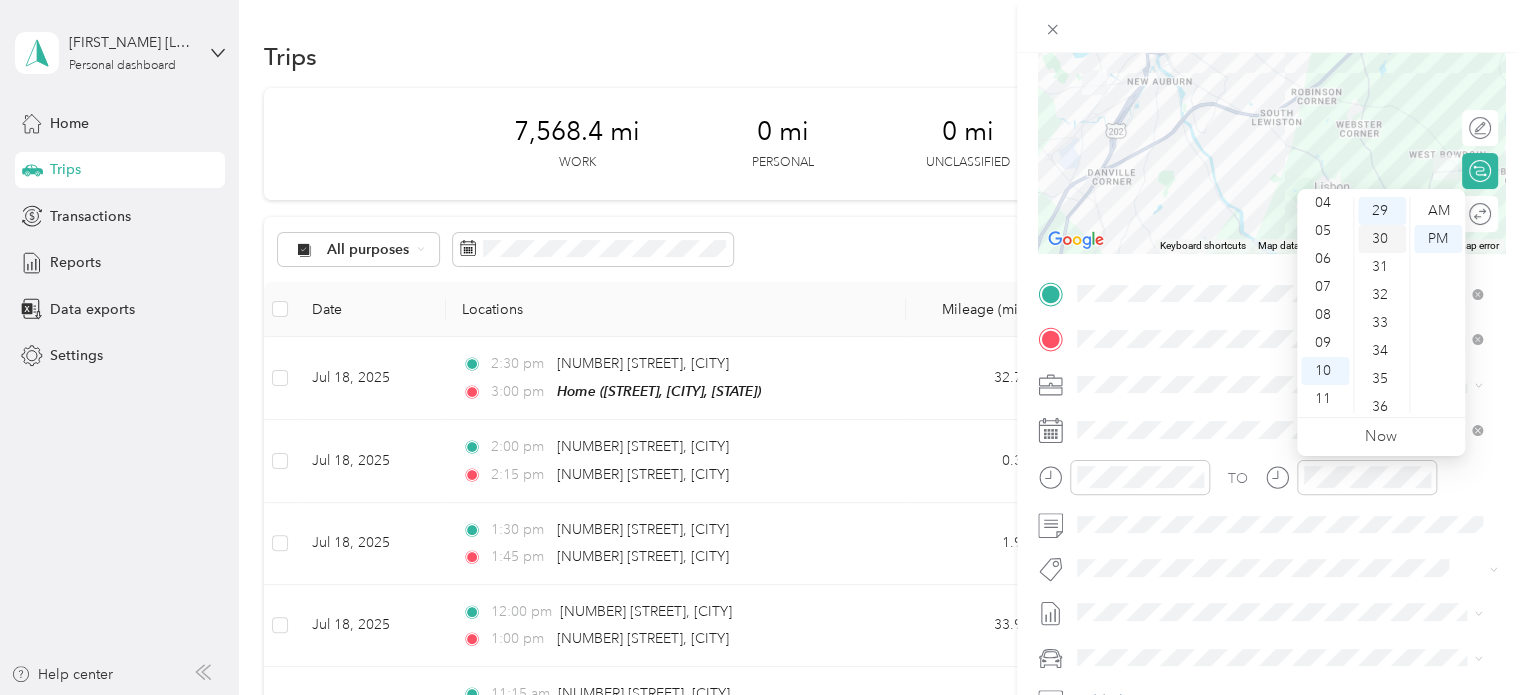 click on "30" at bounding box center [1382, 239] 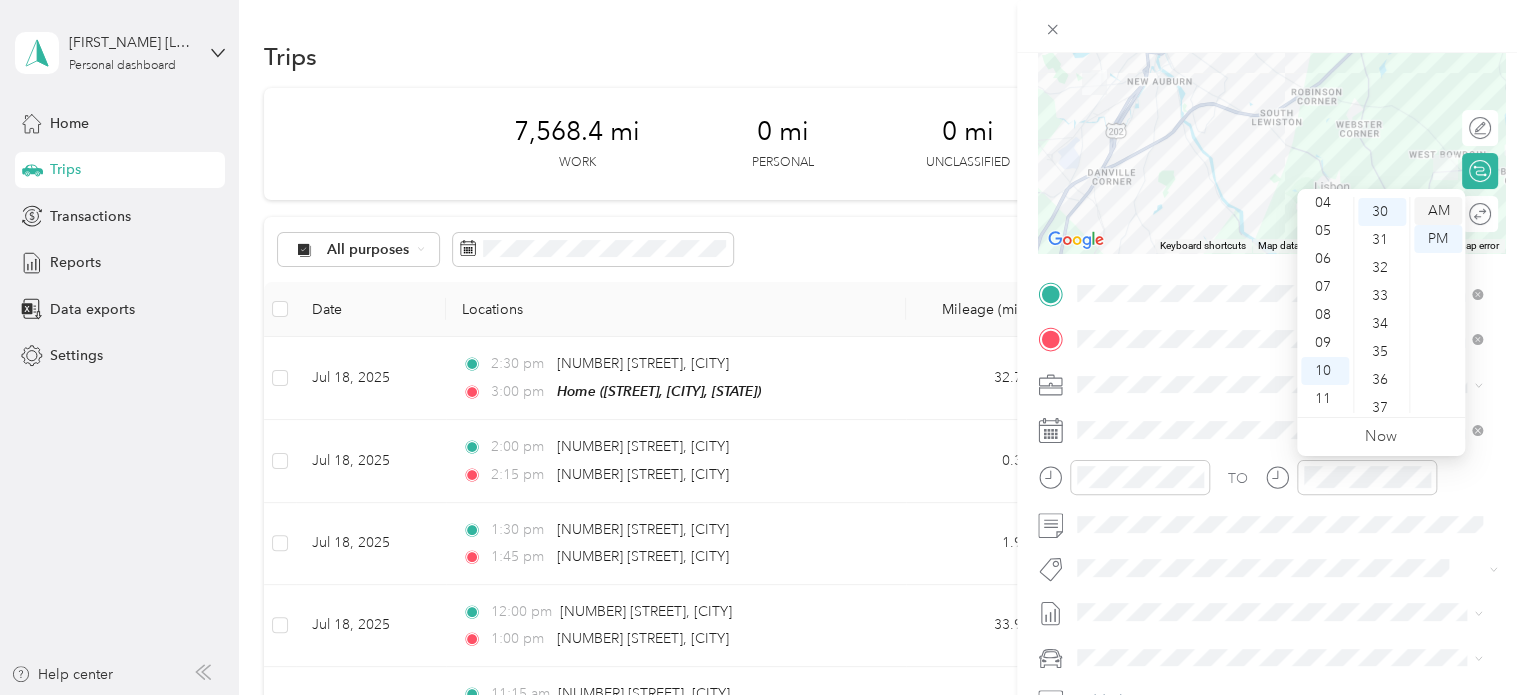 scroll, scrollTop: 840, scrollLeft: 0, axis: vertical 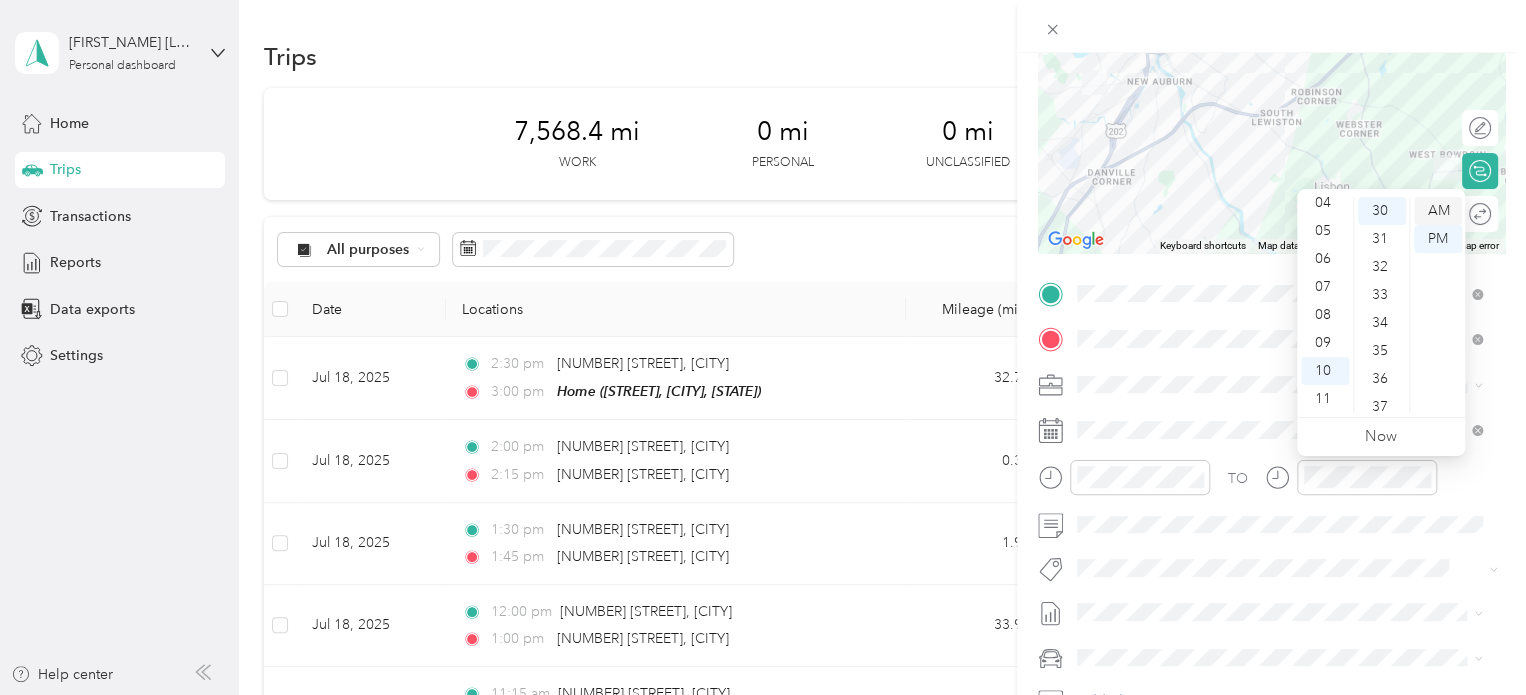 click on "AM" at bounding box center (1438, 211) 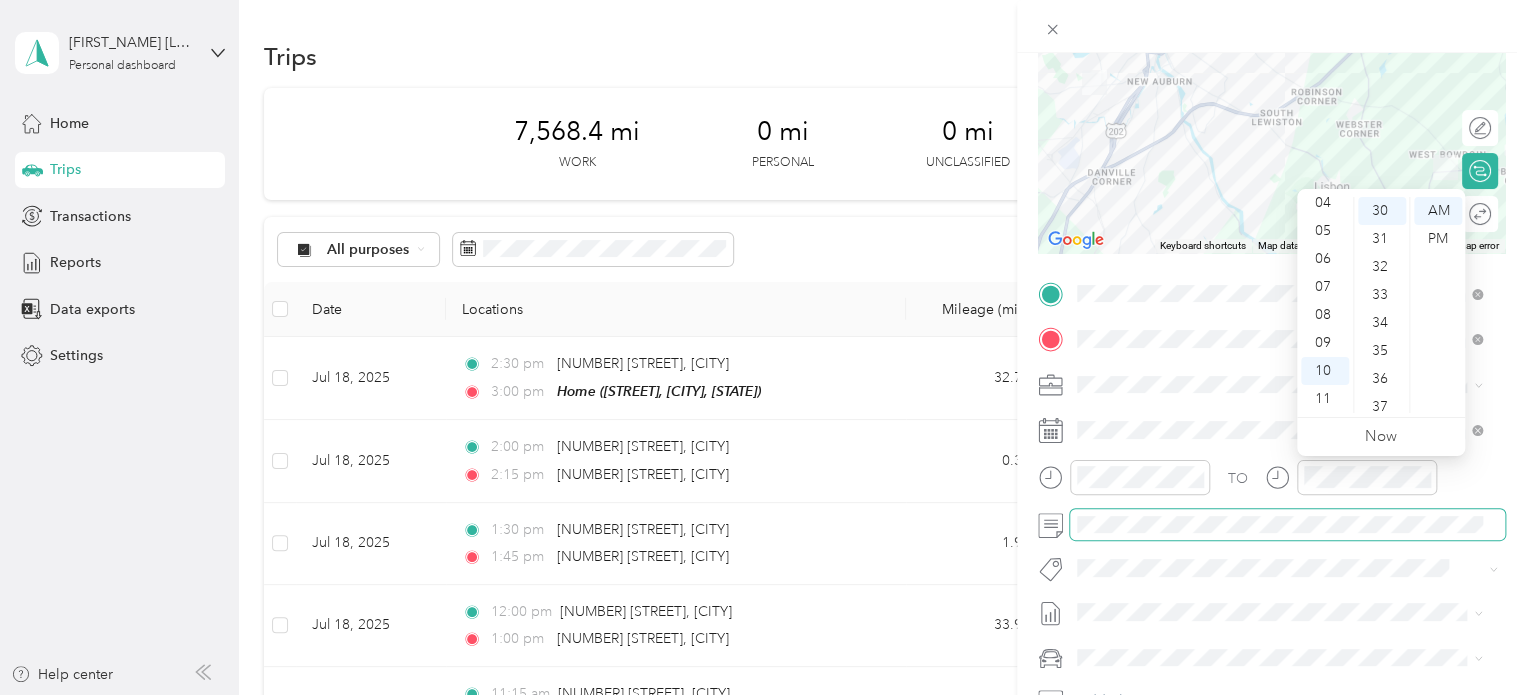 click at bounding box center [1287, 525] 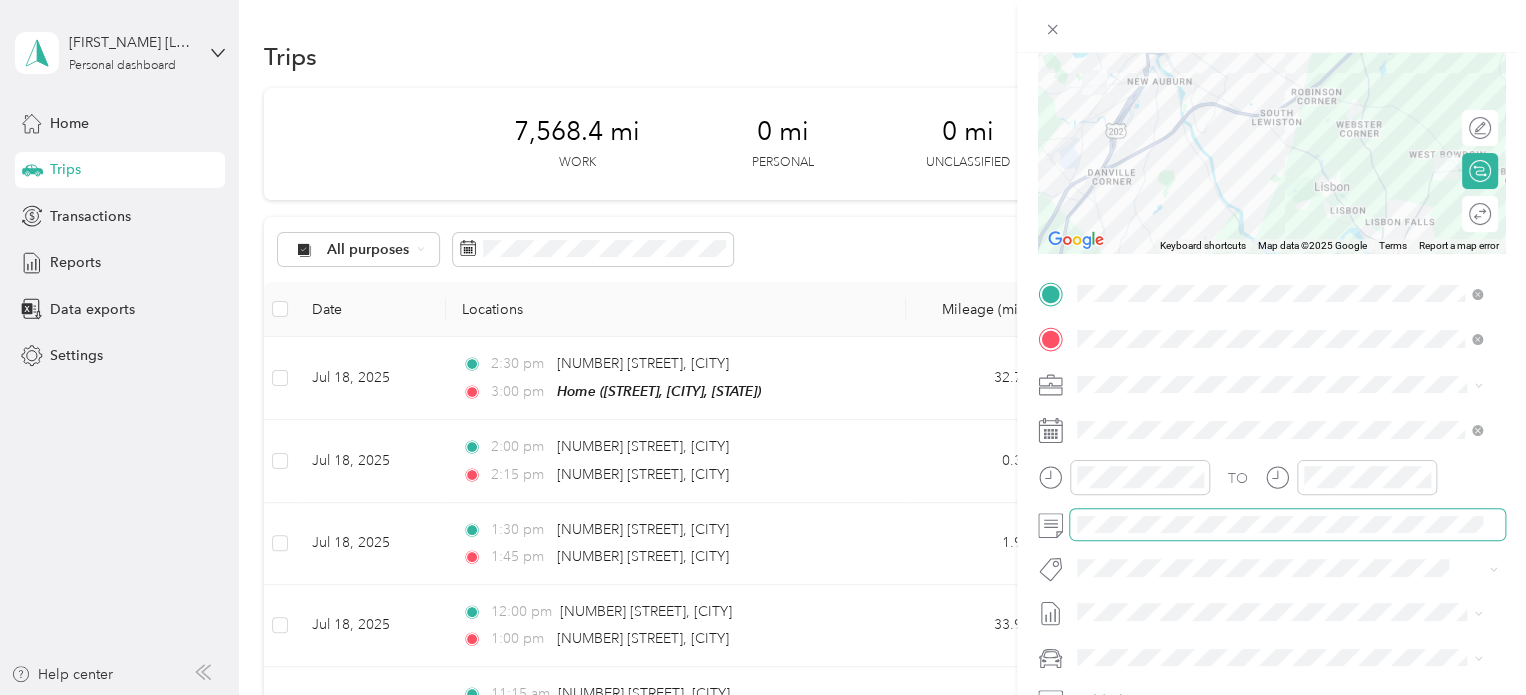 scroll, scrollTop: 39, scrollLeft: 0, axis: vertical 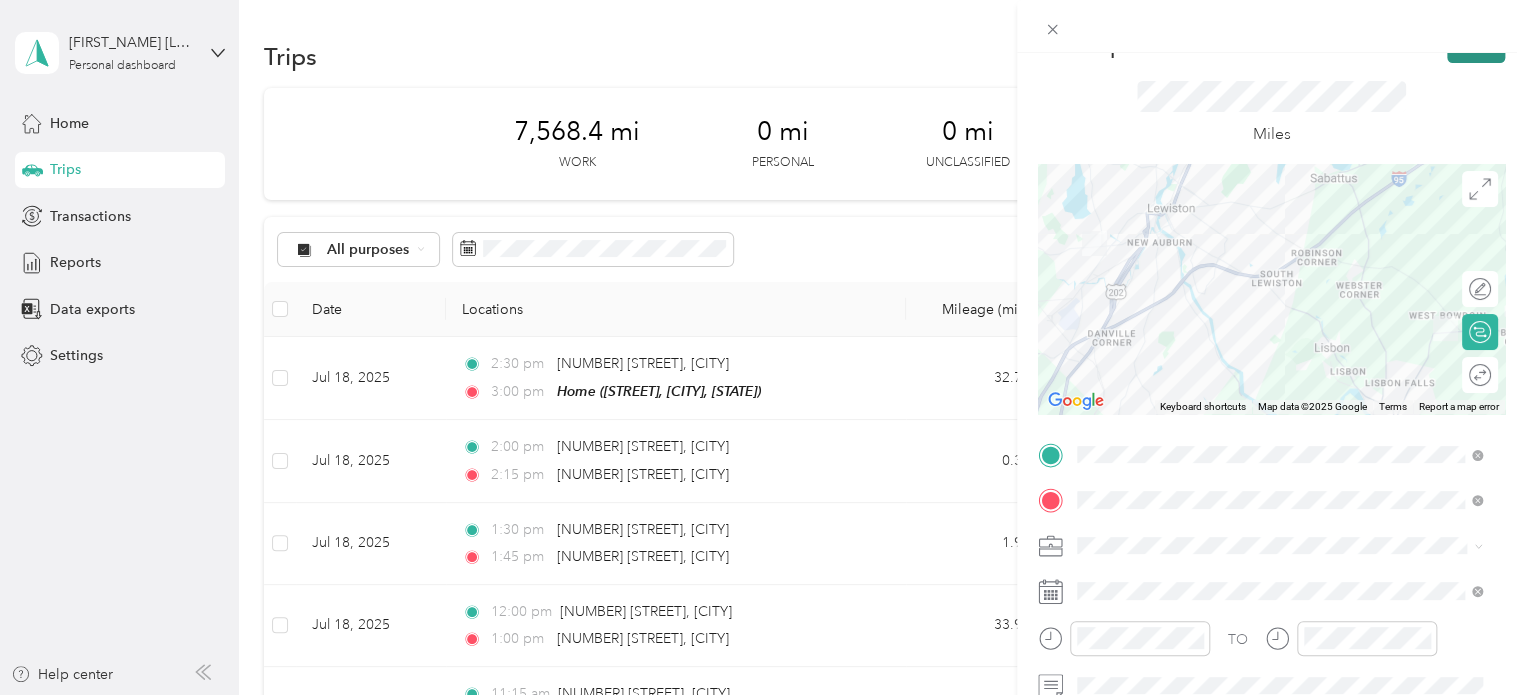click on "Save" at bounding box center (1476, 45) 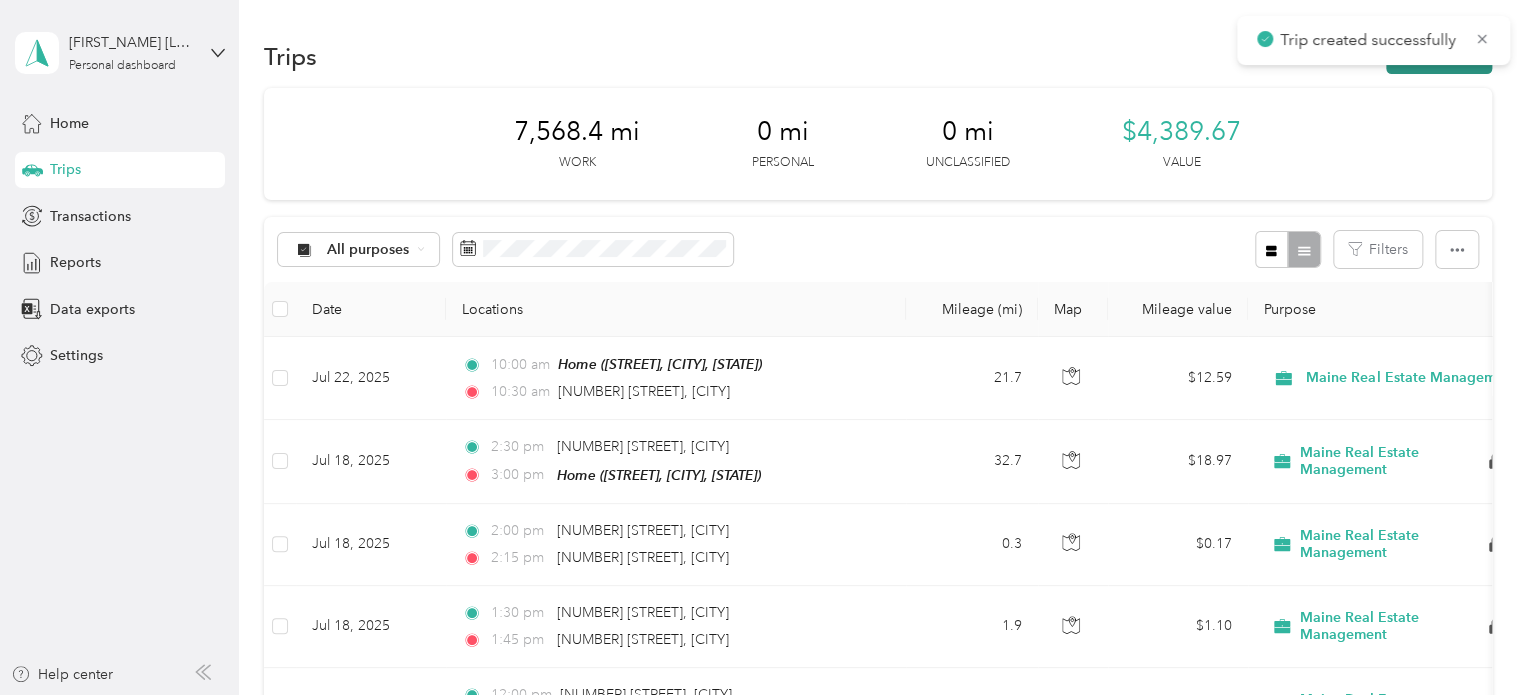click on "New trip" at bounding box center (1439, 56) 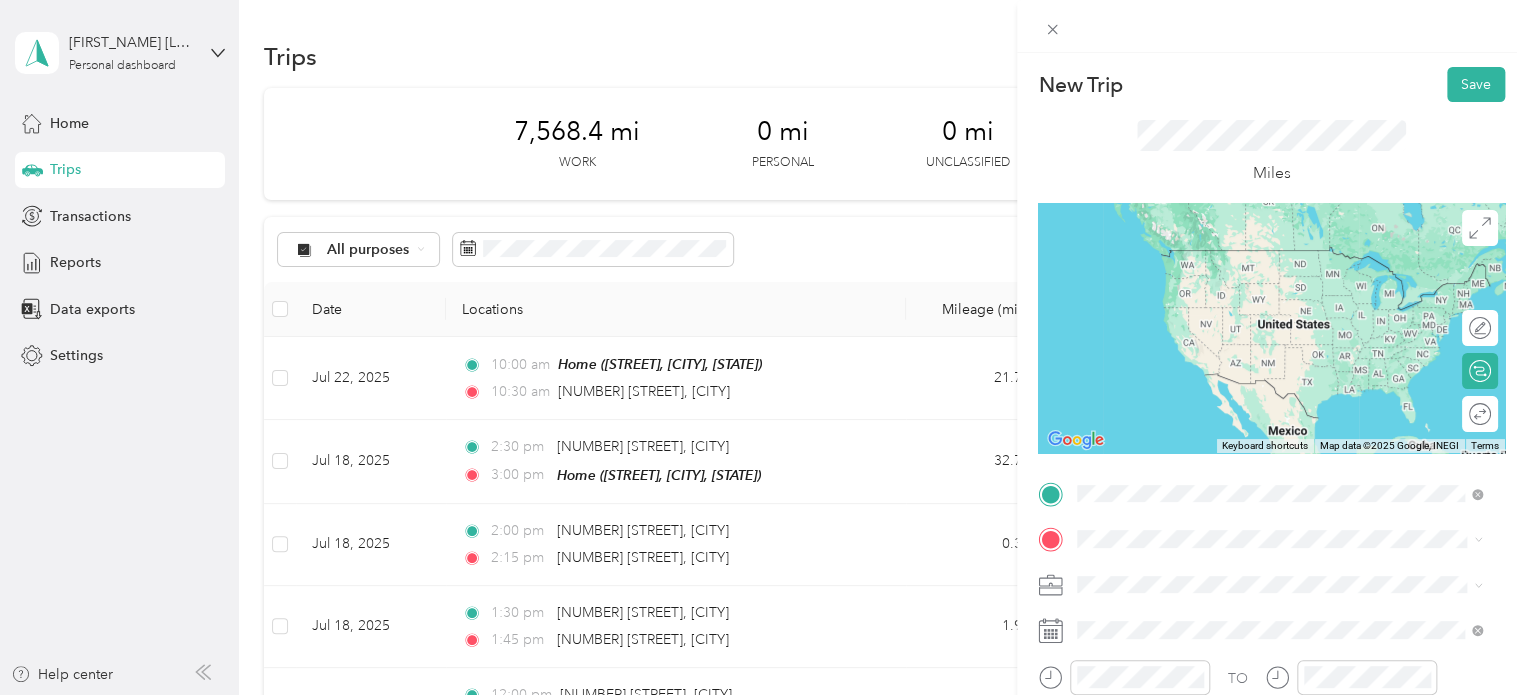 click on "[NUMBER] [STREET]
[CITY], [STATE] [POSTAL_CODE], [COUNTRY]" at bounding box center [1259, 258] 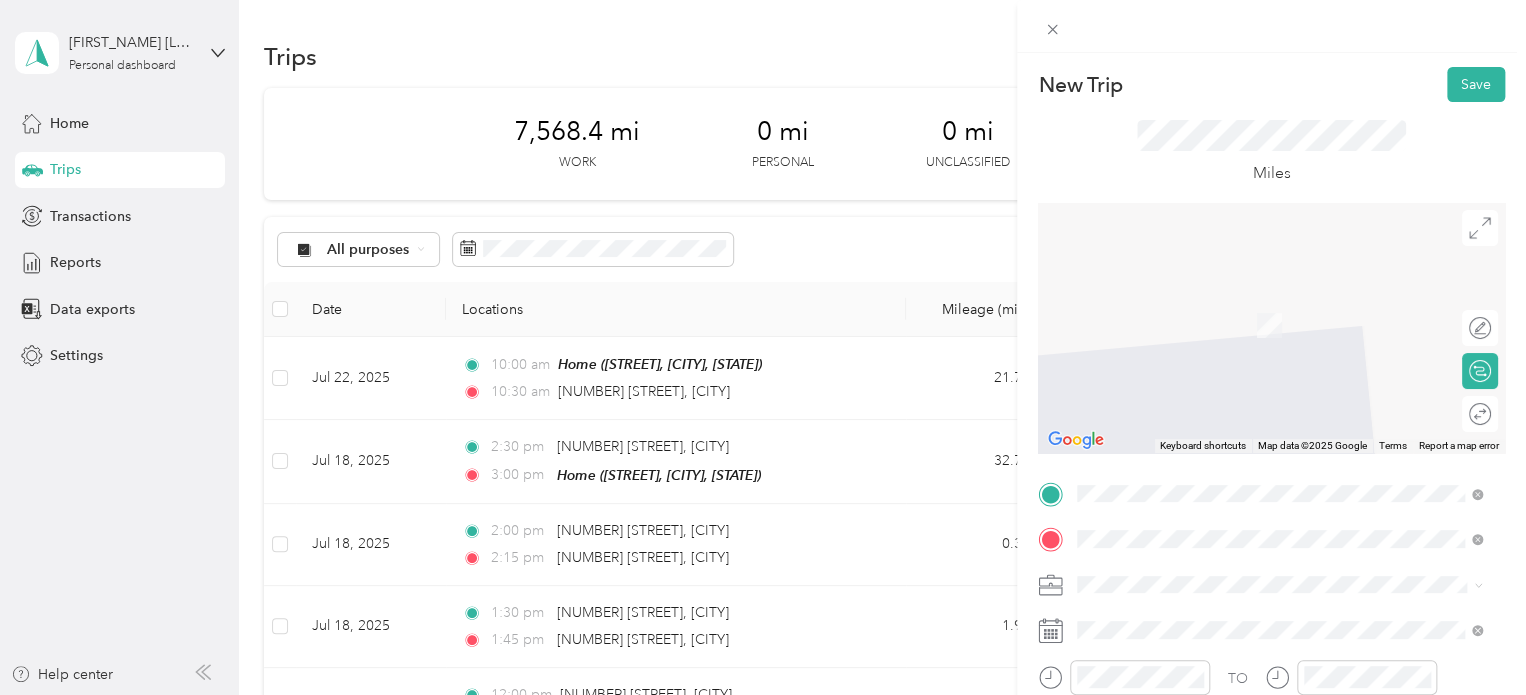 click on "[NUMBER] [STREET]
[CITY], [STATE] [POSTAL_CODE], [COUNTRY]" at bounding box center (1259, 304) 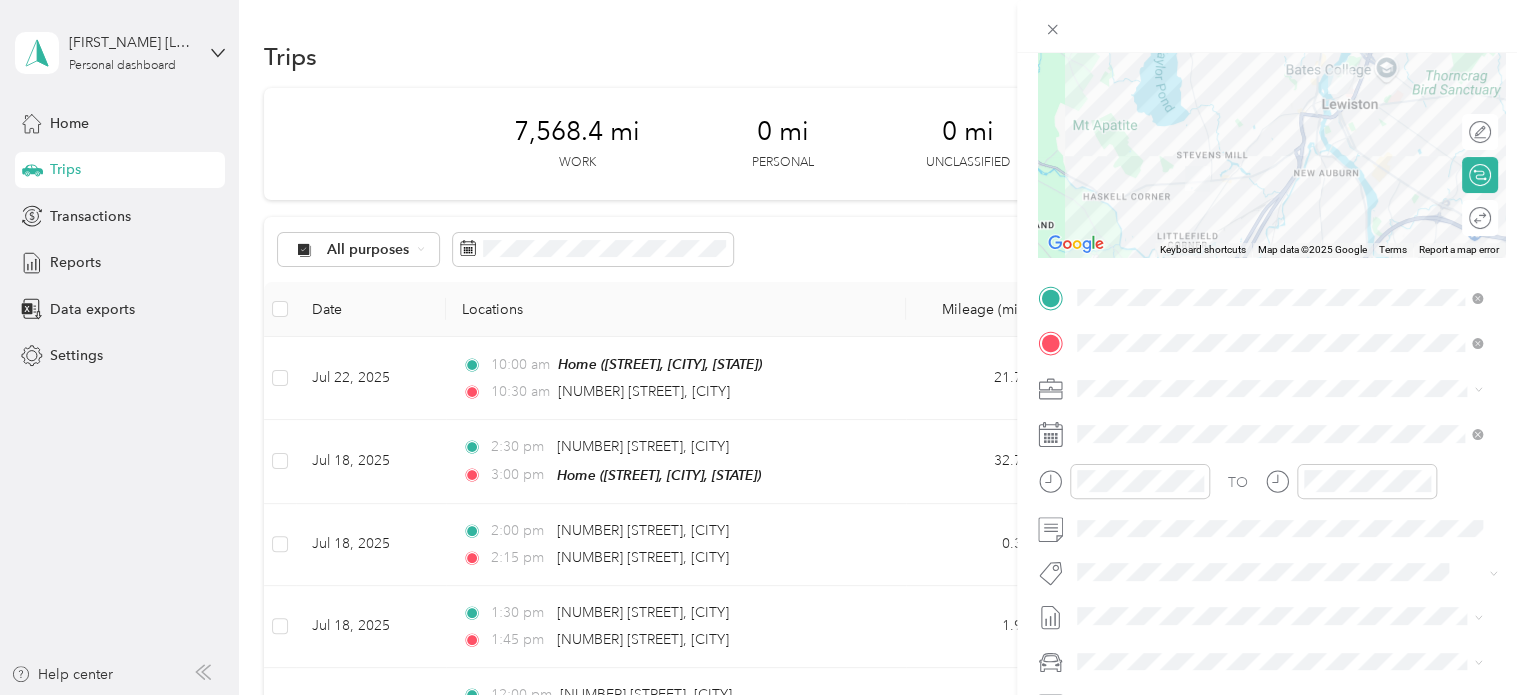 scroll, scrollTop: 200, scrollLeft: 0, axis: vertical 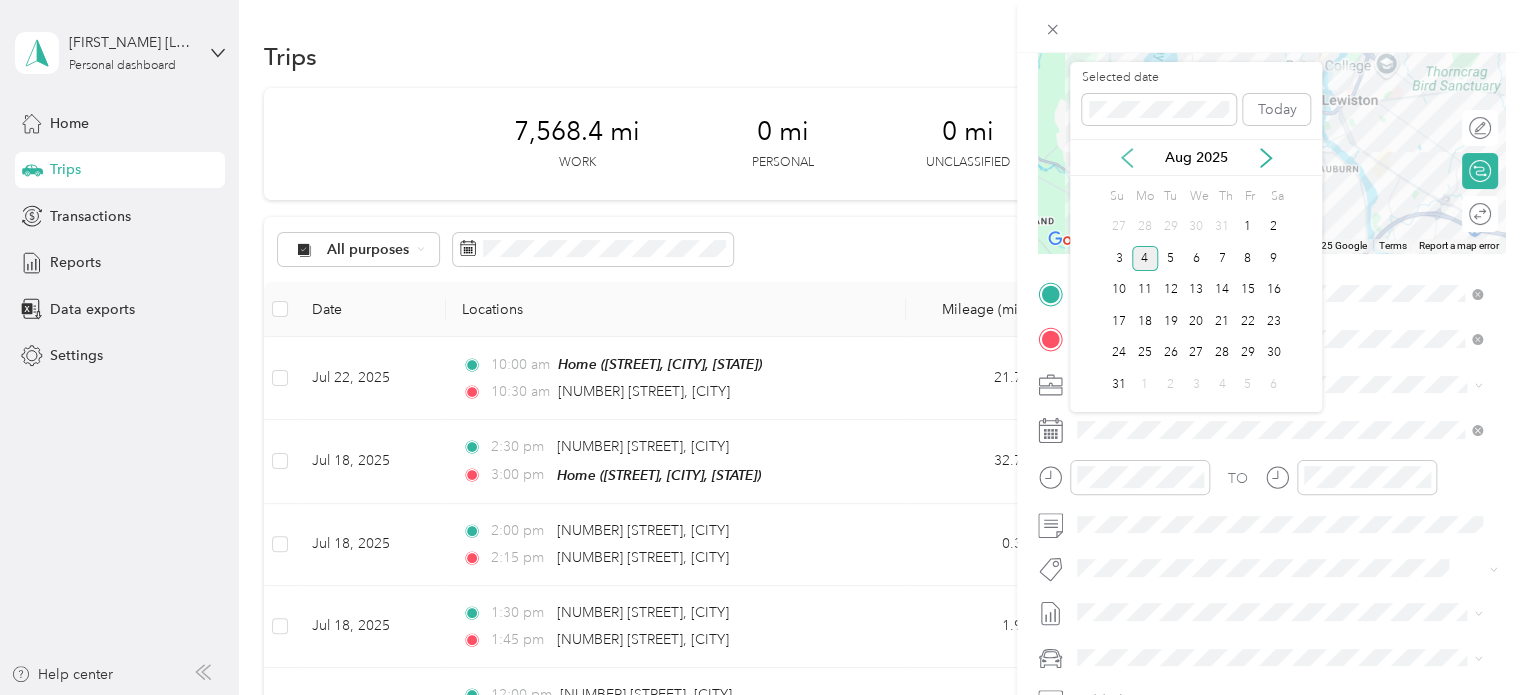 click 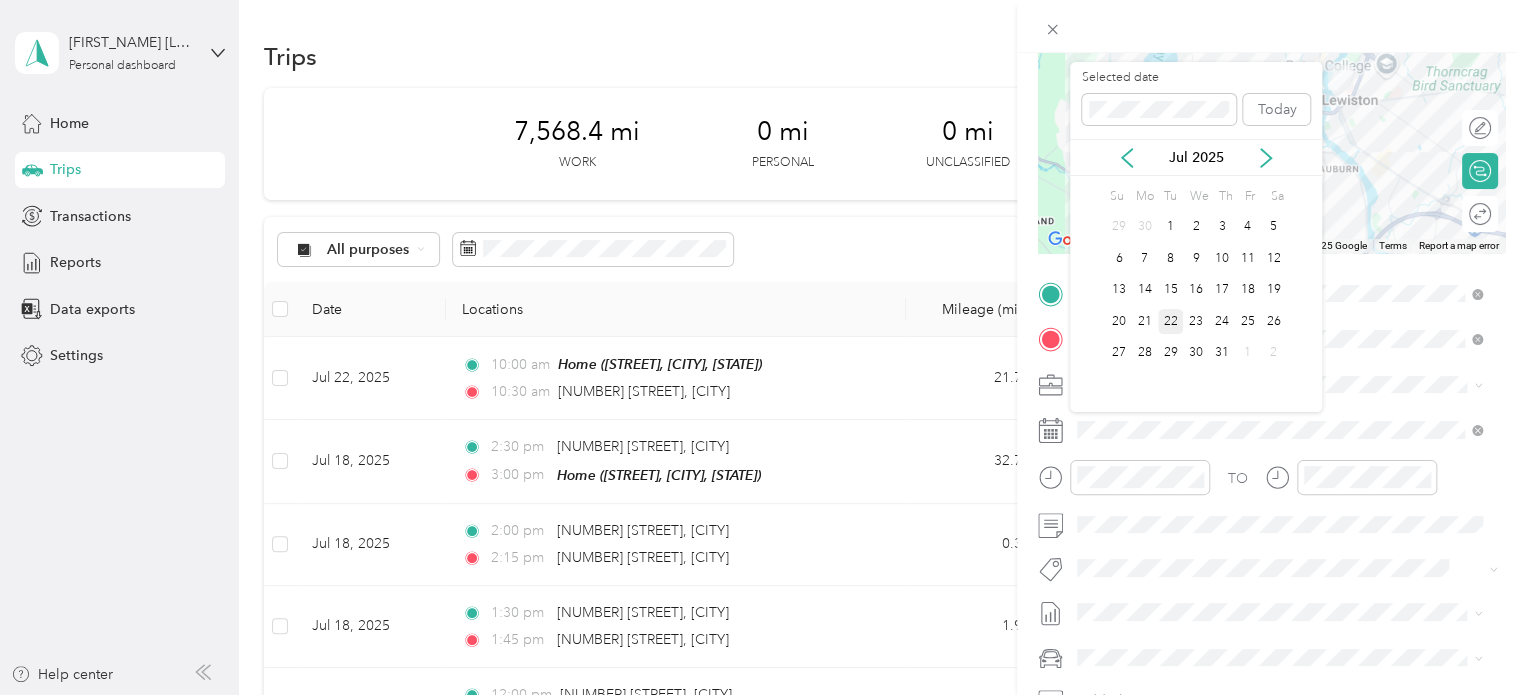 click on "22" at bounding box center [1171, 321] 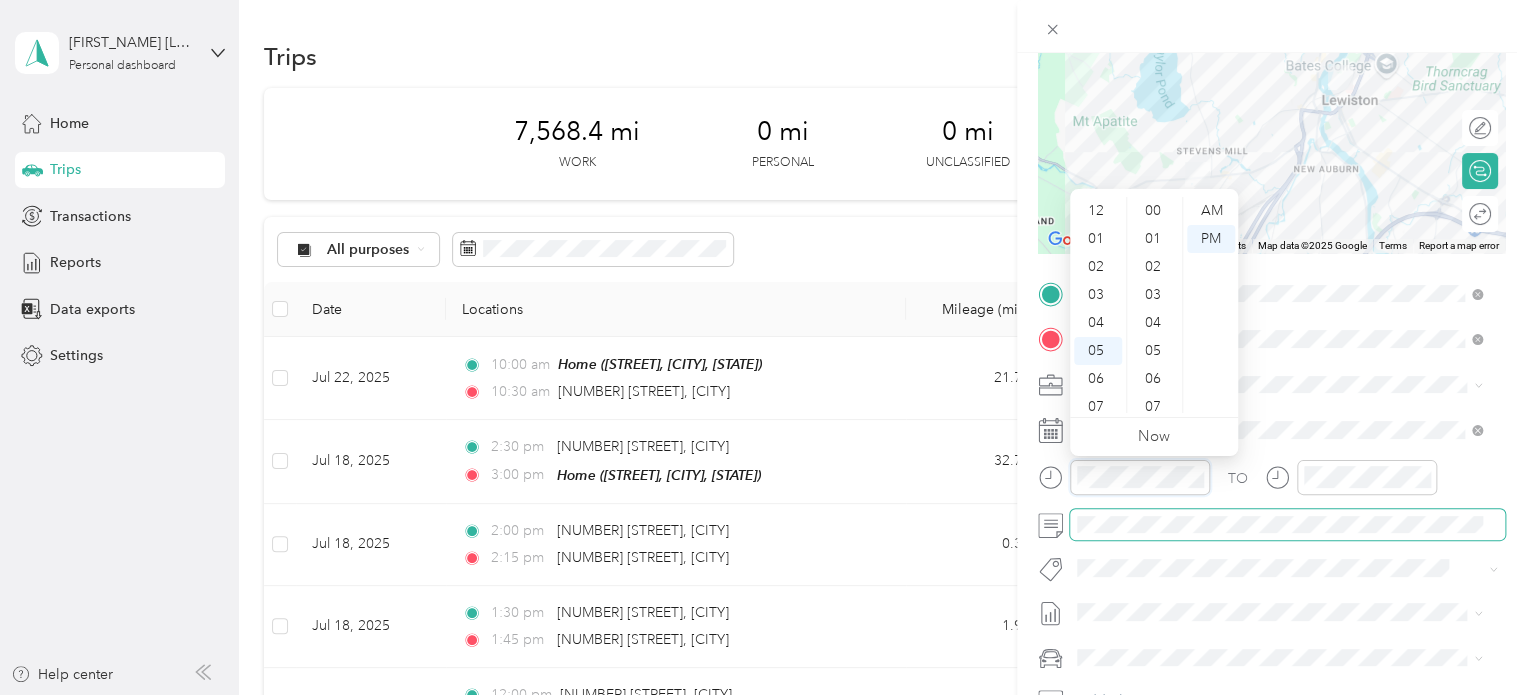 scroll, scrollTop: 952, scrollLeft: 0, axis: vertical 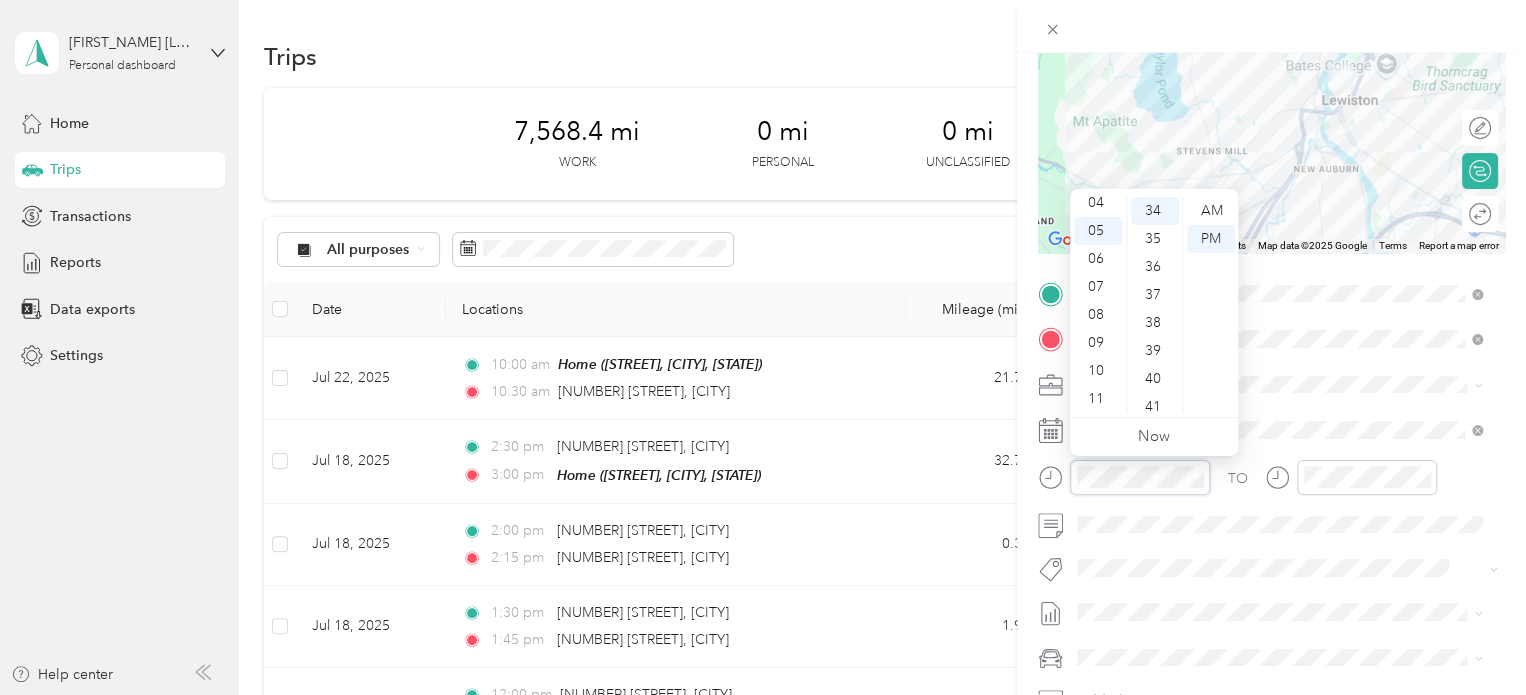 click on "New Trip Save This trip cannot be edited because it is either under review, approved, or paid. Contact your Team Manager to edit it. Miles ← Move left → Move right ↑ Move up ↓ Move down + Zoom in - Zoom out Home Jump left by 75% End Jump right by 75% Page Up Jump up by 75% Page Down Jump down by 75% Keyboard shortcuts Map Data Map data ©2025 Google Map data ©2025 Google 2 km  Click to toggle between metric and imperial units Terms Report a map error Edit route Calculate route Round trip TO Add photo" at bounding box center [1271, 314] 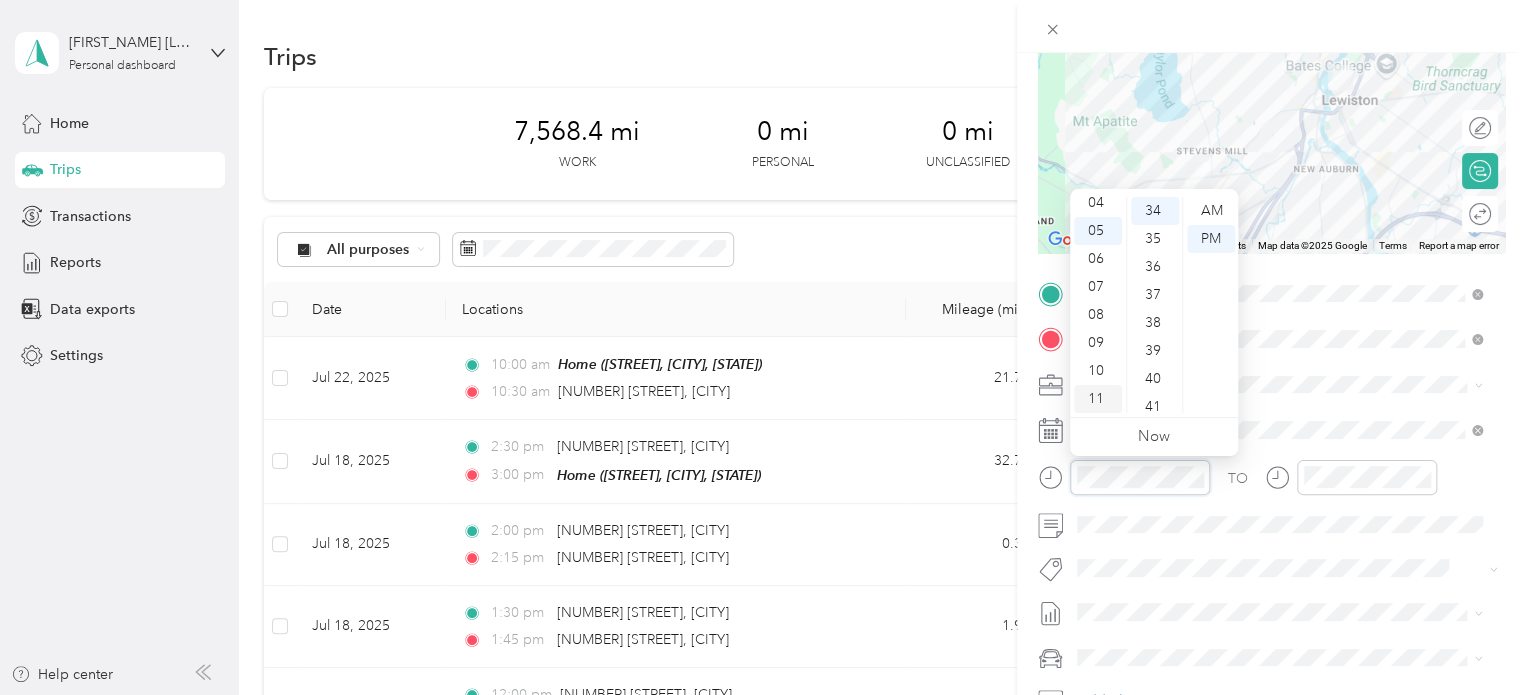 scroll, scrollTop: 0, scrollLeft: 0, axis: both 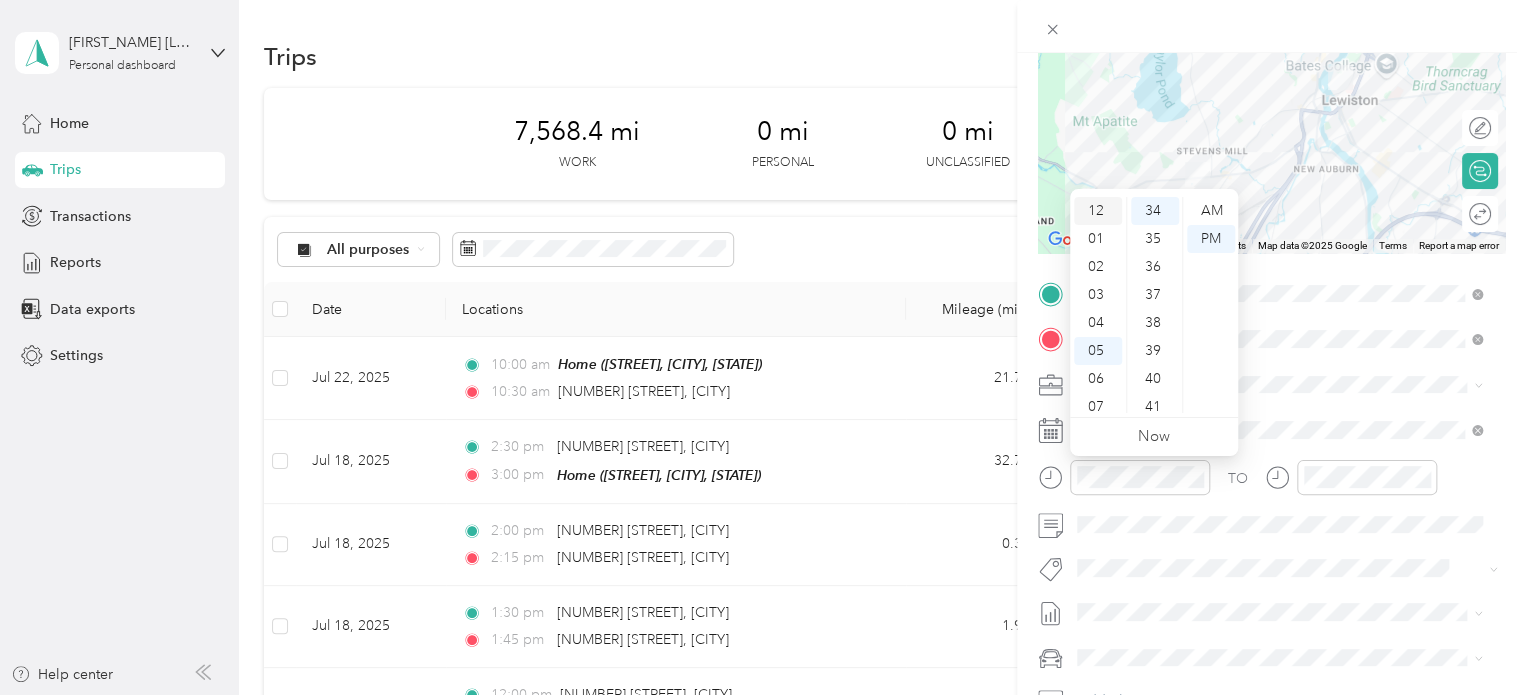 click on "12" at bounding box center (1098, 211) 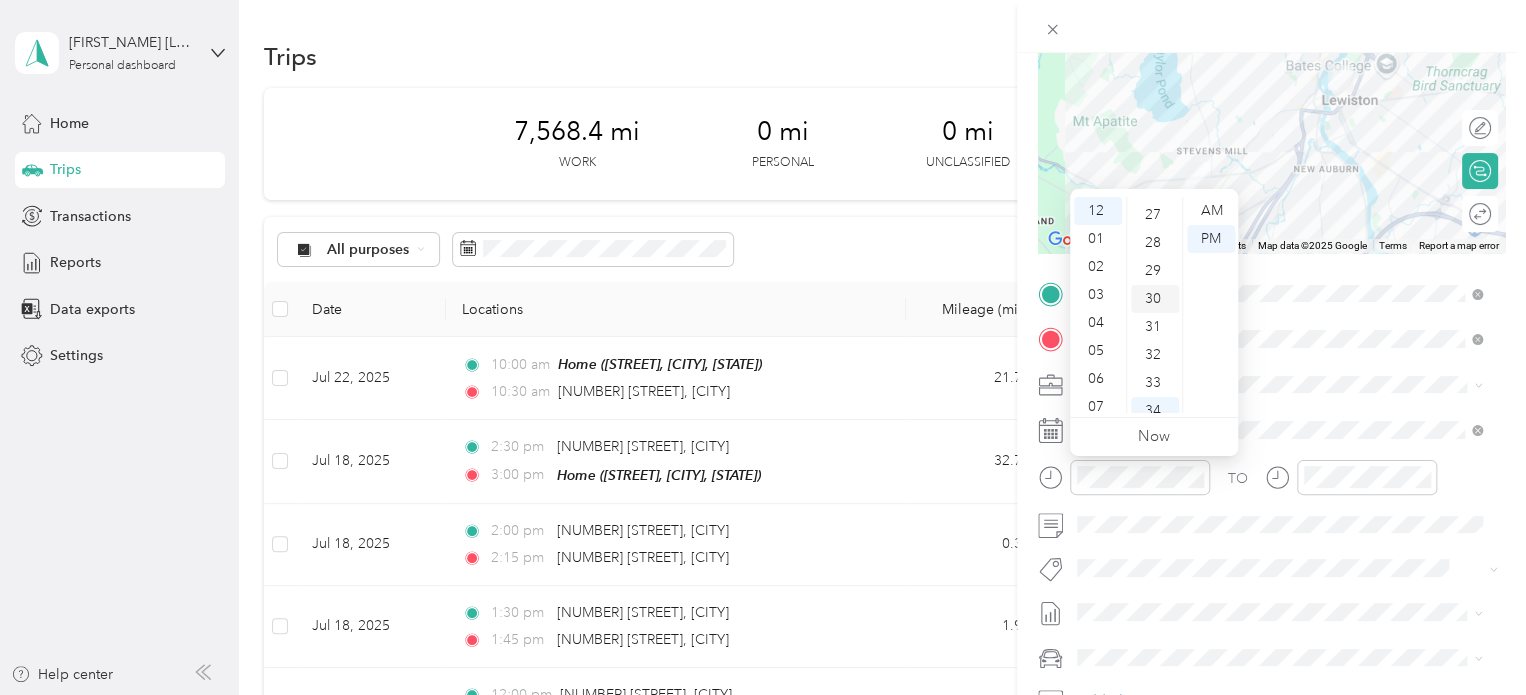 click on "30" at bounding box center (1155, 299) 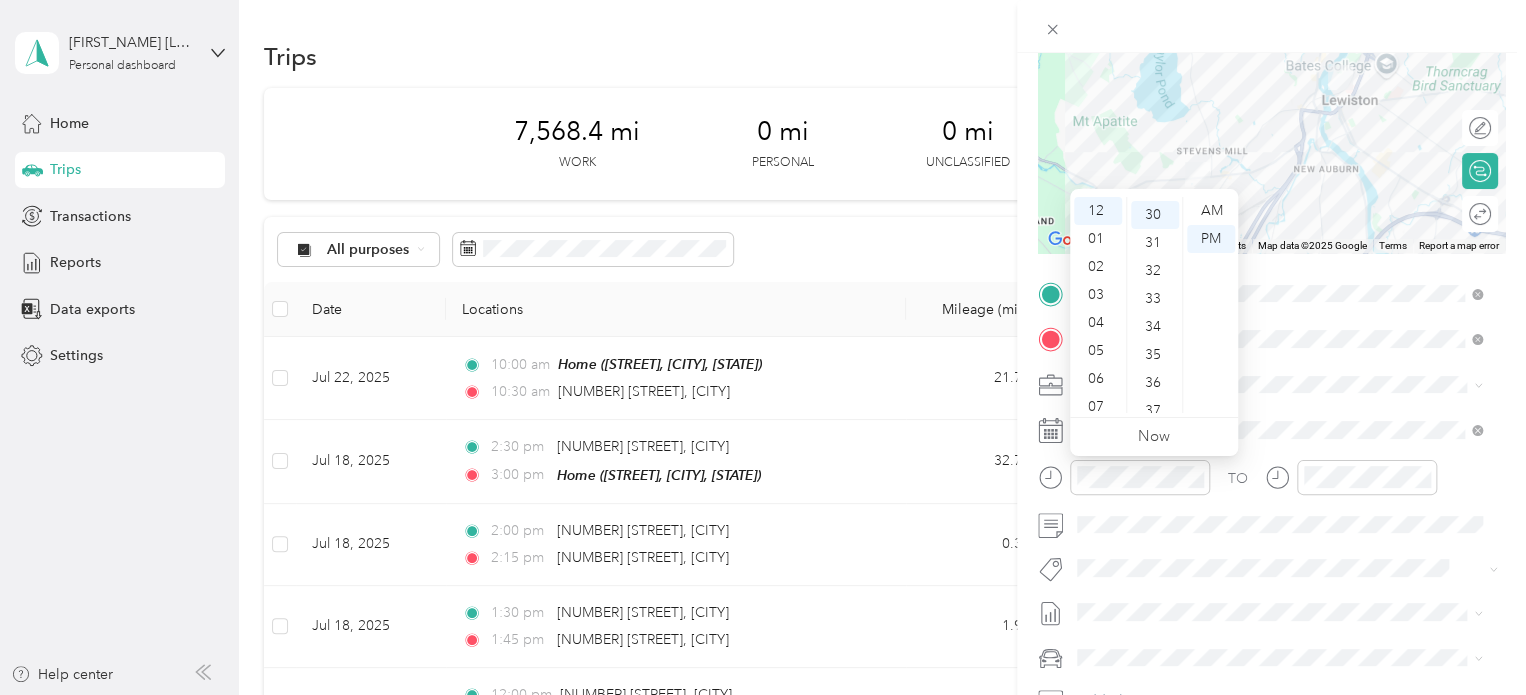 scroll, scrollTop: 840, scrollLeft: 0, axis: vertical 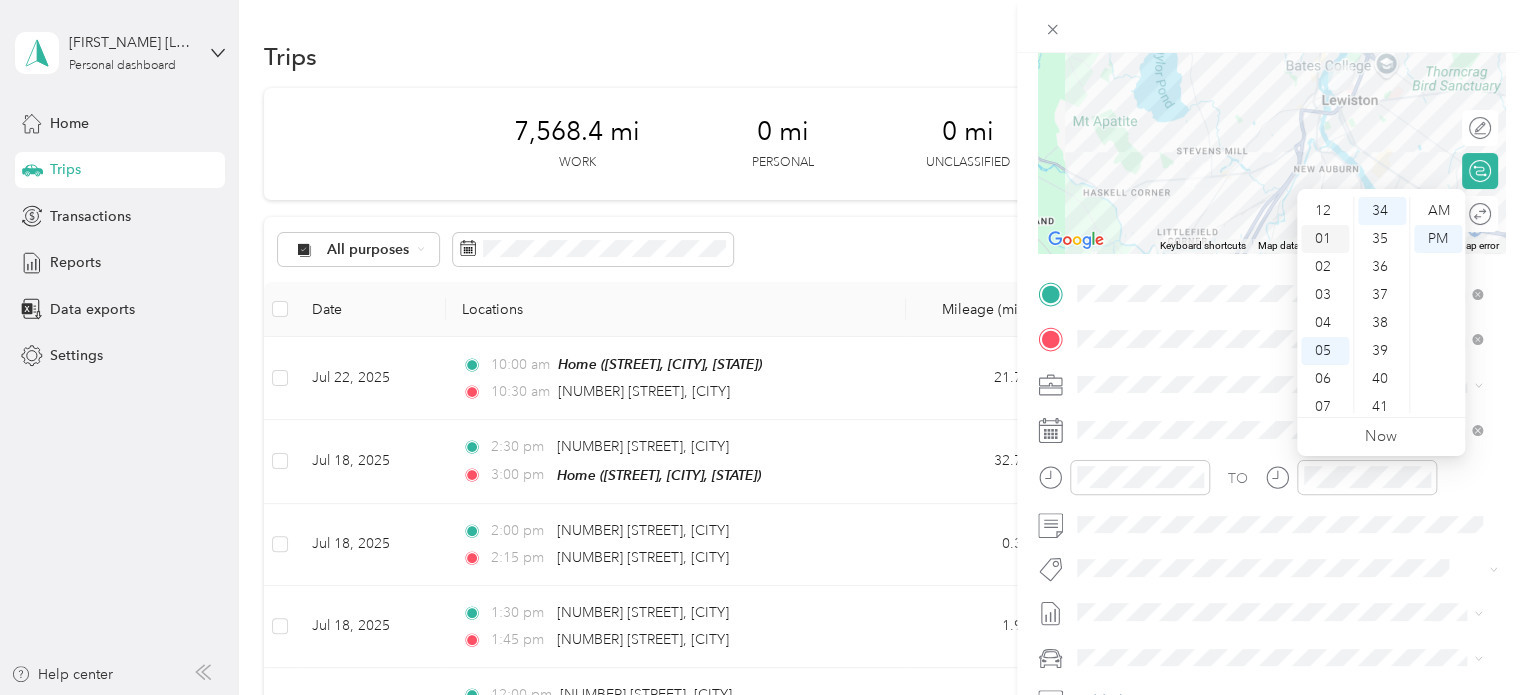 click on "01" at bounding box center (1325, 239) 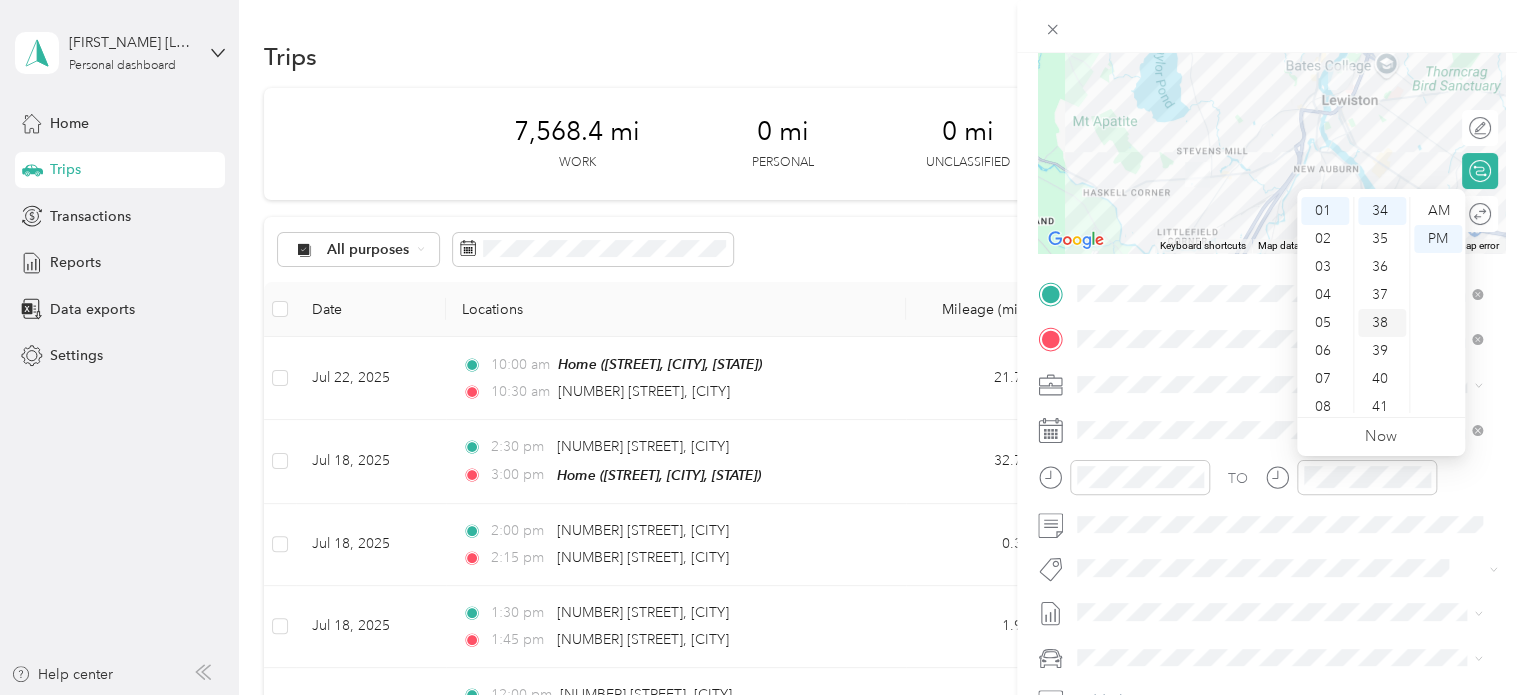 scroll, scrollTop: 28, scrollLeft: 0, axis: vertical 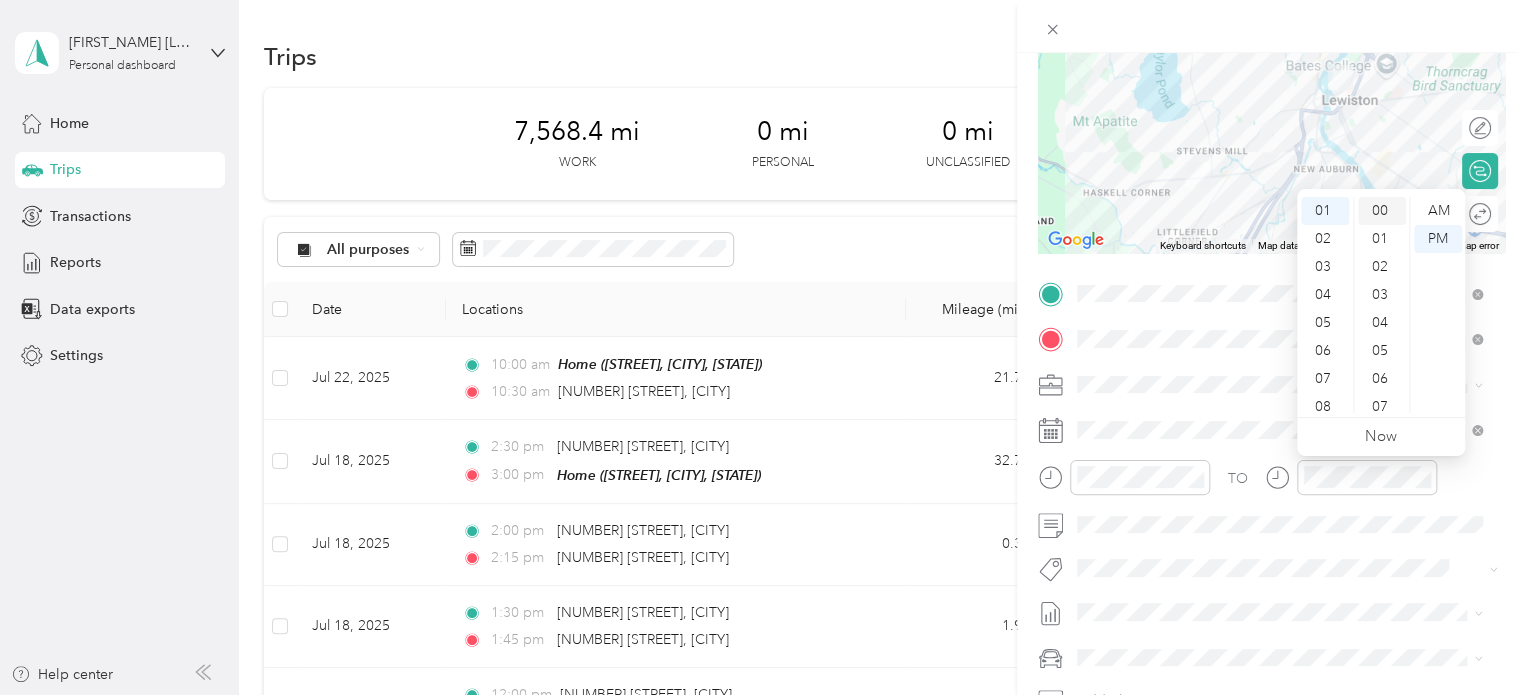 click on "00" at bounding box center (1382, 211) 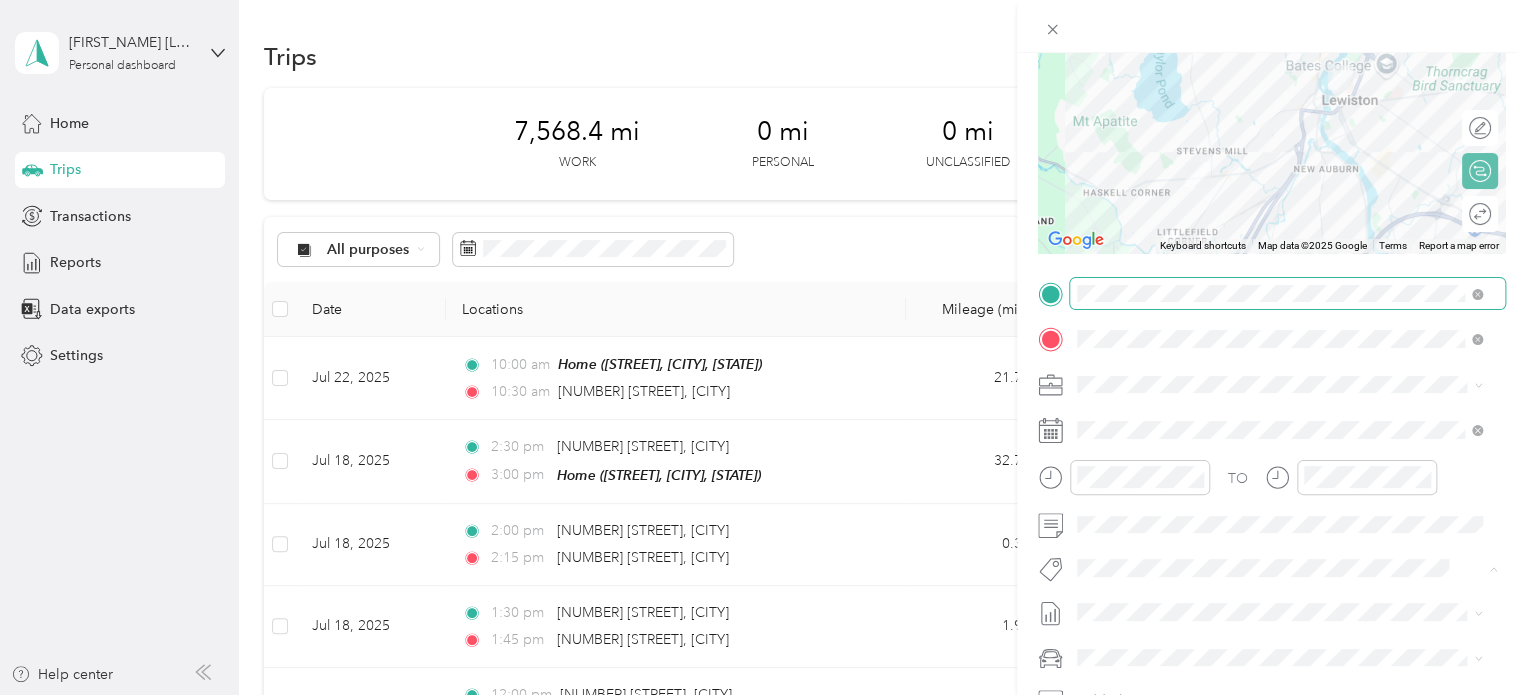 scroll, scrollTop: 0, scrollLeft: 0, axis: both 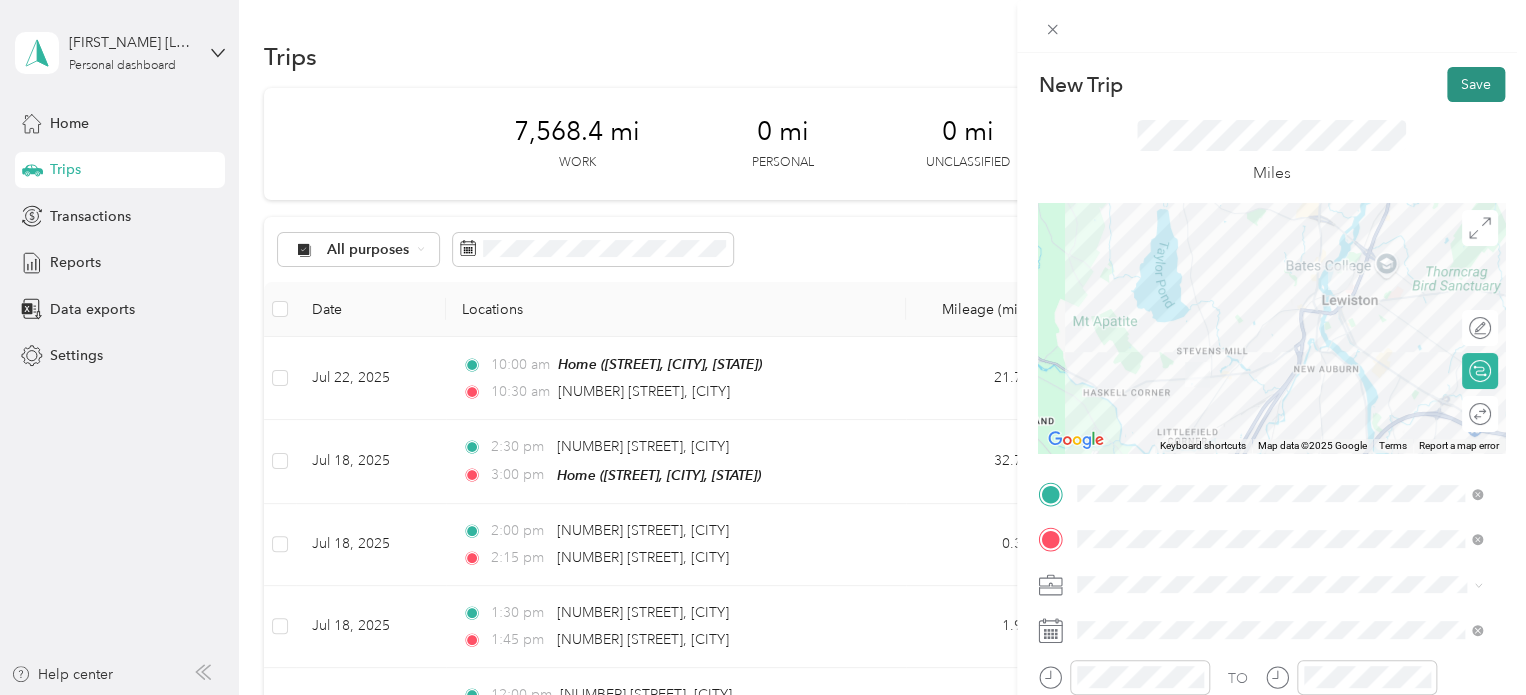 click on "Save" at bounding box center (1476, 84) 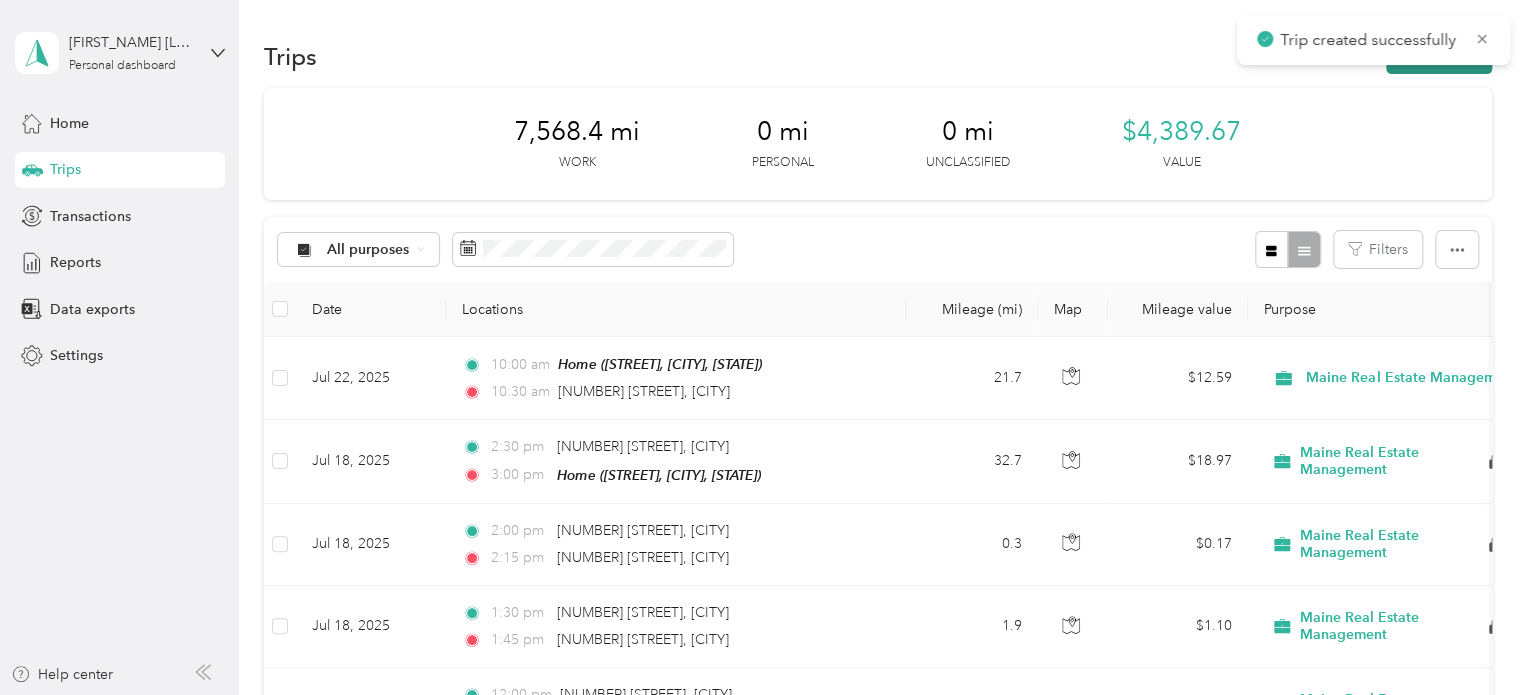 click on "New trip" at bounding box center (1439, 56) 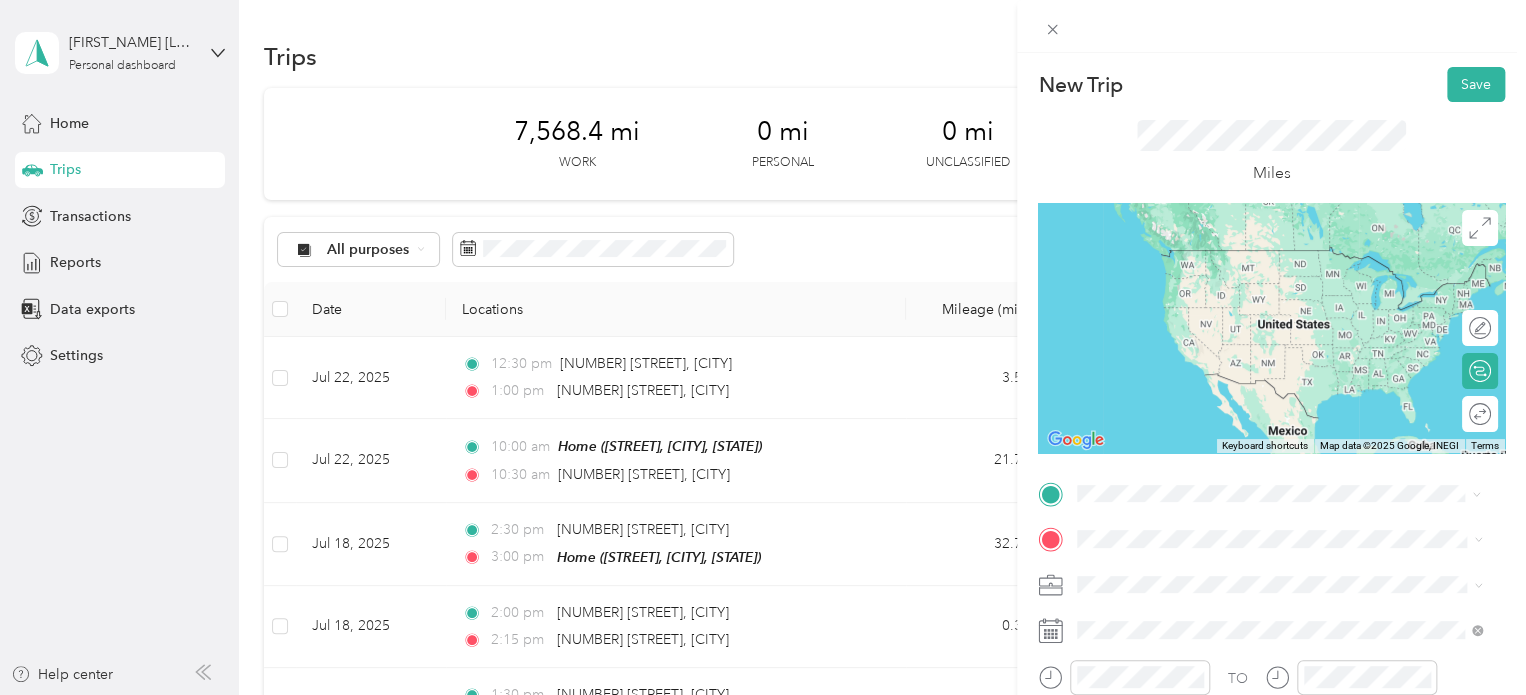 click on "[NUMBER] [STREET]
[CITY], [STATE] [POSTAL_CODE], [COUNTRY]" at bounding box center (1259, 258) 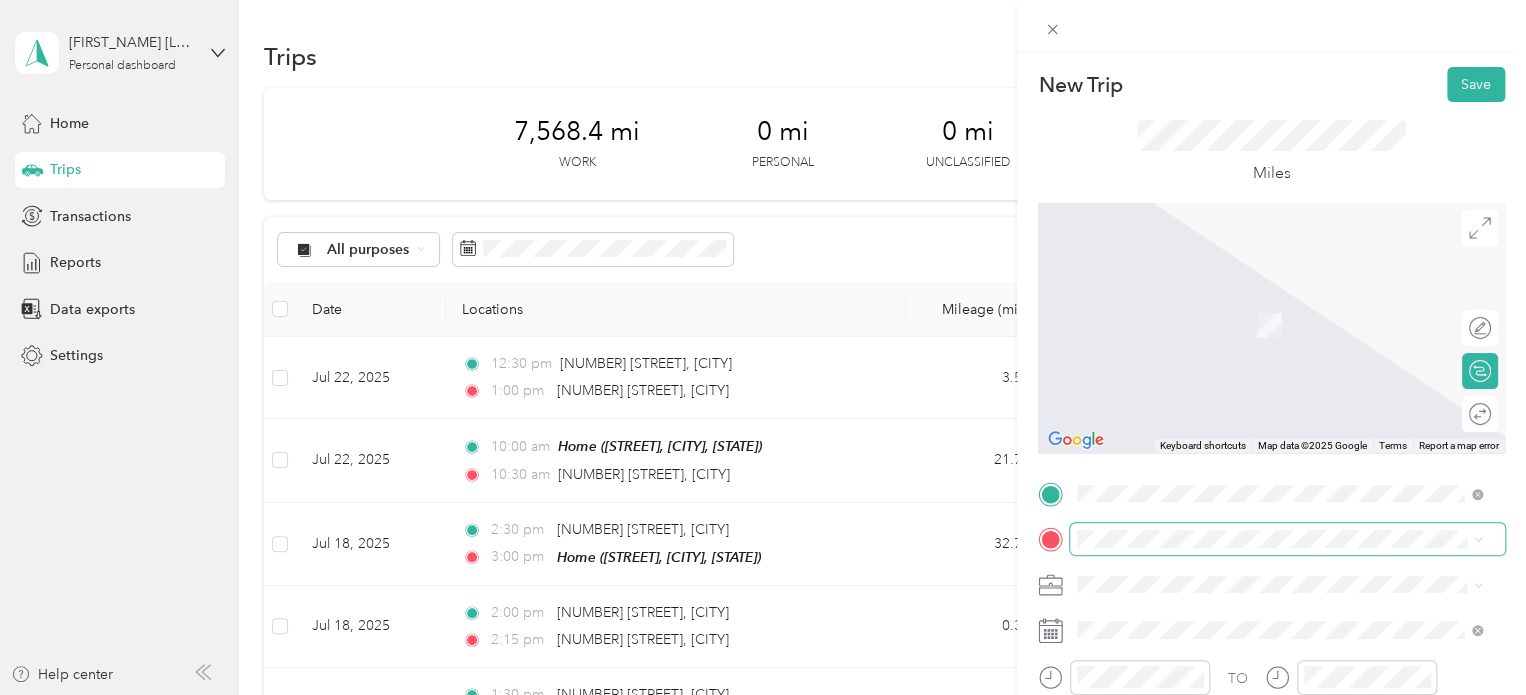 click at bounding box center (1287, 539) 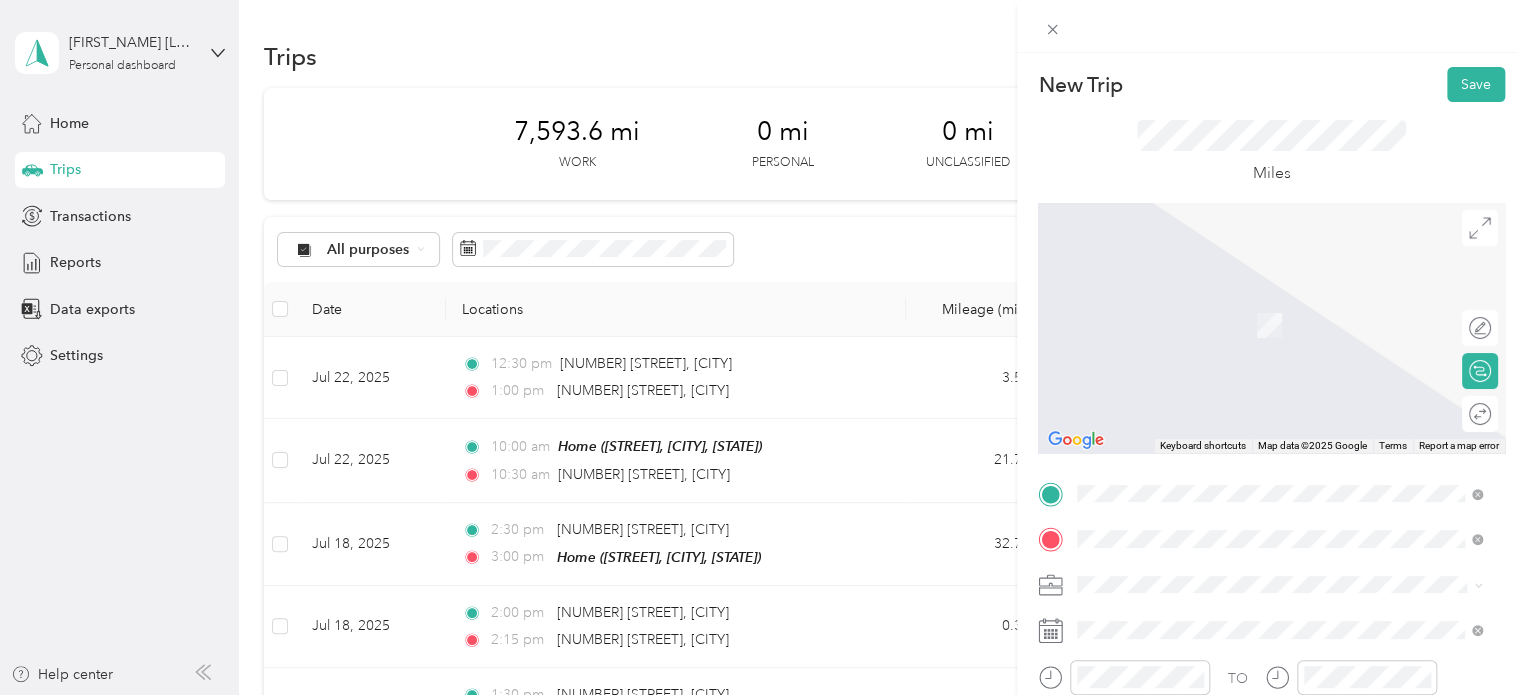 click on "[NUMBER] [STREET]
[CITY], [STATE] [POSTAL_CODE], [COUNTRY]" at bounding box center [1279, 304] 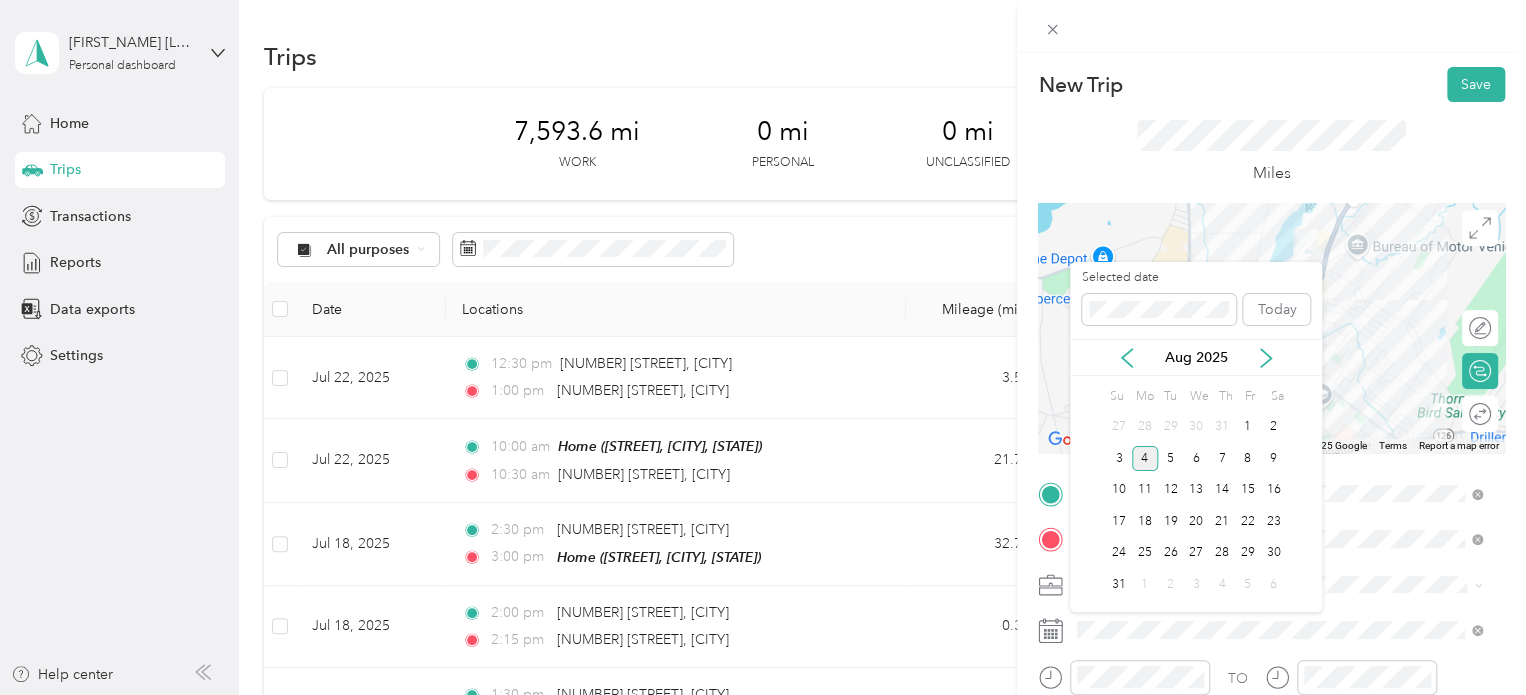 click on "Aug 2025" at bounding box center (1196, 357) 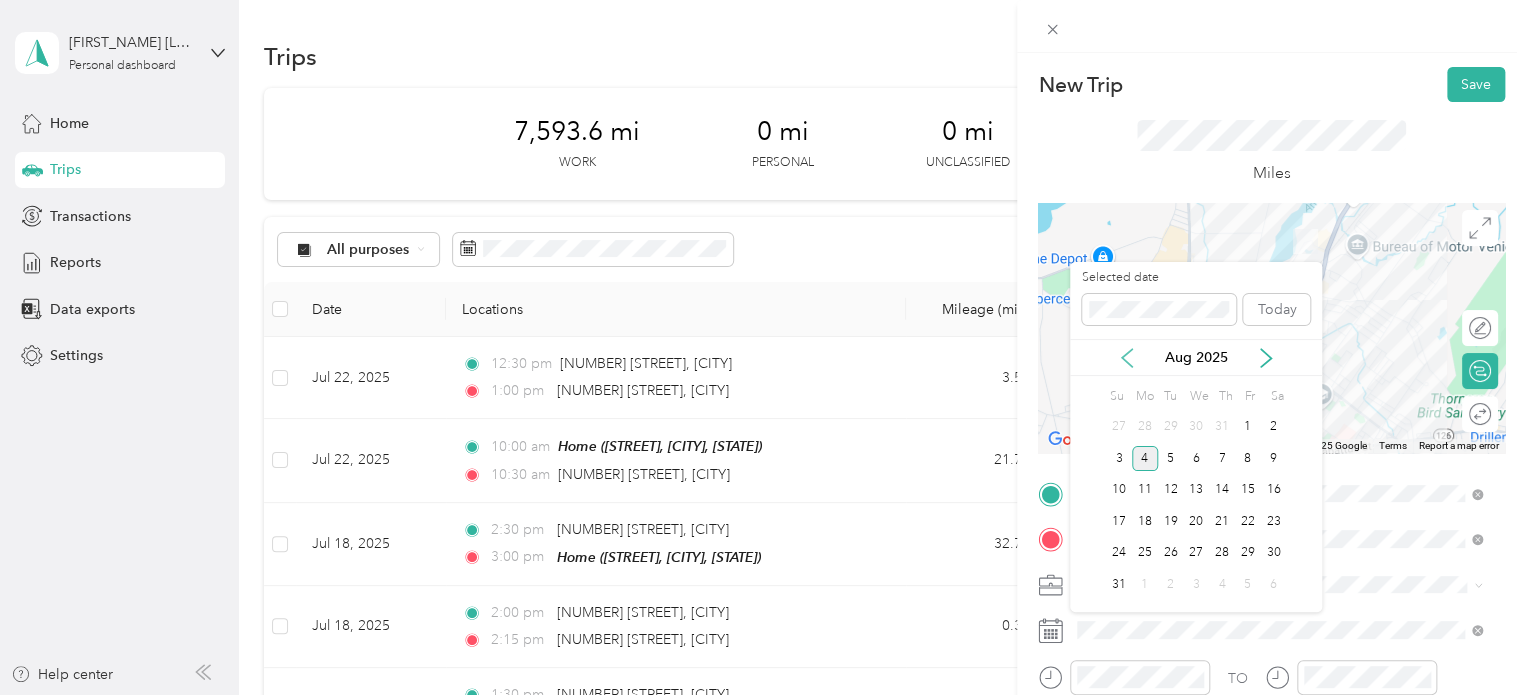 click 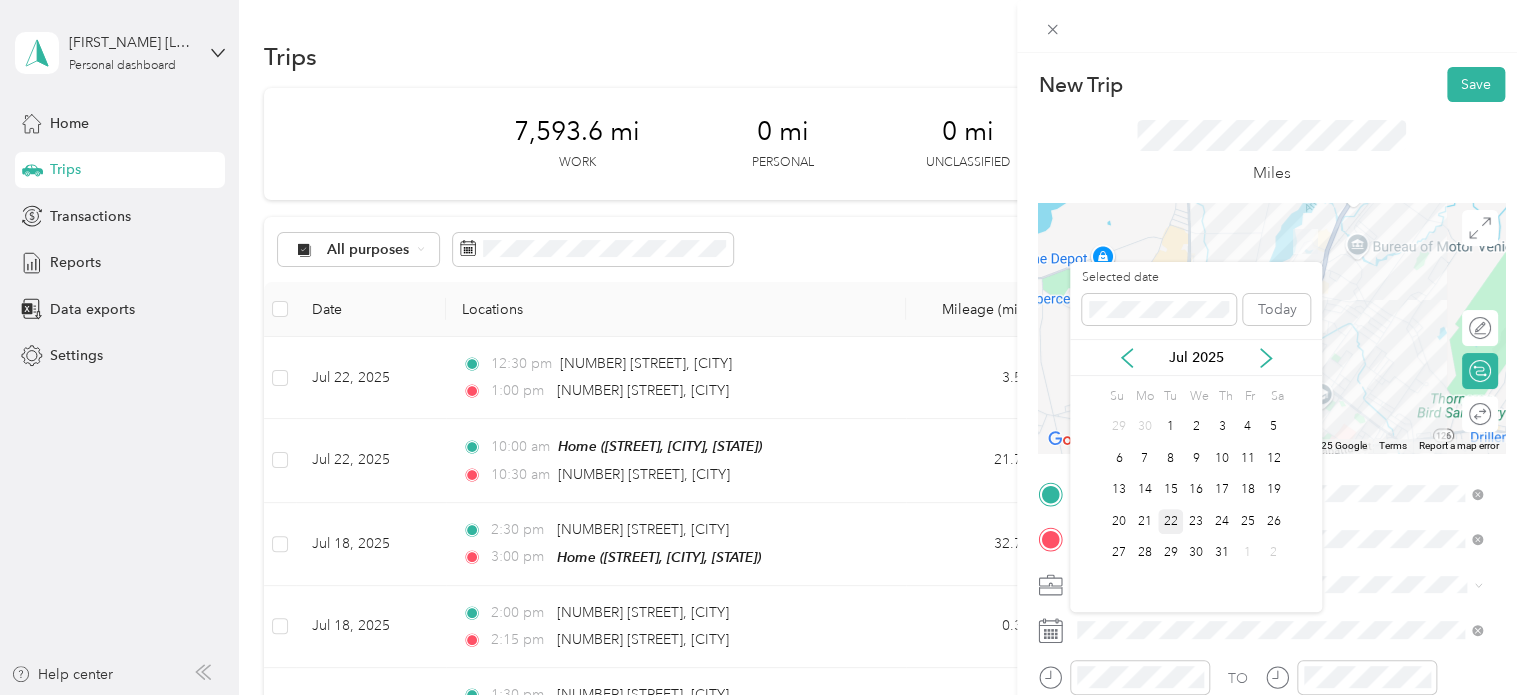 click on "22" at bounding box center [1171, 521] 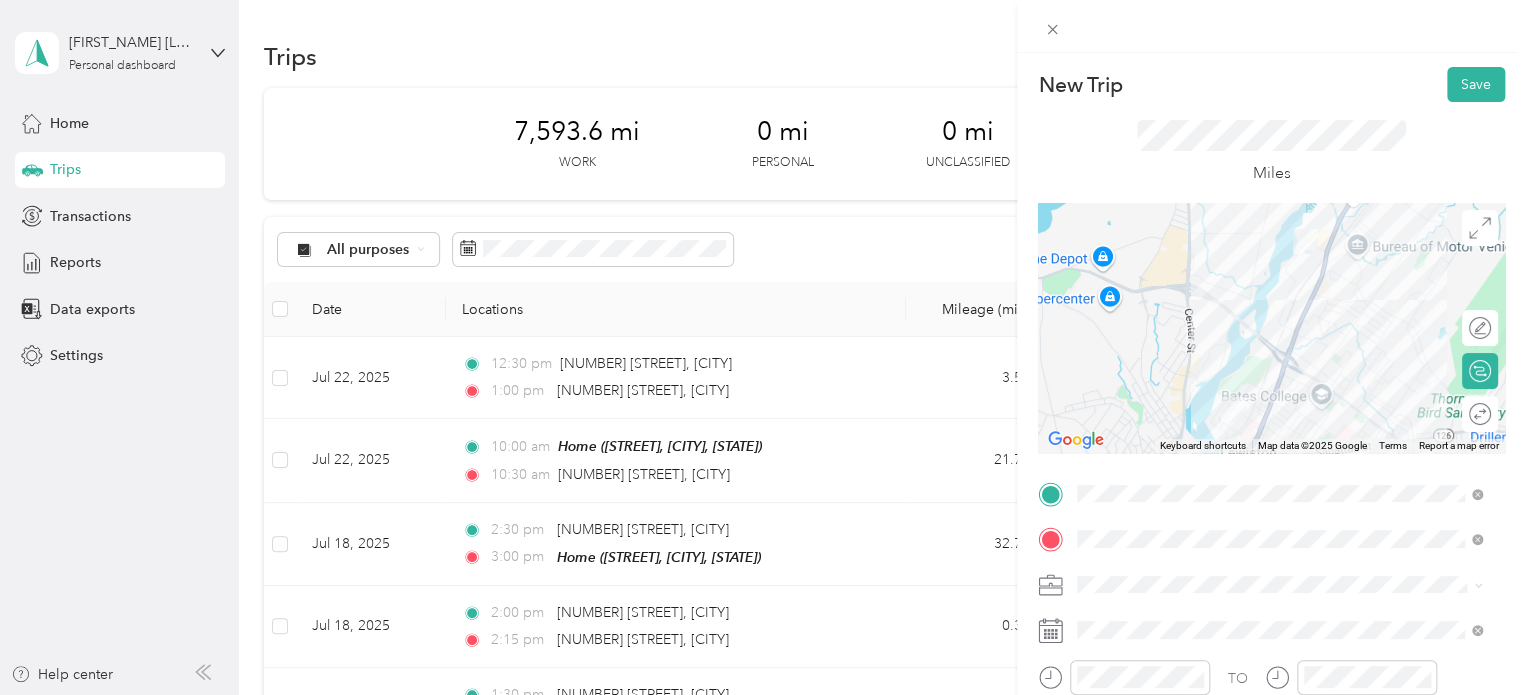 scroll, scrollTop: 100, scrollLeft: 0, axis: vertical 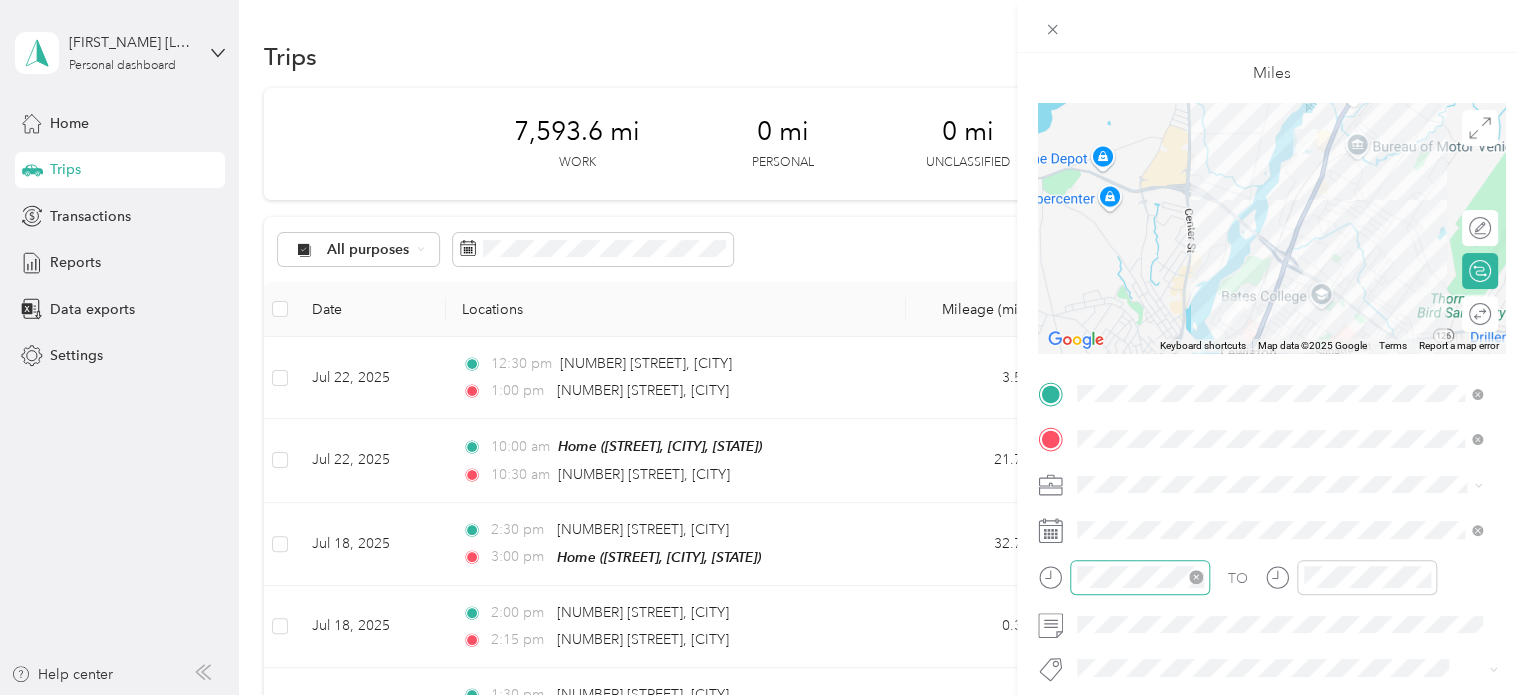 click at bounding box center [1140, 577] 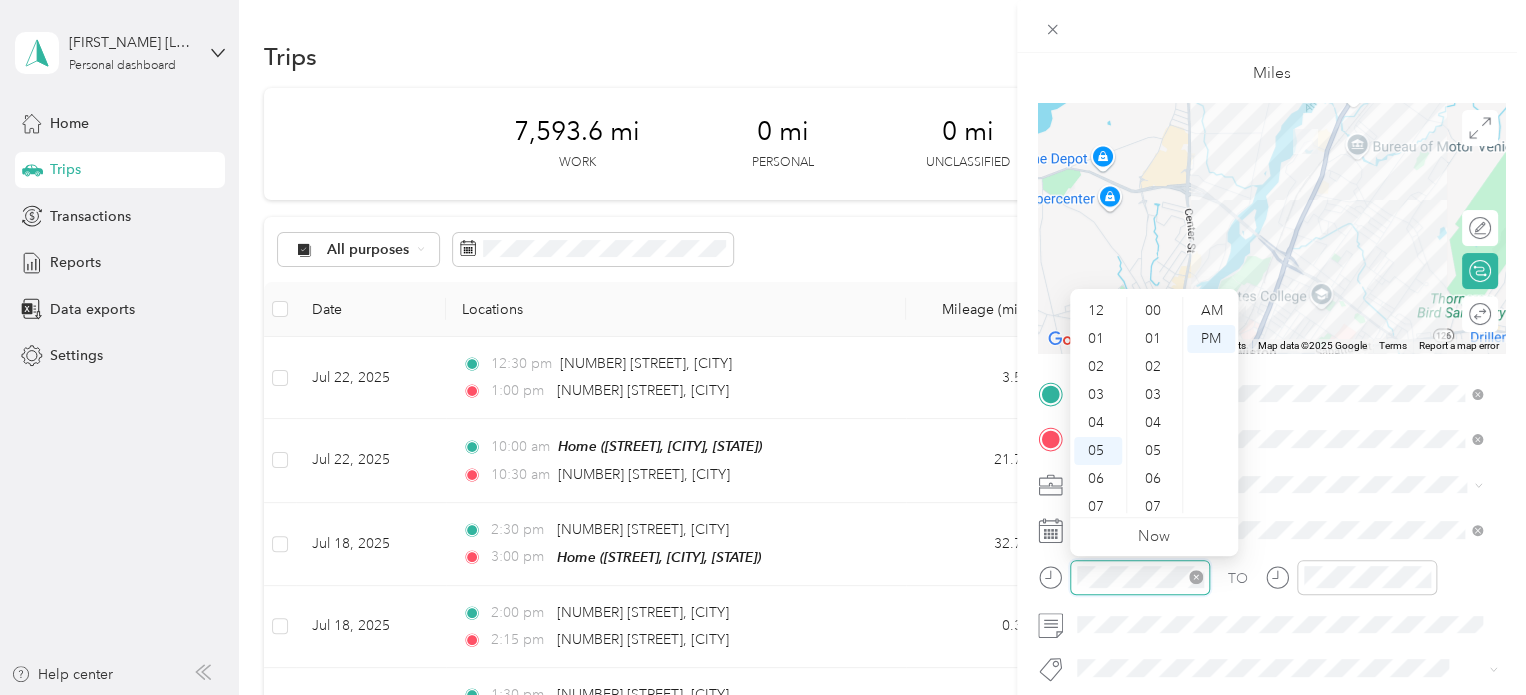 scroll, scrollTop: 980, scrollLeft: 0, axis: vertical 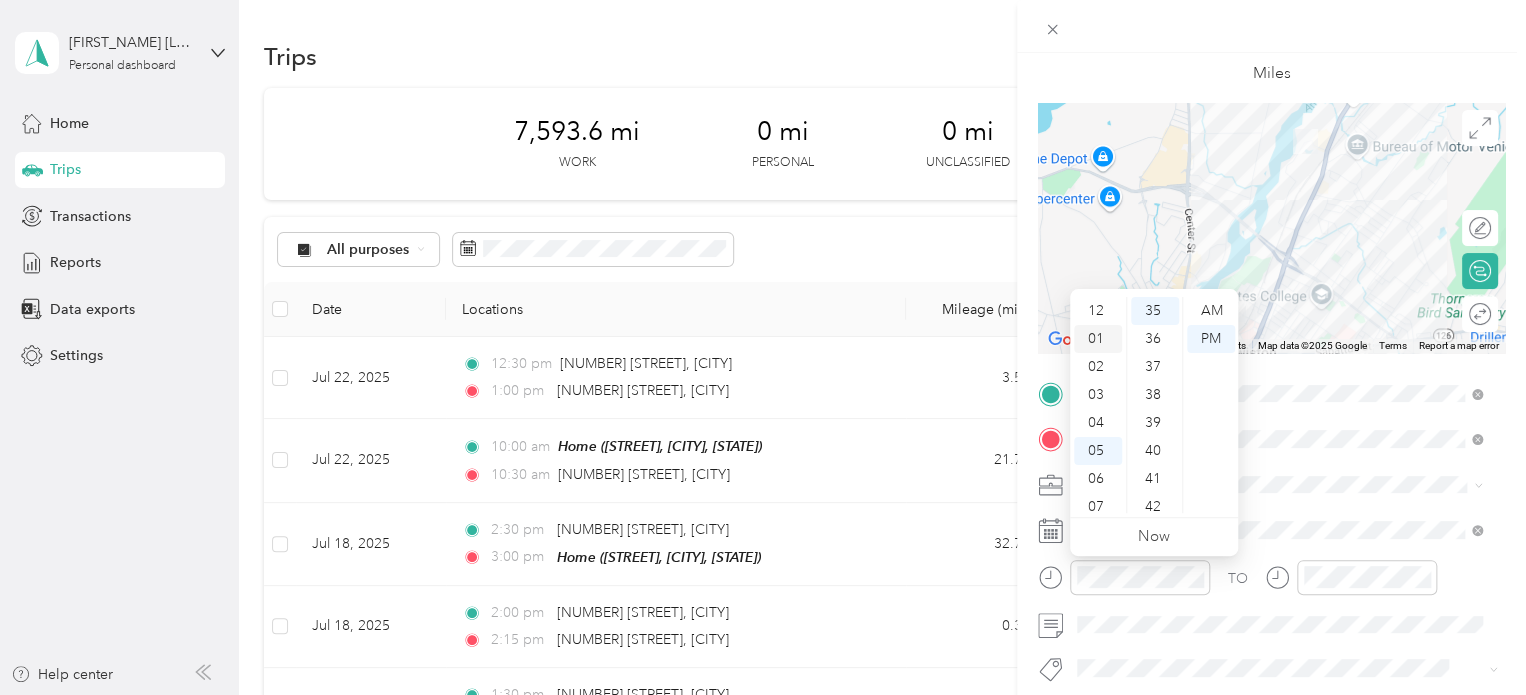 click on "01" at bounding box center (1098, 339) 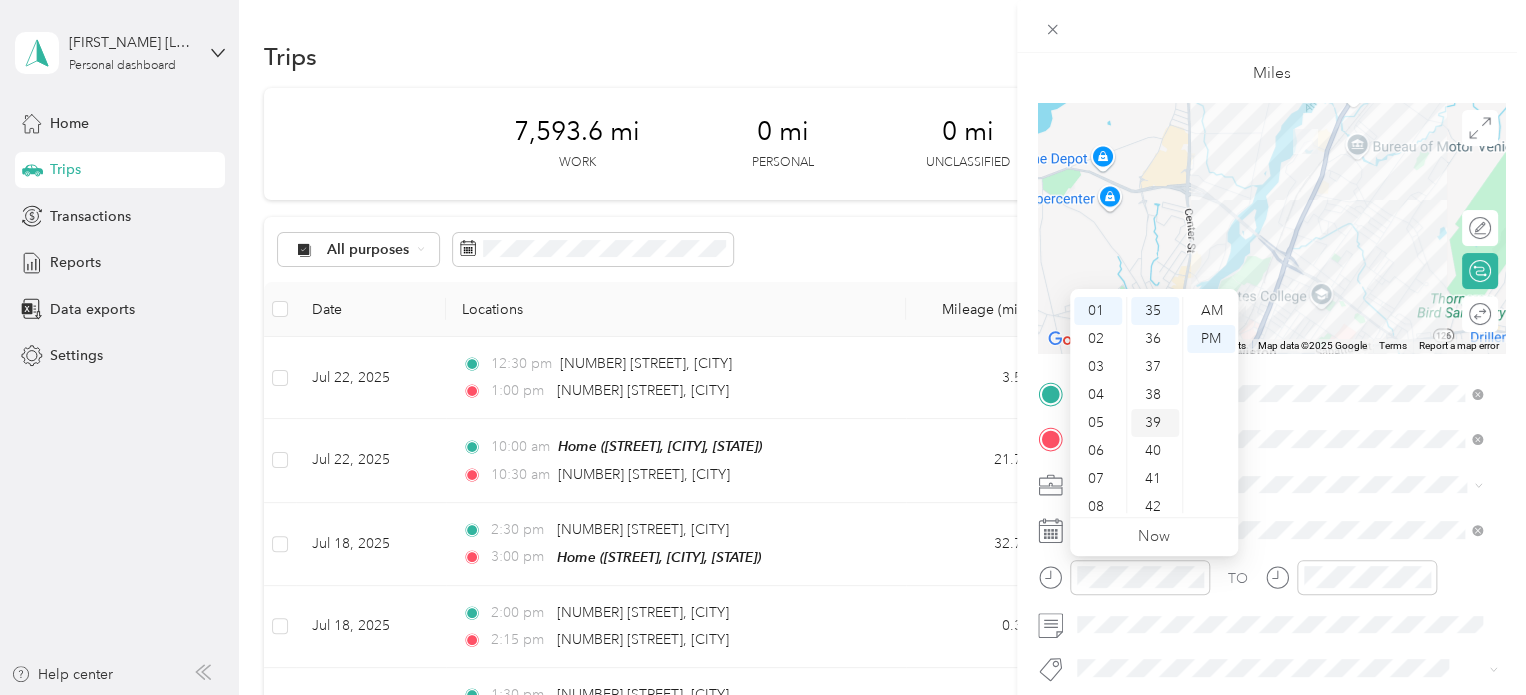 scroll, scrollTop: 28, scrollLeft: 0, axis: vertical 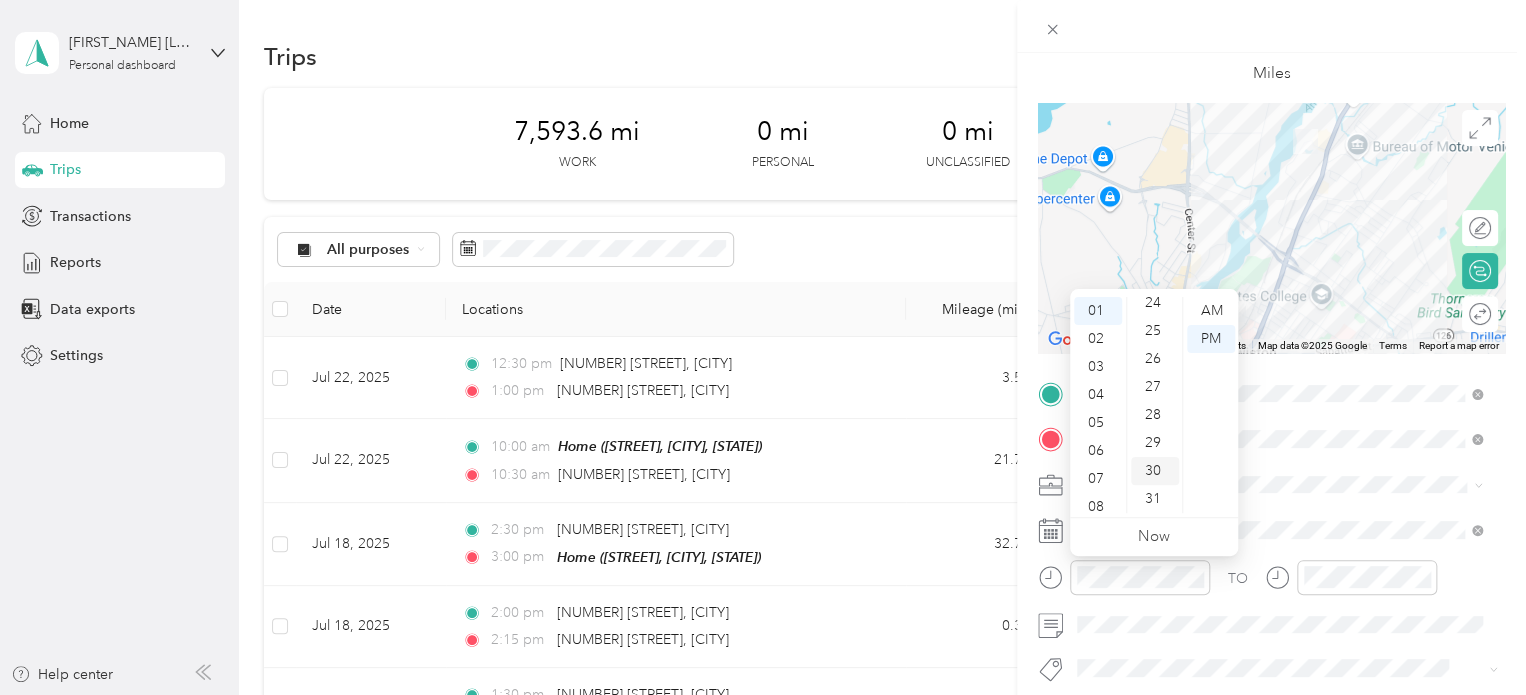 click on "30" at bounding box center (1155, 471) 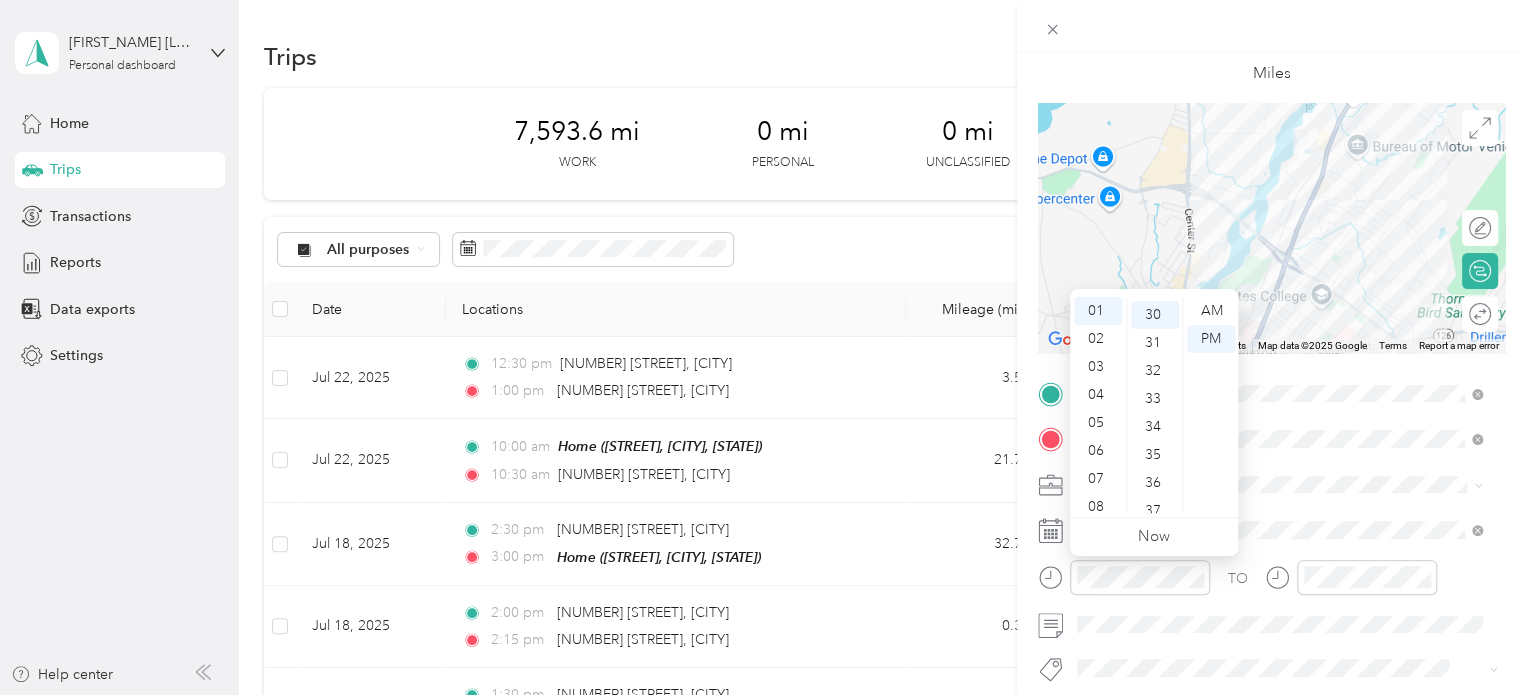 scroll, scrollTop: 840, scrollLeft: 0, axis: vertical 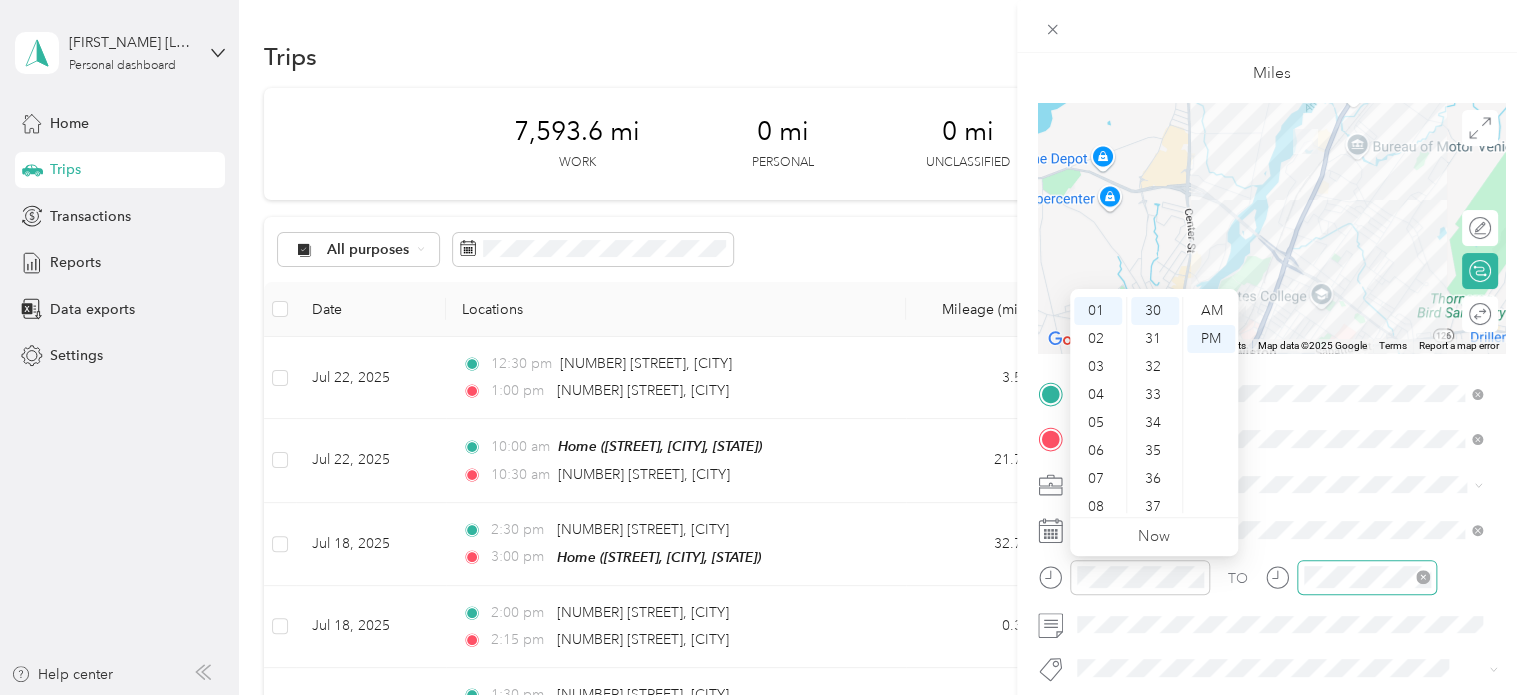 click at bounding box center [1367, 577] 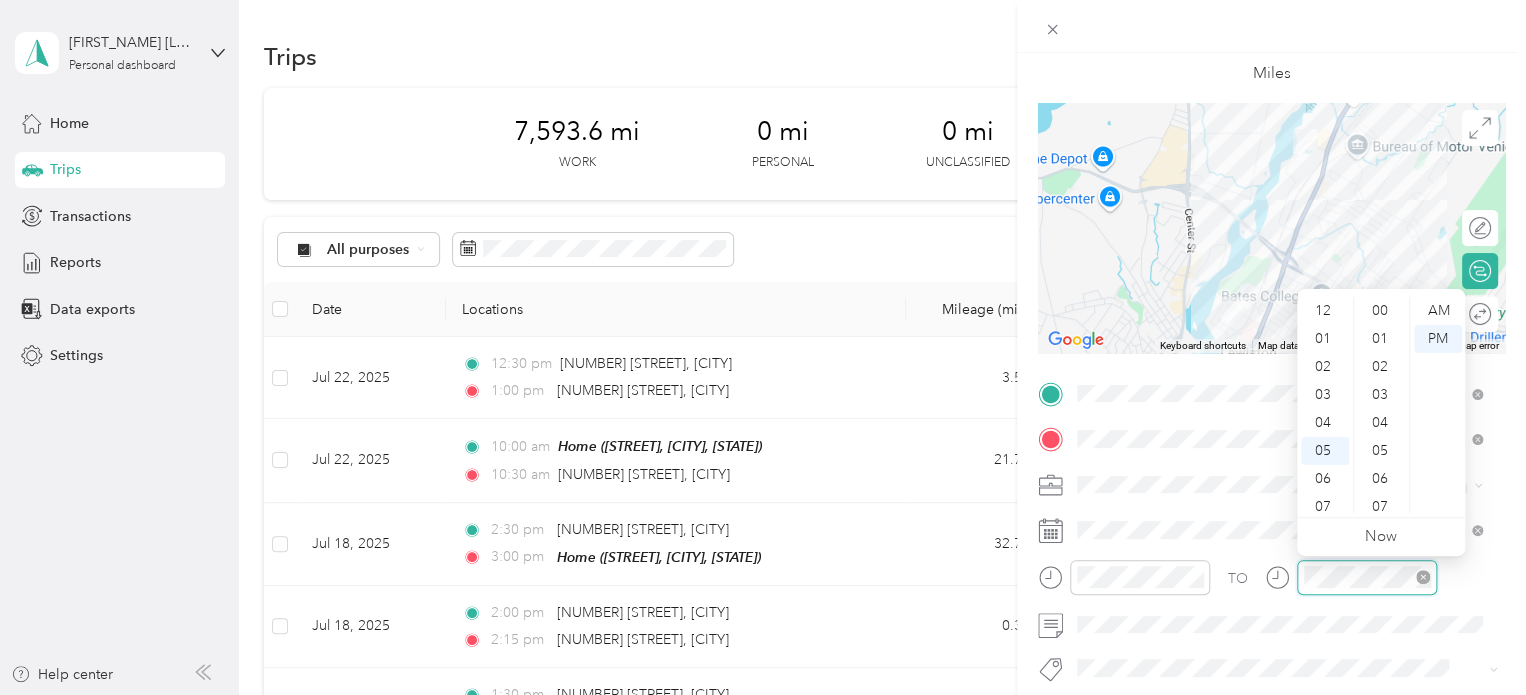 scroll, scrollTop: 980, scrollLeft: 0, axis: vertical 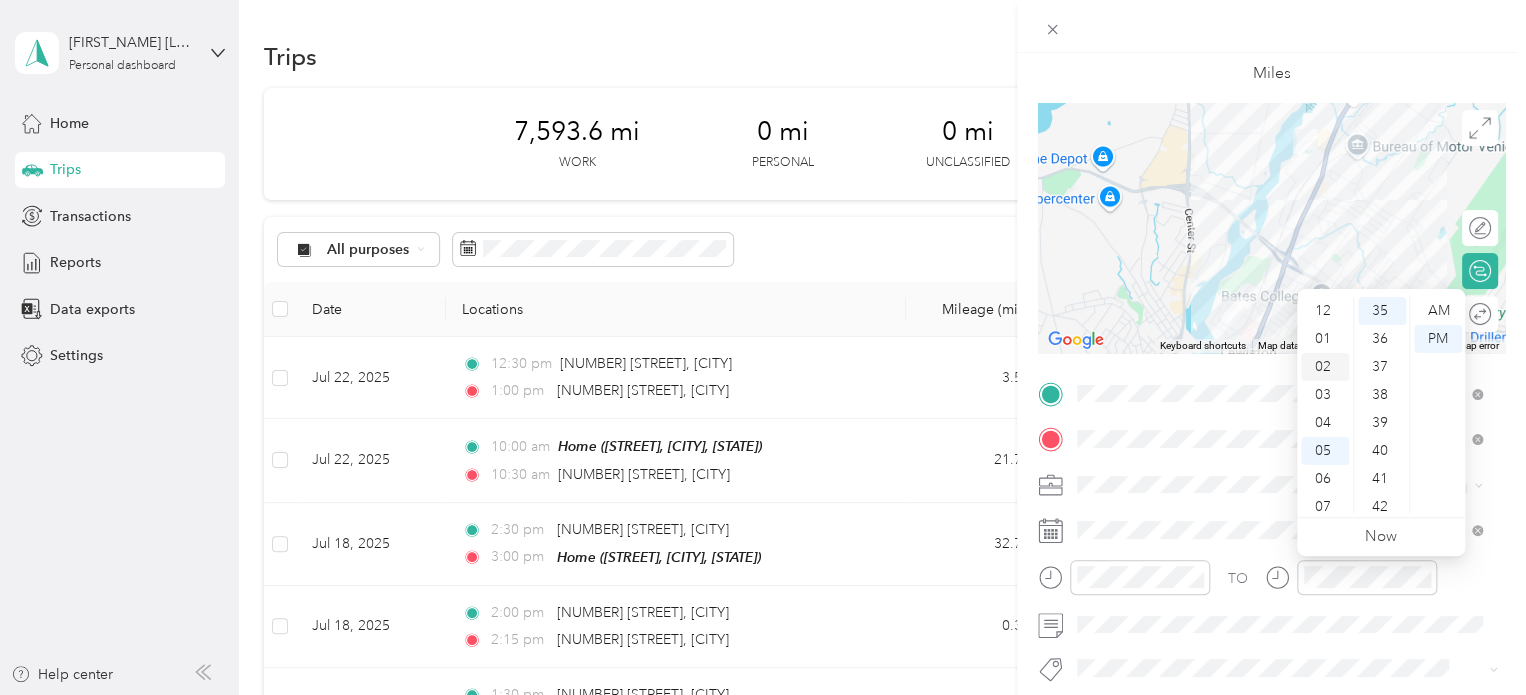 click on "02" at bounding box center [1325, 367] 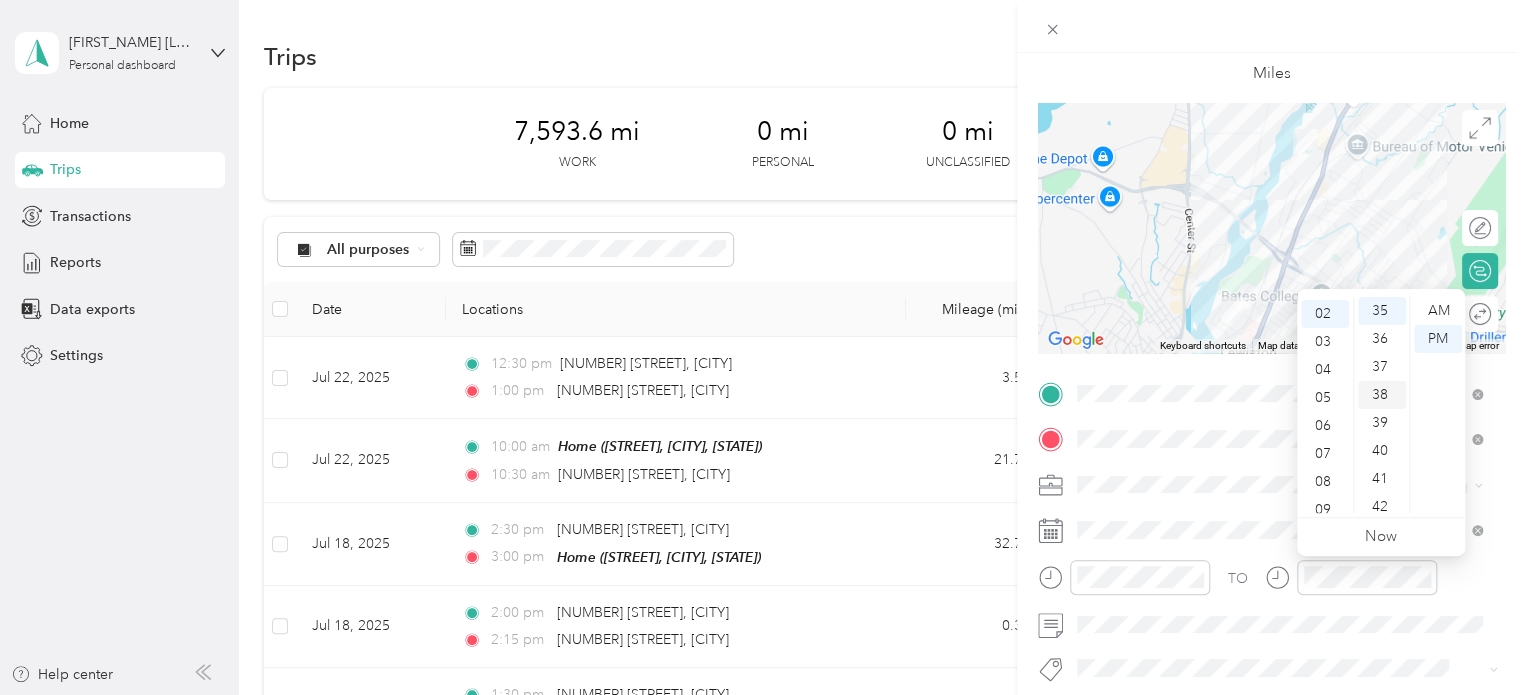 scroll, scrollTop: 56, scrollLeft: 0, axis: vertical 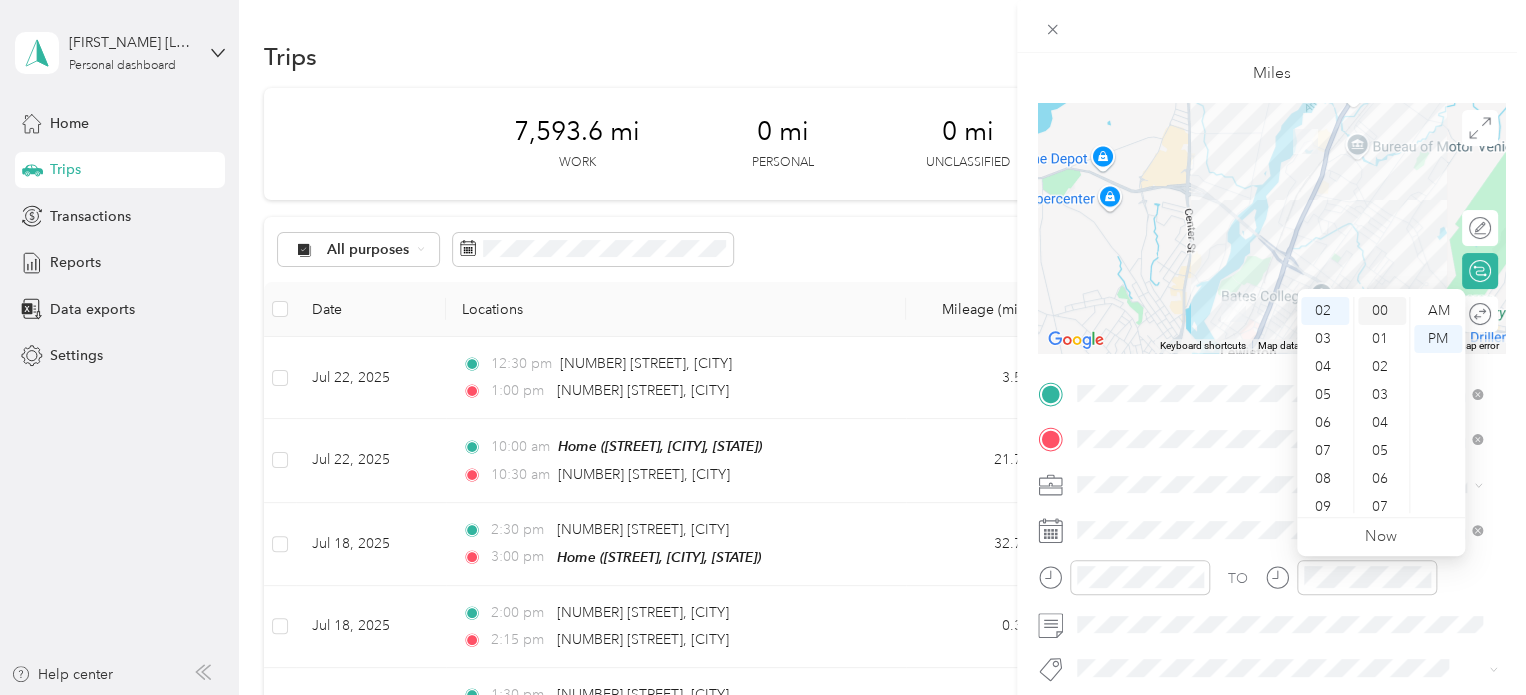 click on "00" at bounding box center (1382, 311) 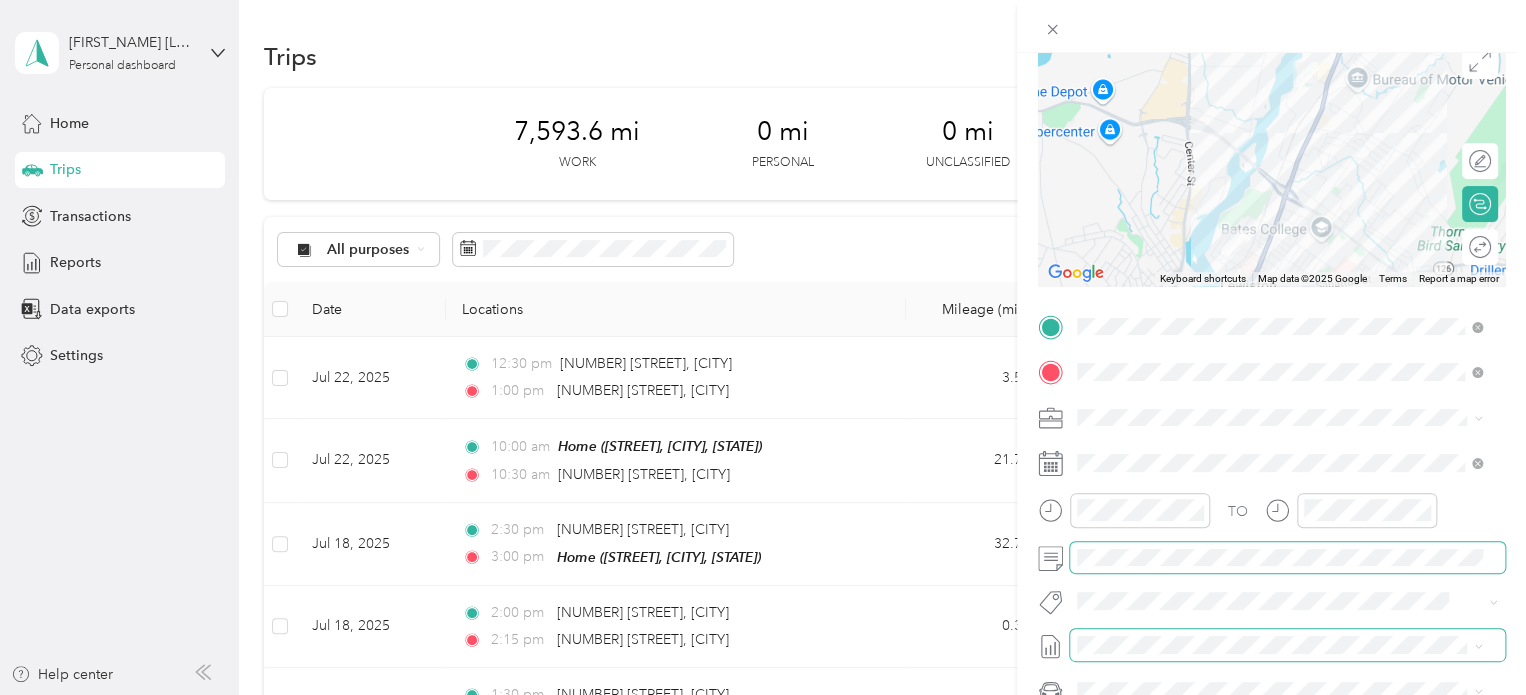 scroll, scrollTop: 200, scrollLeft: 0, axis: vertical 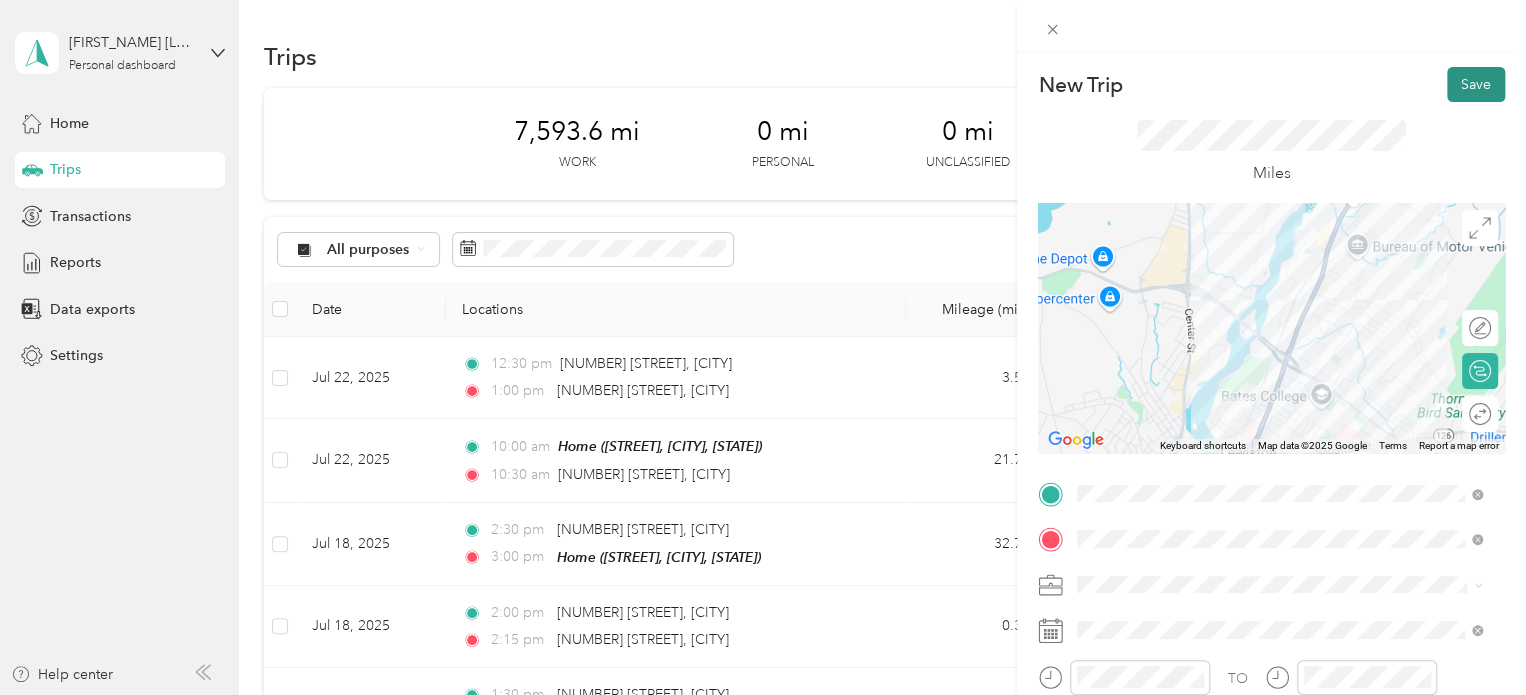 click on "Save" at bounding box center (1476, 84) 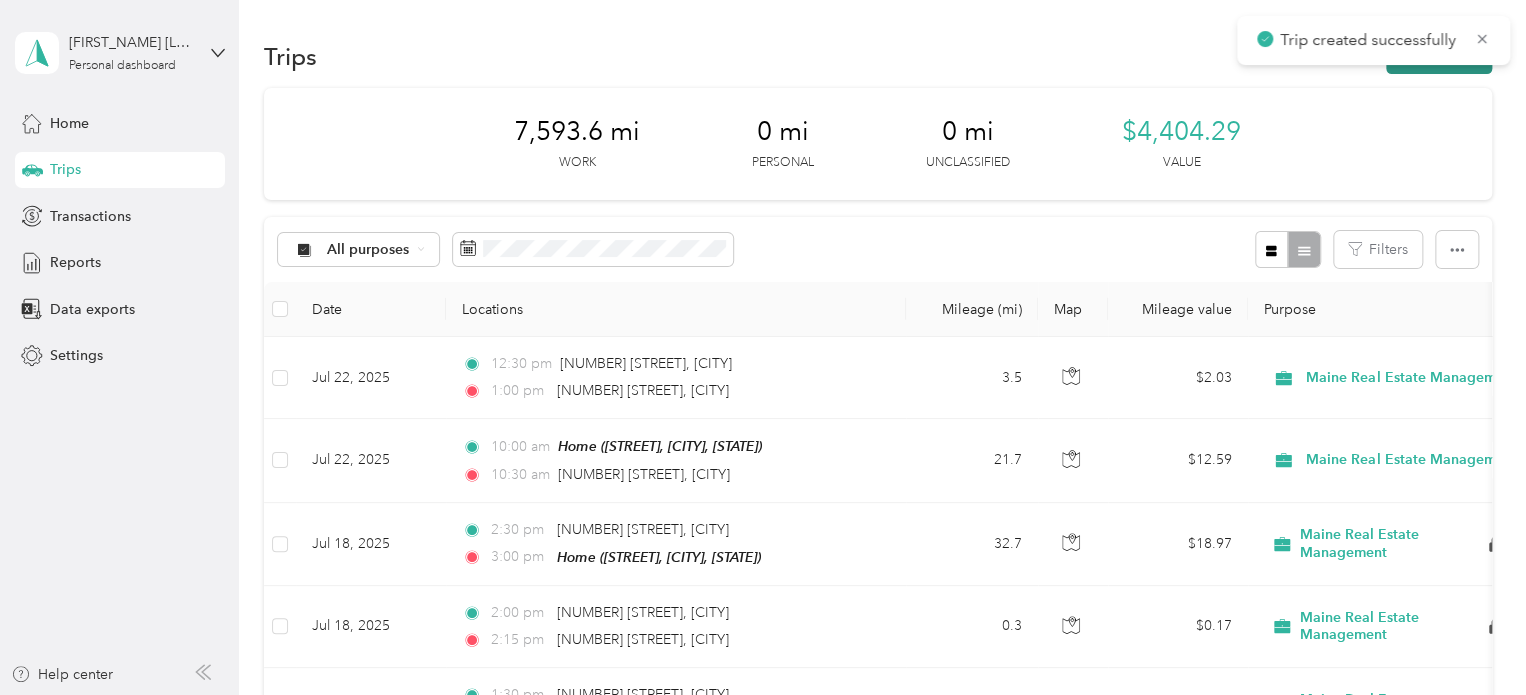 click on "New trip" at bounding box center [1439, 56] 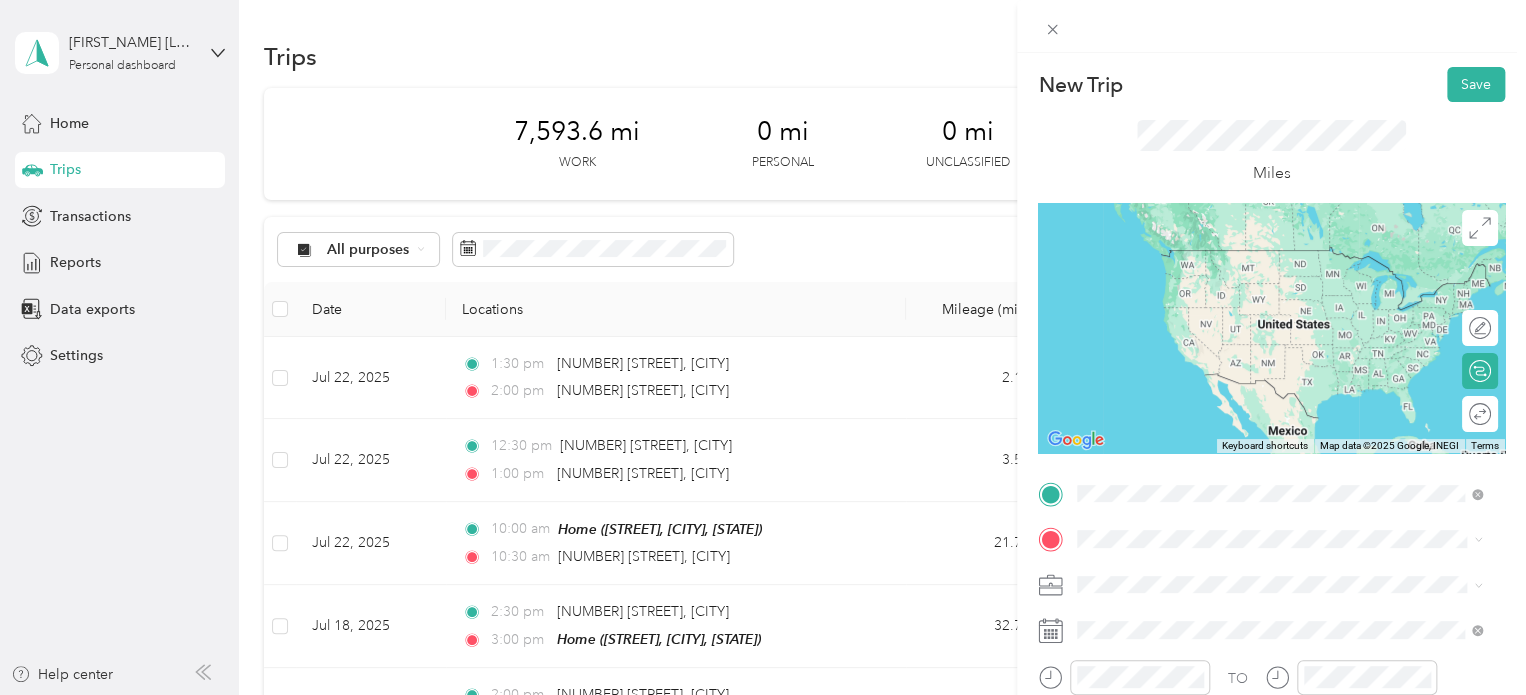 click on "[NUMBER] [STREET]
[CITY], [STATE] [POSTAL_CODE], [COUNTRY]" at bounding box center [1259, 258] 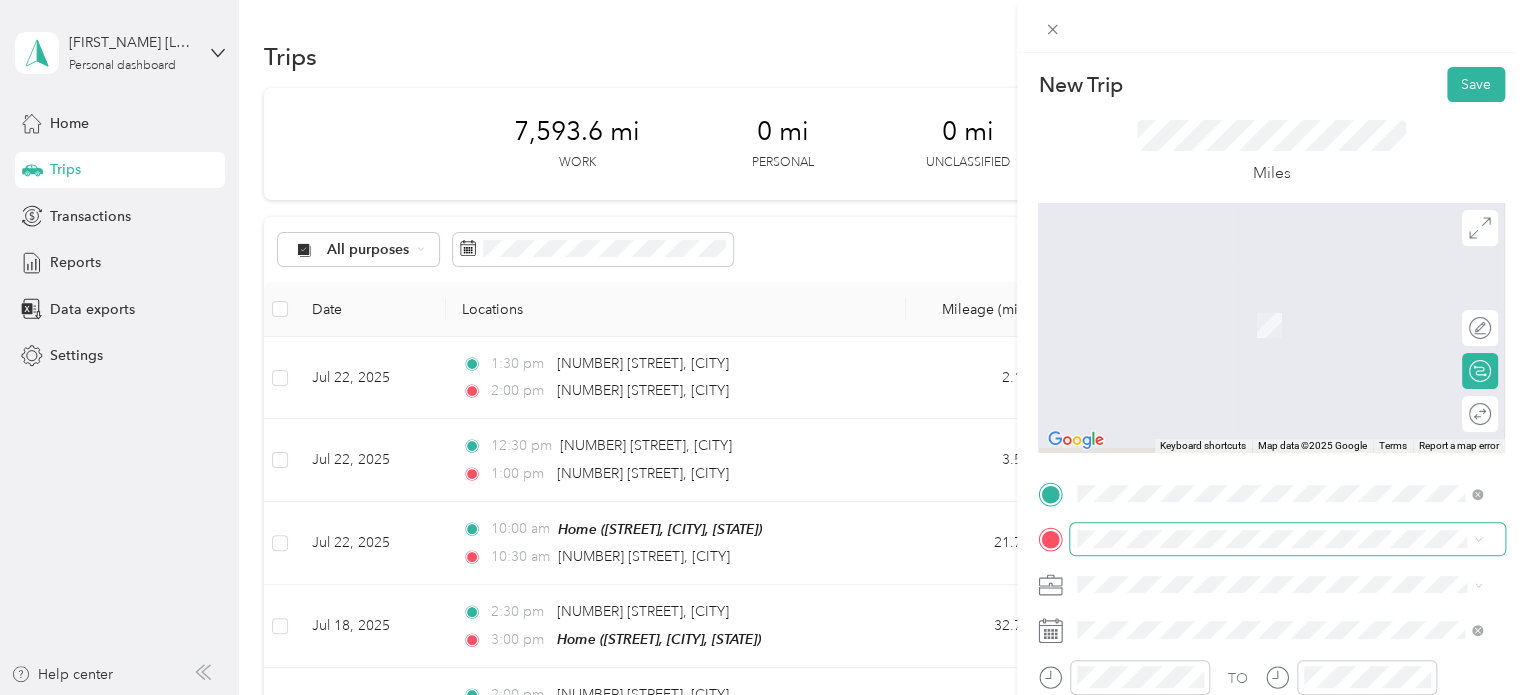 click at bounding box center [1287, 539] 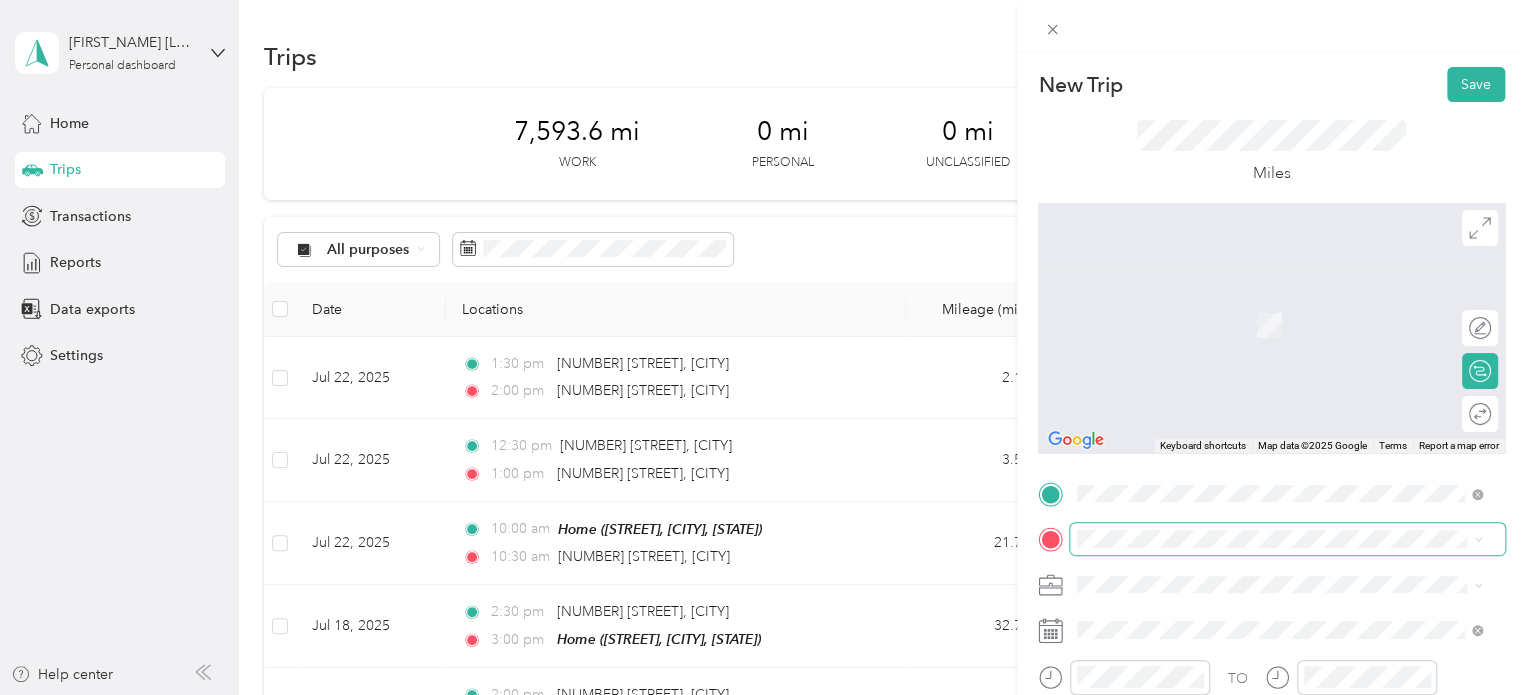 click at bounding box center [1287, 539] 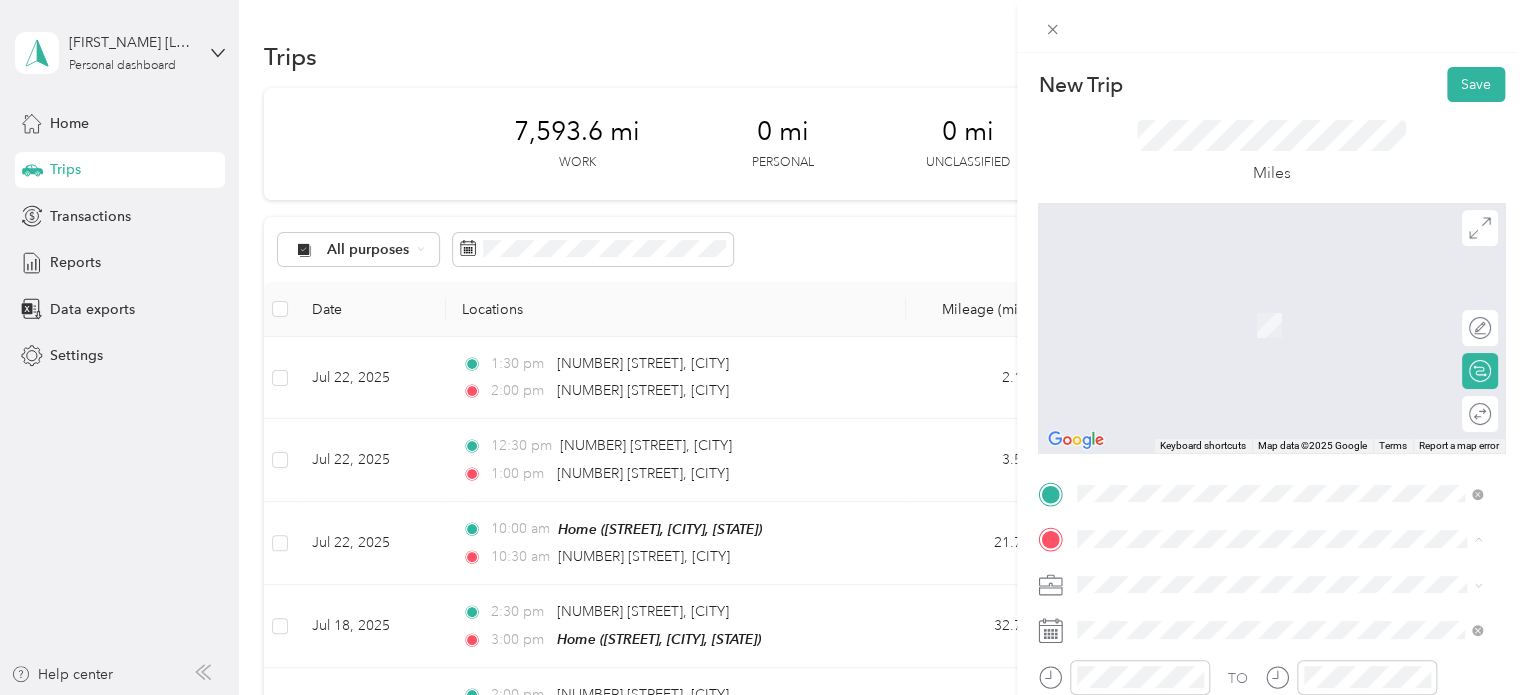 drag, startPoint x: 1133, startPoint y: 412, endPoint x: 1143, endPoint y: 455, distance: 44.14748 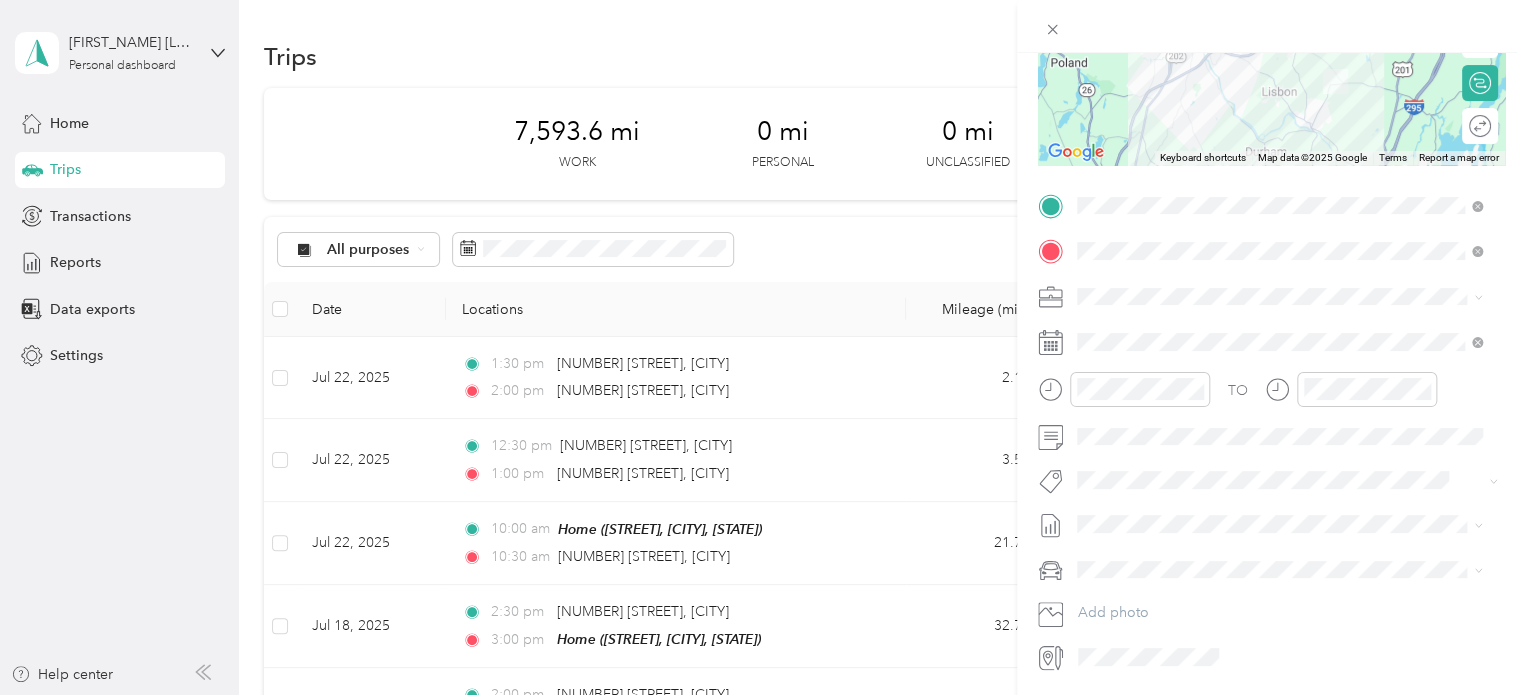 scroll, scrollTop: 300, scrollLeft: 0, axis: vertical 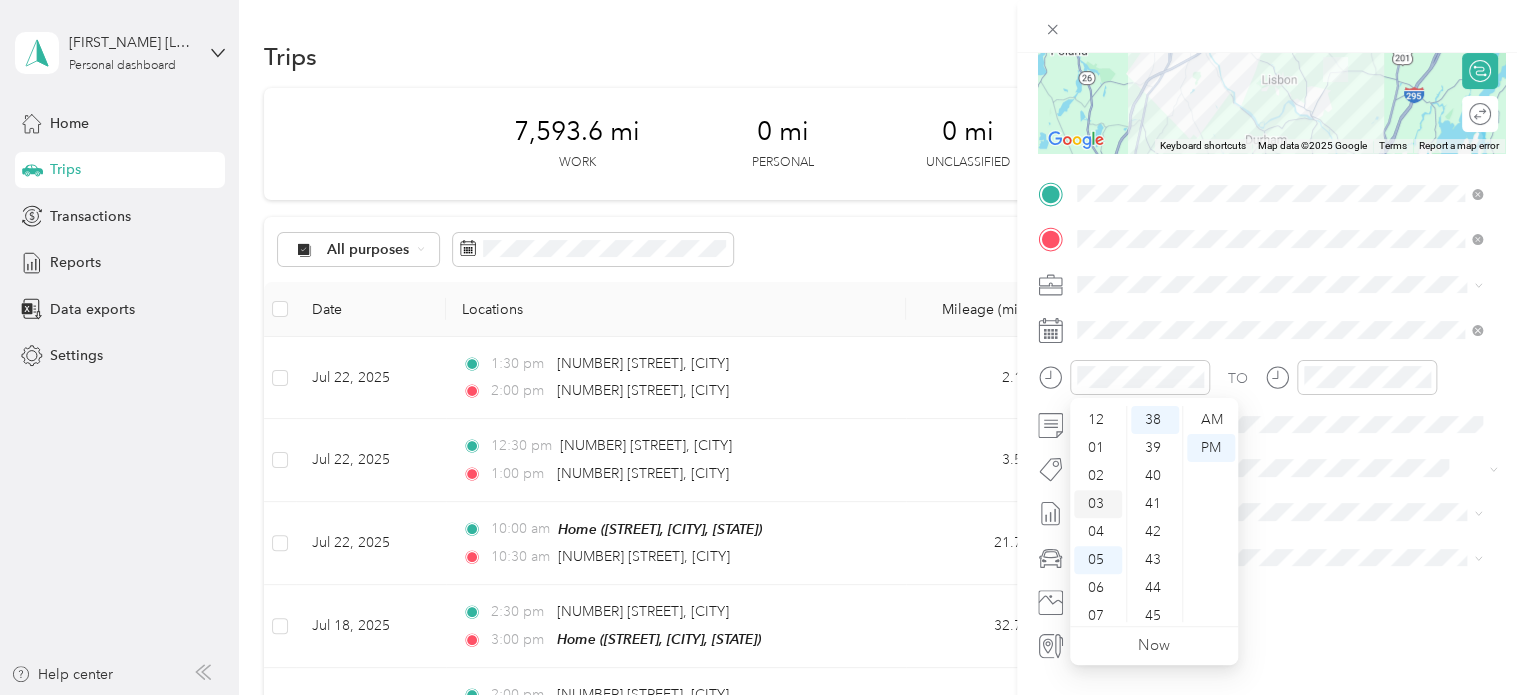 click on "03" at bounding box center [1098, 504] 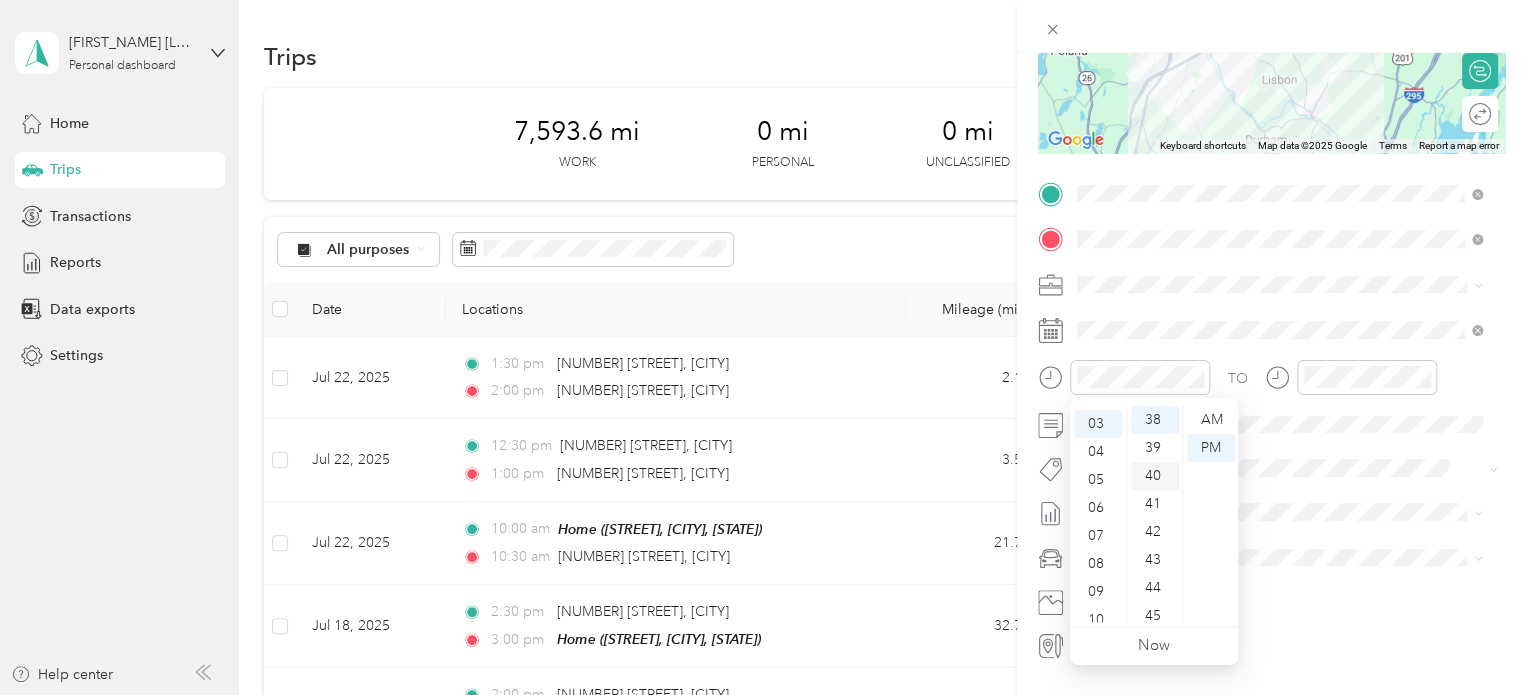 scroll, scrollTop: 84, scrollLeft: 0, axis: vertical 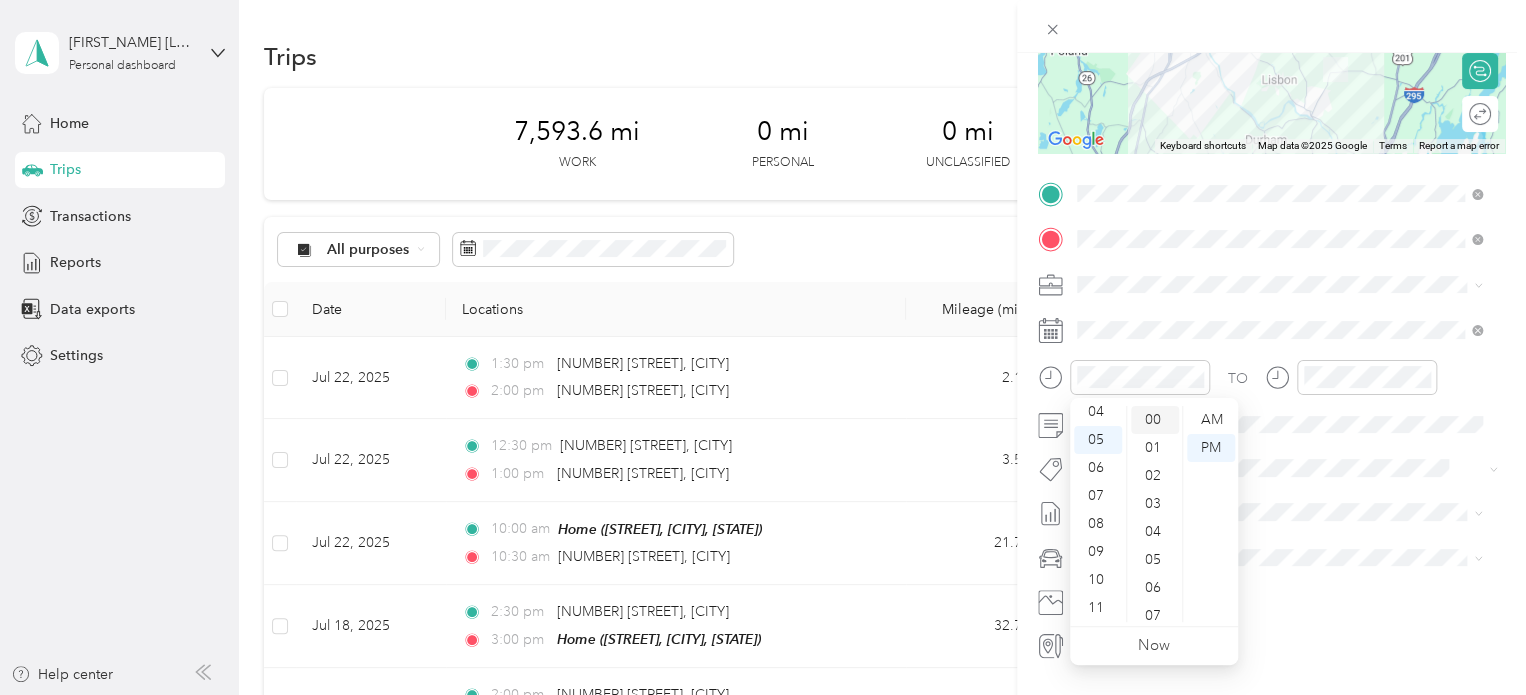 click on "00" at bounding box center (1155, 420) 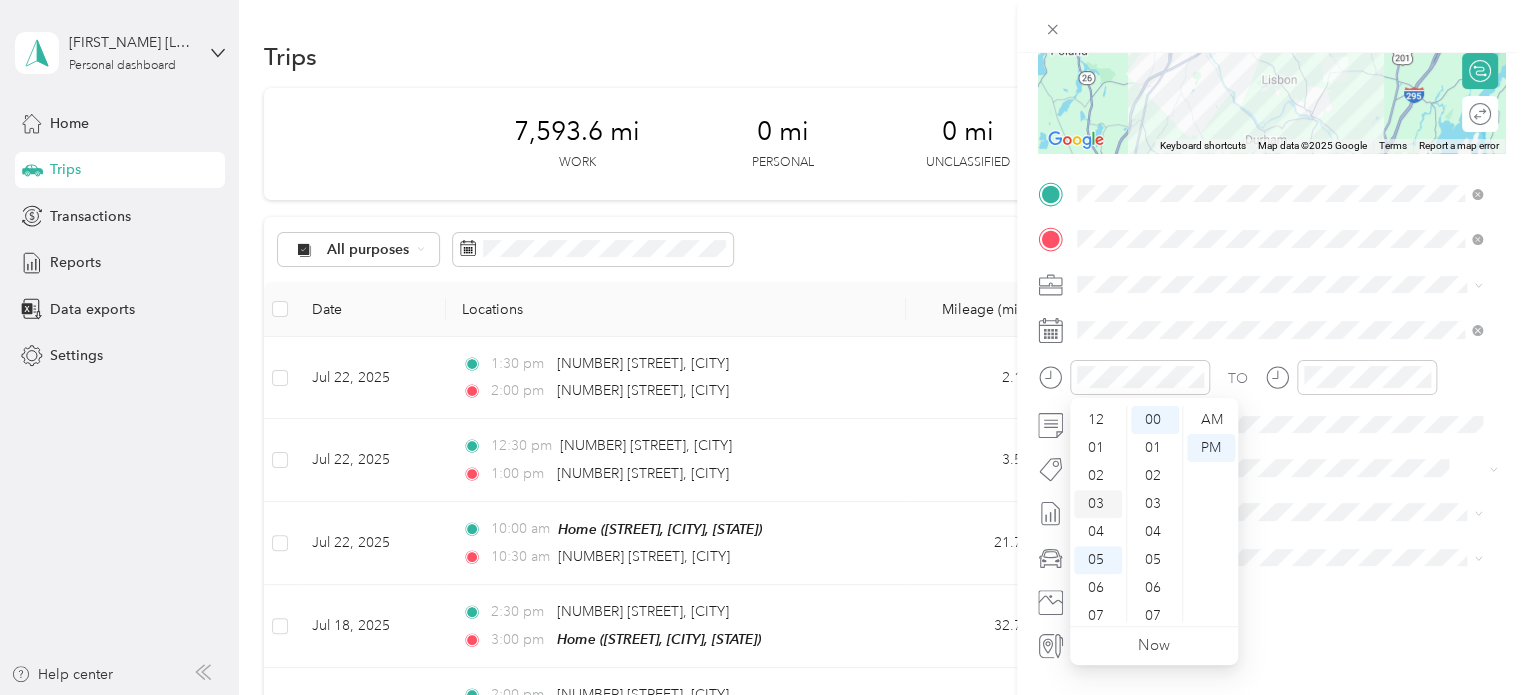 scroll, scrollTop: 0, scrollLeft: 0, axis: both 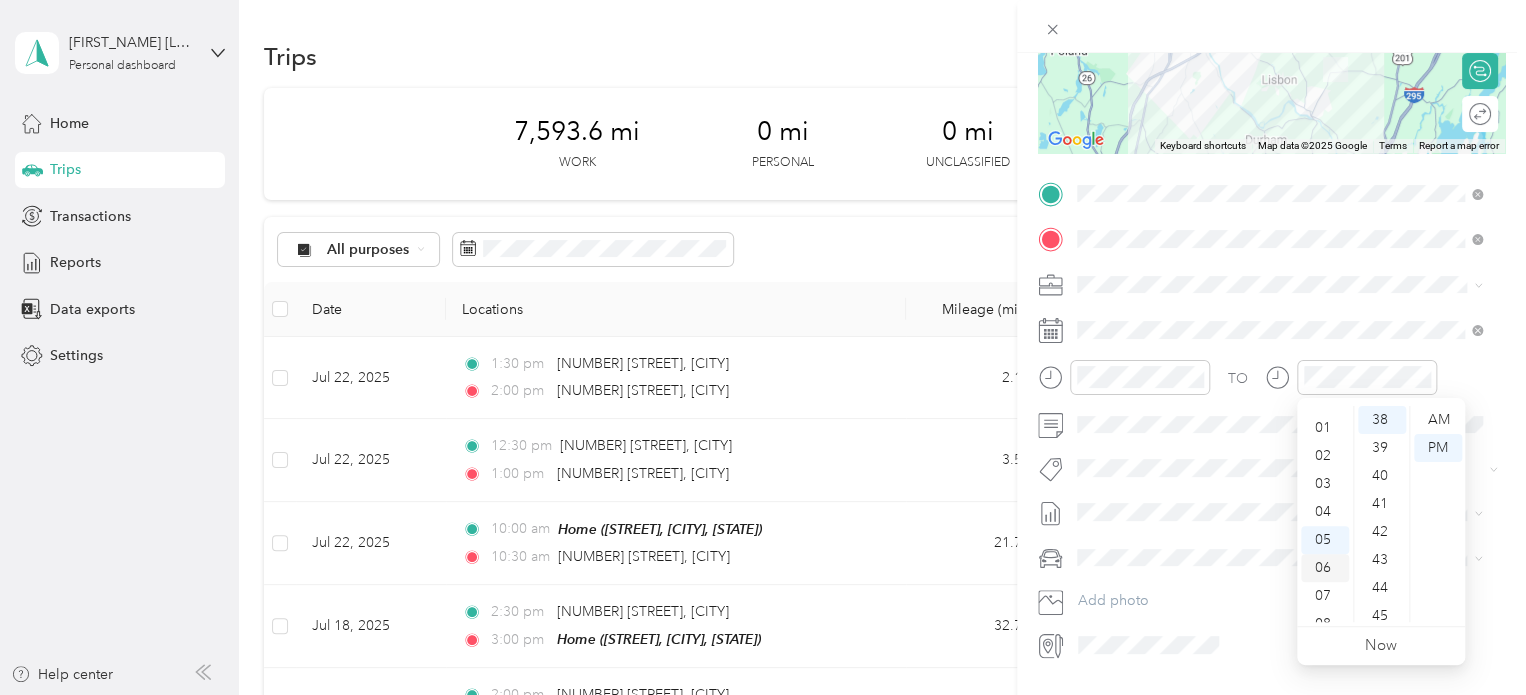 click on "03" at bounding box center (1325, 484) 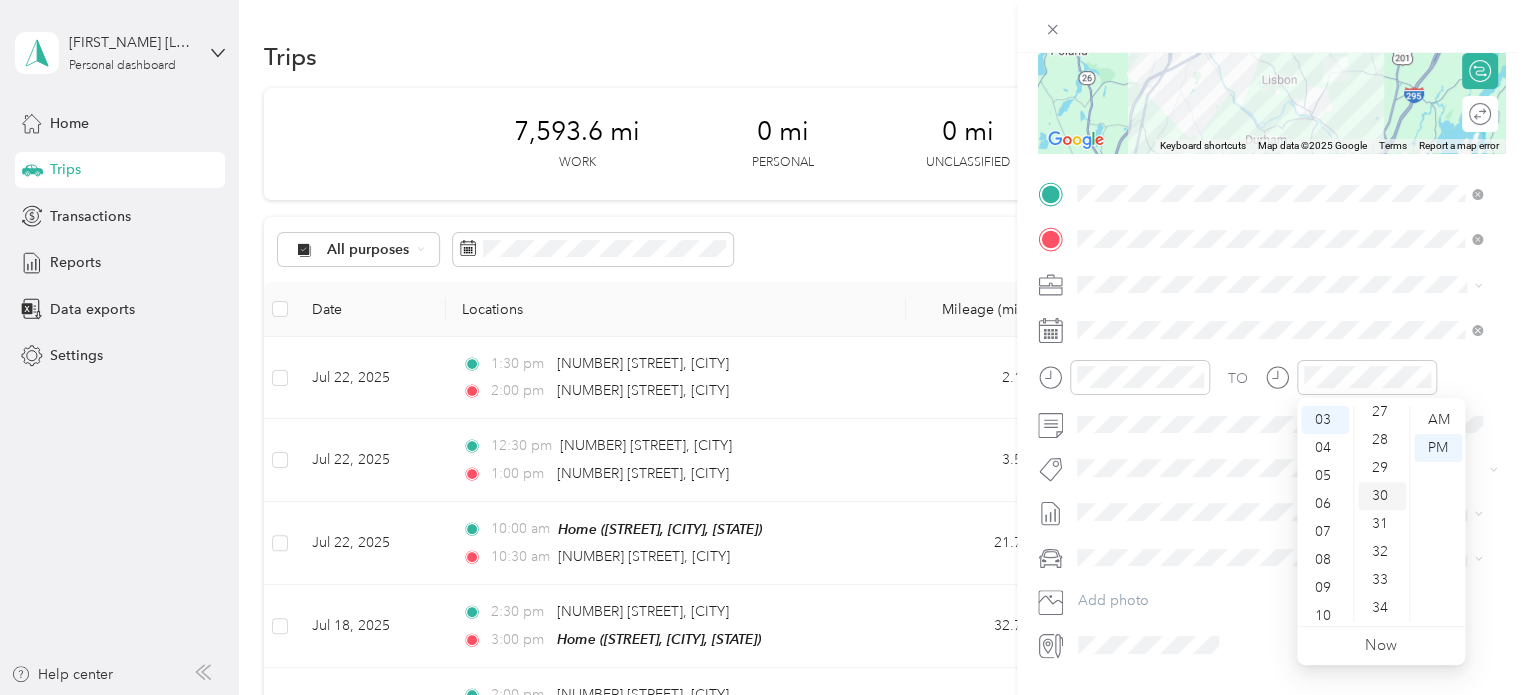 click on "30" at bounding box center (1382, 496) 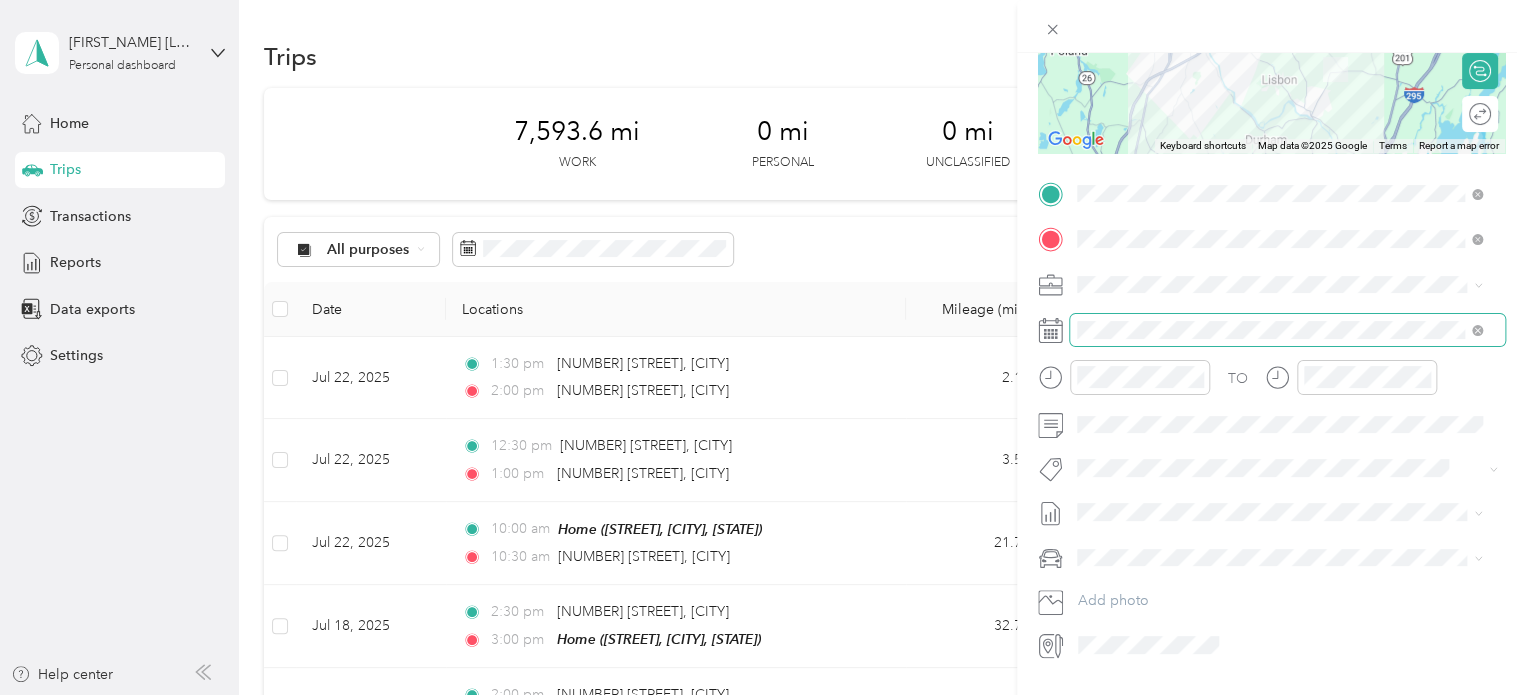click at bounding box center (1287, 330) 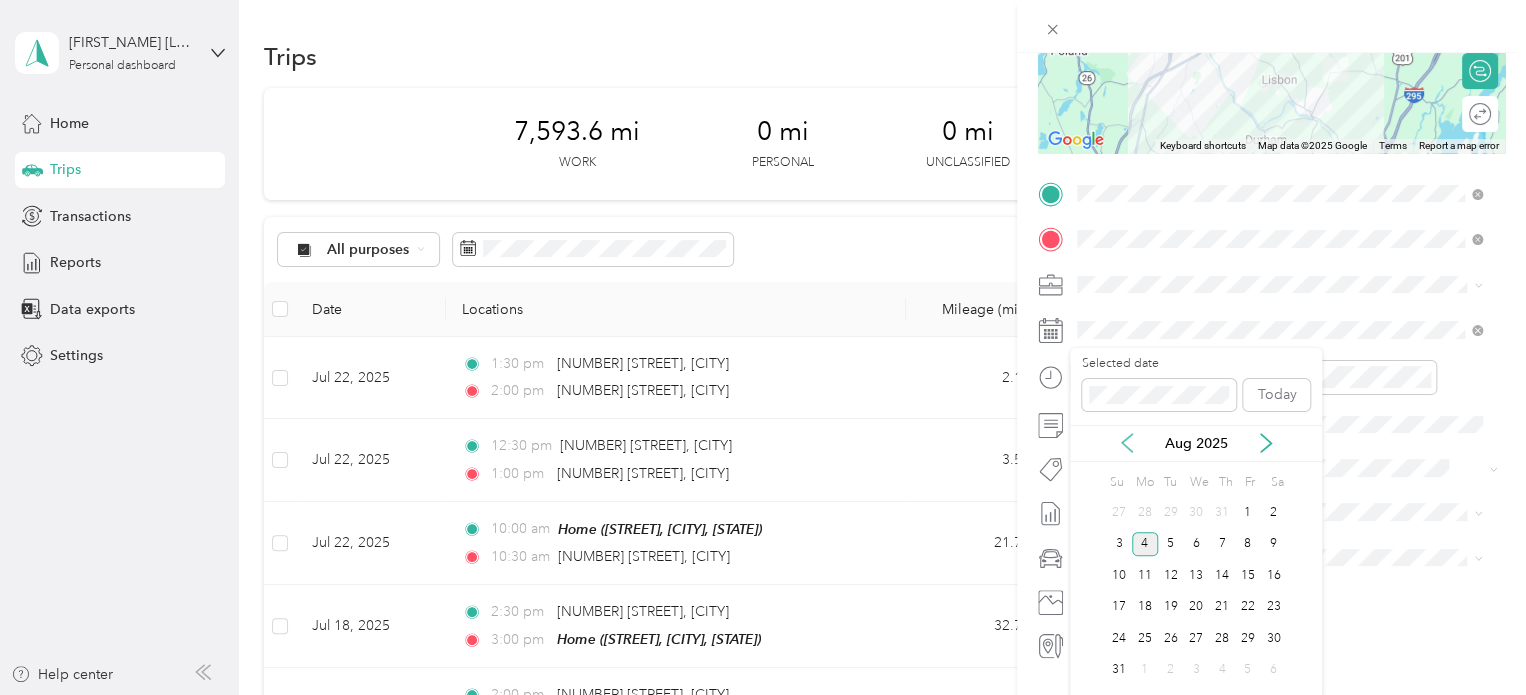click 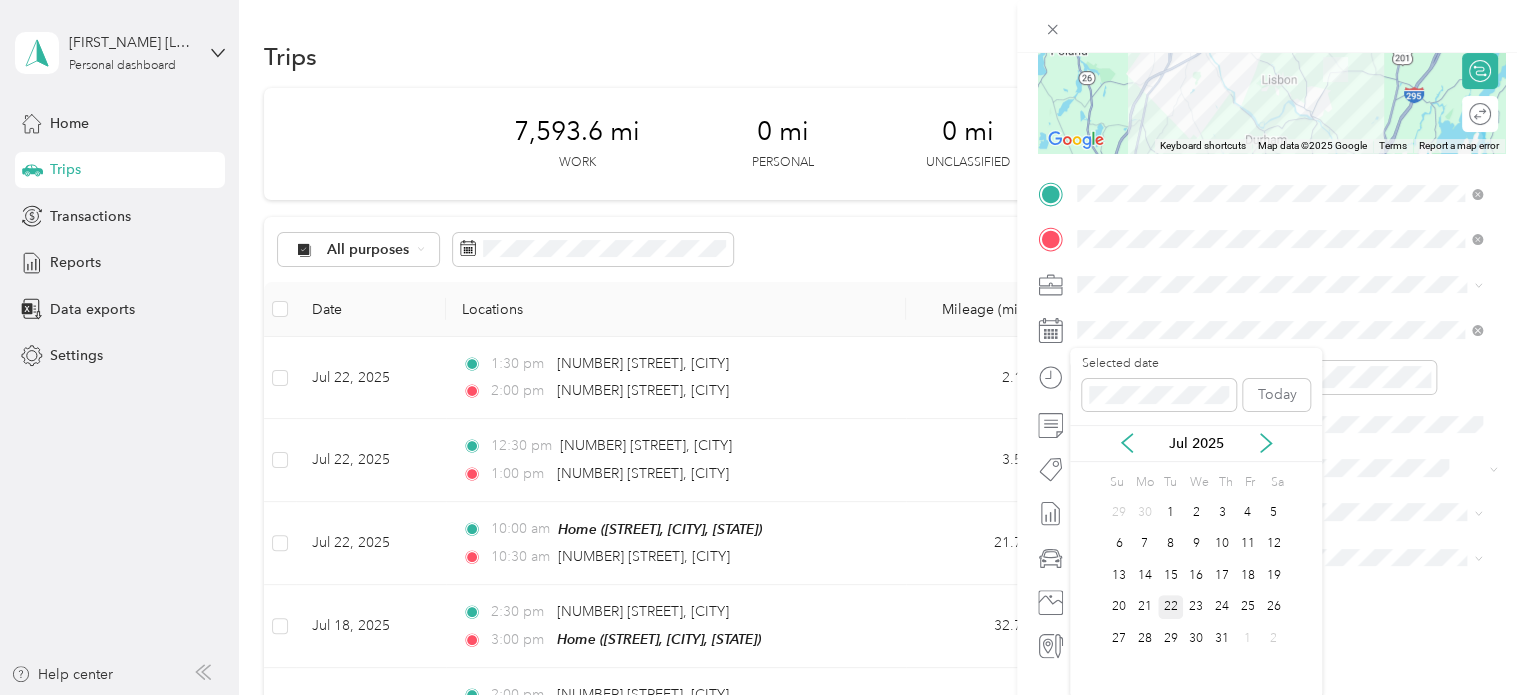 click on "22" at bounding box center (1171, 607) 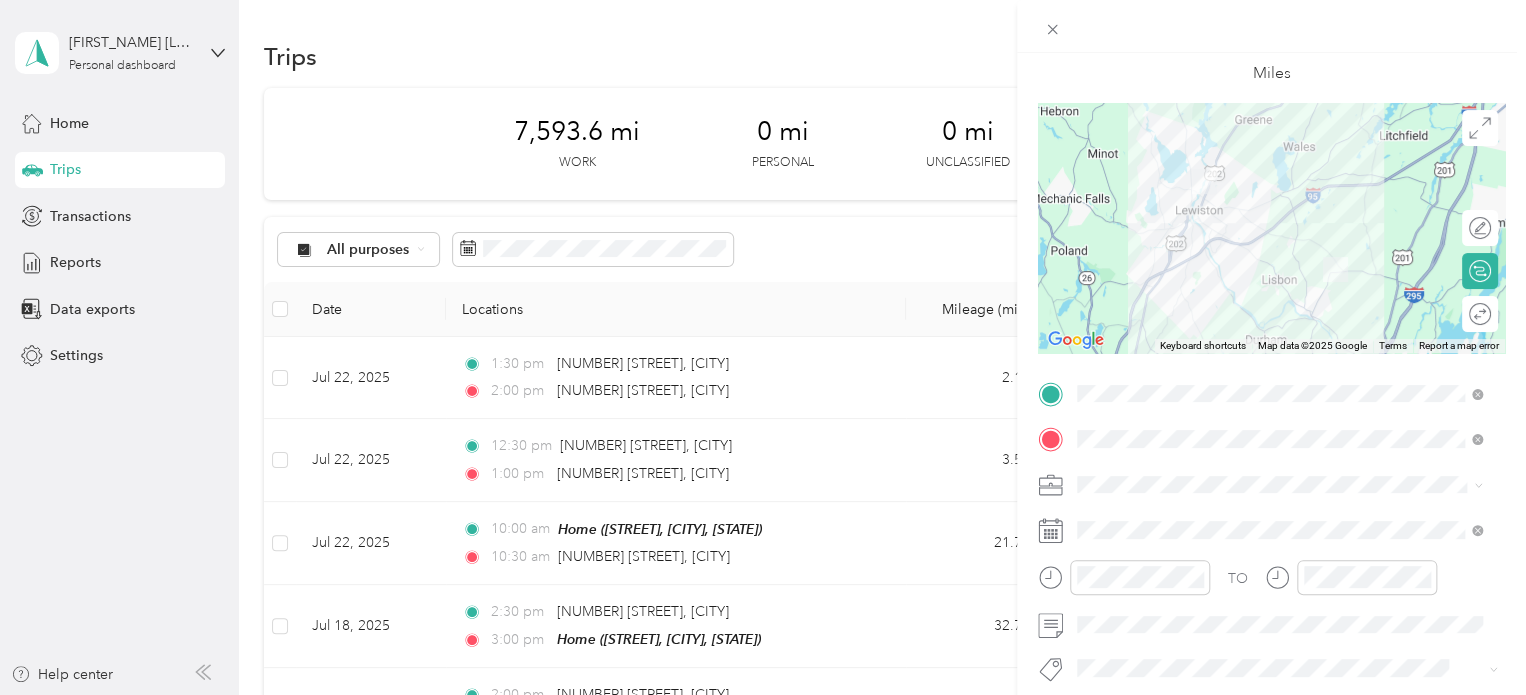 scroll, scrollTop: 0, scrollLeft: 0, axis: both 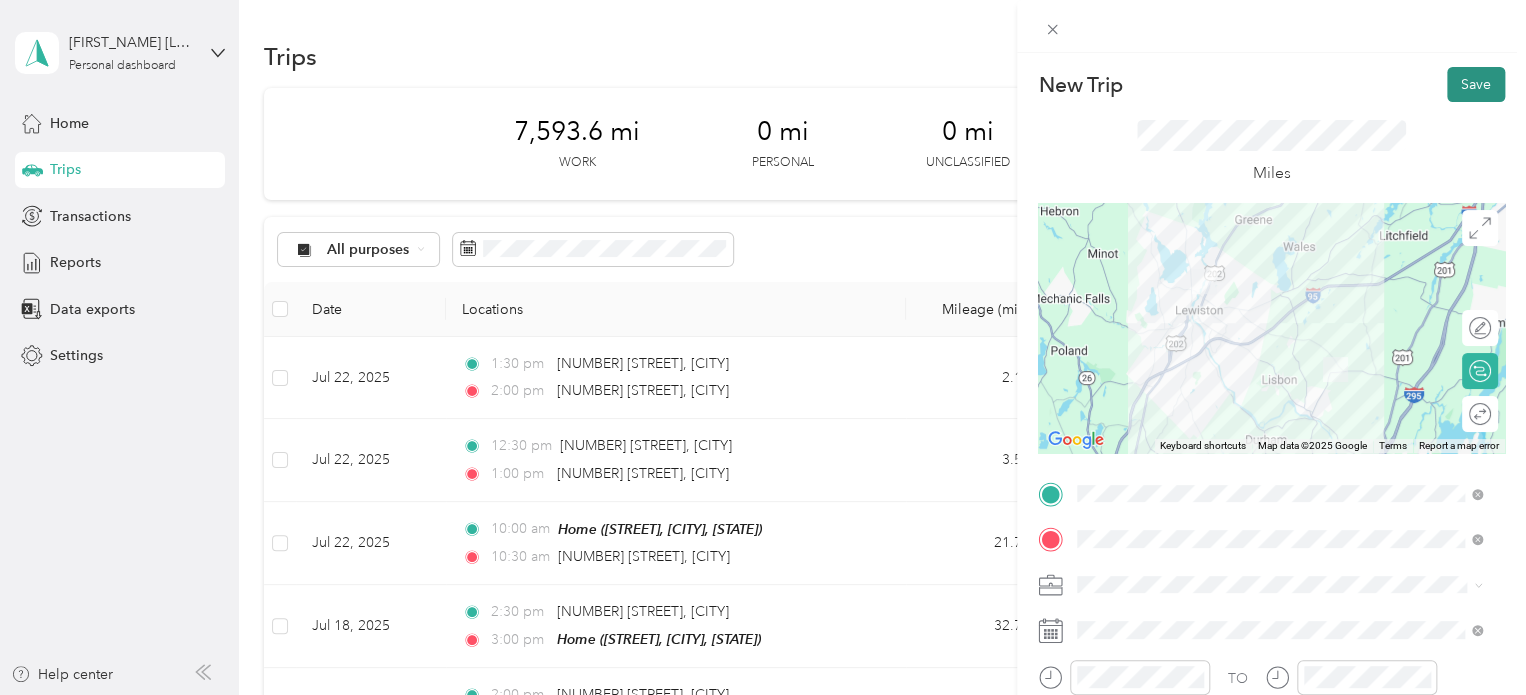 click on "Save" at bounding box center (1476, 84) 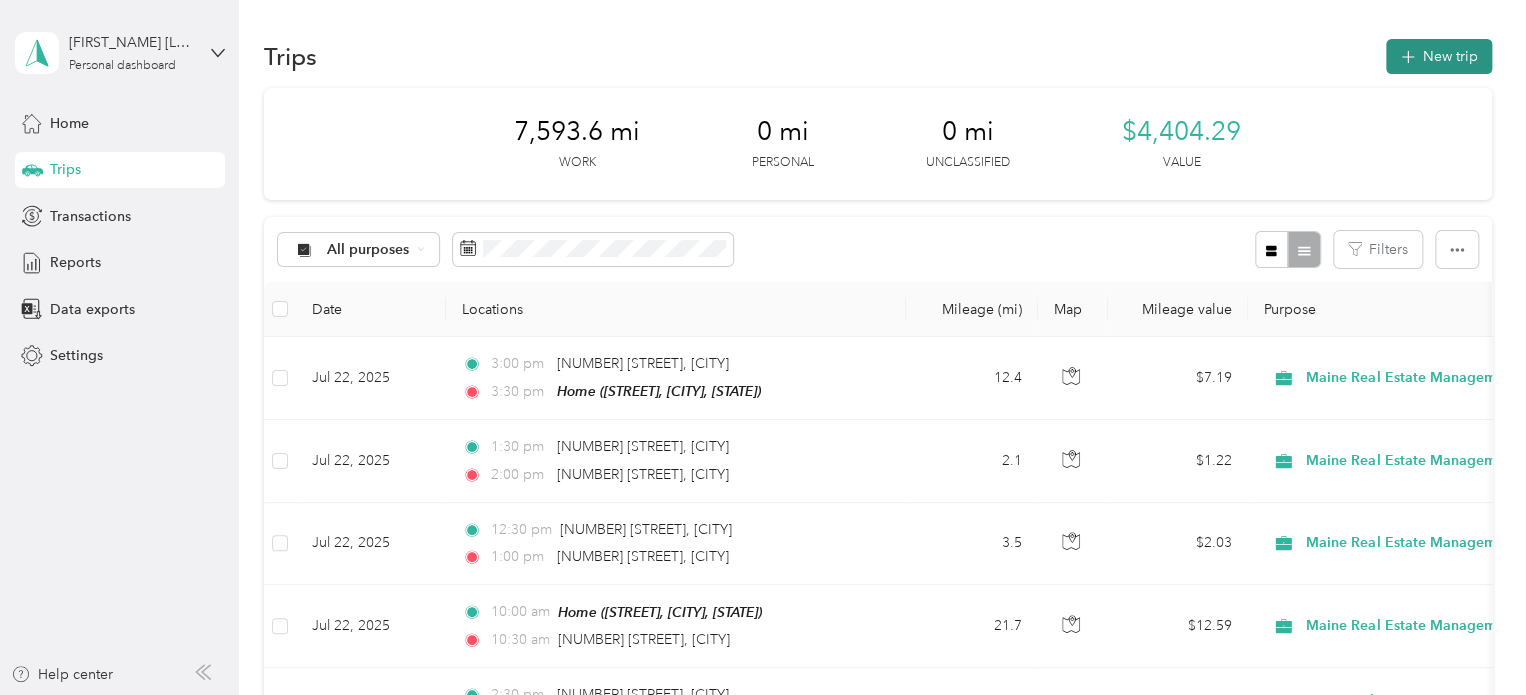 click on "New trip" at bounding box center [1439, 56] 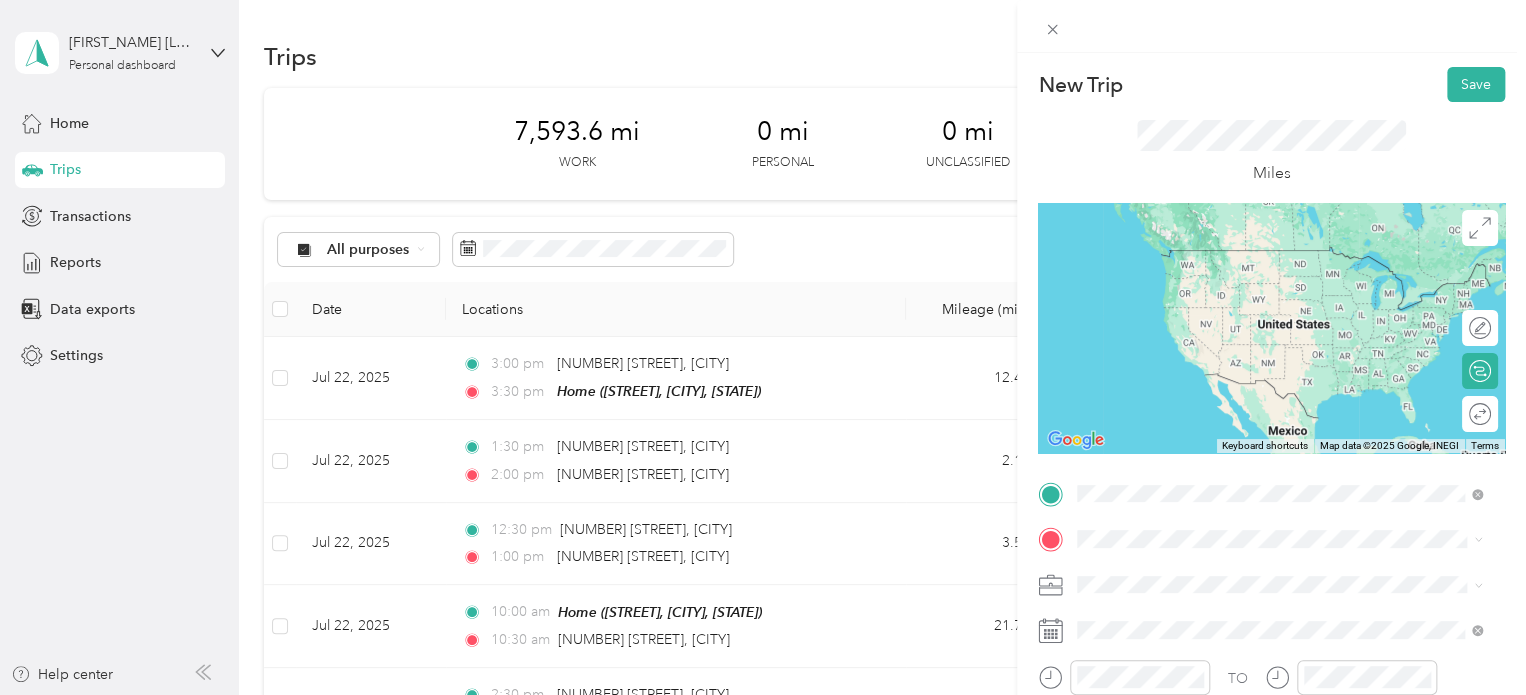 click on "[STREET], [POSTAL_CODE], [CITY], [STATE], [COUNTRY]" at bounding box center (1293, 279) 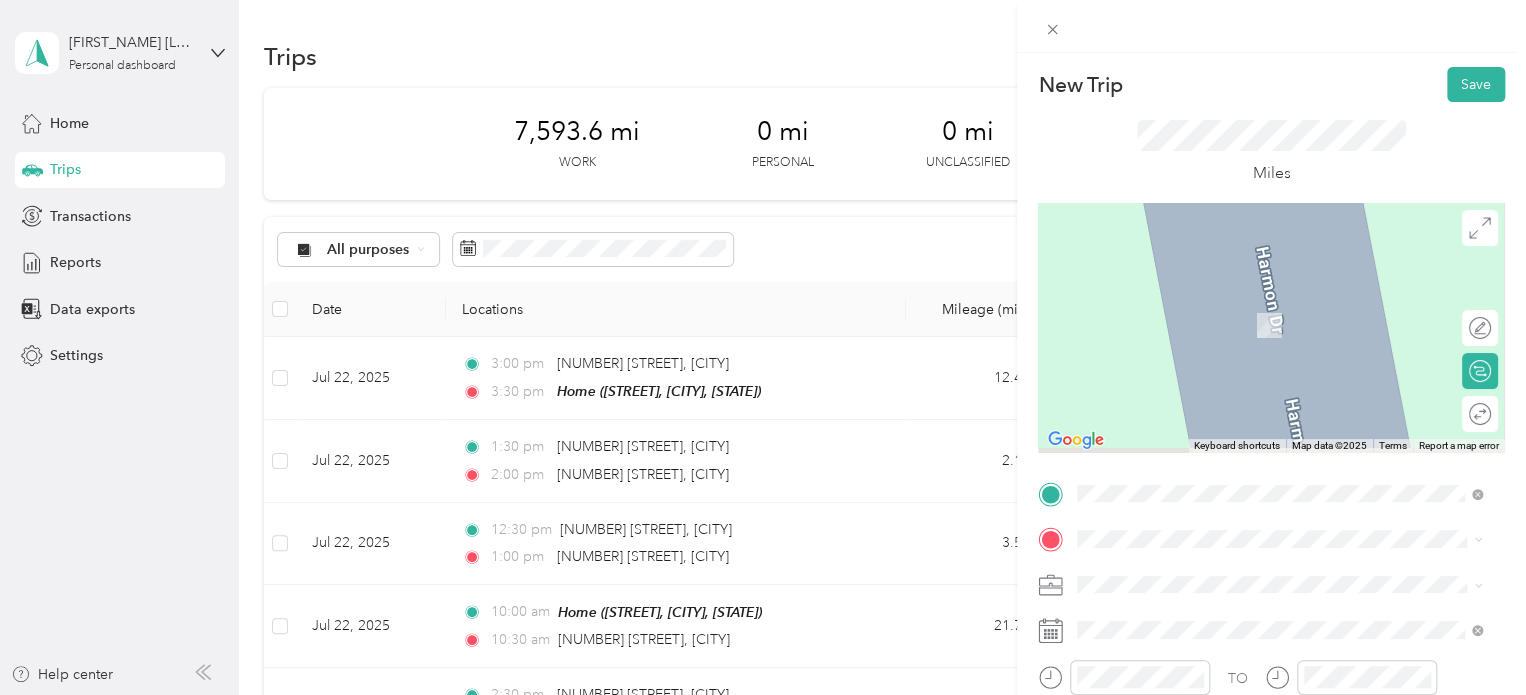 click on "TO Add photo" at bounding box center (1271, 719) 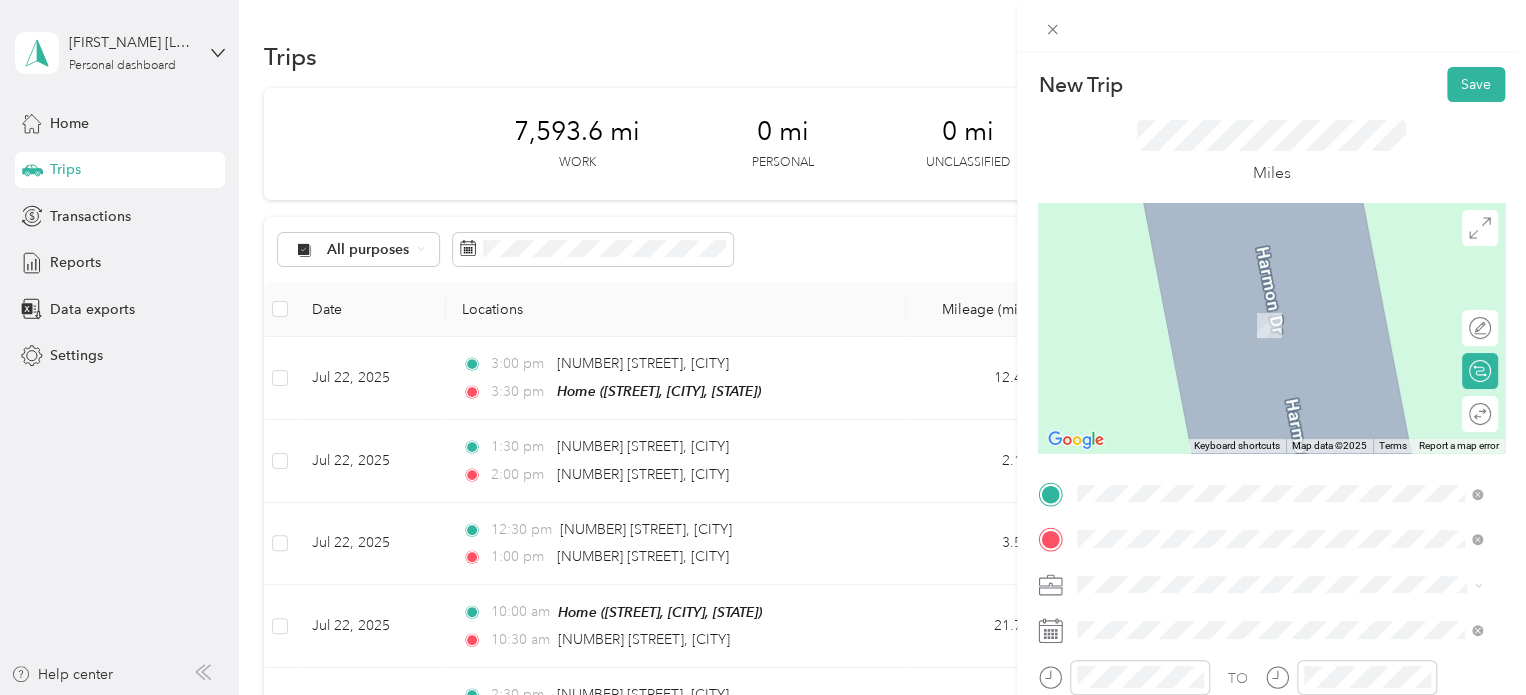 click on "[NUMBER] [STREET]
[CITY], [STATE] [POSTAL_CODE], [COUNTRY]" at bounding box center (1259, 381) 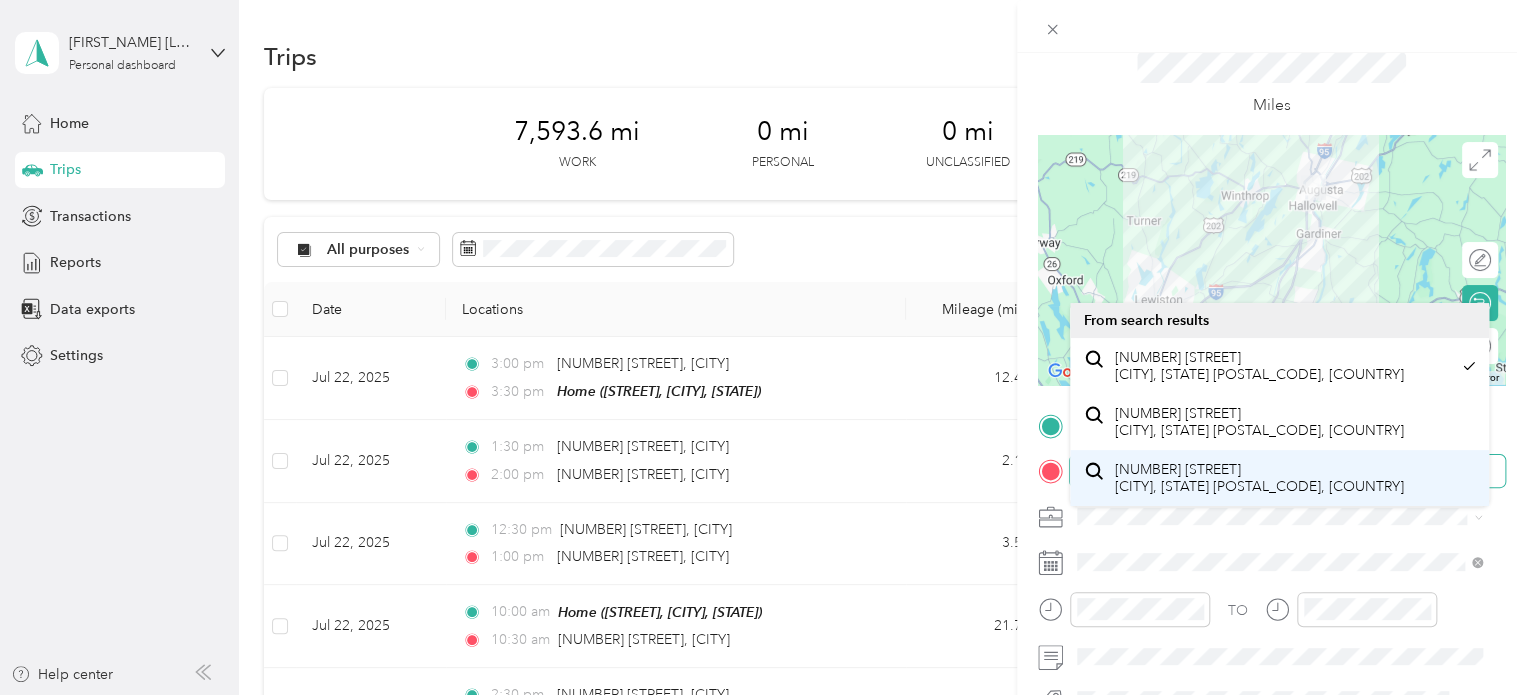 scroll, scrollTop: 200, scrollLeft: 0, axis: vertical 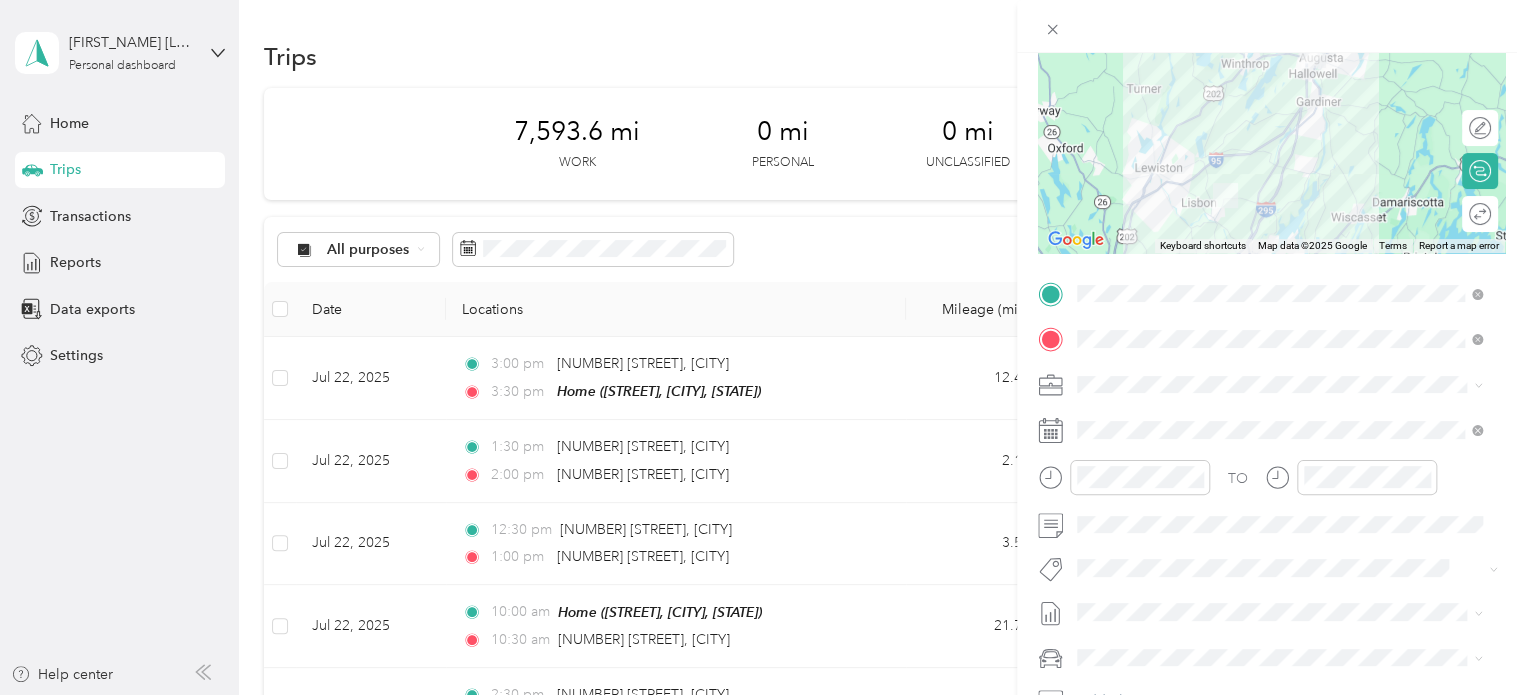 click on "[NUMBER] [STREET]
[CITY], [STATE] [POSTAL_CODE], [COUNTRY]" at bounding box center [1259, 419] 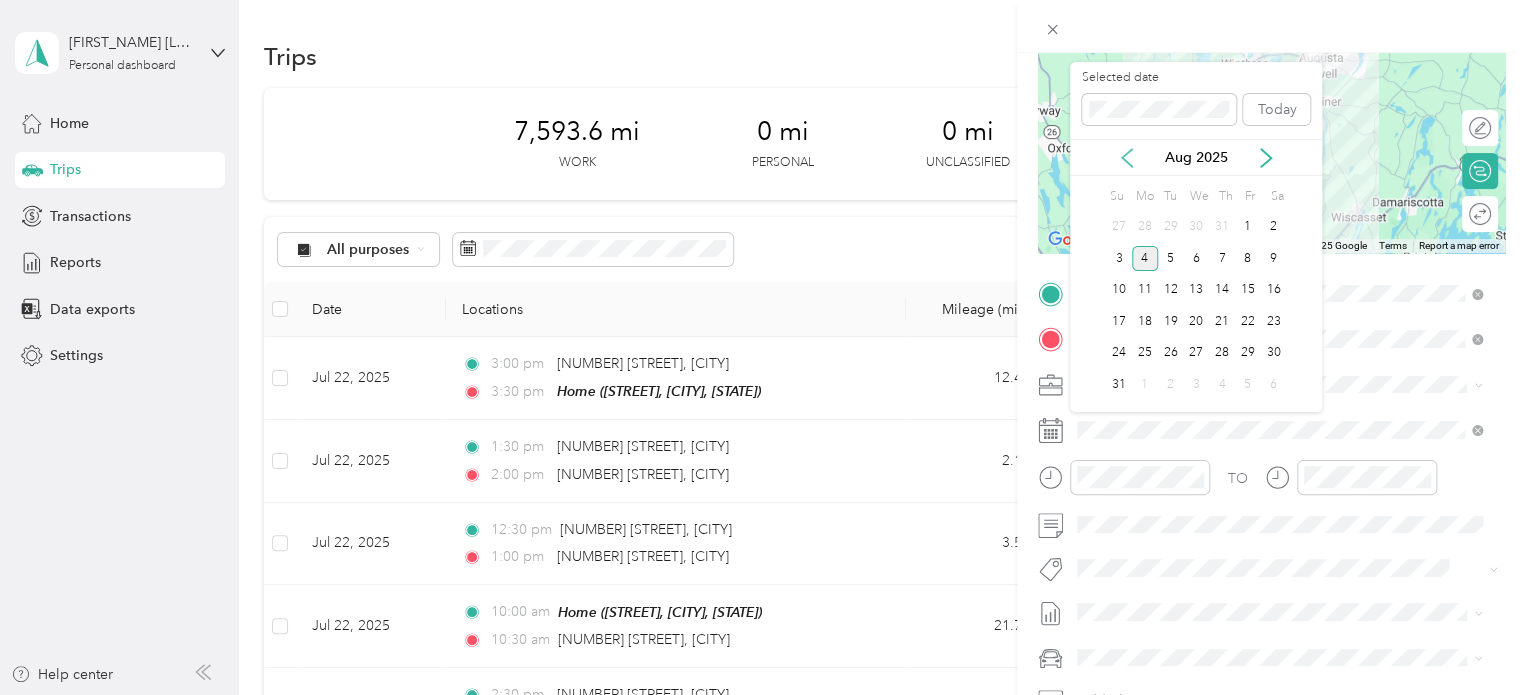 click 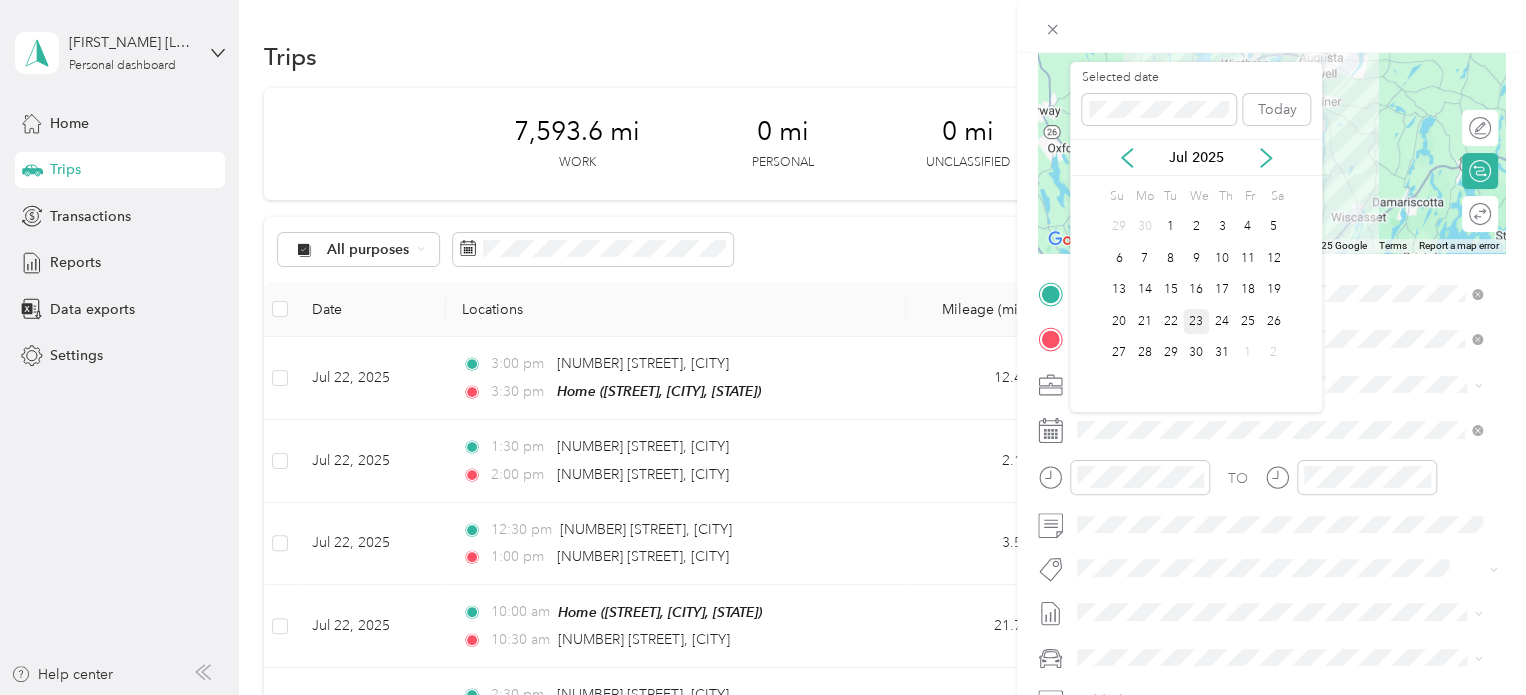 click on "23" at bounding box center [1196, 321] 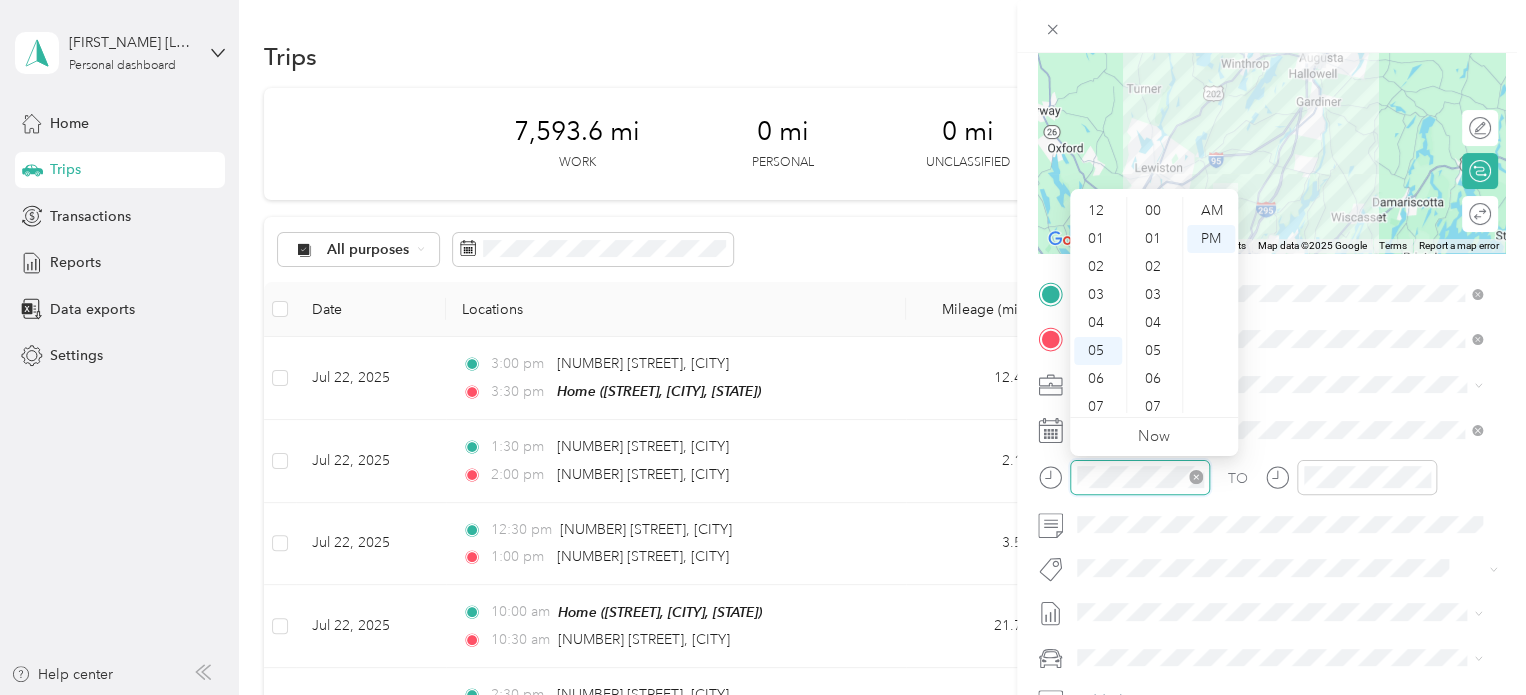 scroll, scrollTop: 1092, scrollLeft: 0, axis: vertical 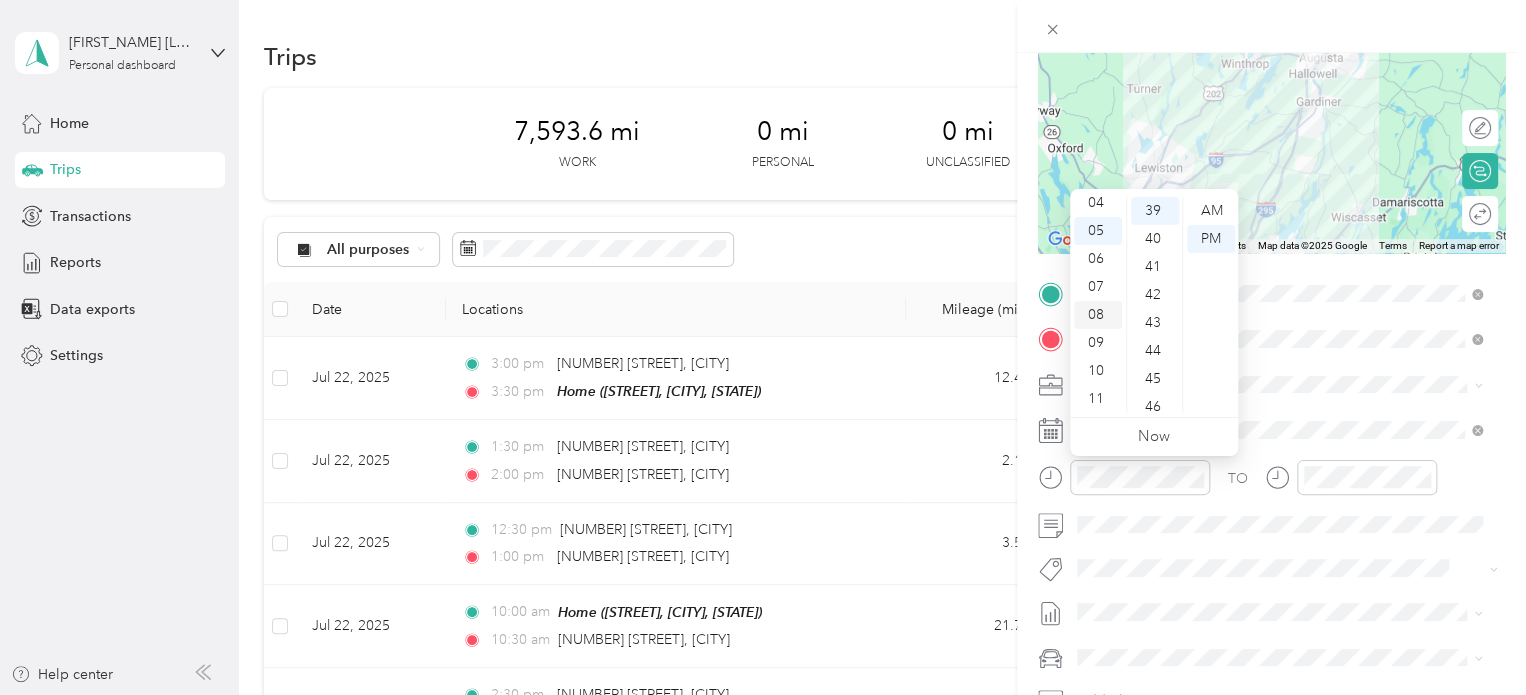 click on "08" at bounding box center [1098, 315] 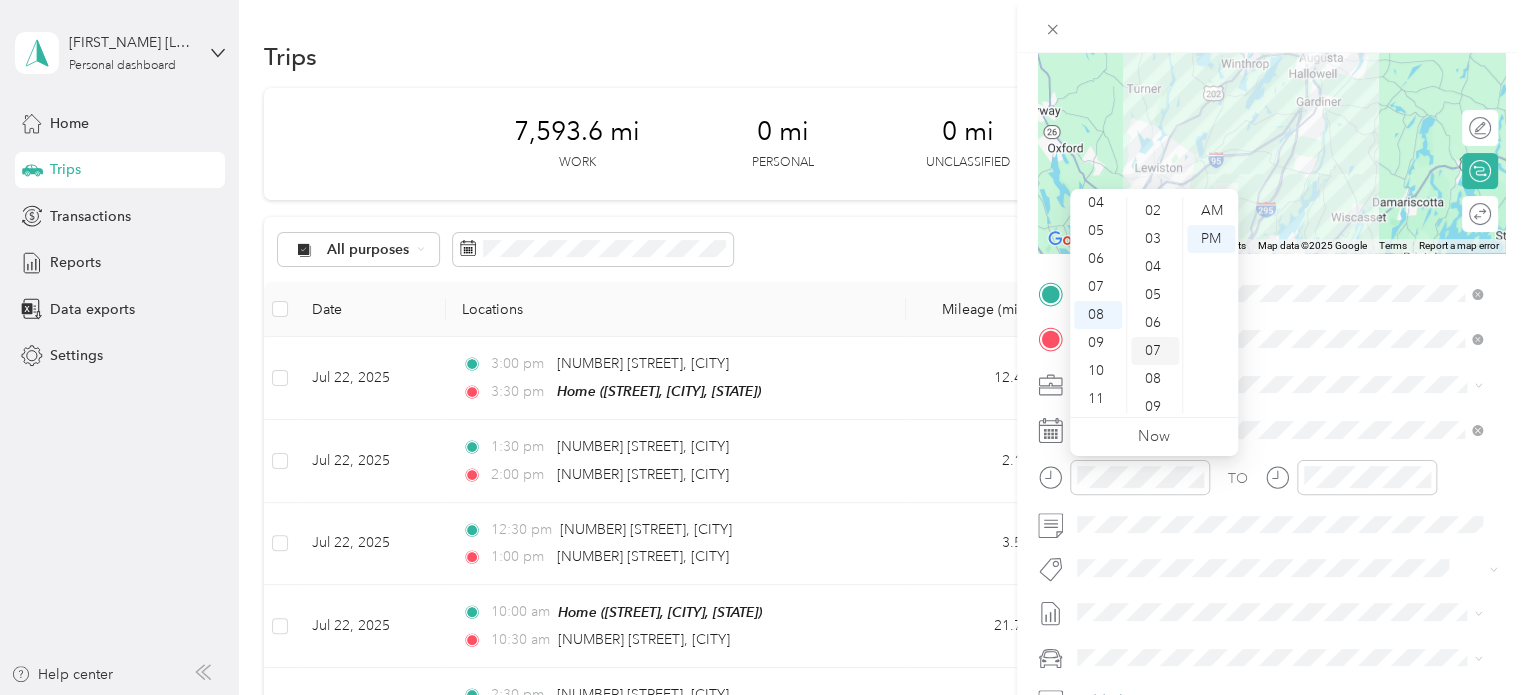 scroll, scrollTop: 0, scrollLeft: 0, axis: both 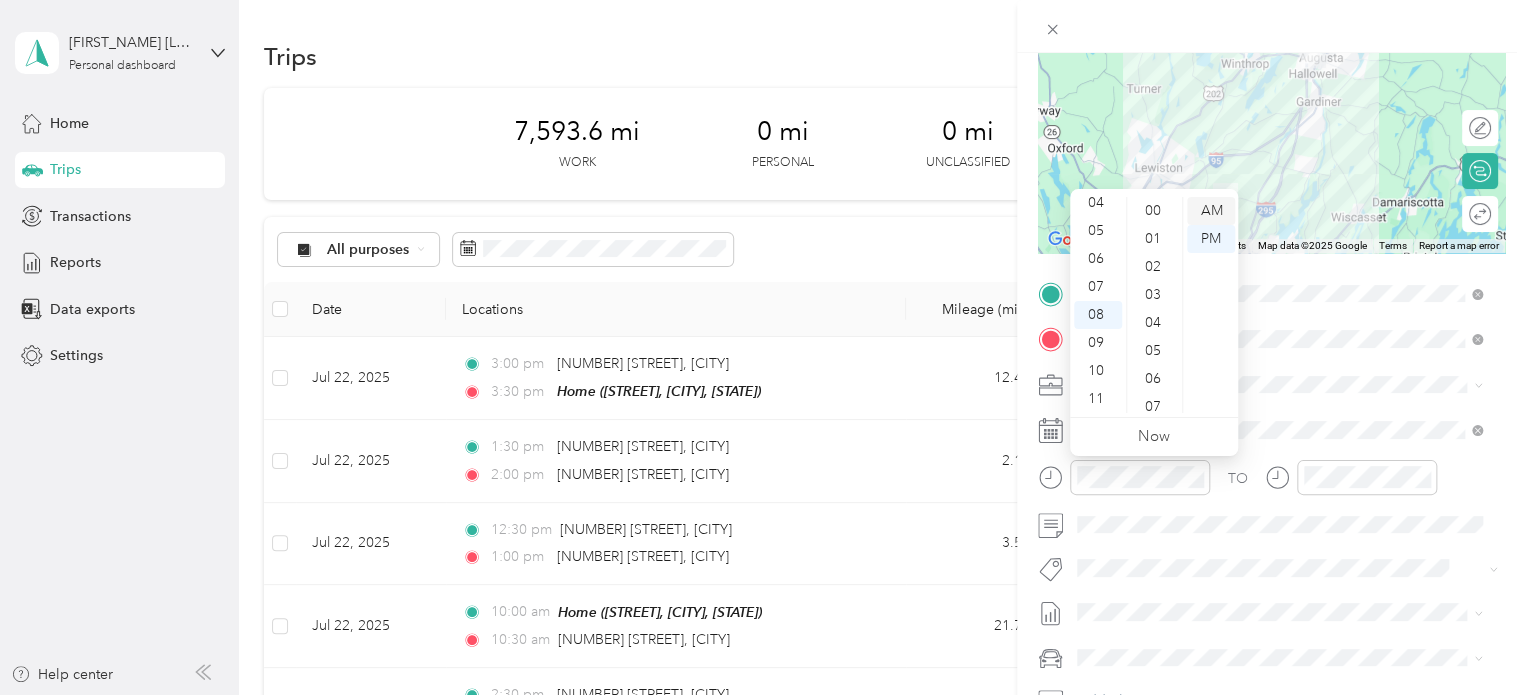 drag, startPoint x: 1153, startPoint y: 214, endPoint x: 1229, endPoint y: 213, distance: 76.00658 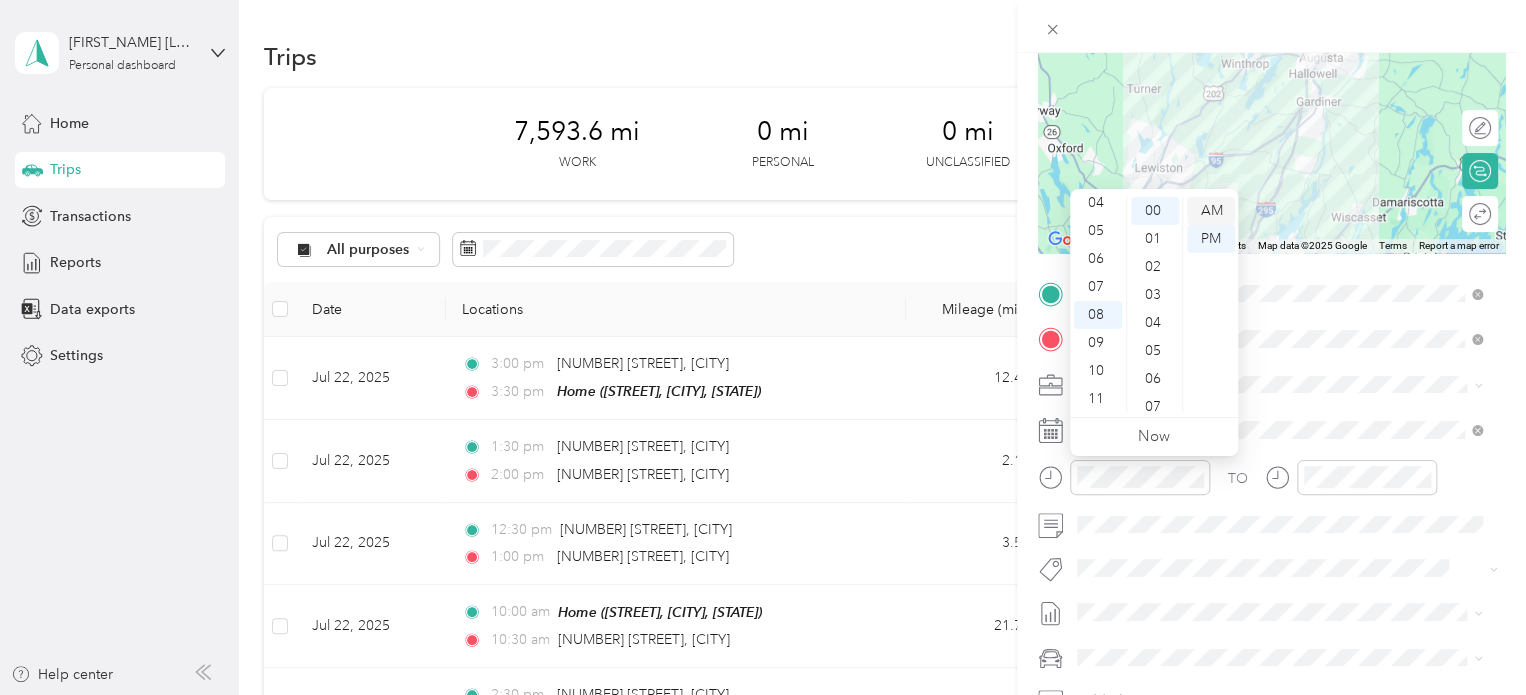click on "AM" at bounding box center [1211, 211] 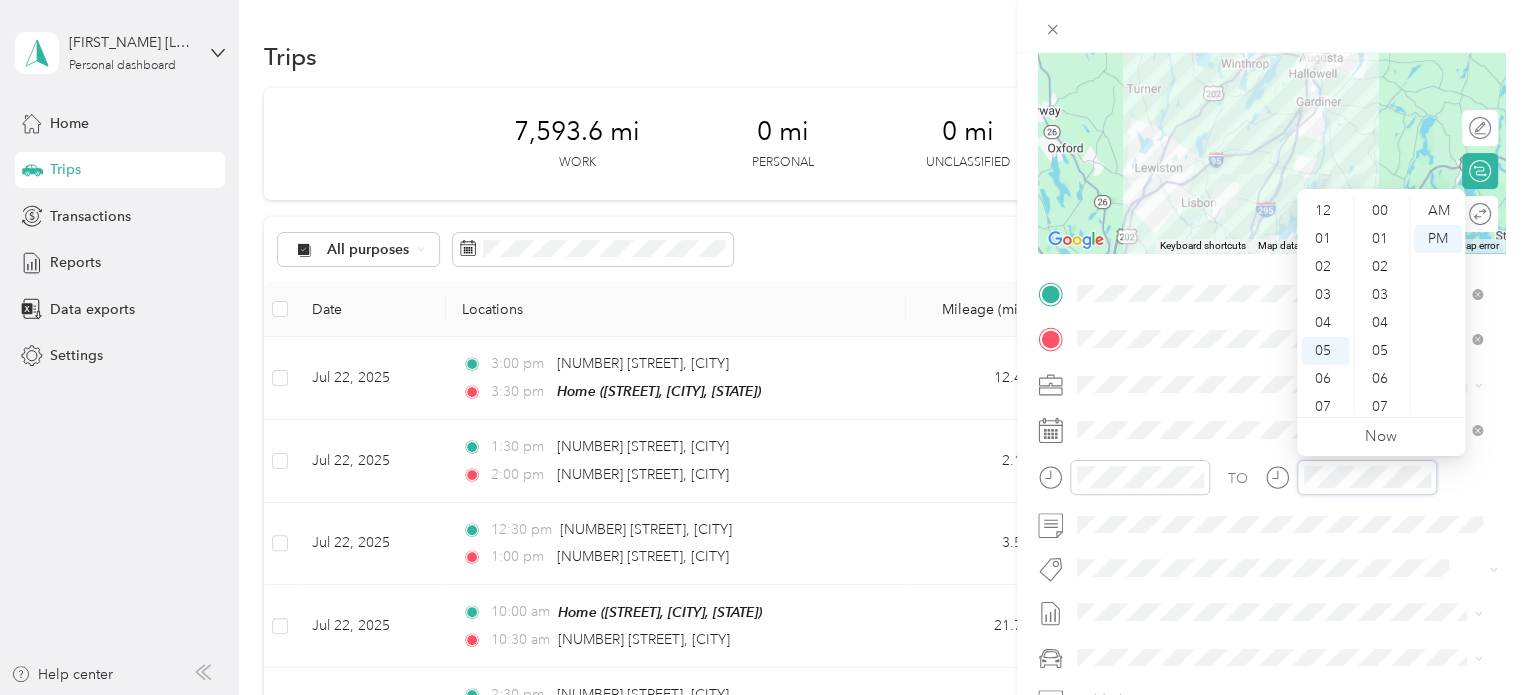 scroll, scrollTop: 1092, scrollLeft: 0, axis: vertical 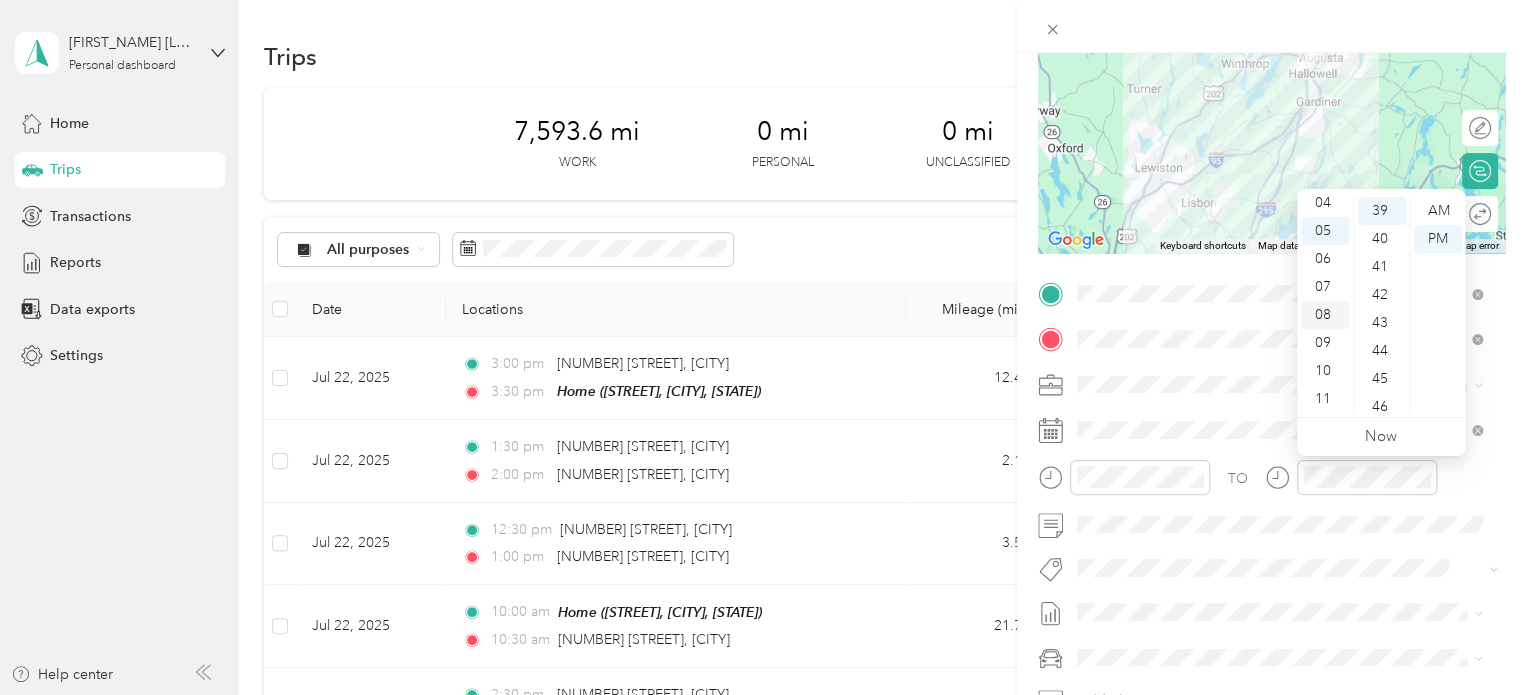 click on "08" at bounding box center (1325, 315) 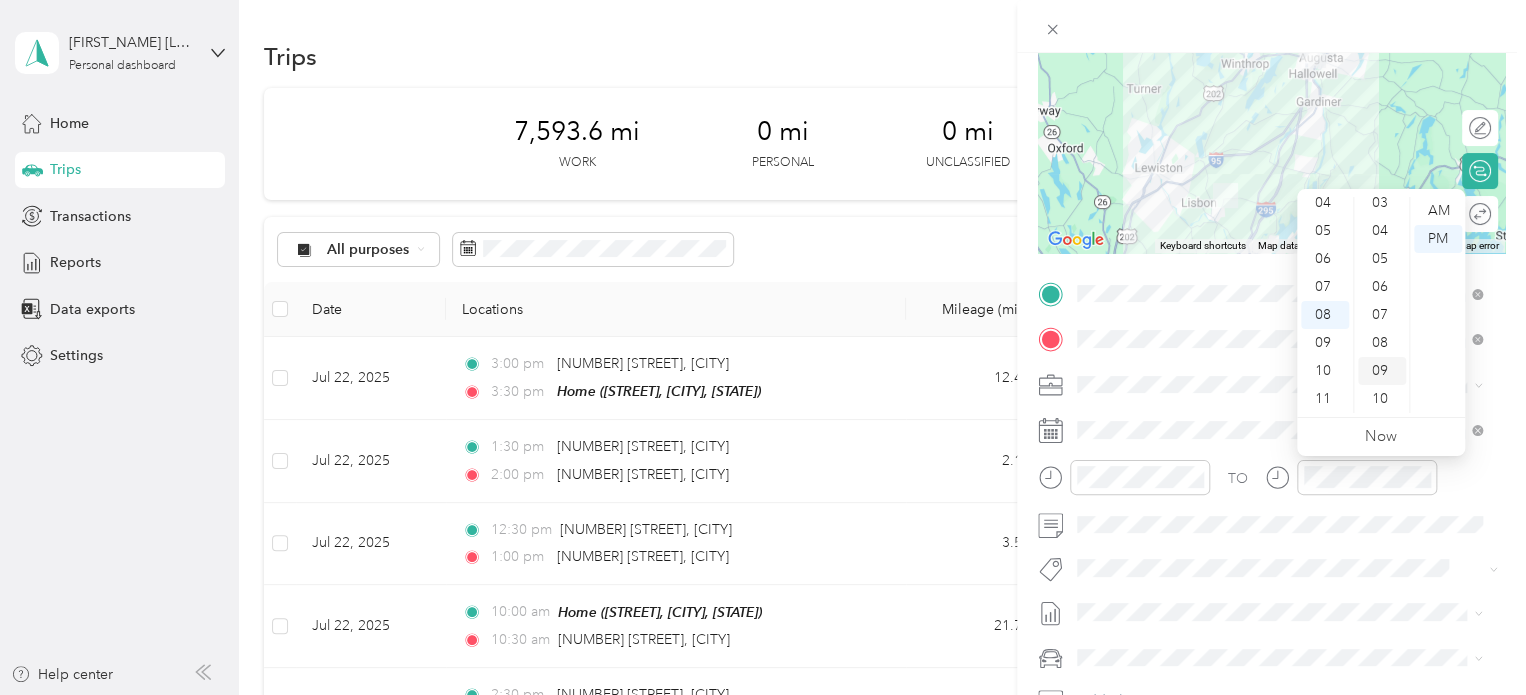 scroll, scrollTop: 0, scrollLeft: 0, axis: both 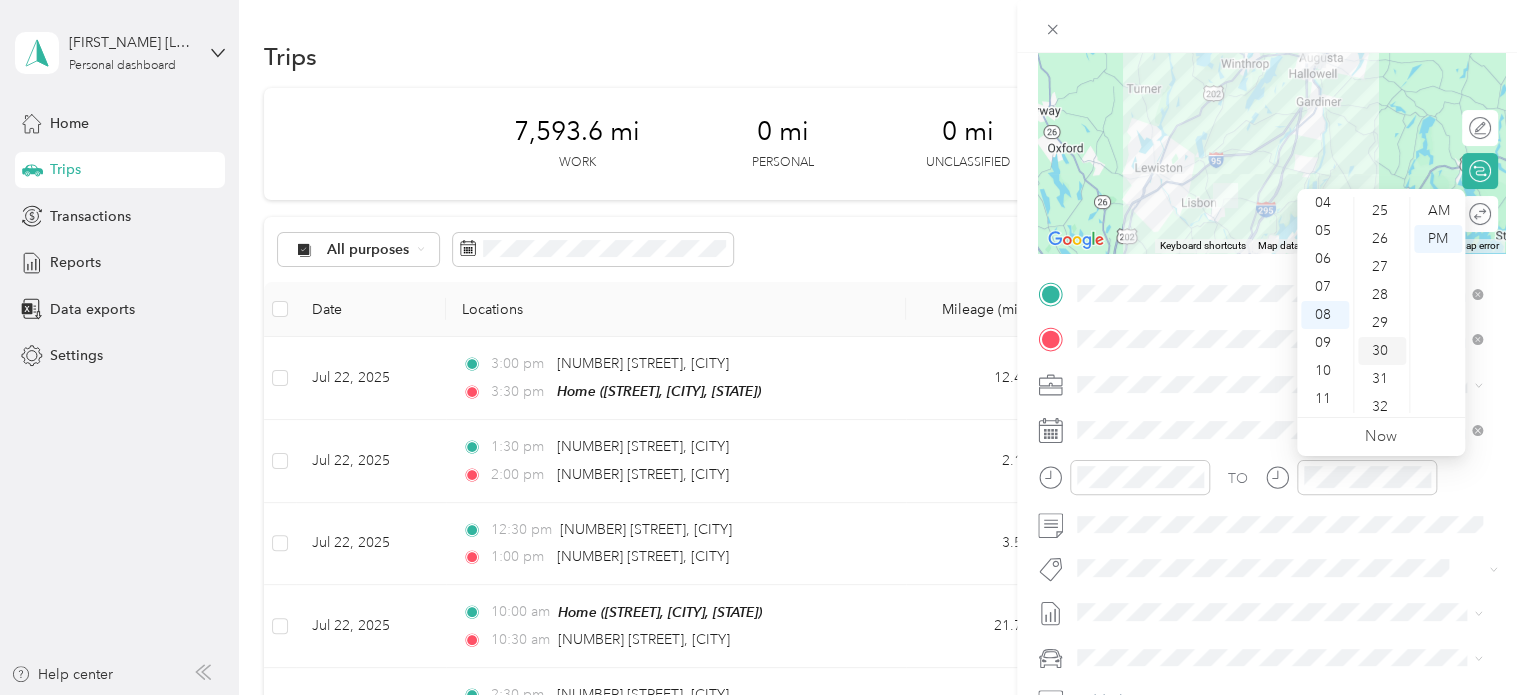 click on "30" at bounding box center [1382, 351] 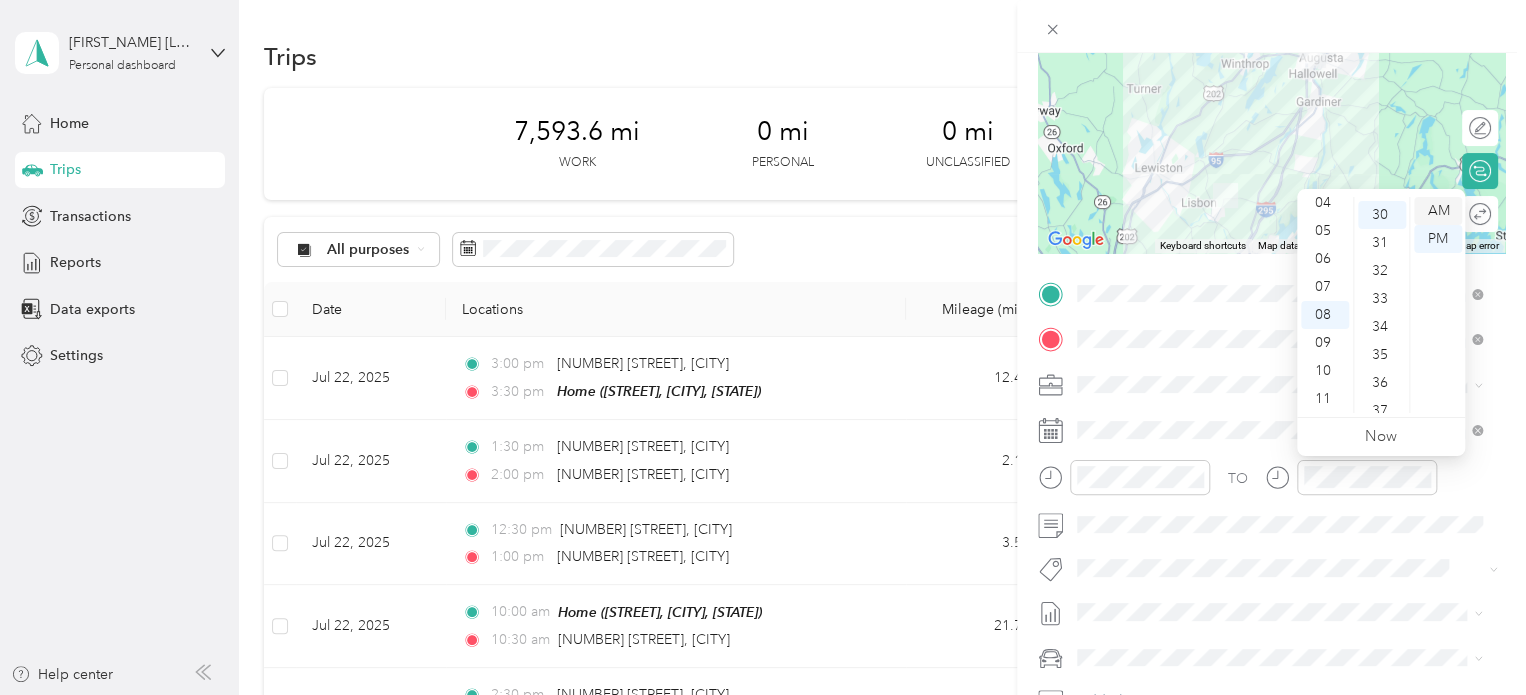scroll, scrollTop: 840, scrollLeft: 0, axis: vertical 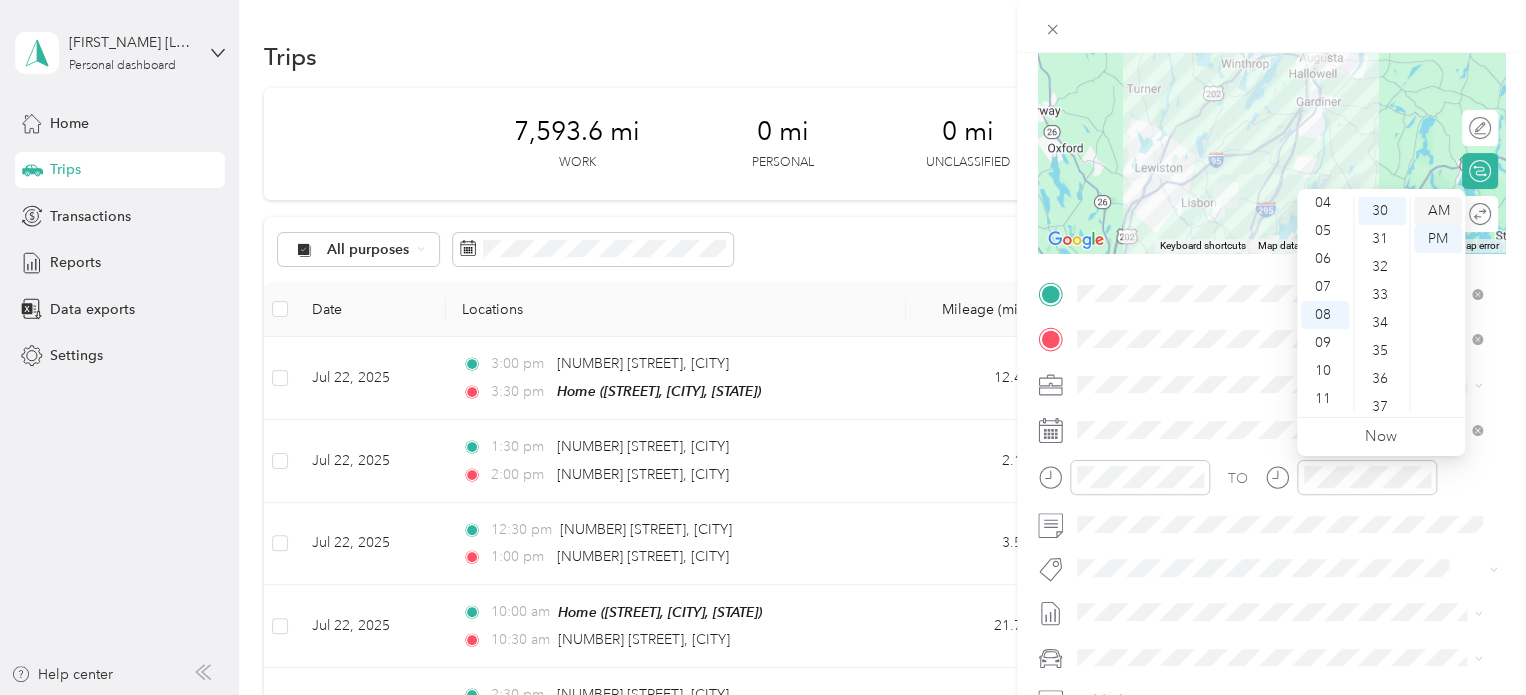 click on "AM" at bounding box center [1438, 211] 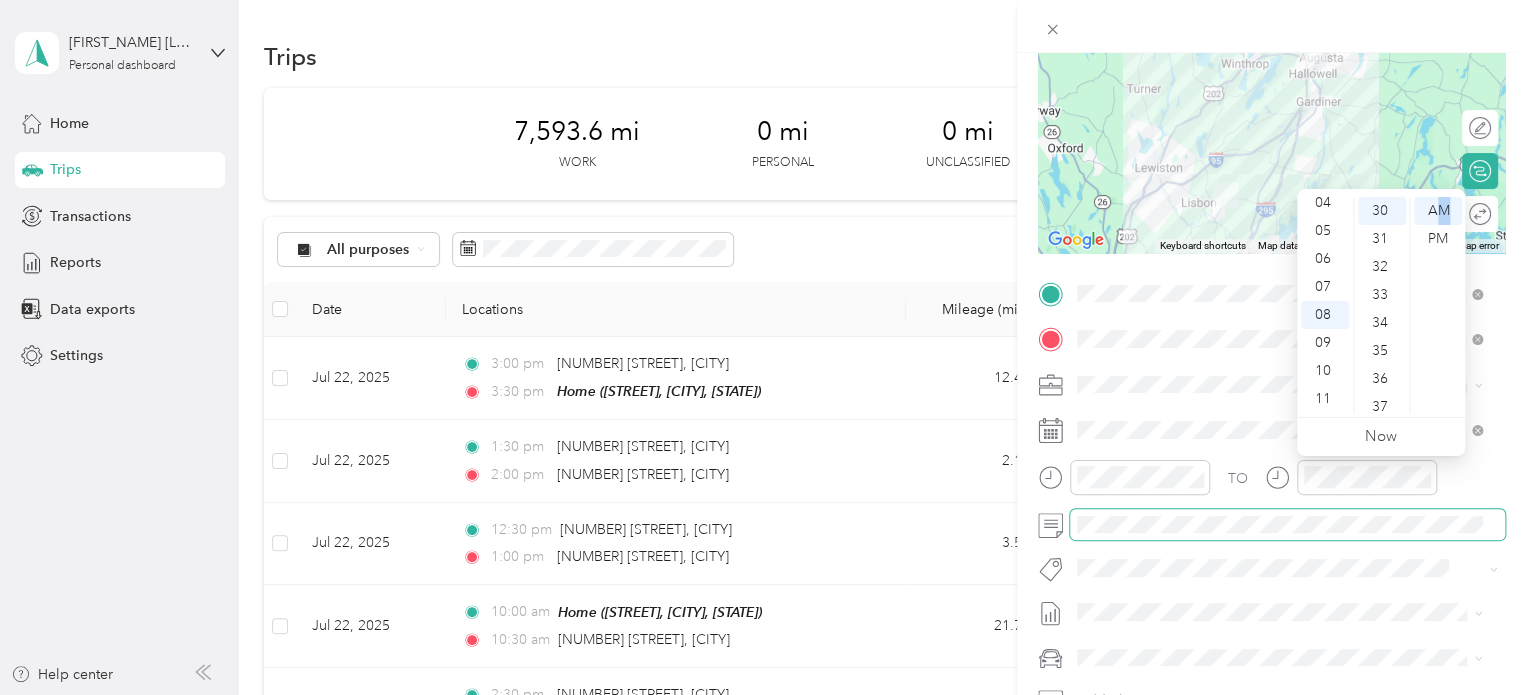 click at bounding box center [1287, 525] 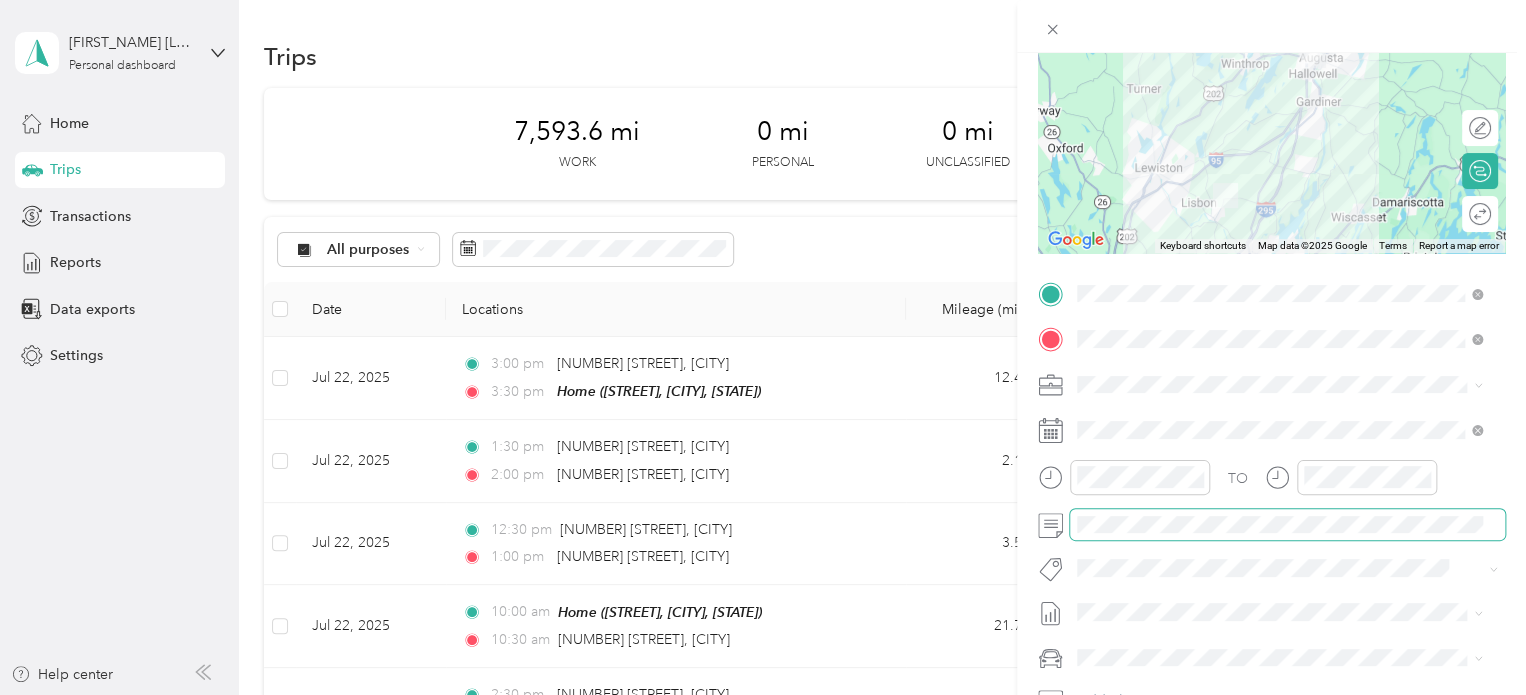 click at bounding box center (1287, 525) 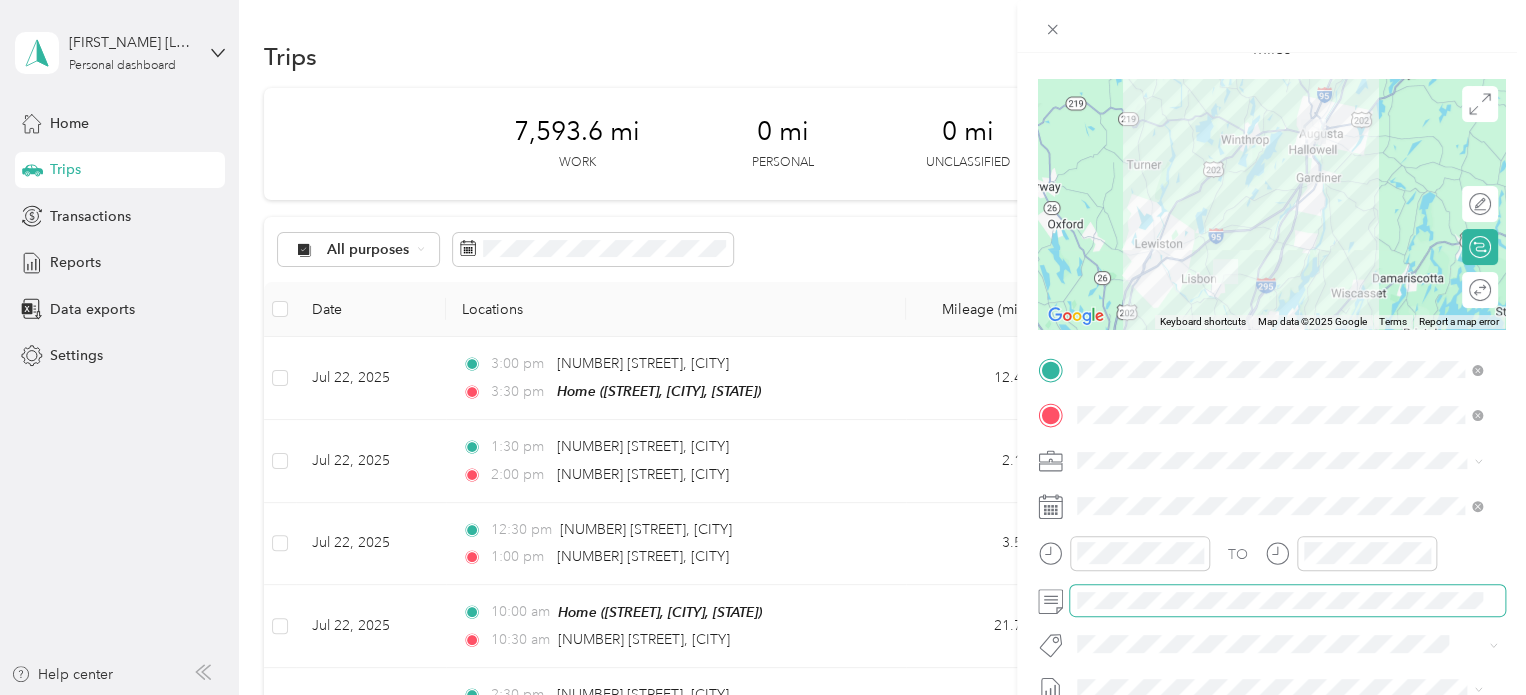 scroll, scrollTop: 0, scrollLeft: 0, axis: both 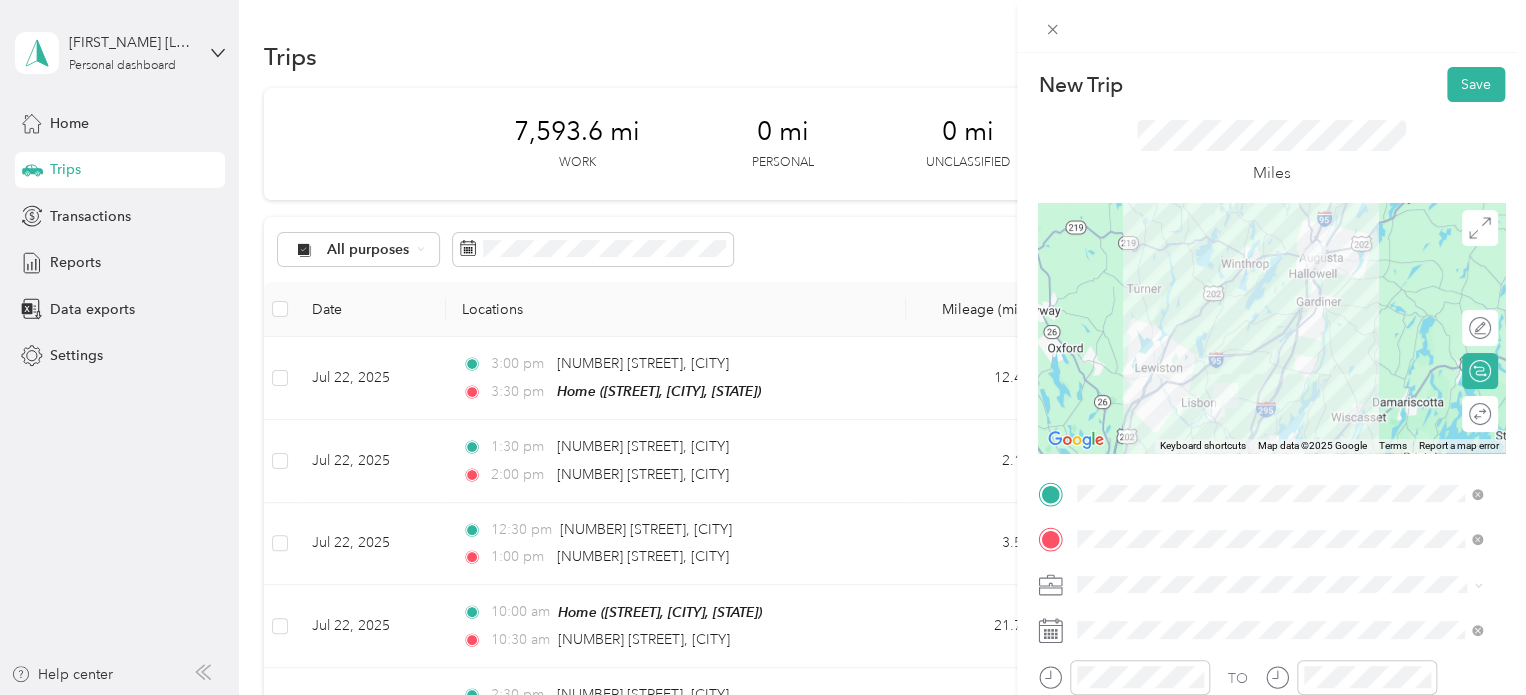 click on "Miles" at bounding box center [1271, 152] 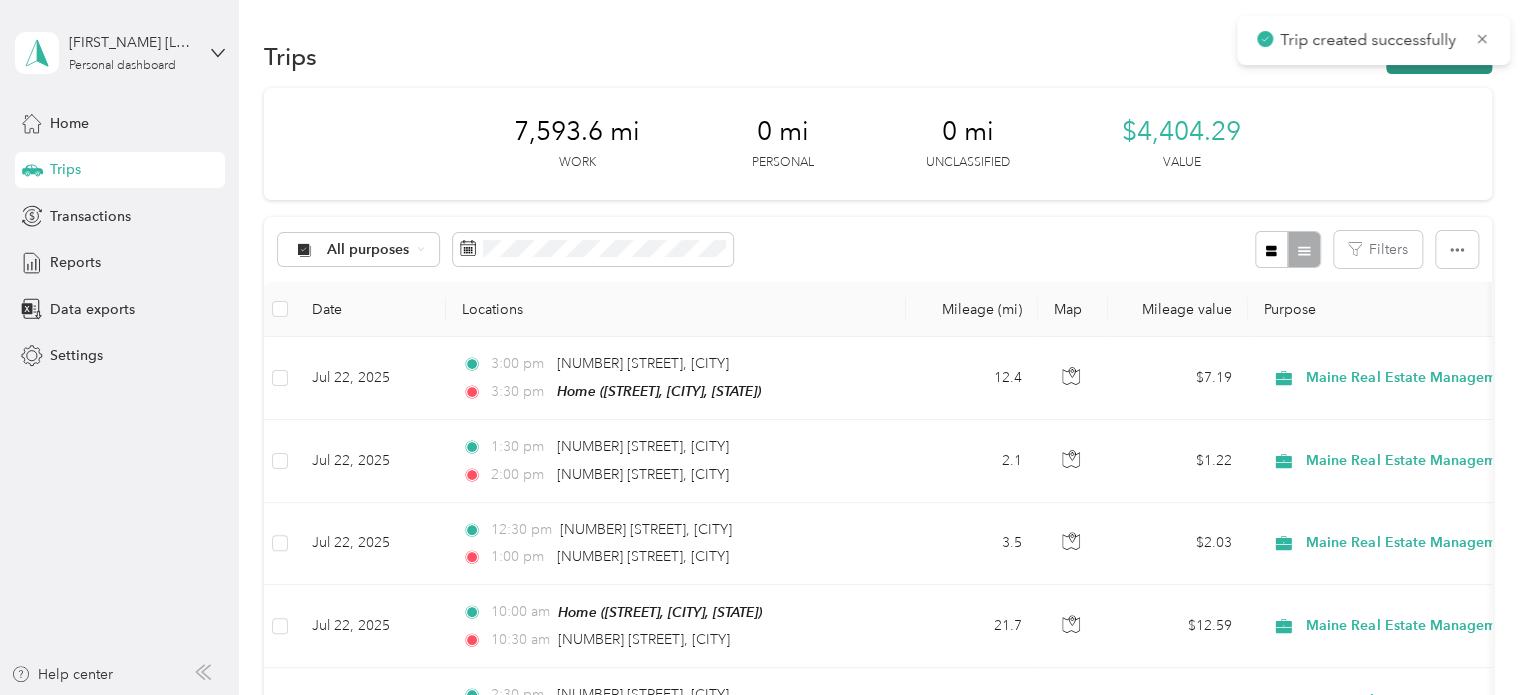 click on "New trip" at bounding box center (1439, 56) 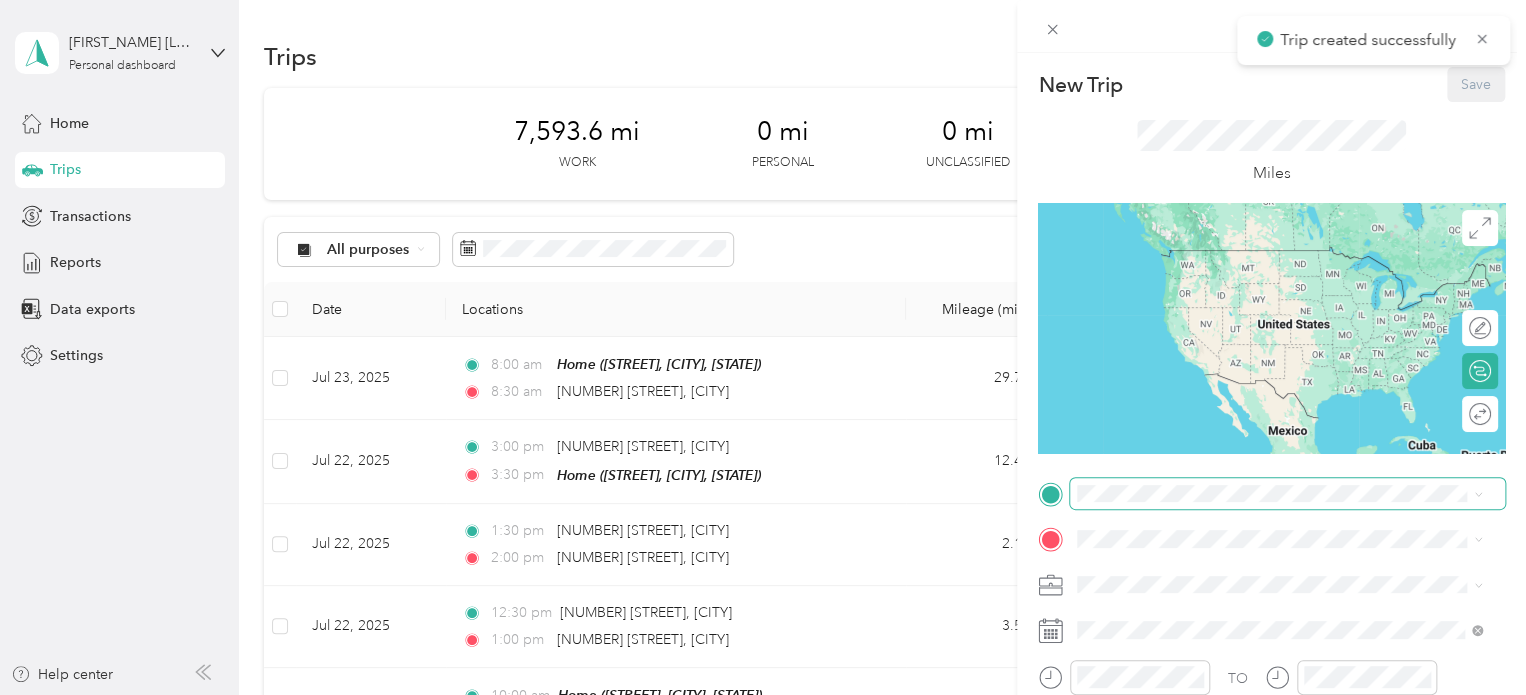 click at bounding box center (1287, 494) 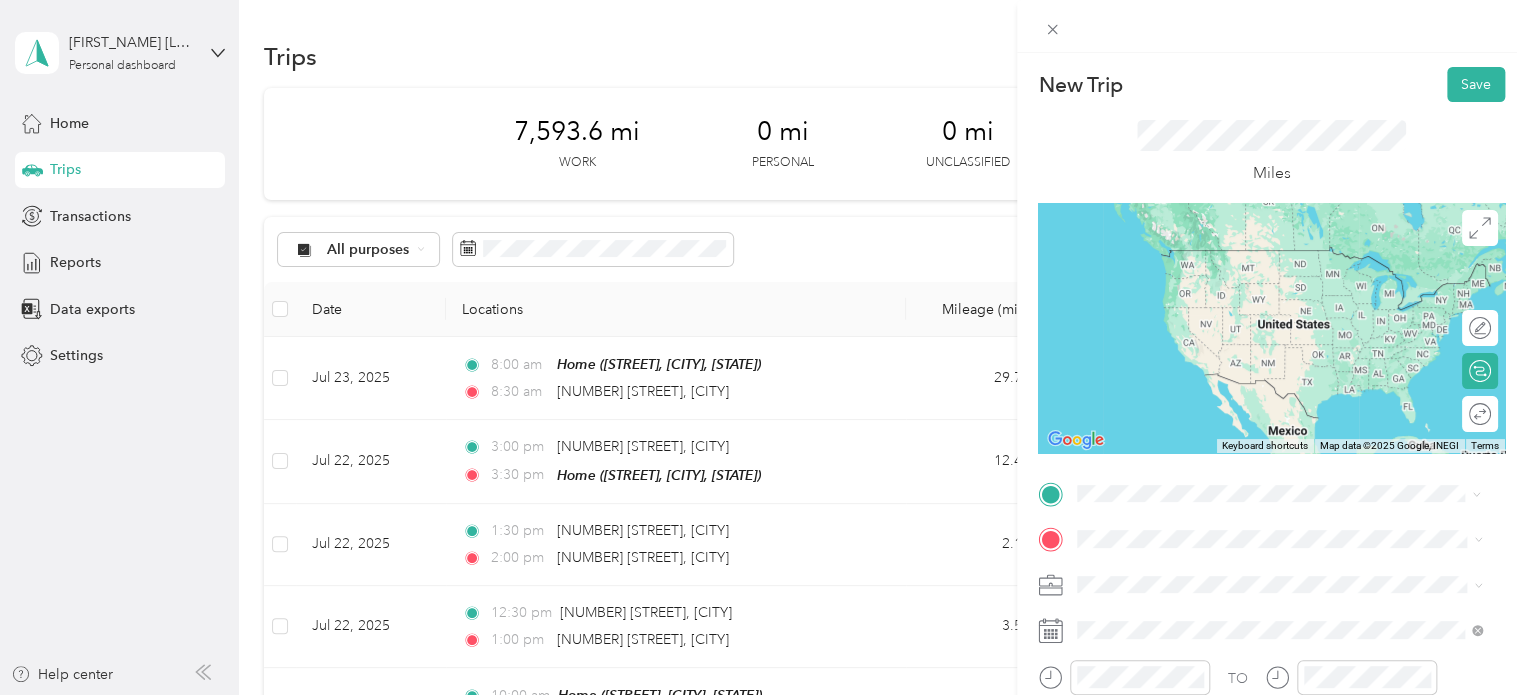 click on "[NUMBER] [STREET]
[CITY], [STATE] [POSTAL_CODE], [COUNTRY]" at bounding box center [1259, 335] 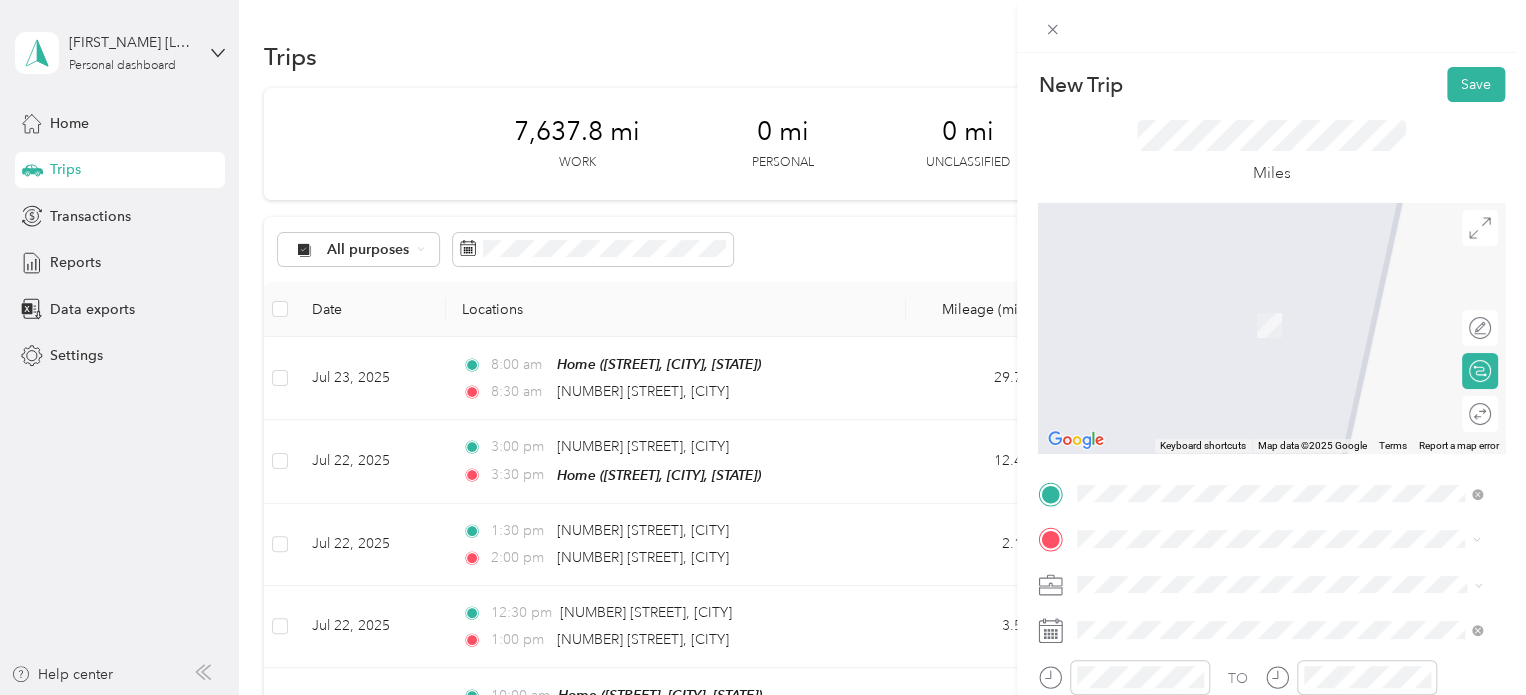 click on "[NUMBER] [STREET]
[CITY], [STATE] [POSTAL_CODE], [COUNTRY]" at bounding box center (1259, 304) 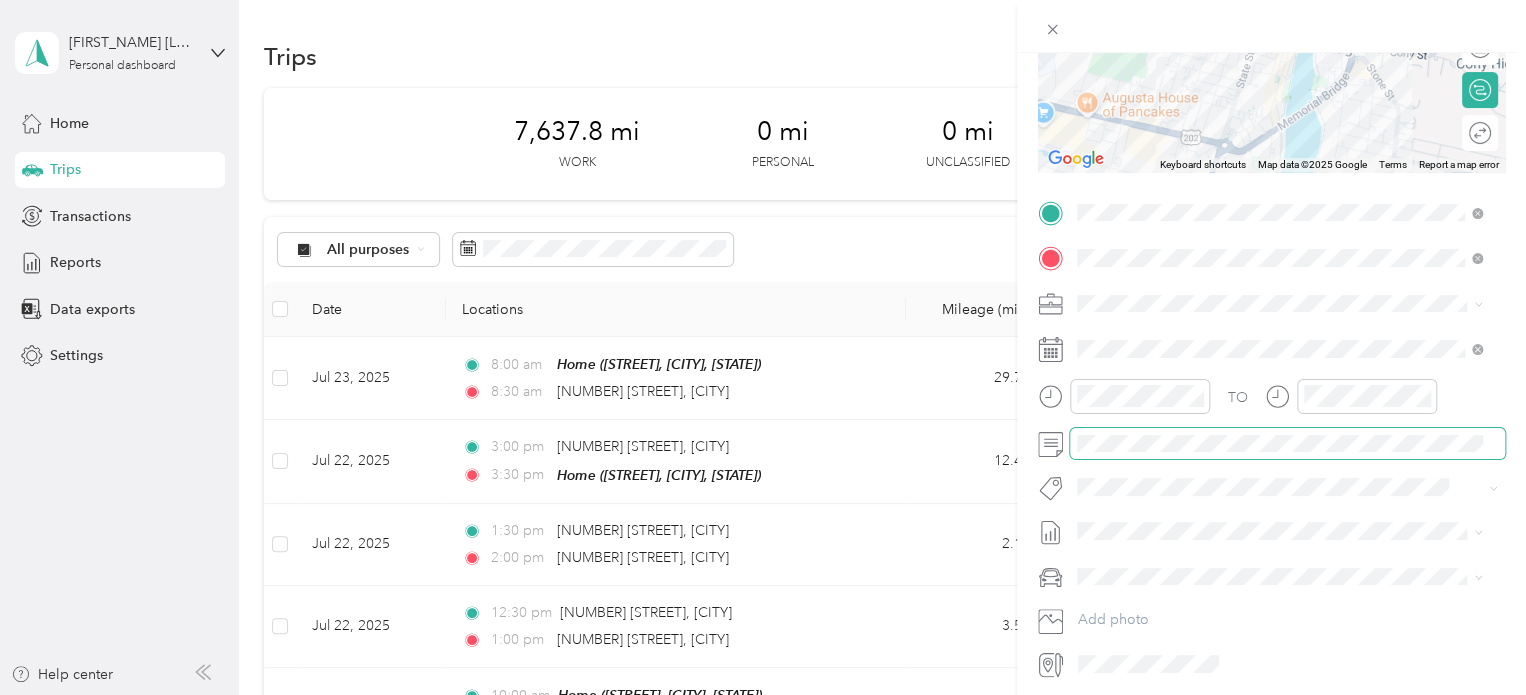 scroll, scrollTop: 300, scrollLeft: 0, axis: vertical 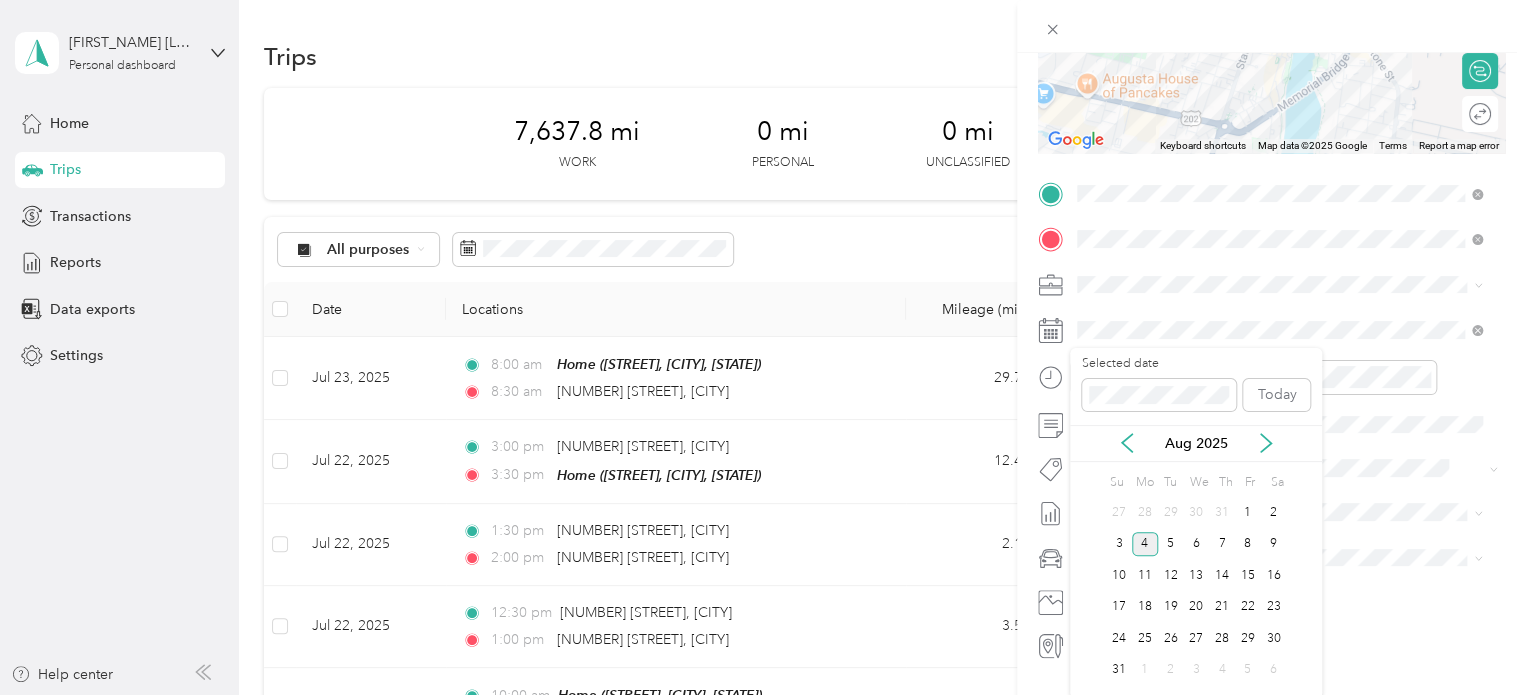 click on "Aug 2025" at bounding box center [1196, 443] 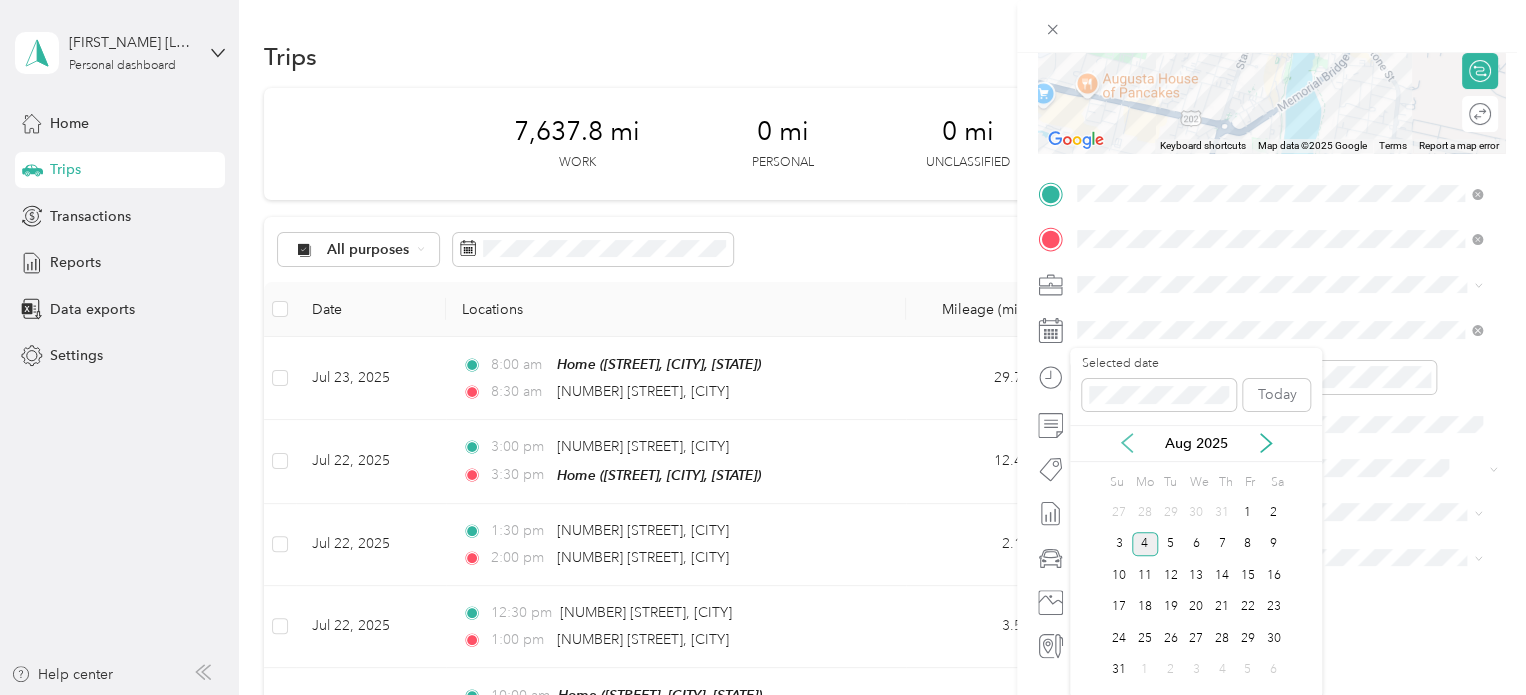 click 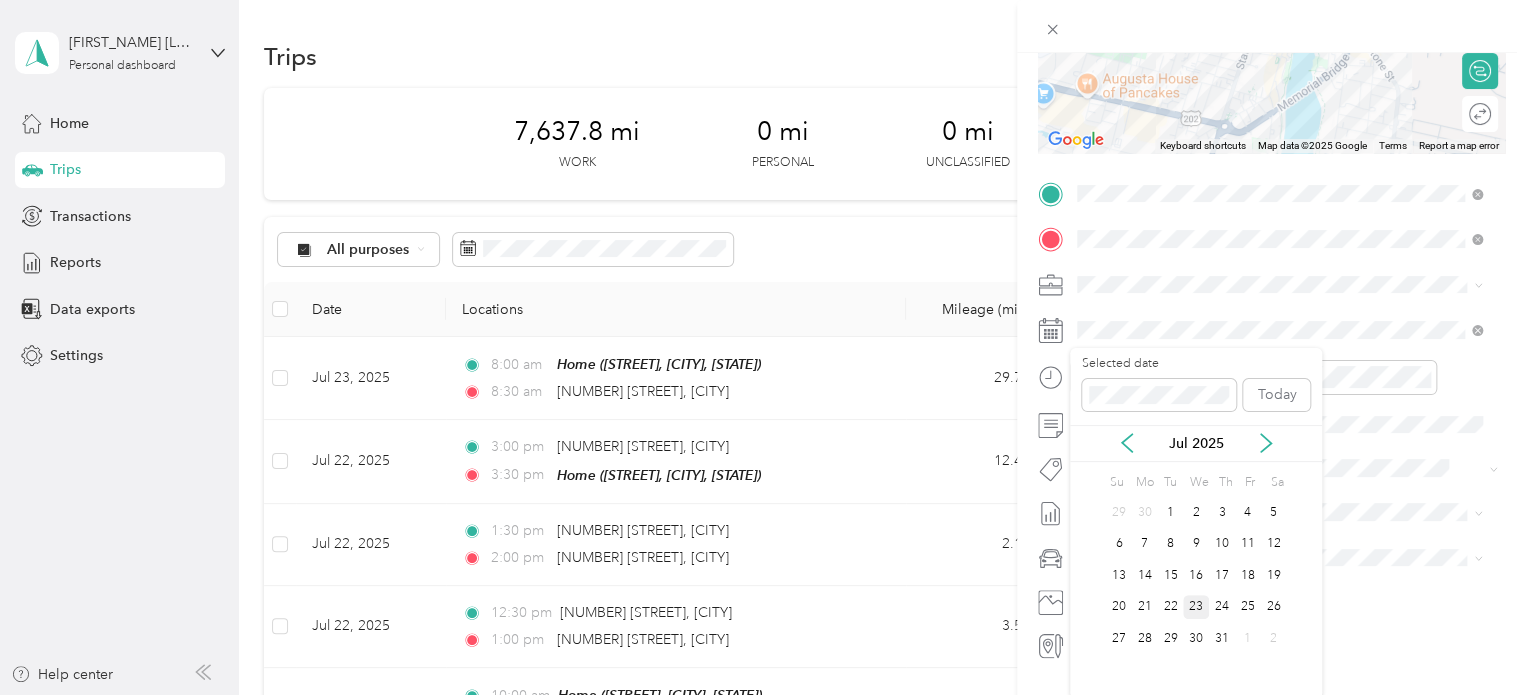 click on "23" at bounding box center [1196, 607] 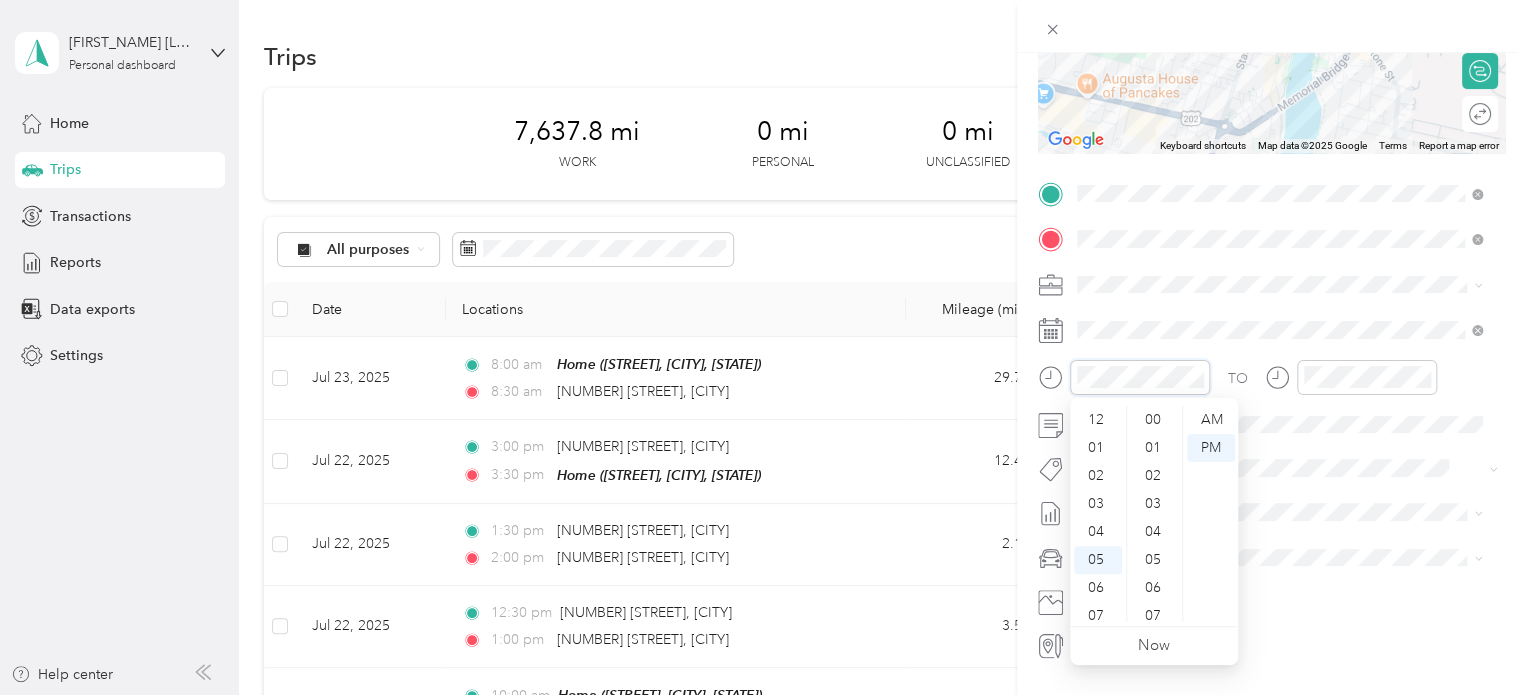 scroll, scrollTop: 1092, scrollLeft: 0, axis: vertical 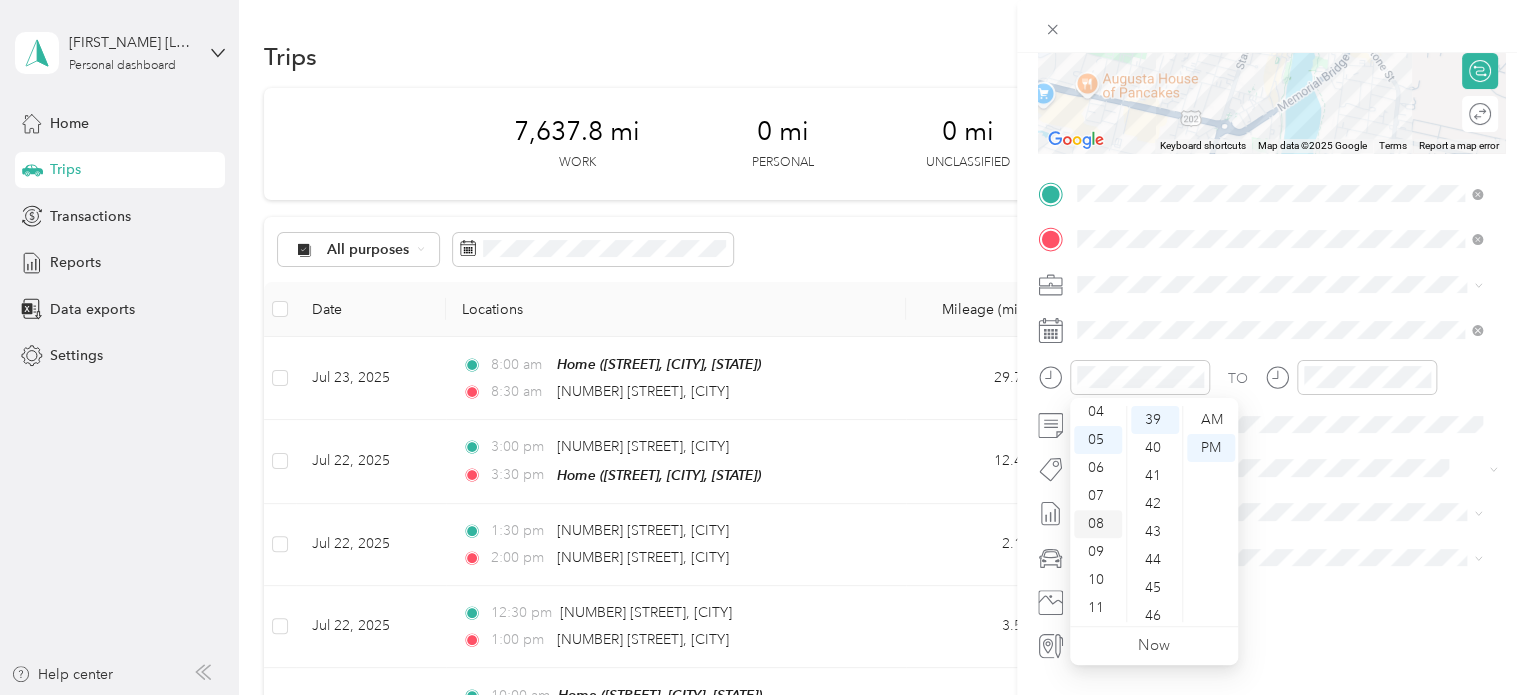 click on "08" at bounding box center (1098, 524) 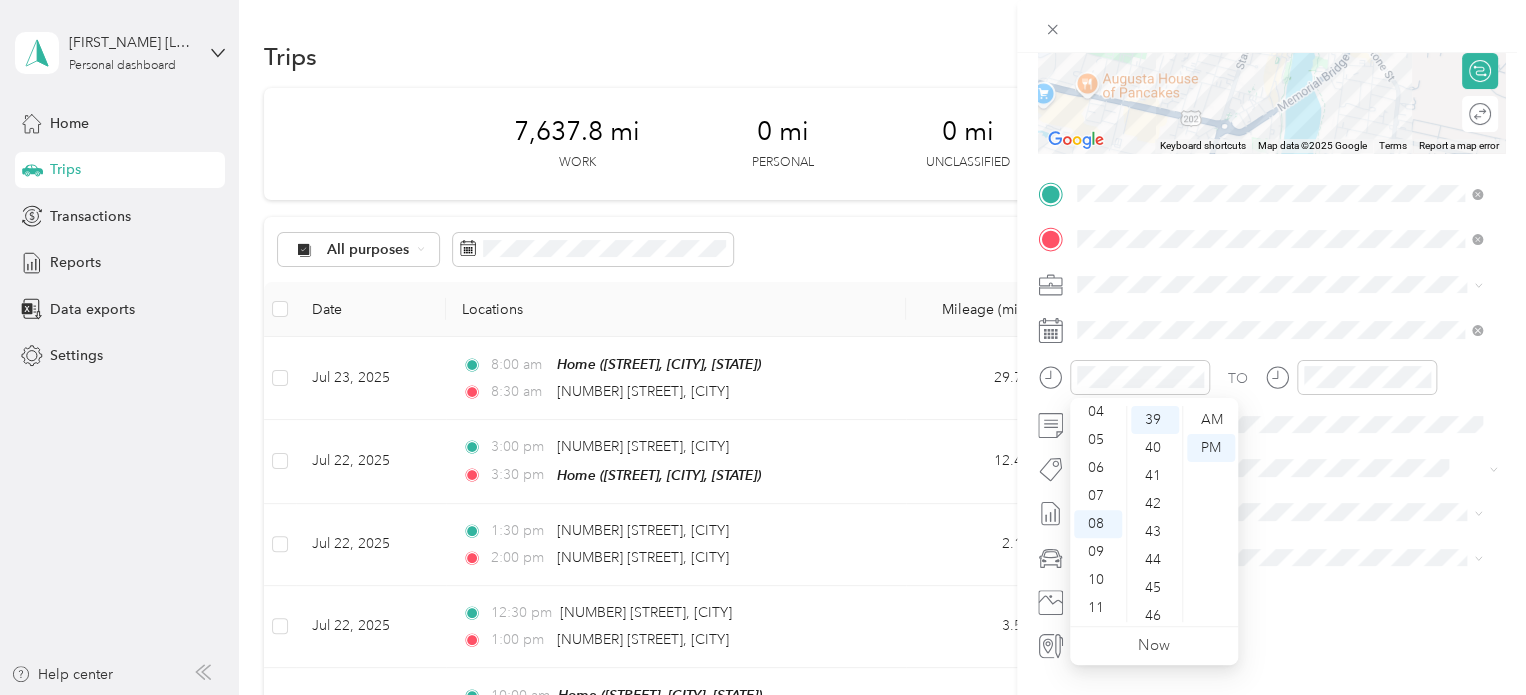 drag, startPoint x: 1149, startPoint y: 589, endPoint x: 1224, endPoint y: 529, distance: 96.04687 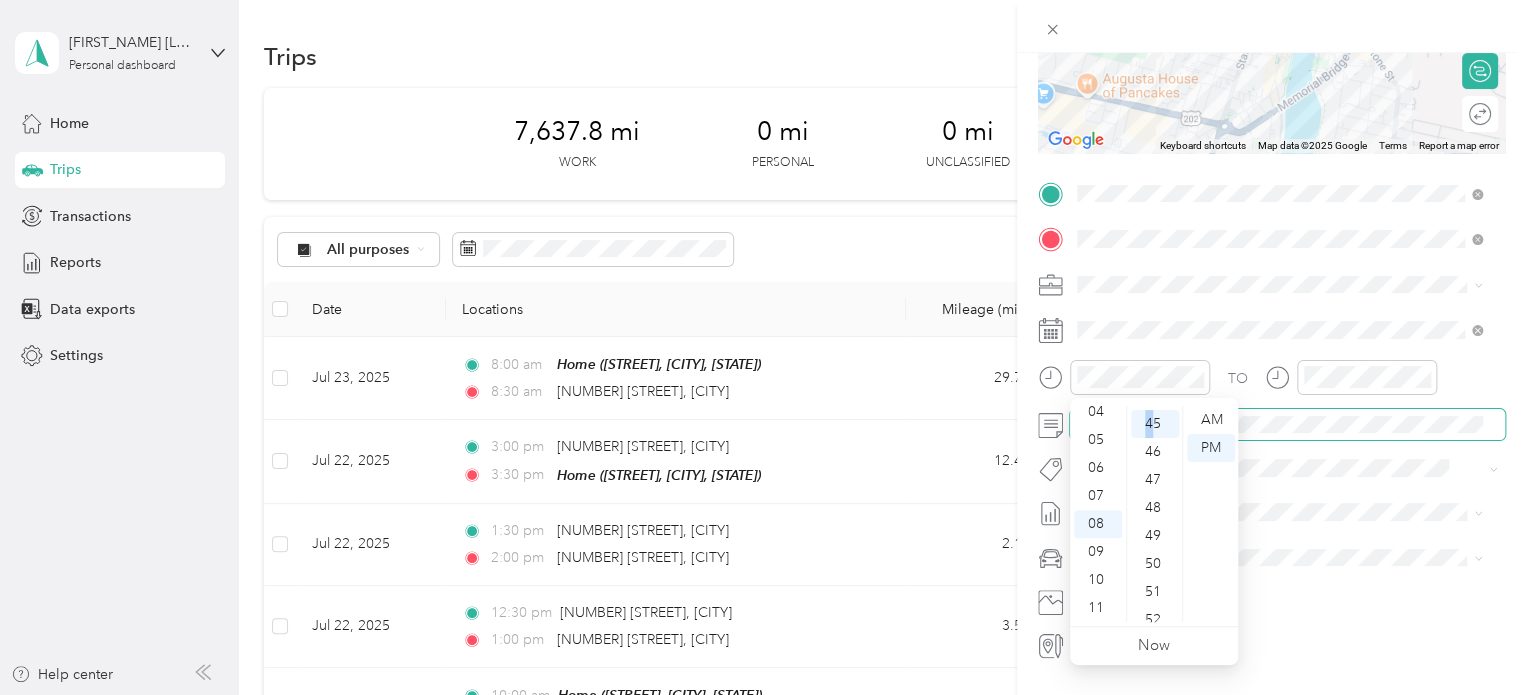 scroll, scrollTop: 1260, scrollLeft: 0, axis: vertical 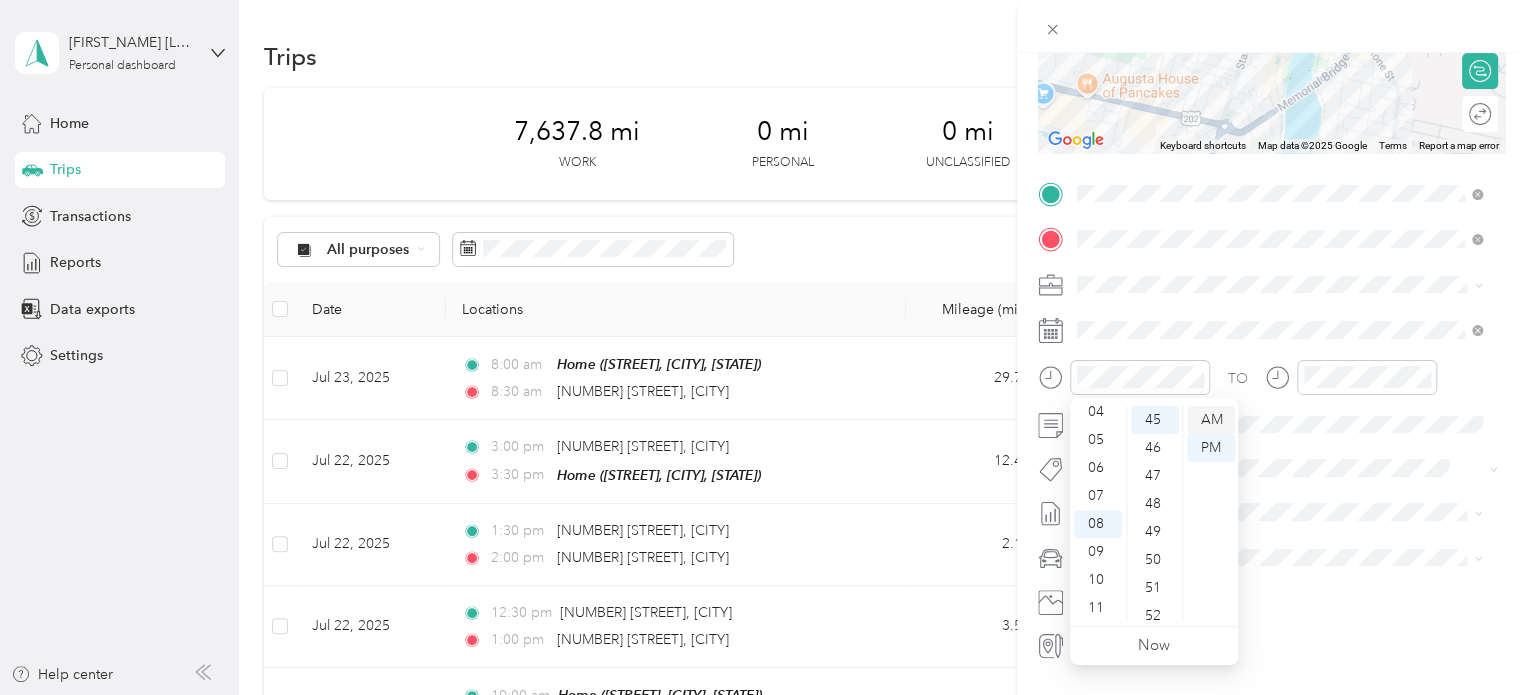 click on "AM" at bounding box center (1211, 420) 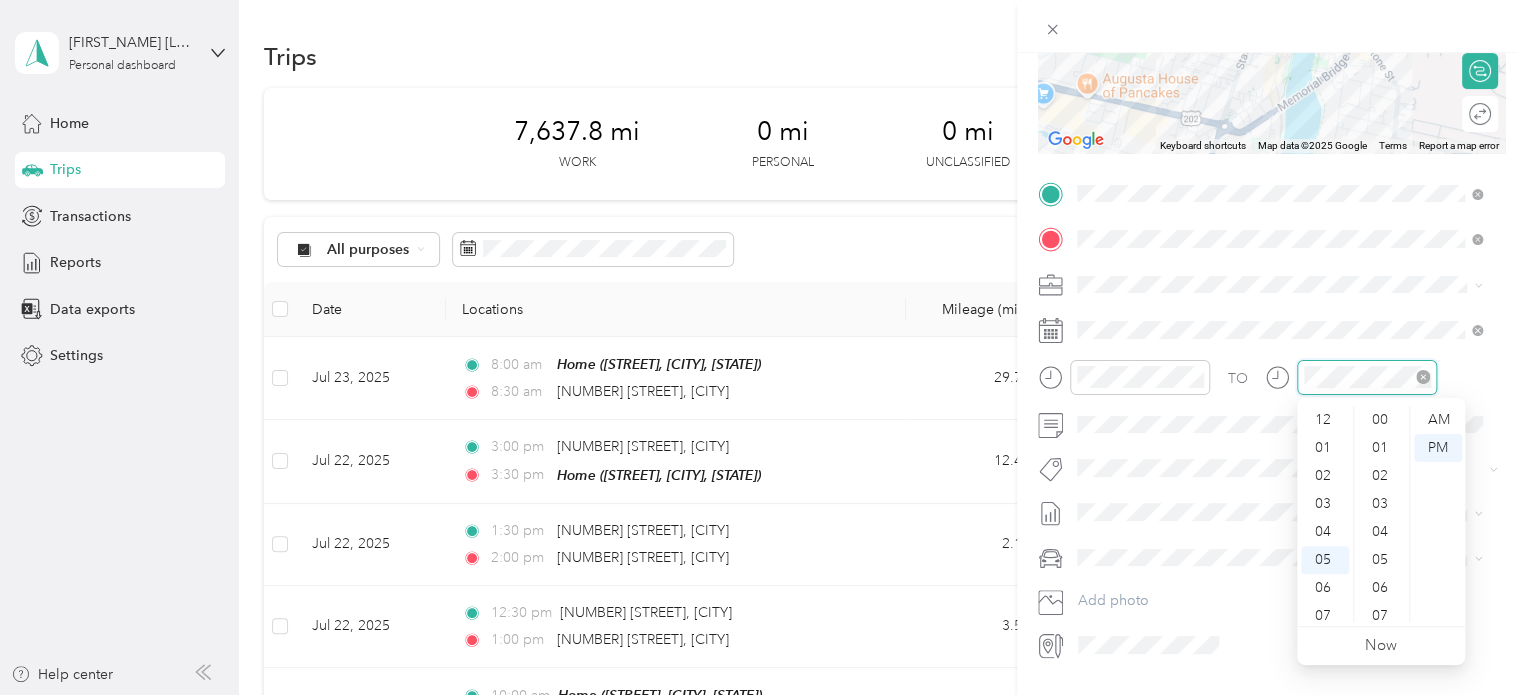 scroll, scrollTop: 1092, scrollLeft: 0, axis: vertical 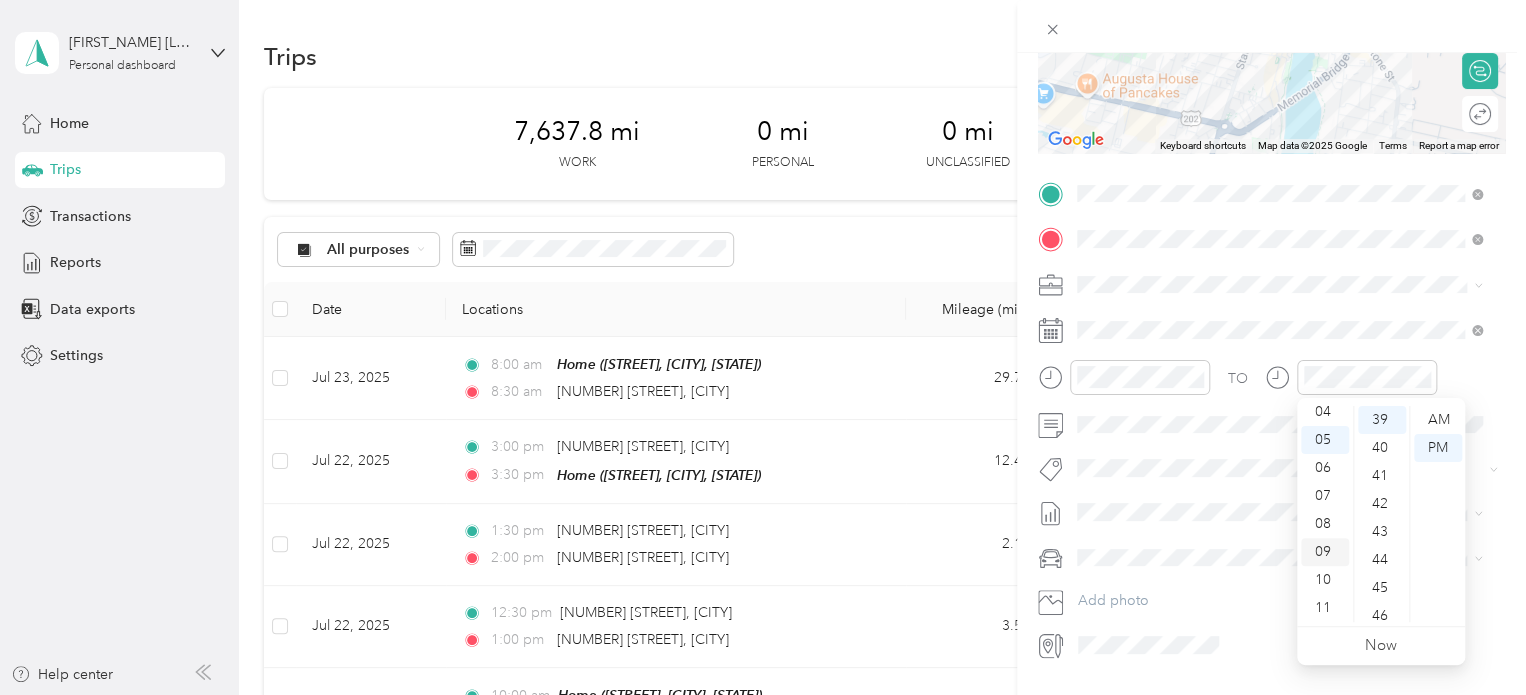 click on "09" at bounding box center [1325, 552] 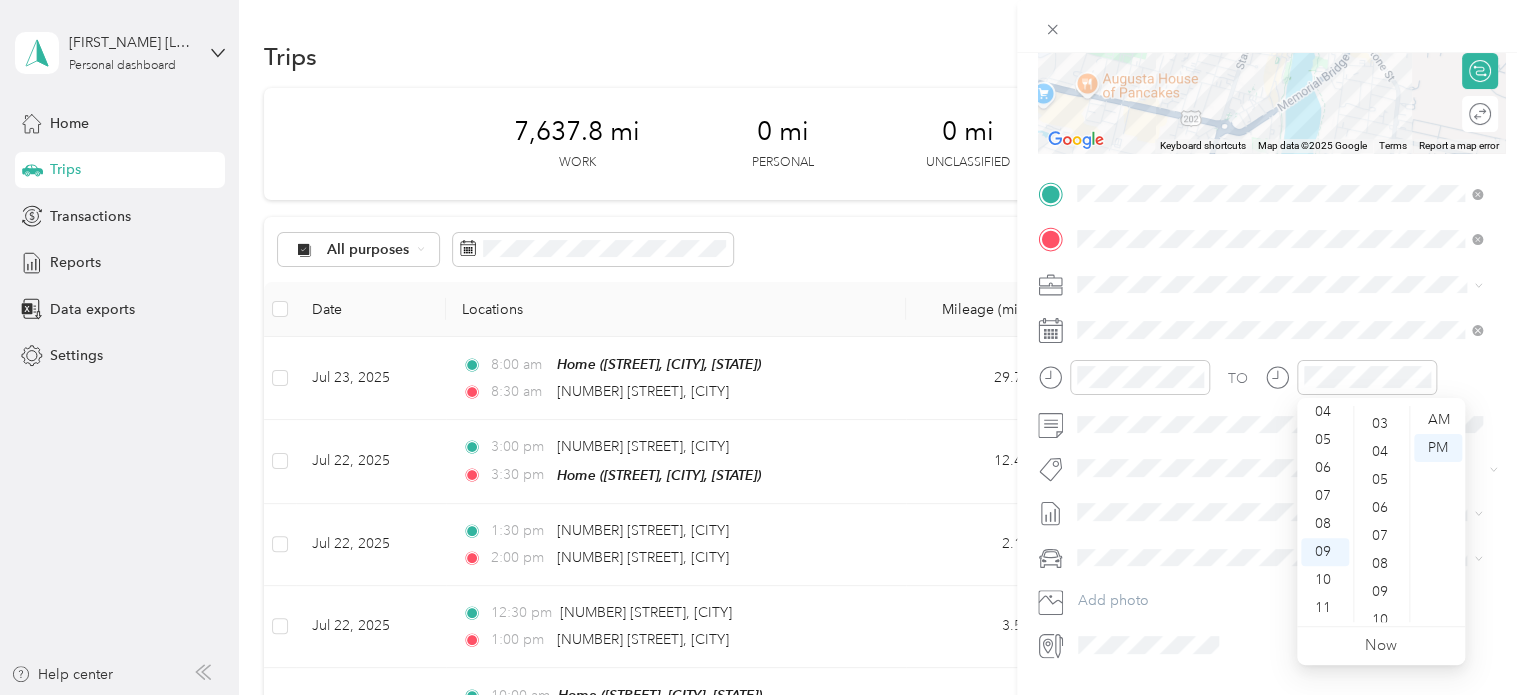 scroll, scrollTop: 0, scrollLeft: 0, axis: both 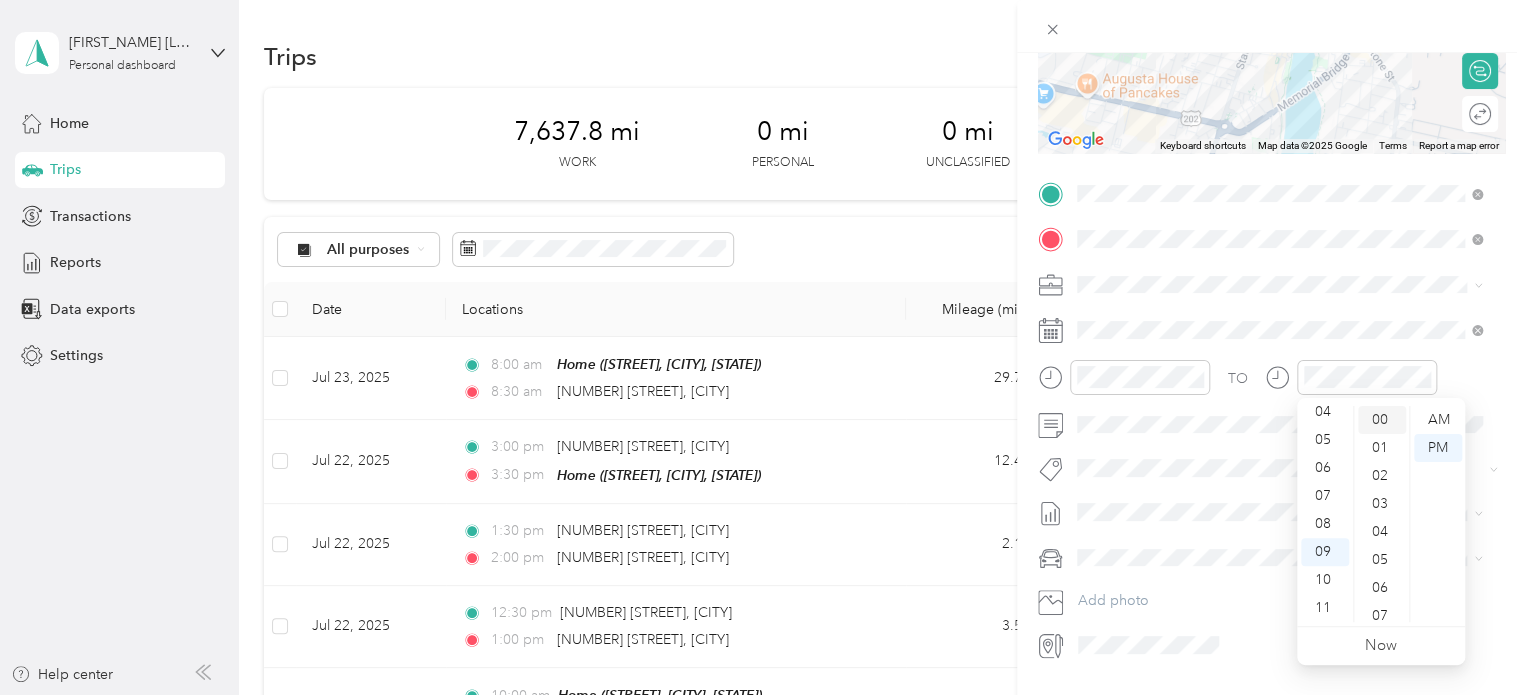 click on "00" at bounding box center [1382, 420] 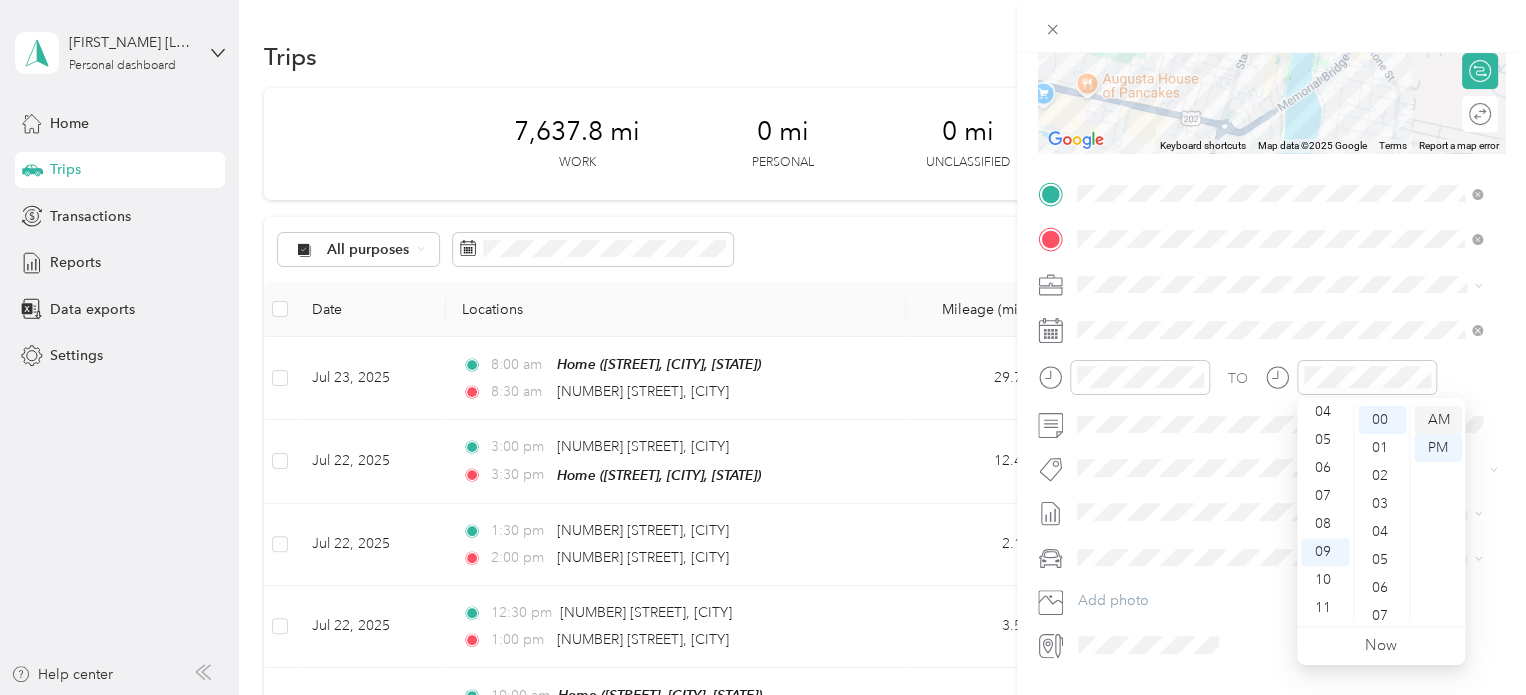 click on "AM" at bounding box center [1438, 420] 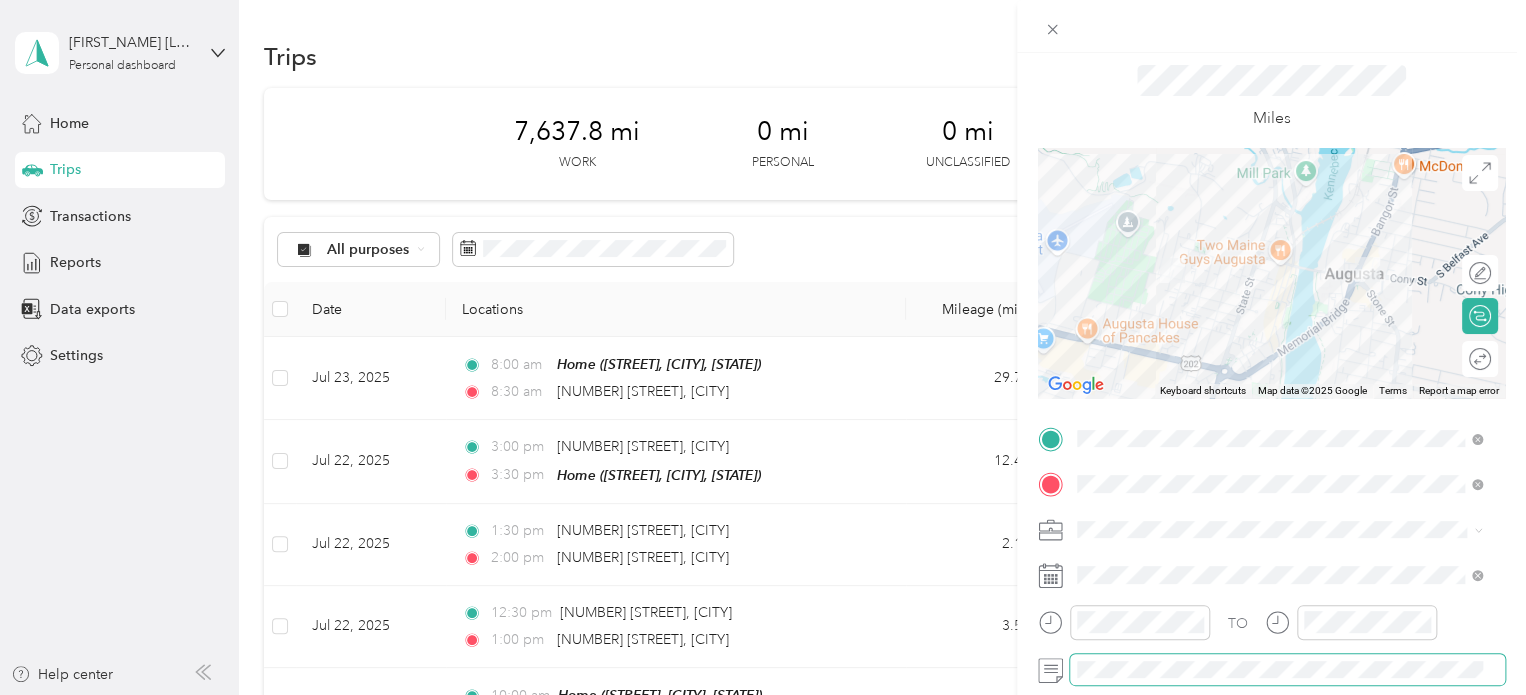 scroll, scrollTop: 0, scrollLeft: 0, axis: both 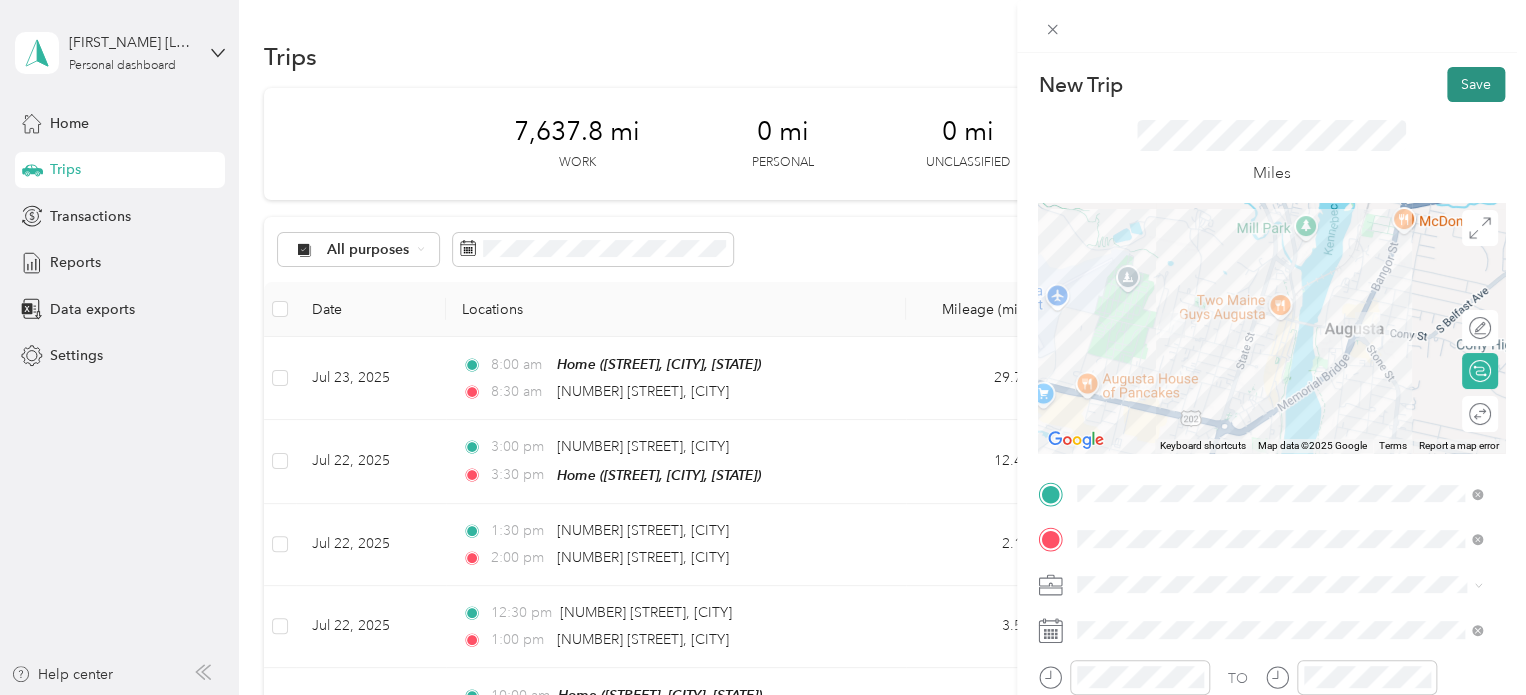 click on "Save" at bounding box center (1476, 84) 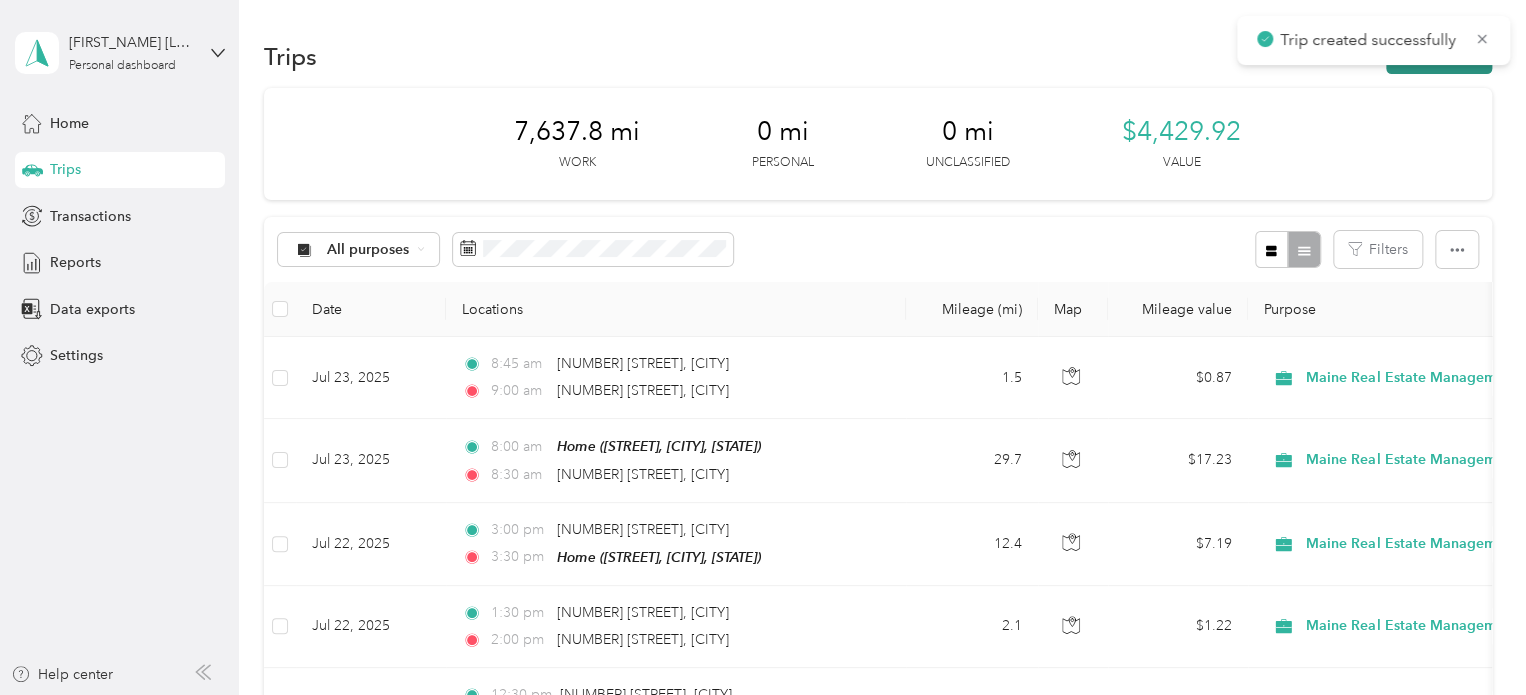 click on "New trip" at bounding box center (1439, 56) 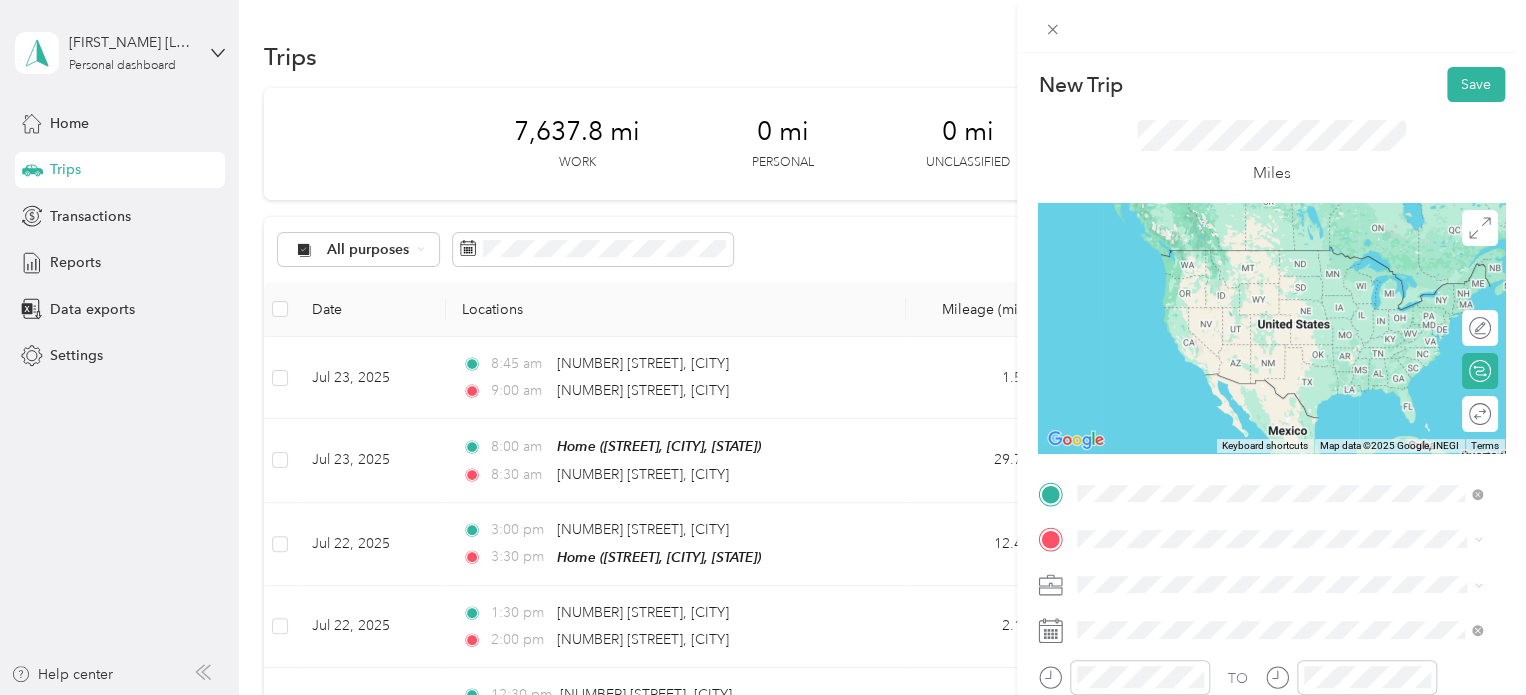 click on "[NUMBER] [STREET]
[CITY], [STATE] [POSTAL_CODE], [COUNTRY]" at bounding box center (1259, 574) 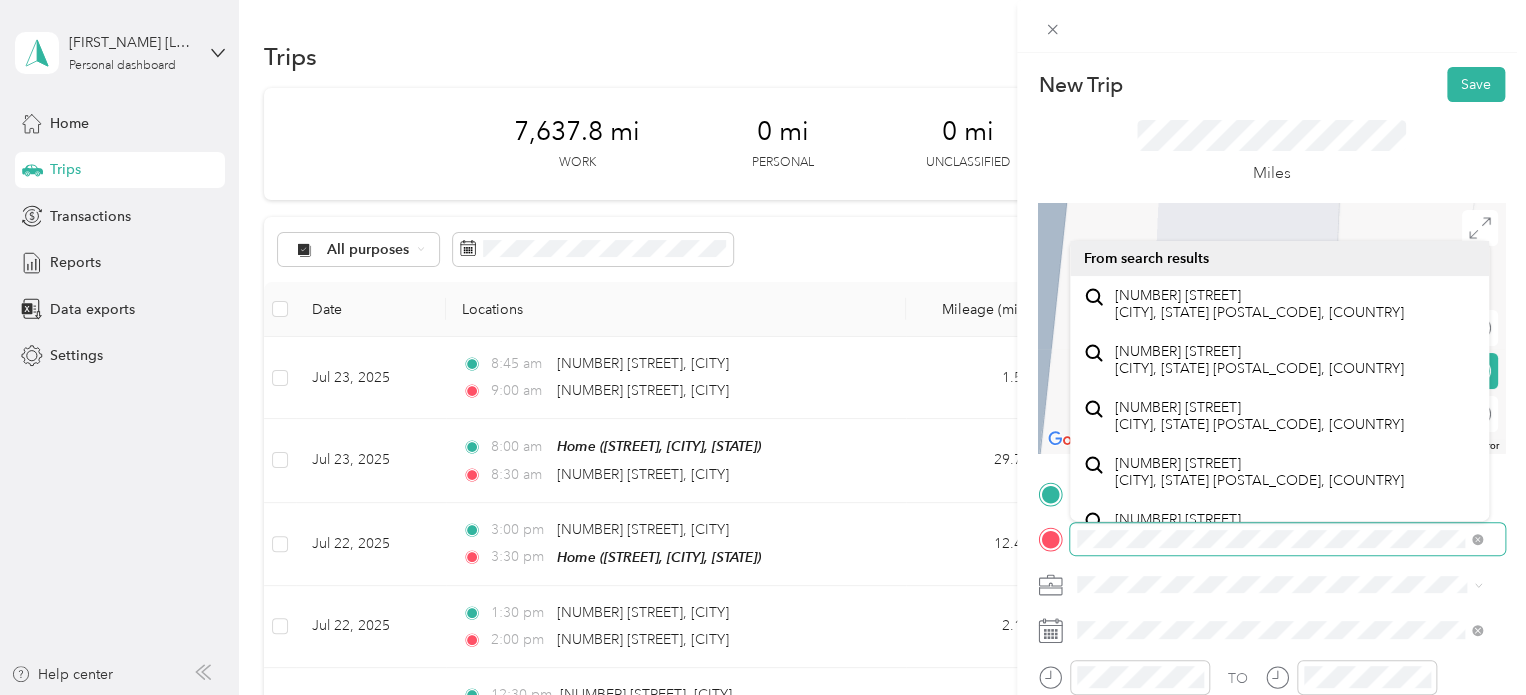 click on "New Trip Save This trip cannot be edited because it is either under review, approved, or paid. Contact your Team Manager to edit it. Miles ← Move left → Move right ↑ Move up ↓ Move down + Zoom in - Zoom out Home Jump left by 75% End Jump right by 75% Page Up Jump up by 75% Page Down Jump down by 75% Keyboard shortcuts Map Data Map data ©2025 Google Map data ©2025 Google 2 m  Click to toggle between metric and imperial units Terms Report a map error Edit route Calculate route Round trip TO Add photo" at bounding box center [763, 347] 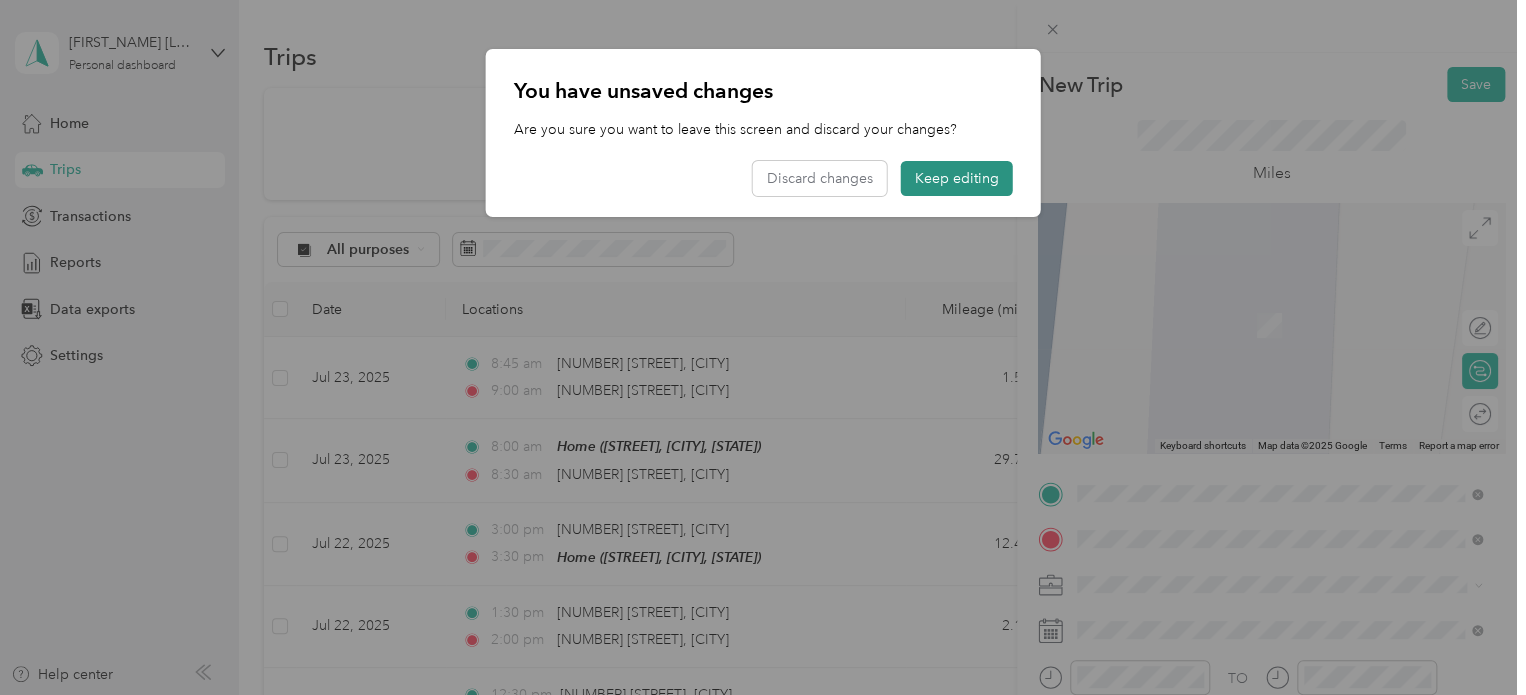 click on "Keep editing" at bounding box center (957, 178) 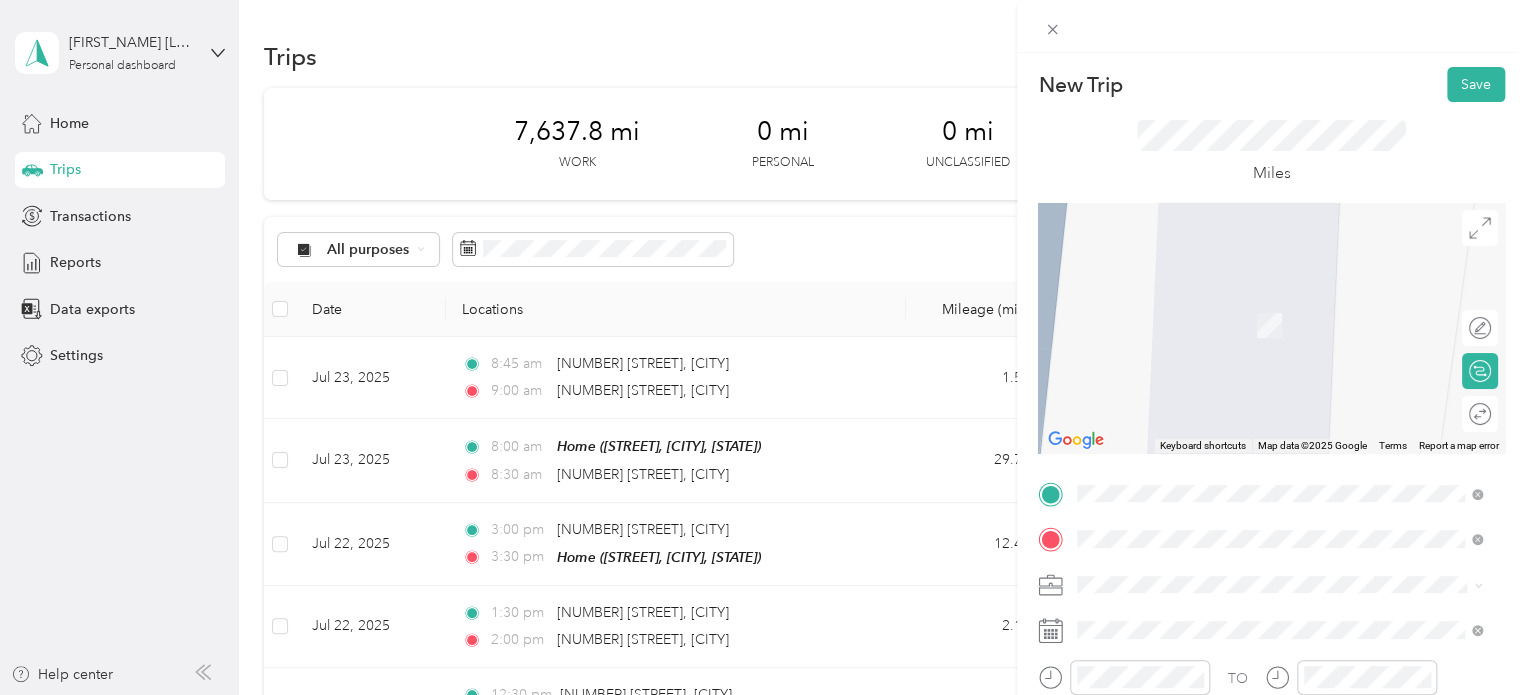 click on "[STREET], [POSTAL_CODE], [CITY], [STATE], [COUNTRY]" at bounding box center (1293, 325) 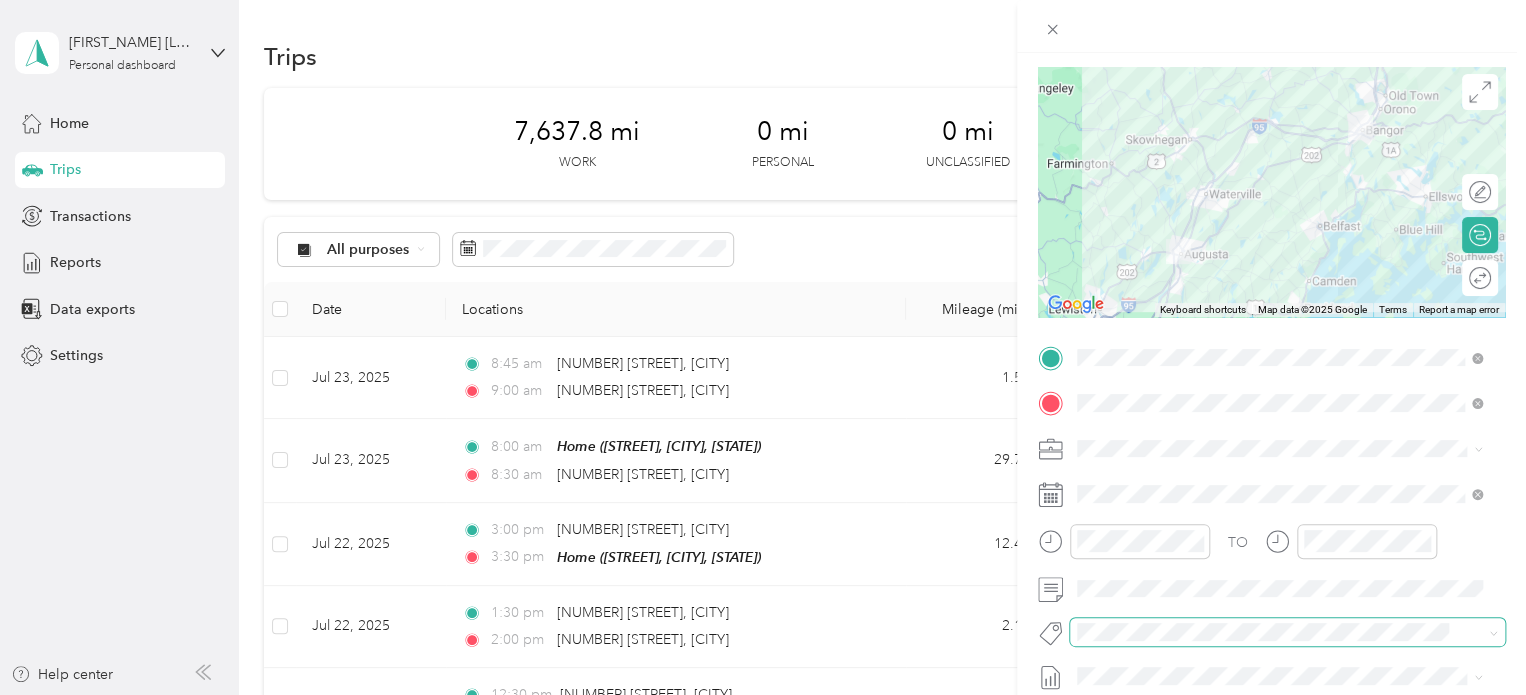 scroll, scrollTop: 200, scrollLeft: 0, axis: vertical 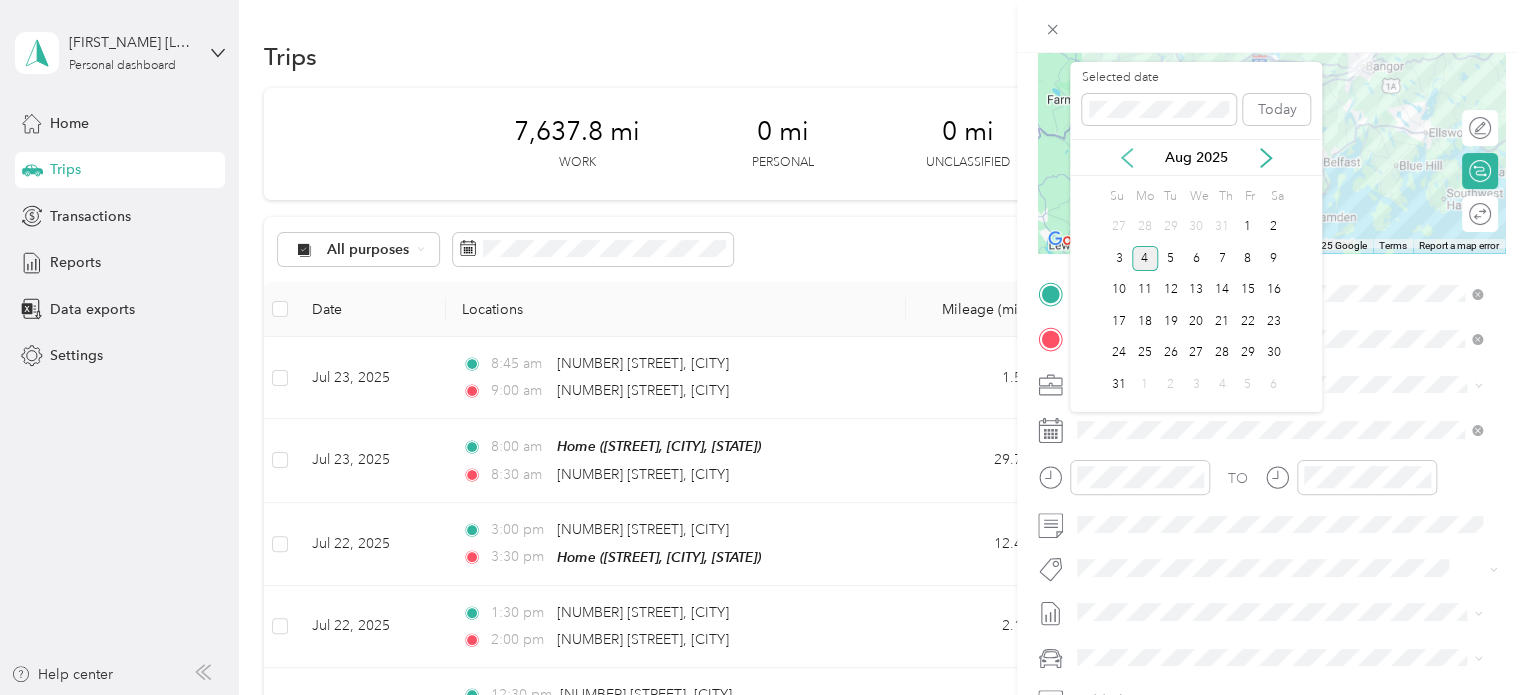 click 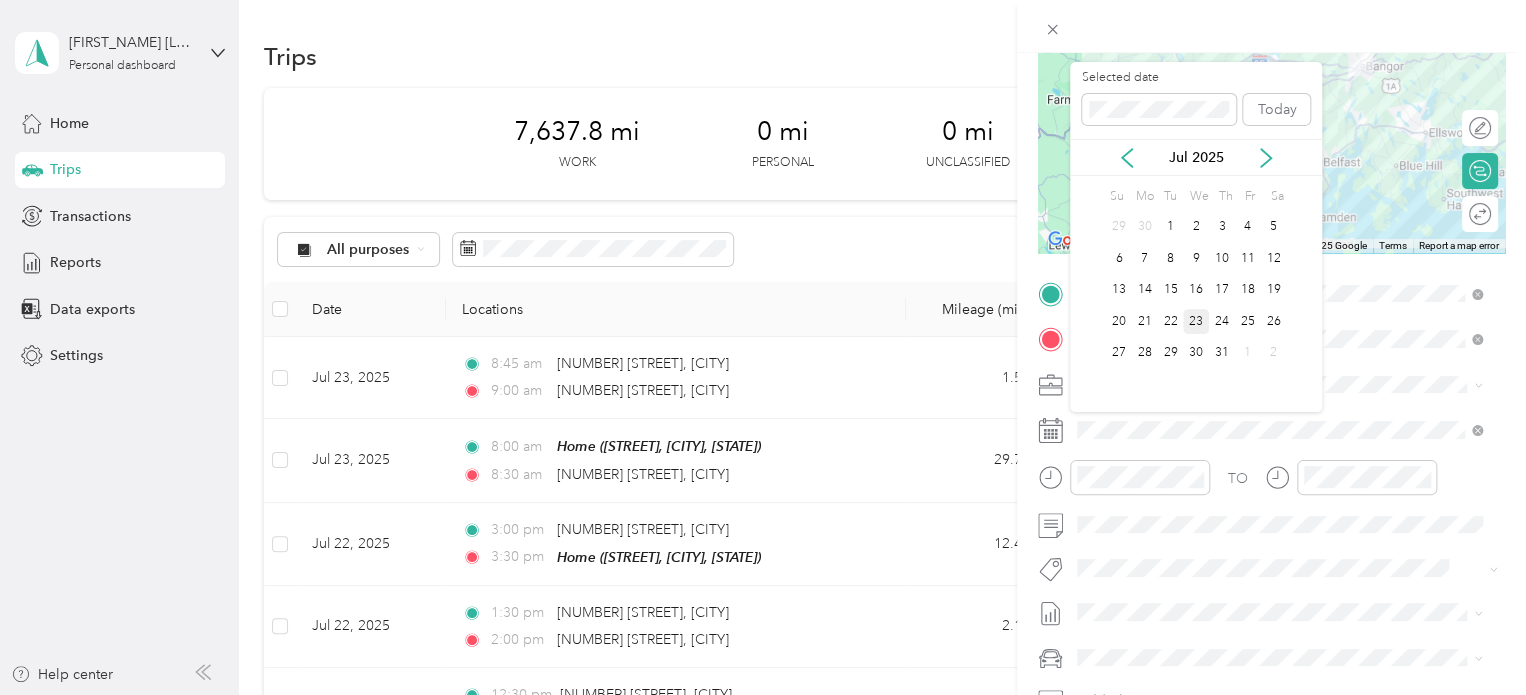 click on "23" at bounding box center (1196, 321) 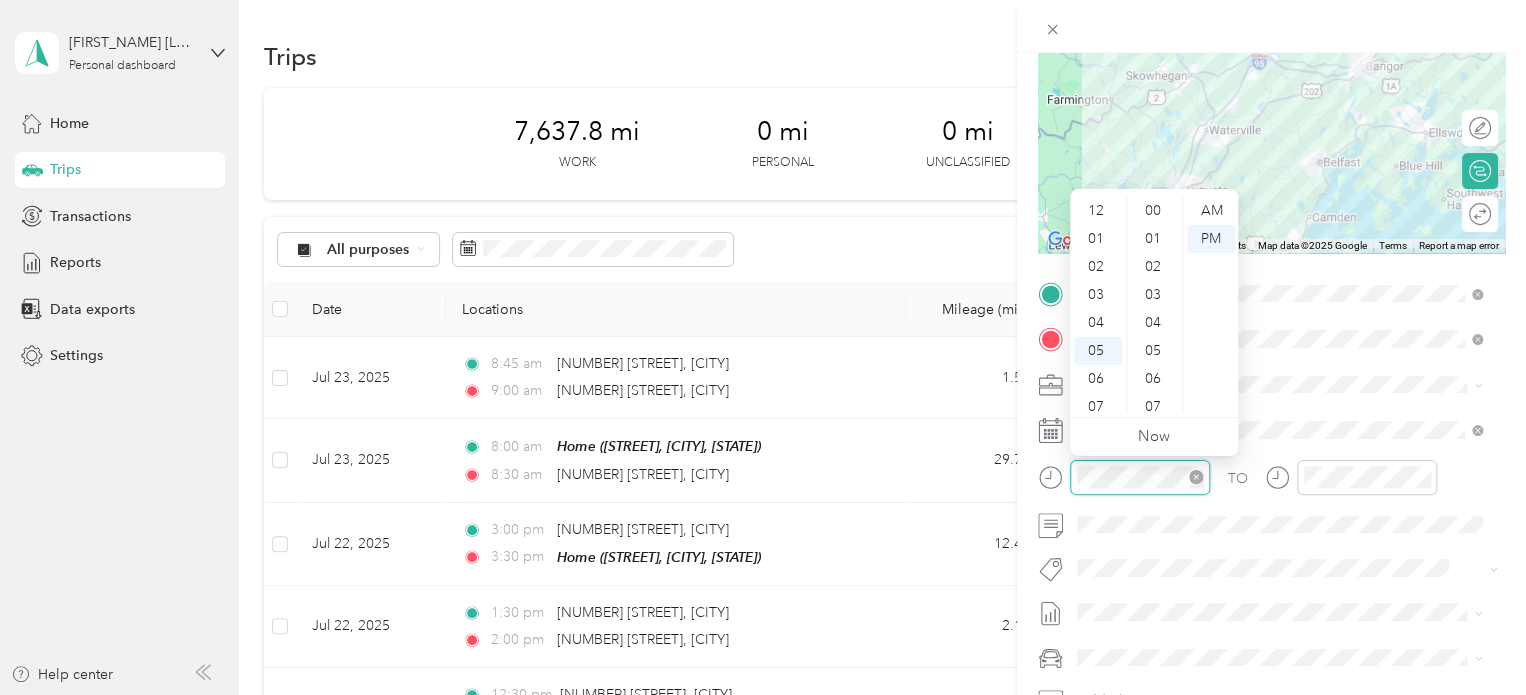 scroll, scrollTop: 1120, scrollLeft: 0, axis: vertical 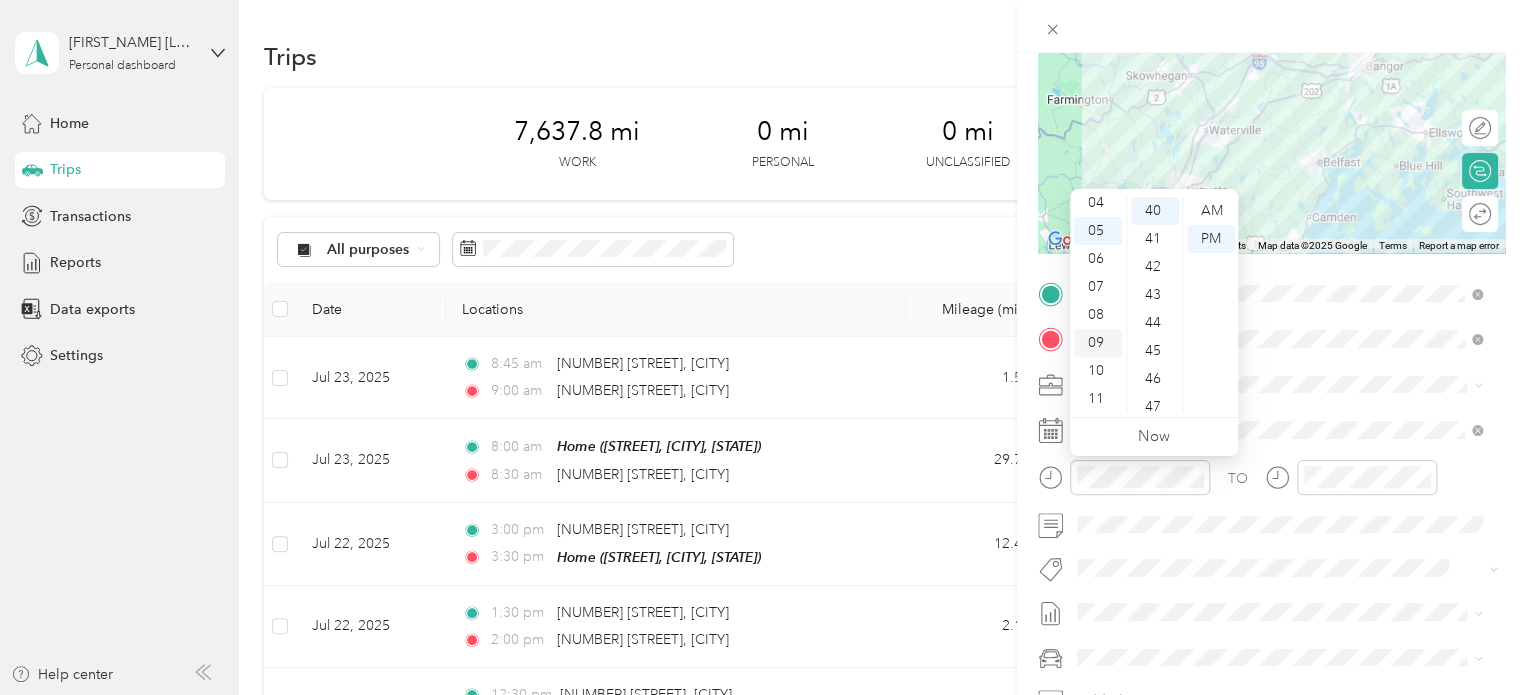 click on "09" at bounding box center (1098, 343) 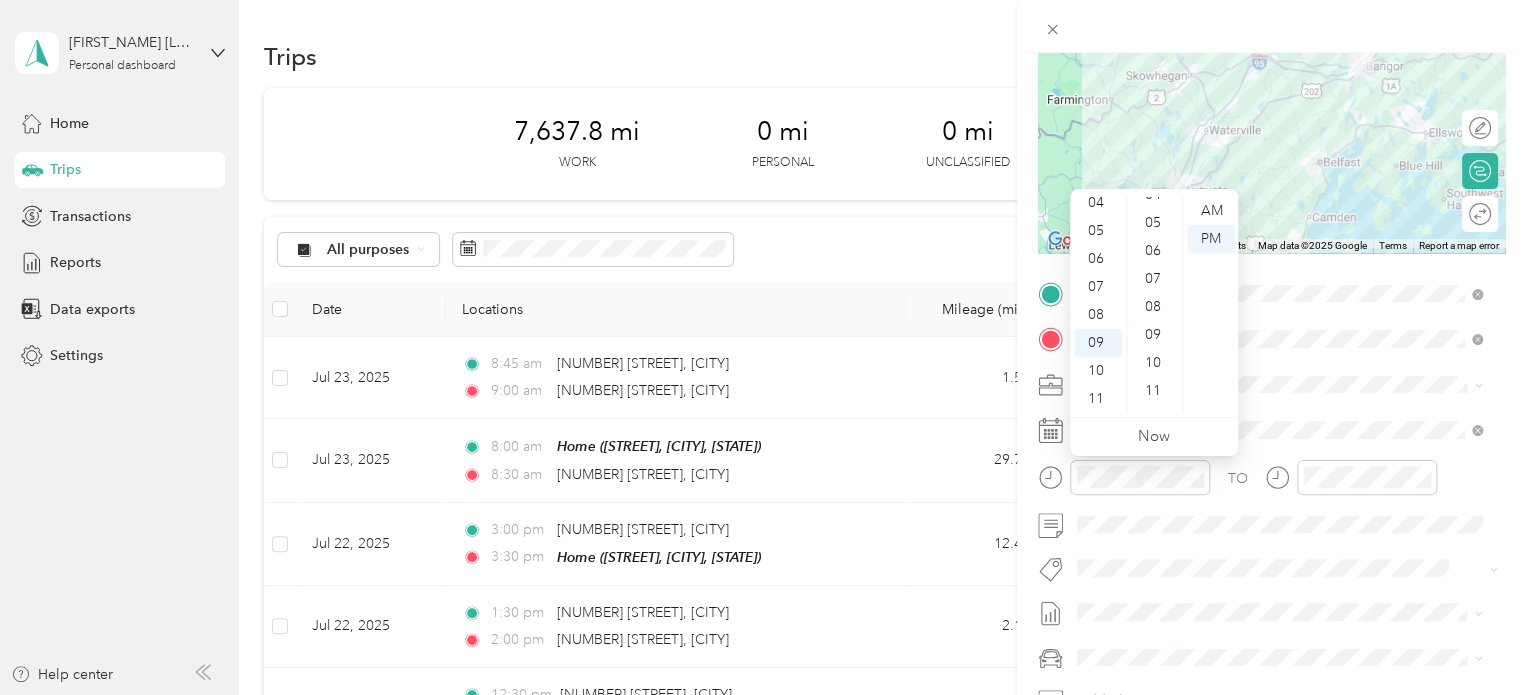 scroll, scrollTop: 0, scrollLeft: 0, axis: both 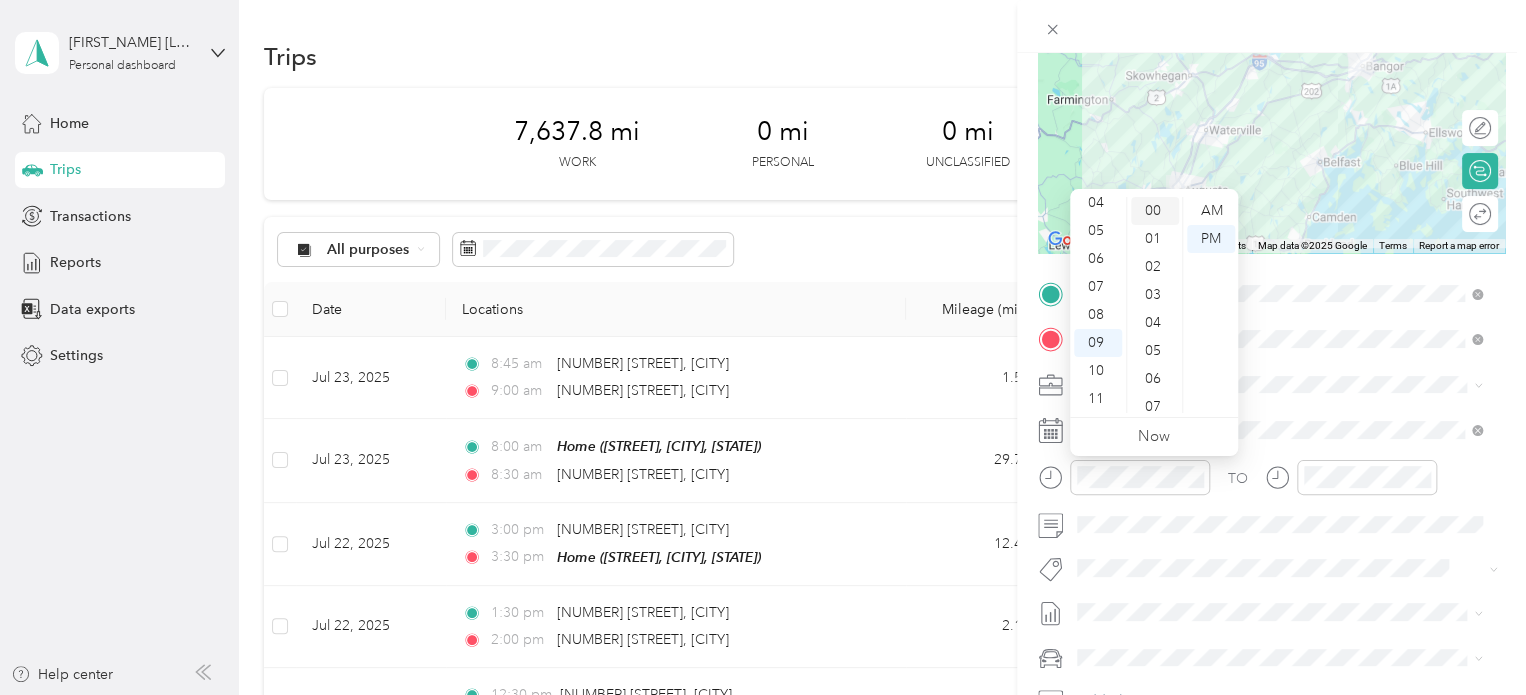 click on "00" at bounding box center (1155, 211) 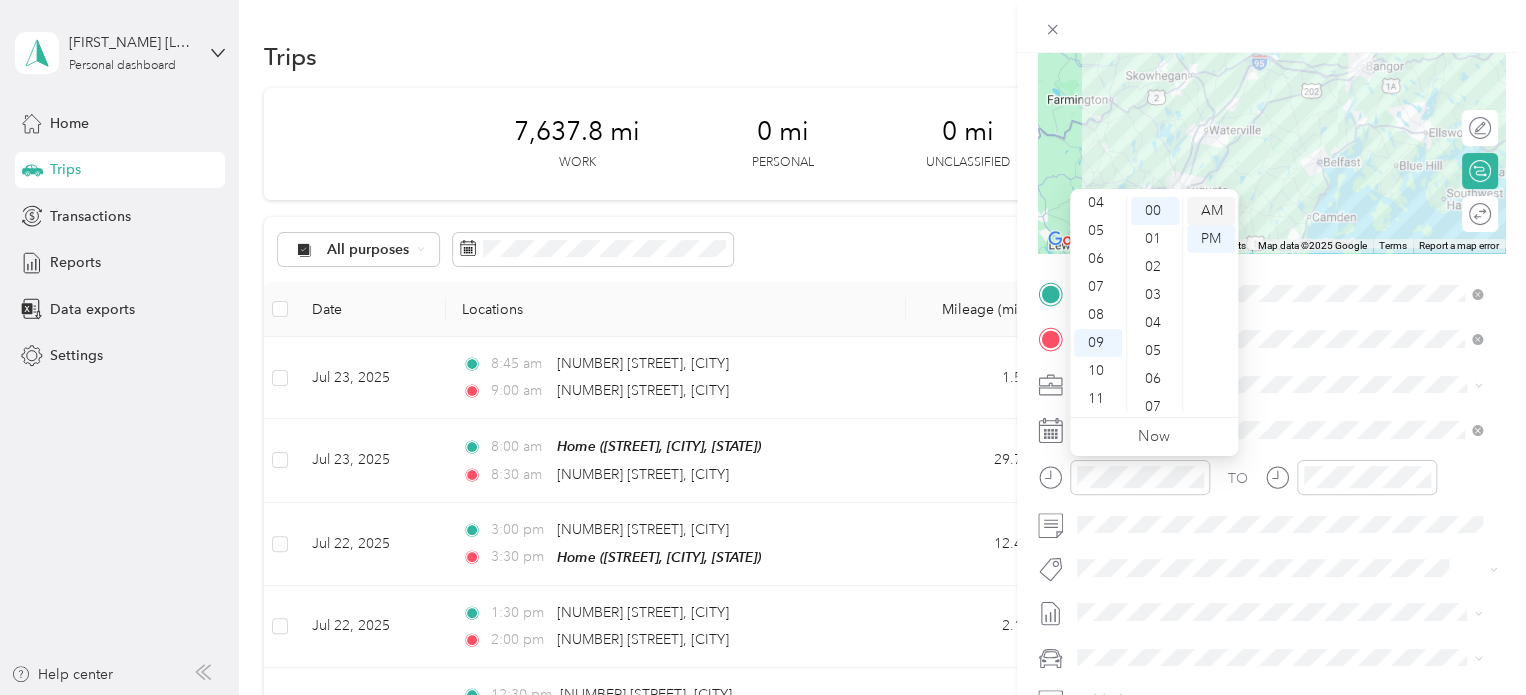 click on "AM" at bounding box center [1211, 211] 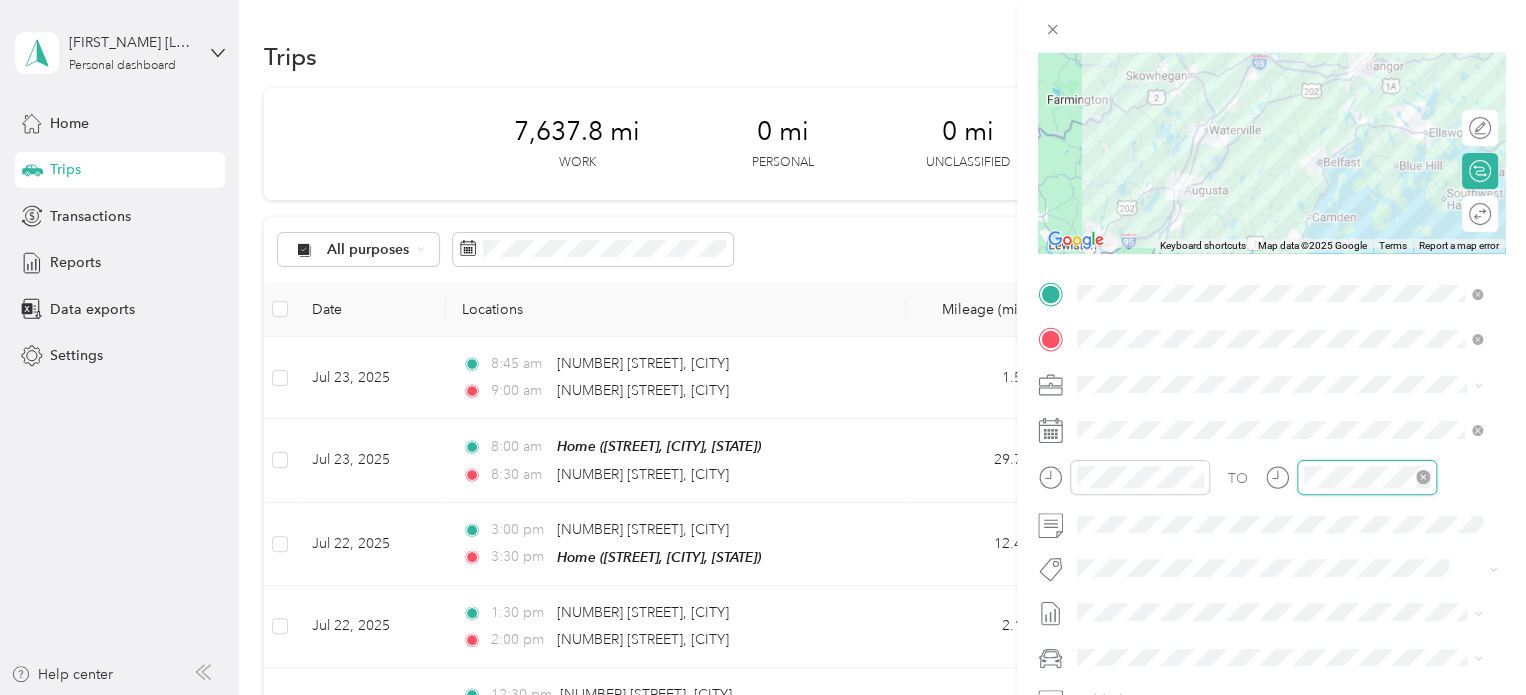 scroll, scrollTop: 120, scrollLeft: 0, axis: vertical 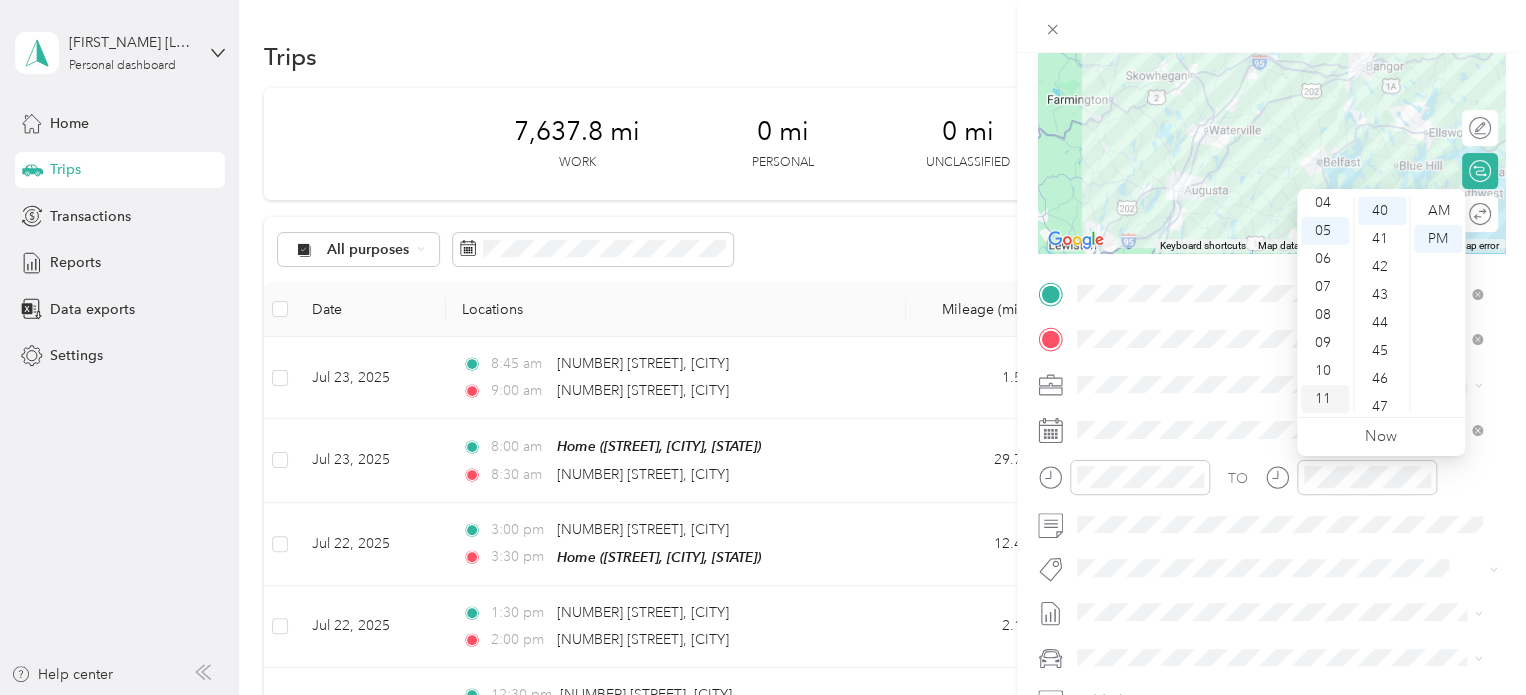 click on "11" at bounding box center (1325, 399) 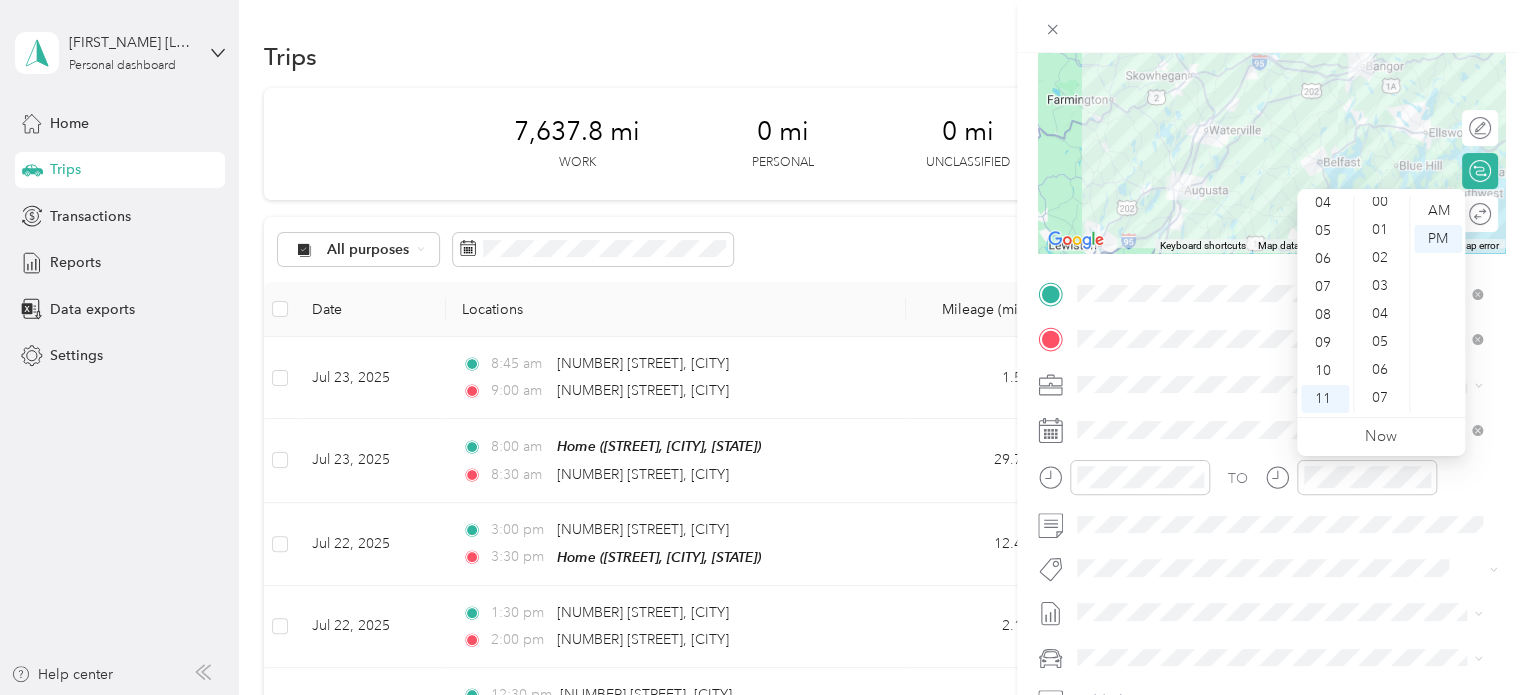 scroll, scrollTop: 0, scrollLeft: 0, axis: both 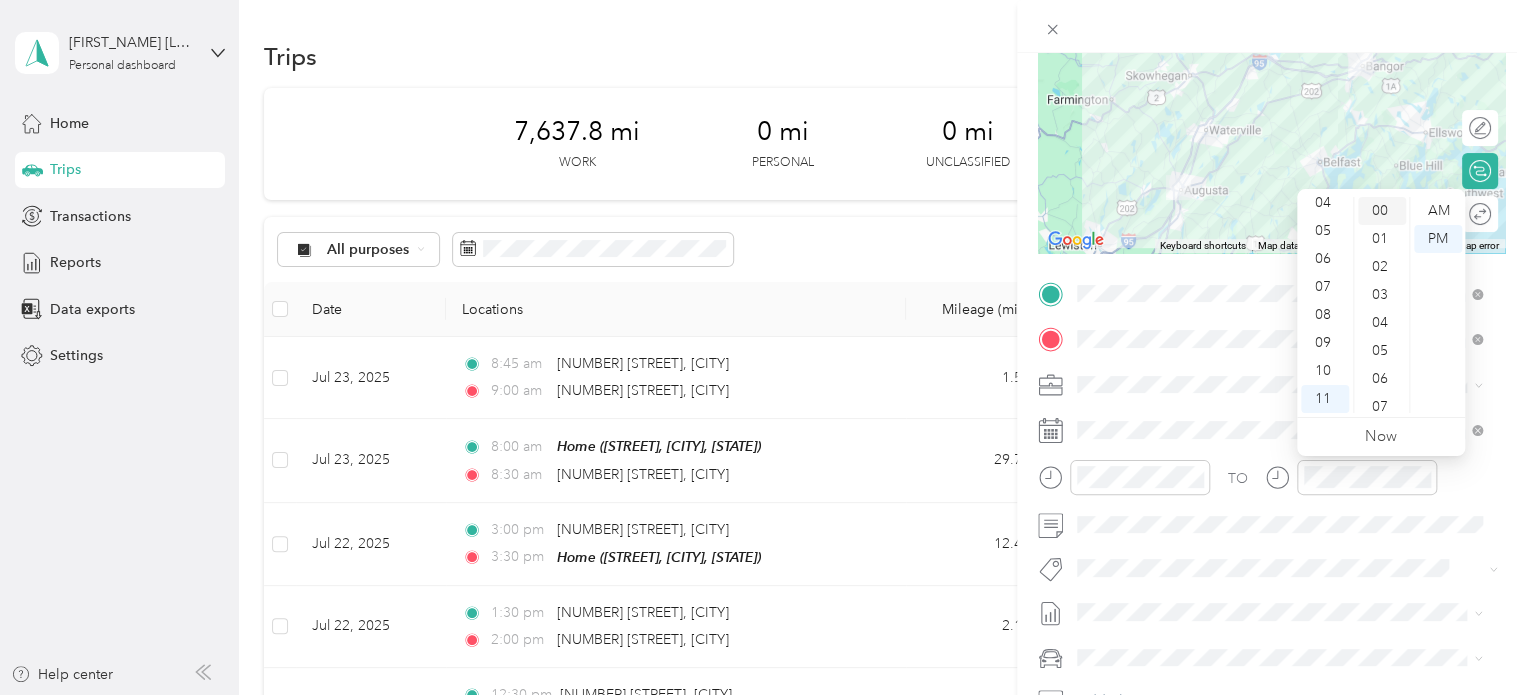 click on "00" at bounding box center (1382, 211) 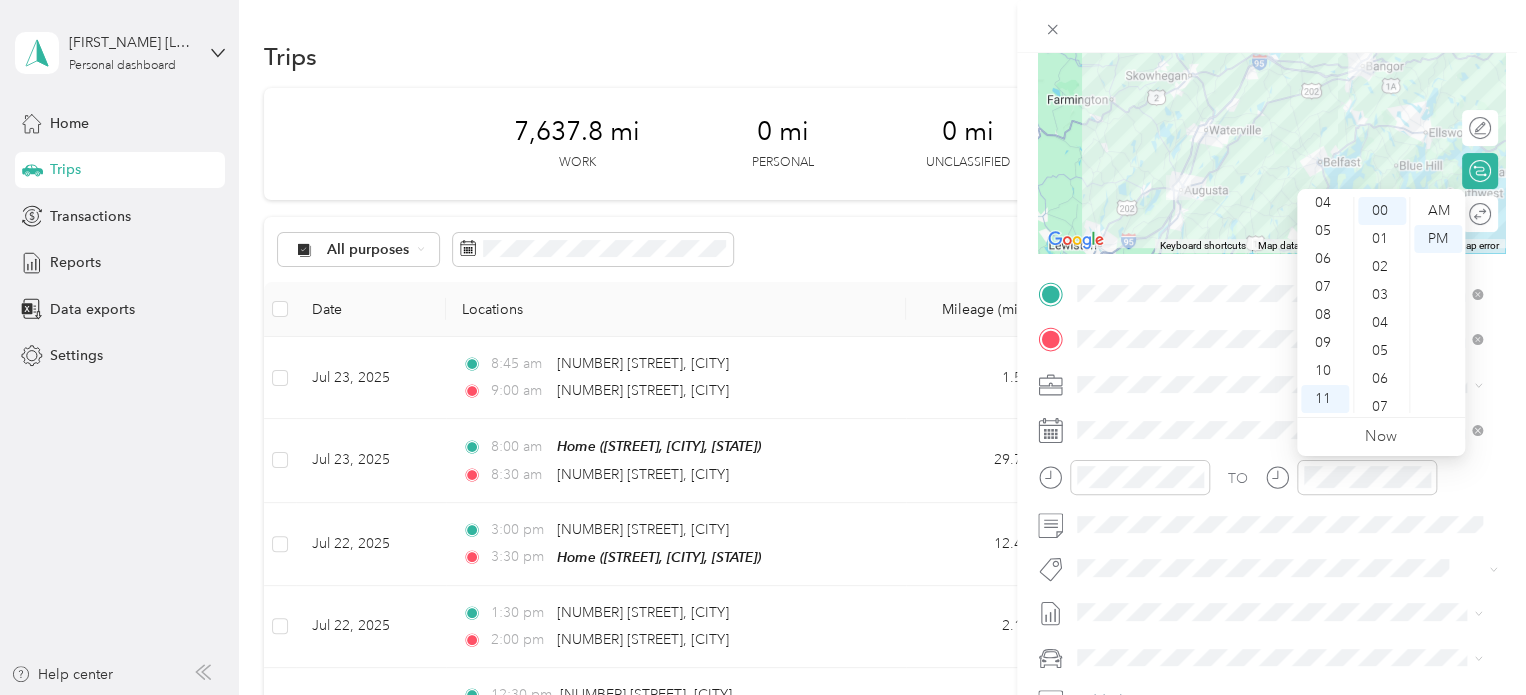 drag, startPoint x: 1423, startPoint y: 214, endPoint x: 1410, endPoint y: 272, distance: 59.439045 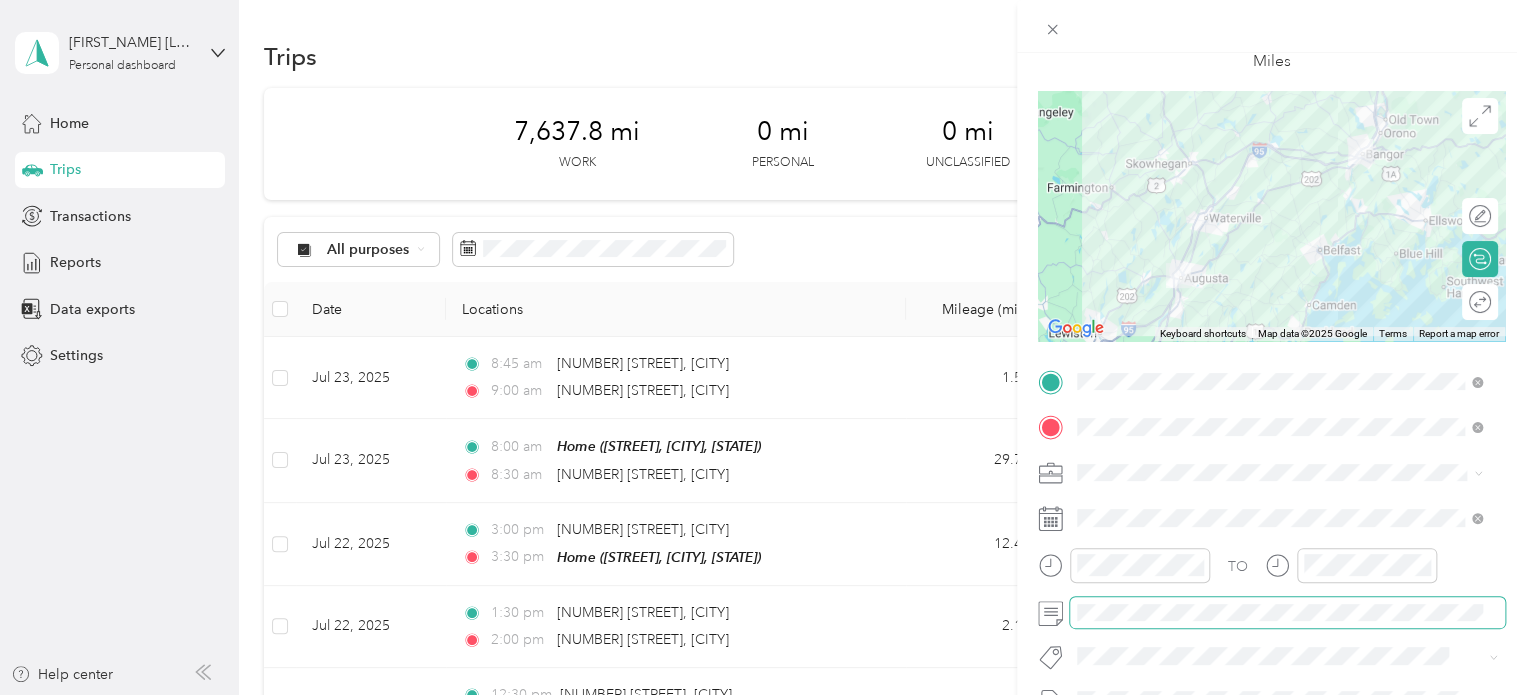 scroll, scrollTop: 0, scrollLeft: 0, axis: both 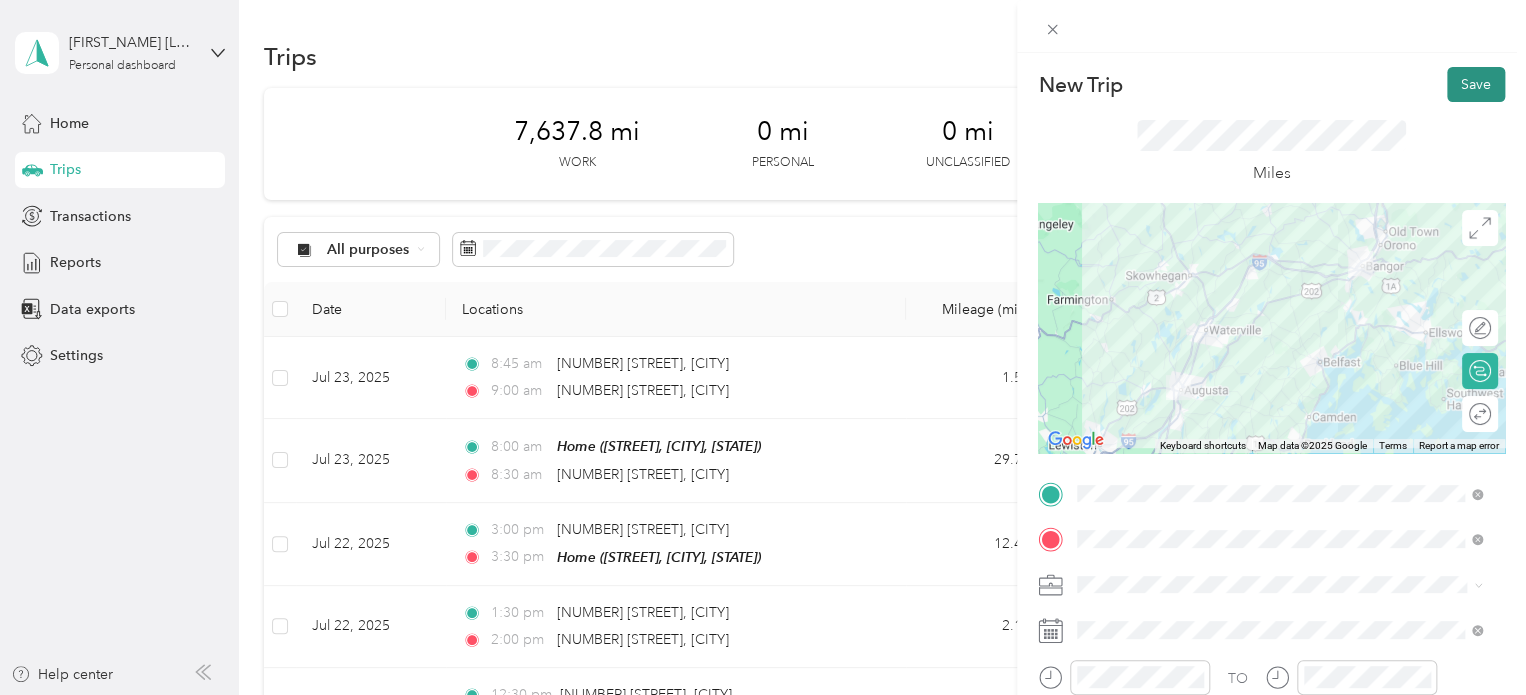 click on "Save" at bounding box center (1476, 84) 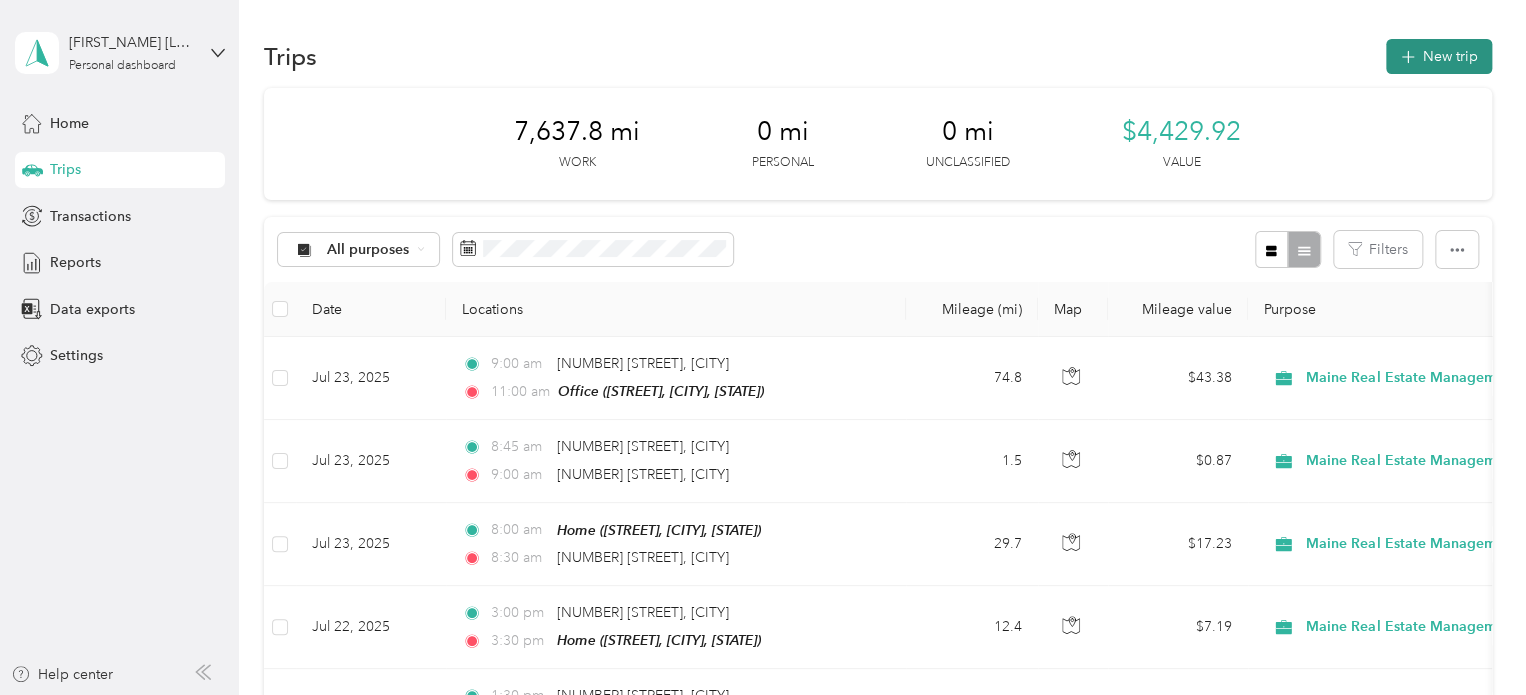 click on "New trip" at bounding box center (1439, 56) 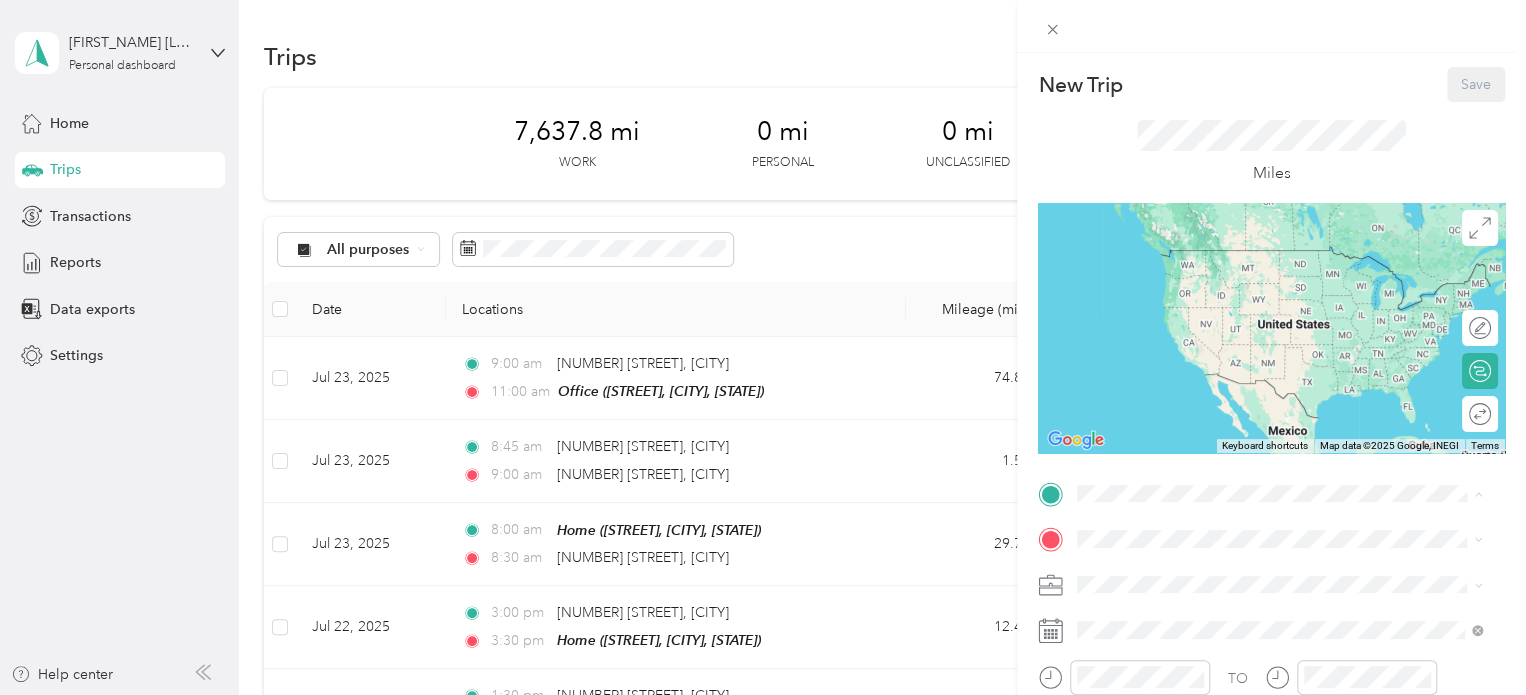 click on "Office" at bounding box center [1293, 636] 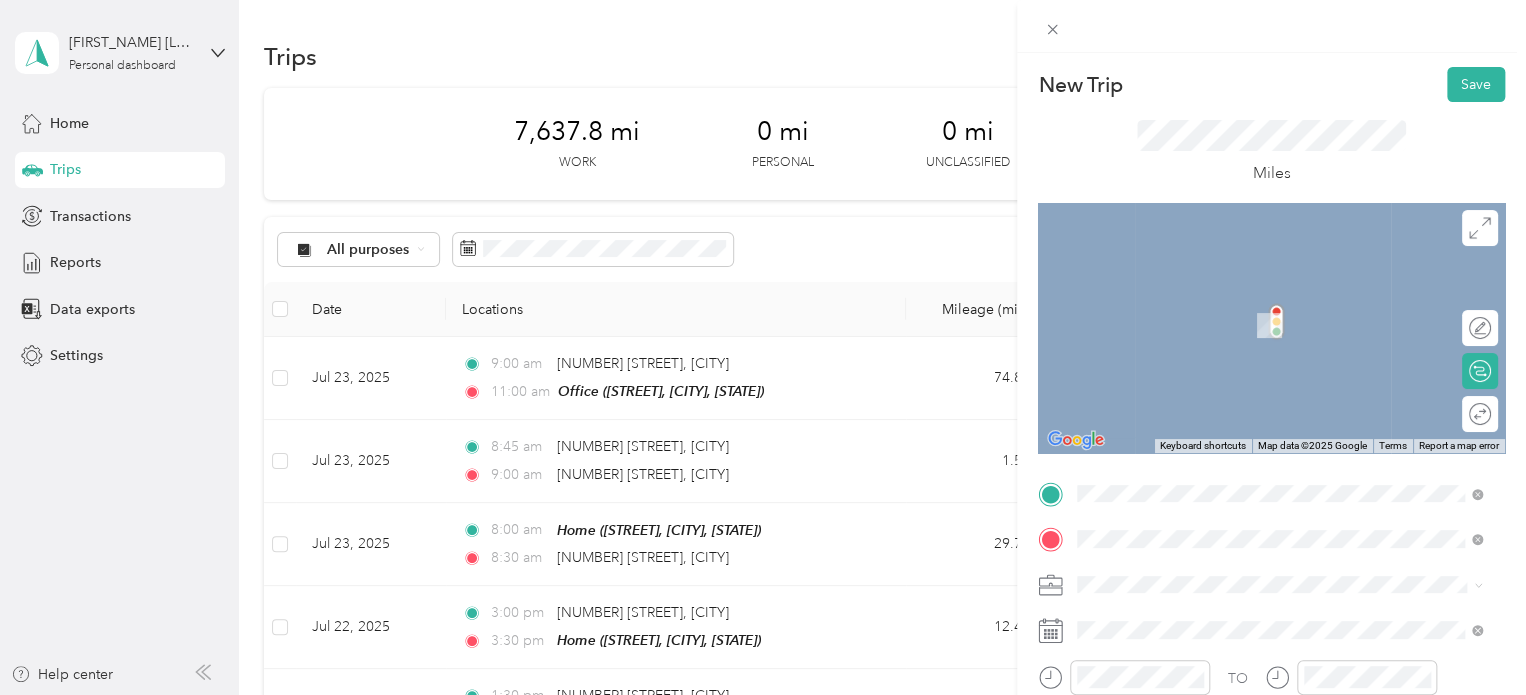 click on "[NUMBER] [STREET]
[CITY], [STATE] [POSTAL_CODE], [COUNTRY]" at bounding box center (1259, 304) 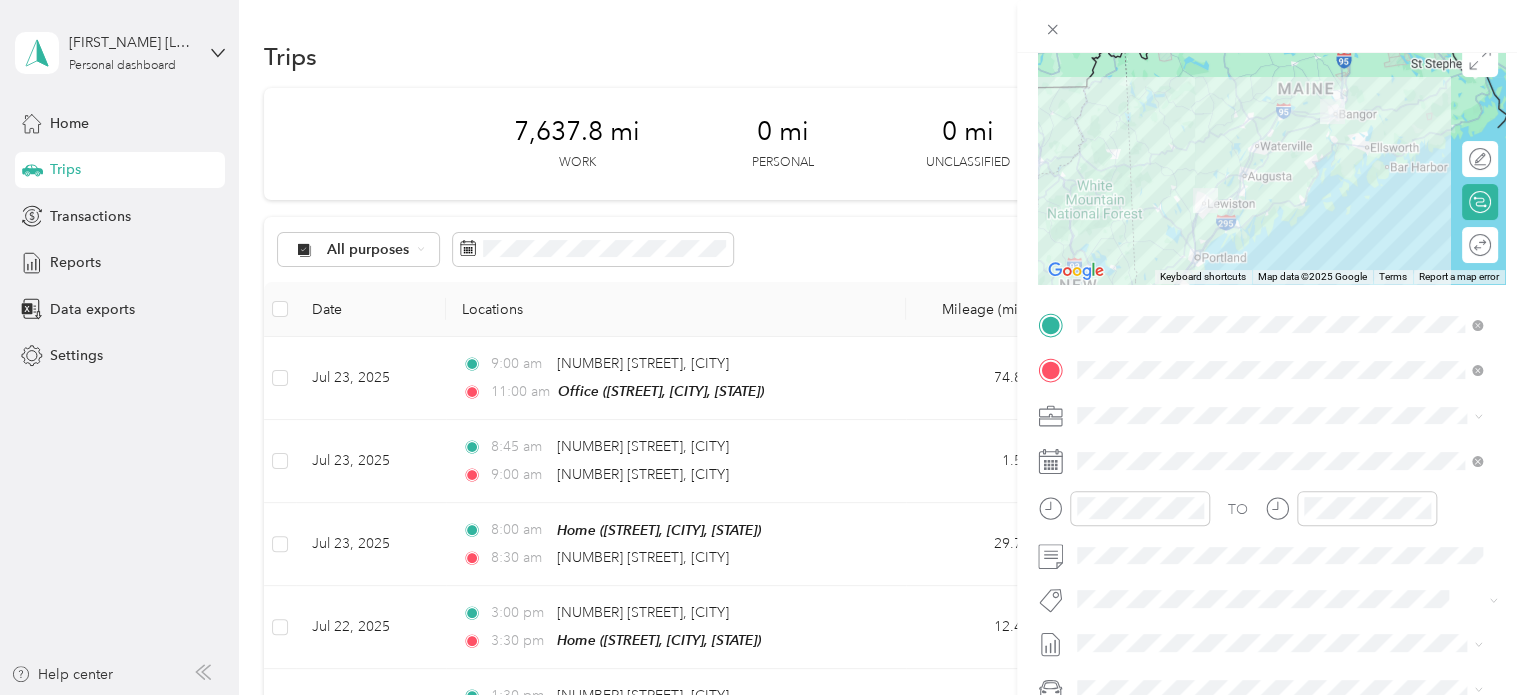 scroll, scrollTop: 200, scrollLeft: 0, axis: vertical 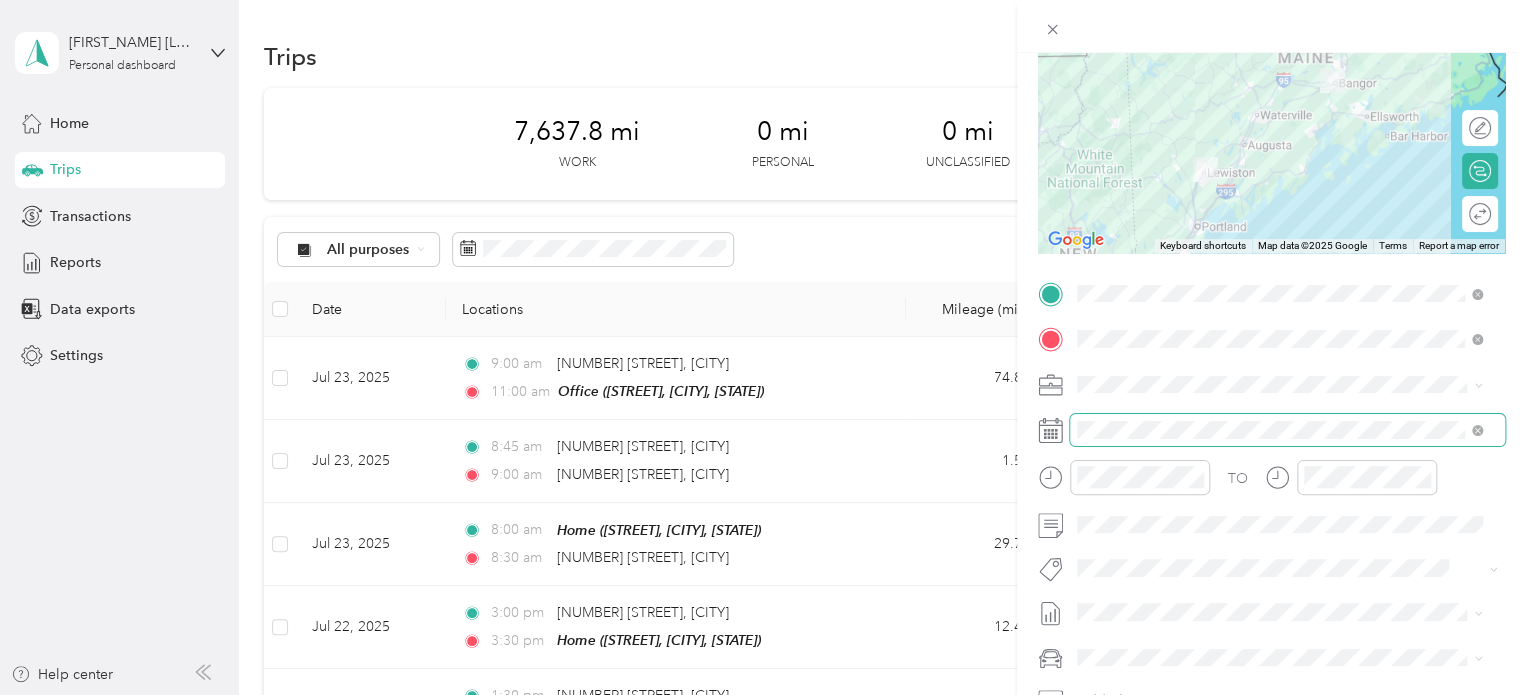 click at bounding box center (1287, 430) 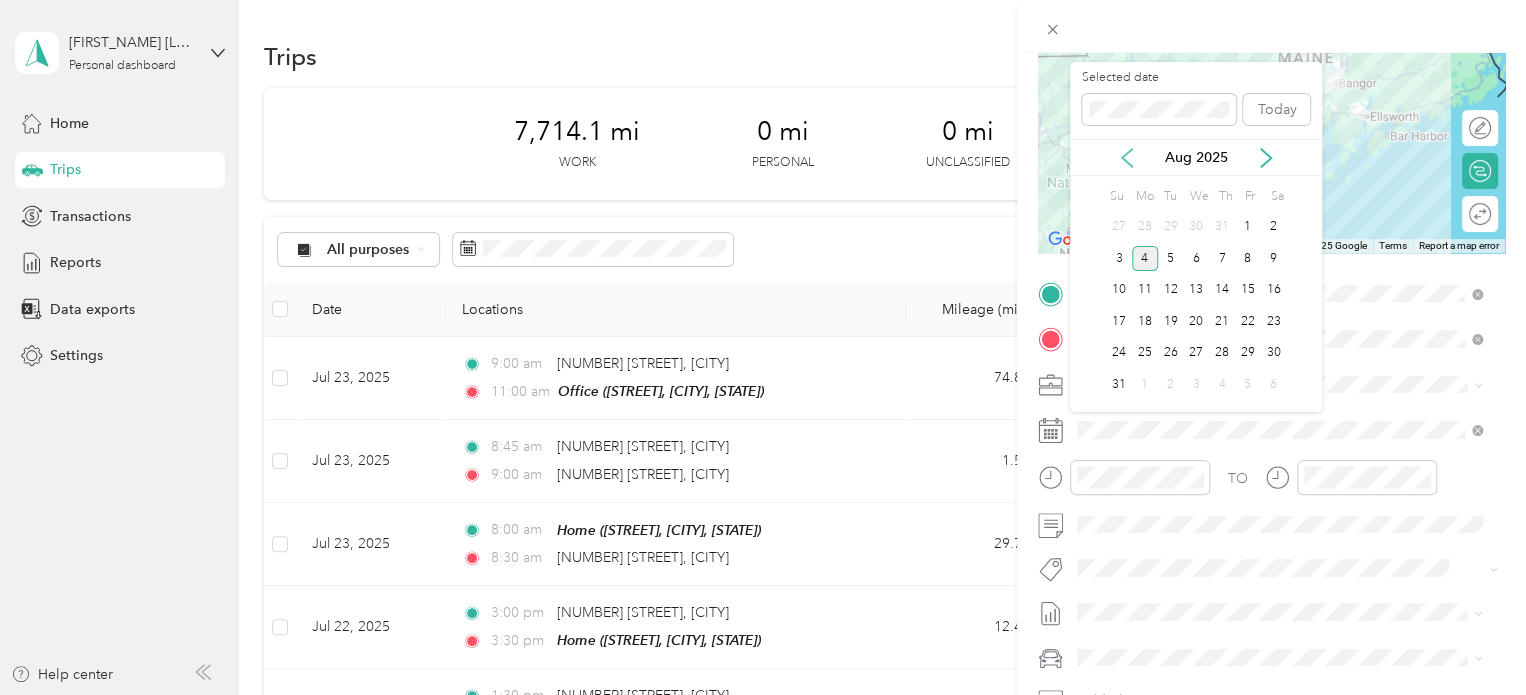 click 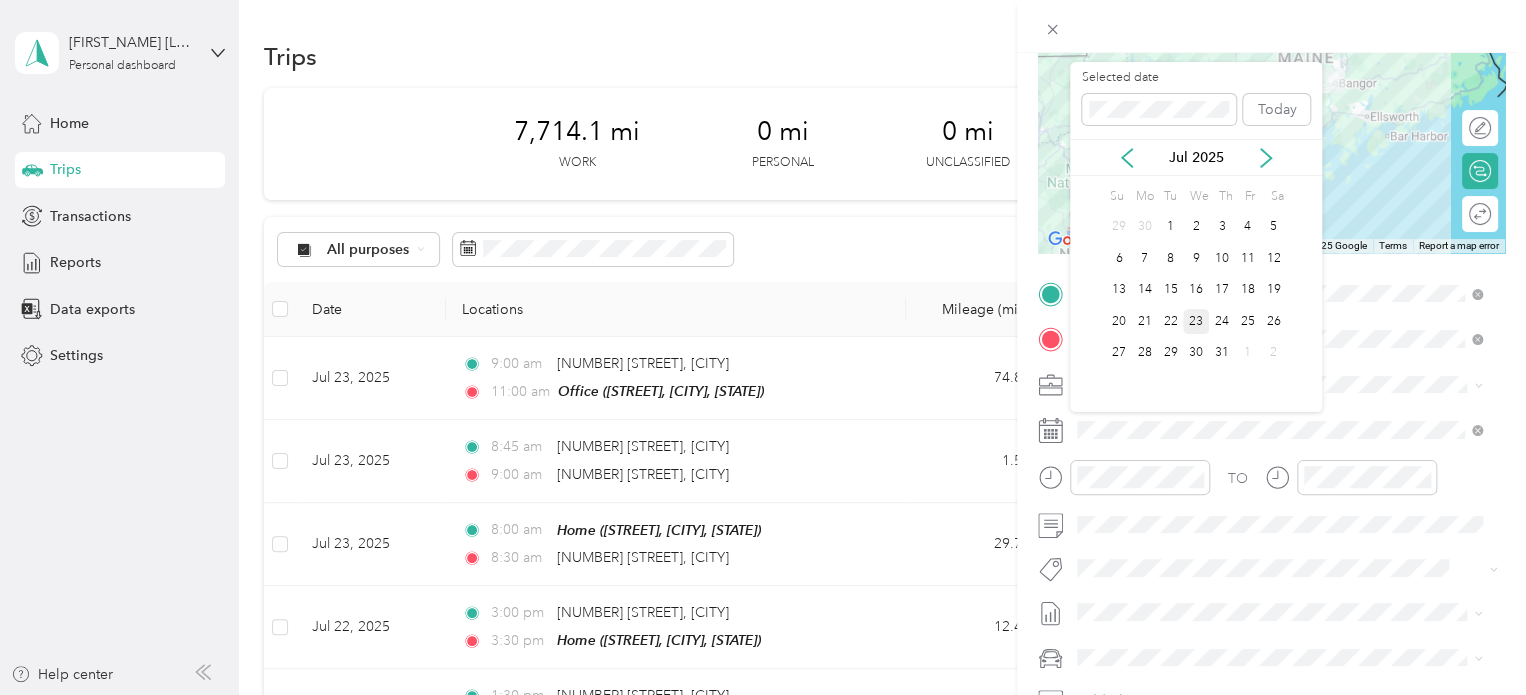 click on "23" at bounding box center [1196, 321] 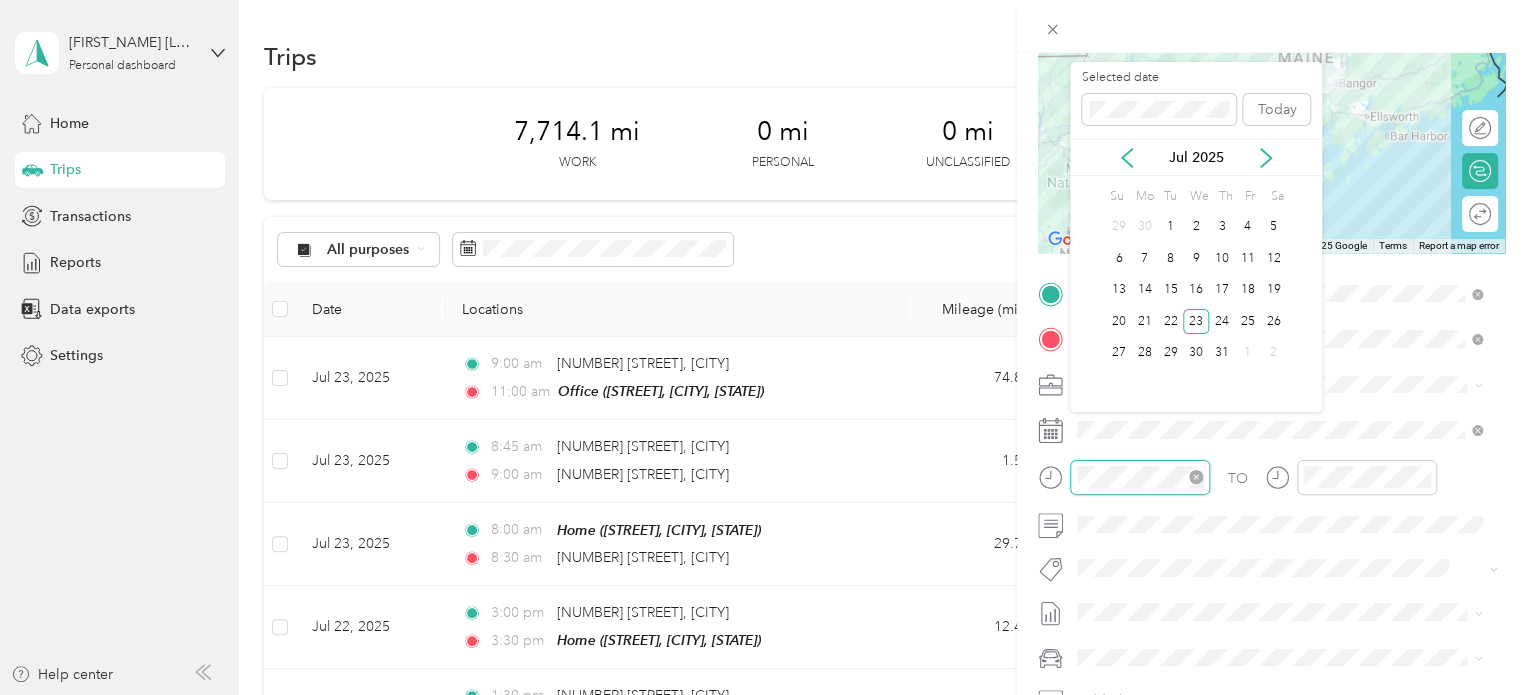 scroll, scrollTop: 120, scrollLeft: 0, axis: vertical 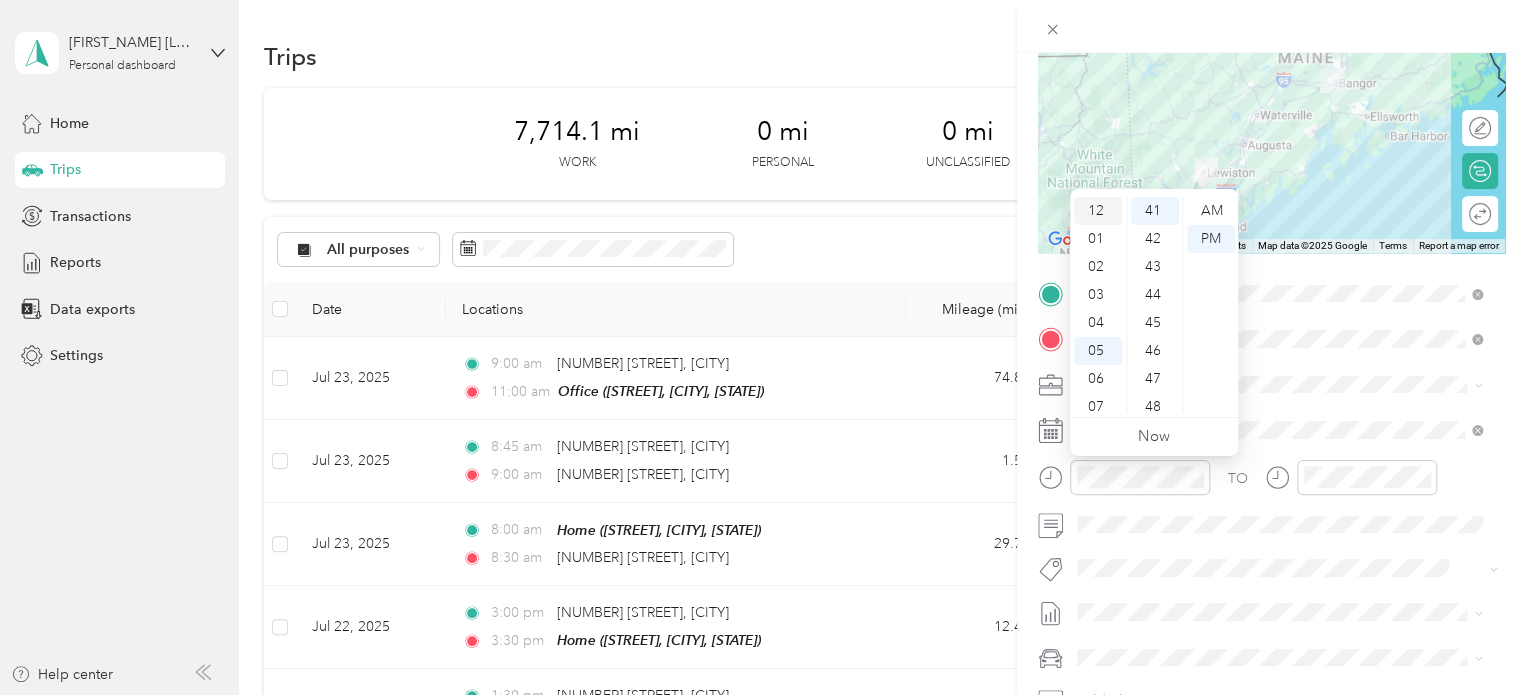 click on "12" at bounding box center (1098, 211) 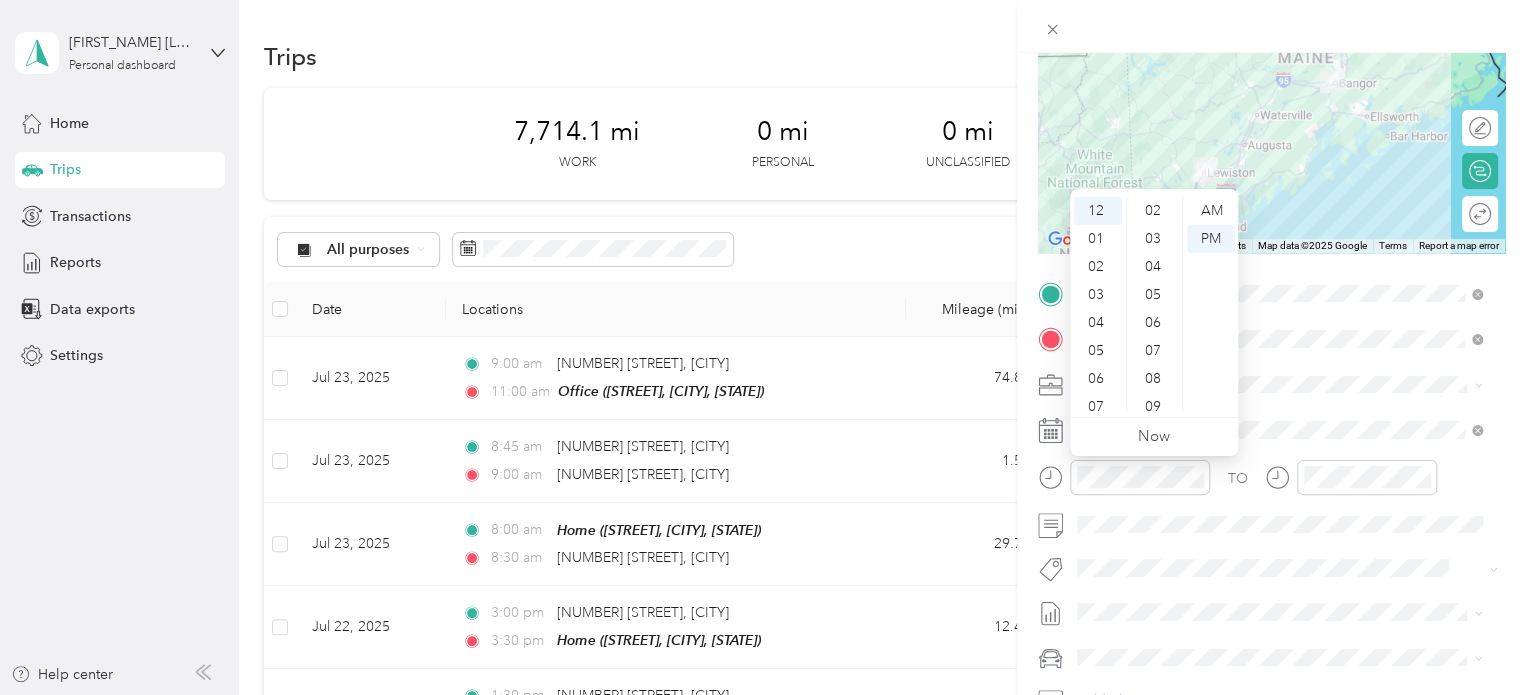 scroll, scrollTop: 0, scrollLeft: 0, axis: both 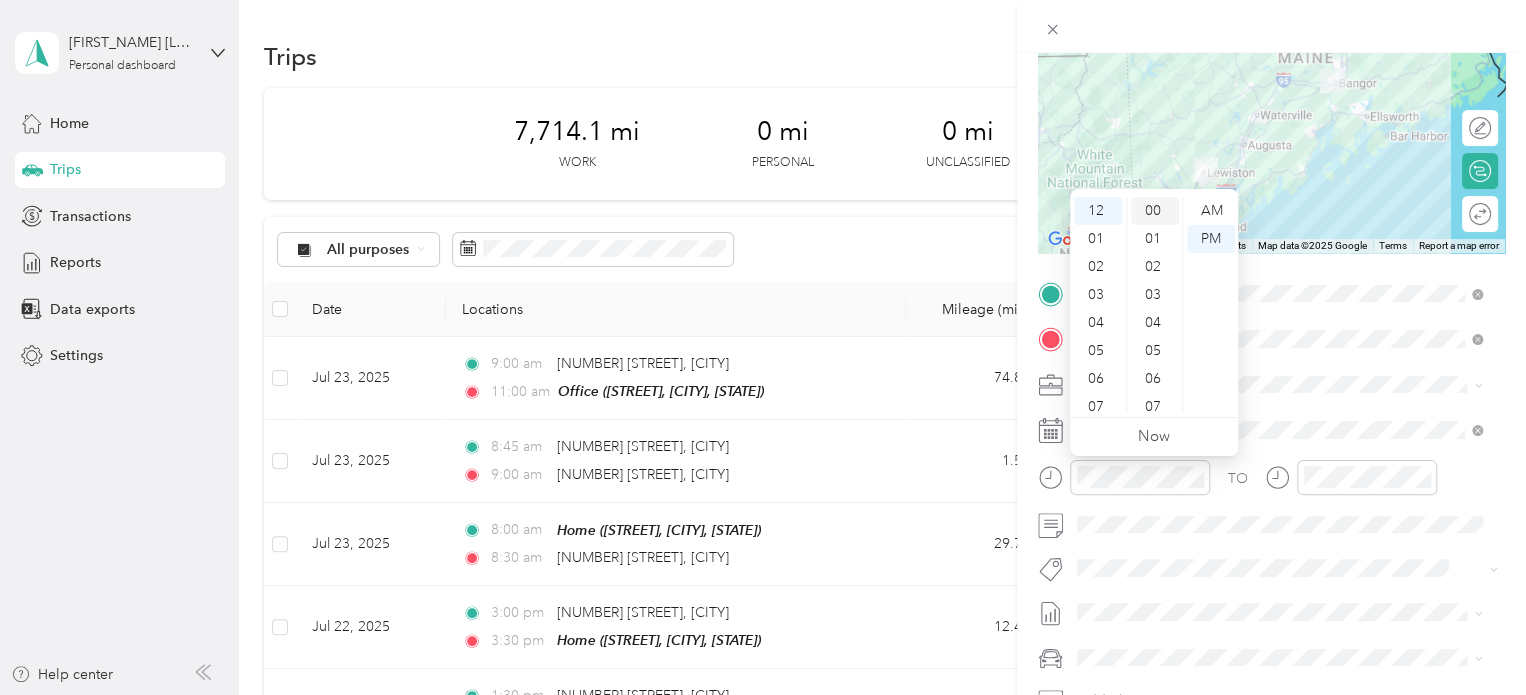 click on "00" at bounding box center [1155, 211] 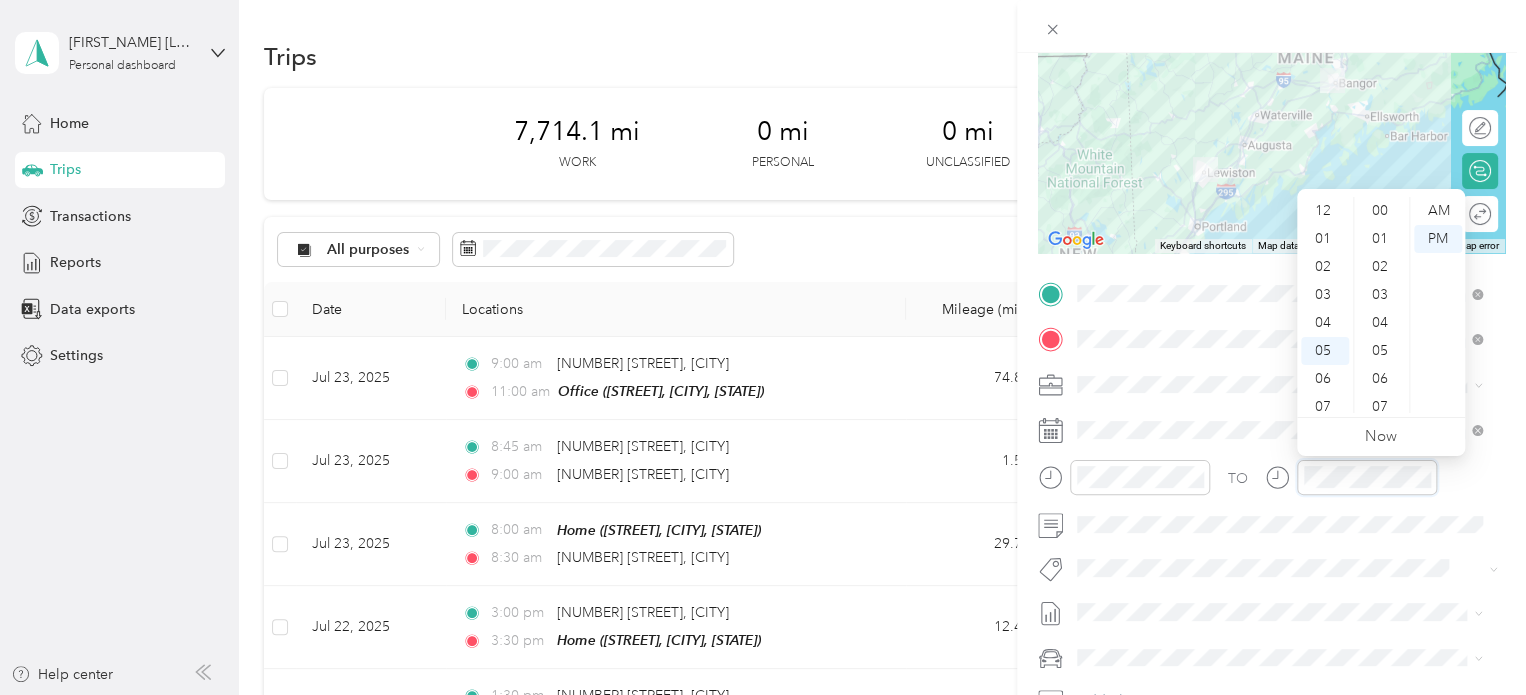 scroll, scrollTop: 1148, scrollLeft: 0, axis: vertical 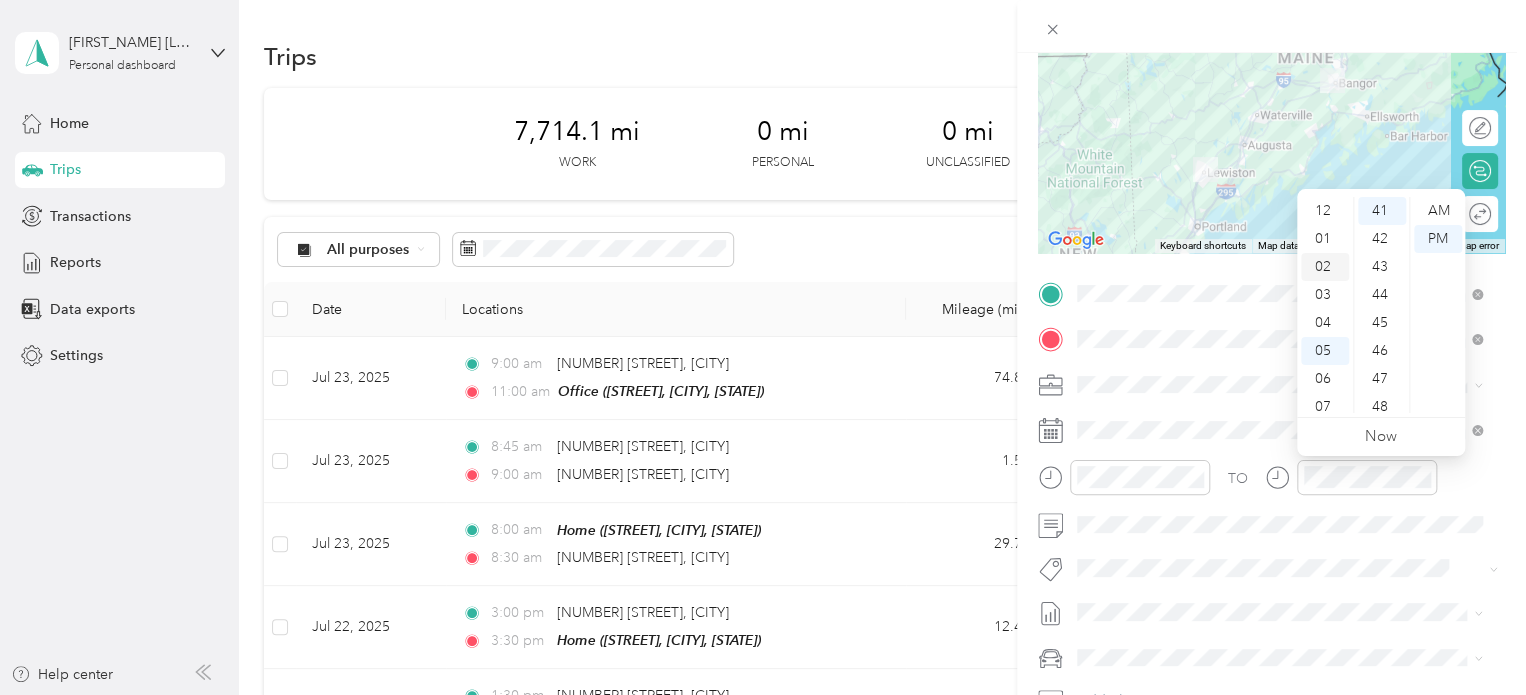 click on "02" at bounding box center [1325, 267] 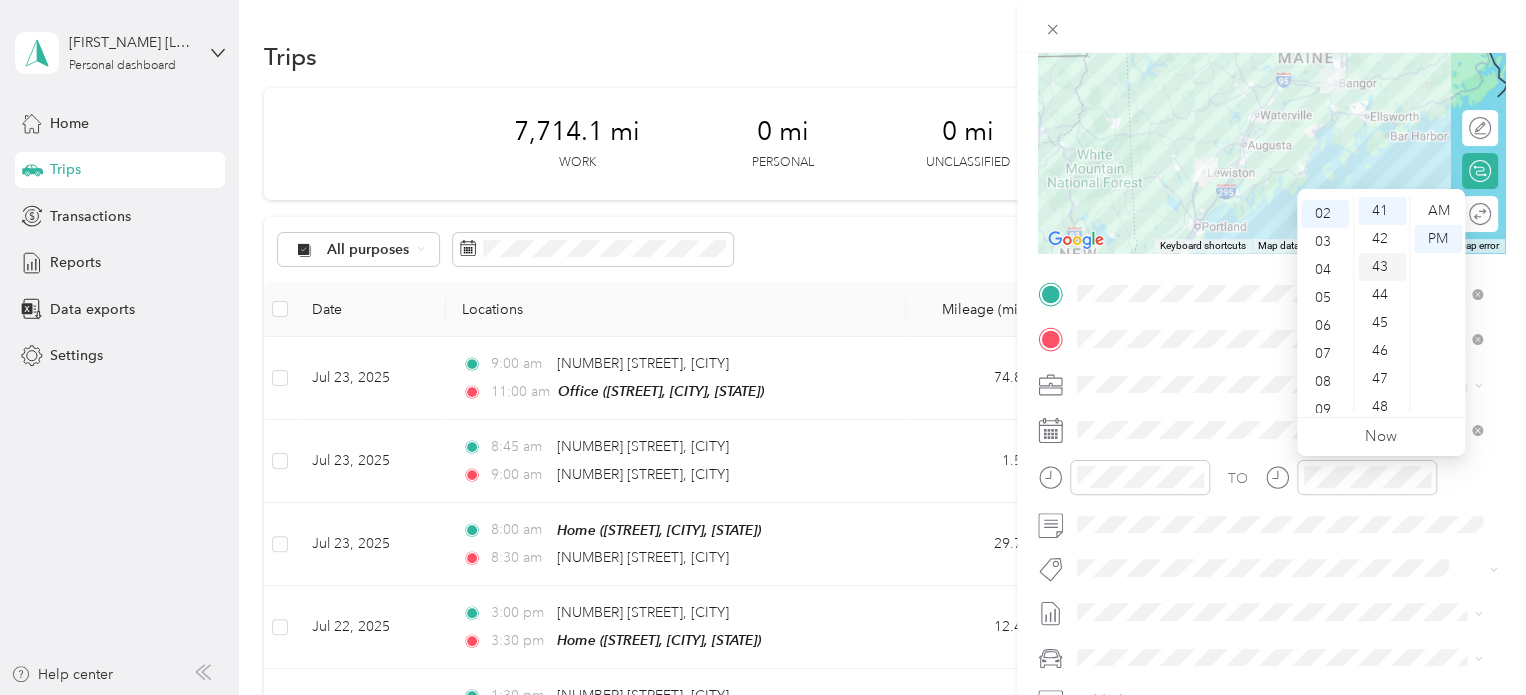scroll, scrollTop: 56, scrollLeft: 0, axis: vertical 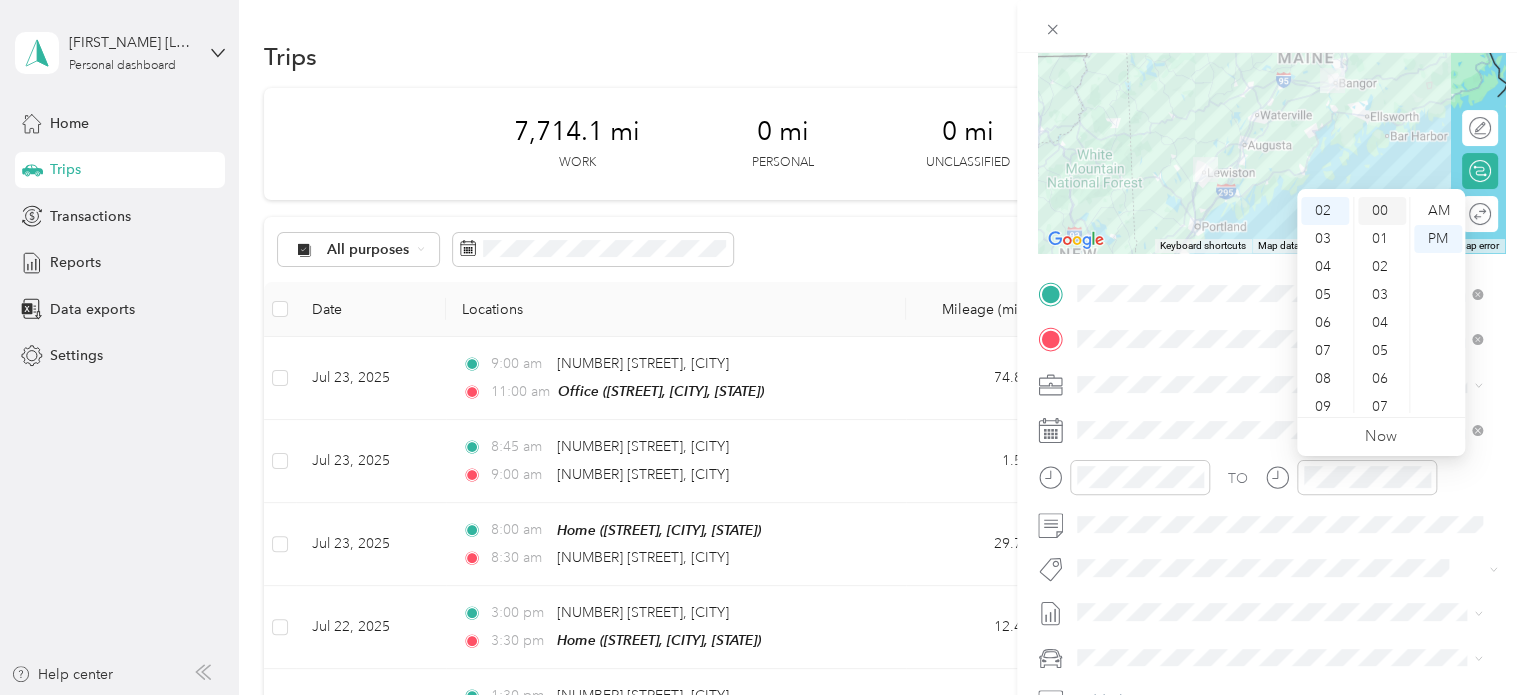 click on "00" at bounding box center (1382, 211) 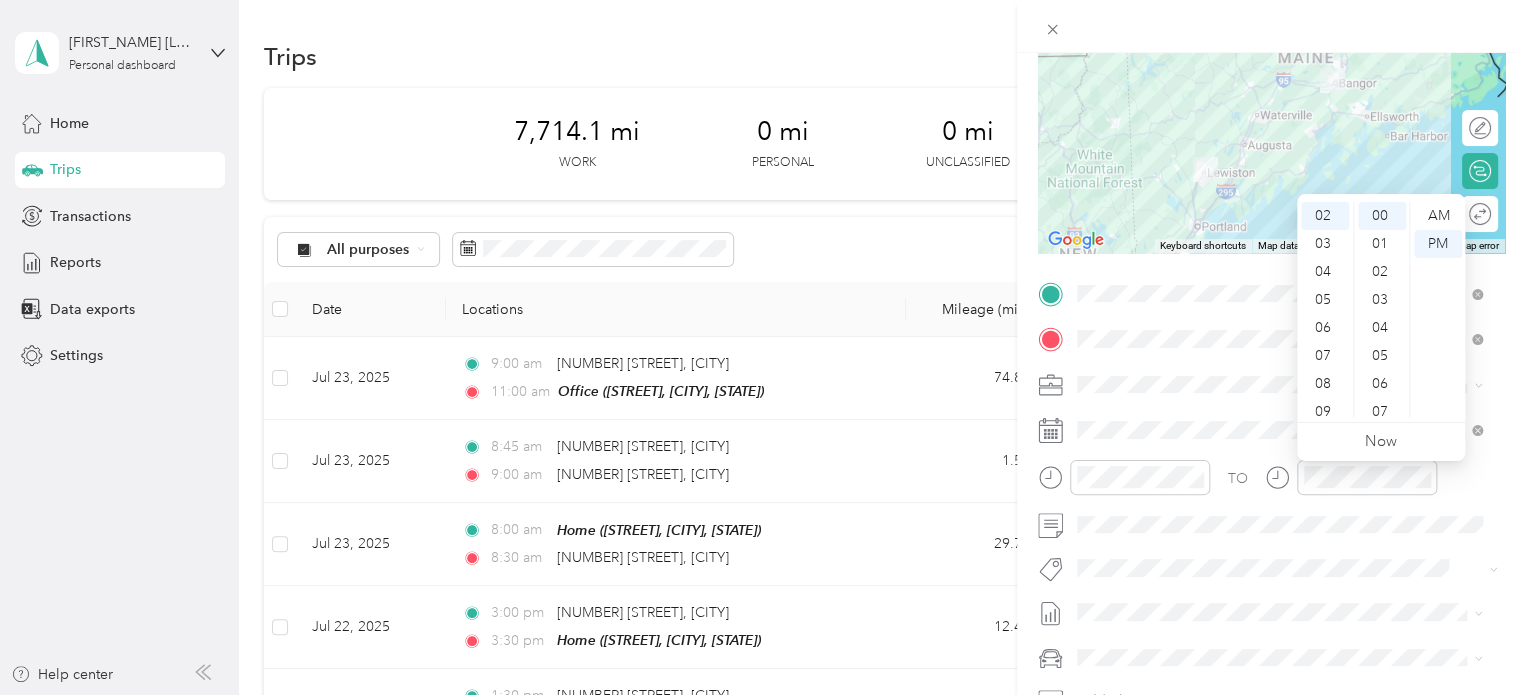 scroll, scrollTop: 0, scrollLeft: 0, axis: both 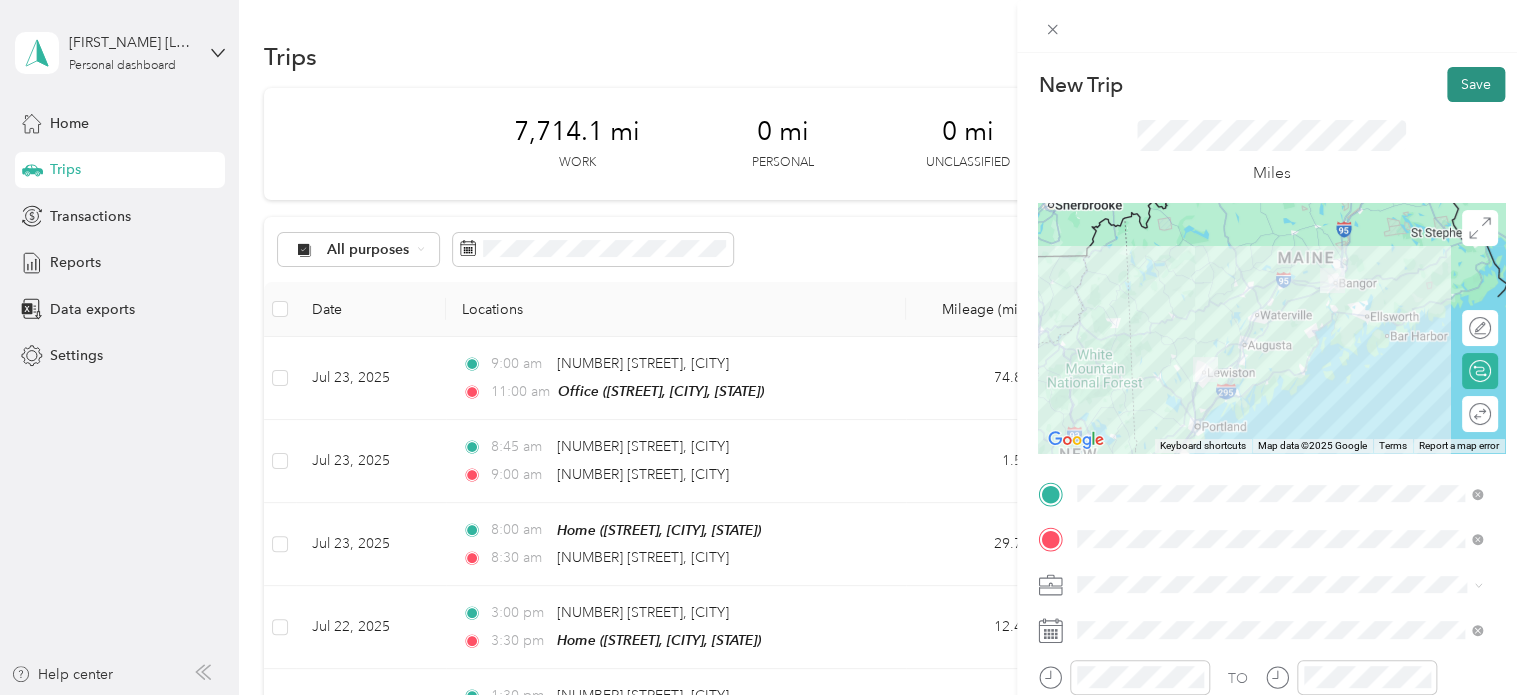 click on "Save" at bounding box center (1476, 84) 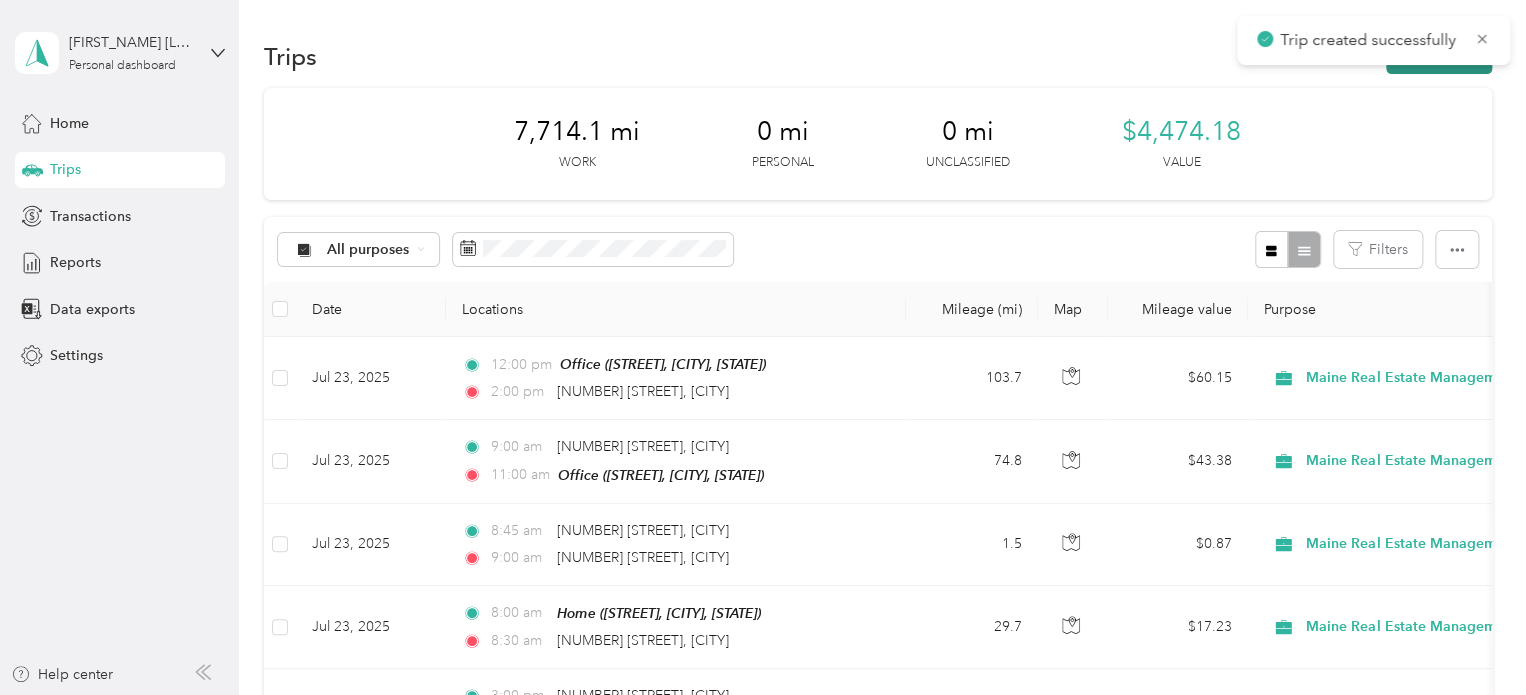 click on "New trip" at bounding box center (1439, 56) 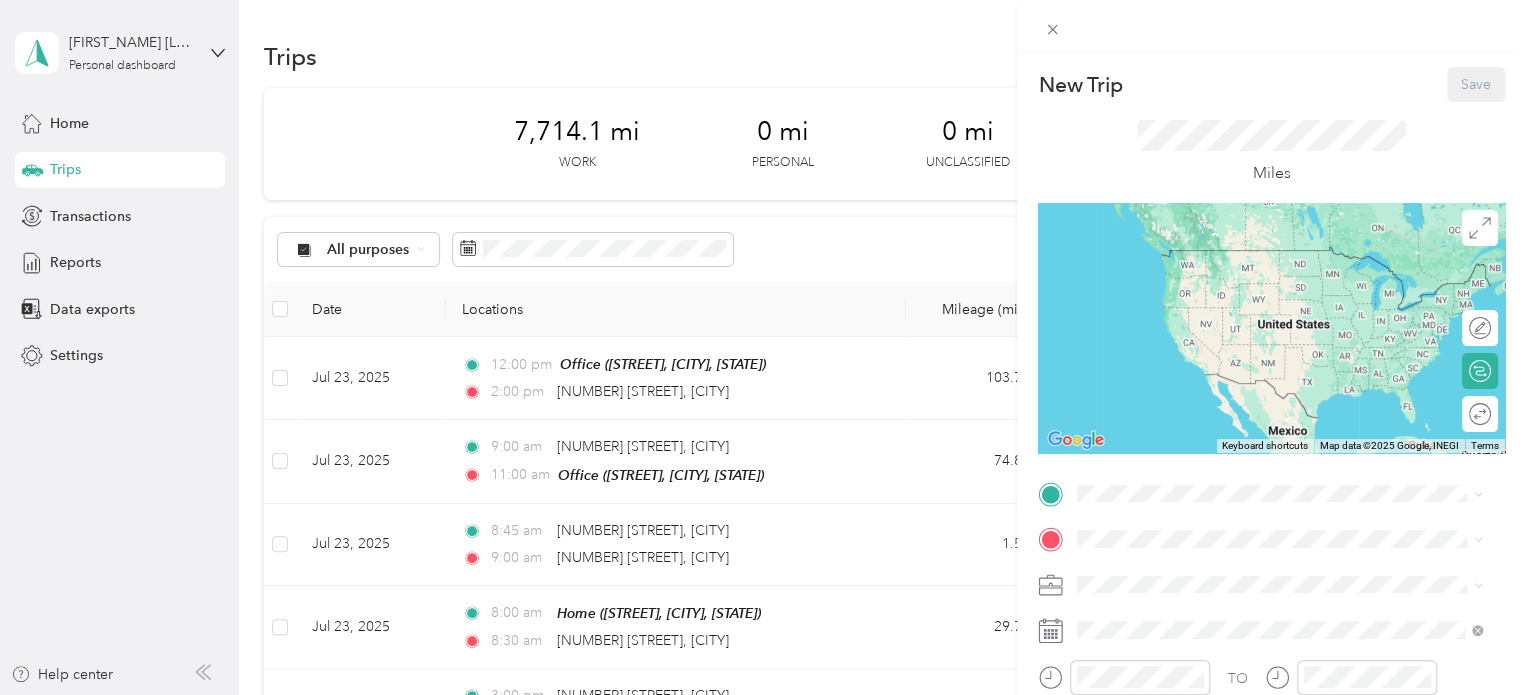 click on "TO Add photo" at bounding box center [1271, 719] 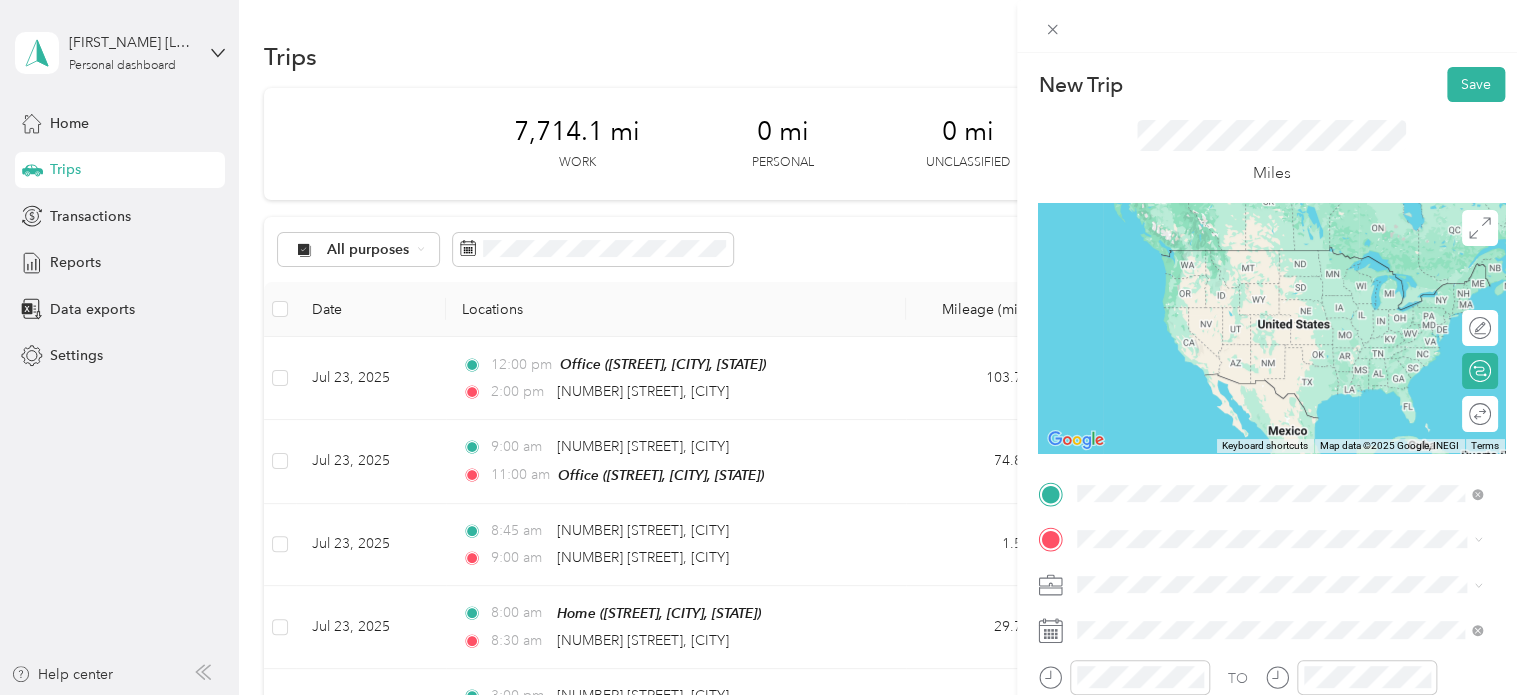 click on "[NUMBER] [STREET]
[CITY], [STATE] [POSTAL_CODE], [COUNTRY]" at bounding box center (1259, 258) 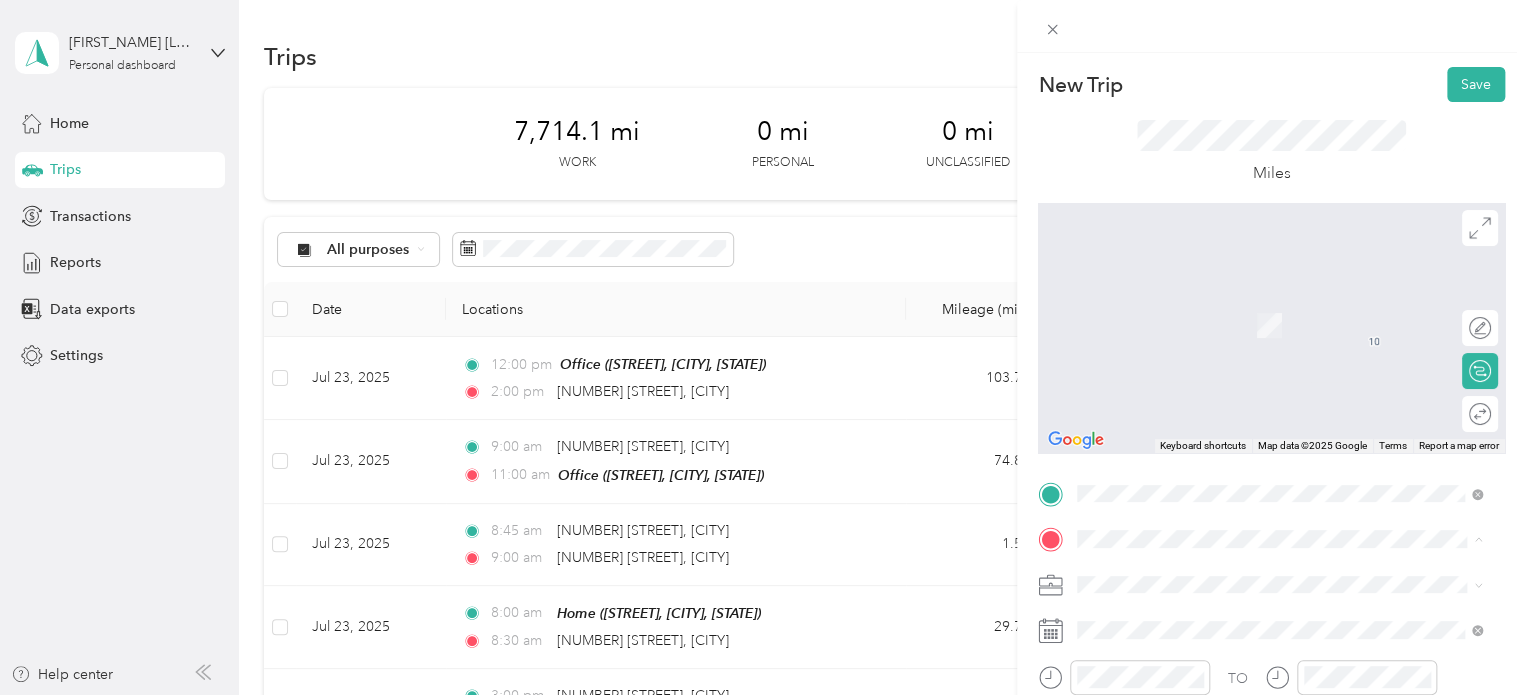 click on "Home [STREET], [POSTAL_CODE], [CITY], [STATE], [COUNTRY]" at bounding box center [1293, 427] 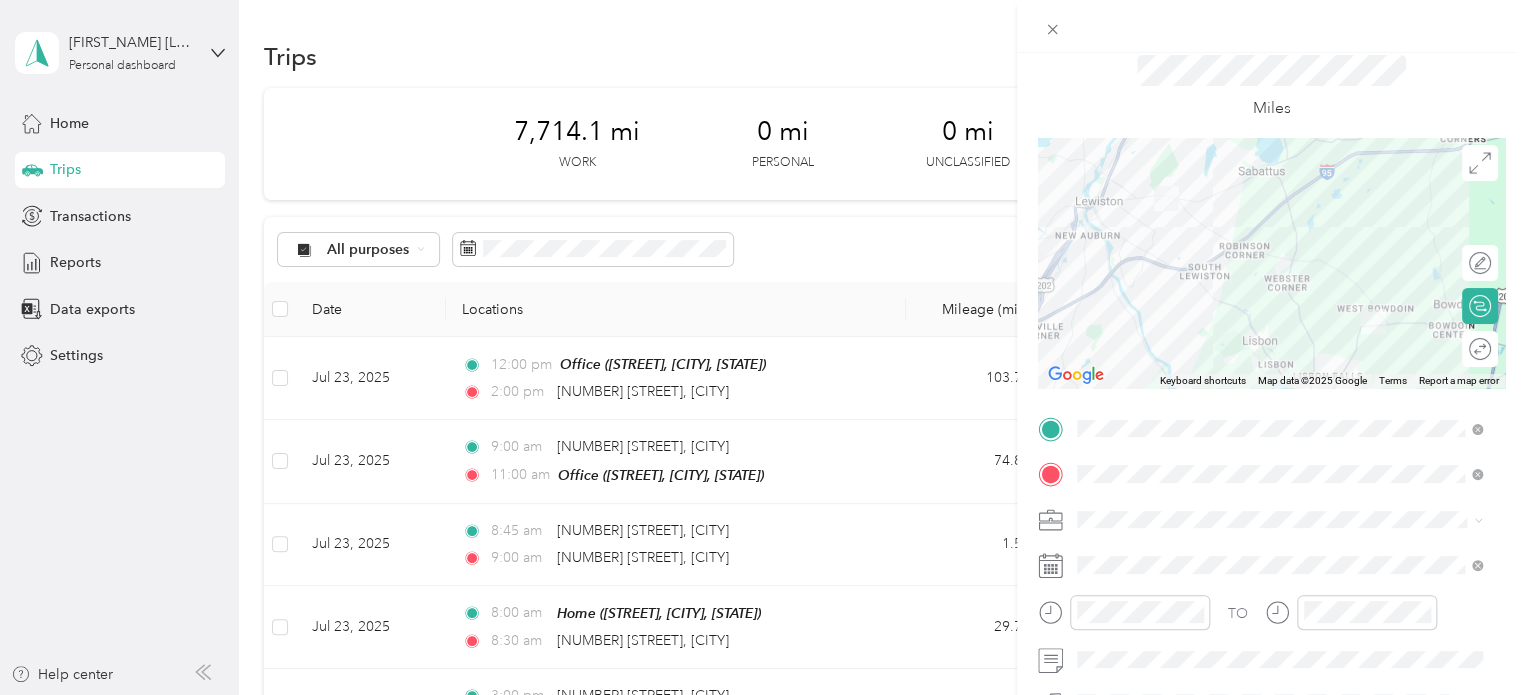 scroll, scrollTop: 100, scrollLeft: 0, axis: vertical 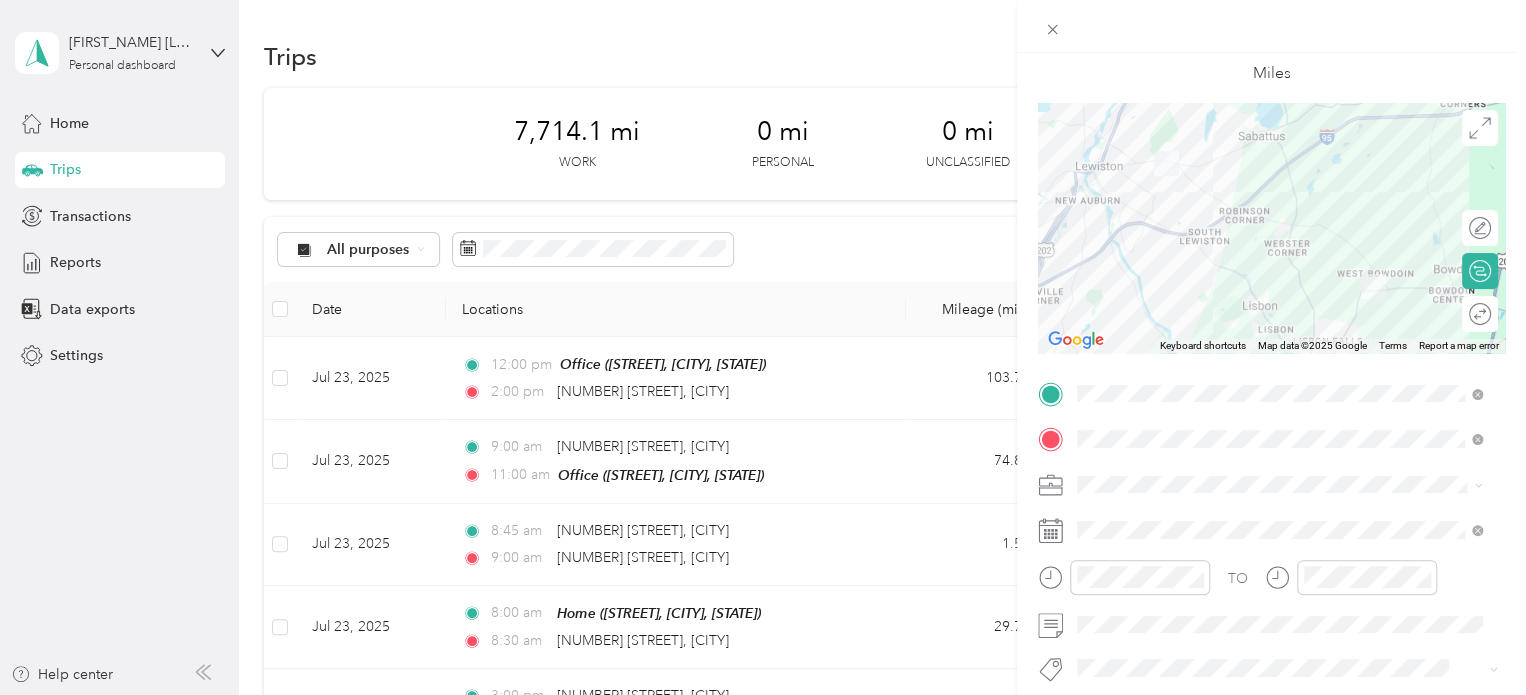 click on "TO Add photo" at bounding box center (1271, 619) 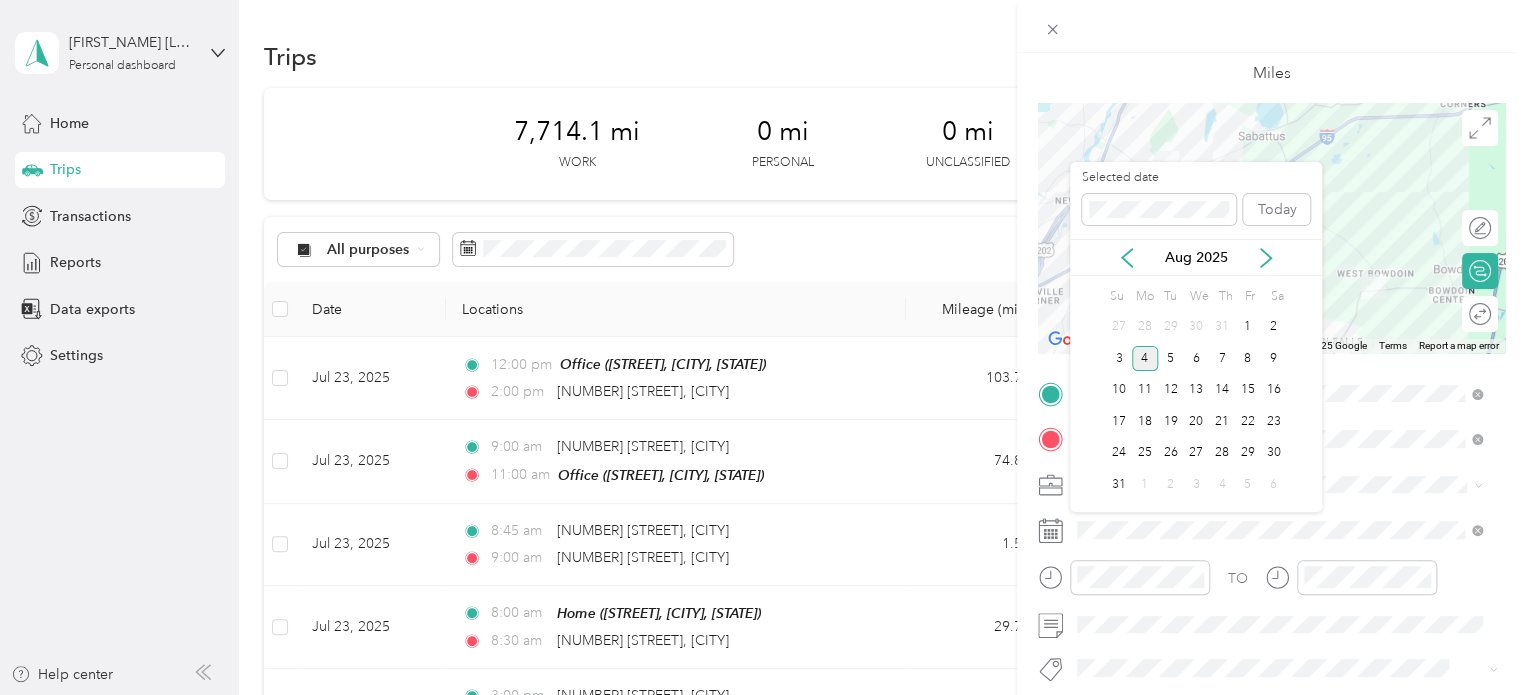 click 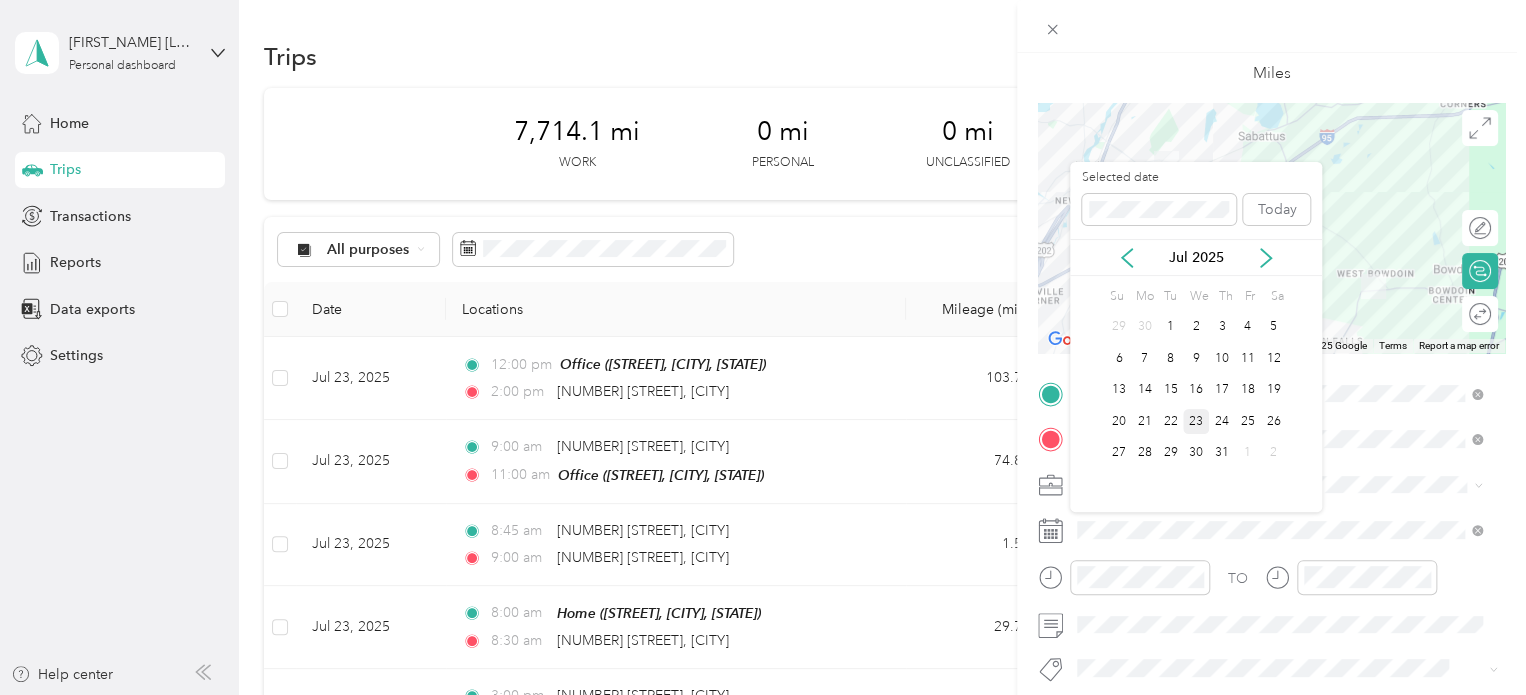 click on "23" at bounding box center (1196, 421) 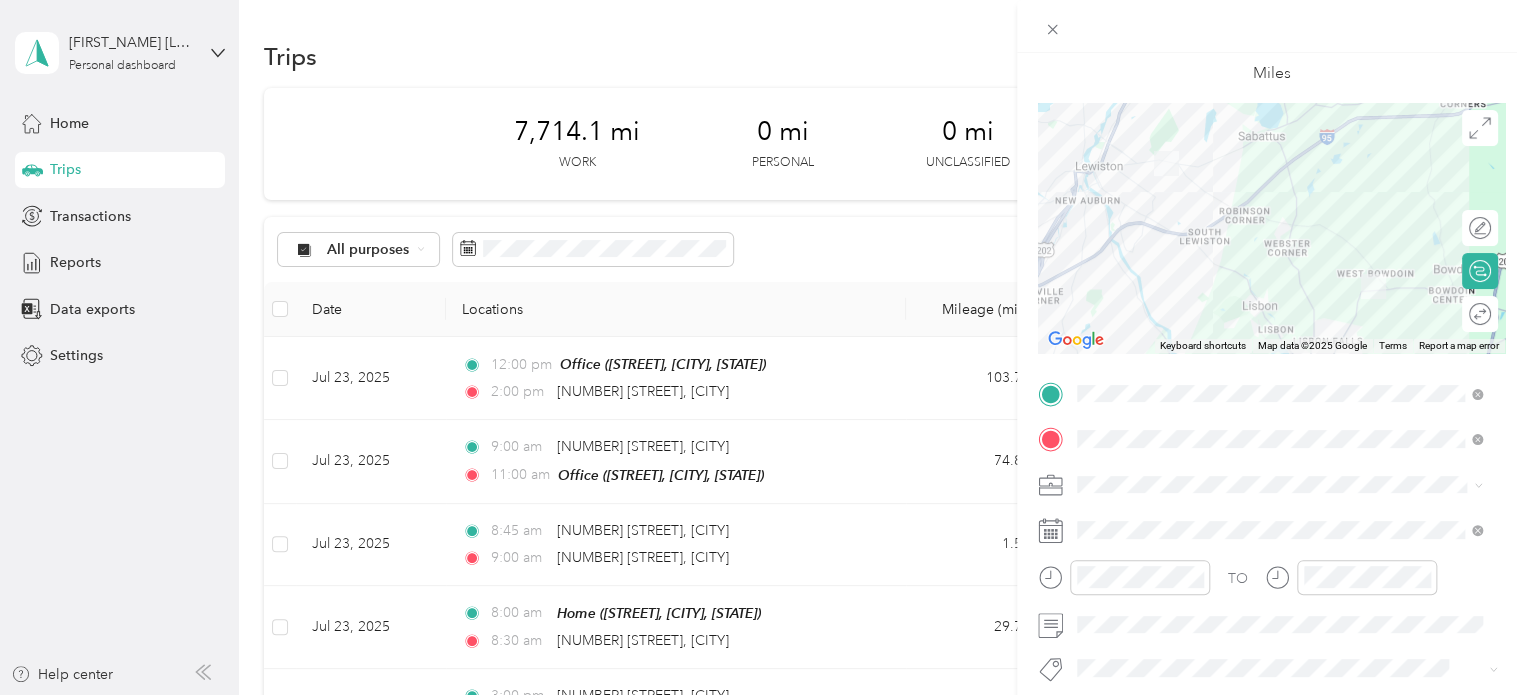 drag, startPoint x: 1171, startPoint y: 563, endPoint x: 1058, endPoint y: 555, distance: 113.28283 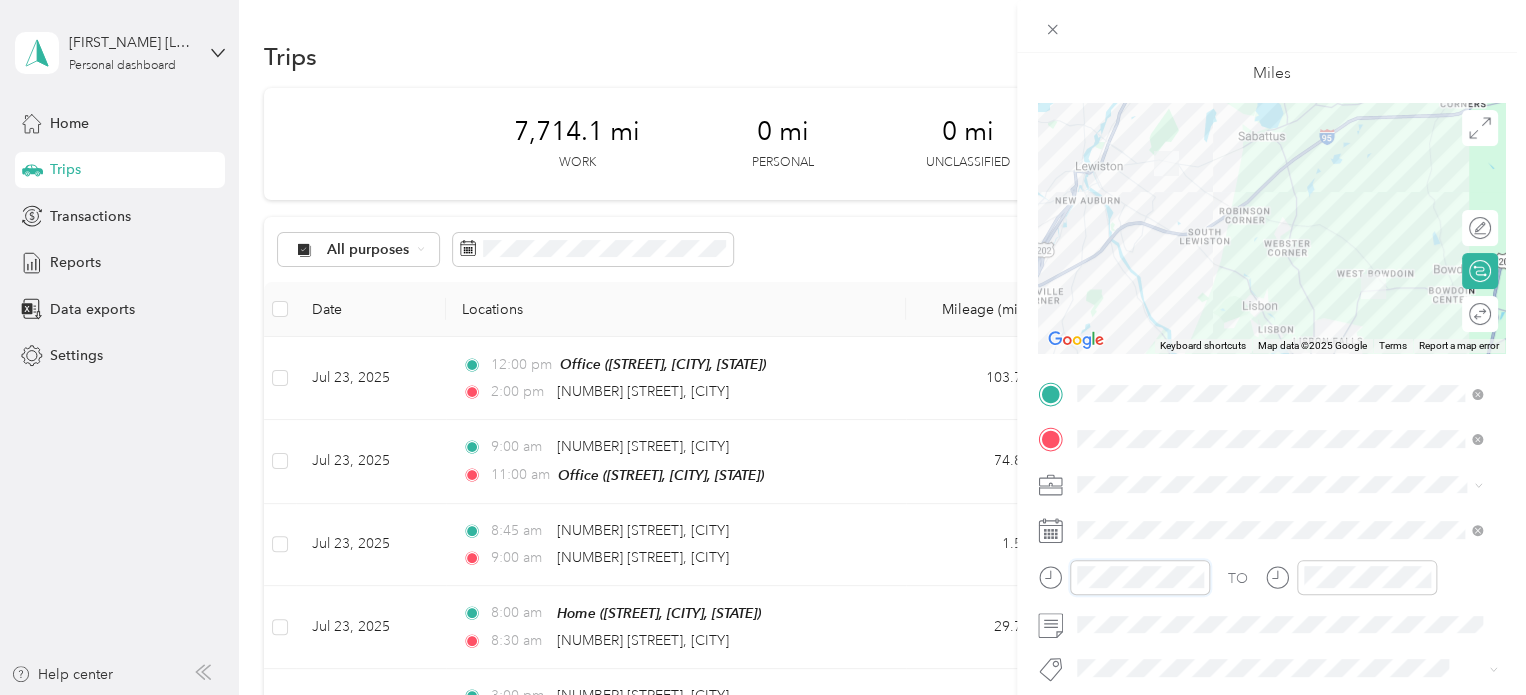 click on "New Trip Save This trip cannot be edited because it is either under review, approved, or paid. Contact your Team Manager to edit it. Miles ← Move left → Move right ↑ Move up ↓ Move down + Zoom in - Zoom out Home Jump left by 75% End Jump right by 75% Page Up Jump up by 75% Page Down Jump down by 75% Keyboard shortcuts Map Data Map data ©2025 Google Map data ©2025 Google 2 km  Click to toggle between metric and imperial units Terms Report a map error Edit route Calculate route Round trip TO Add photo" at bounding box center (1271, 414) 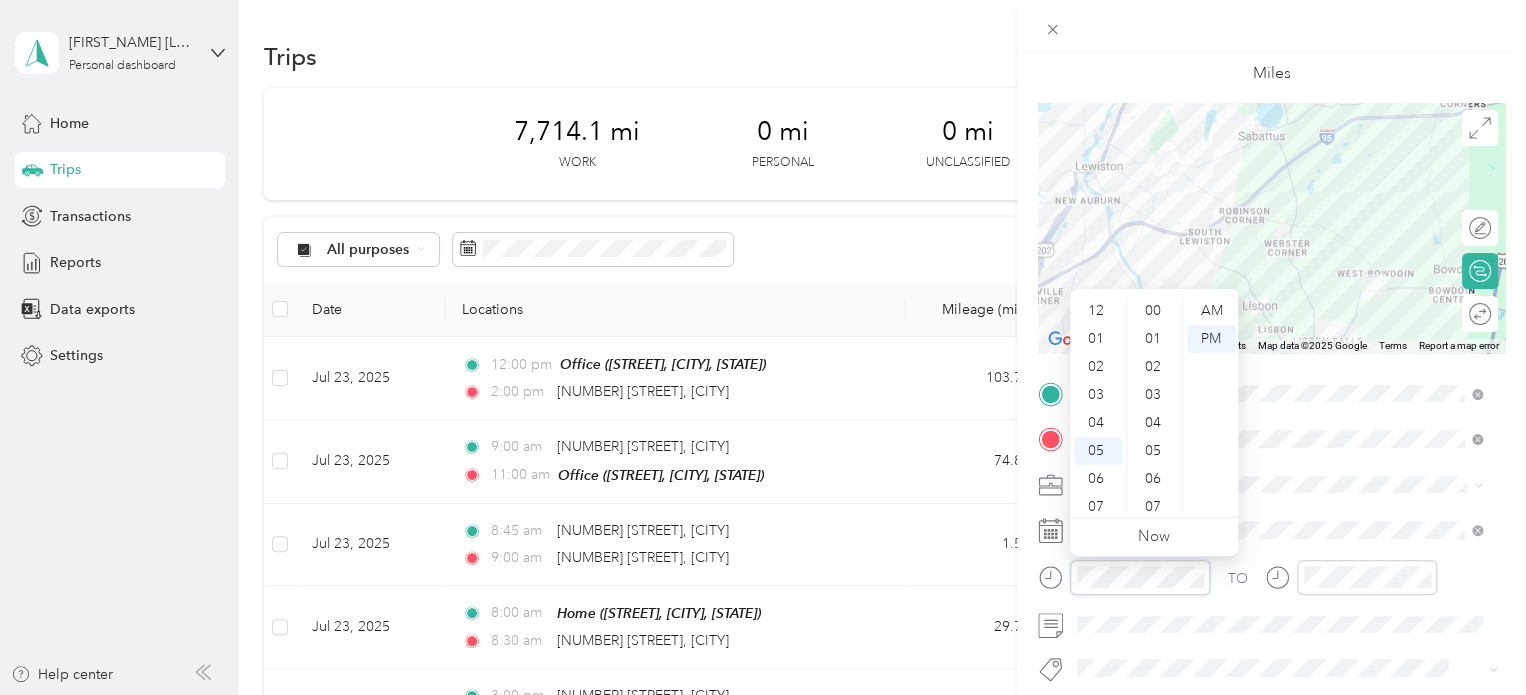 scroll, scrollTop: 1204, scrollLeft: 0, axis: vertical 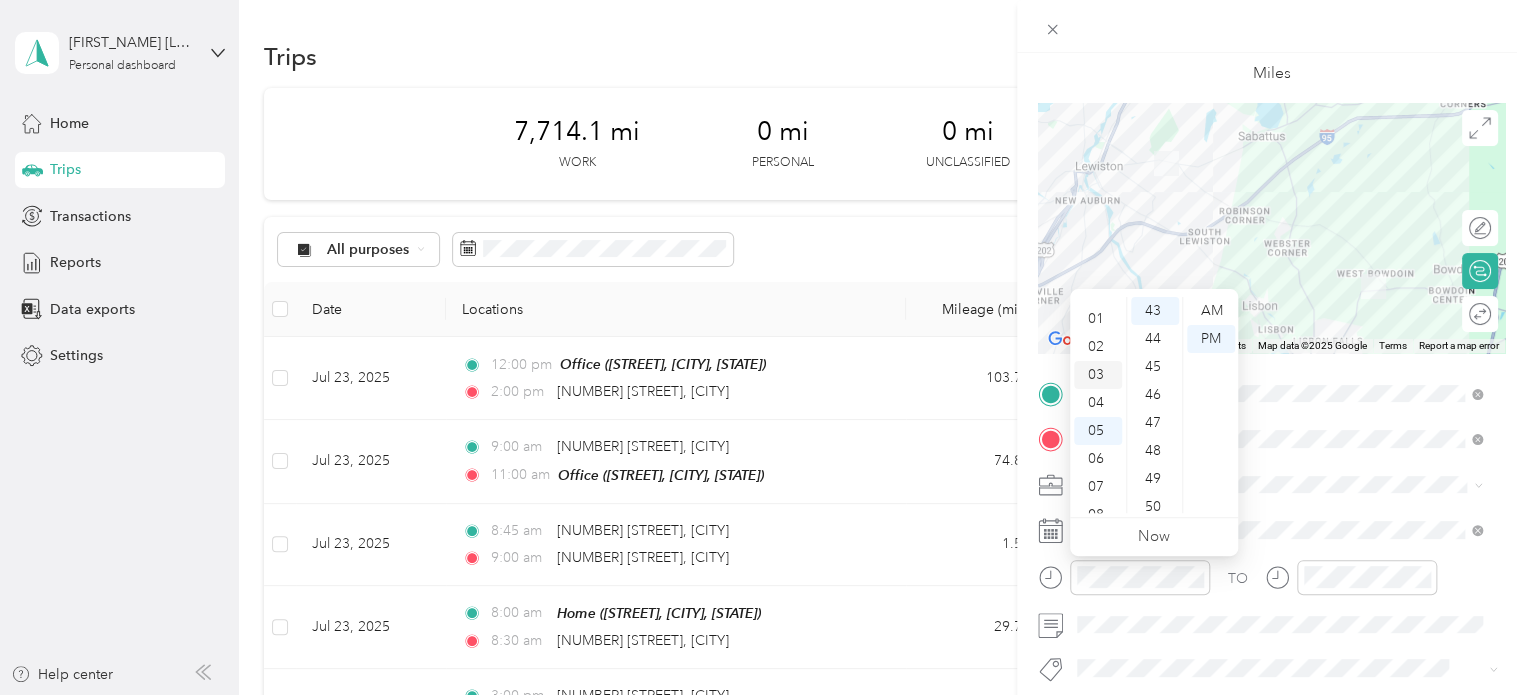 click on "03" at bounding box center [1098, 375] 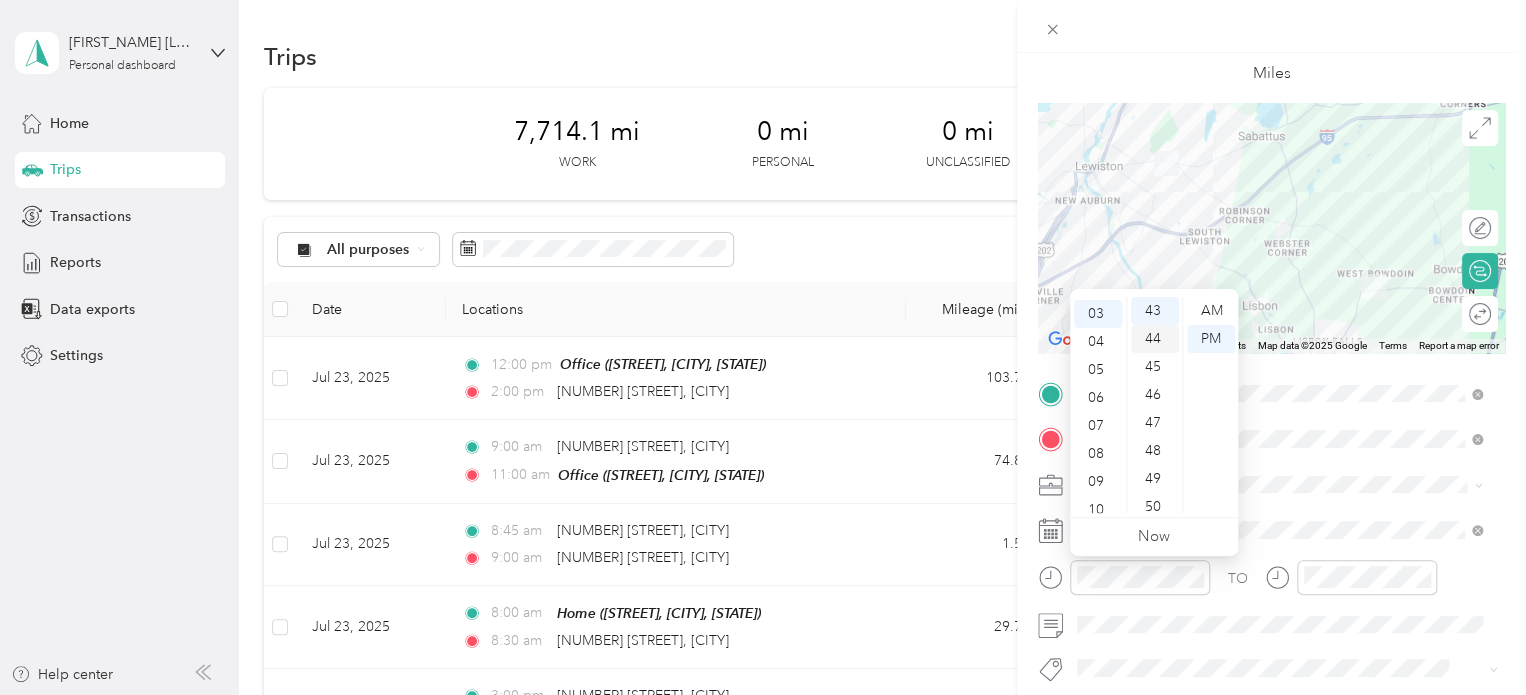 scroll, scrollTop: 84, scrollLeft: 0, axis: vertical 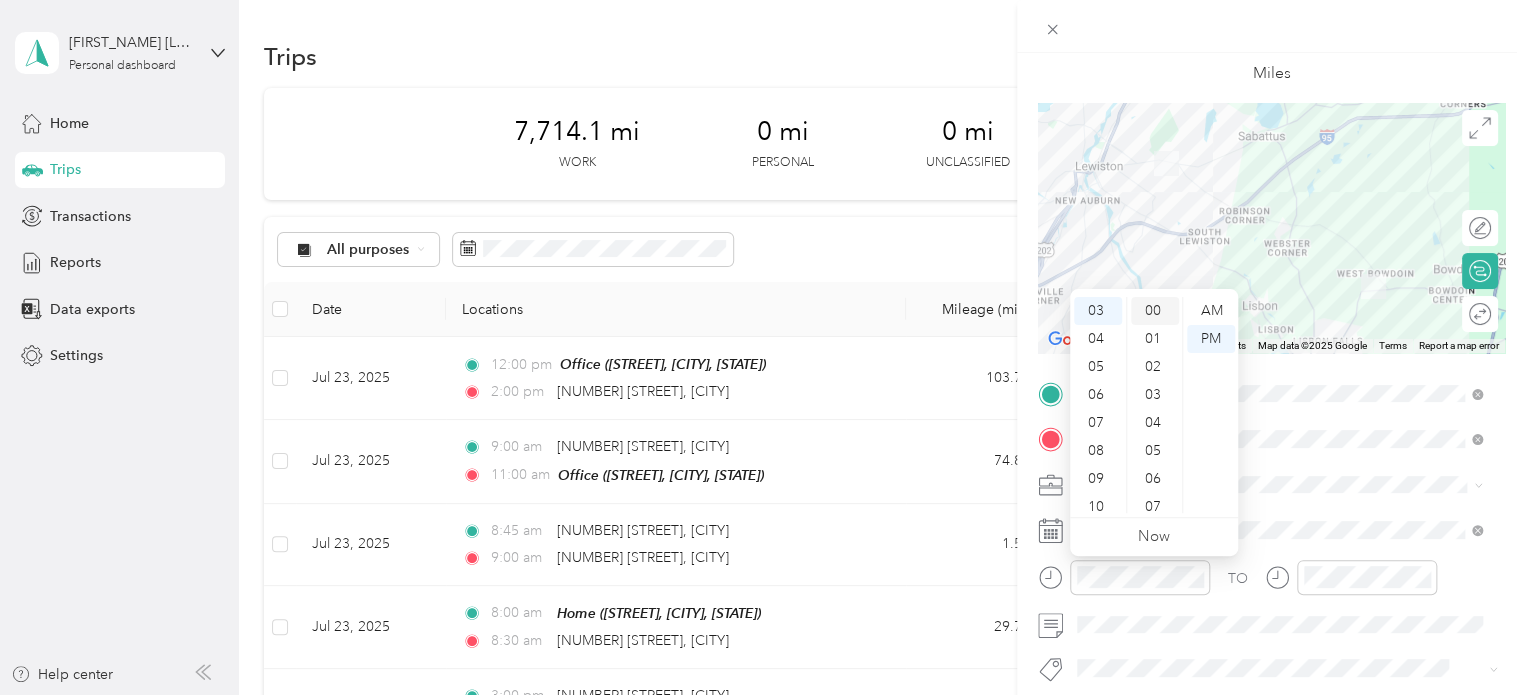 click on "00" at bounding box center (1155, 311) 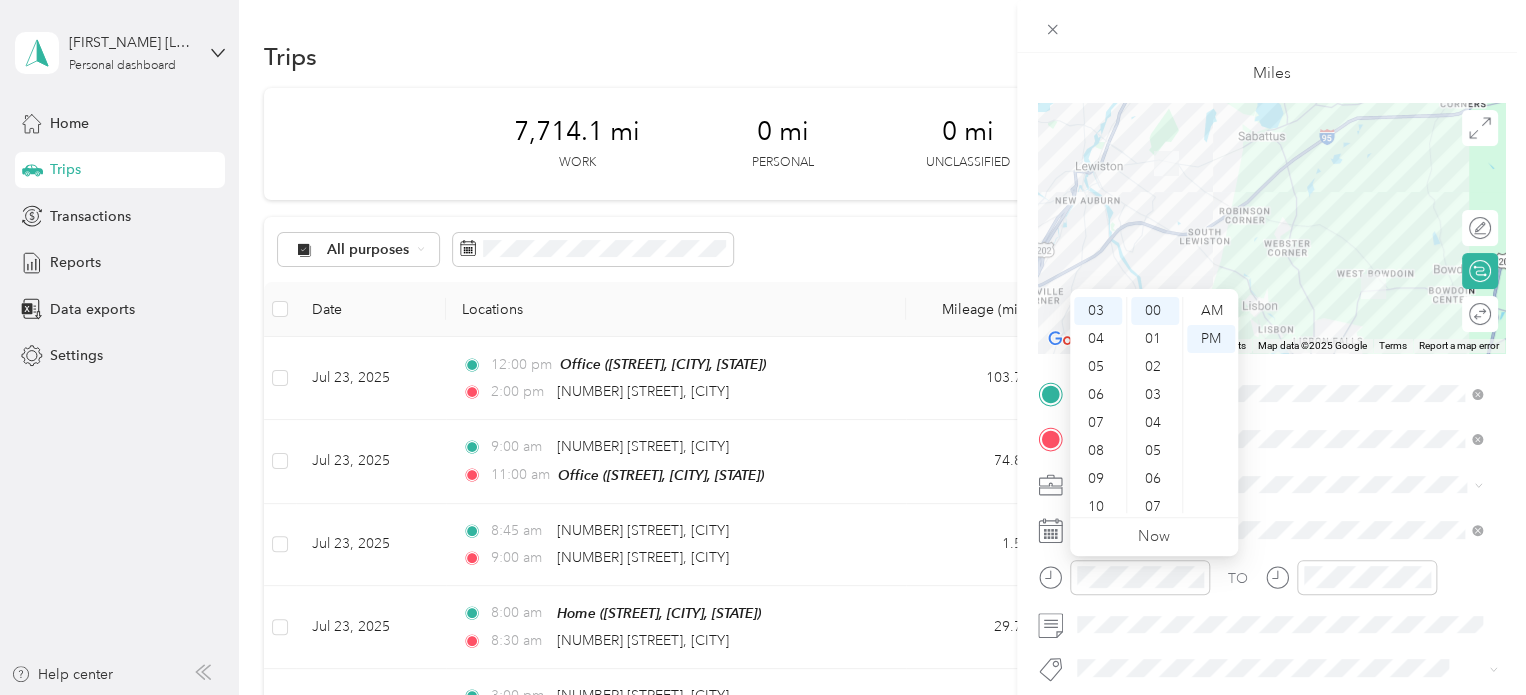click at bounding box center [1351, 584] 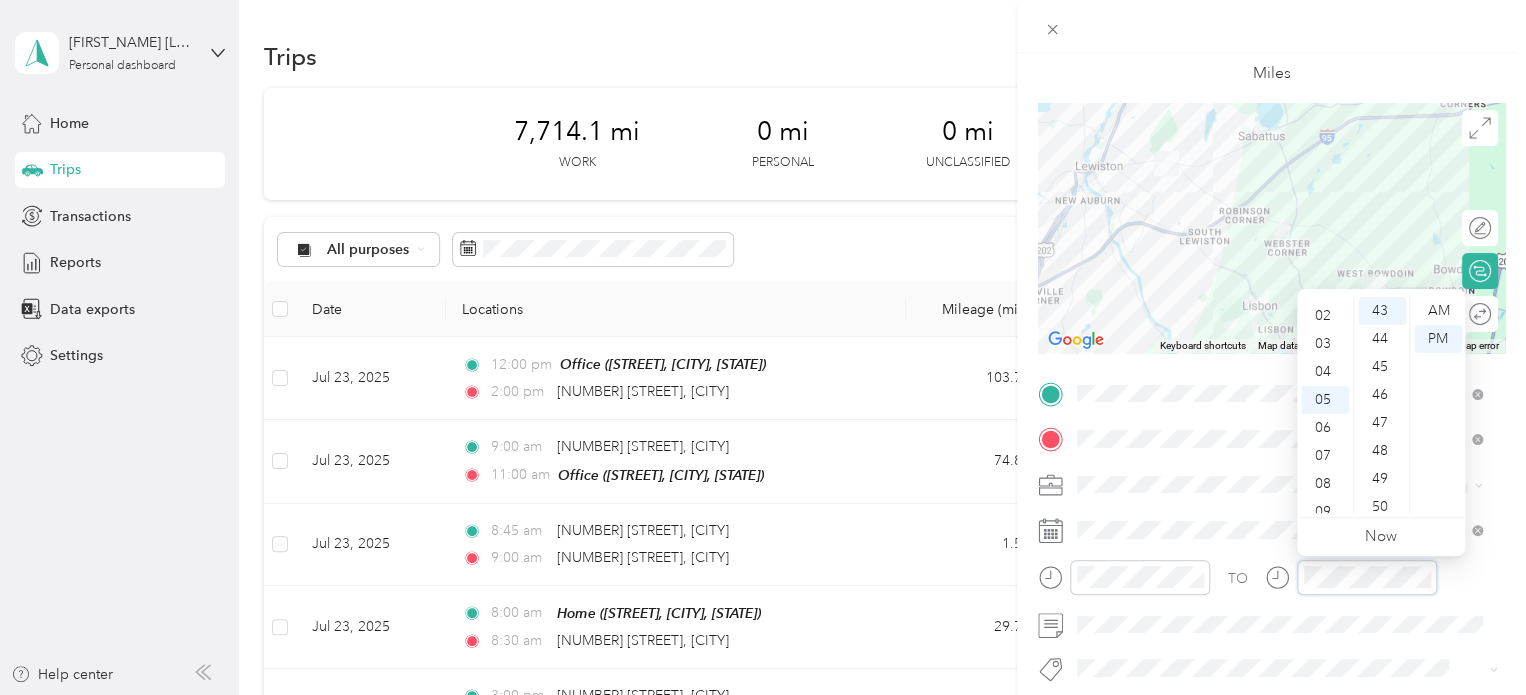 scroll, scrollTop: 0, scrollLeft: 0, axis: both 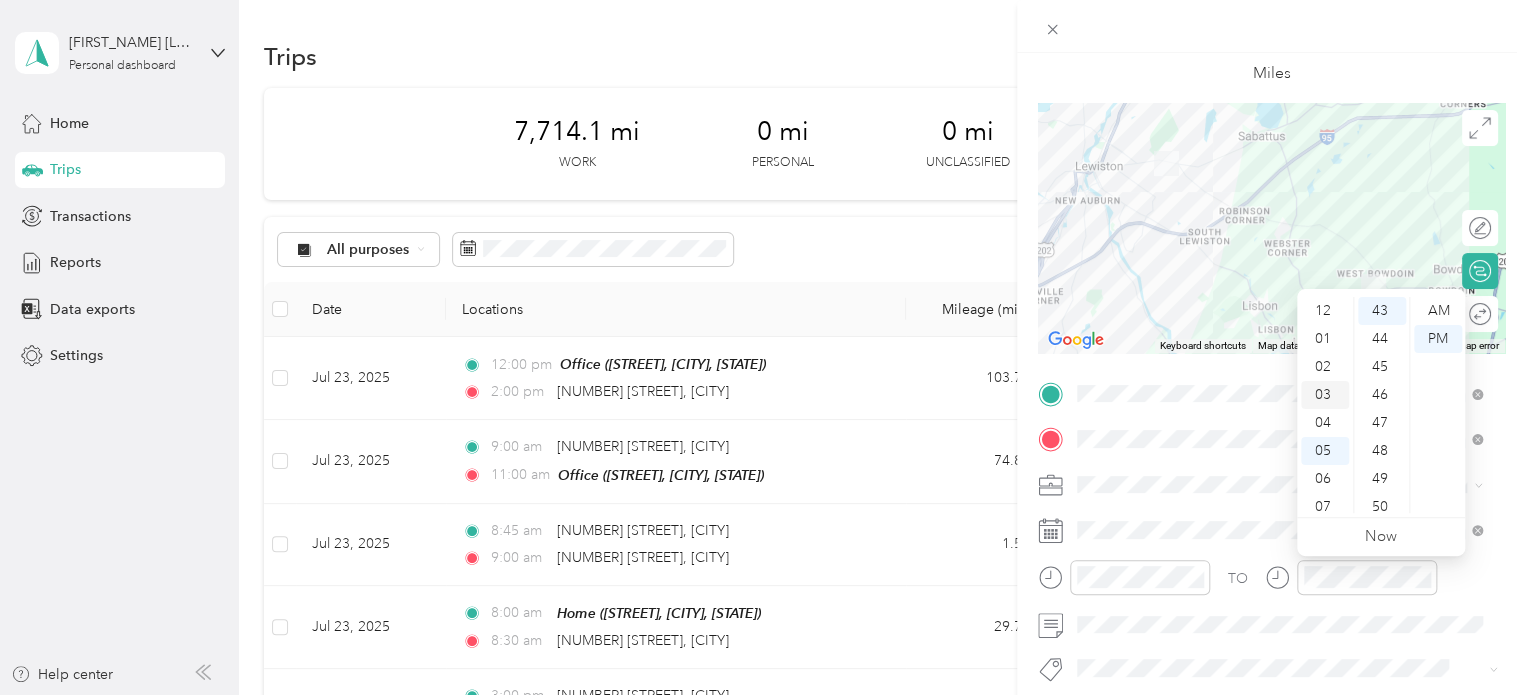 click on "03" at bounding box center [1325, 395] 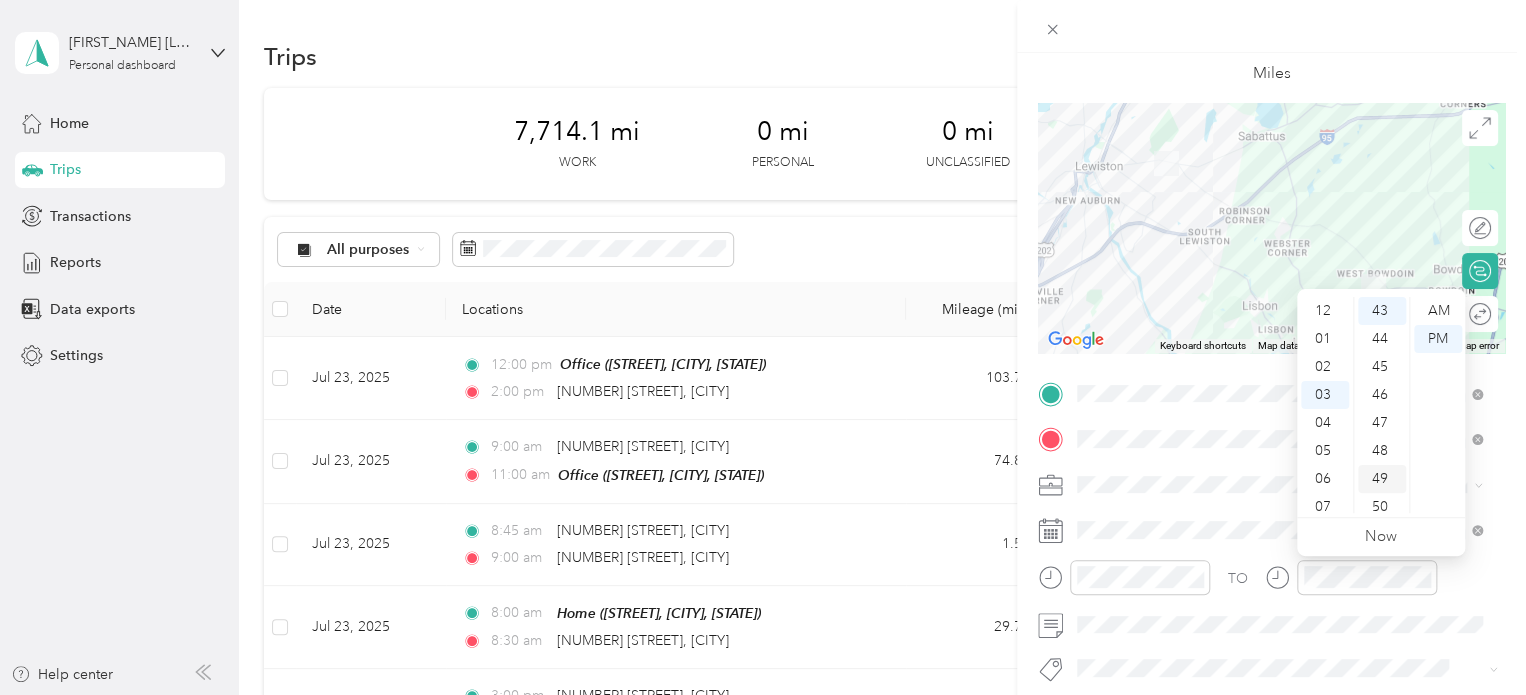scroll, scrollTop: 84, scrollLeft: 0, axis: vertical 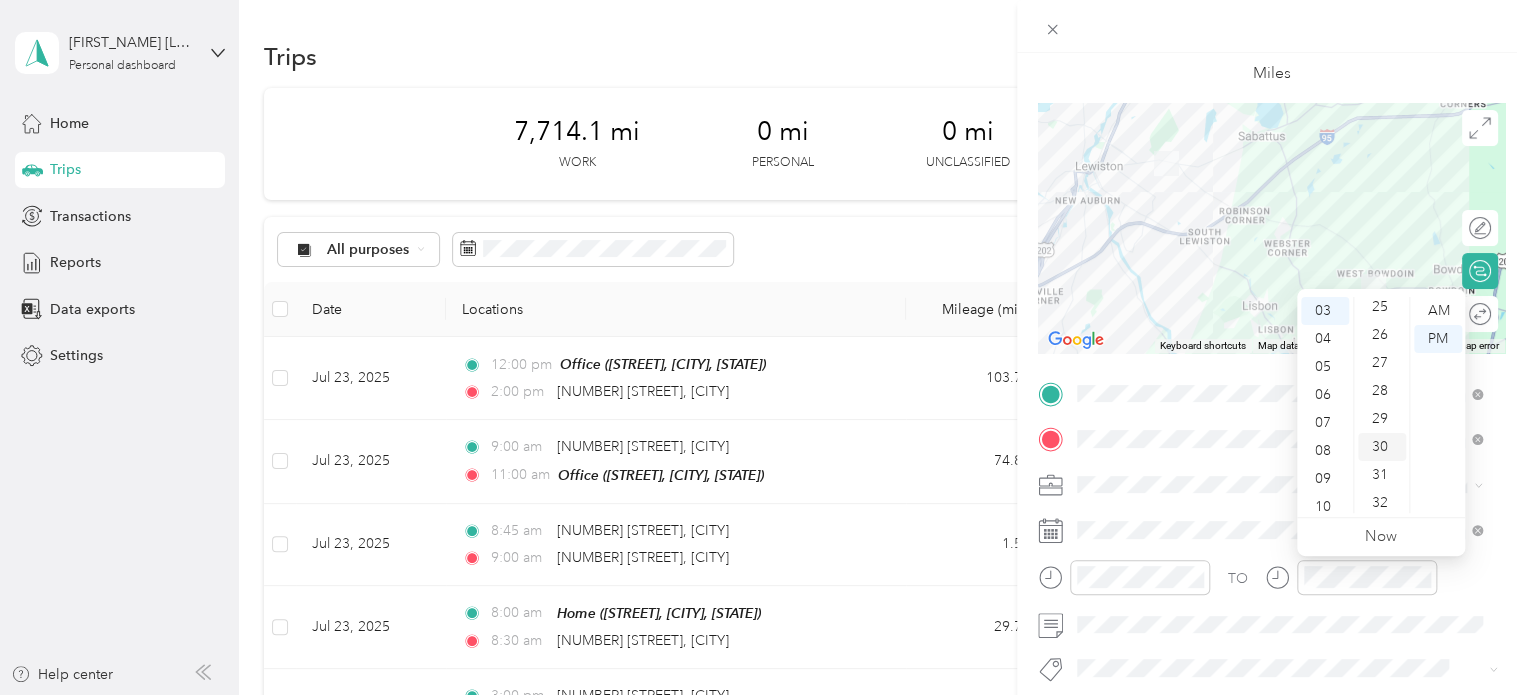 click on "30" at bounding box center [1382, 447] 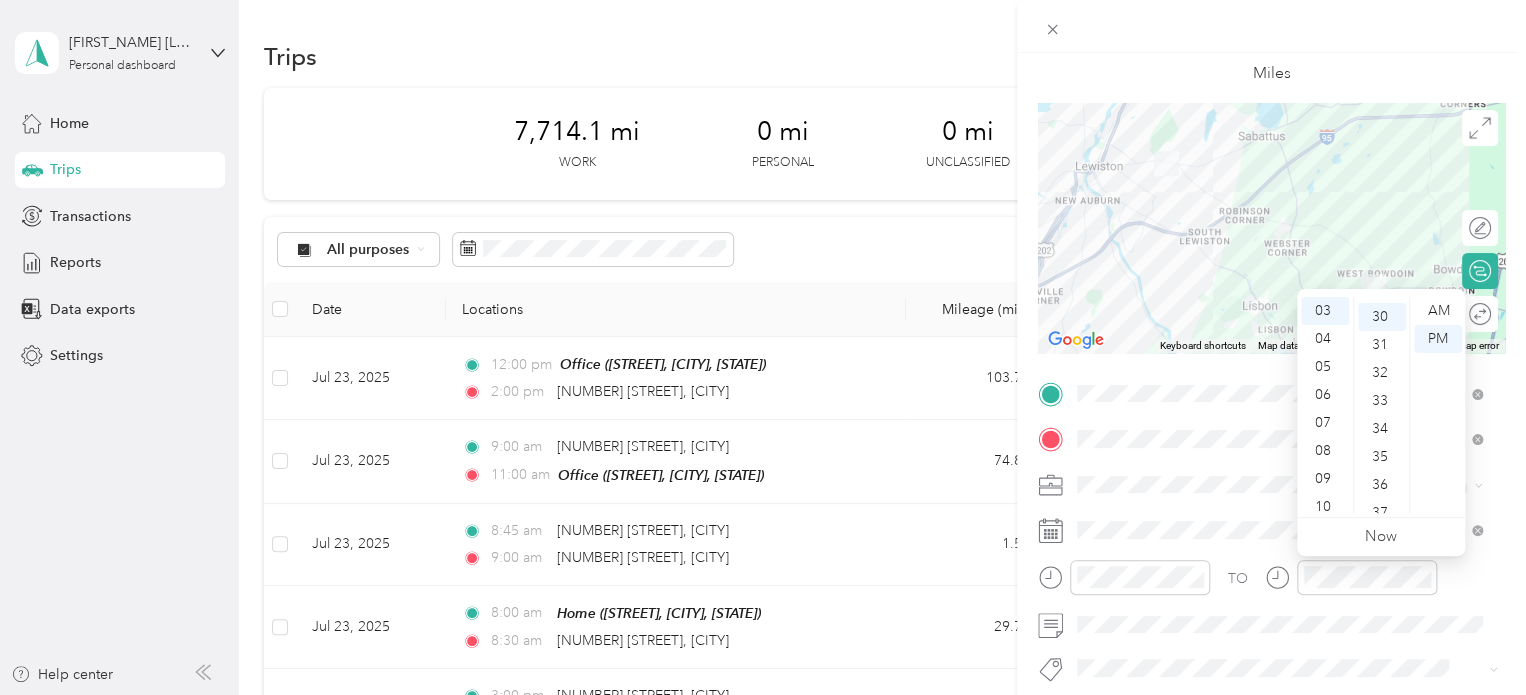 scroll, scrollTop: 840, scrollLeft: 0, axis: vertical 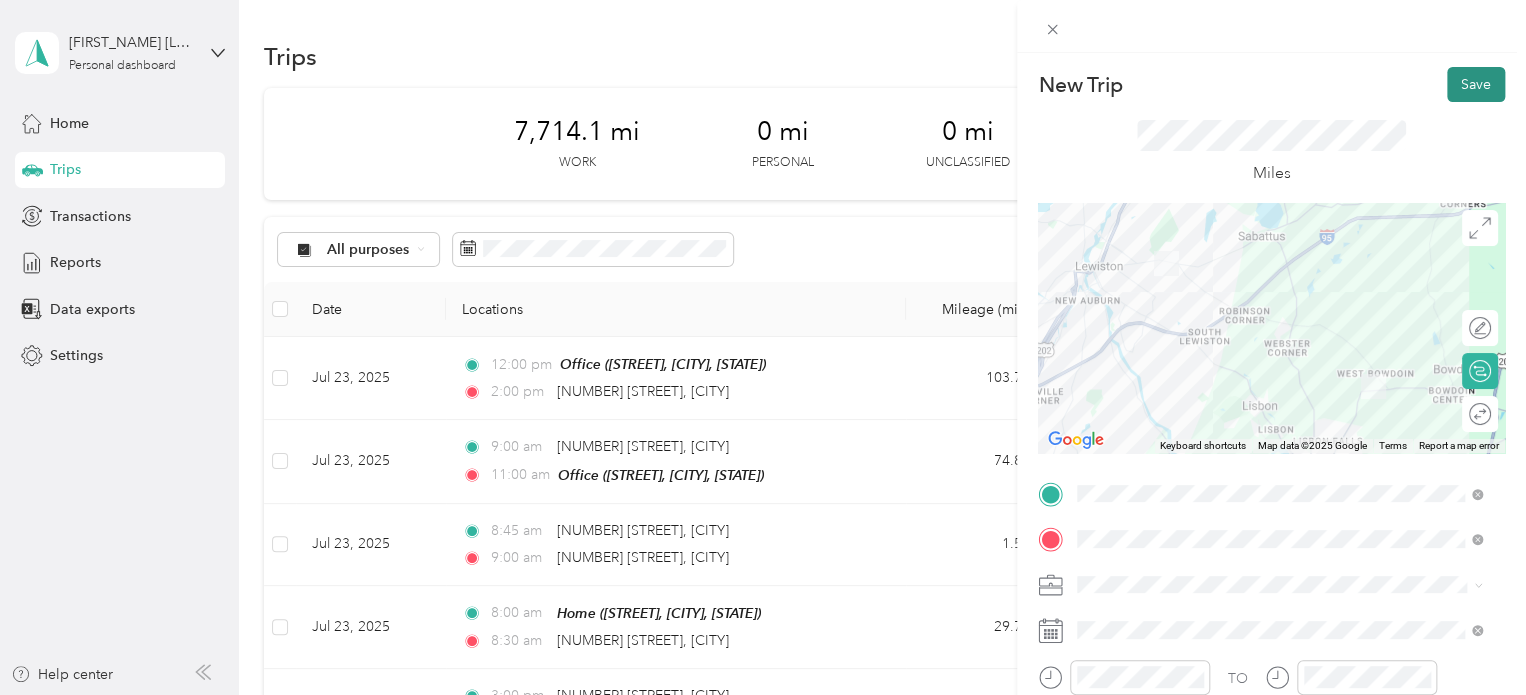 click on "Save" at bounding box center [1476, 84] 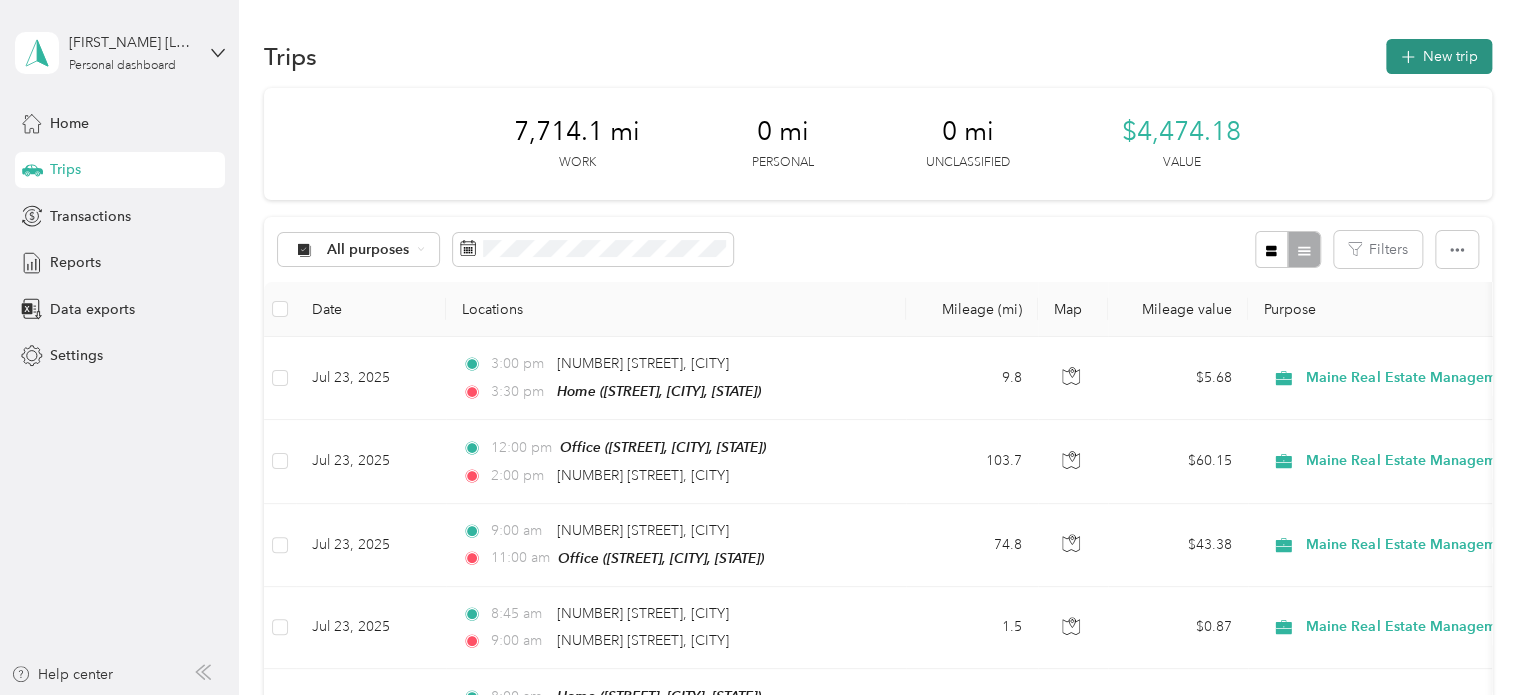 click on "New trip" at bounding box center [1439, 56] 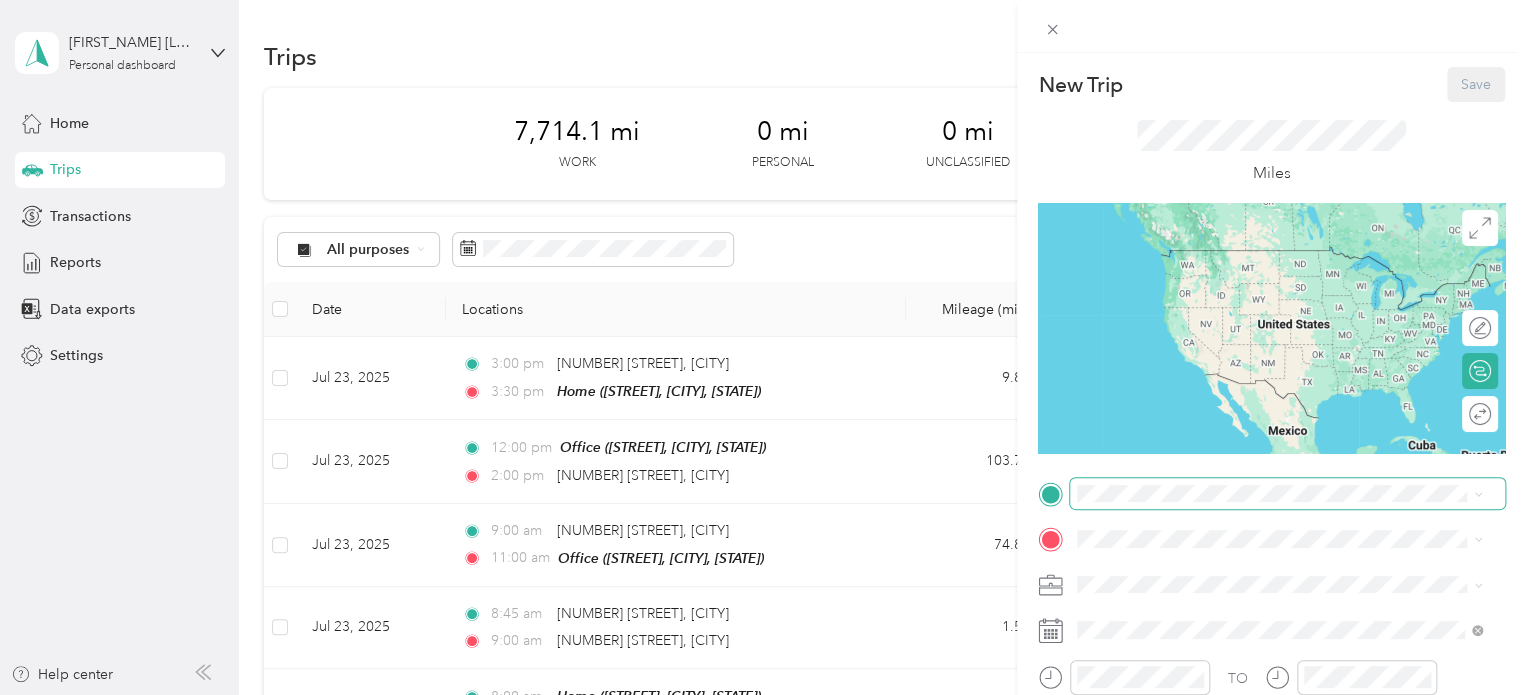 click at bounding box center (1287, 494) 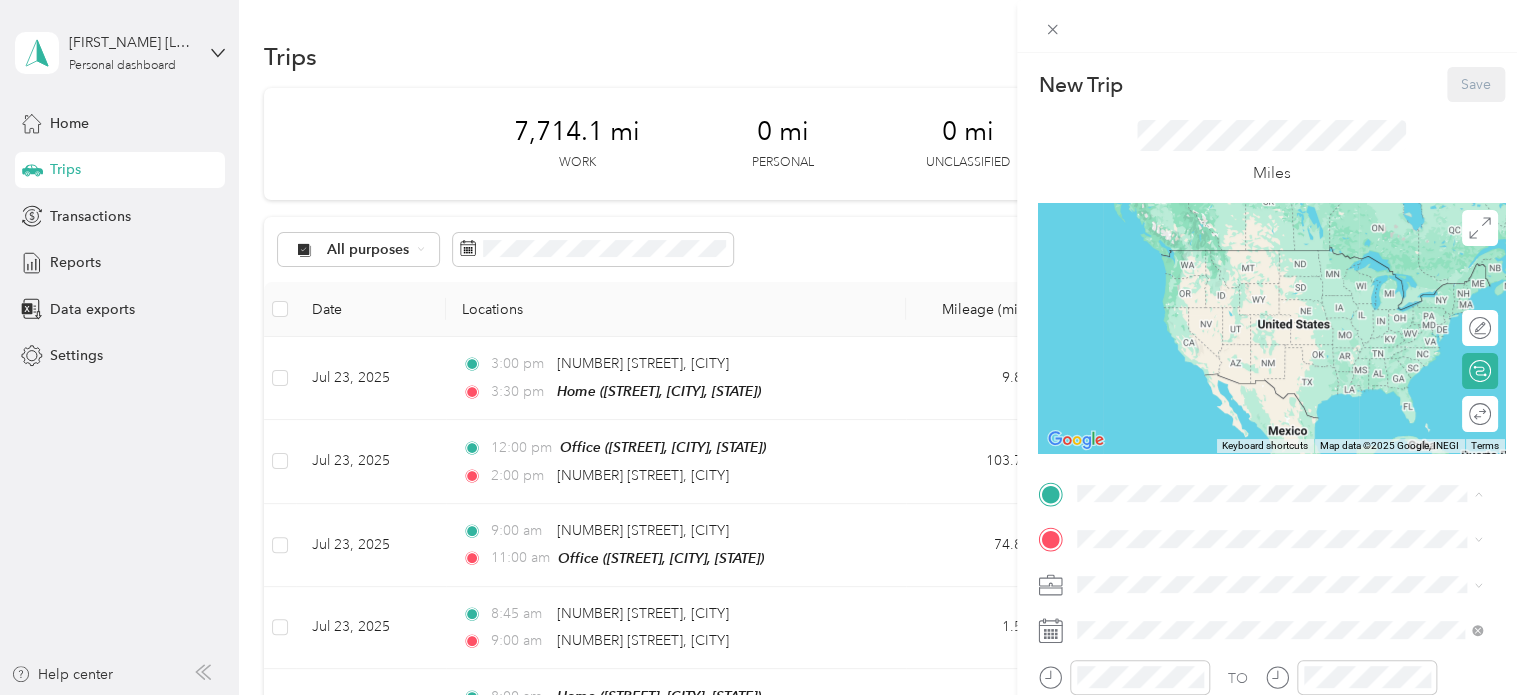 click on "Home" at bounding box center [1134, 573] 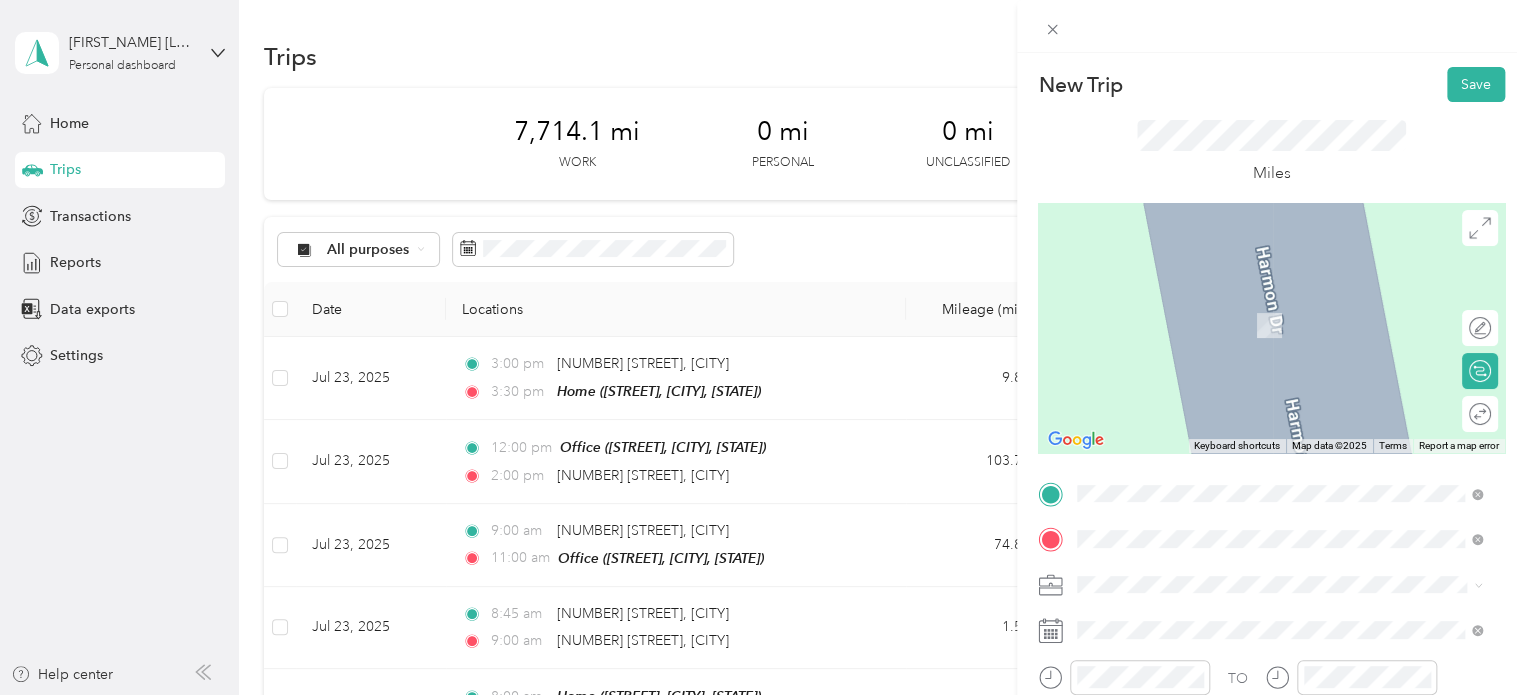 click on "[NUMBER] [STREET]
[CITY], [STATE] [POSTAL_CODE], [COUNTRY]" at bounding box center (1259, 304) 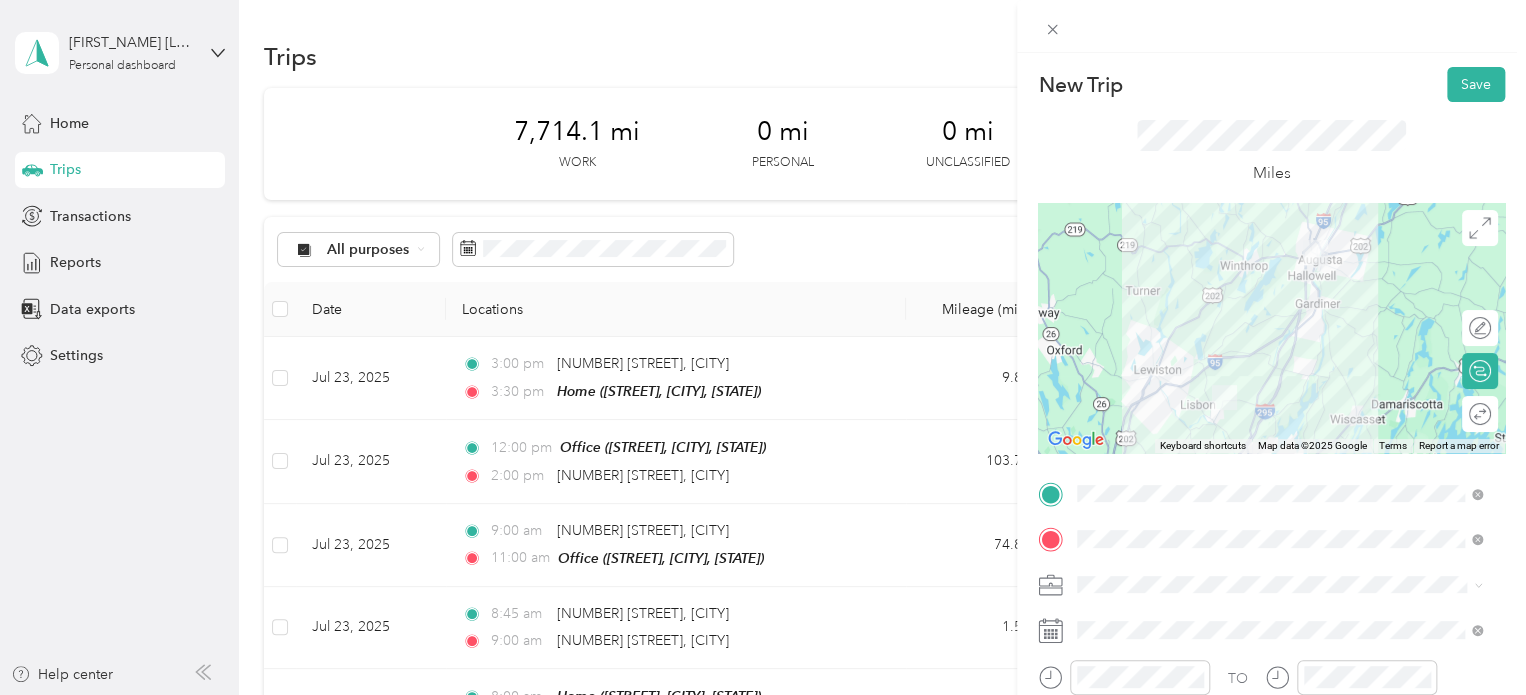 scroll, scrollTop: 100, scrollLeft: 0, axis: vertical 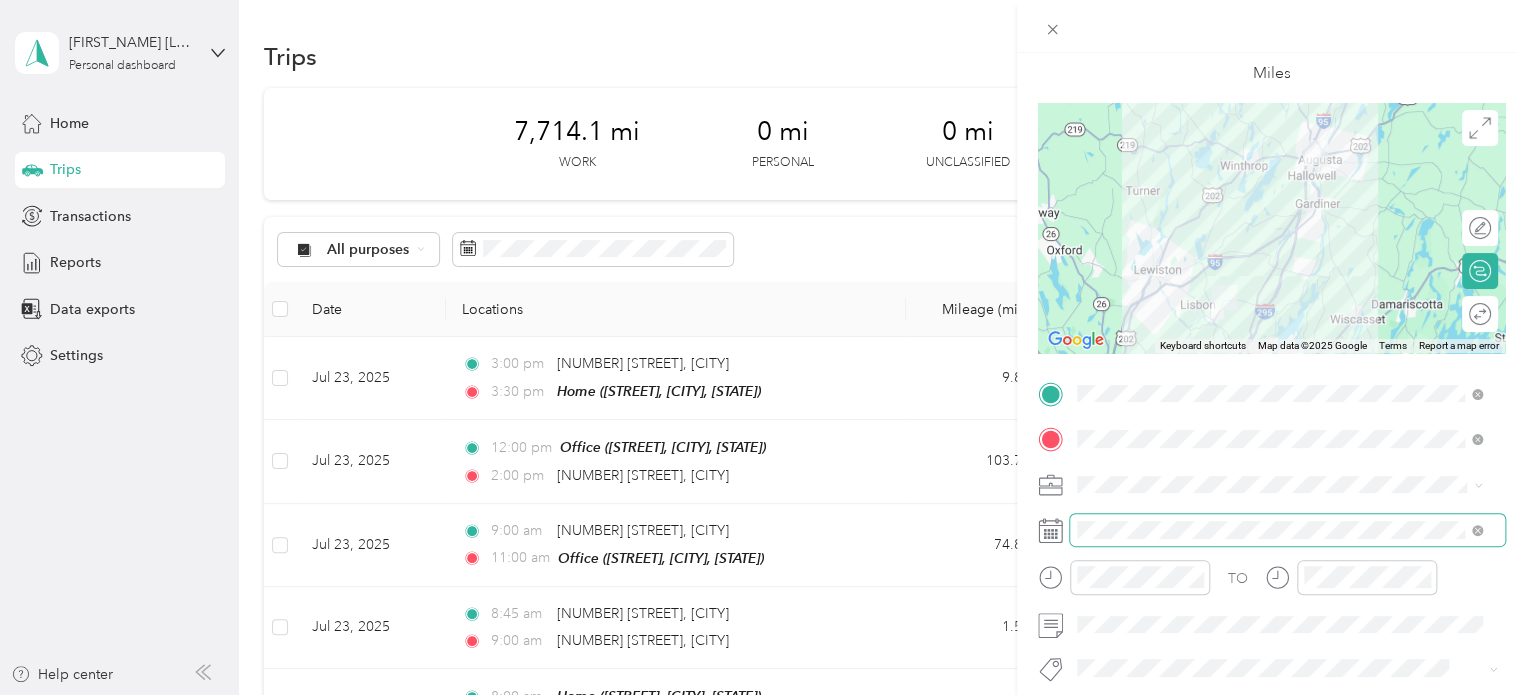 click at bounding box center (1287, 530) 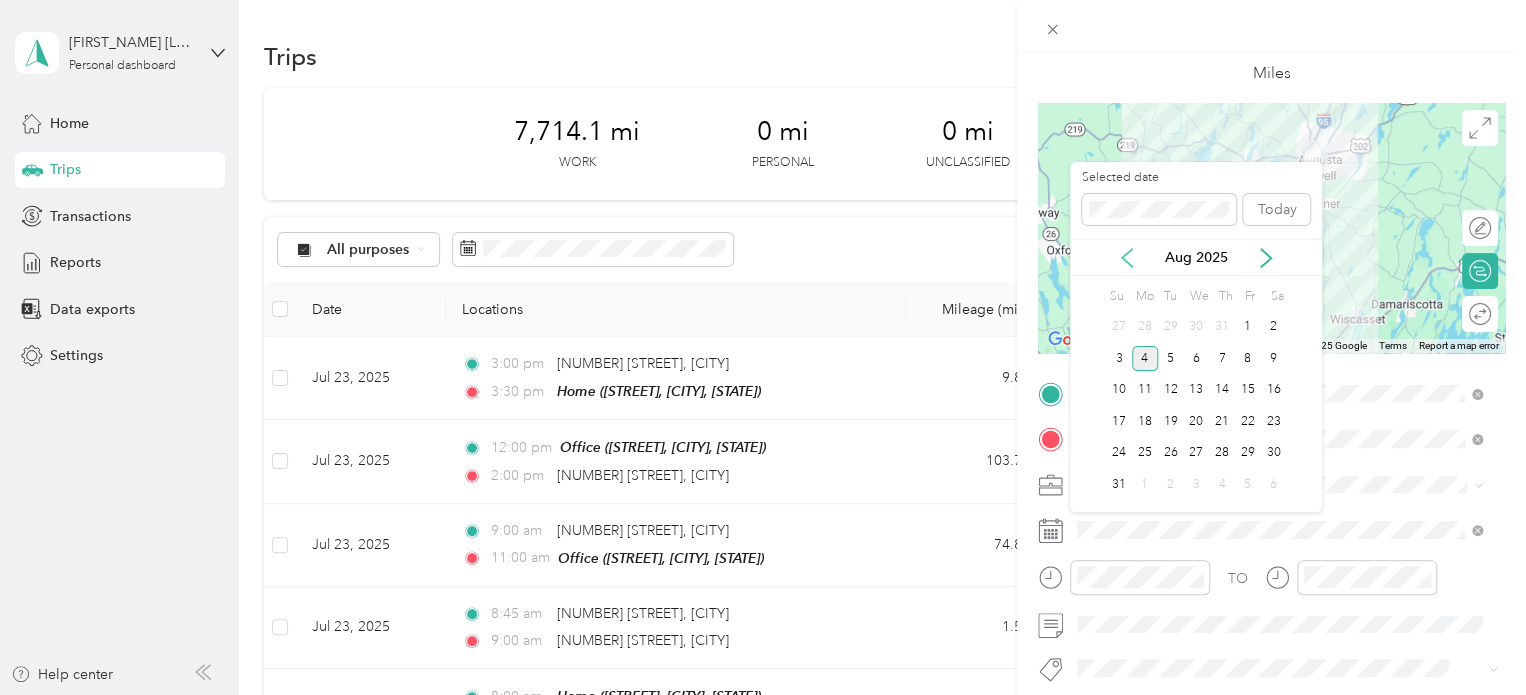 click 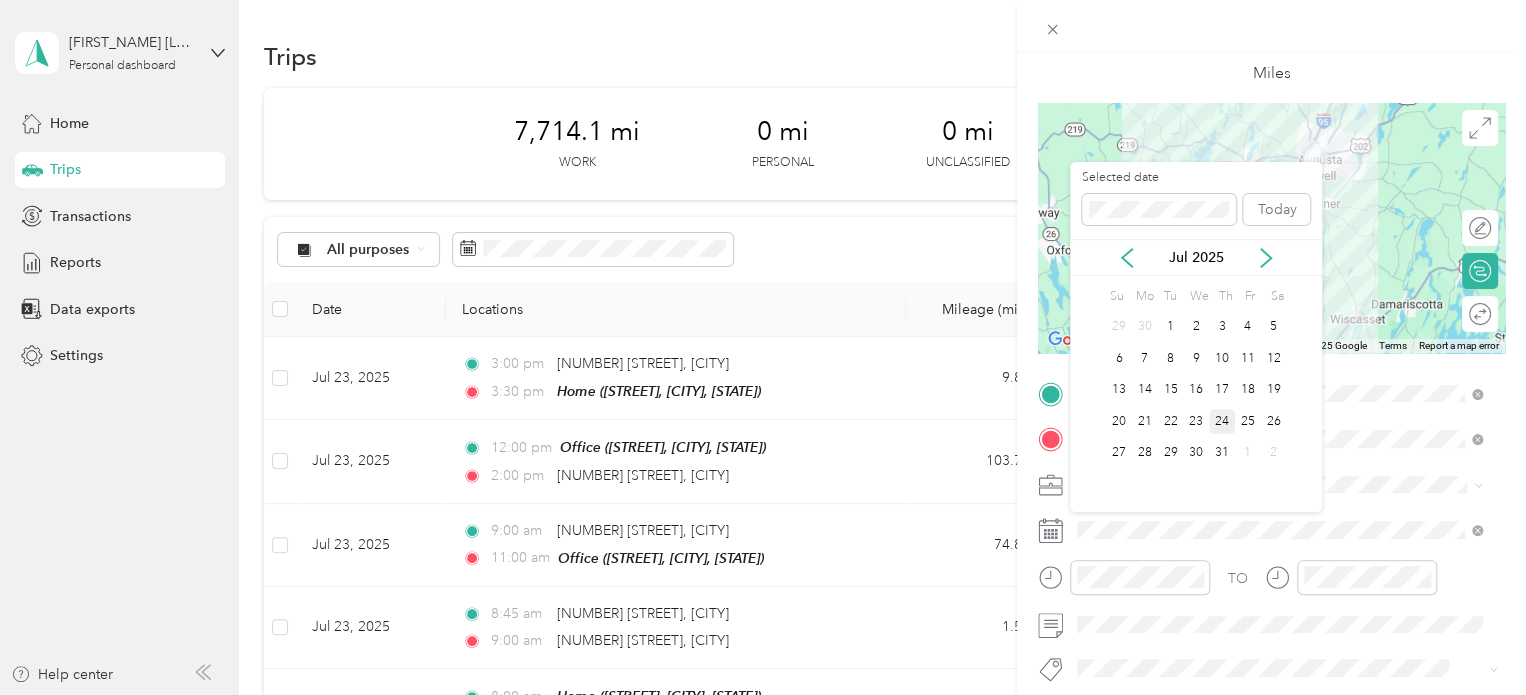 click on "24" at bounding box center (1222, 421) 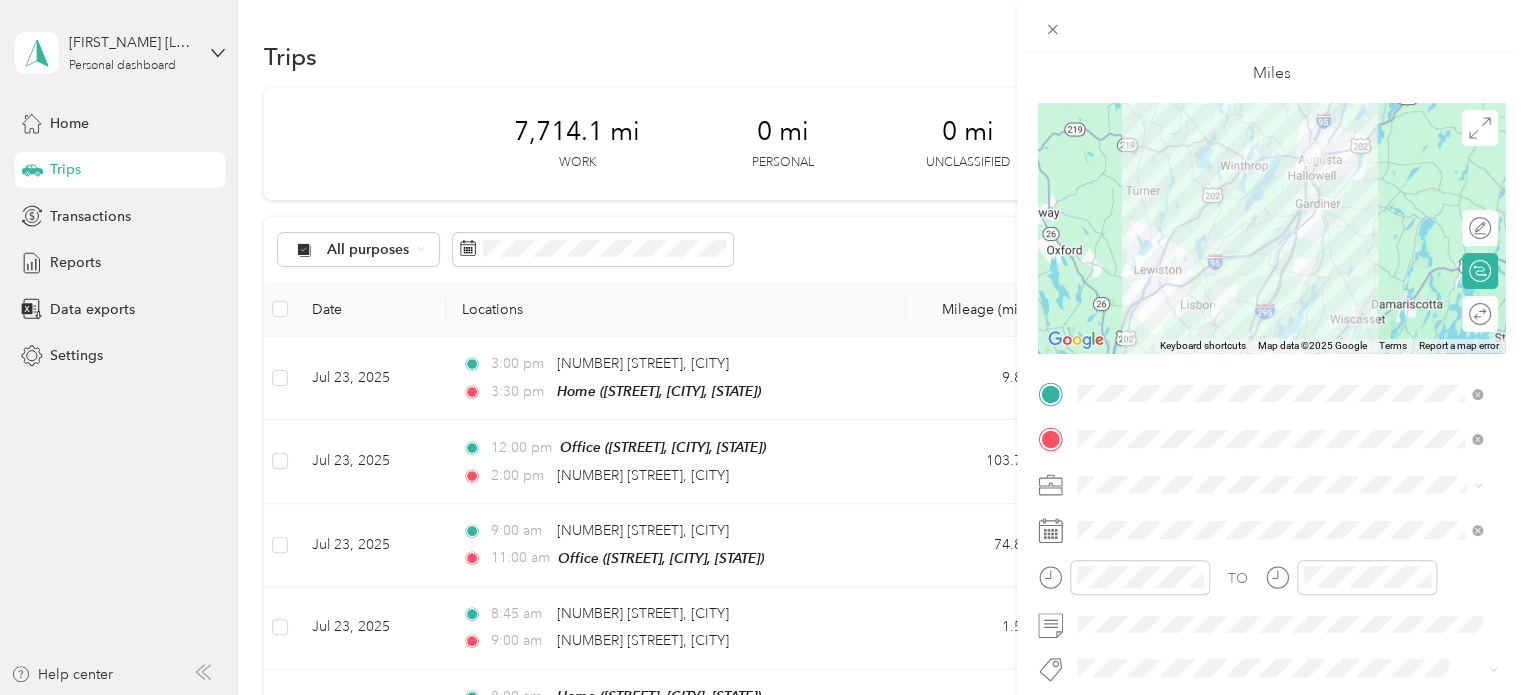 scroll, scrollTop: 200, scrollLeft: 0, axis: vertical 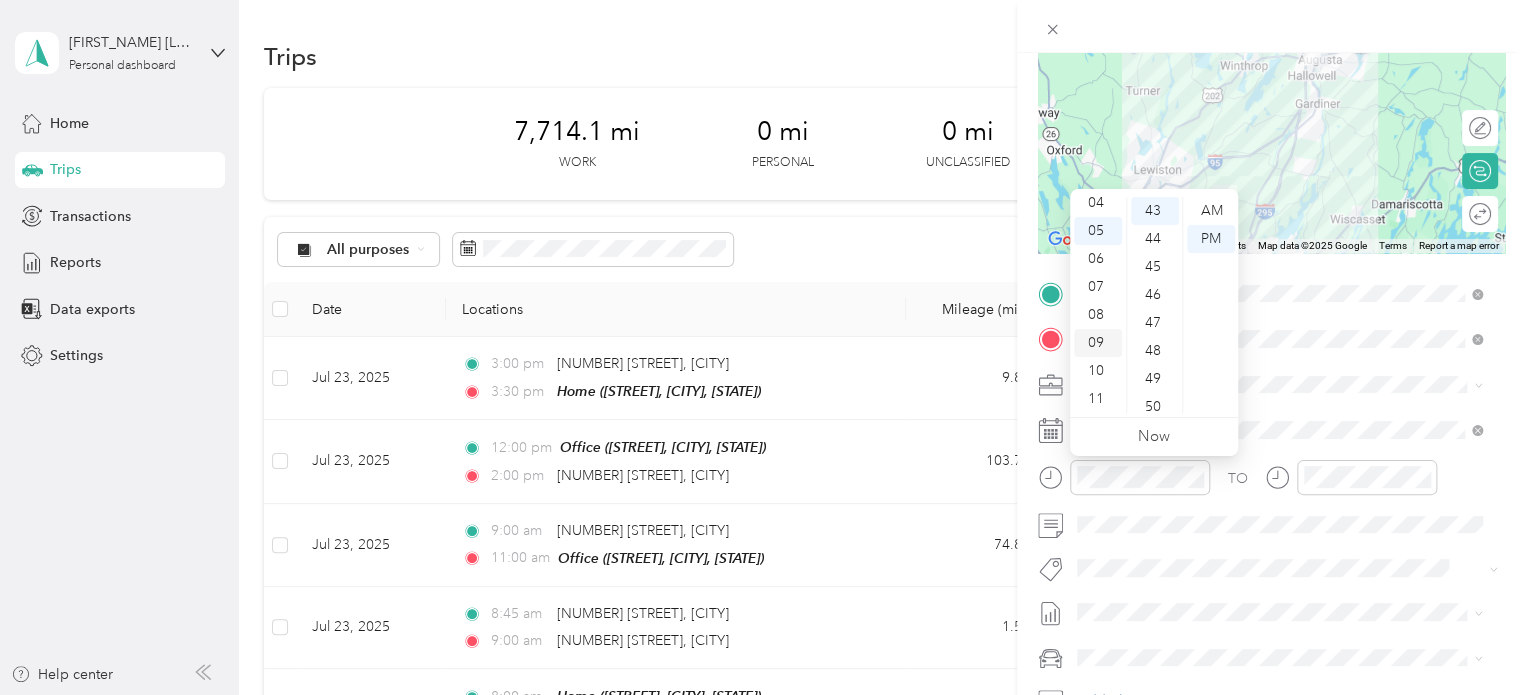 click on "09" at bounding box center (1098, 343) 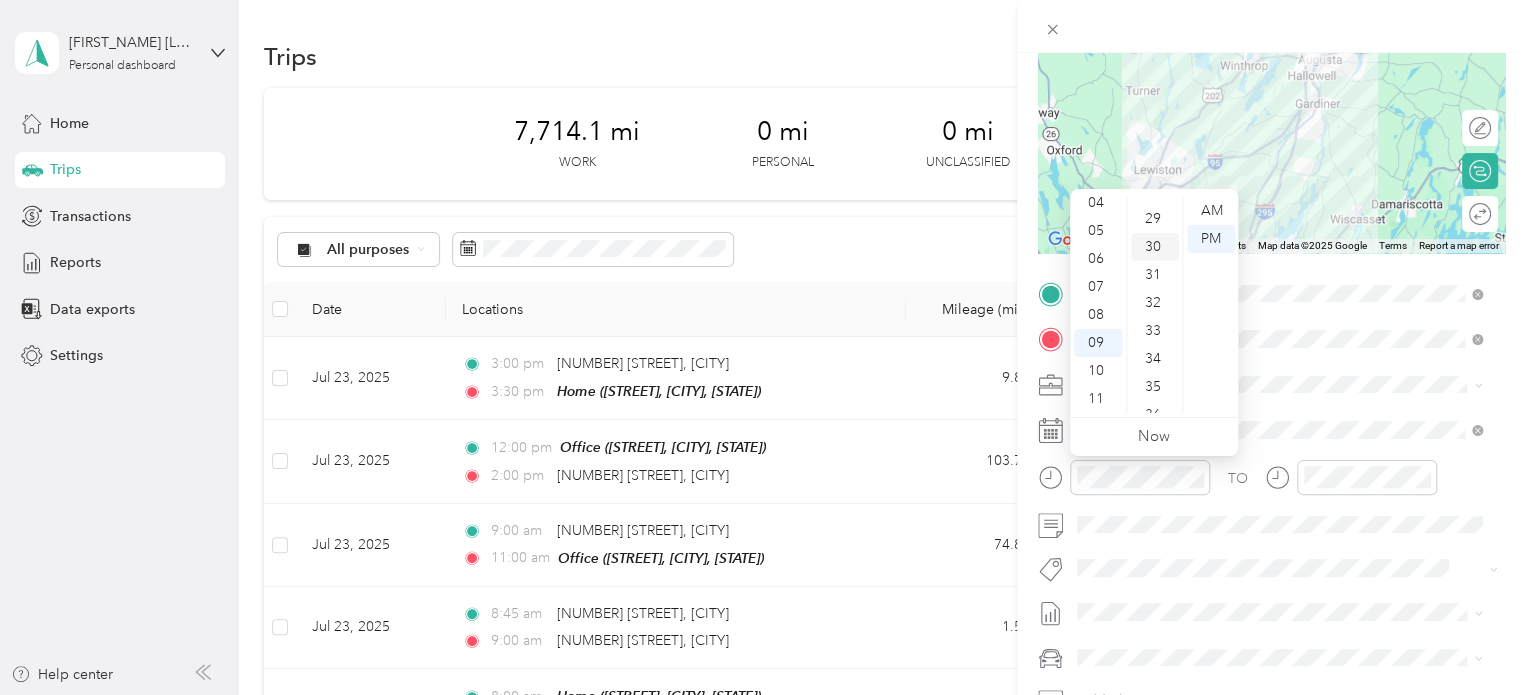 click on "30" at bounding box center (1155, 247) 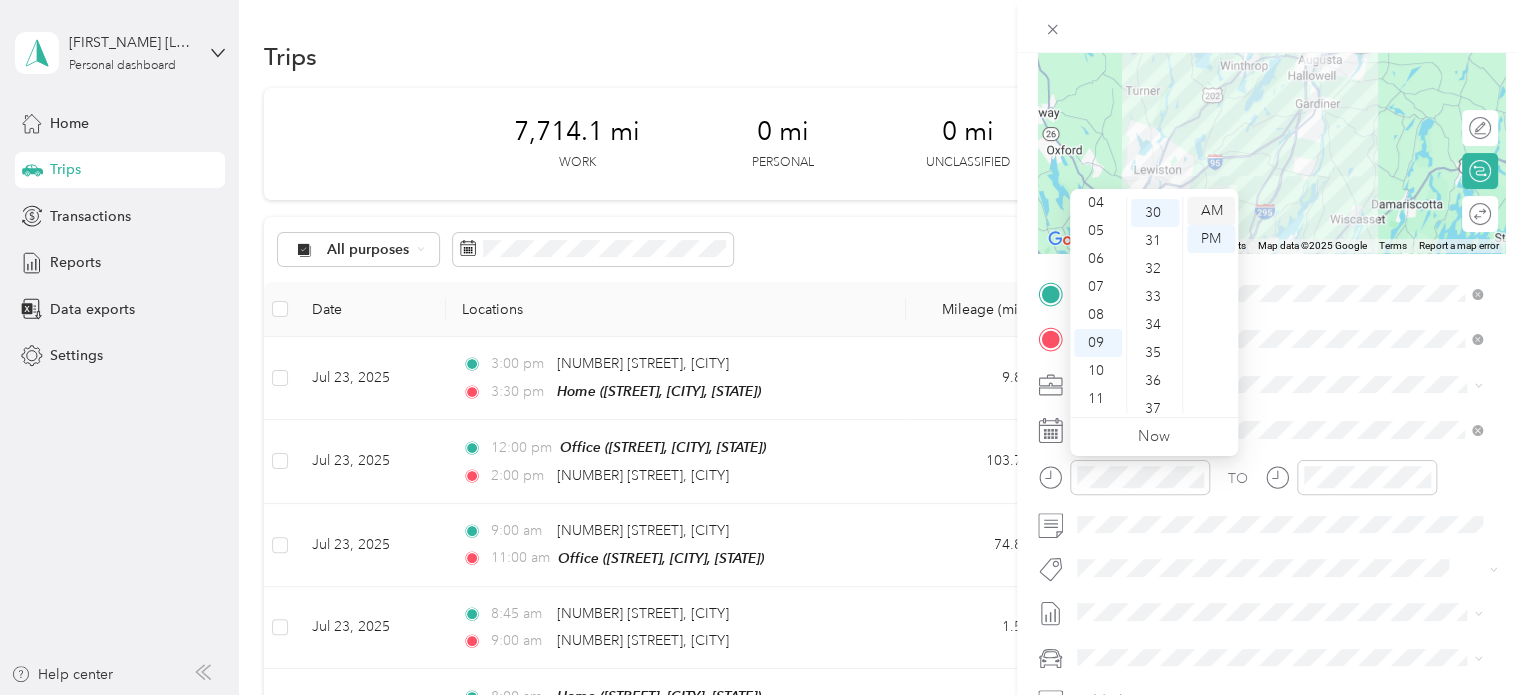 scroll, scrollTop: 840, scrollLeft: 0, axis: vertical 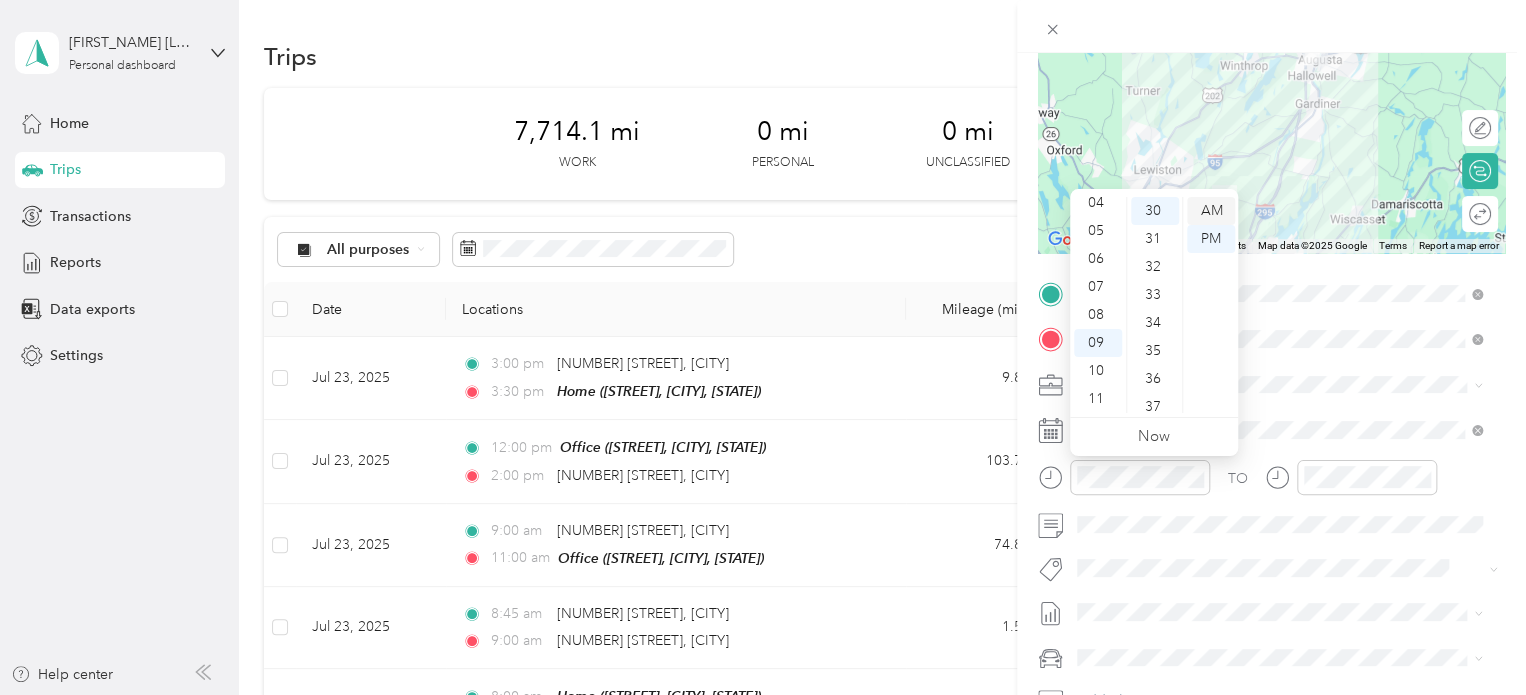 drag, startPoint x: 1196, startPoint y: 210, endPoint x: 1225, endPoint y: 208, distance: 29.068884 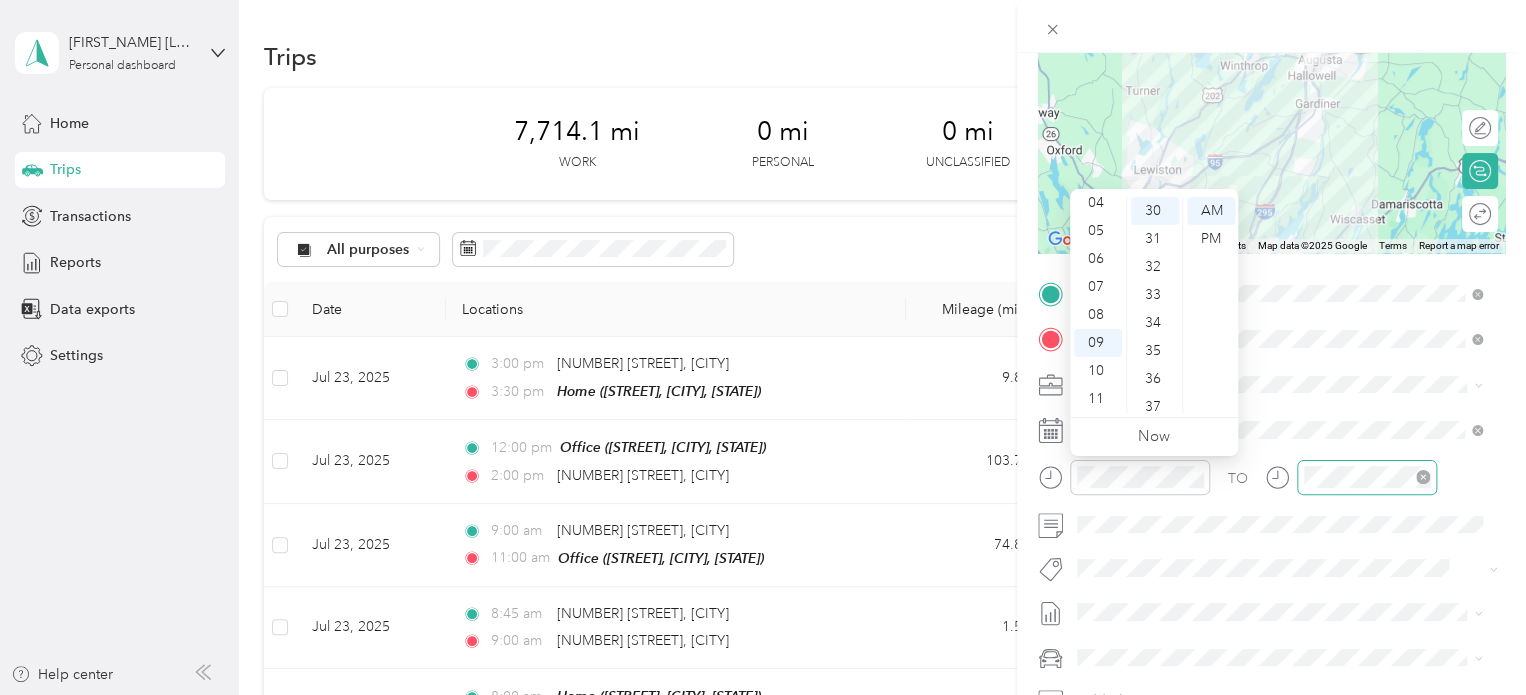 click at bounding box center (1367, 477) 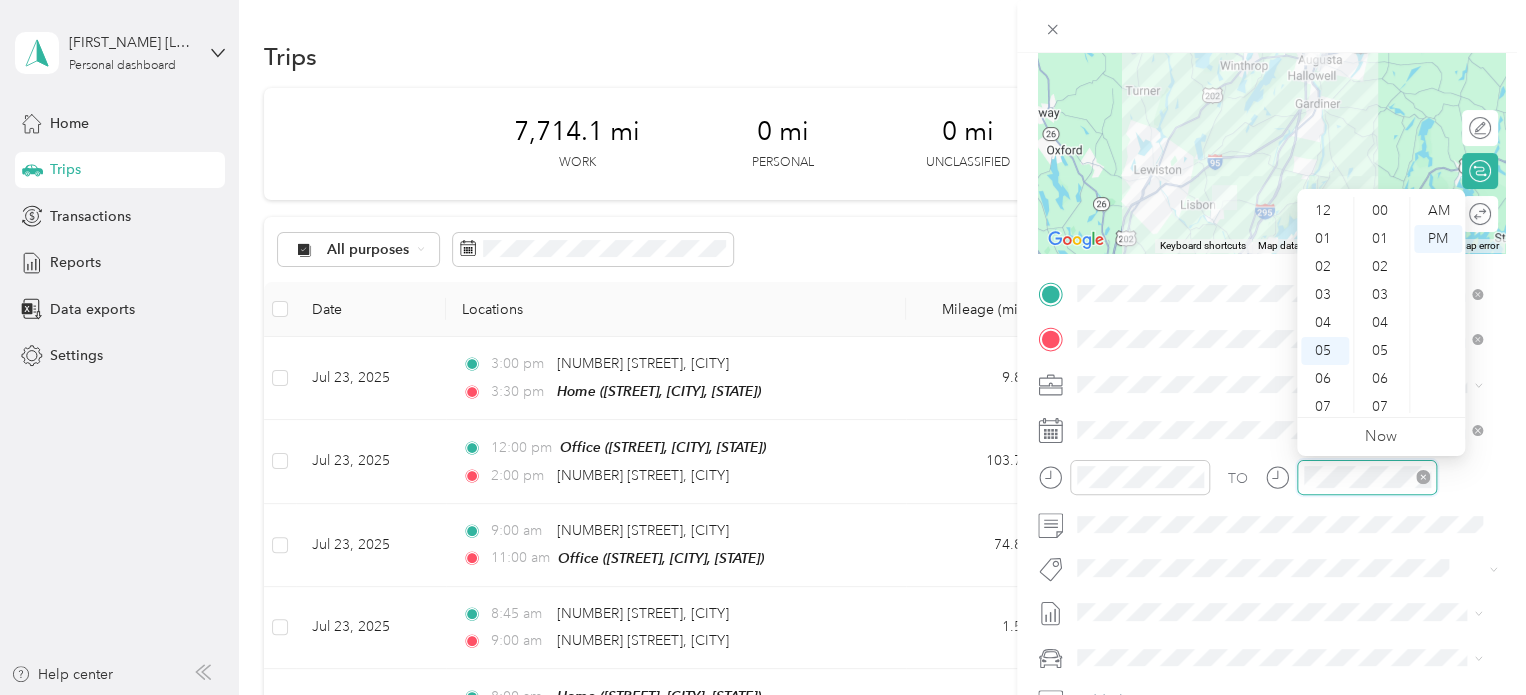 scroll, scrollTop: 120, scrollLeft: 0, axis: vertical 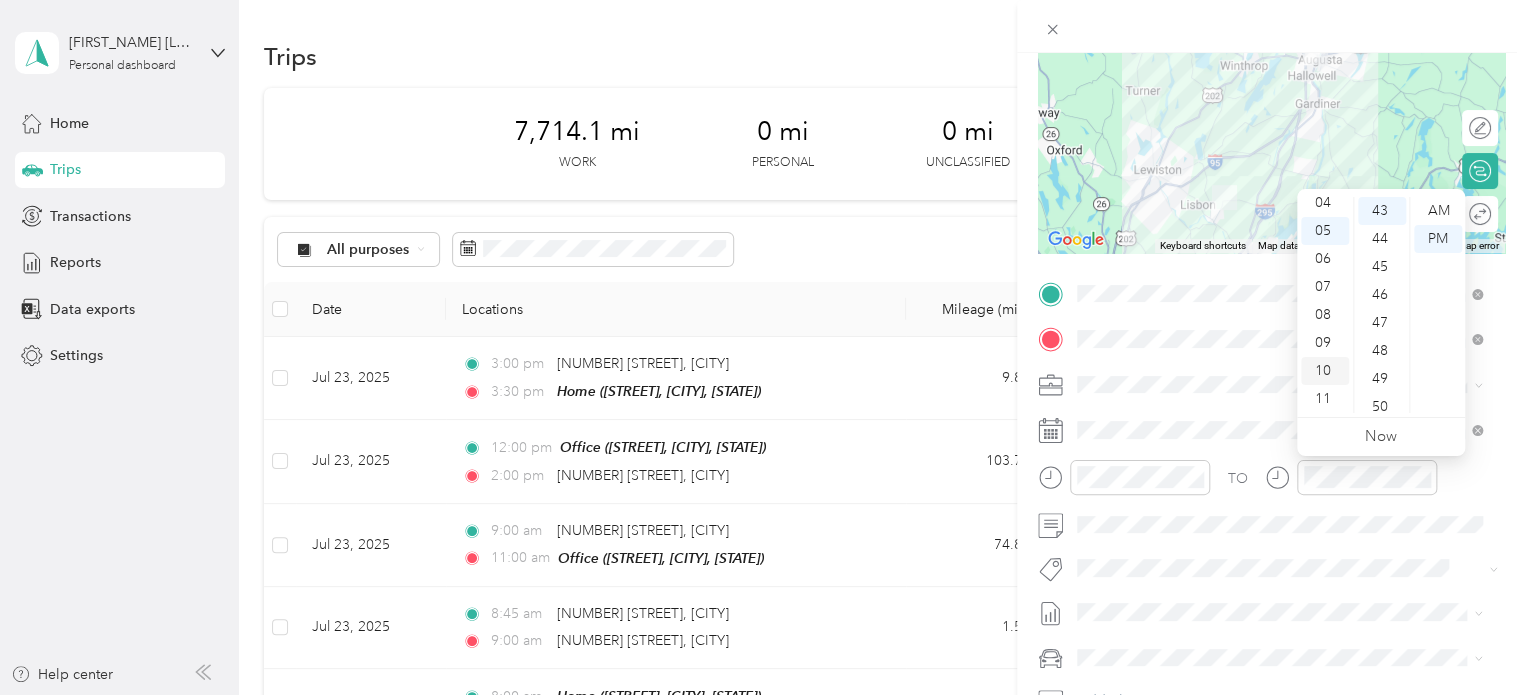 click on "10" at bounding box center (1325, 371) 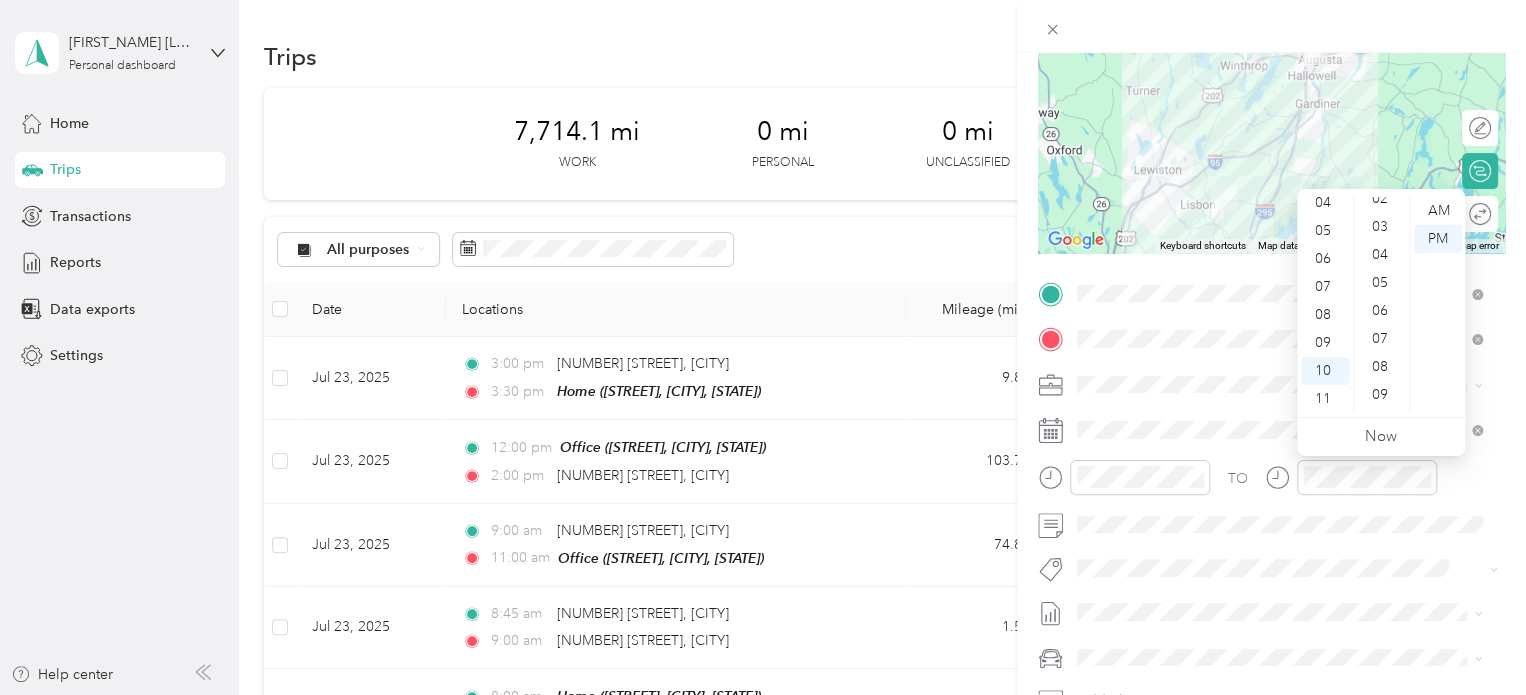 scroll, scrollTop: 0, scrollLeft: 0, axis: both 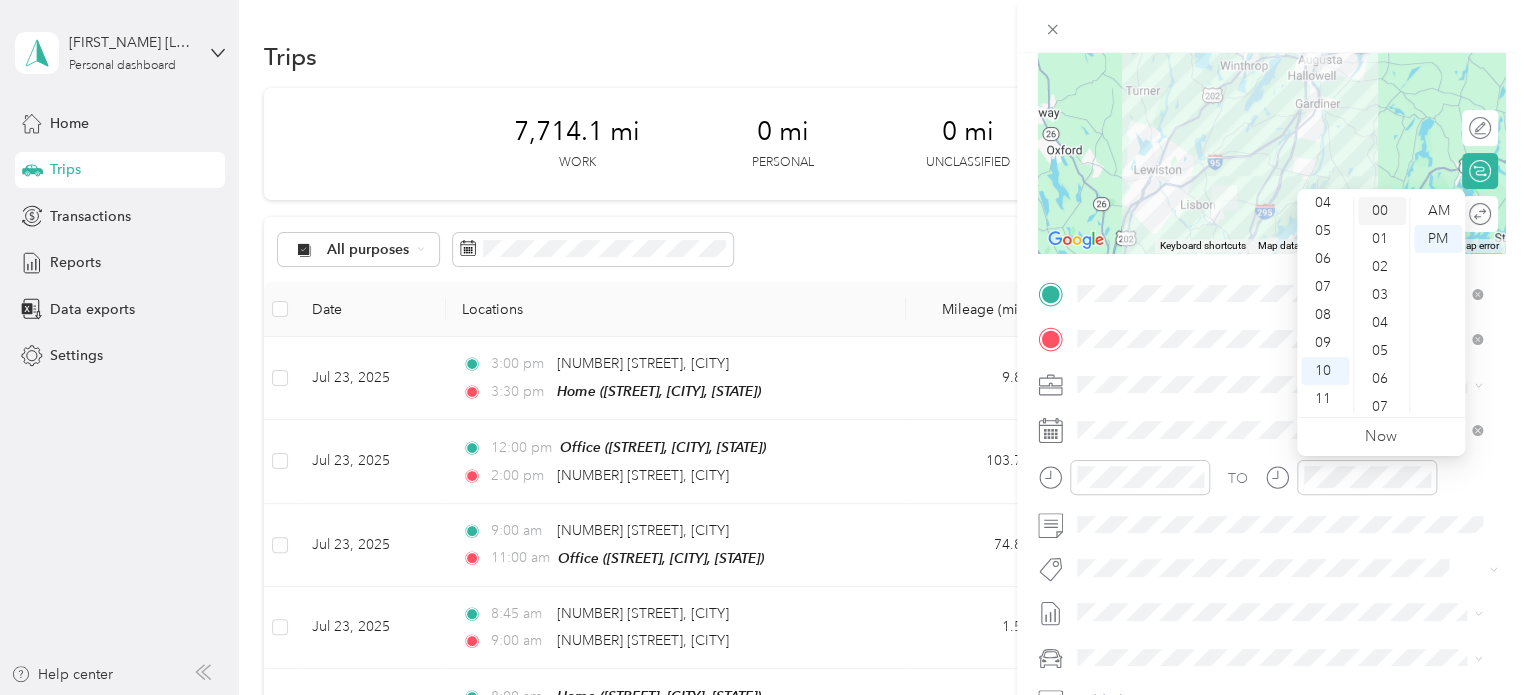 click on "00" at bounding box center [1382, 211] 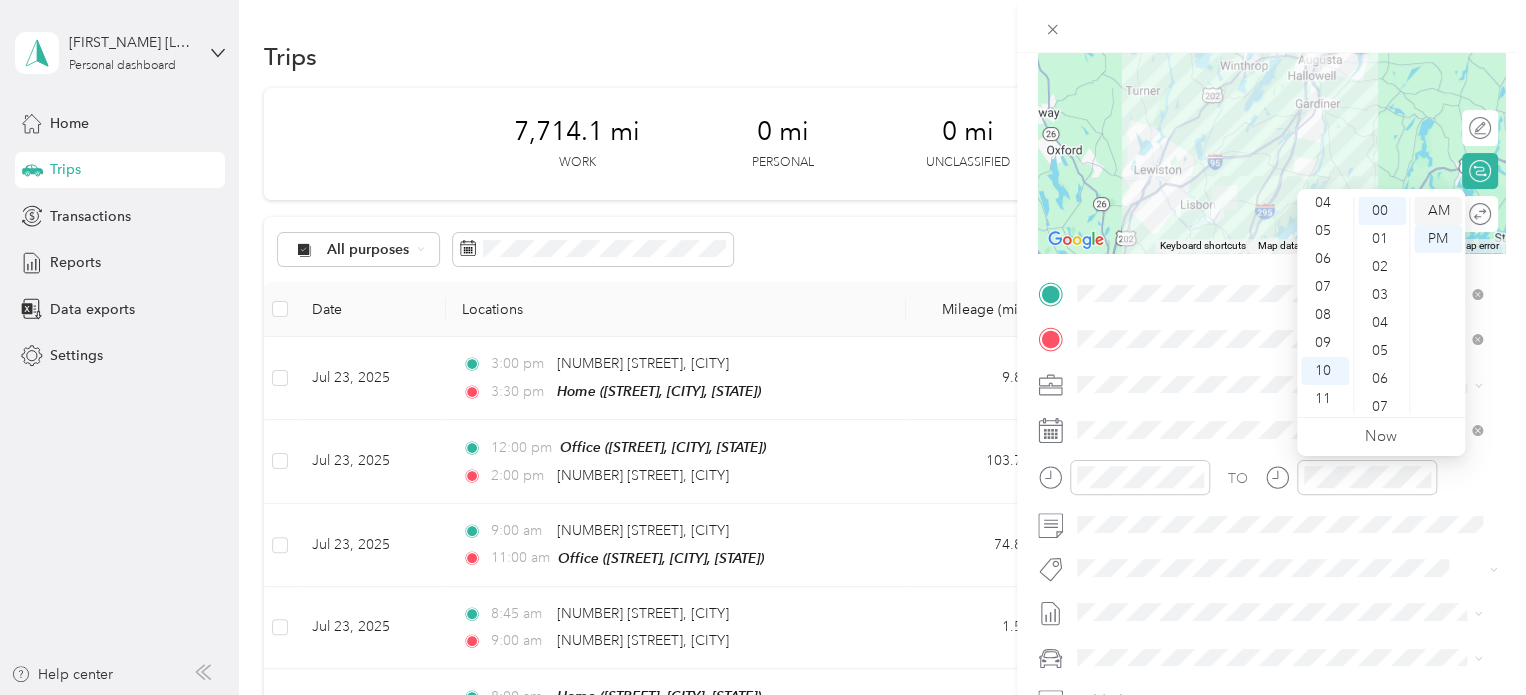click on "AM" at bounding box center (1438, 211) 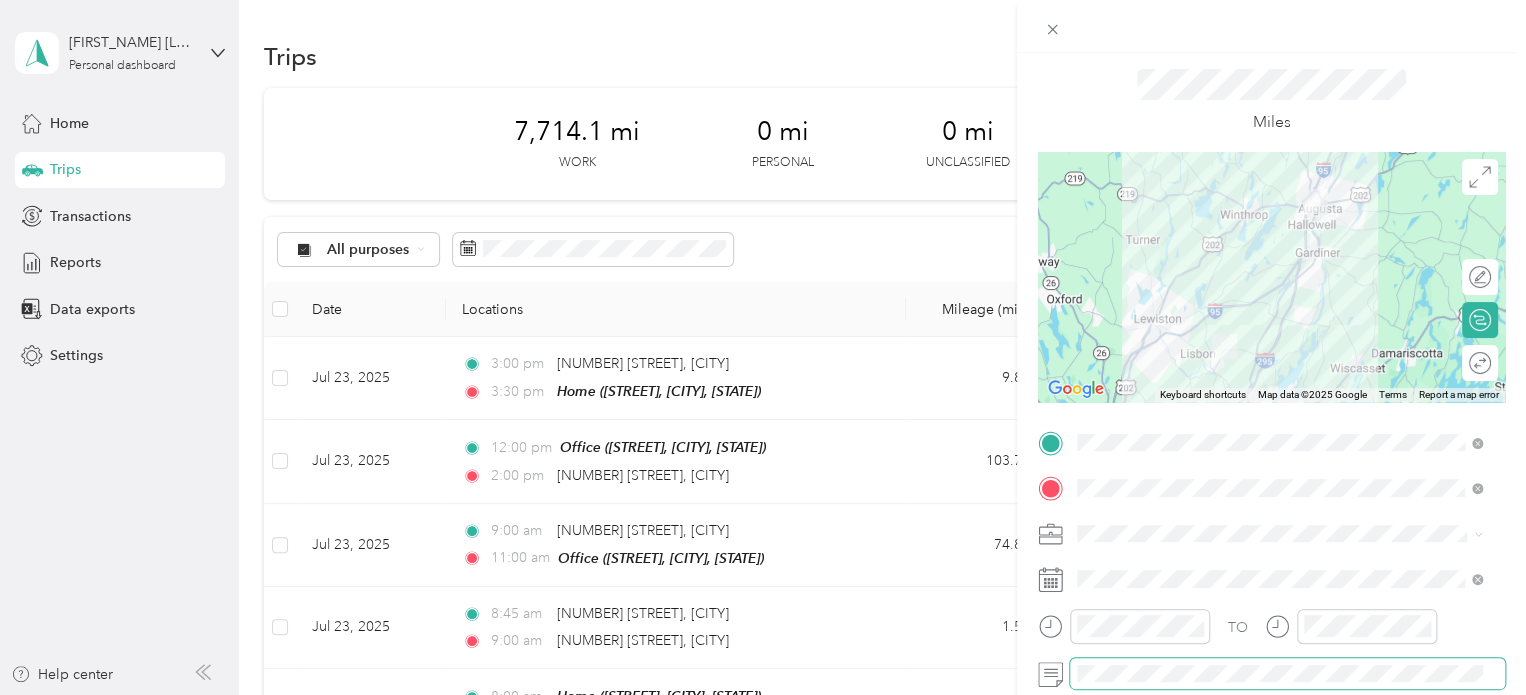 scroll, scrollTop: 0, scrollLeft: 0, axis: both 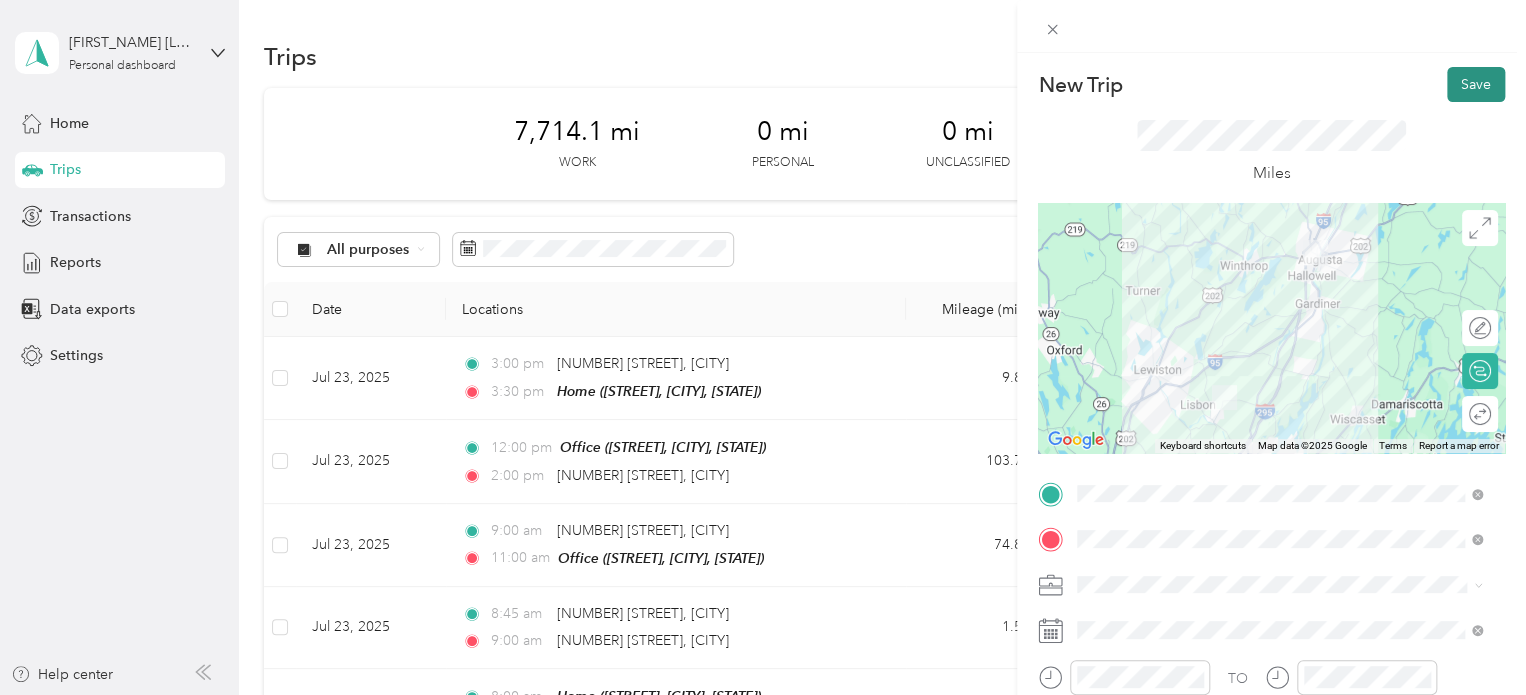 click on "Save" at bounding box center (1476, 84) 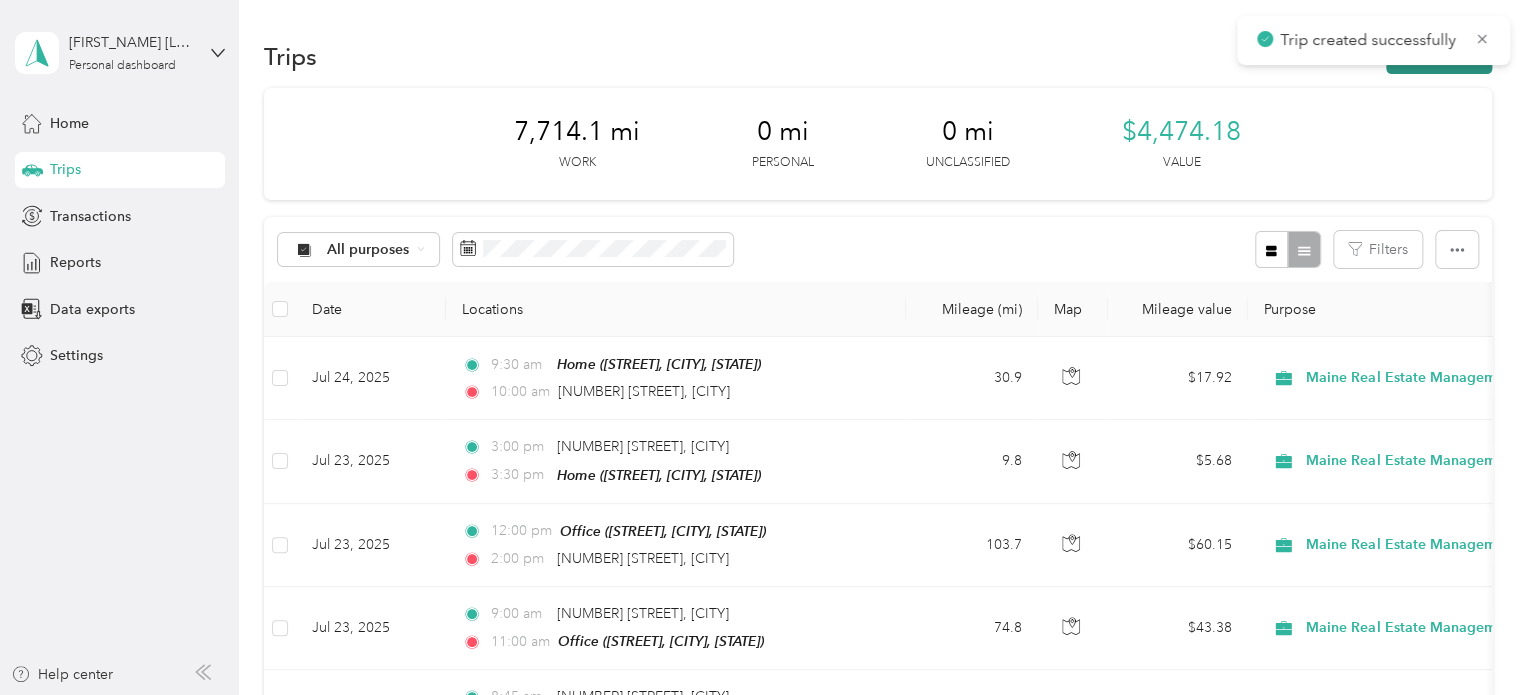 click on "New trip" at bounding box center [1439, 56] 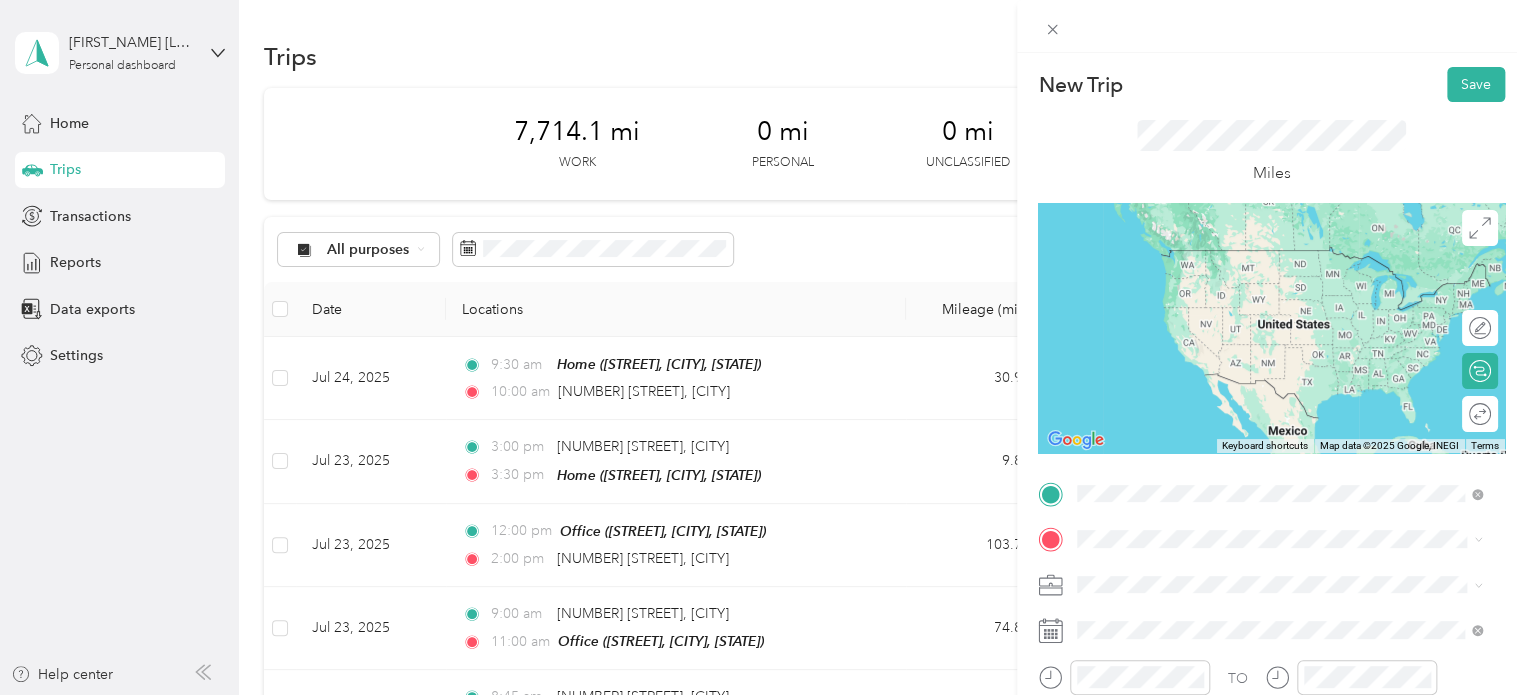 click on "[NUMBER] [STREET]
[CITY], [STATE] [POSTAL_CODE], [COUNTRY]" at bounding box center (1259, 258) 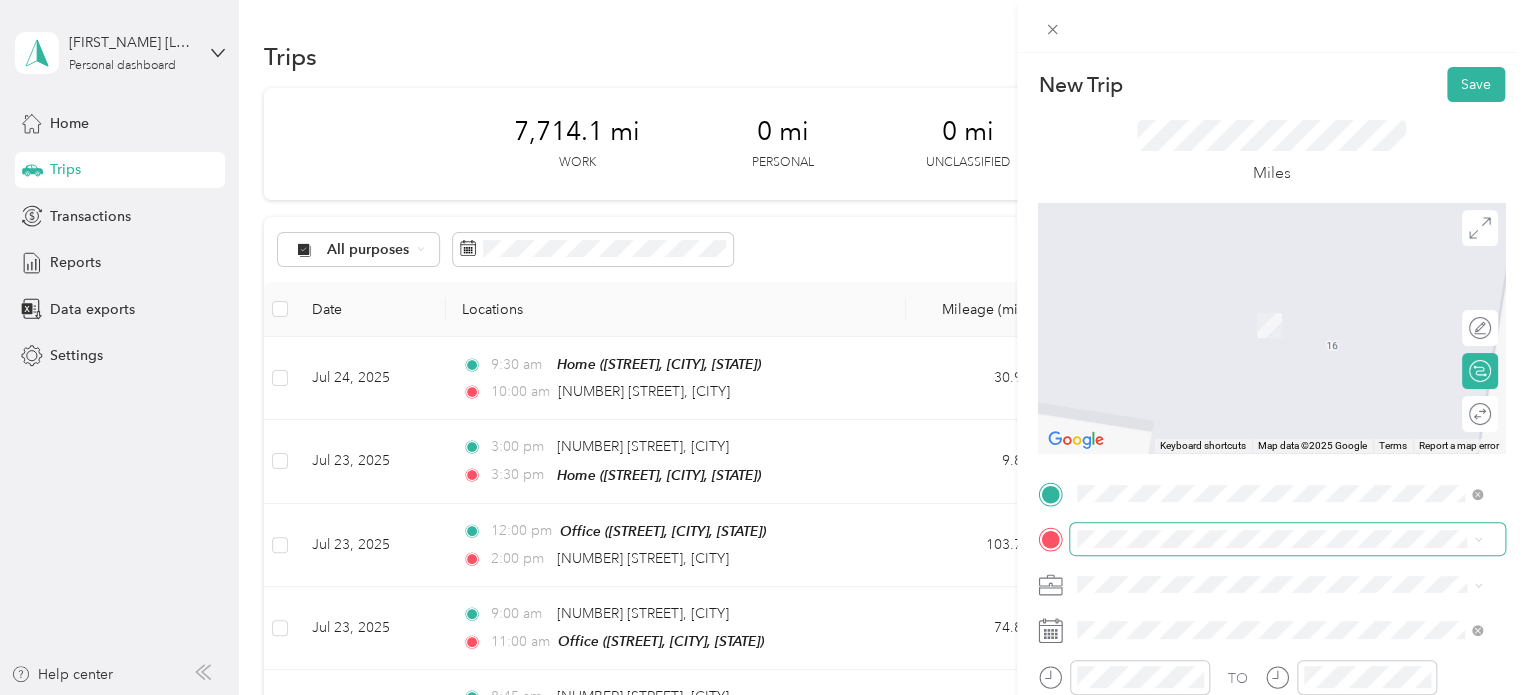 click at bounding box center (1287, 539) 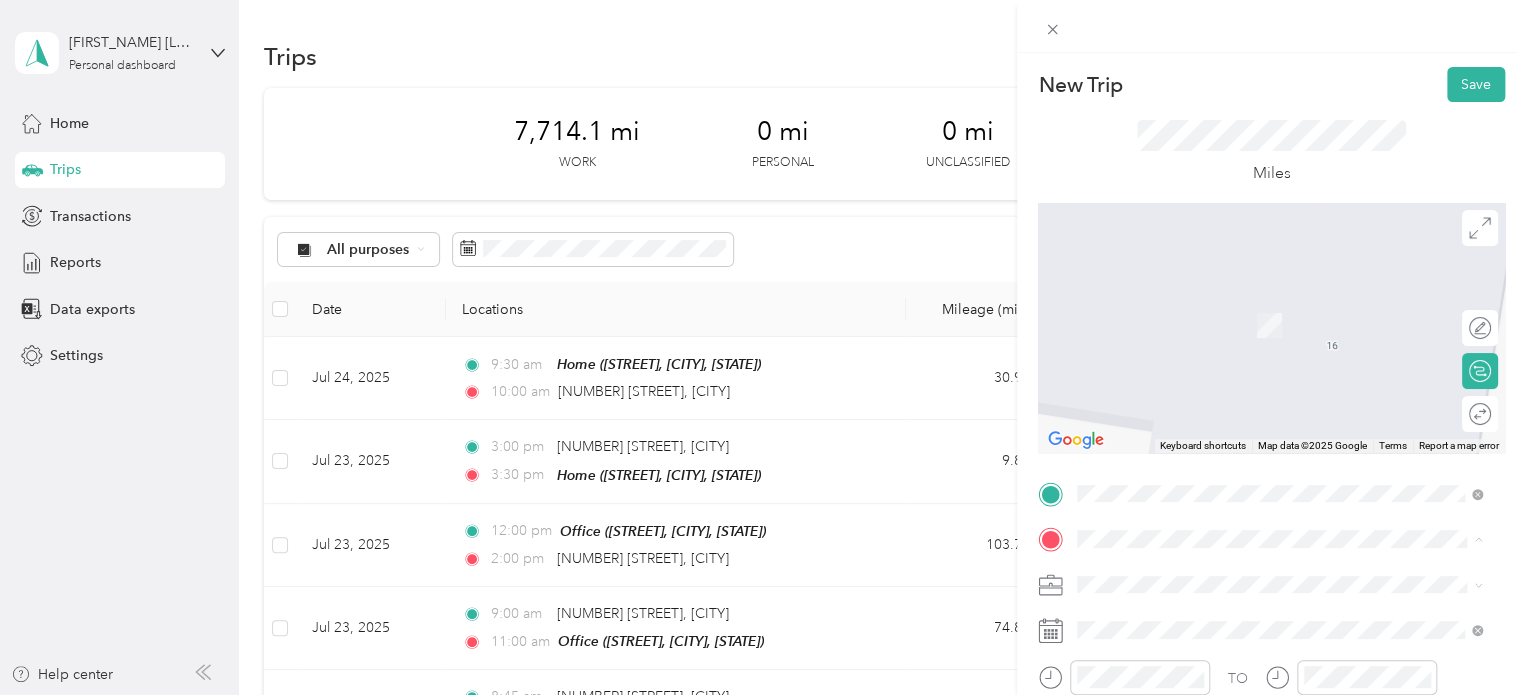 click on "[STREET], [POSTAL_CODE], [CITY], [STATE], [COUNTRY]" at bounding box center (1293, 437) 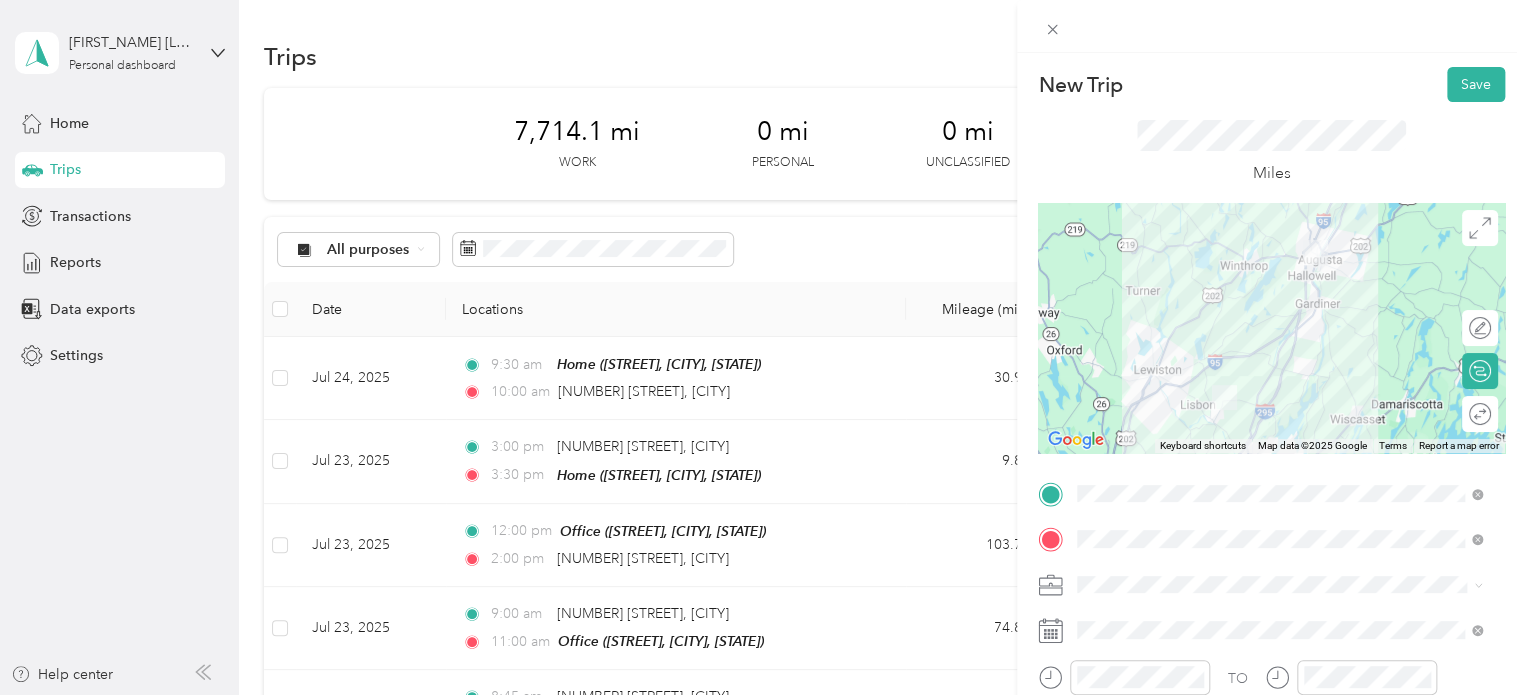 scroll, scrollTop: 100, scrollLeft: 0, axis: vertical 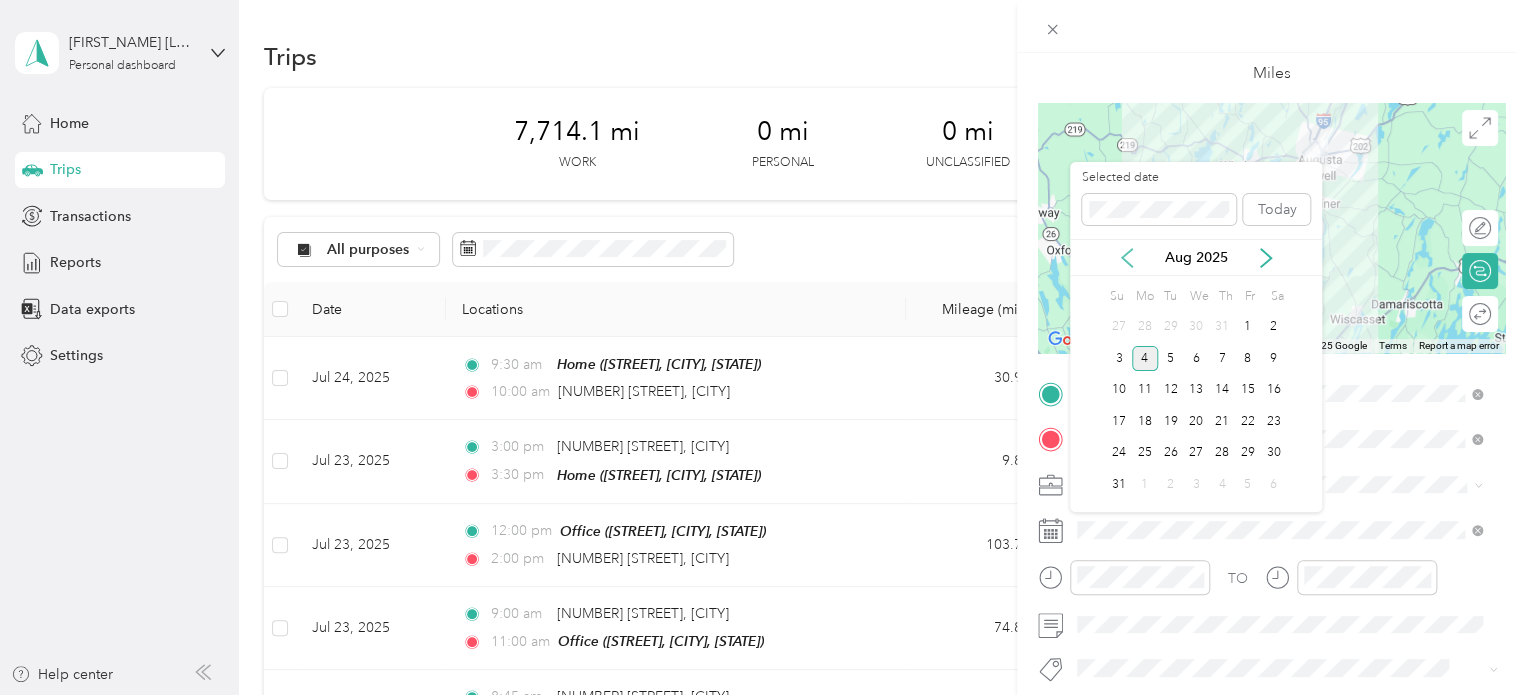click 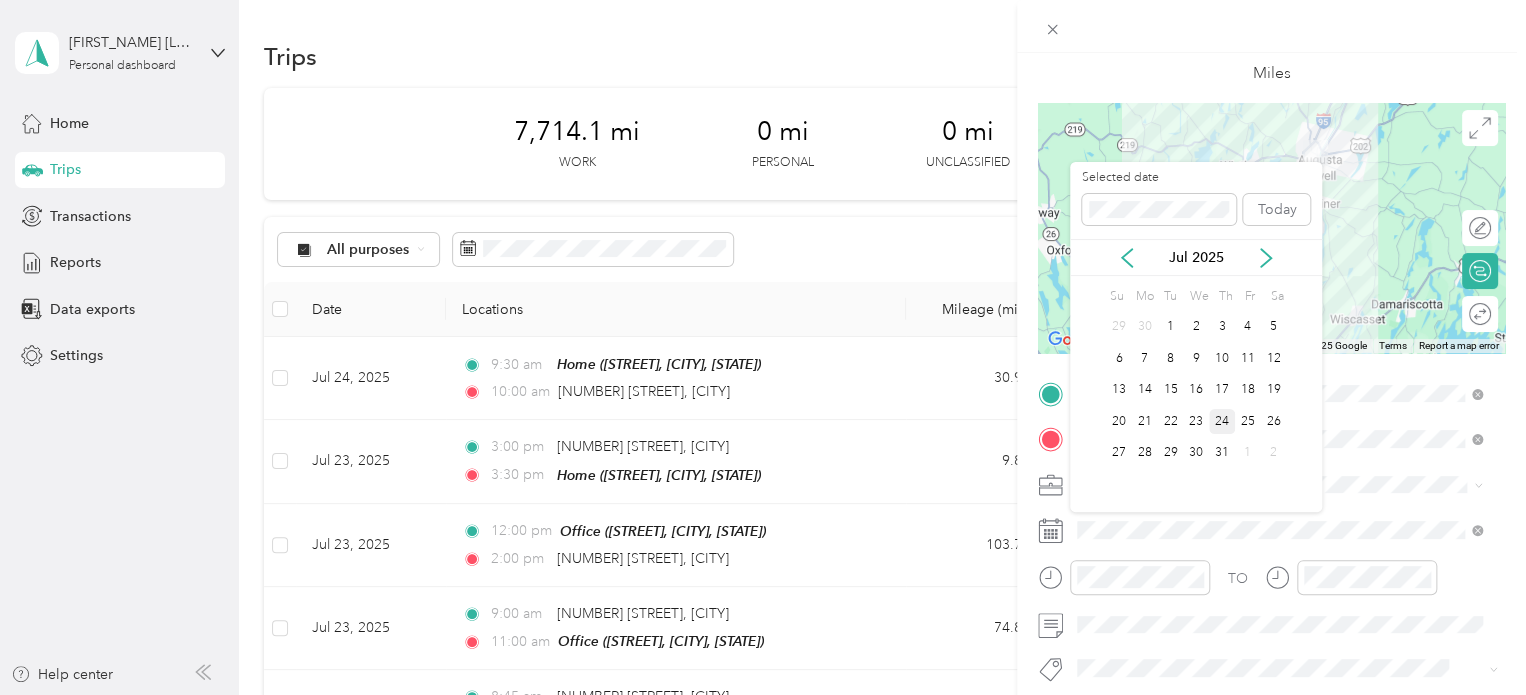click on "24" at bounding box center [1222, 421] 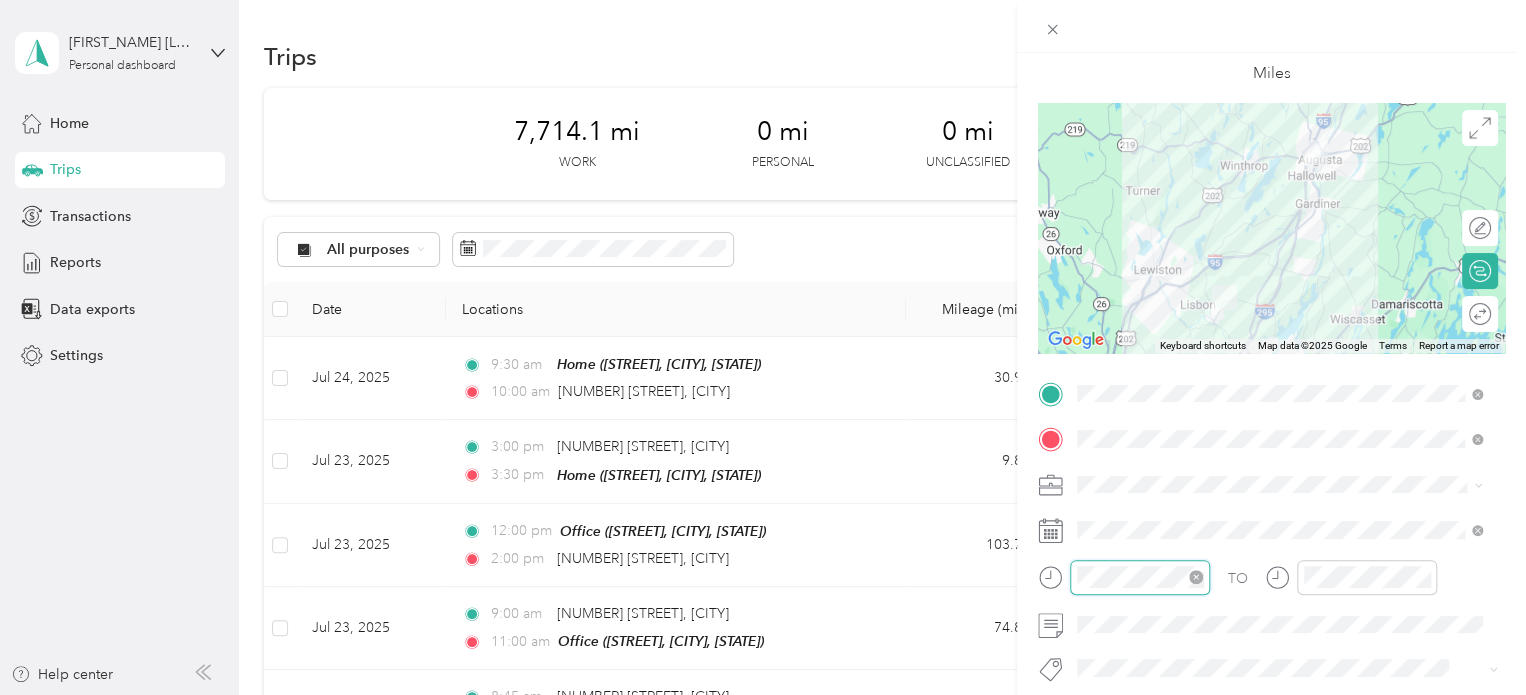 scroll, scrollTop: 120, scrollLeft: 0, axis: vertical 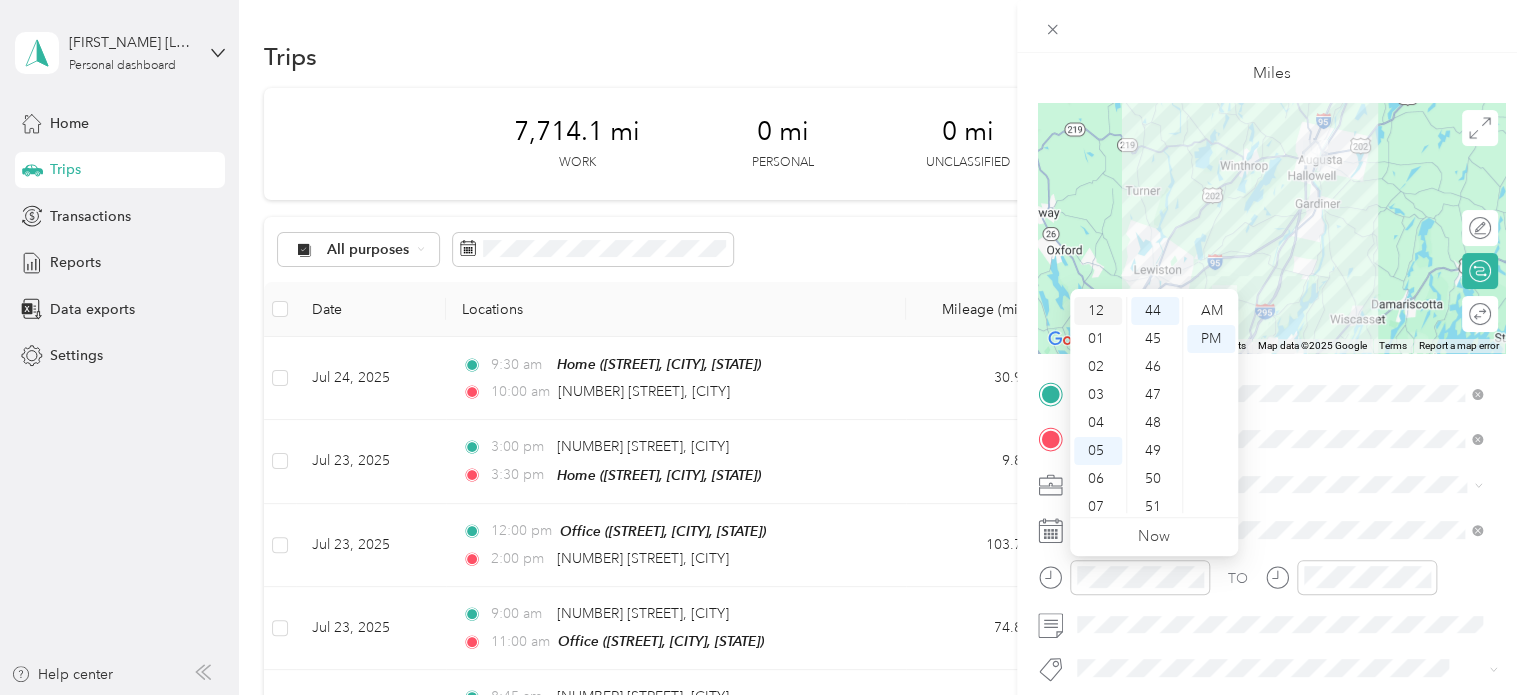 click on "12" at bounding box center (1098, 311) 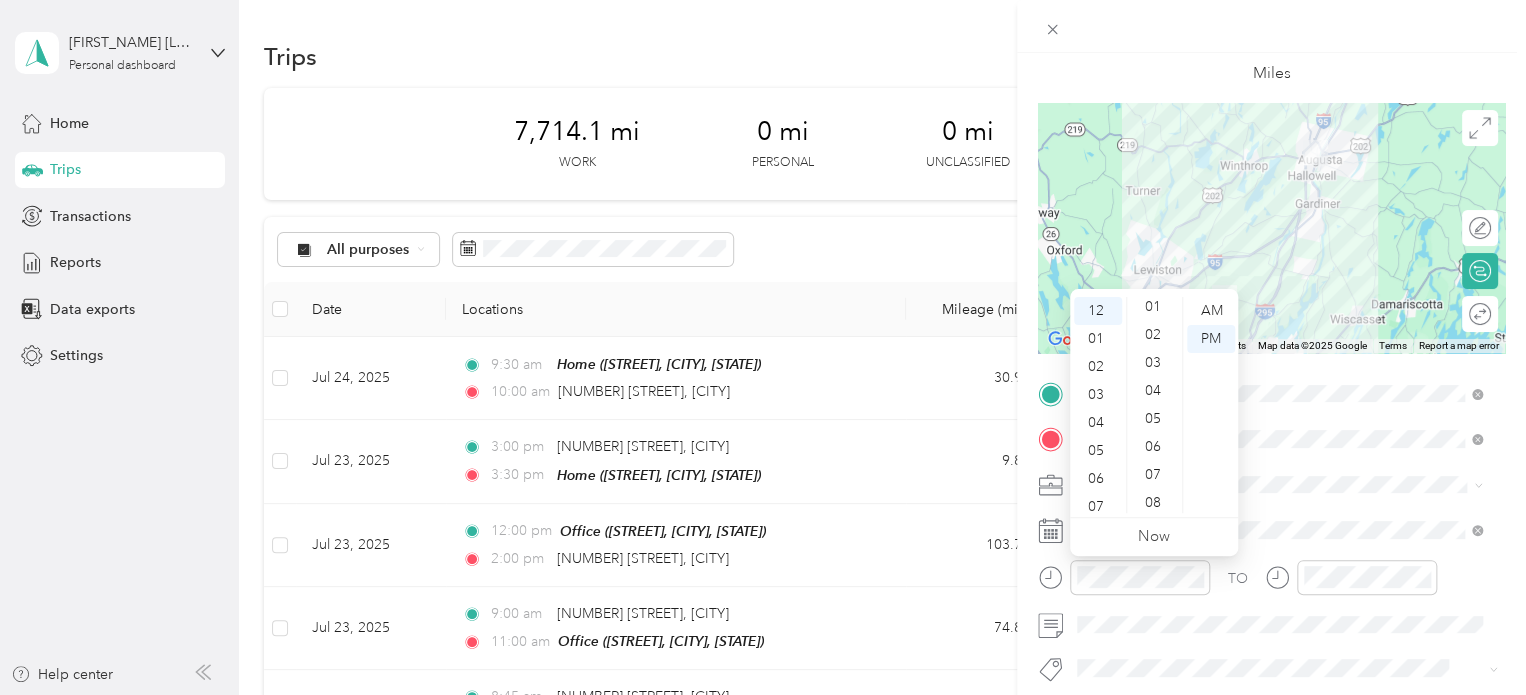 scroll, scrollTop: 0, scrollLeft: 0, axis: both 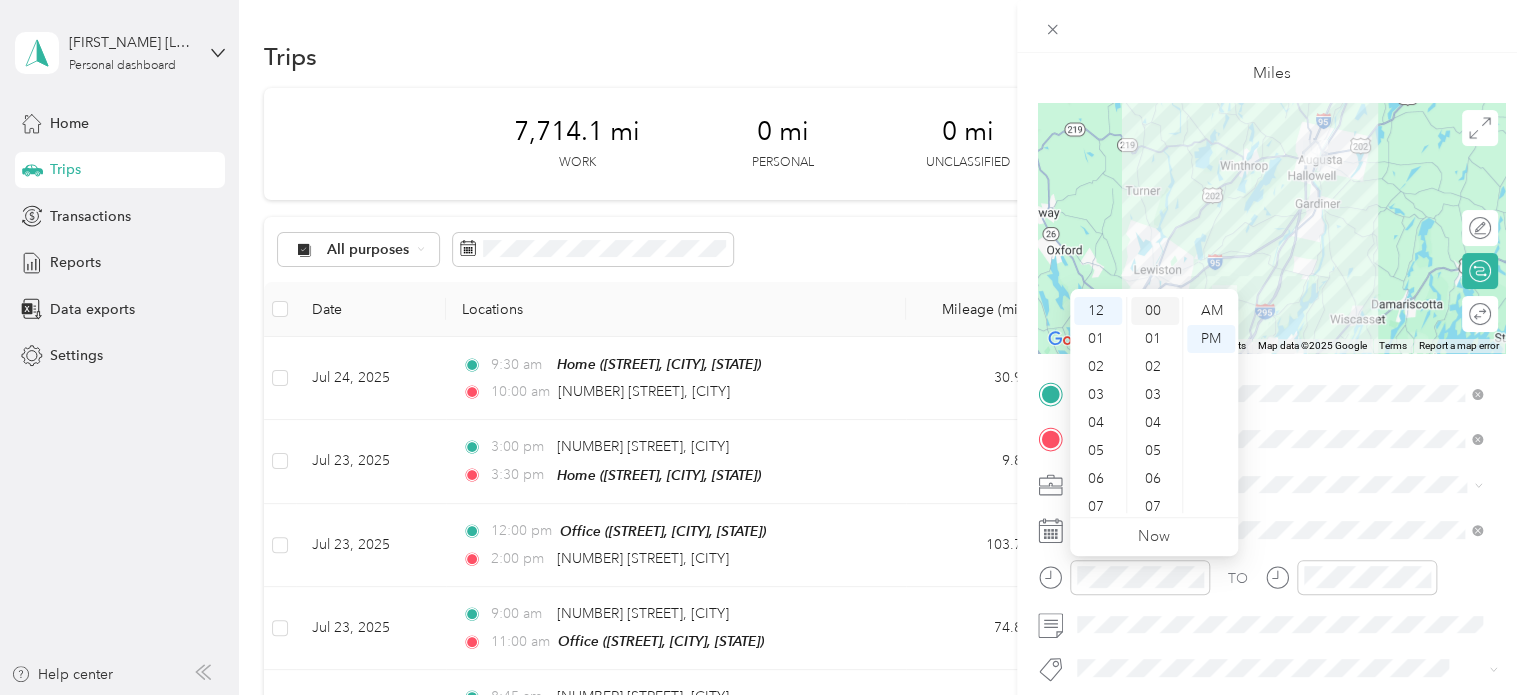 click on "00" at bounding box center (1155, 311) 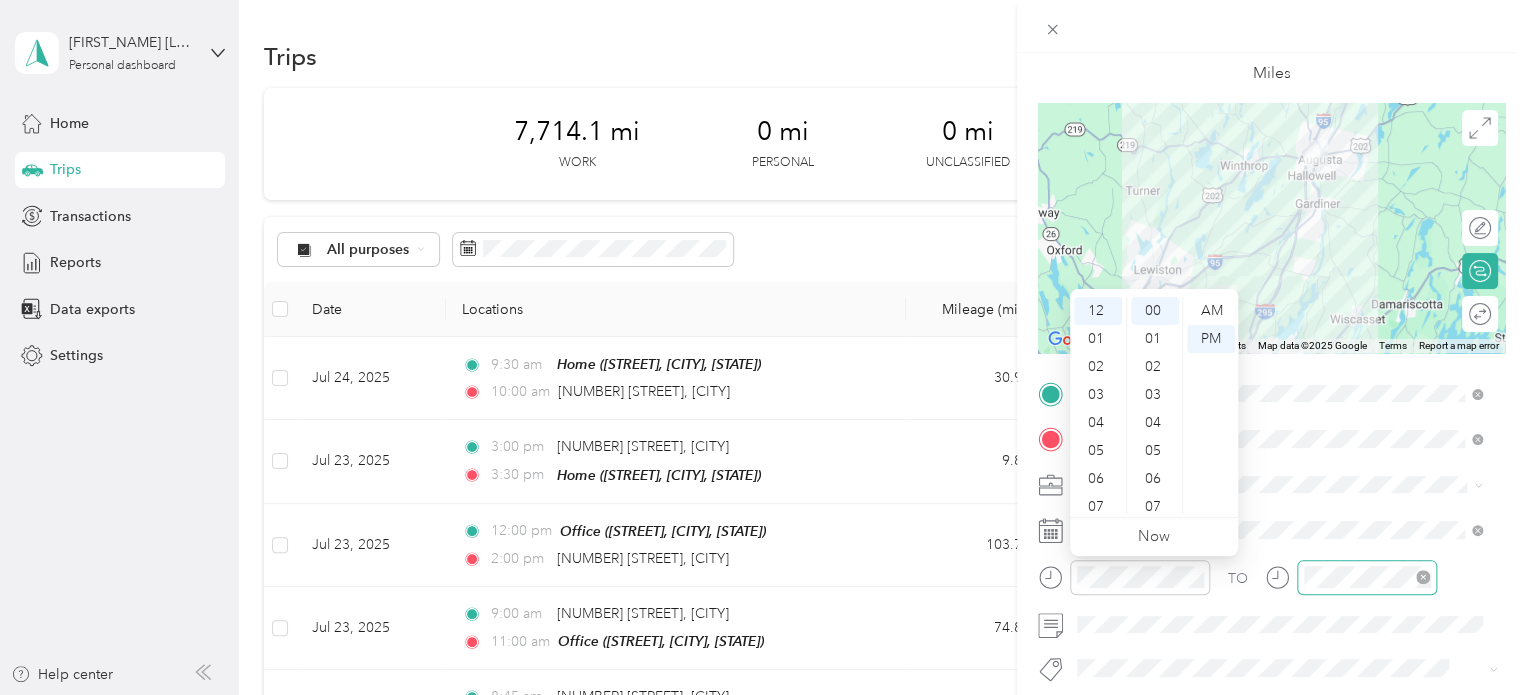 click at bounding box center (1367, 577) 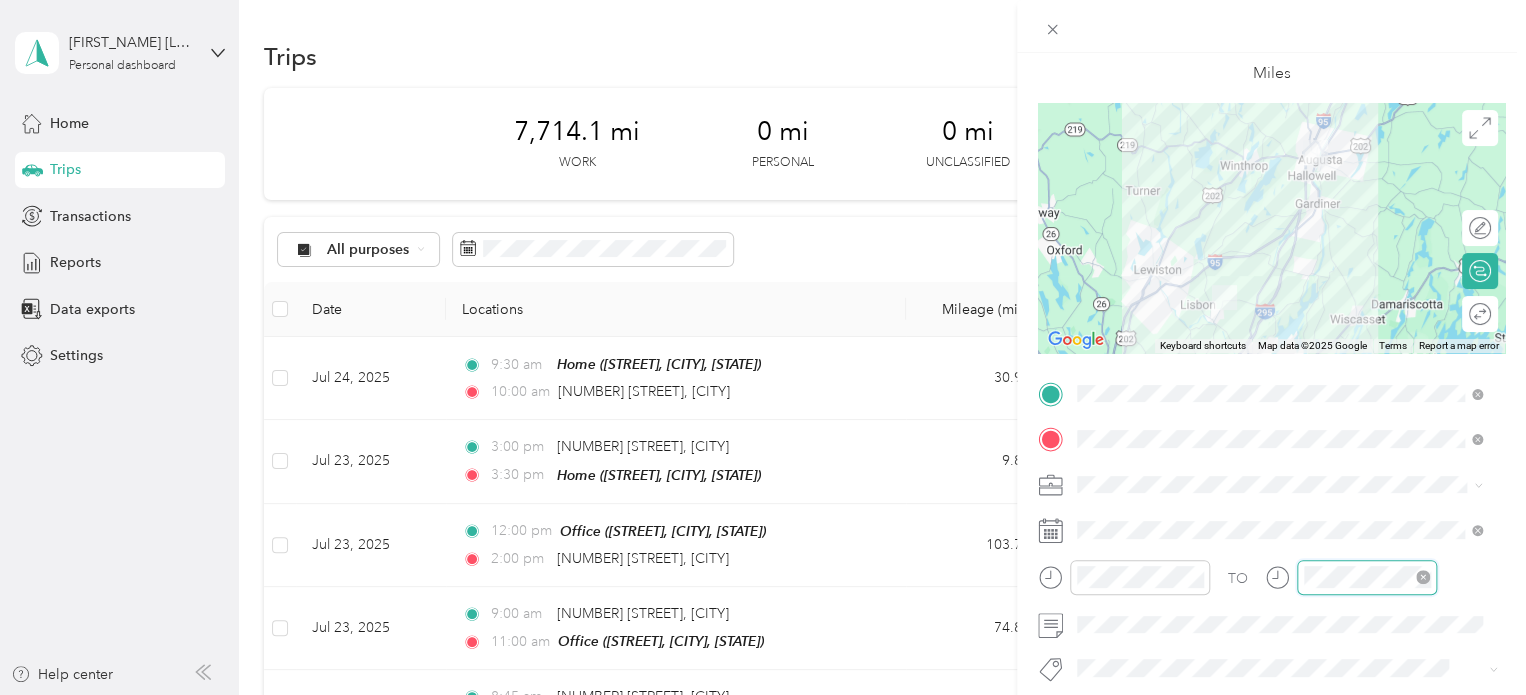 scroll, scrollTop: 120, scrollLeft: 0, axis: vertical 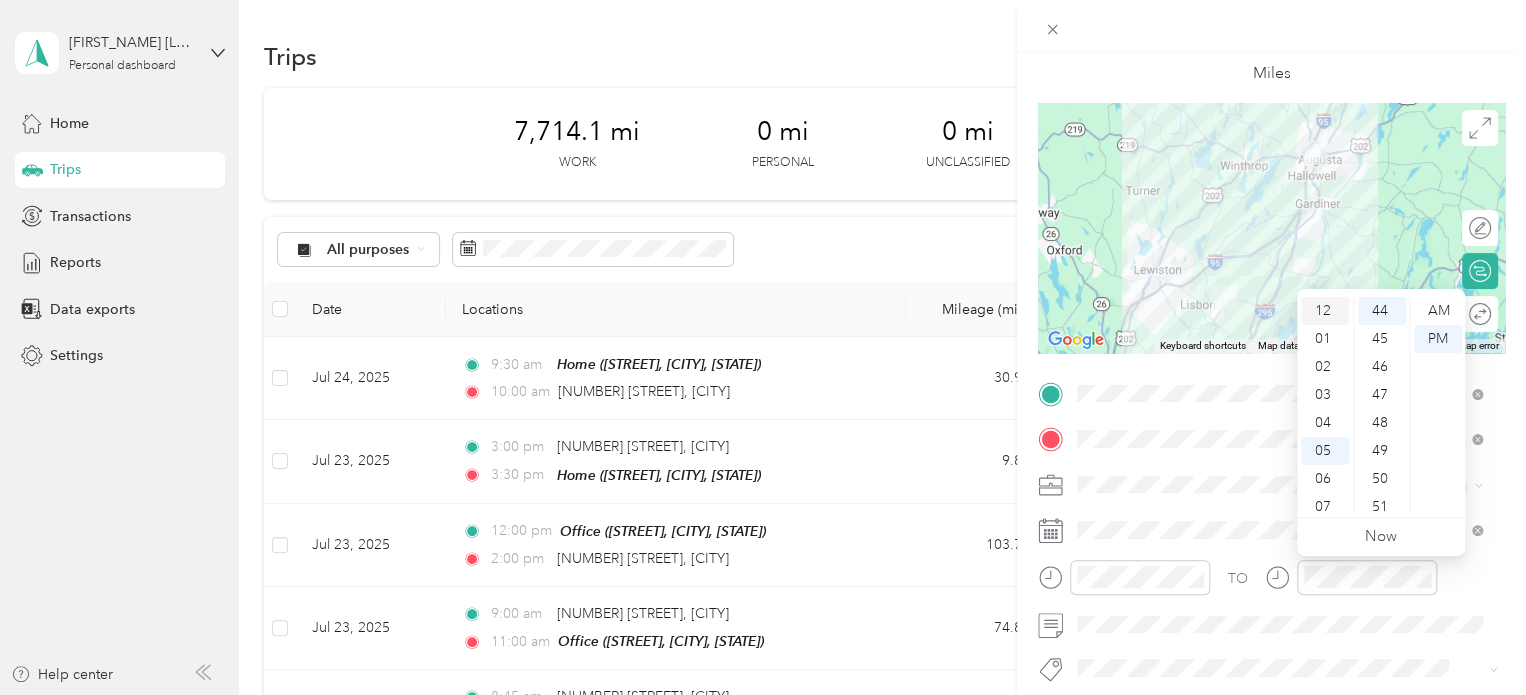 click on "12" at bounding box center (1325, 311) 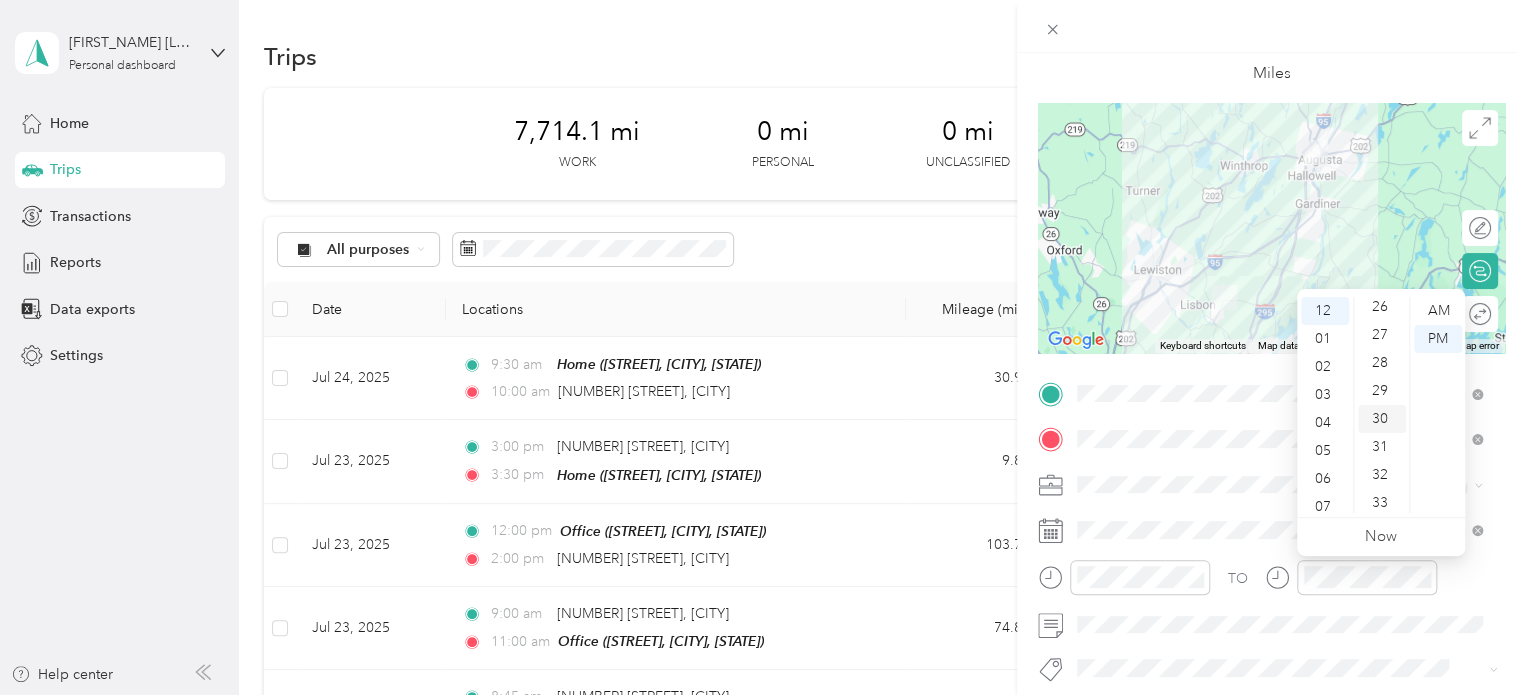 click on "30" at bounding box center (1382, 419) 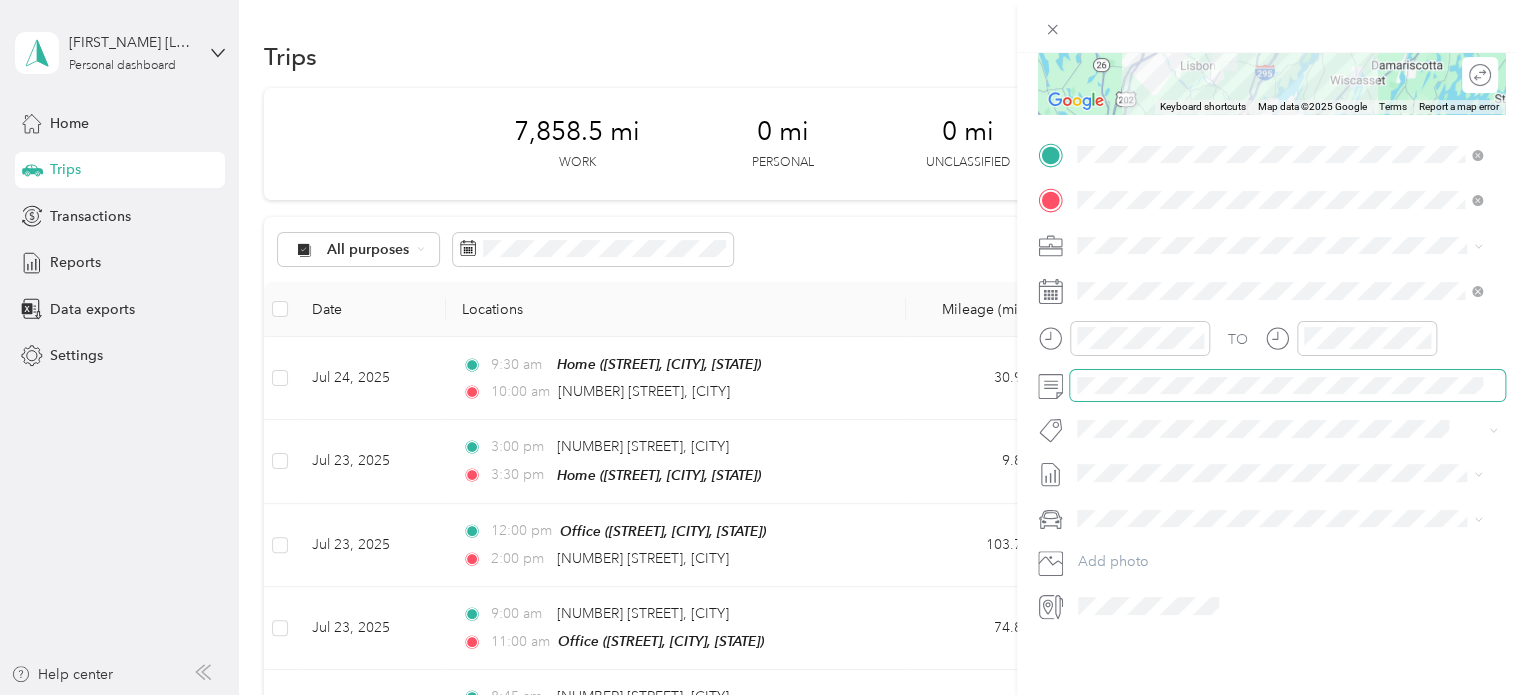 scroll, scrollTop: 0, scrollLeft: 0, axis: both 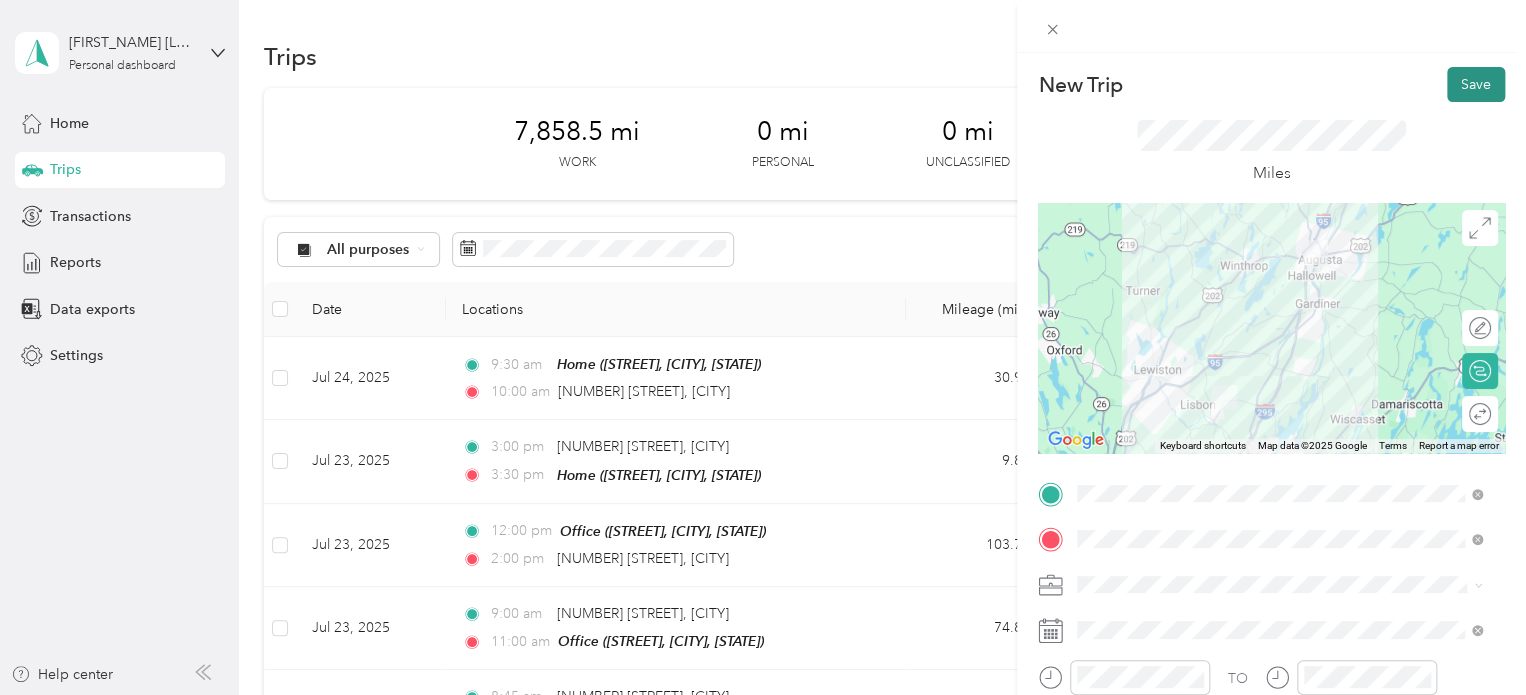click on "Save" at bounding box center [1476, 84] 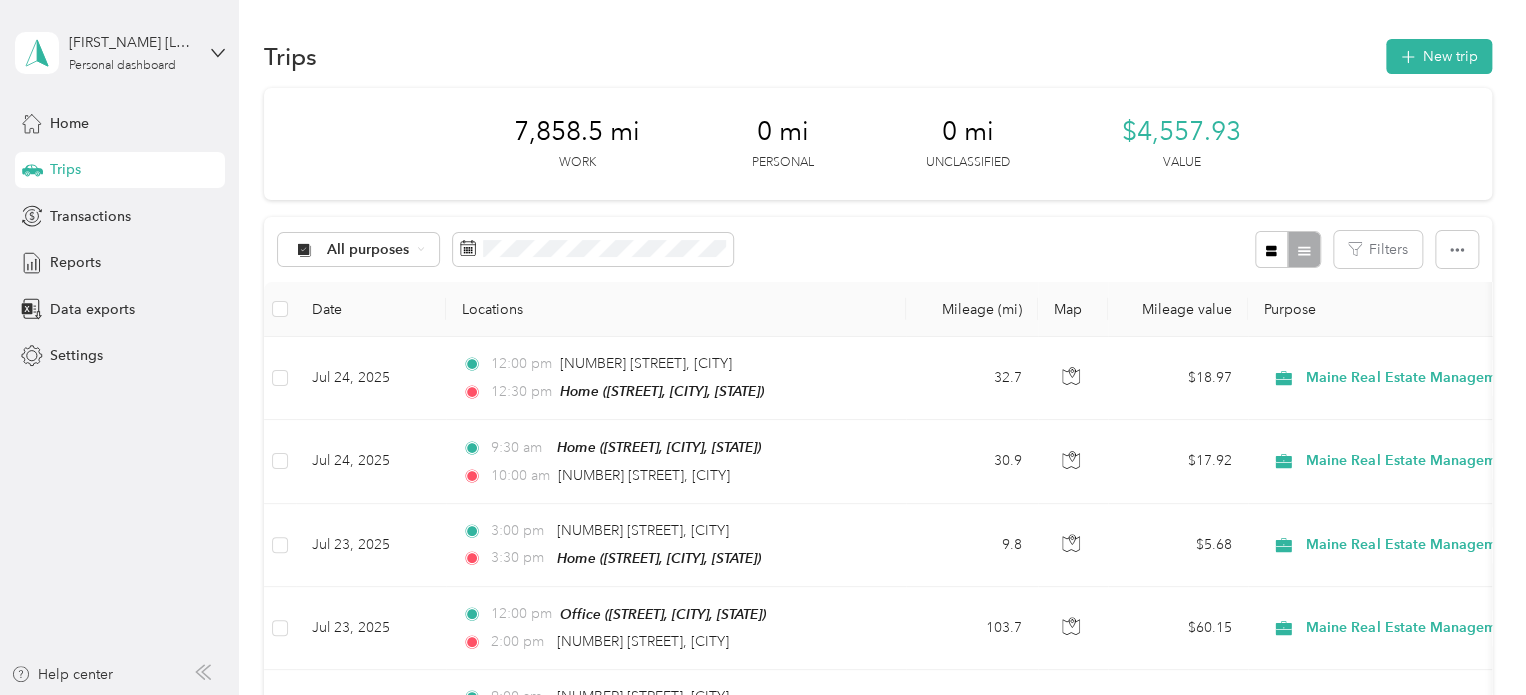 click on "Trips New trip [DISTANCE]   mi Work [DISTANCE]   mi Personal [DISTANCE]   mi Unclassified [CURRENCY] All purposes Filters Date Locations Mileage (mi) Purpose Track Method Report                     [DATE] [TIME] [NUMBER] [STREET], [CITY] [TIME] Home ([STREET], [CITY], [STATE]) [DISTANCE] [CURRENCY] [TEXT] [TEXT] as of [DATE] [DATE] [TIME] Home ([STREET], [CITY], [STATE]) [TIME] [NUMBER] [STREET], [CITY] [DISTANCE] [CURRENCY] [TEXT] [TEXT] as of [DATE] [DATE] [TIME] [NUMBER] [STREET], [CITY] [TIME] Home ([STREET], [CITY], [STATE]) [DISTANCE] [CURRENCY] [TEXT] [TEXT] as of [DATE] [DATE] [TIME] [TEXT] ([STREET], [CITY], [STATE]) [TIME] [NUMBER] [STREET], [CITY] [DISTANCE] [CURRENCY] [TEXT] [TEXT] as of [DATE] [DATE] [TIME] [NUMBER] [STREET], [CITY] [TIME] [TEXT] ([STREET], [CITY], [STATE]) [DISTANCE] [CURRENCY] [TEXT] [TEXT] as of [DATE]" at bounding box center (878, 1291) 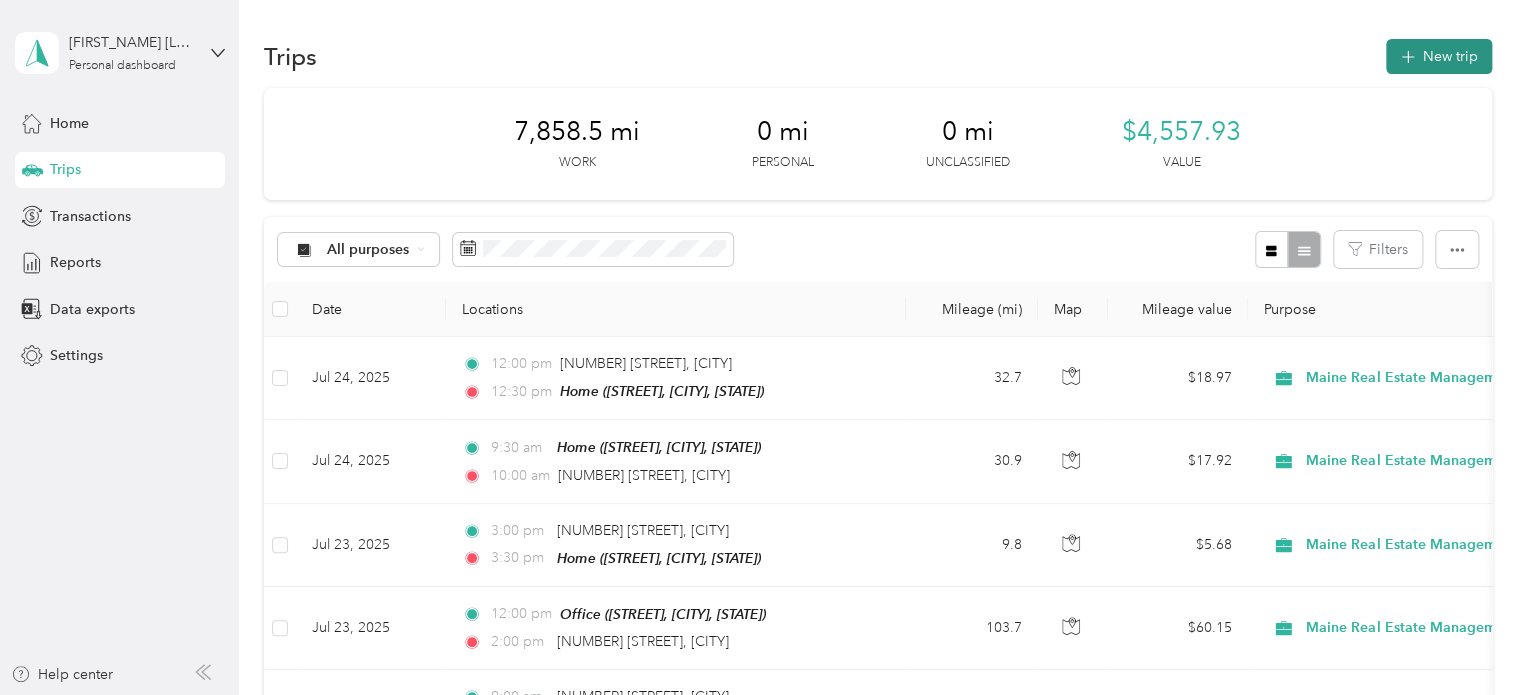 click on "New trip" at bounding box center (1439, 56) 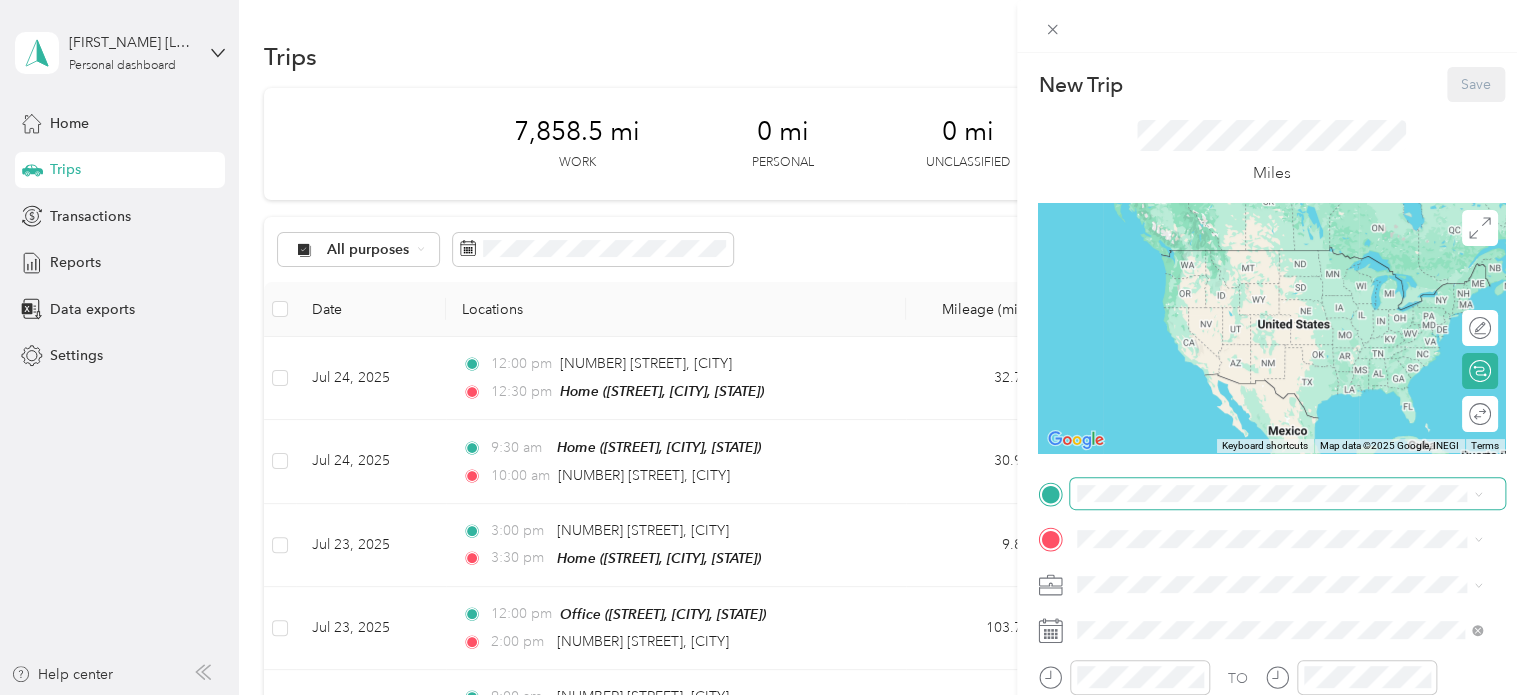 click at bounding box center (1287, 494) 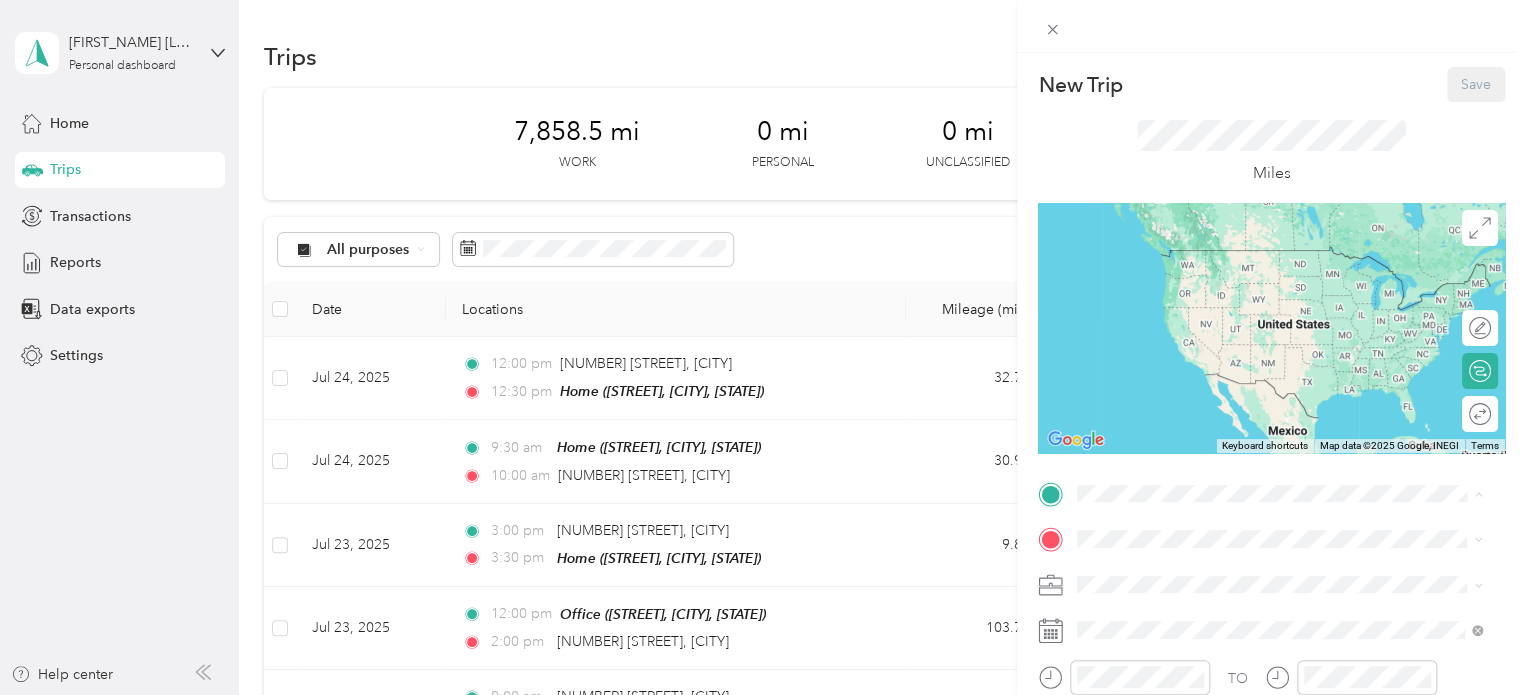 click on "Home" at bounding box center [1293, 573] 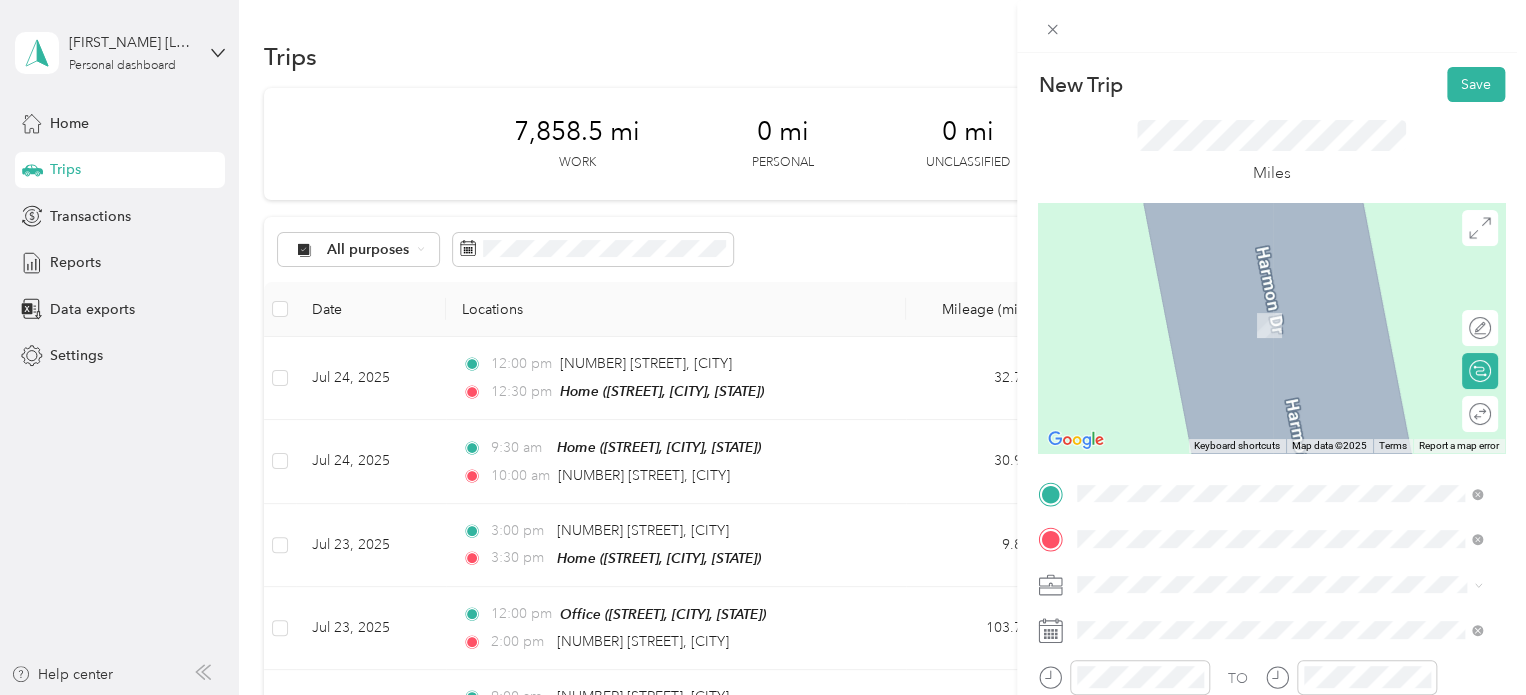 click on "[NUMBER] [STREET]
[CITY], [STATE] [POSTAL_CODE], [COUNTRY]" at bounding box center (1259, 304) 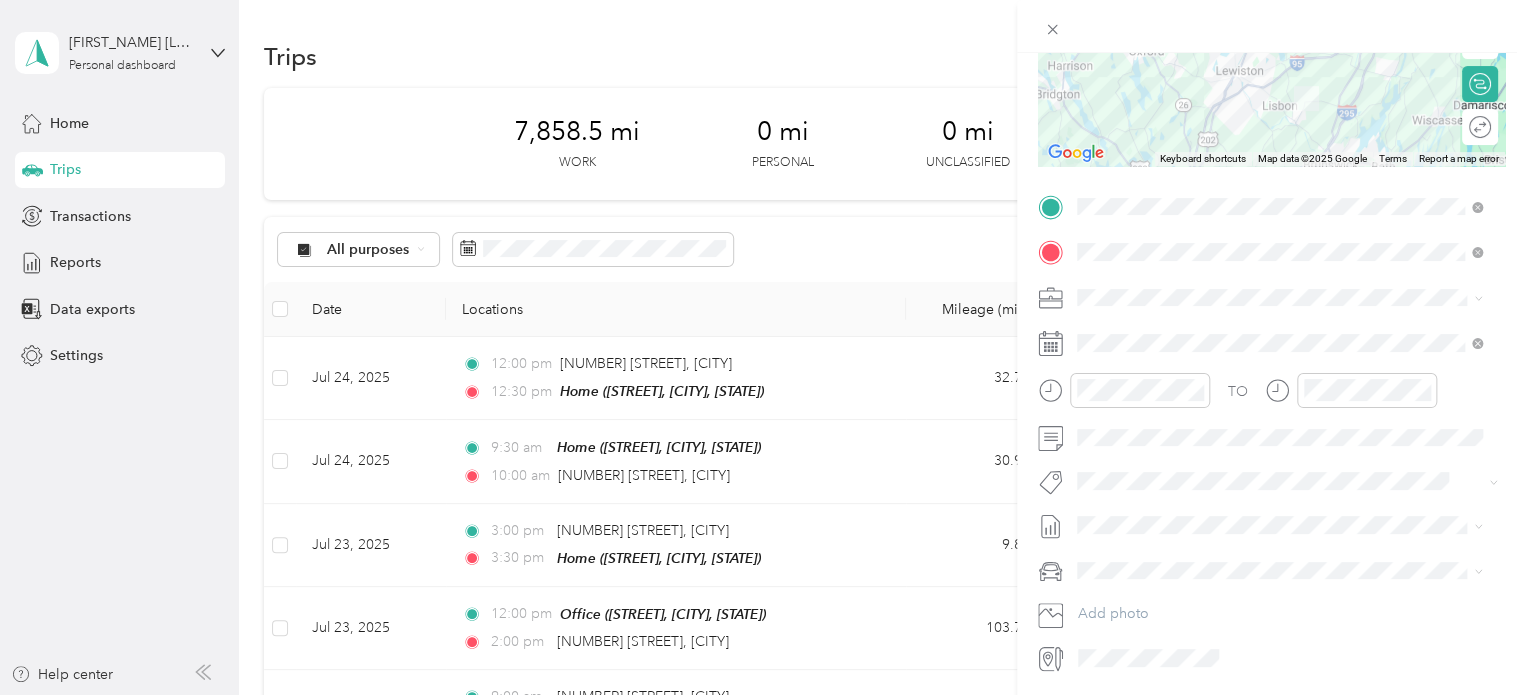 scroll, scrollTop: 300, scrollLeft: 0, axis: vertical 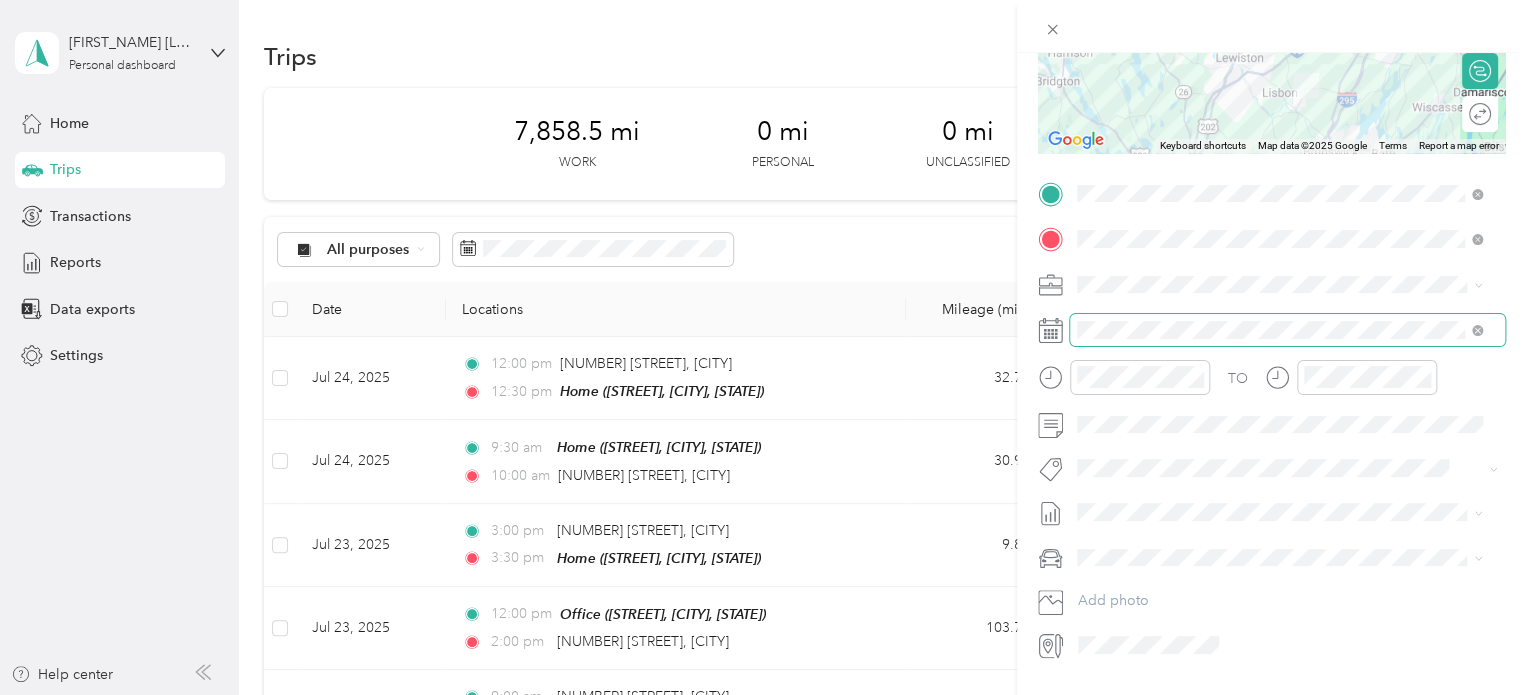 click at bounding box center [1287, 330] 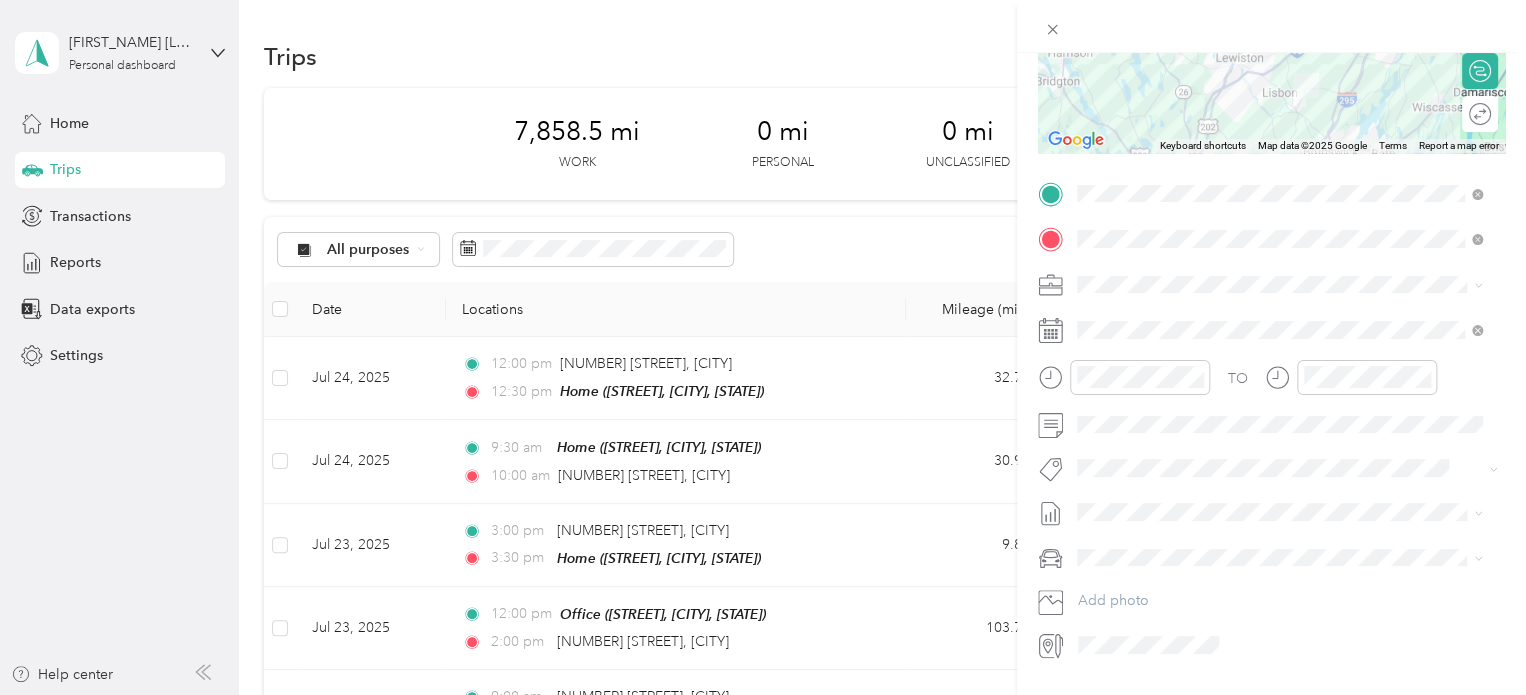 click 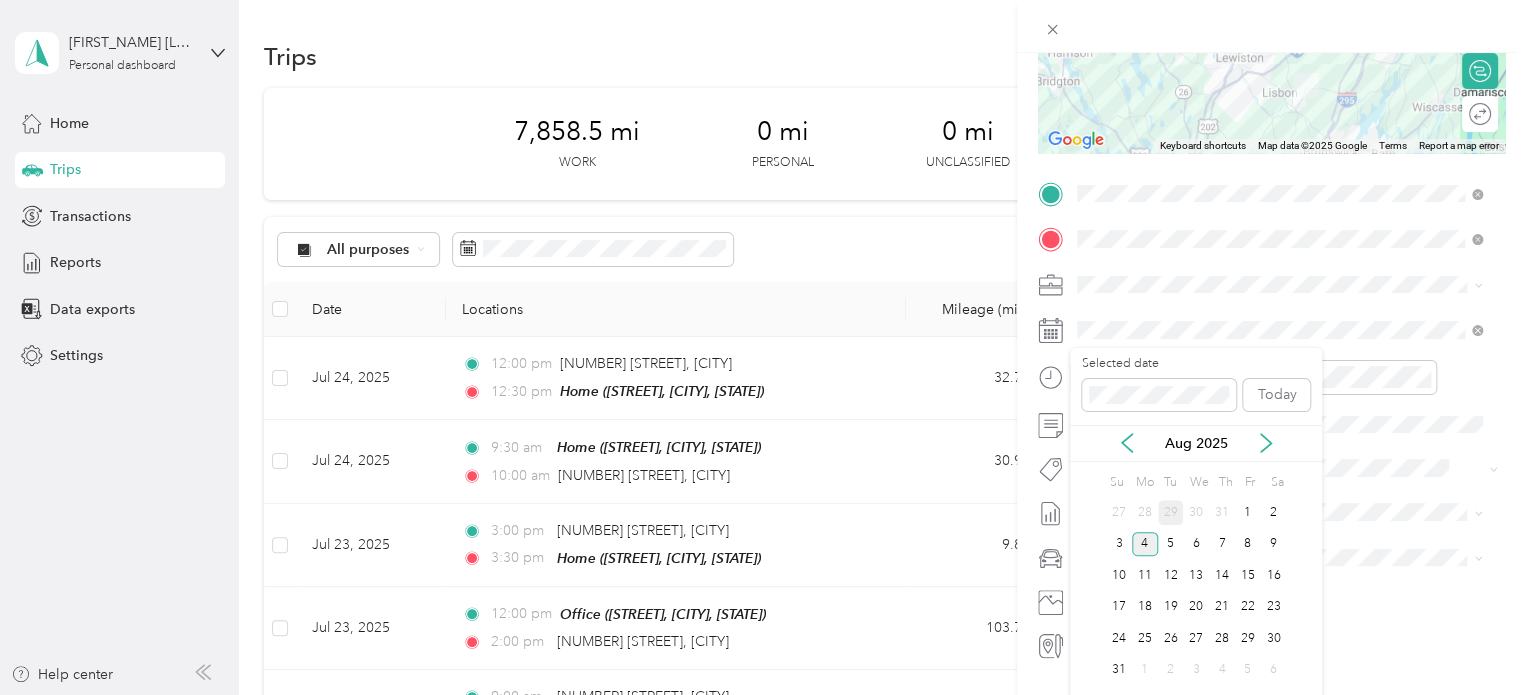 click on "29" at bounding box center [1171, 512] 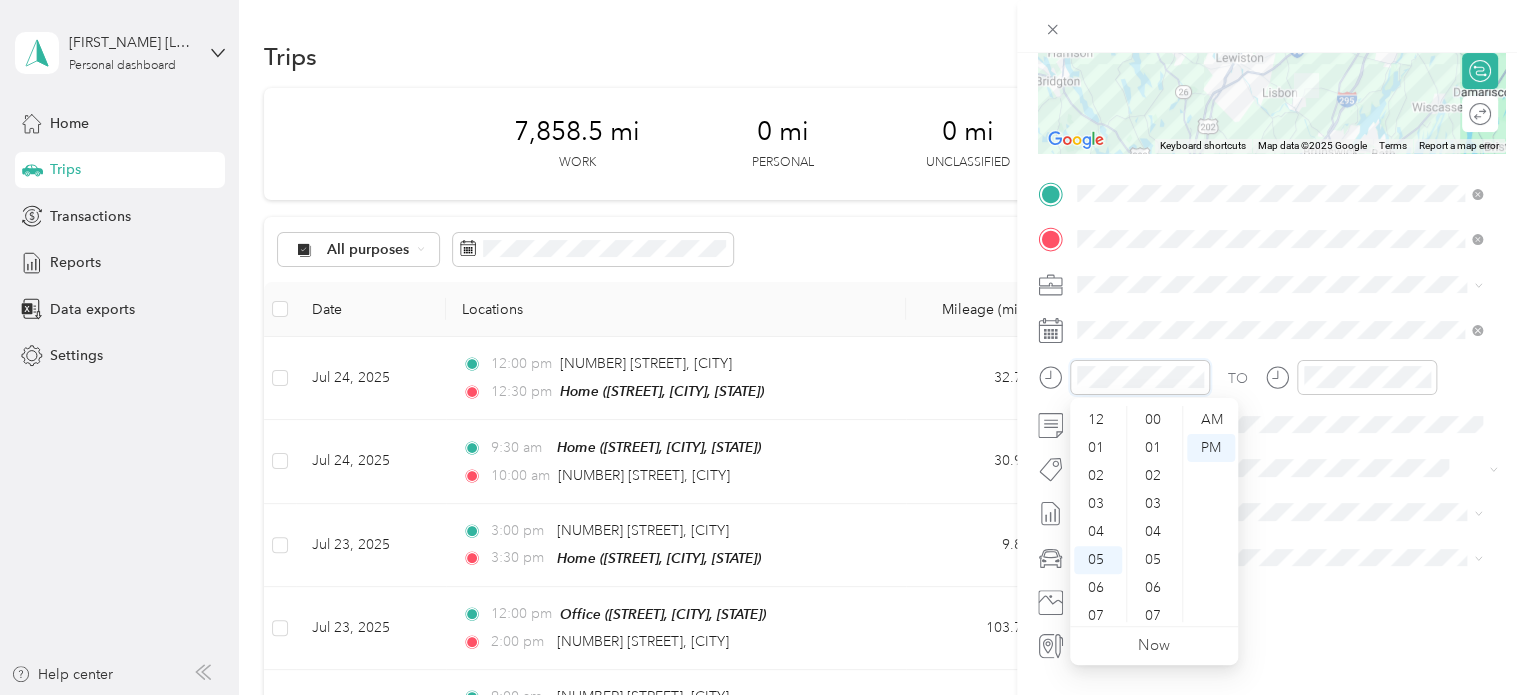 scroll, scrollTop: 120, scrollLeft: 0, axis: vertical 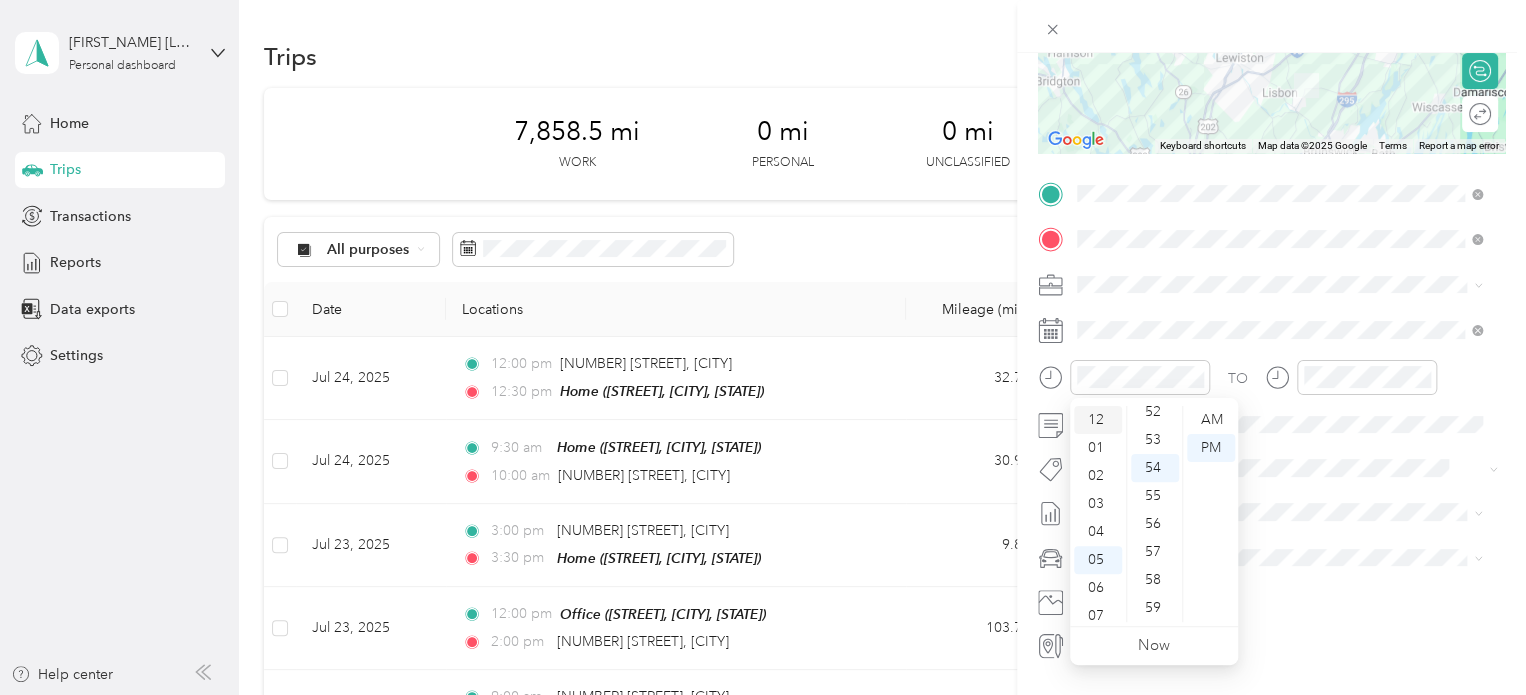 click on "12" at bounding box center (1098, 420) 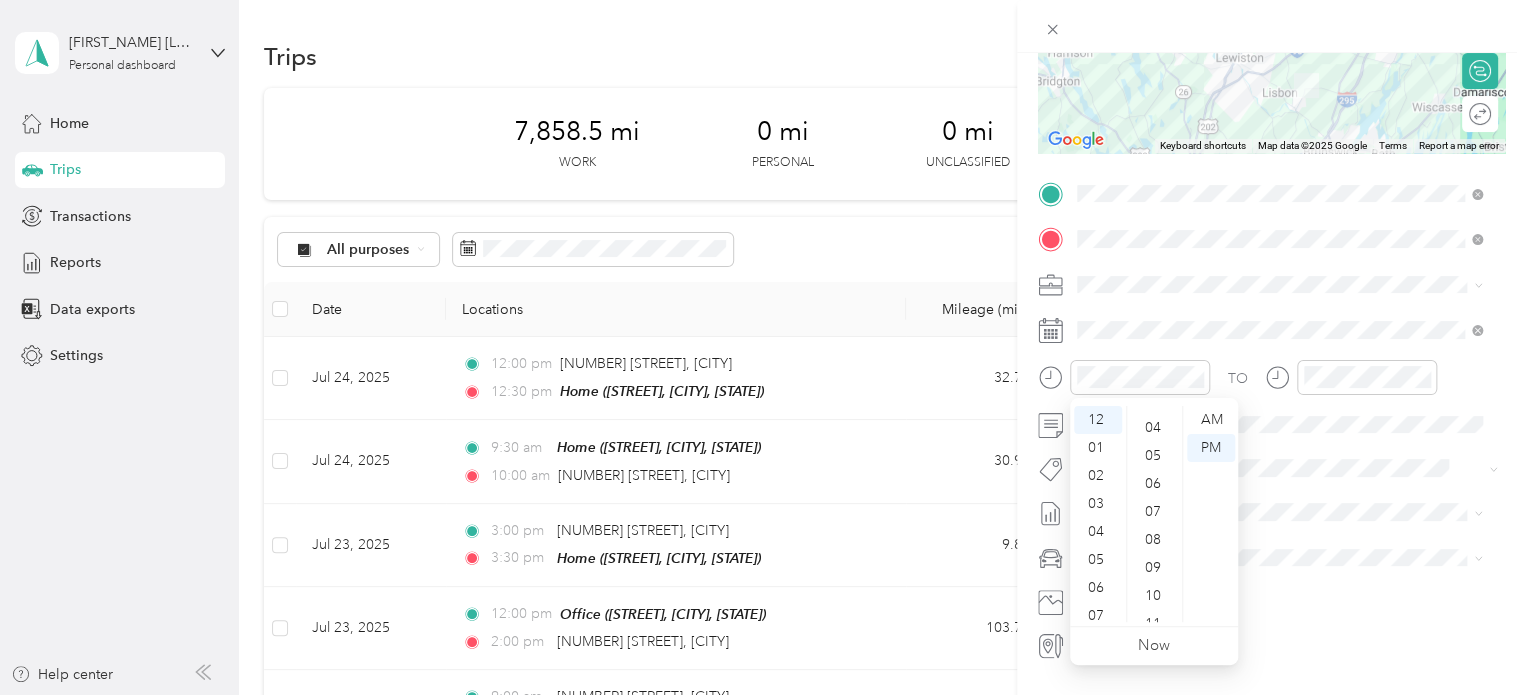 scroll, scrollTop: 0, scrollLeft: 0, axis: both 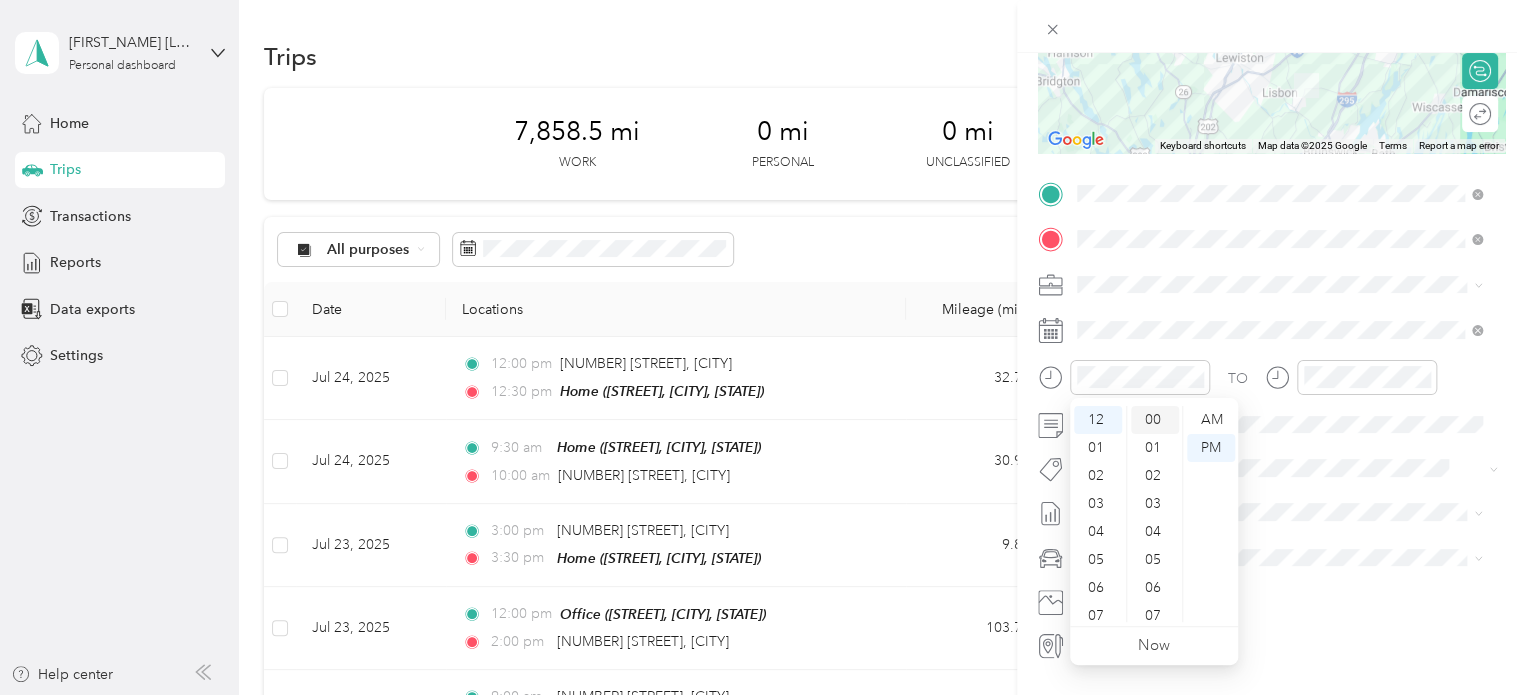 click on "00" at bounding box center (1155, 420) 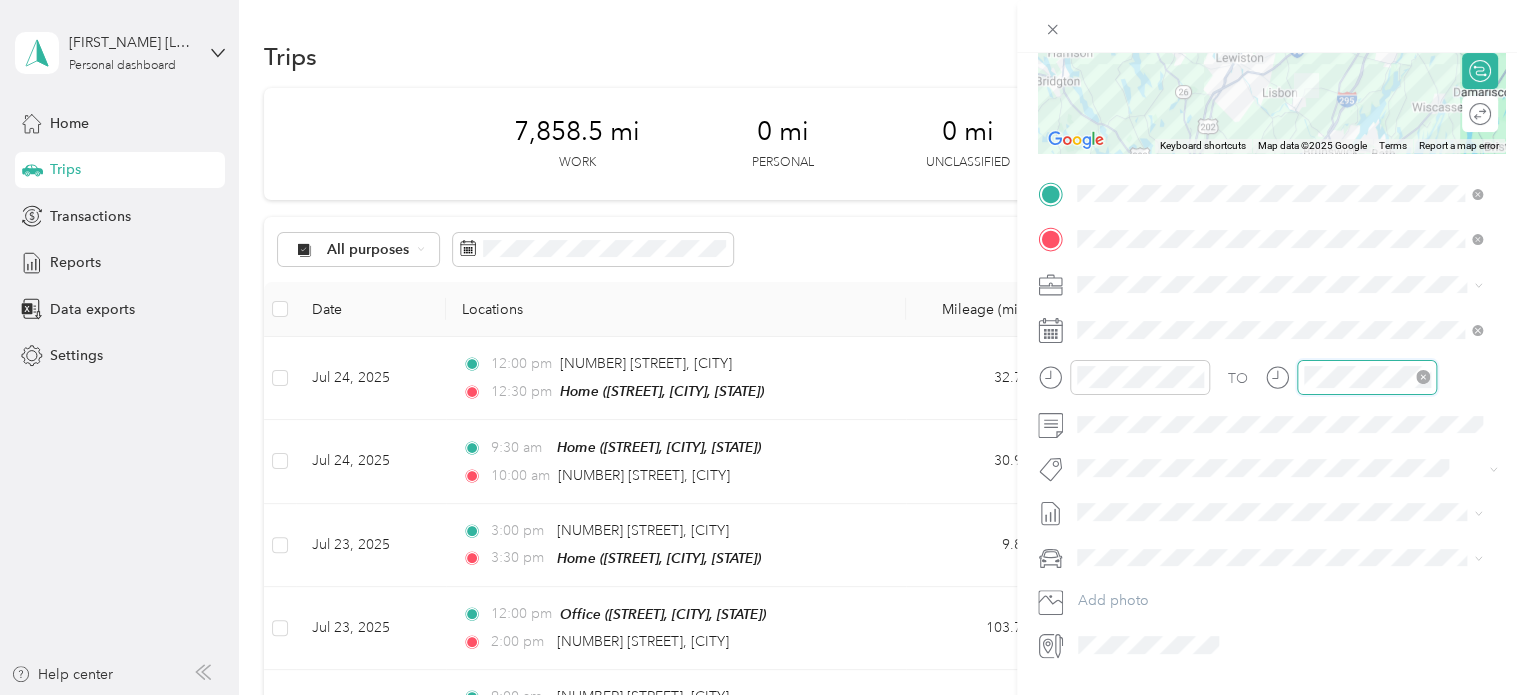 scroll, scrollTop: 120, scrollLeft: 0, axis: vertical 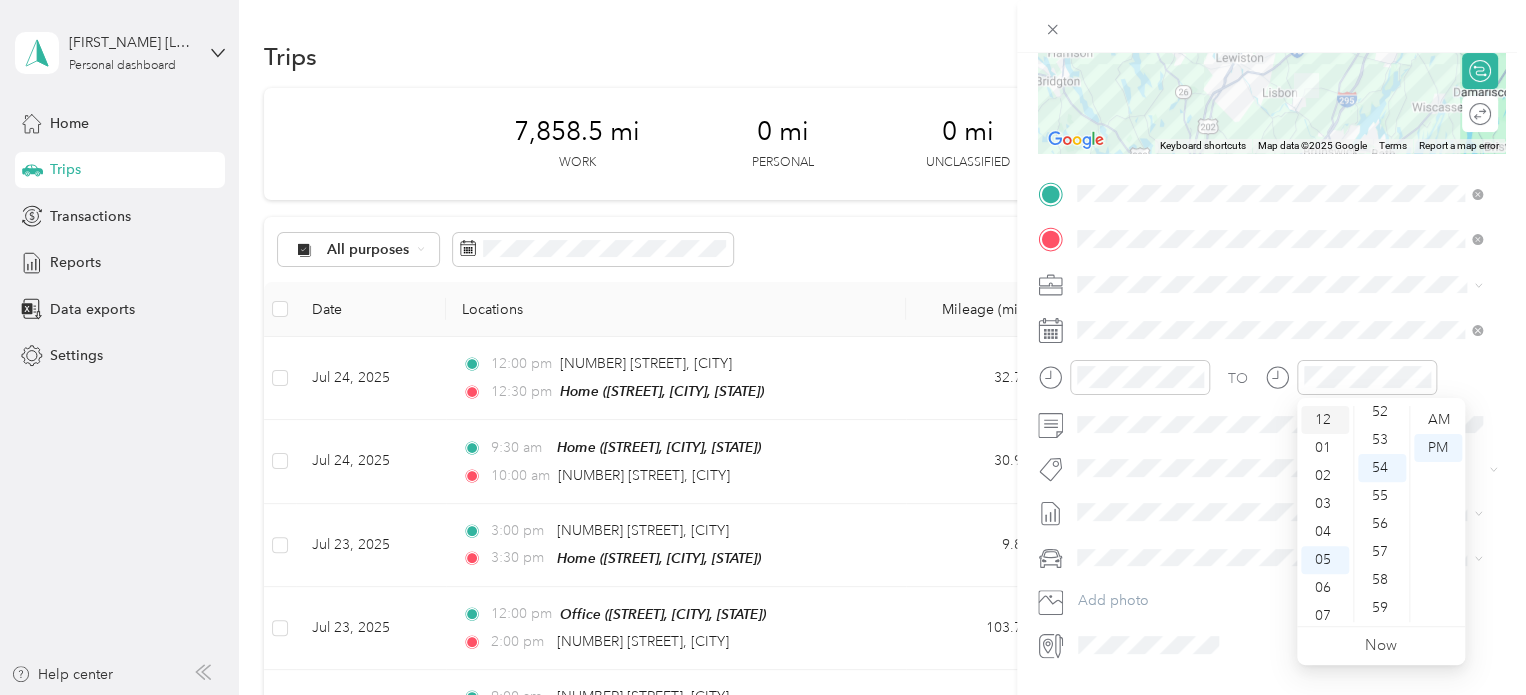 click on "12" at bounding box center [1325, 420] 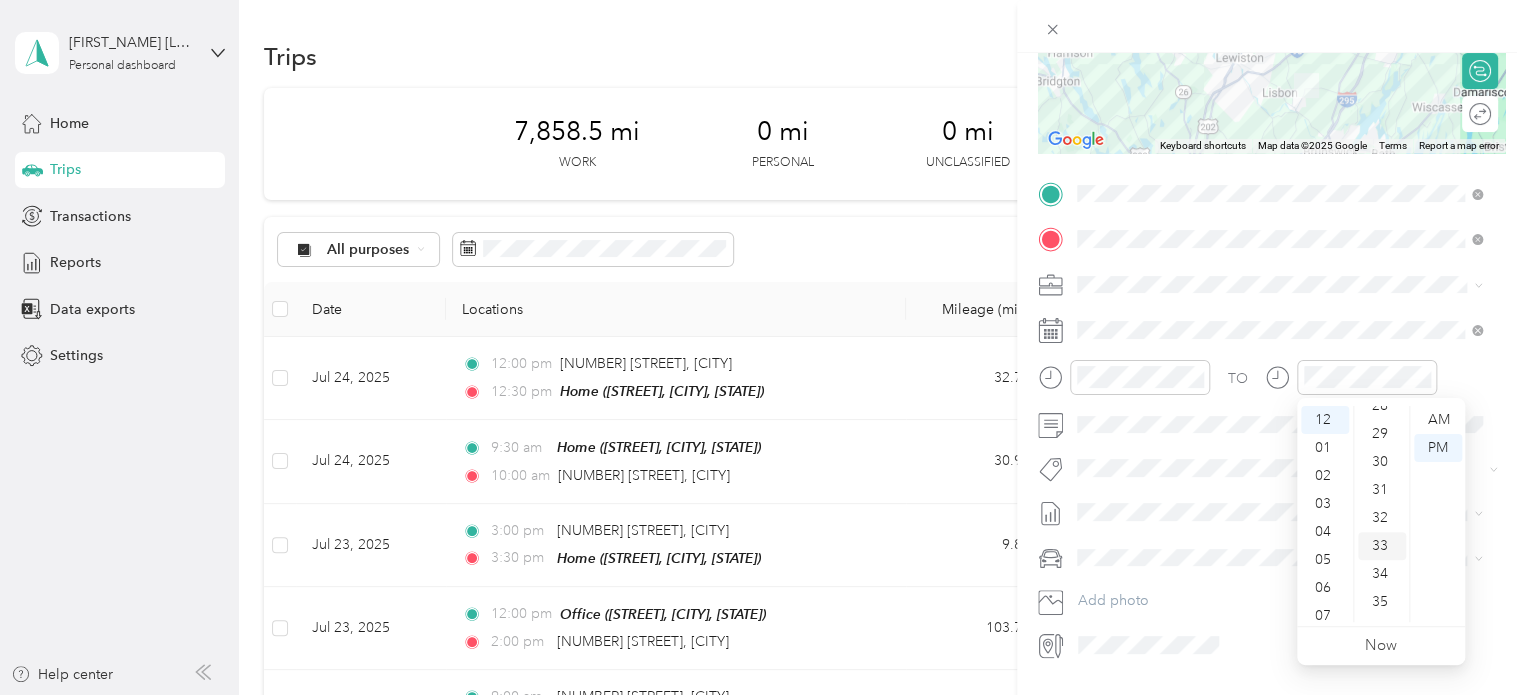 scroll, scrollTop: 764, scrollLeft: 0, axis: vertical 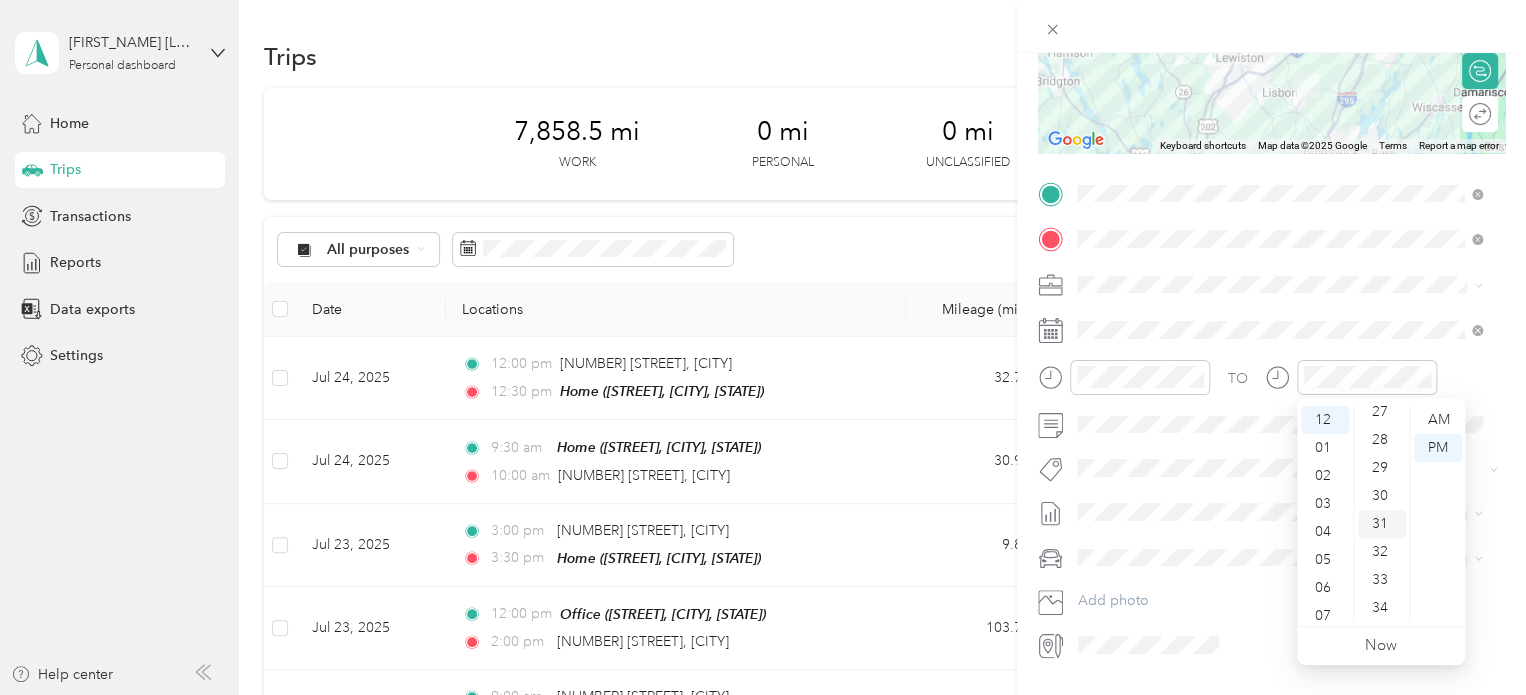 click on "30" at bounding box center [1382, 496] 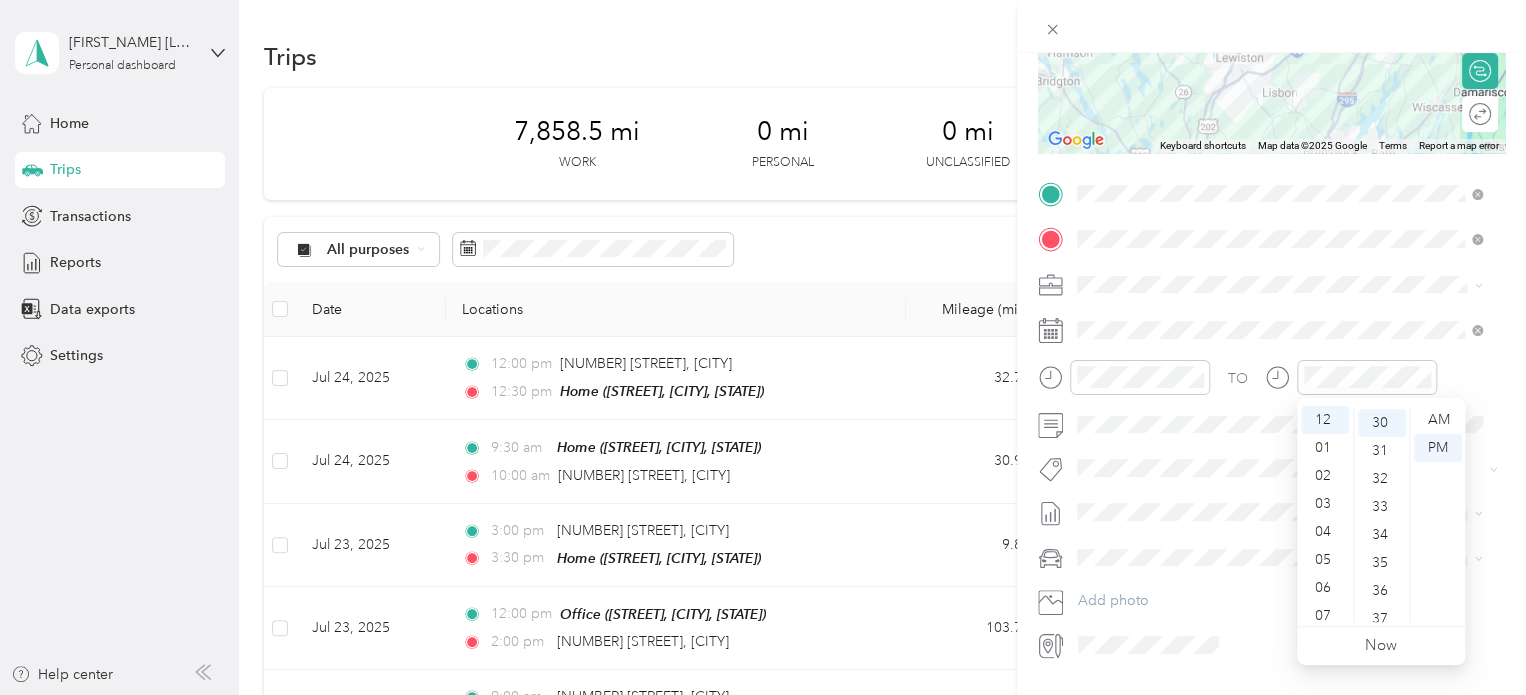 scroll, scrollTop: 840, scrollLeft: 0, axis: vertical 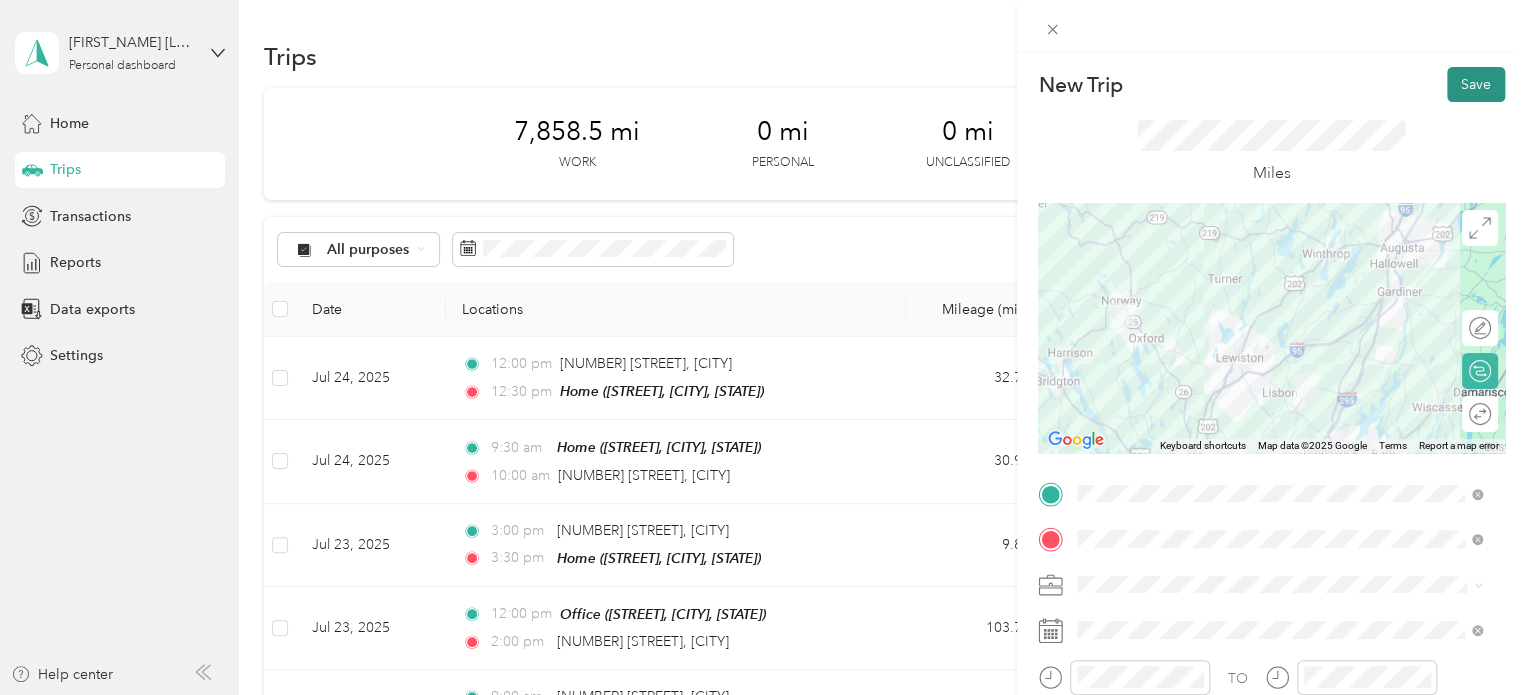 click on "Save" at bounding box center (1476, 84) 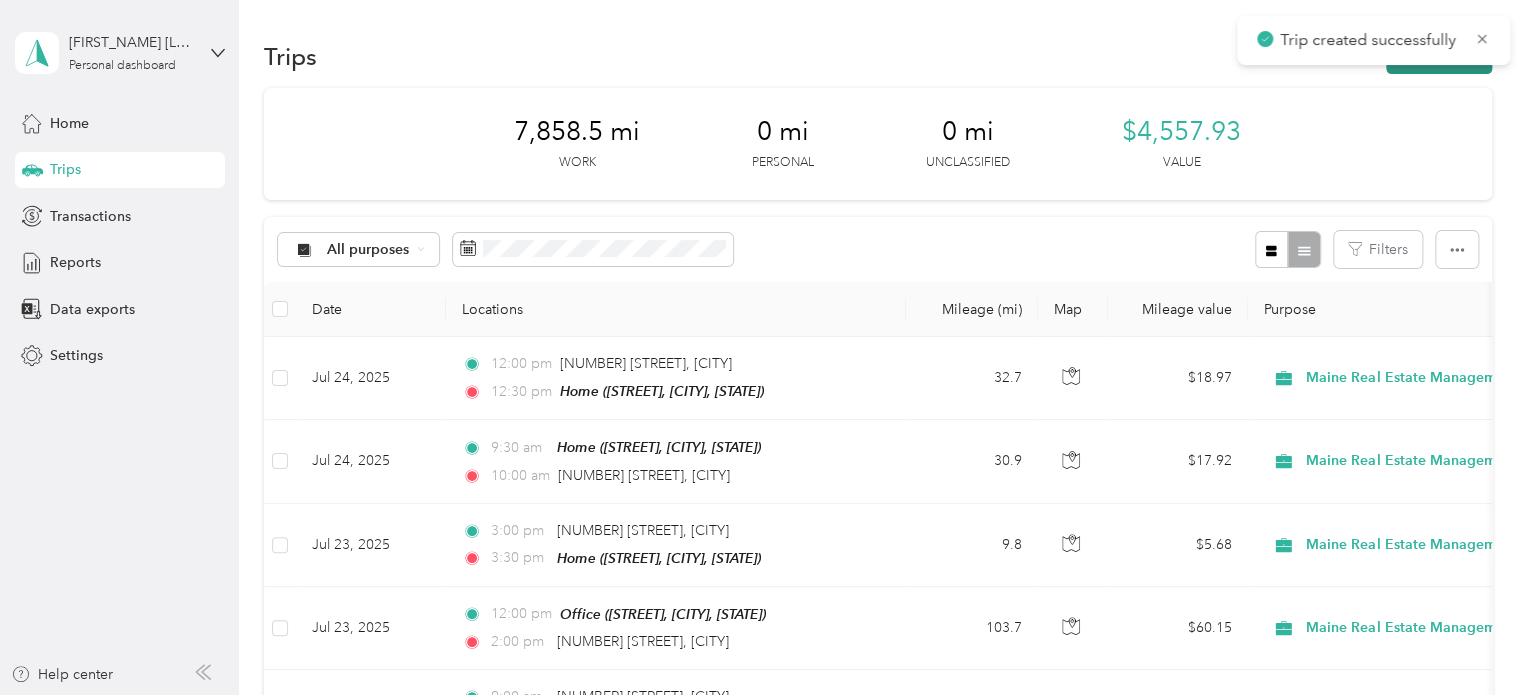 click on "New trip" at bounding box center [1439, 56] 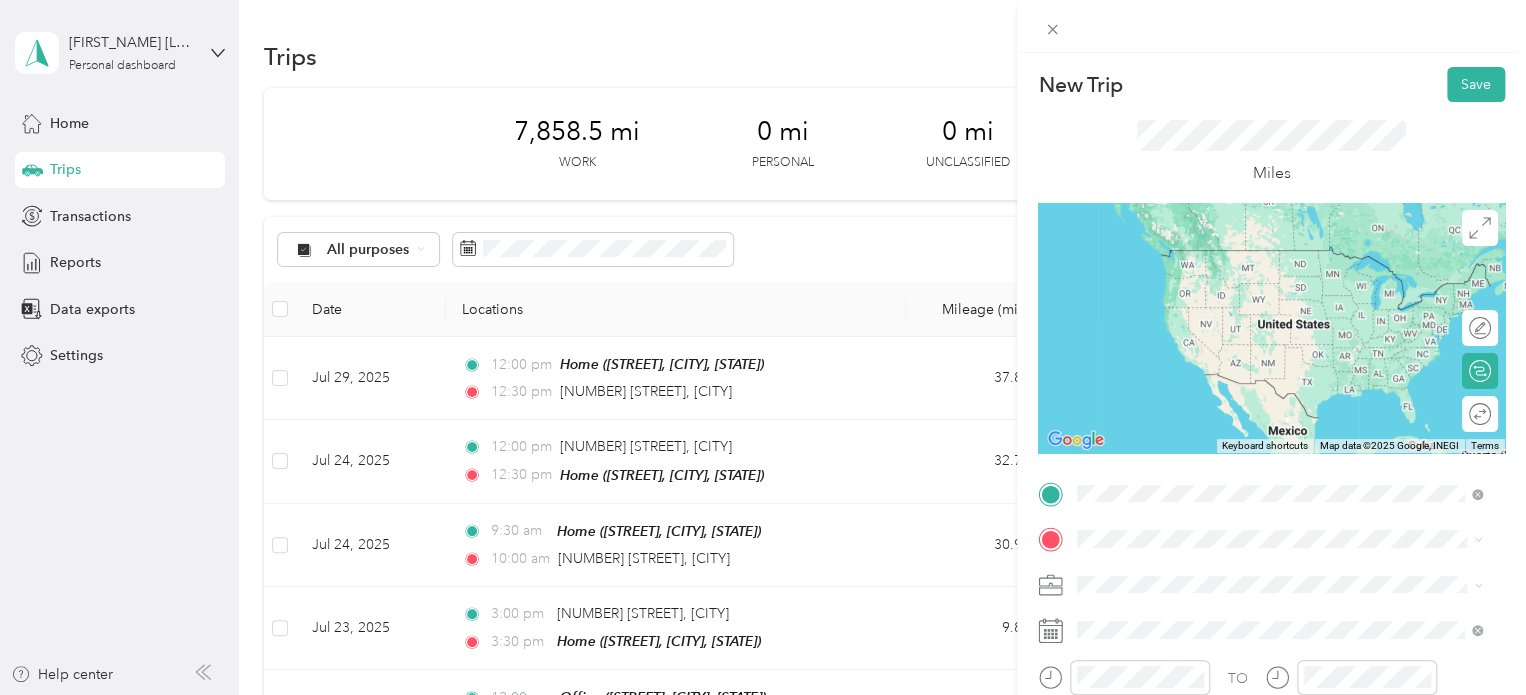 drag, startPoint x: 1170, startPoint y: 254, endPoint x: 1162, endPoint y: 312, distance: 58.549126 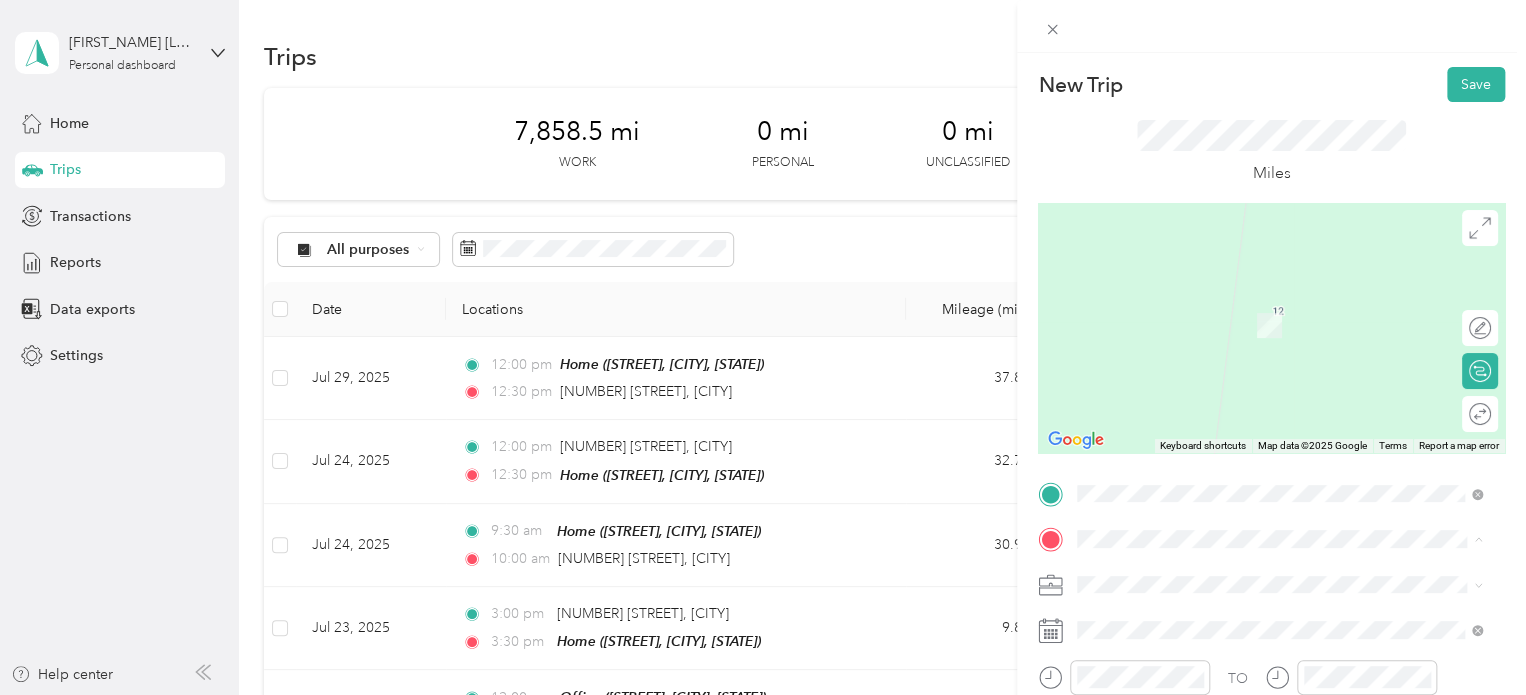 click on "Home [STREET], [POSTAL_CODE], [CITY], [STATE], [COUNTRY]" at bounding box center [1293, 427] 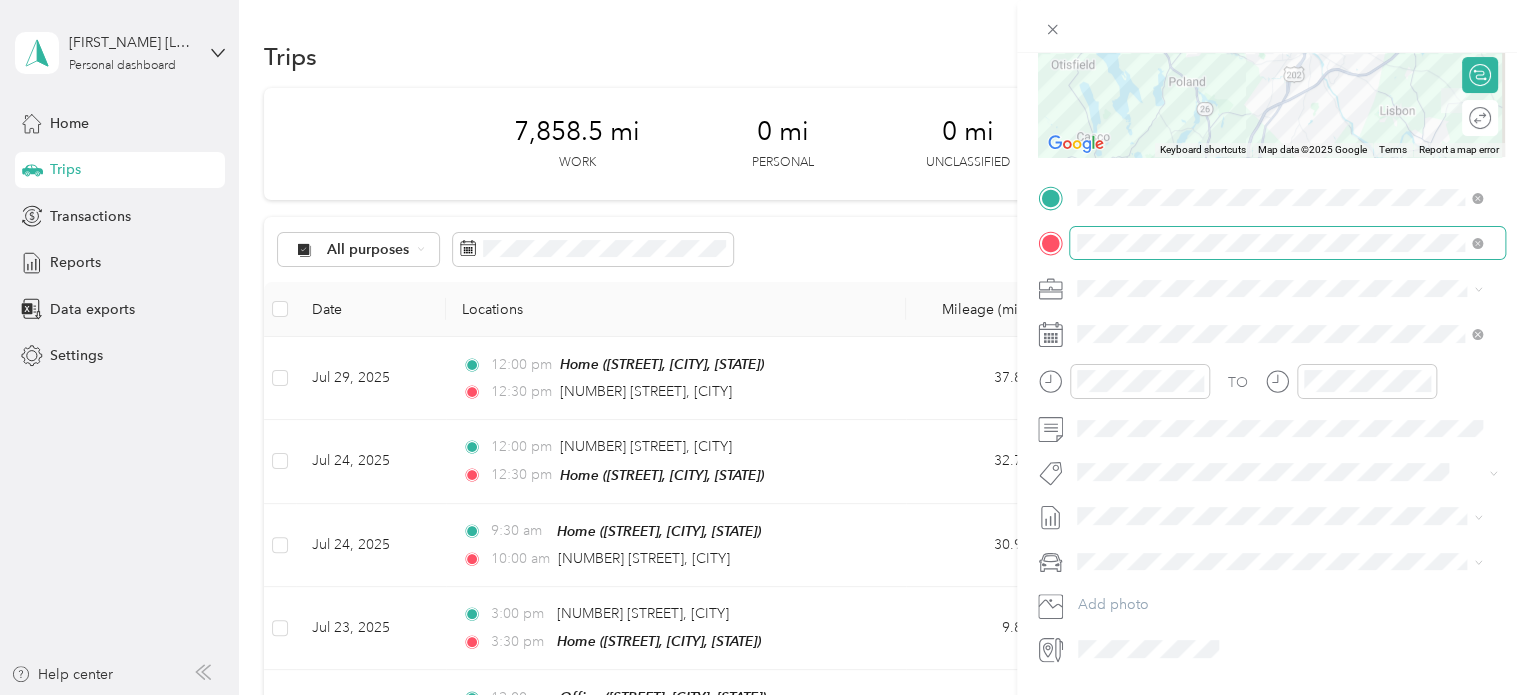 scroll, scrollTop: 300, scrollLeft: 0, axis: vertical 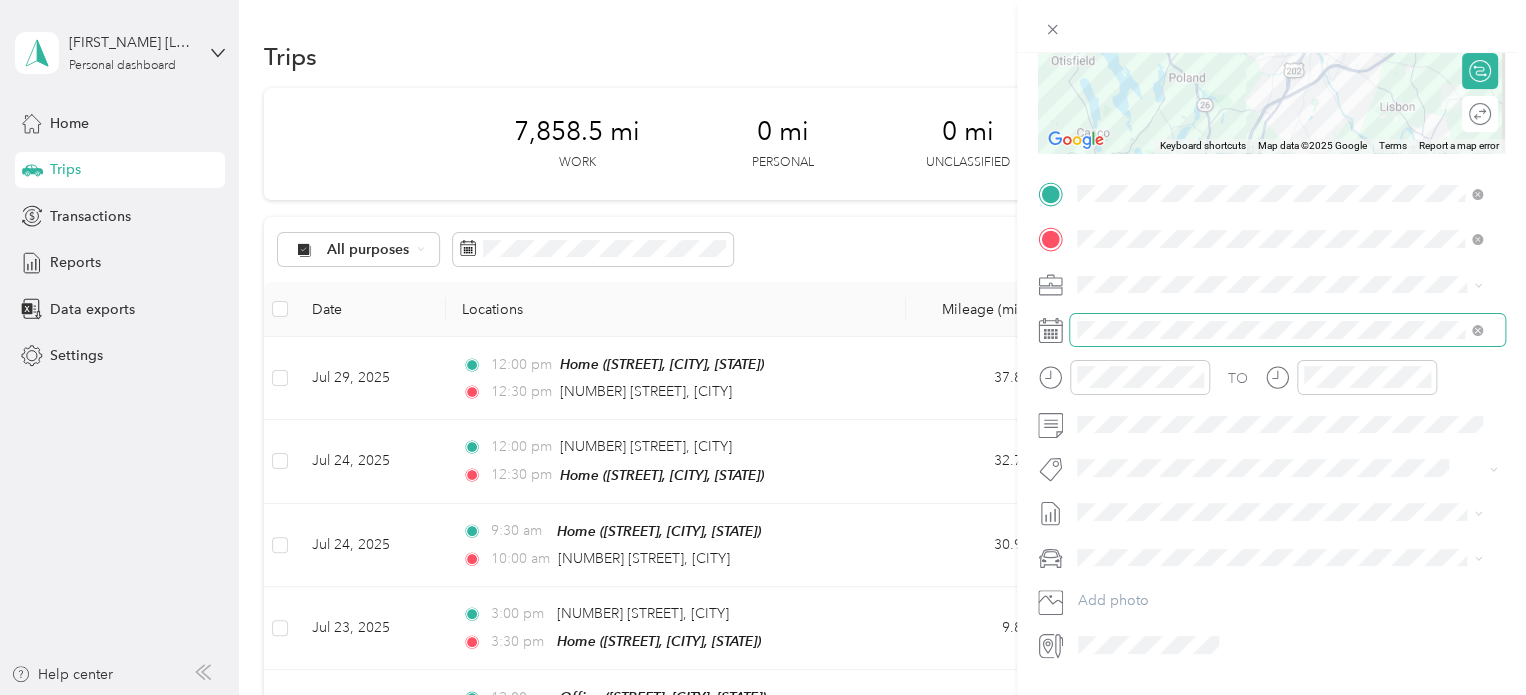 click at bounding box center (1287, 330) 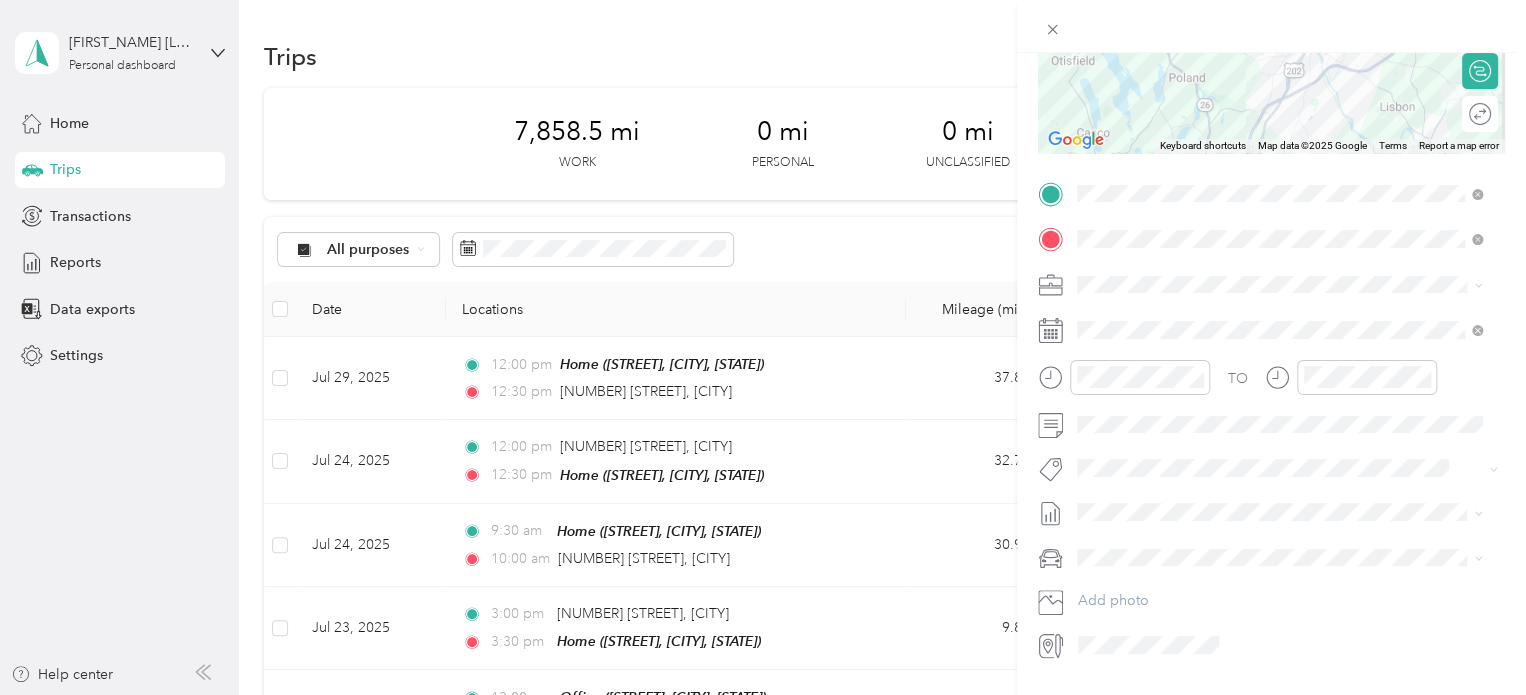 click 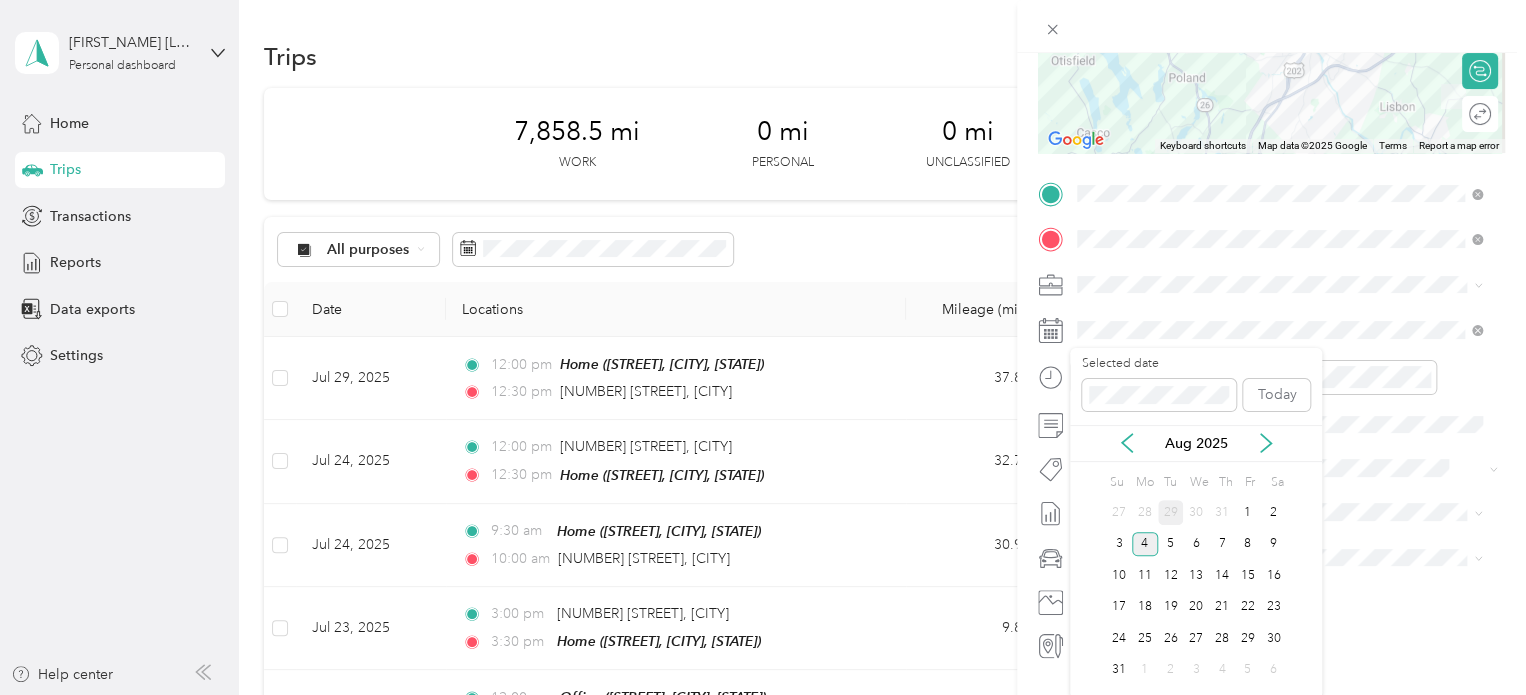 click on "29" at bounding box center [1171, 512] 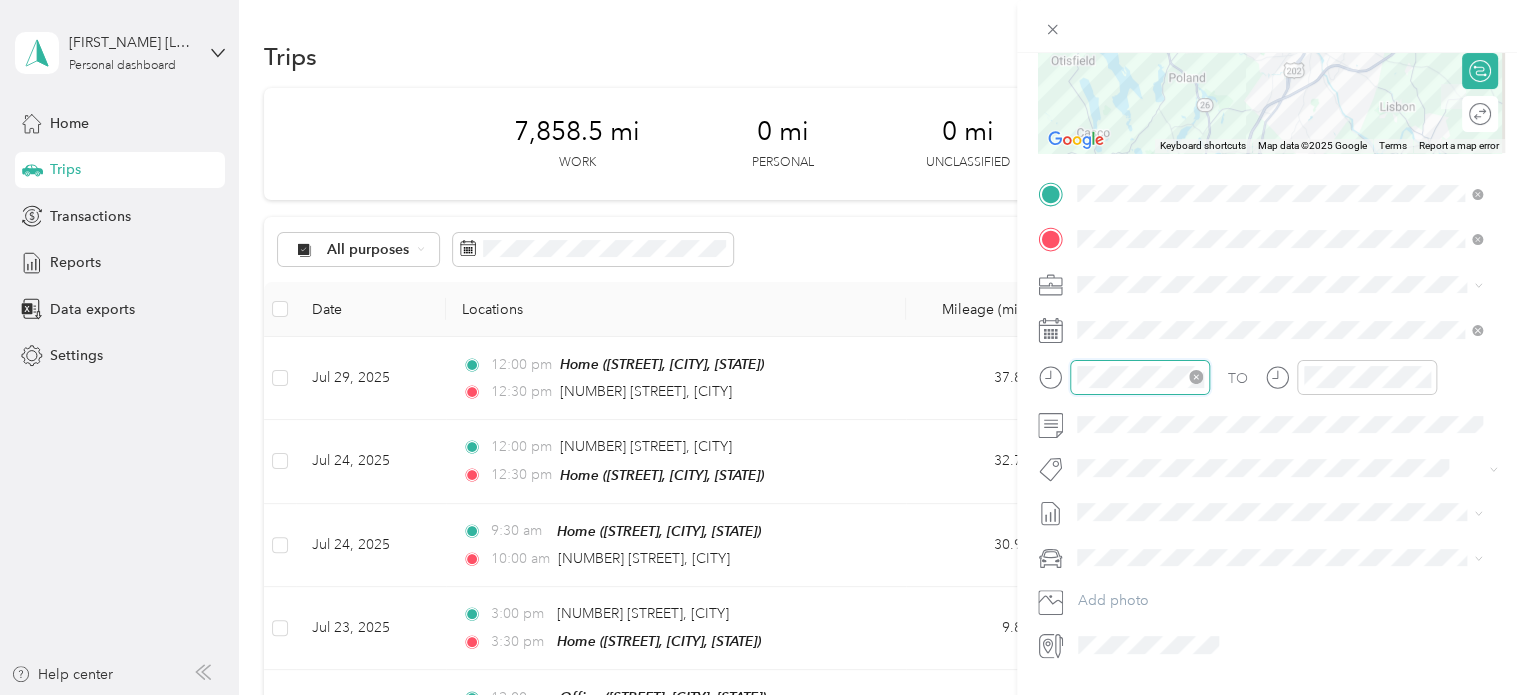 scroll, scrollTop: 120, scrollLeft: 0, axis: vertical 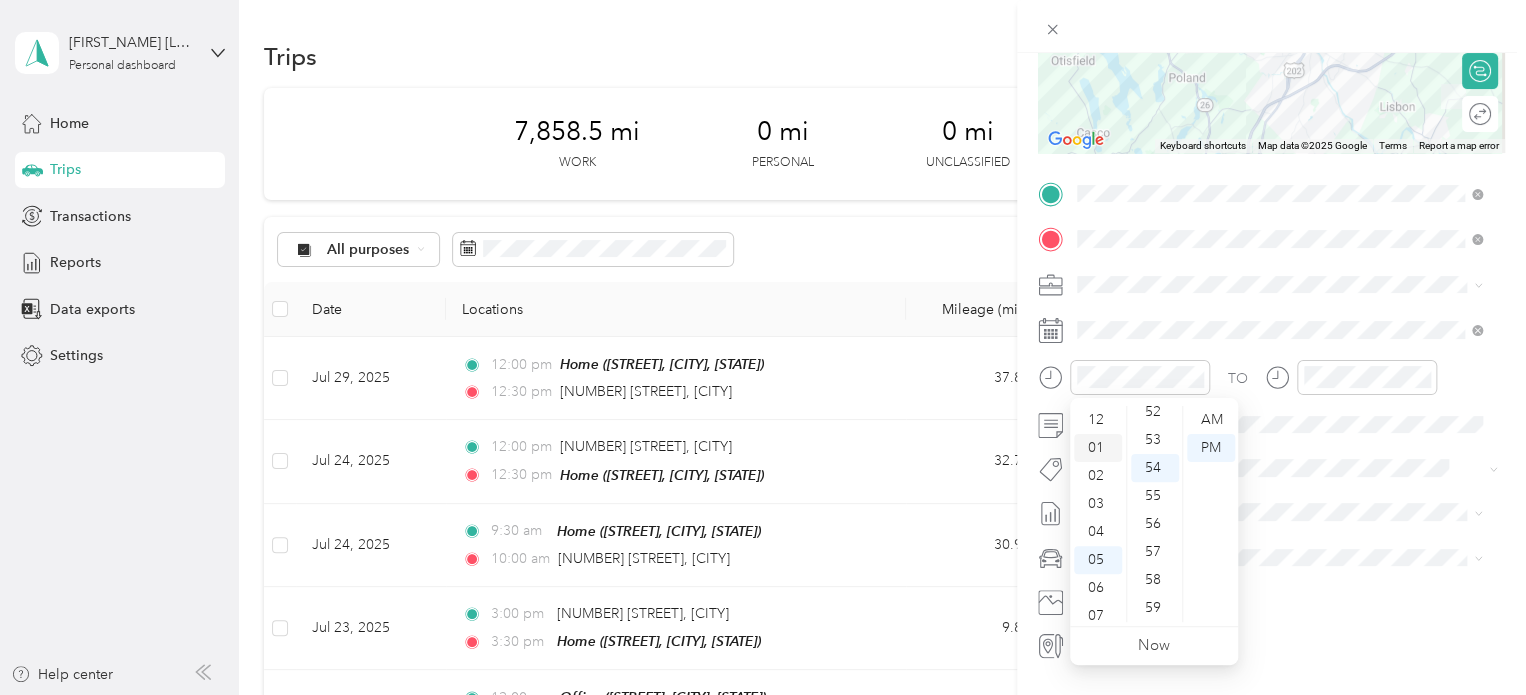 click on "01" at bounding box center (1098, 448) 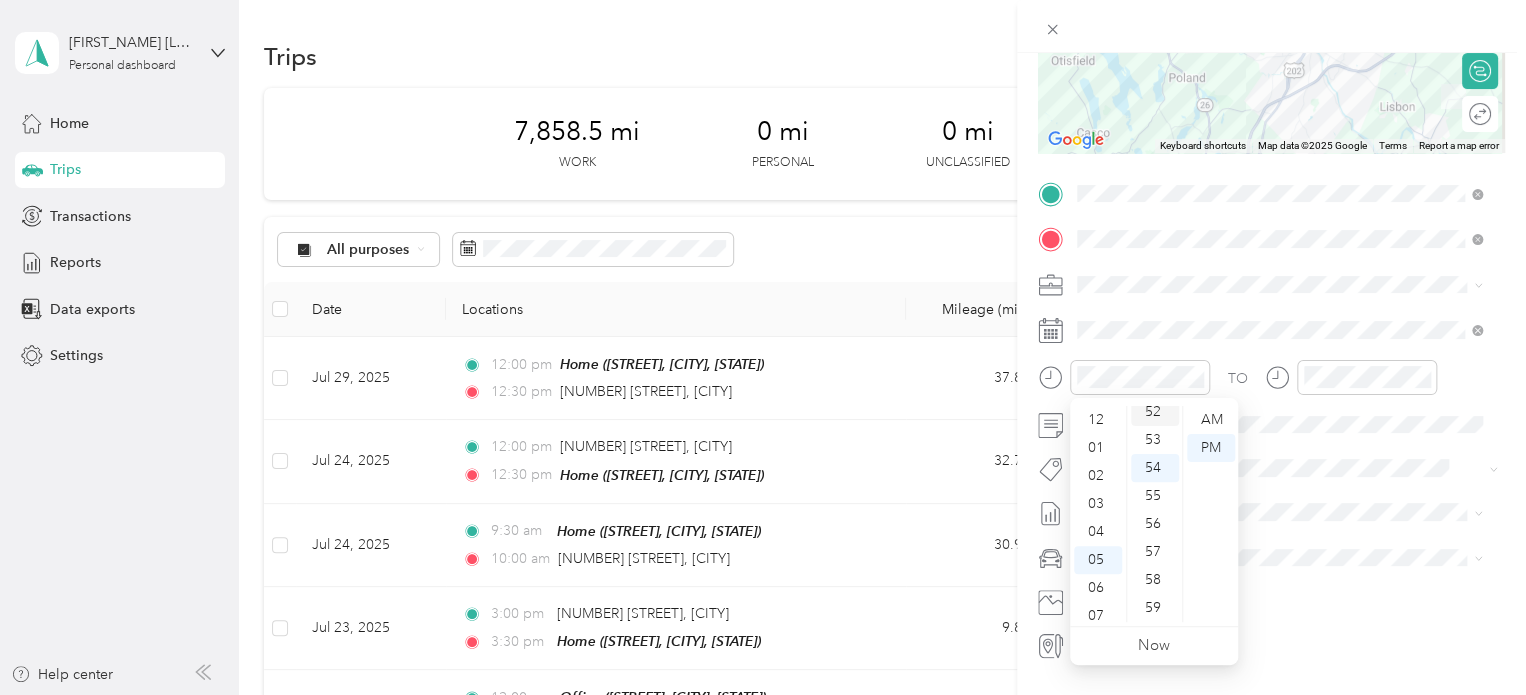 scroll, scrollTop: 28, scrollLeft: 0, axis: vertical 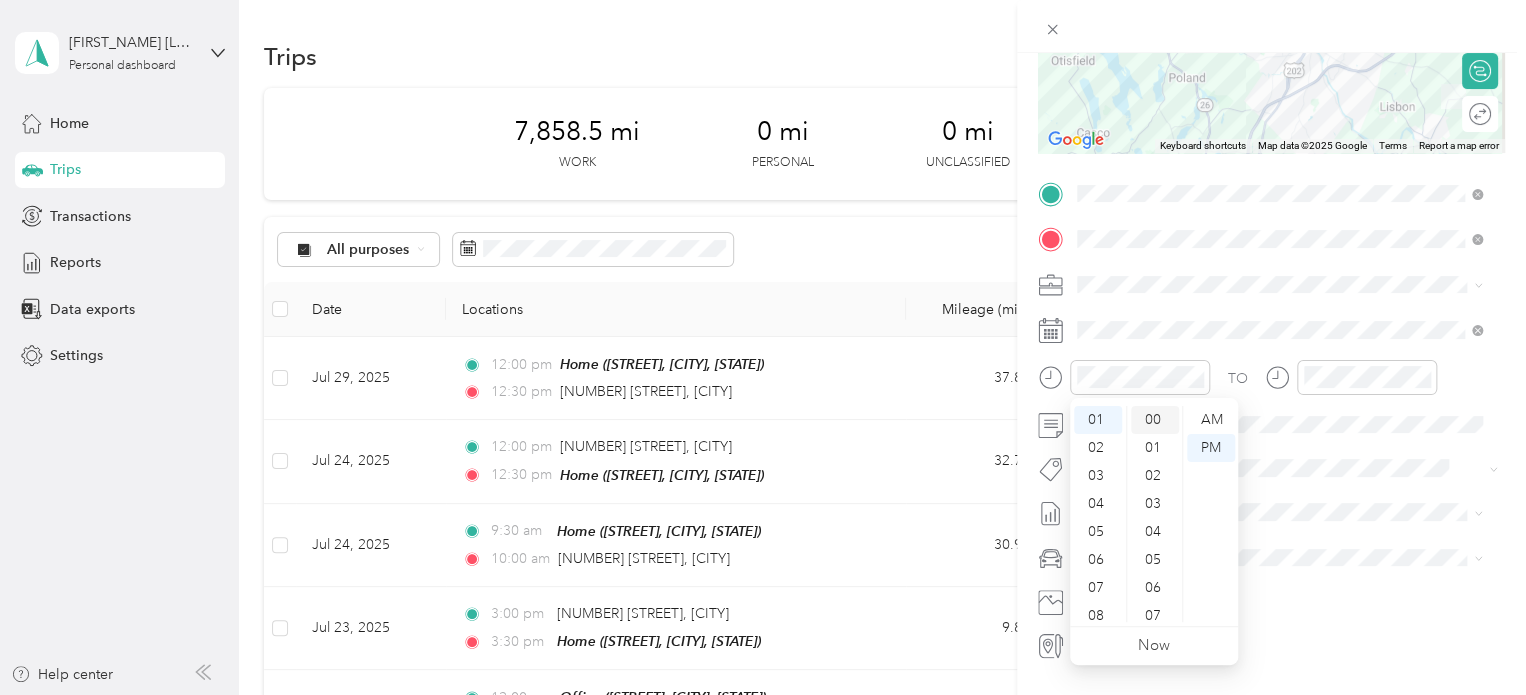 click on "00" at bounding box center (1155, 420) 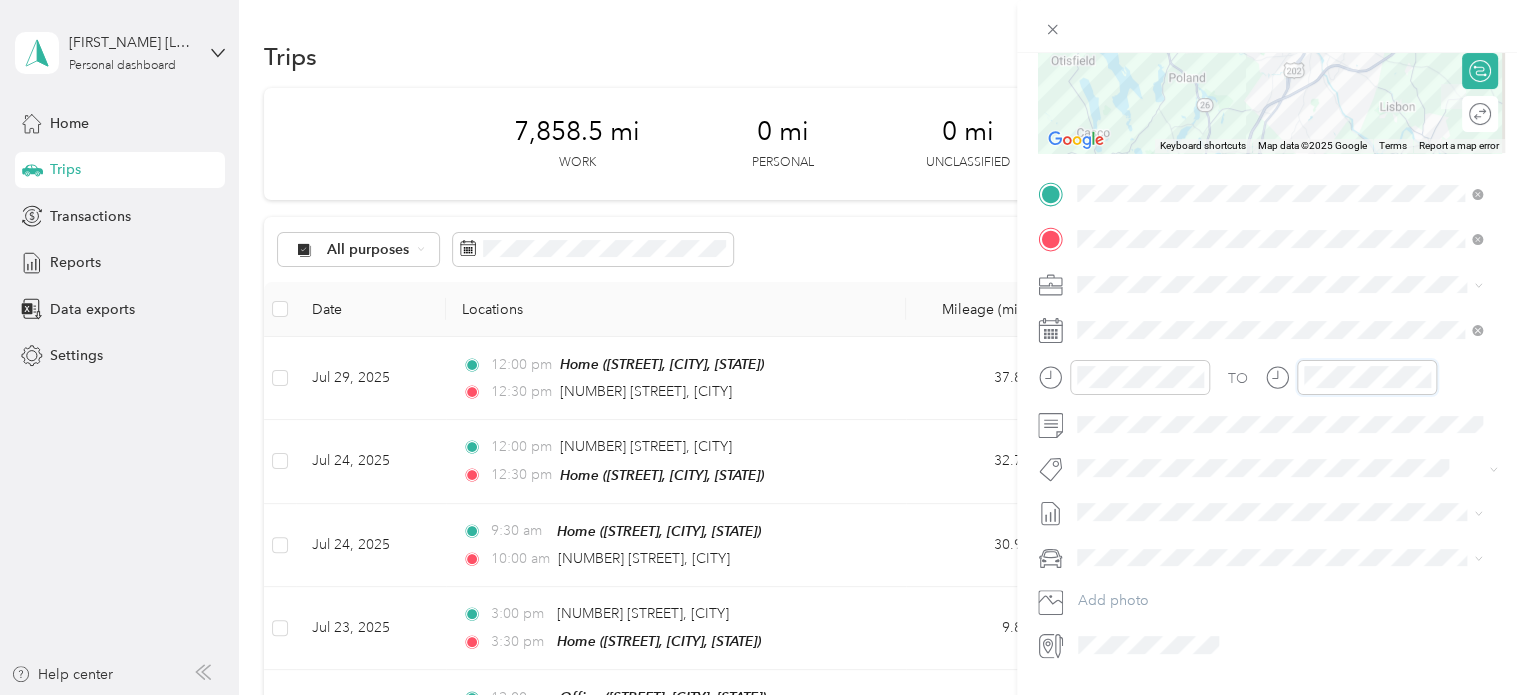 scroll, scrollTop: 120, scrollLeft: 0, axis: vertical 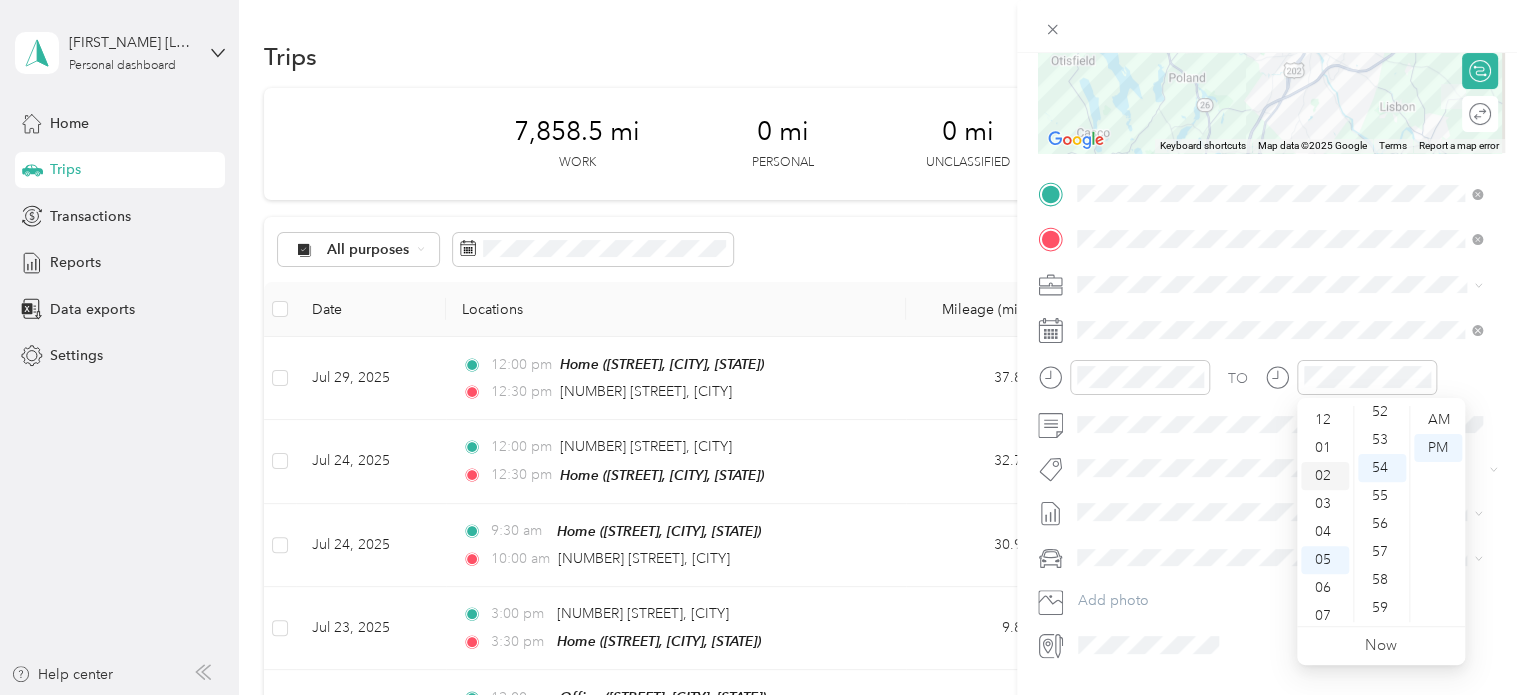 click on "02" at bounding box center (1325, 476) 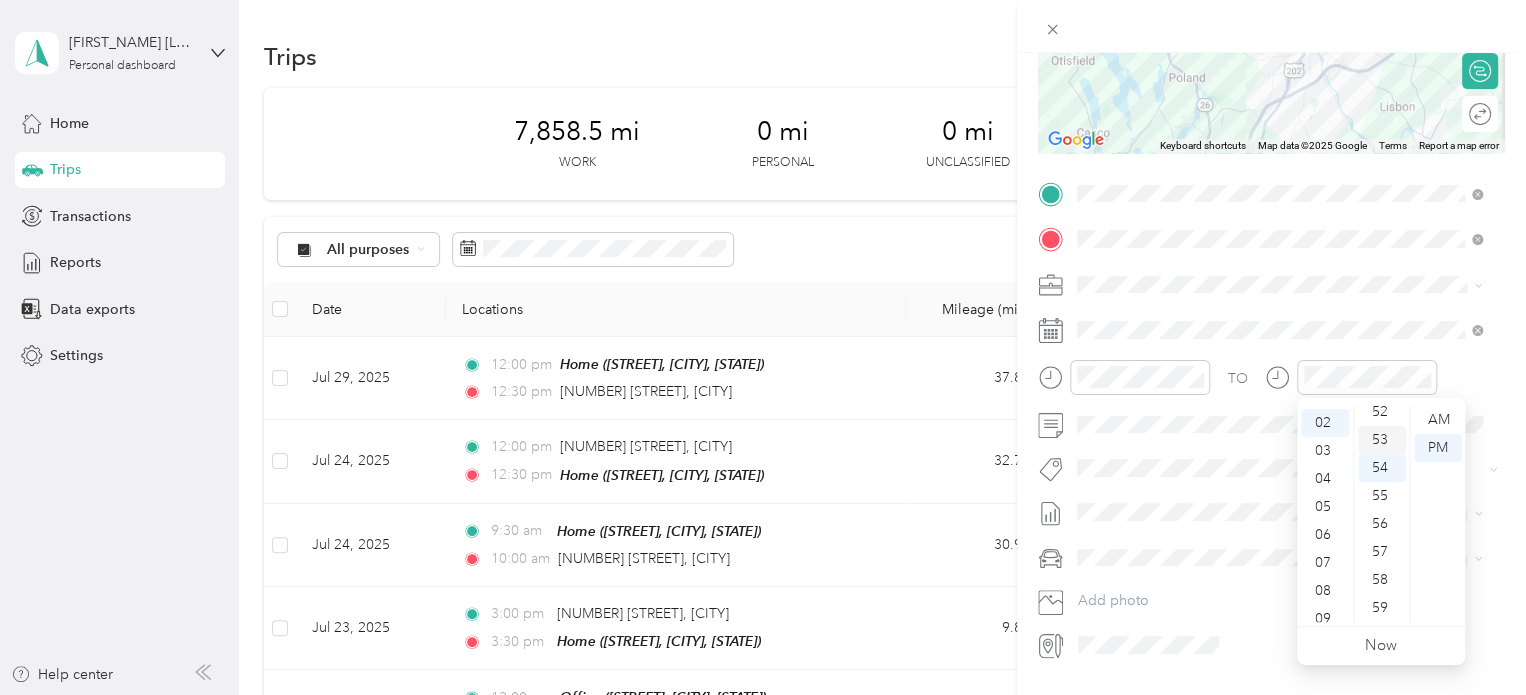 scroll, scrollTop: 56, scrollLeft: 0, axis: vertical 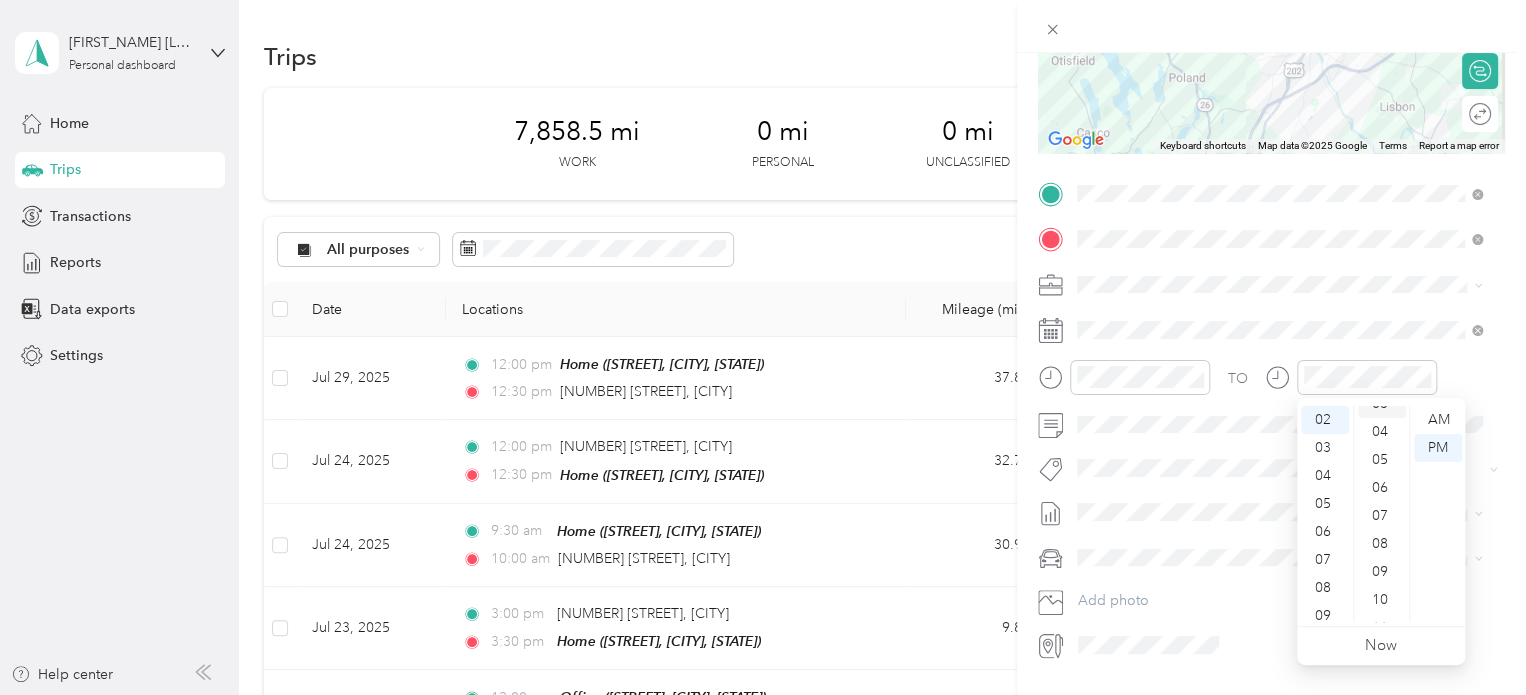click on "03" at bounding box center [1382, 404] 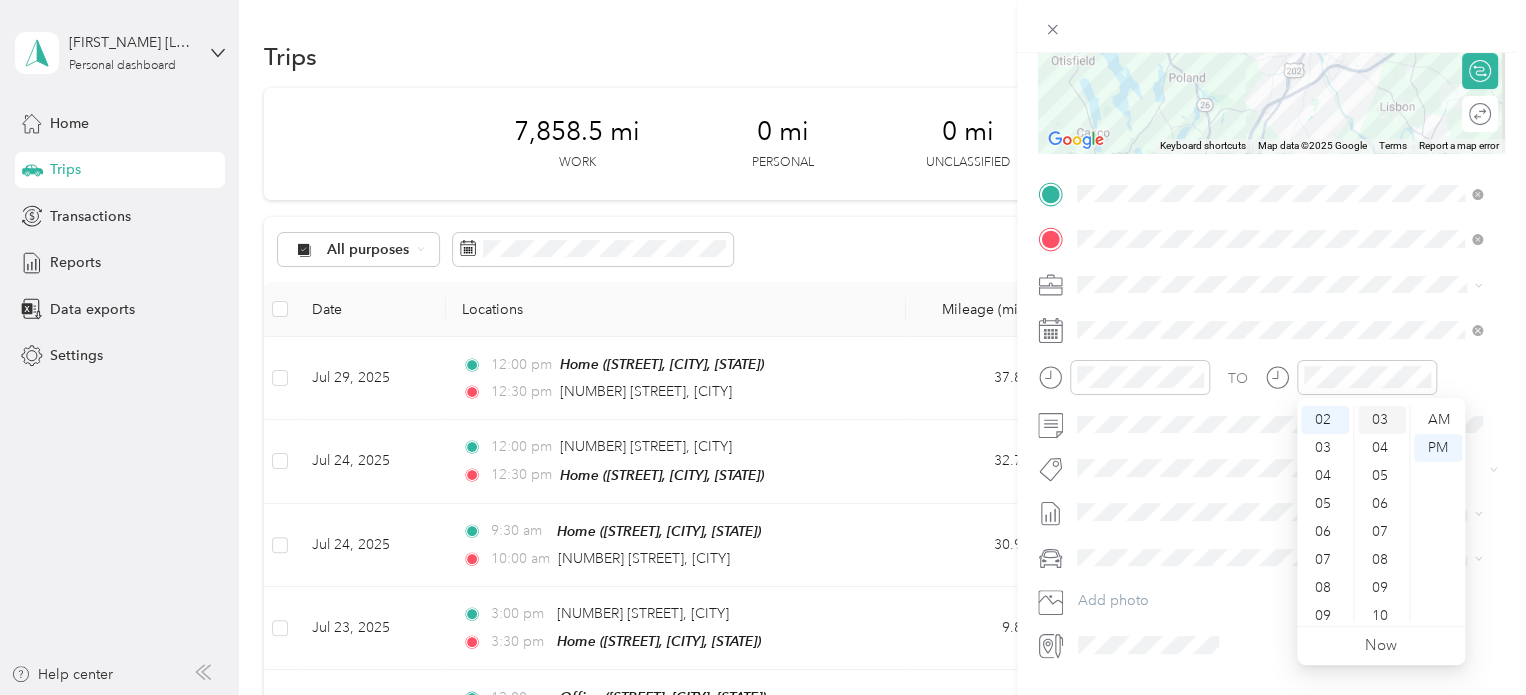 scroll, scrollTop: 0, scrollLeft: 0, axis: both 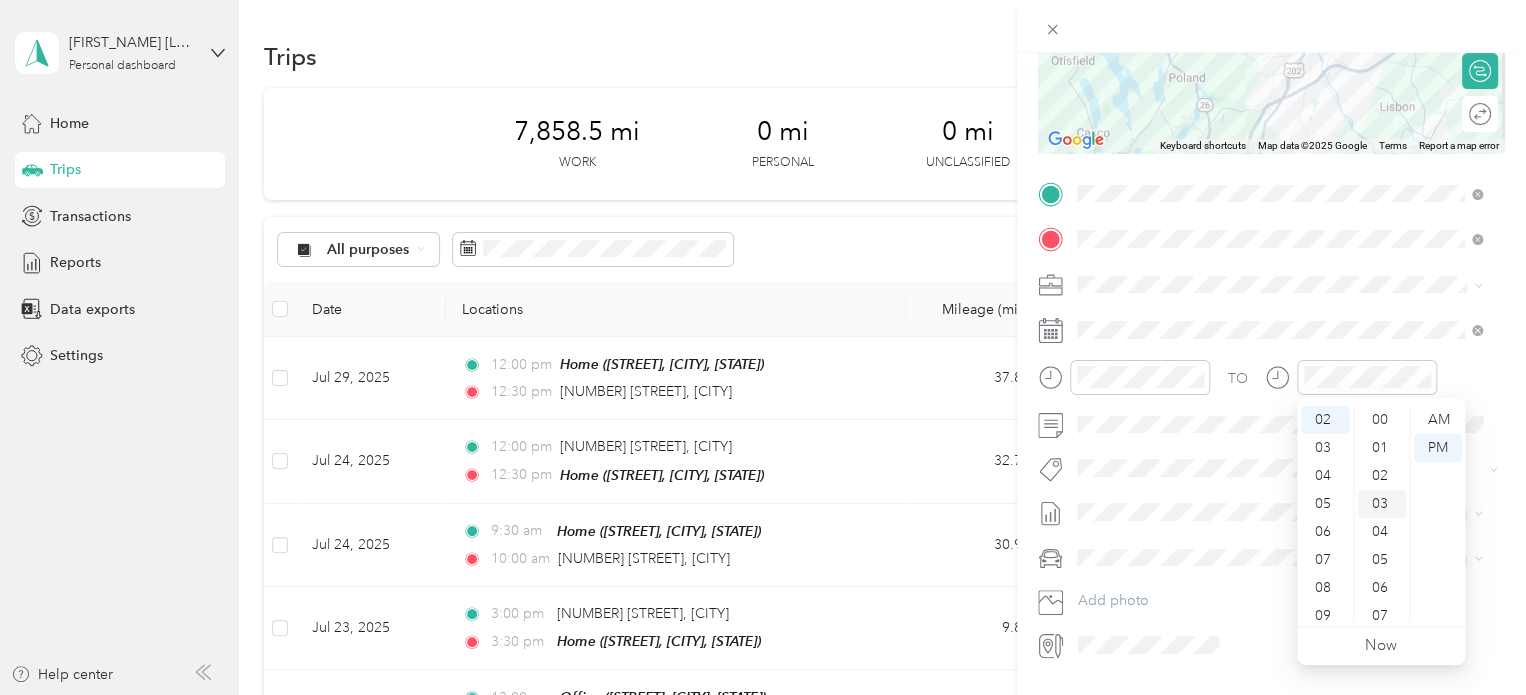 click on "00" at bounding box center [1382, 420] 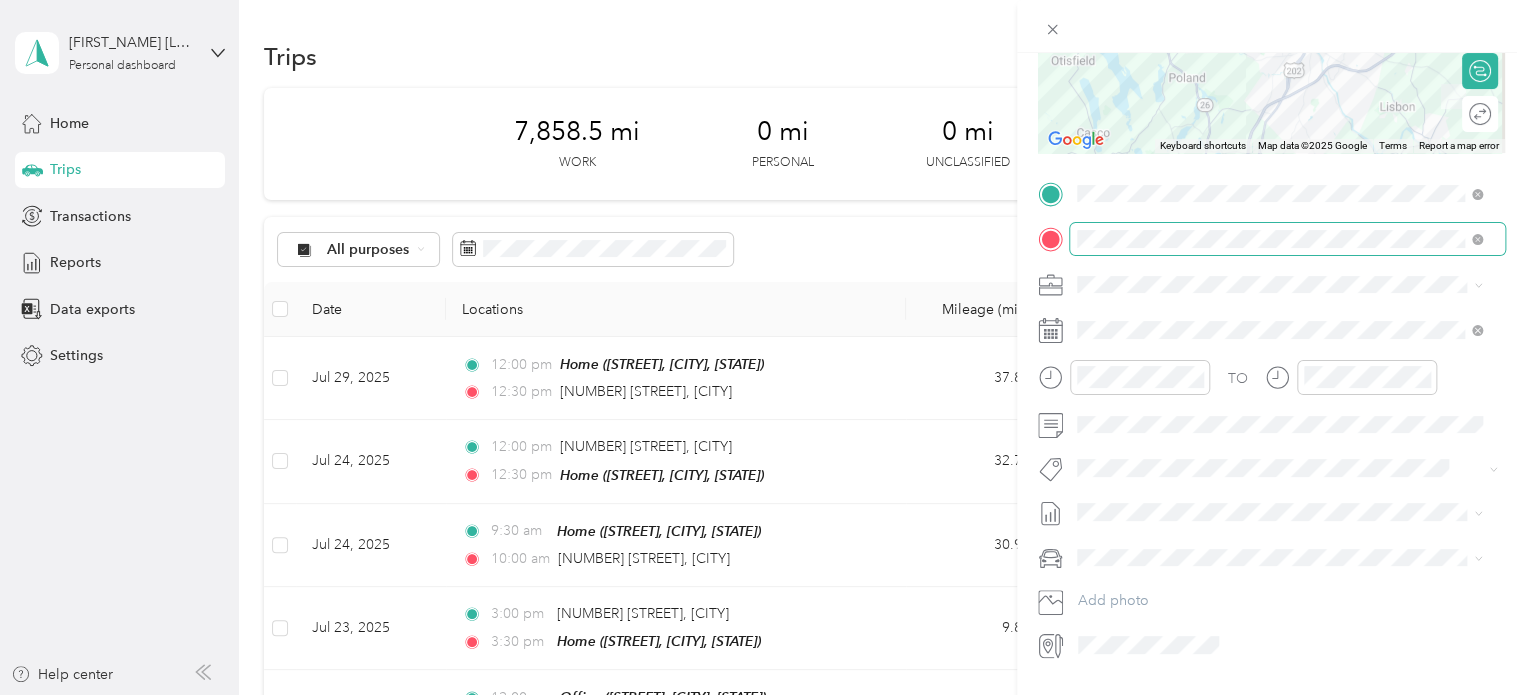 click at bounding box center (1287, 239) 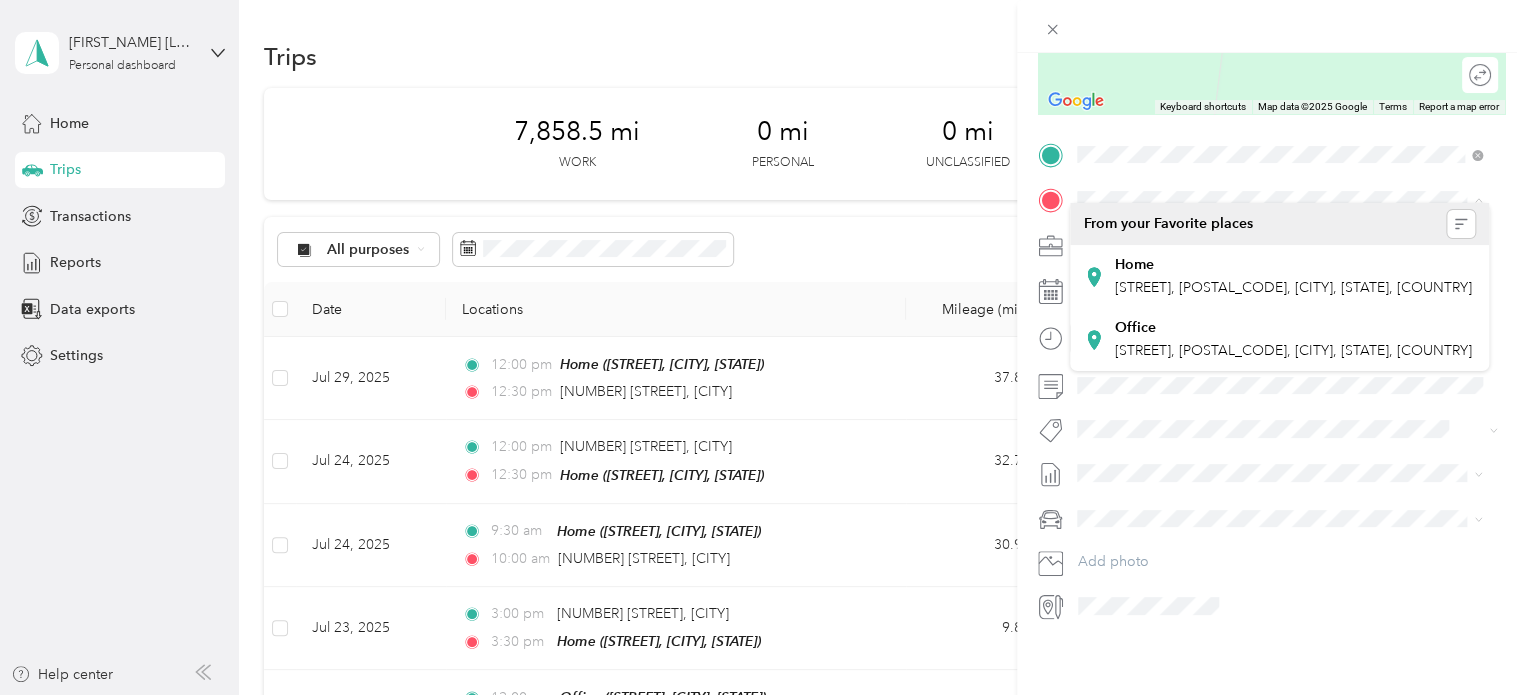 scroll, scrollTop: 353, scrollLeft: 0, axis: vertical 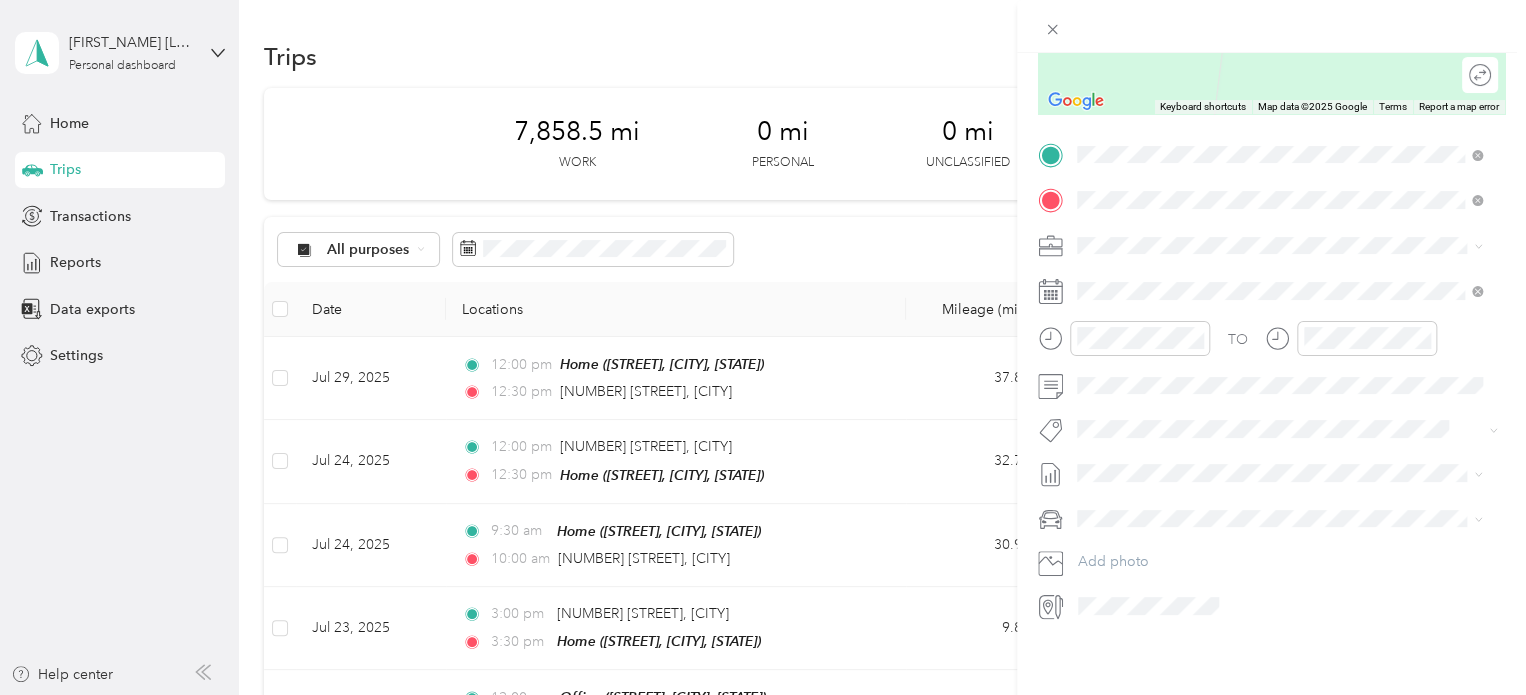 click on "[NUMBER] [STREET]
[CITY], [STATE] [POSTAL_CODE], [COUNTRY]" at bounding box center (1259, 266) 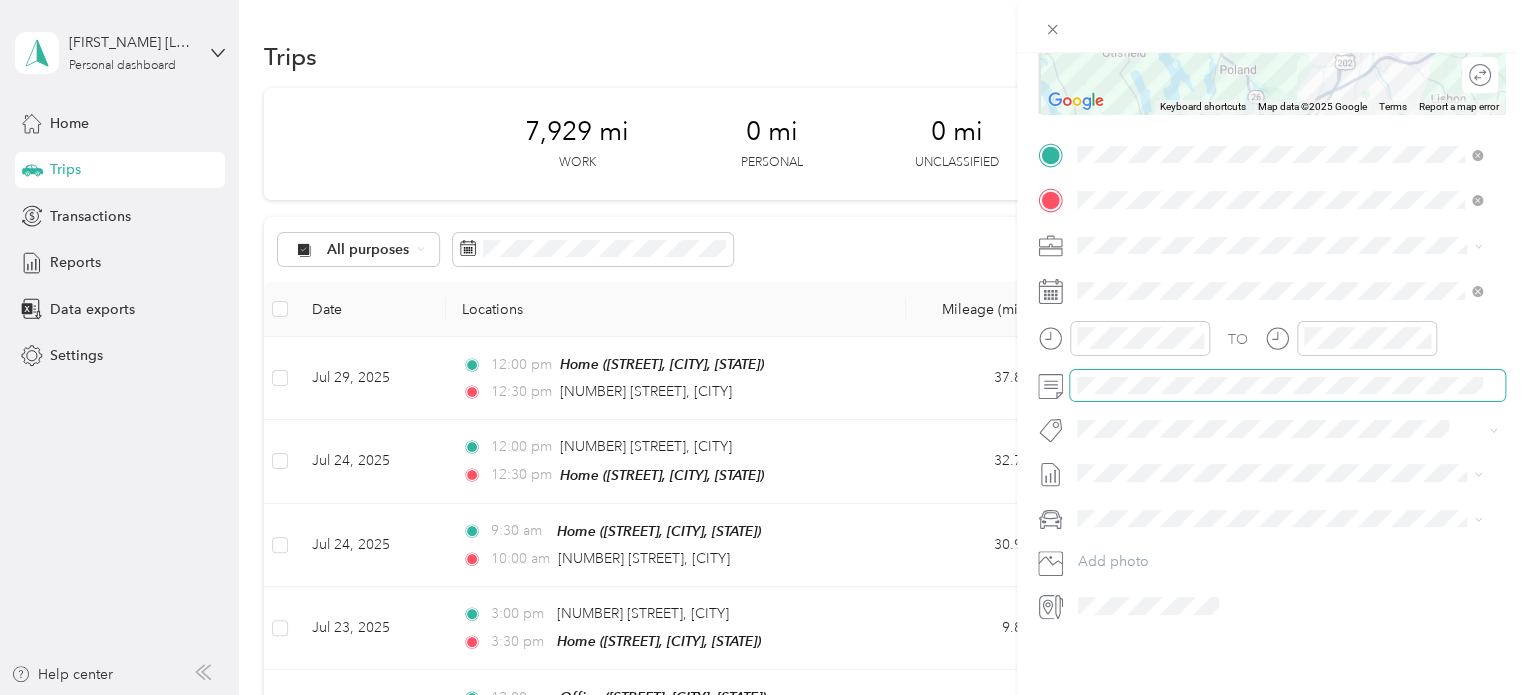 scroll, scrollTop: 53, scrollLeft: 0, axis: vertical 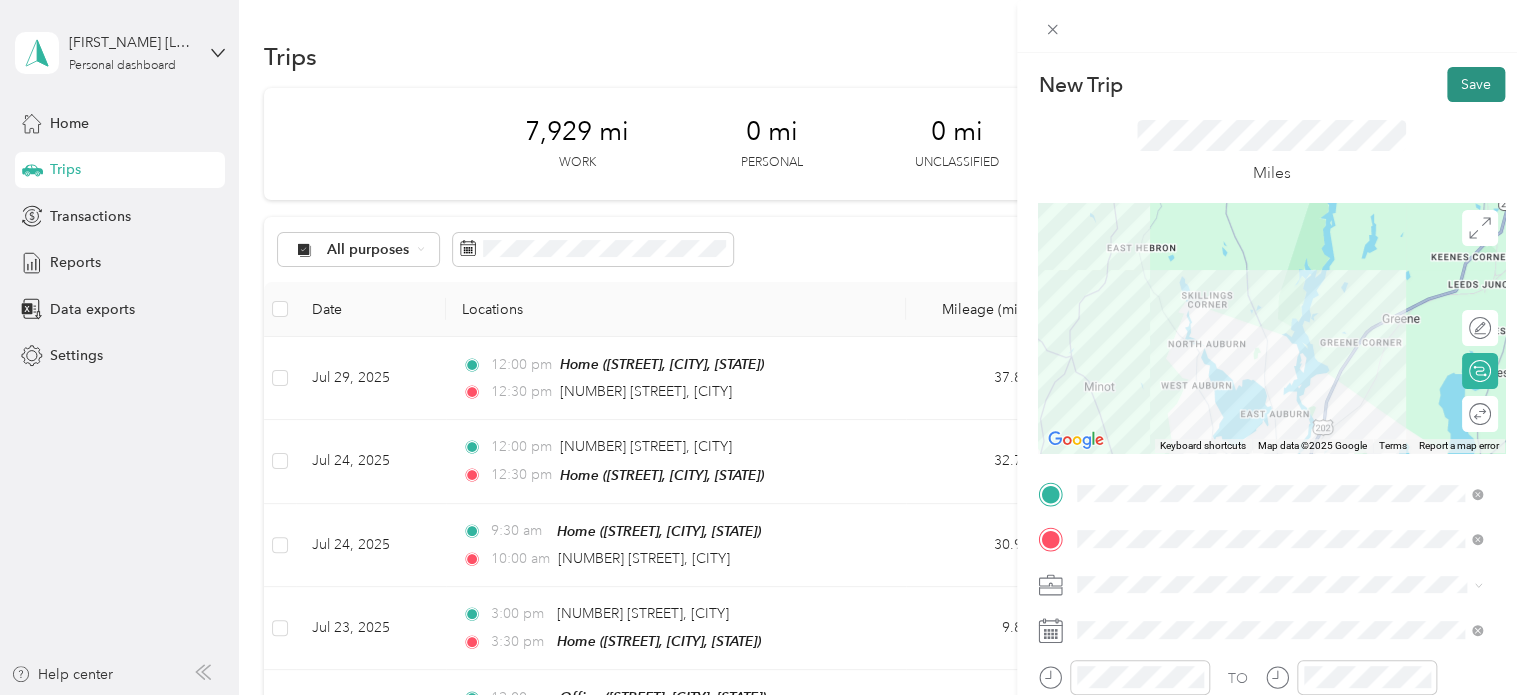 click on "Save" at bounding box center [1476, 84] 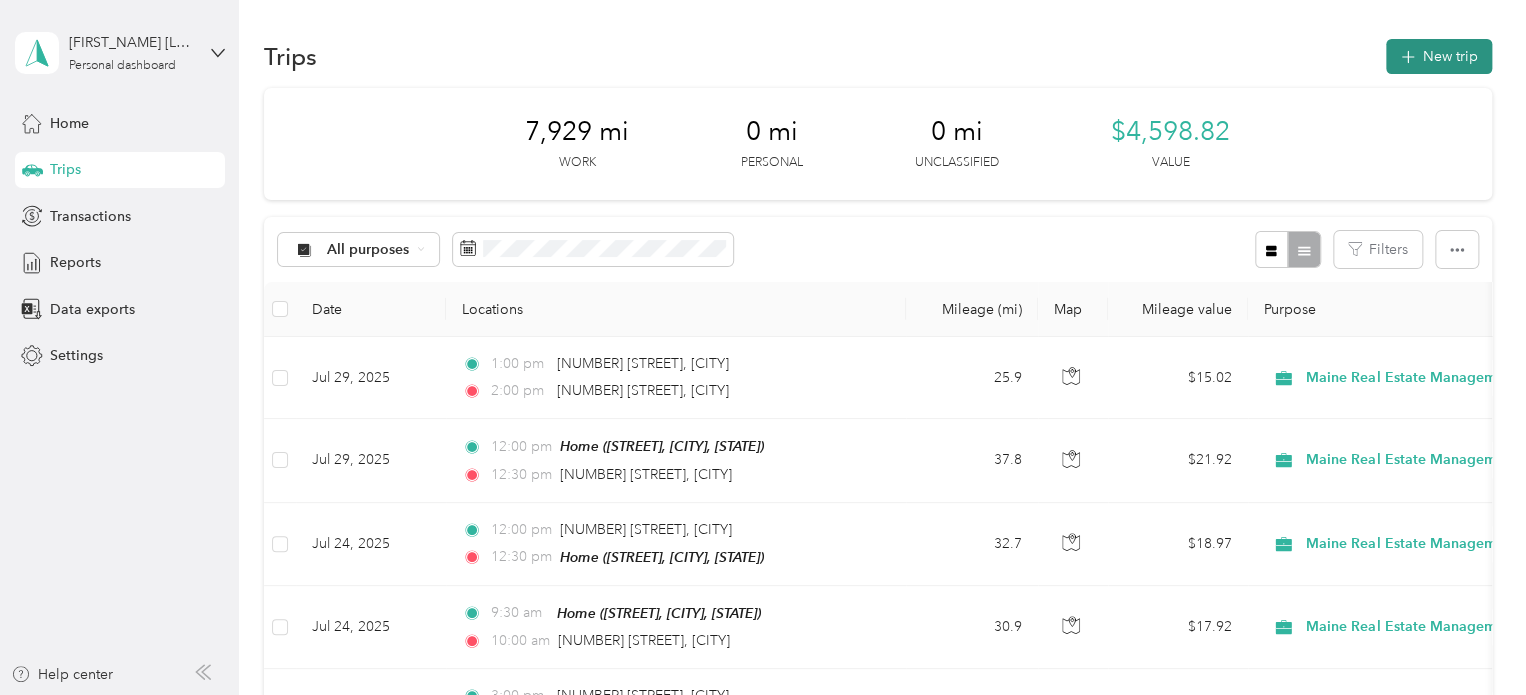 click on "New trip" at bounding box center (1439, 56) 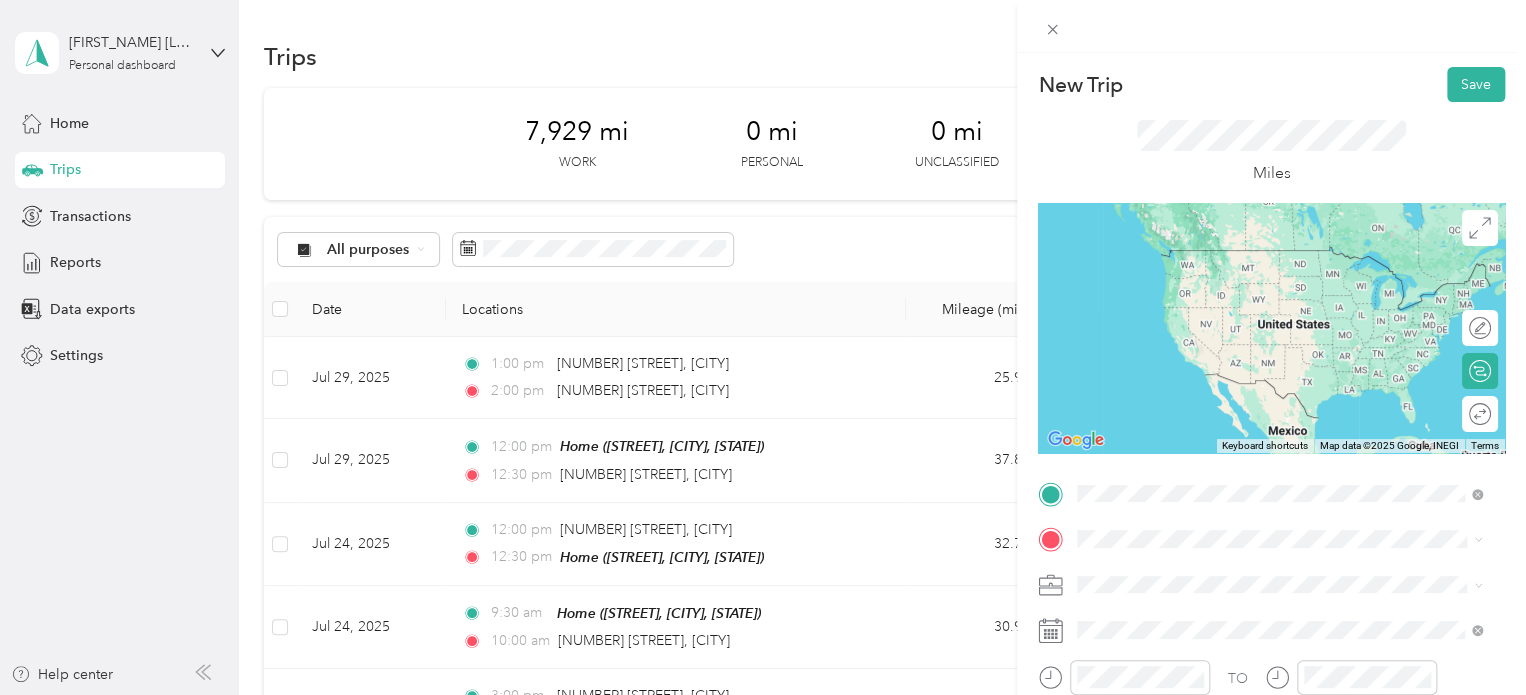 click on "[NUMBER] [STREET]
[CITY], [STATE] [POSTAL_CODE], [COUNTRY]" at bounding box center (1279, 259) 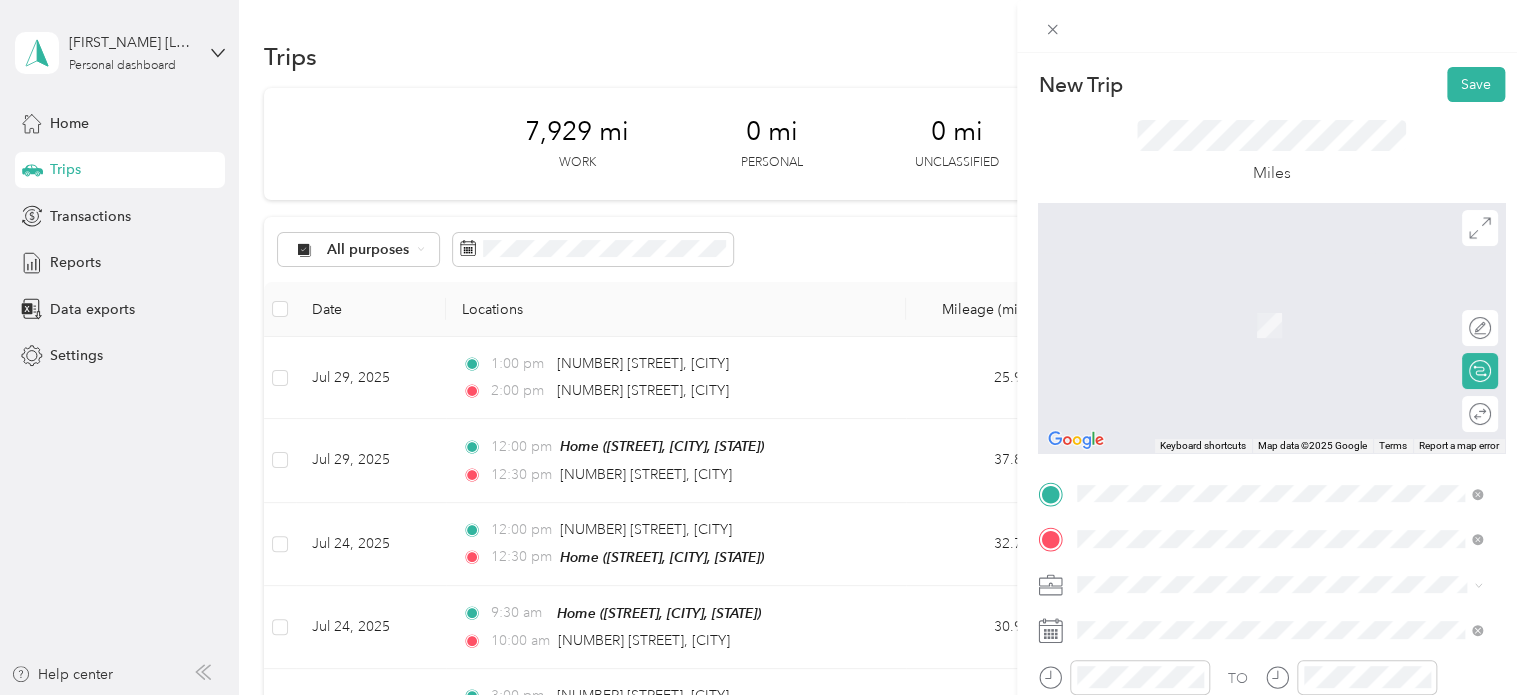 click on "Home" at bounding box center [1134, 303] 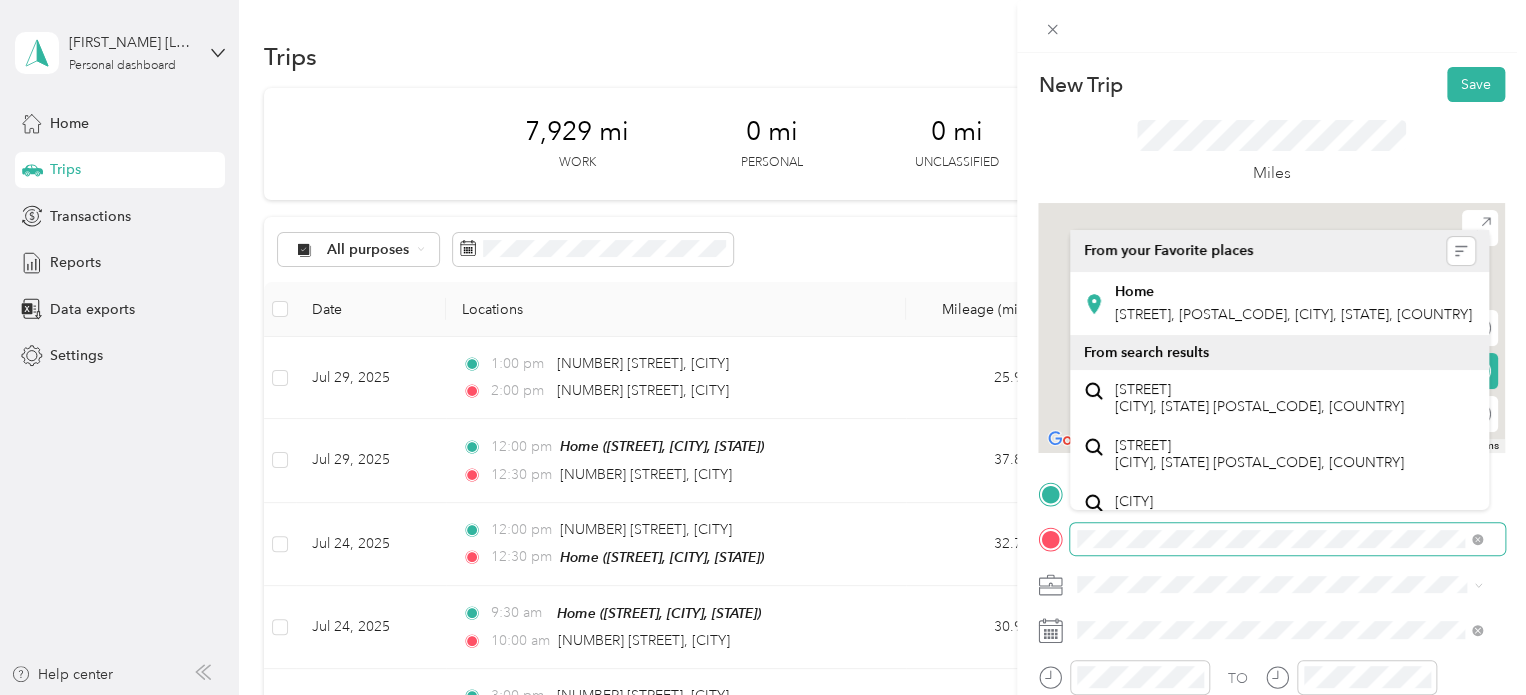 scroll, scrollTop: 0, scrollLeft: 0, axis: both 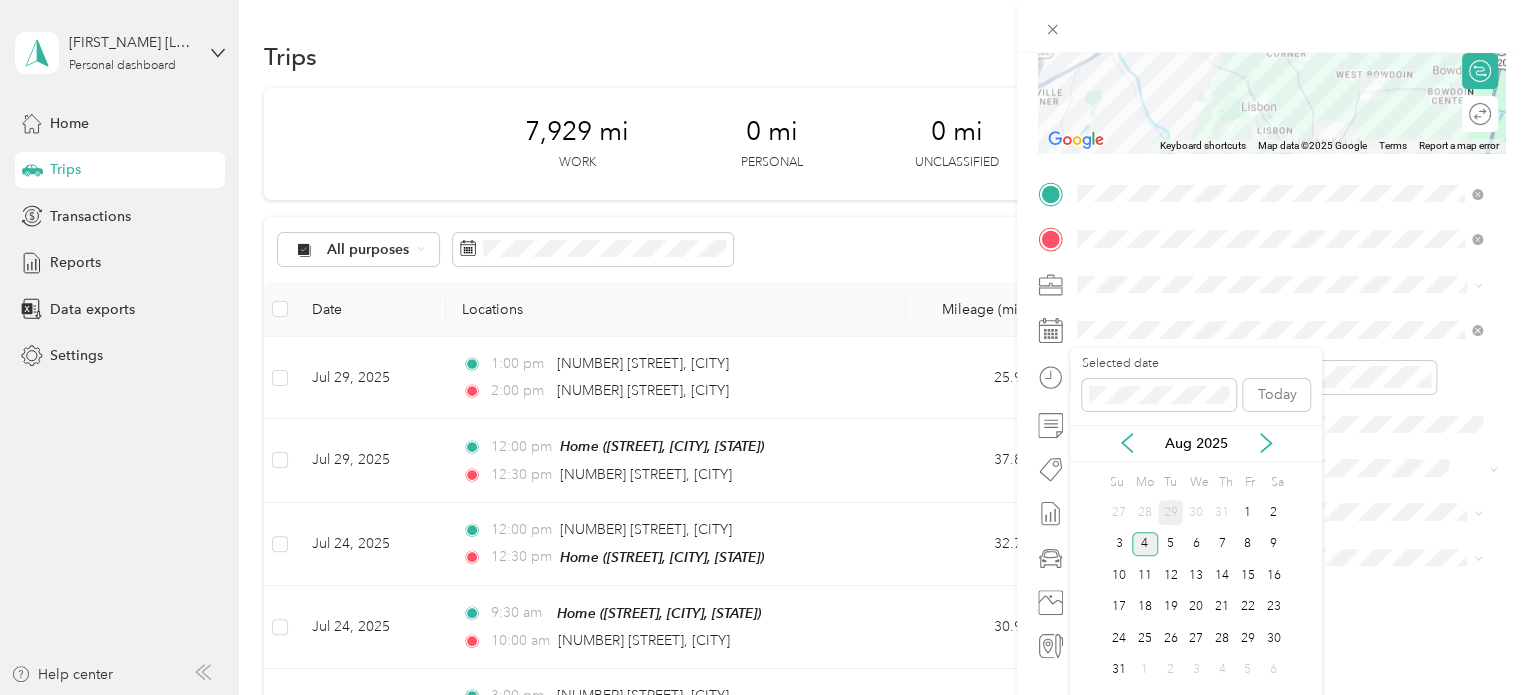 click on "29" at bounding box center [1171, 512] 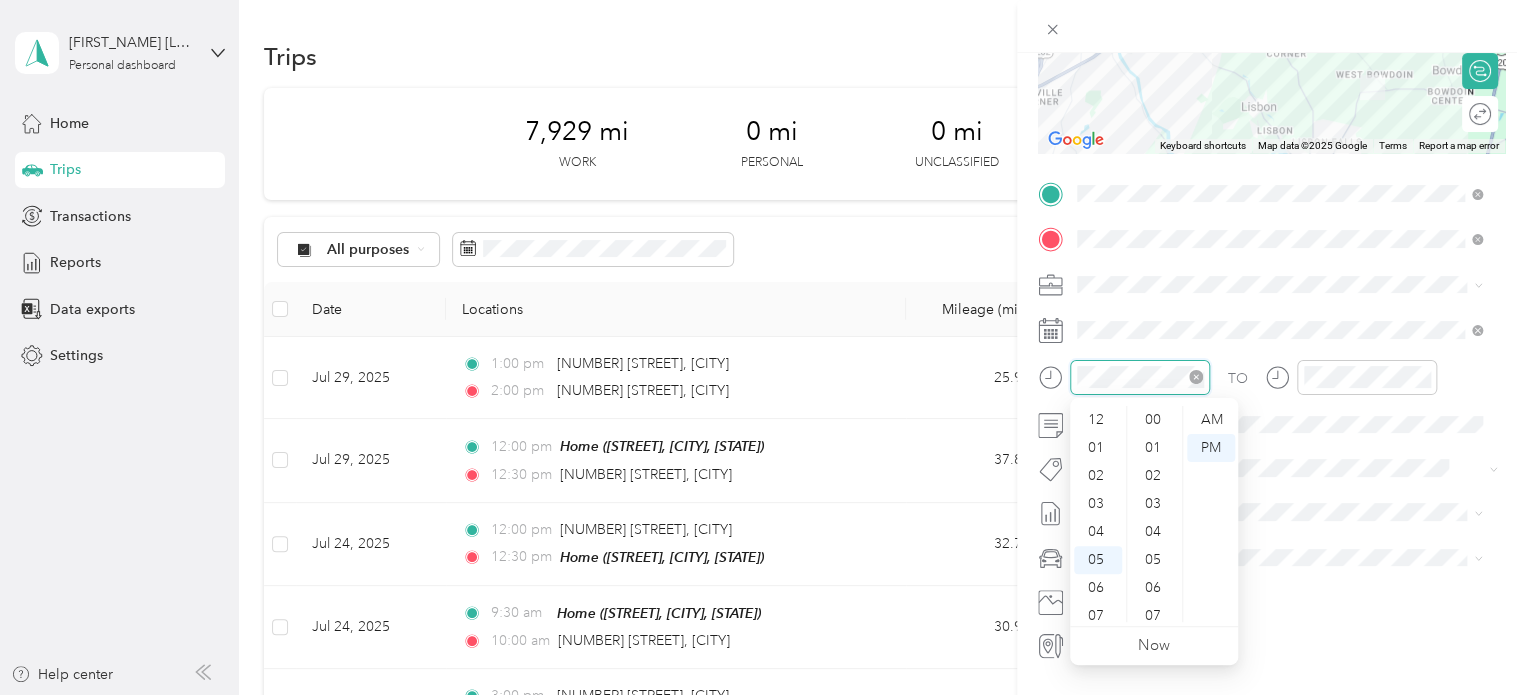 scroll, scrollTop: 1464, scrollLeft: 0, axis: vertical 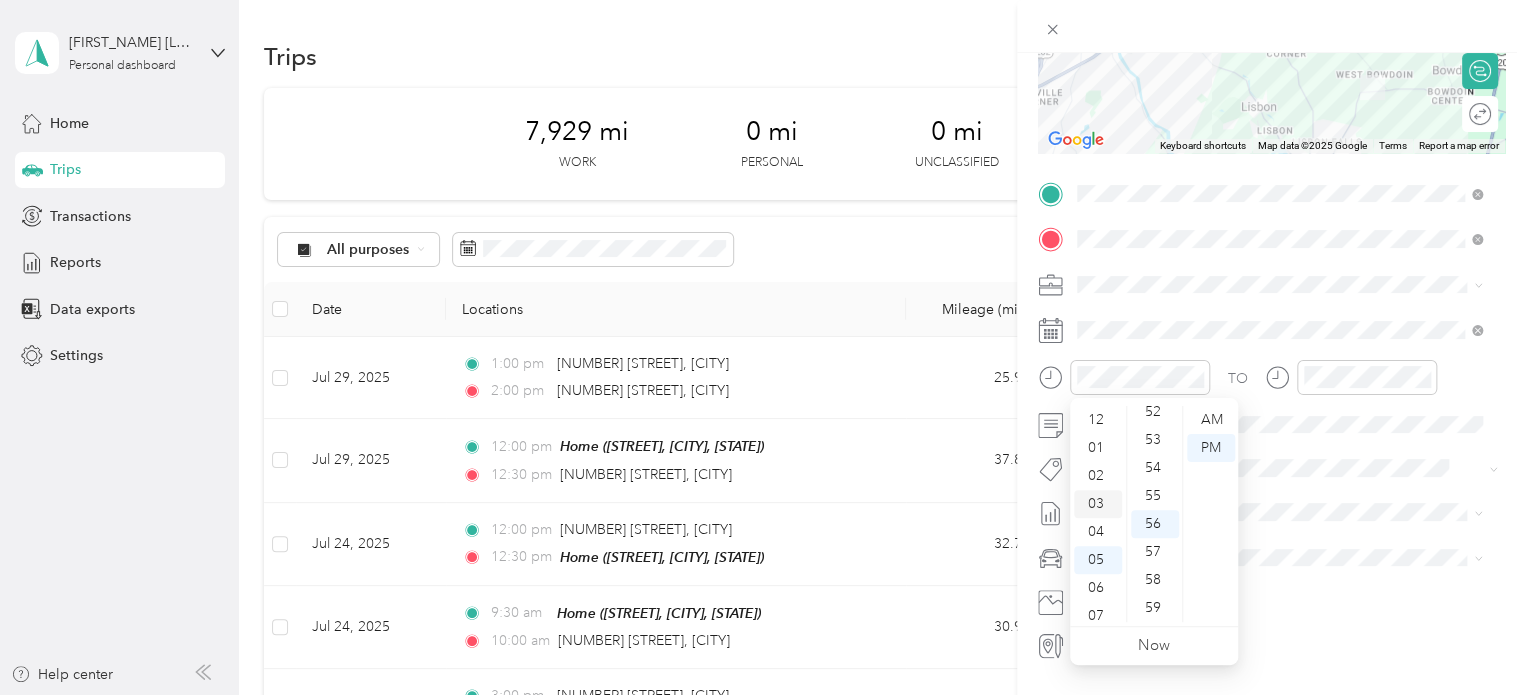 click on "03" at bounding box center (1098, 504) 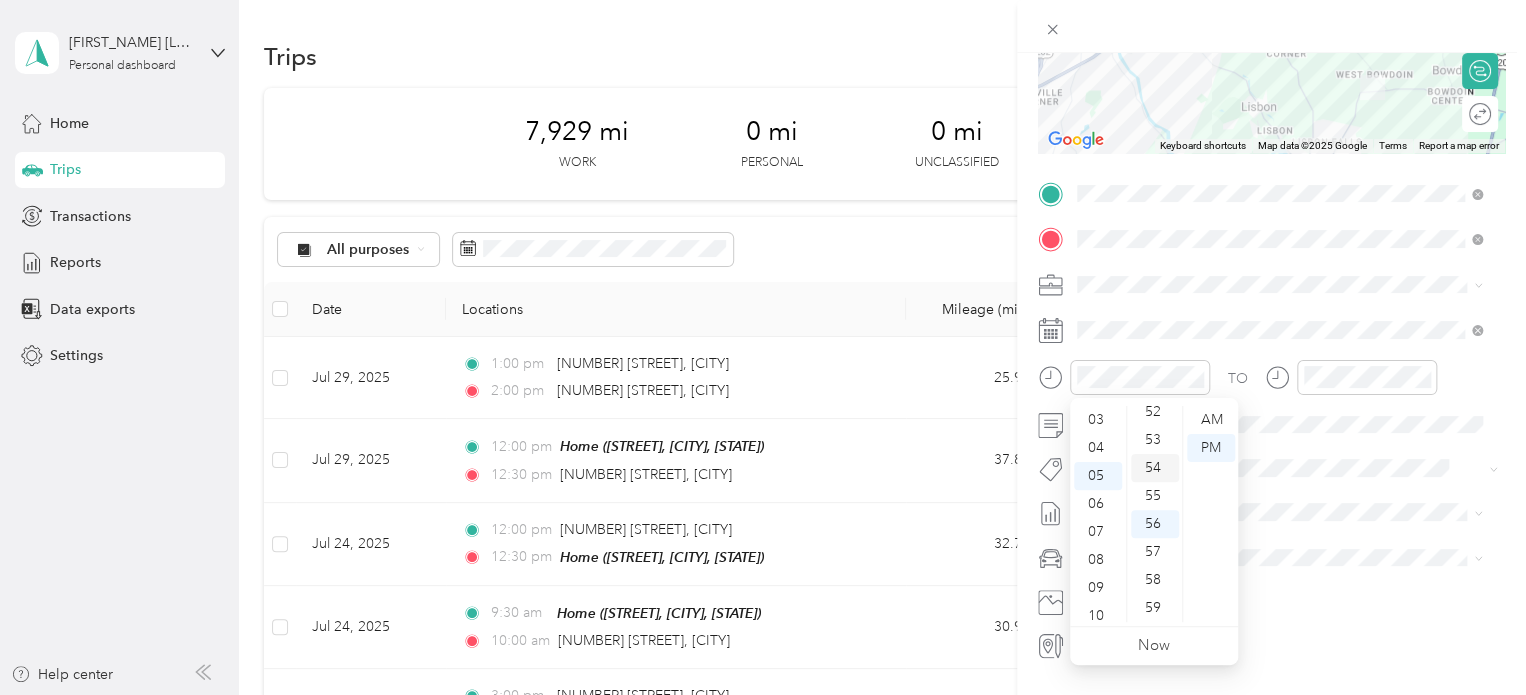 scroll, scrollTop: 120, scrollLeft: 0, axis: vertical 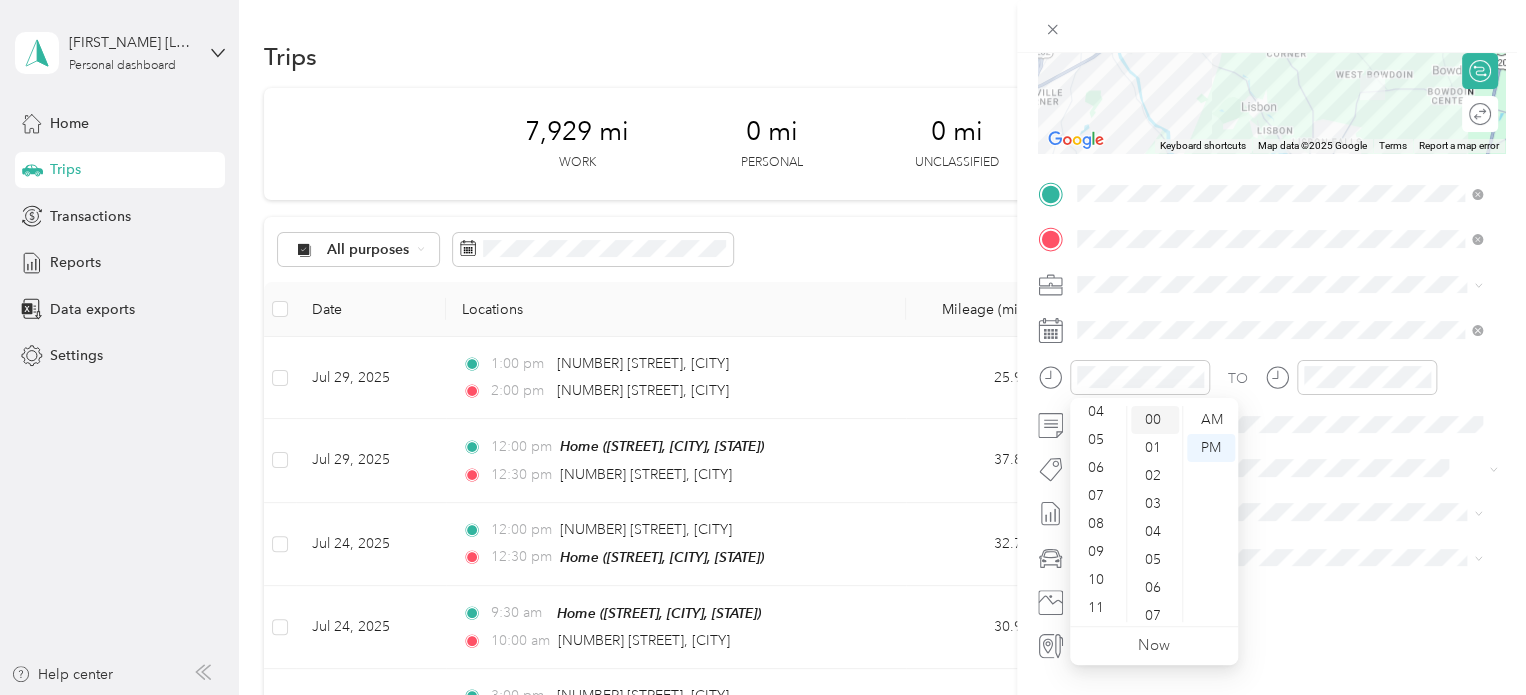 click on "00" at bounding box center [1155, 420] 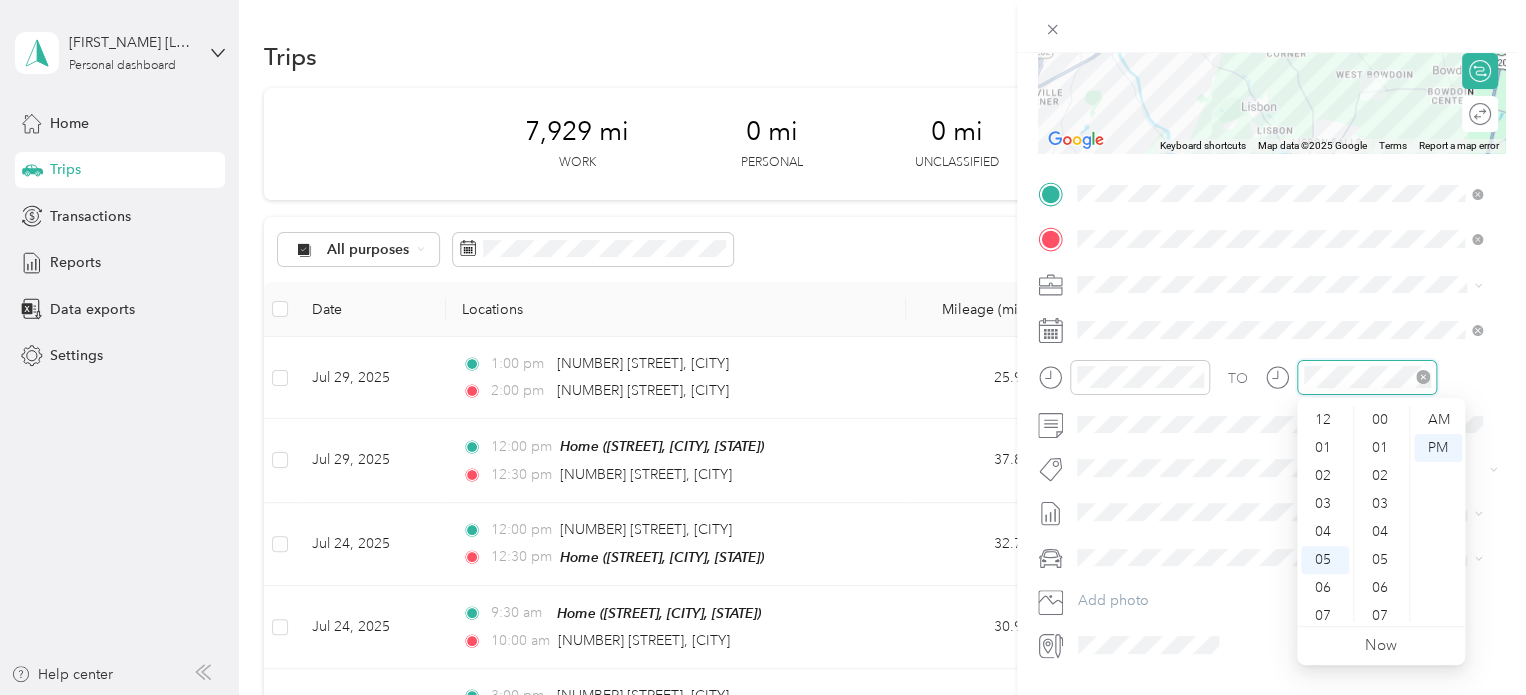 scroll, scrollTop: 120, scrollLeft: 0, axis: vertical 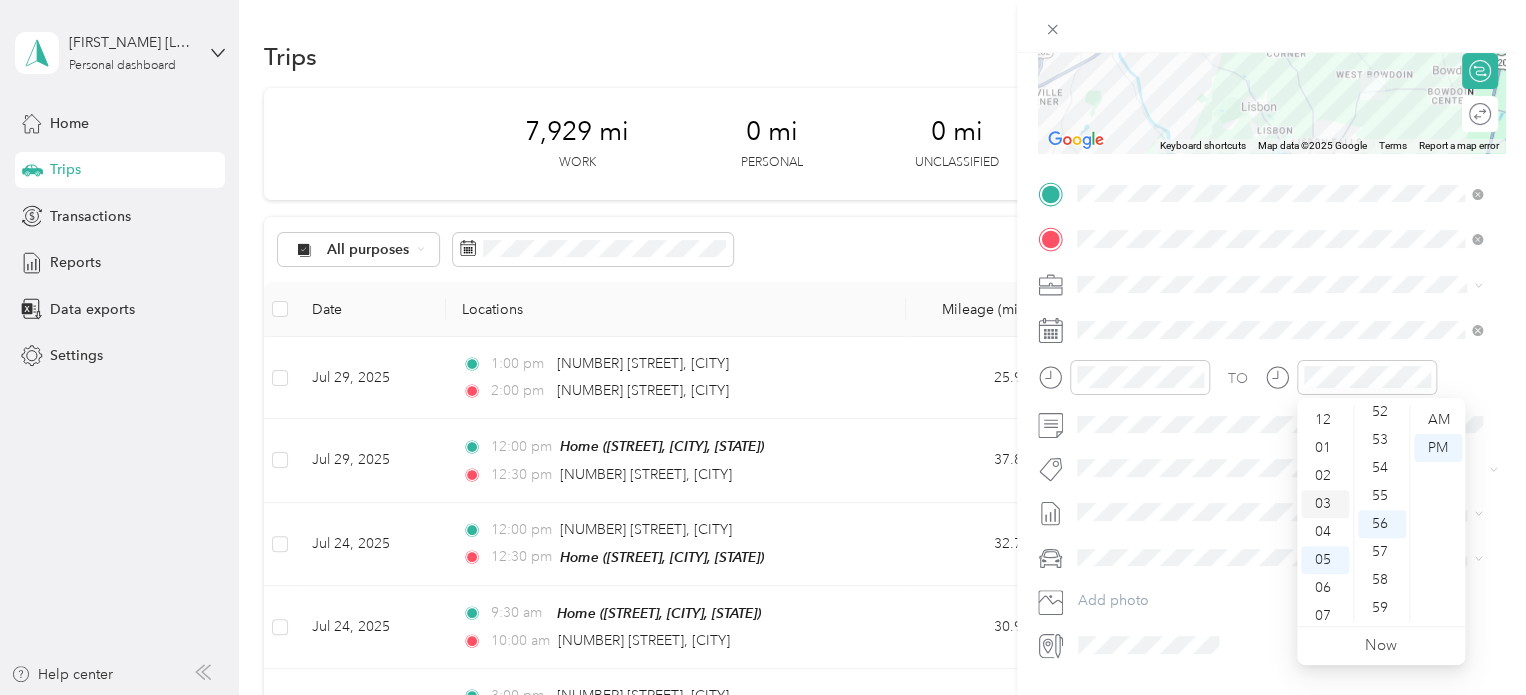 click on "03" at bounding box center (1325, 504) 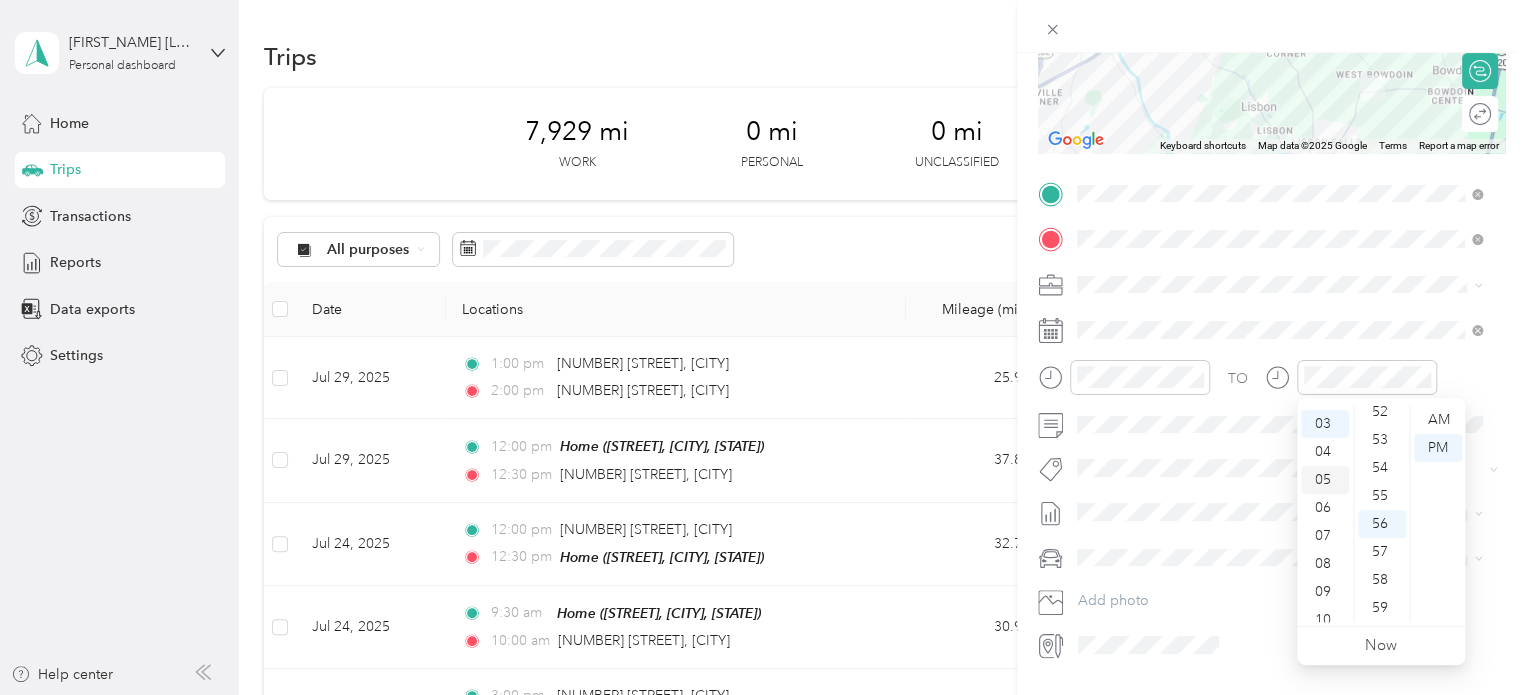 scroll, scrollTop: 84, scrollLeft: 0, axis: vertical 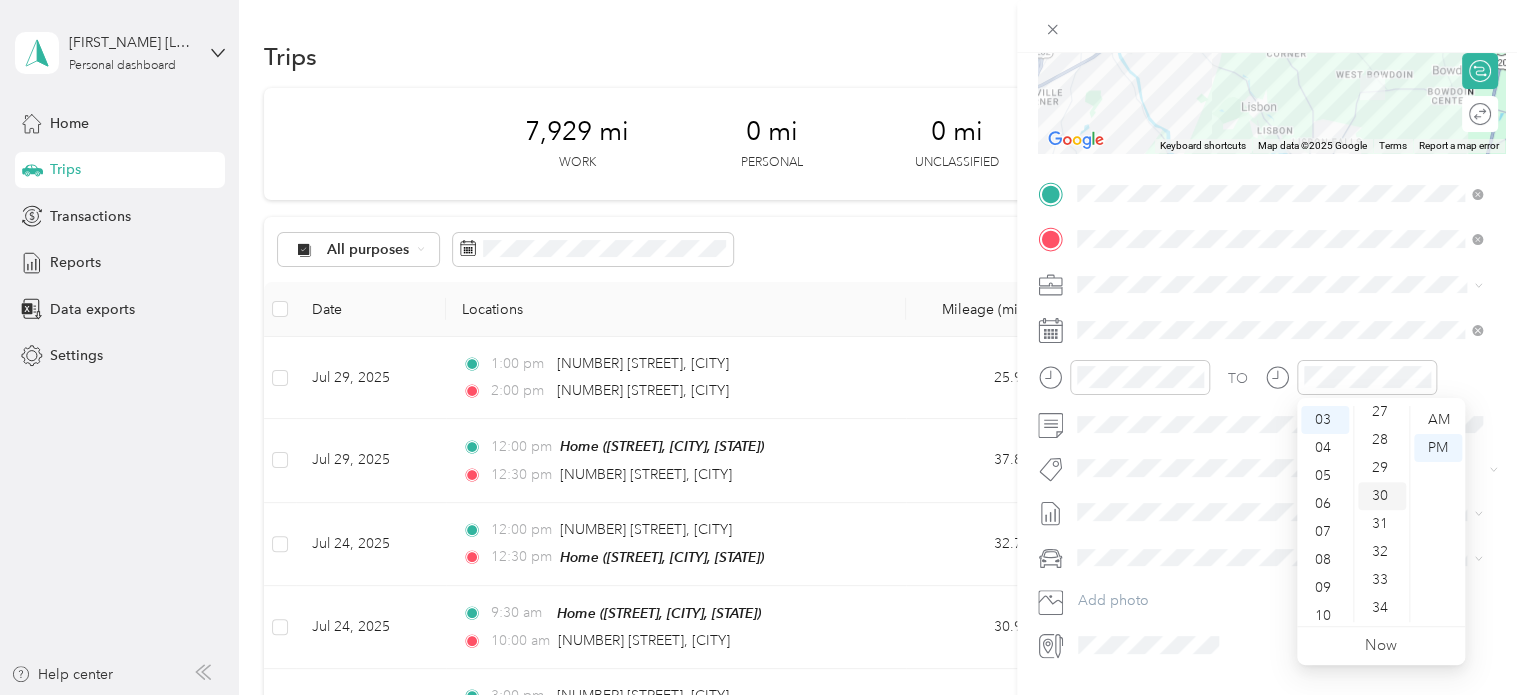 click on "30" at bounding box center [1382, 496] 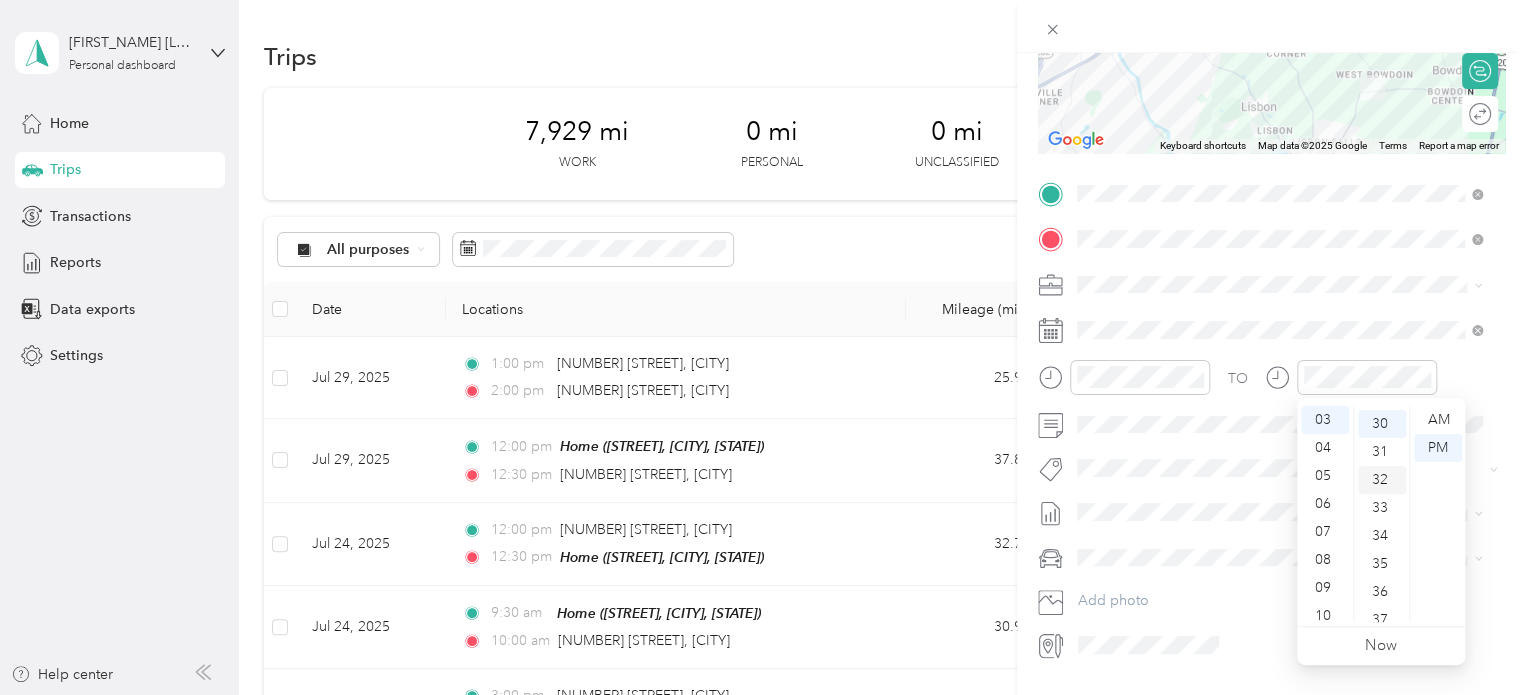 scroll, scrollTop: 840, scrollLeft: 0, axis: vertical 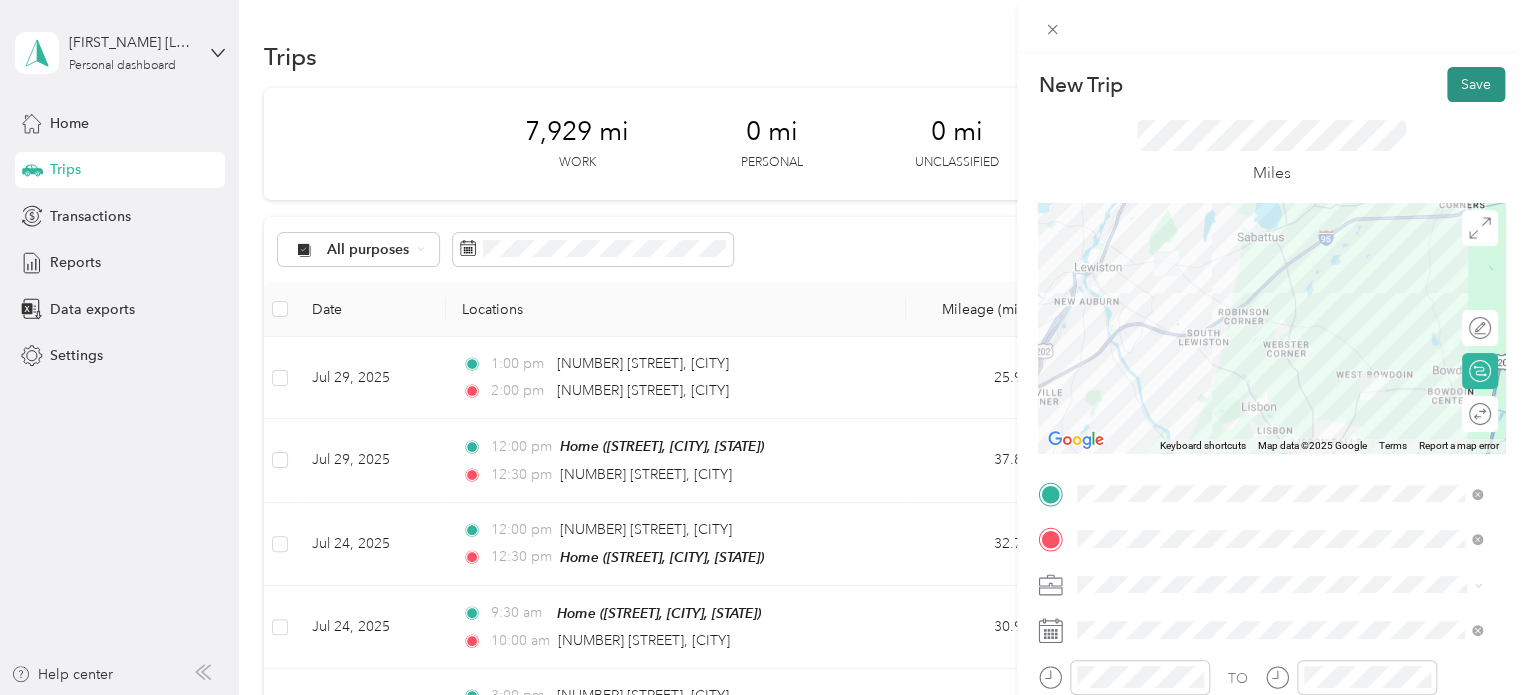 click on "Save" at bounding box center [1476, 84] 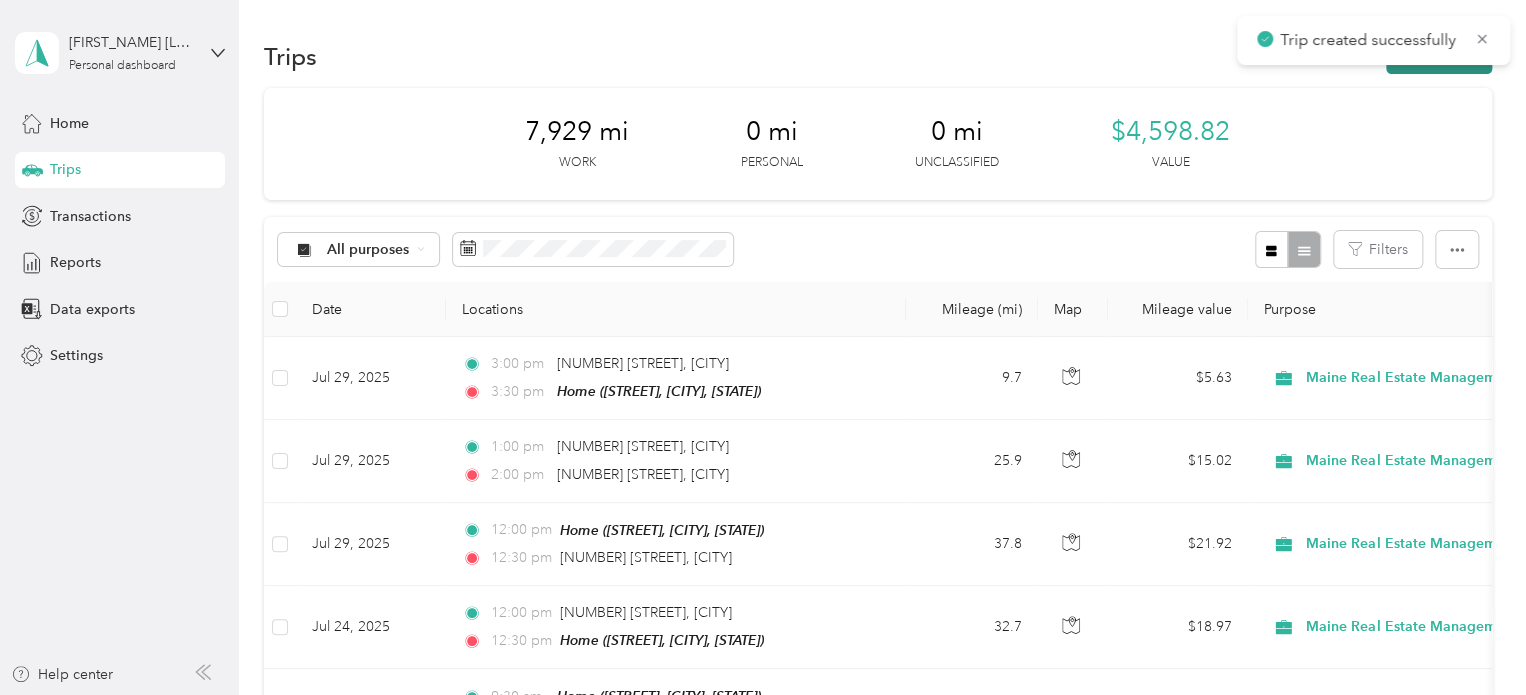 click on "New trip" at bounding box center (1439, 56) 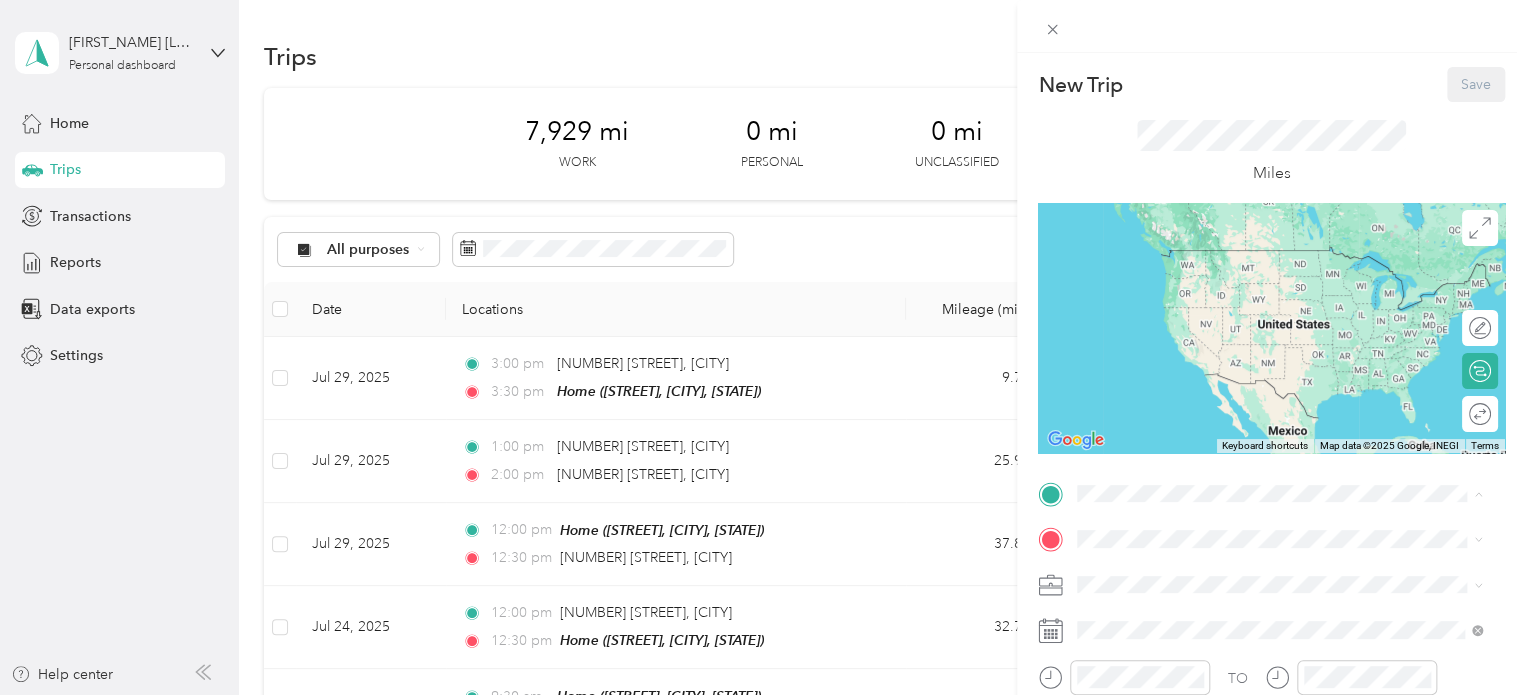 click on "Home" at bounding box center (1134, 573) 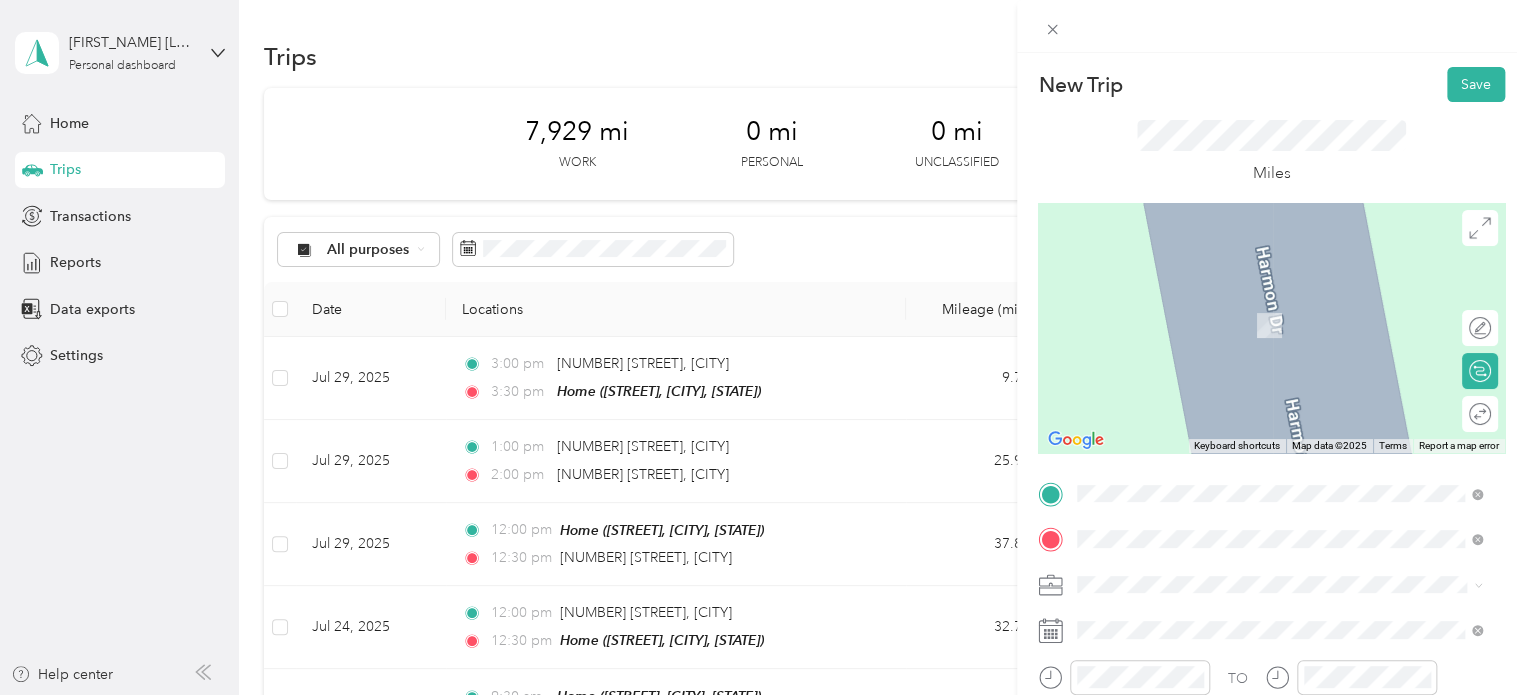 click on "[NUMBER] [STREET]
[CITY], [STATE] [POSTAL_CODE], [COUNTRY]" at bounding box center (1259, 304) 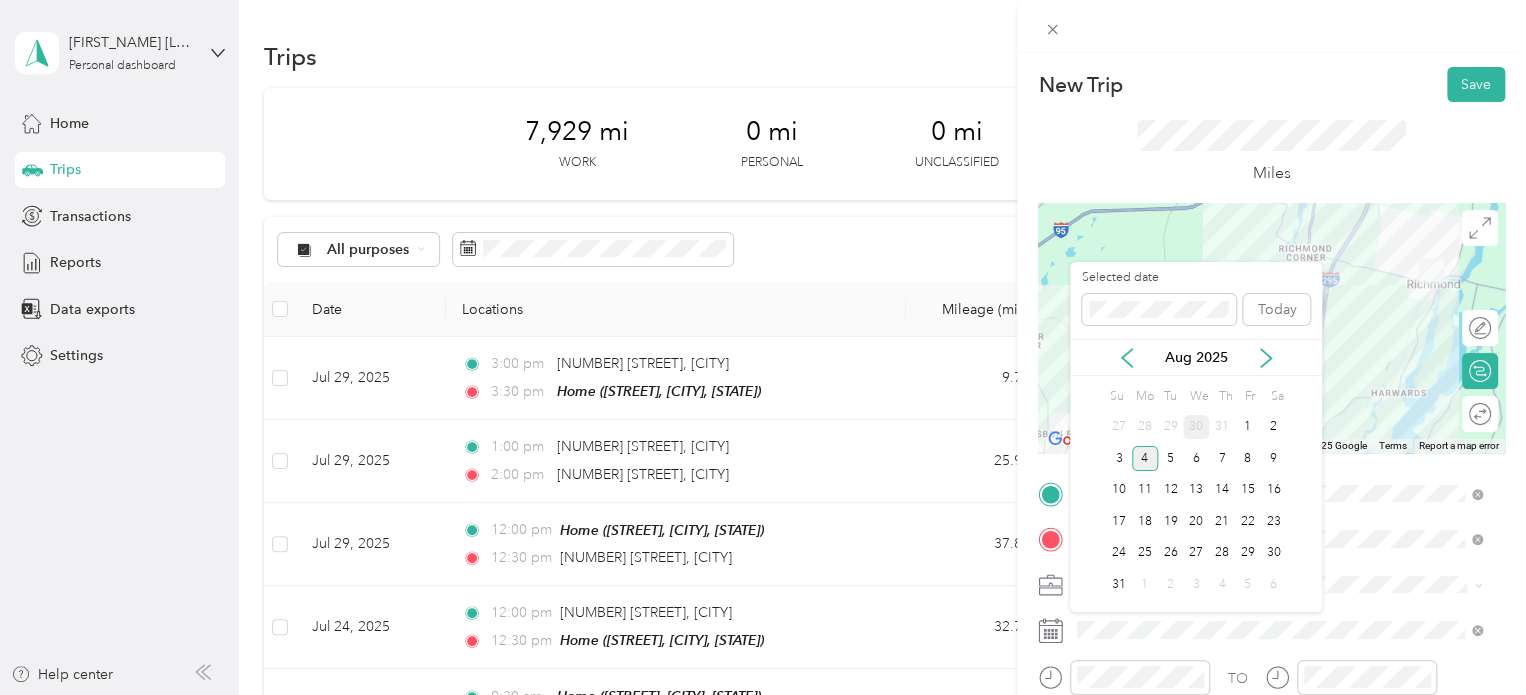 click on "30" at bounding box center [1196, 427] 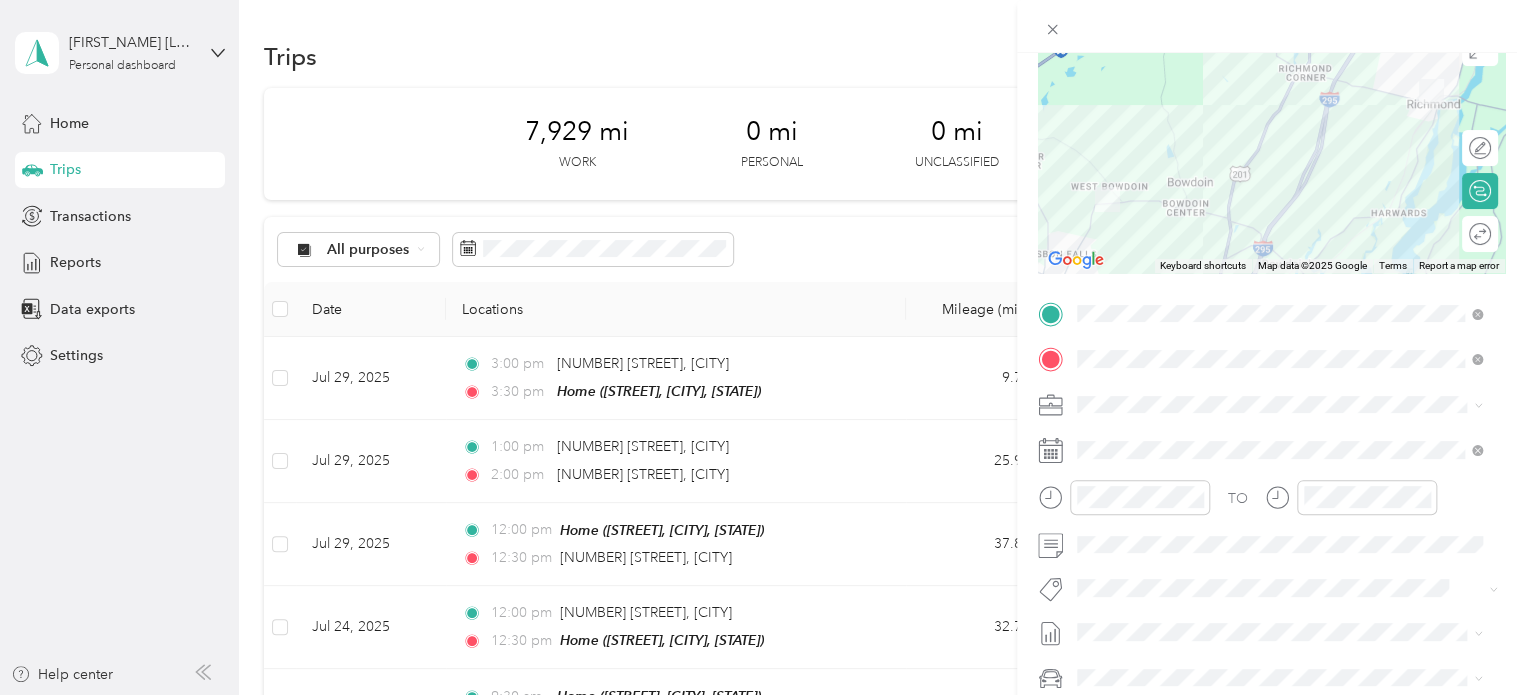 scroll, scrollTop: 200, scrollLeft: 0, axis: vertical 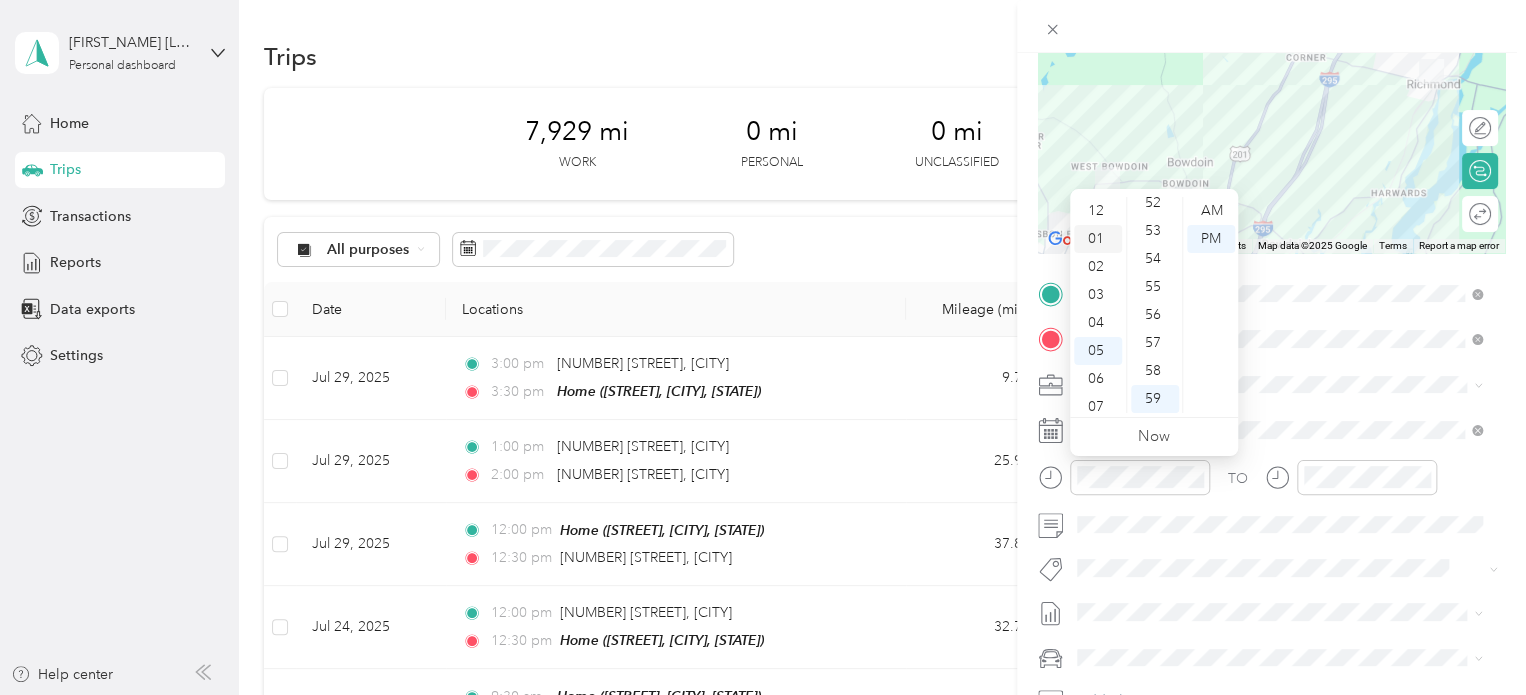 click on "01" at bounding box center [1098, 239] 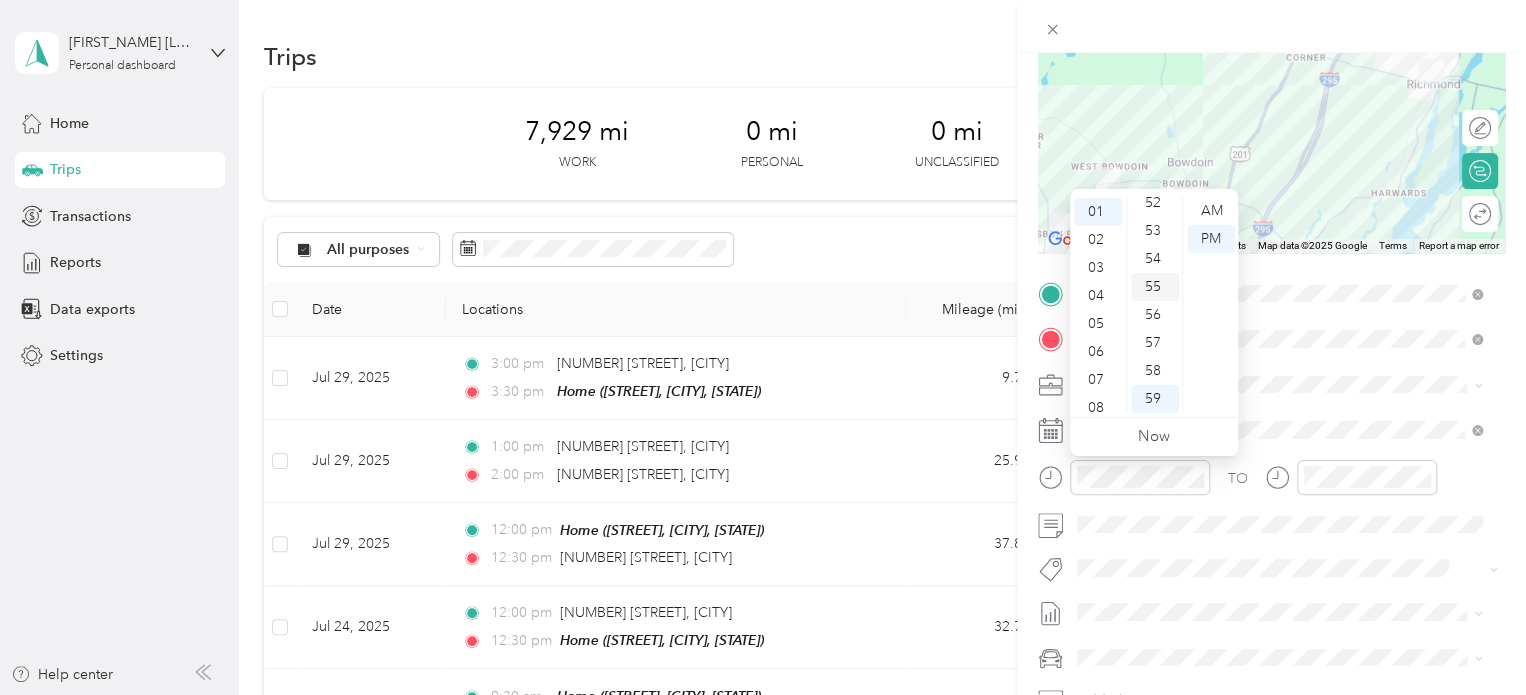 scroll, scrollTop: 28, scrollLeft: 0, axis: vertical 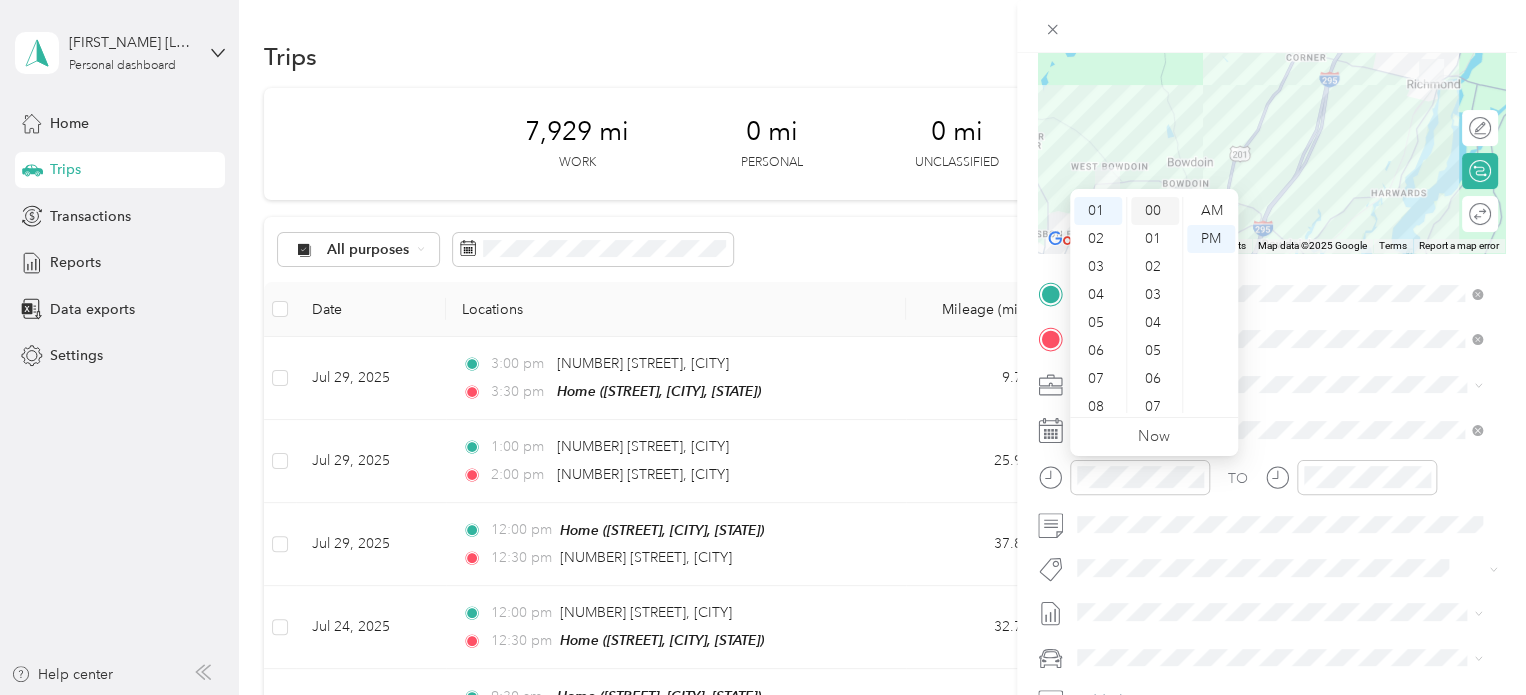click on "00" at bounding box center (1155, 211) 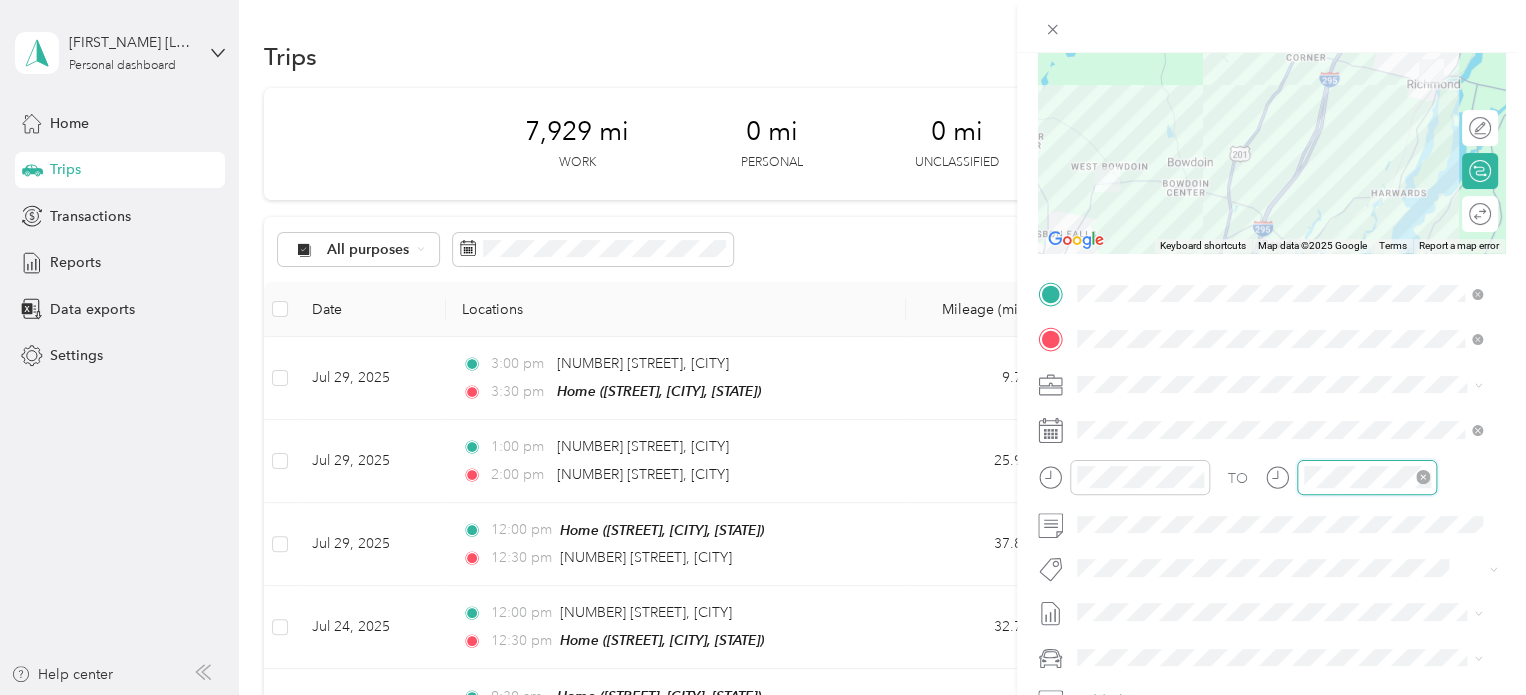 scroll, scrollTop: 120, scrollLeft: 0, axis: vertical 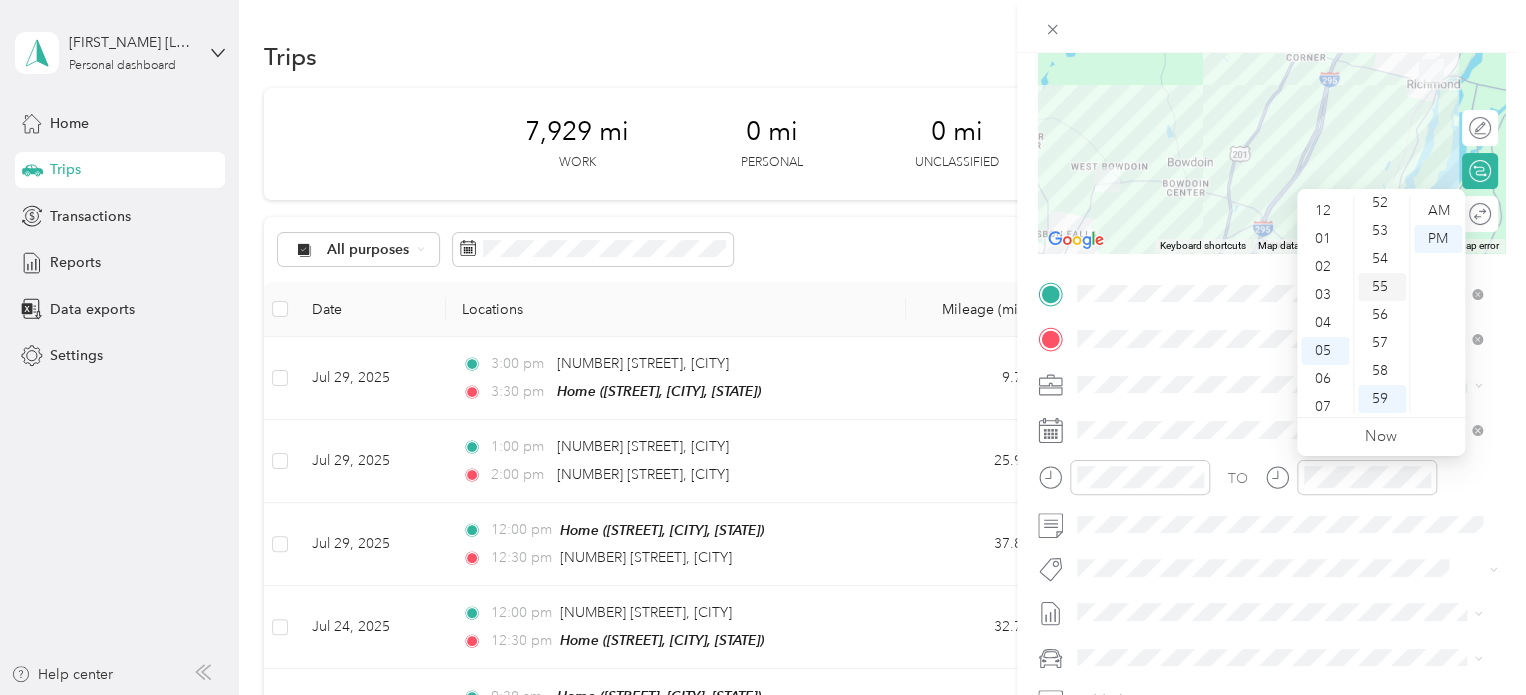 drag, startPoint x: 1320, startPoint y: 232, endPoint x: 1378, endPoint y: 291, distance: 82.73451 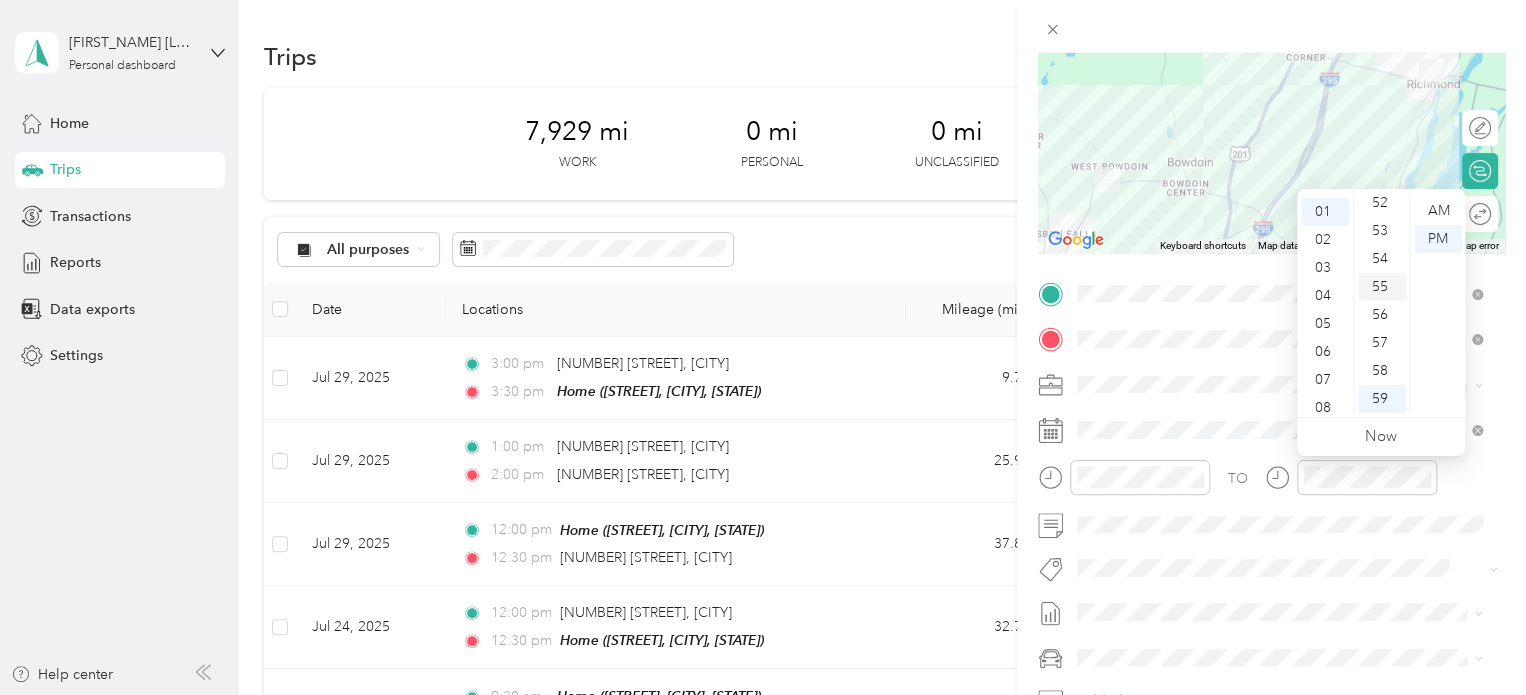 scroll, scrollTop: 28, scrollLeft: 0, axis: vertical 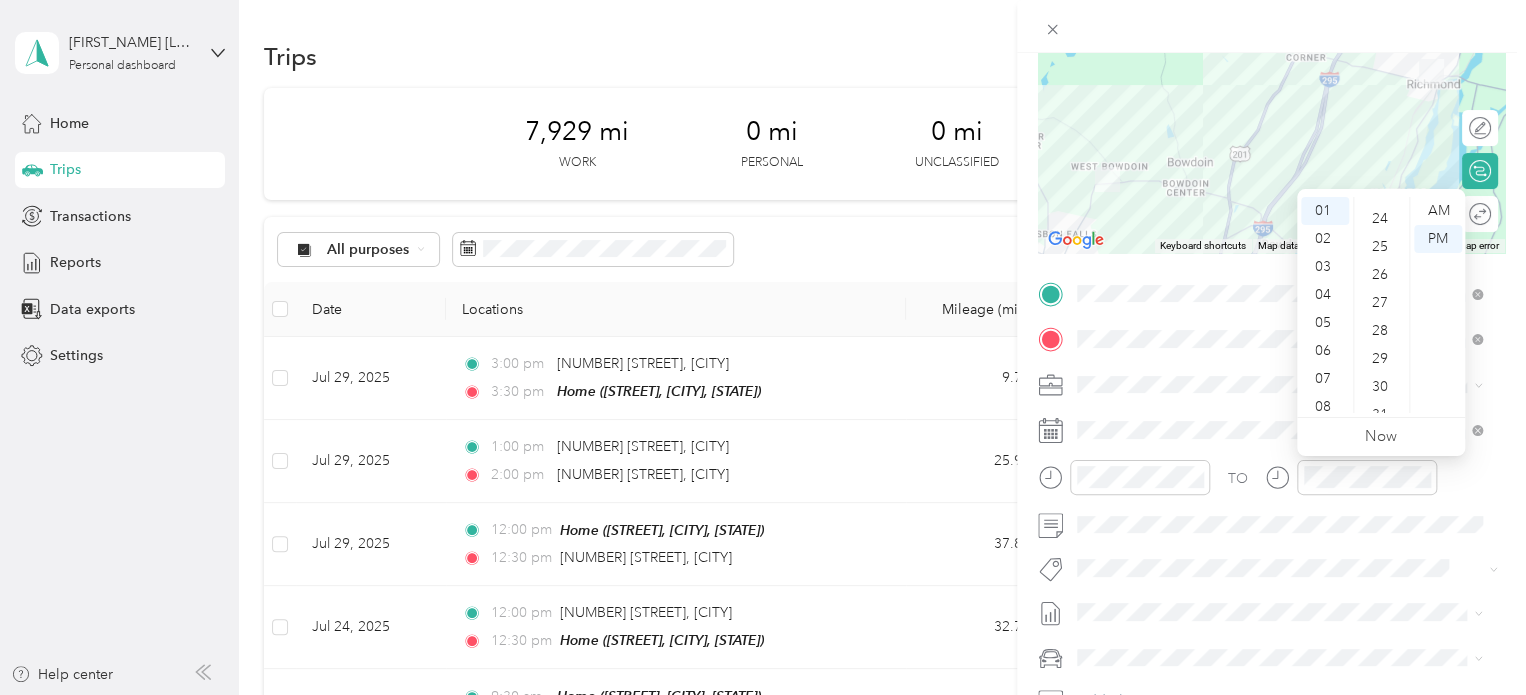 click on "30" at bounding box center [1382, 387] 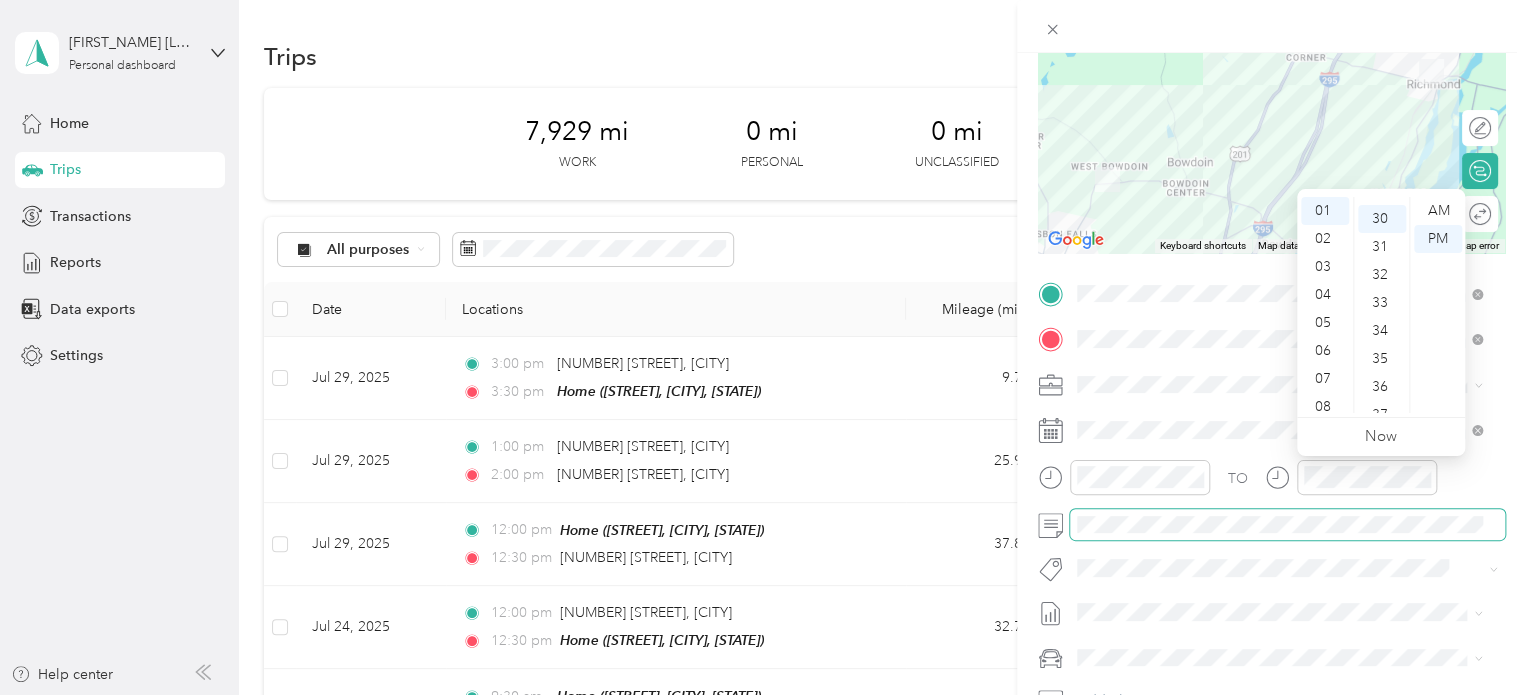 scroll, scrollTop: 840, scrollLeft: 0, axis: vertical 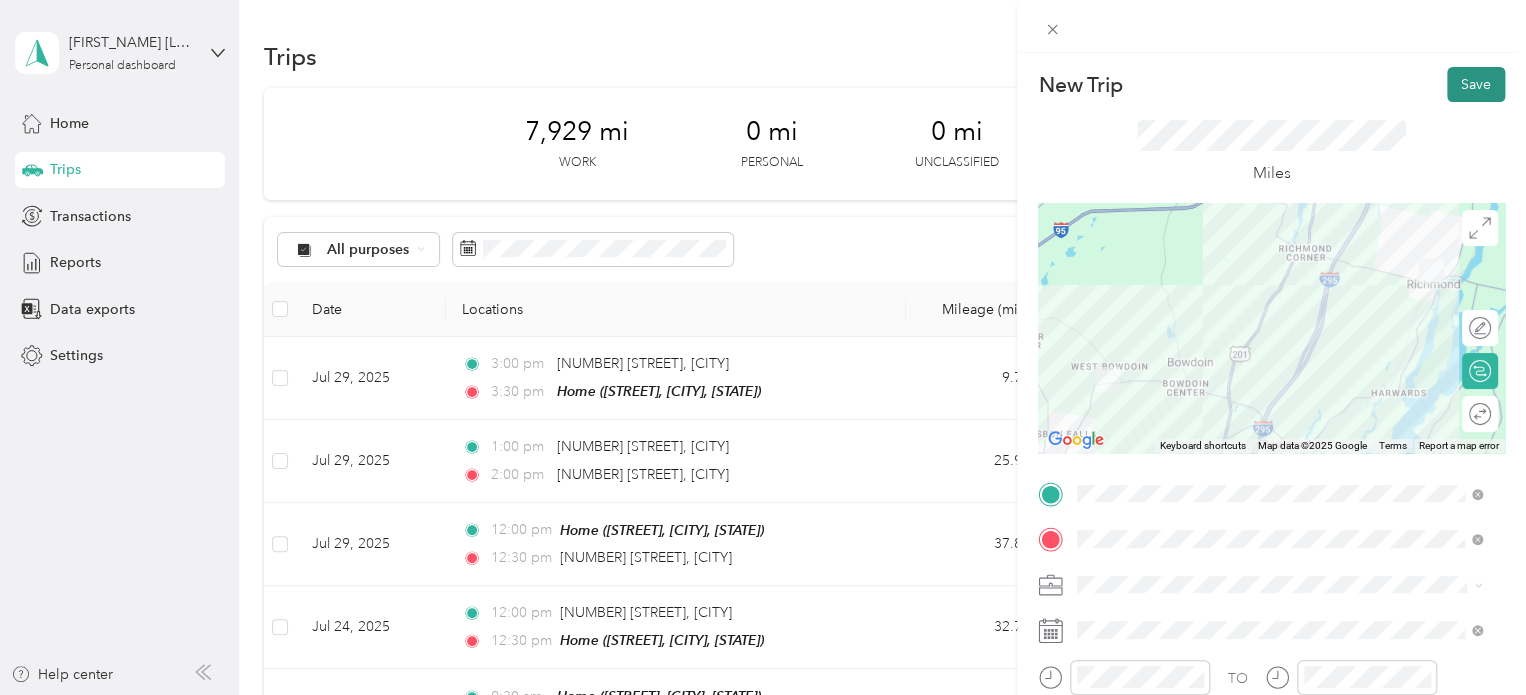 click on "Save" at bounding box center (1476, 84) 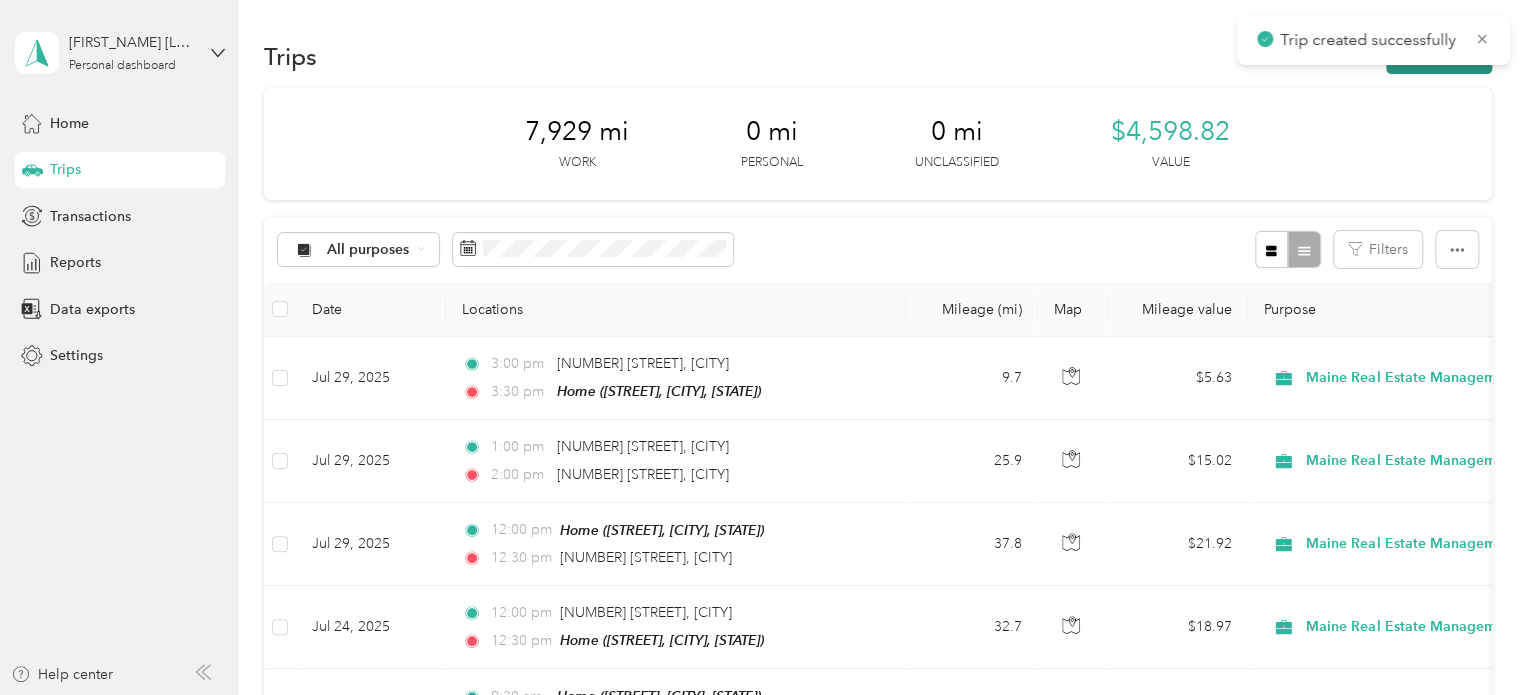 click on "New trip" at bounding box center (1439, 56) 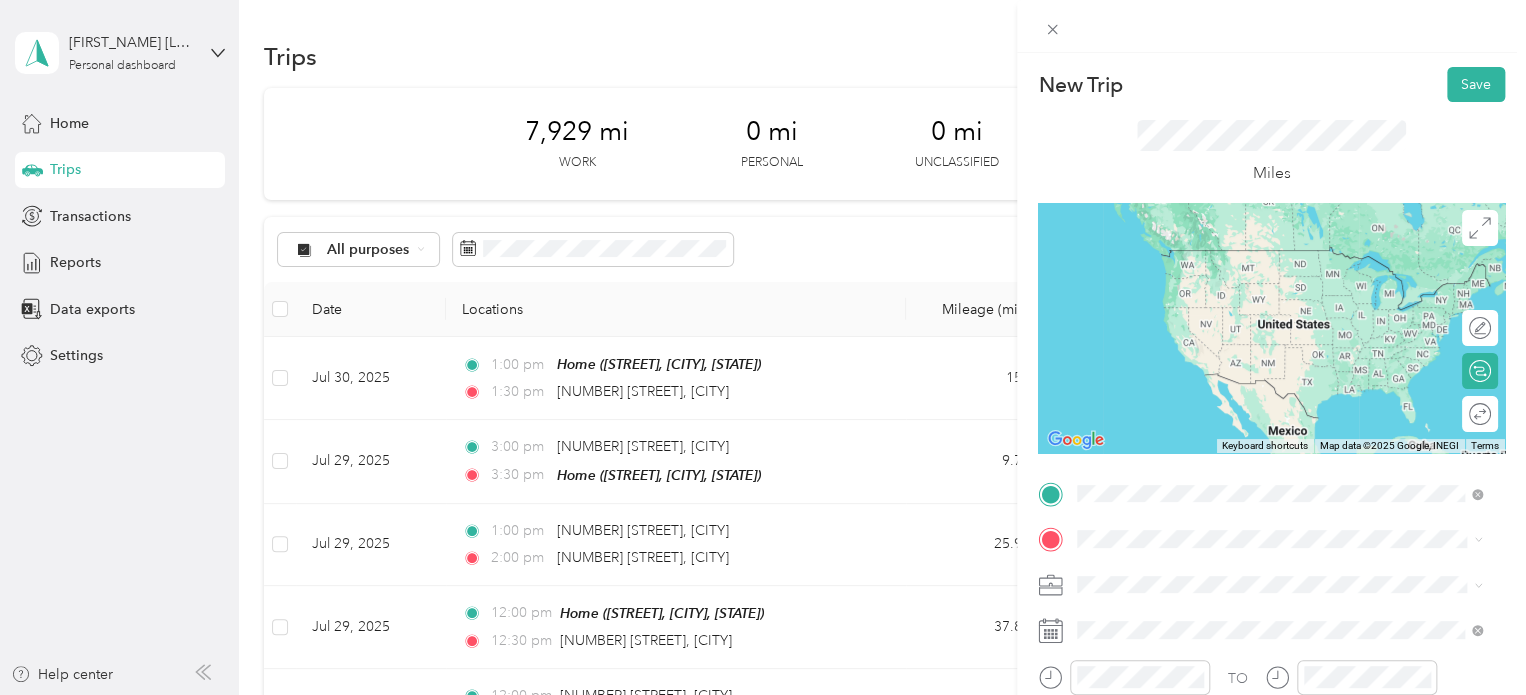 click on "[NUMBER] [STREET]
[CITY], [STATE] [POSTAL_CODE], [COUNTRY]" at bounding box center (1259, 630) 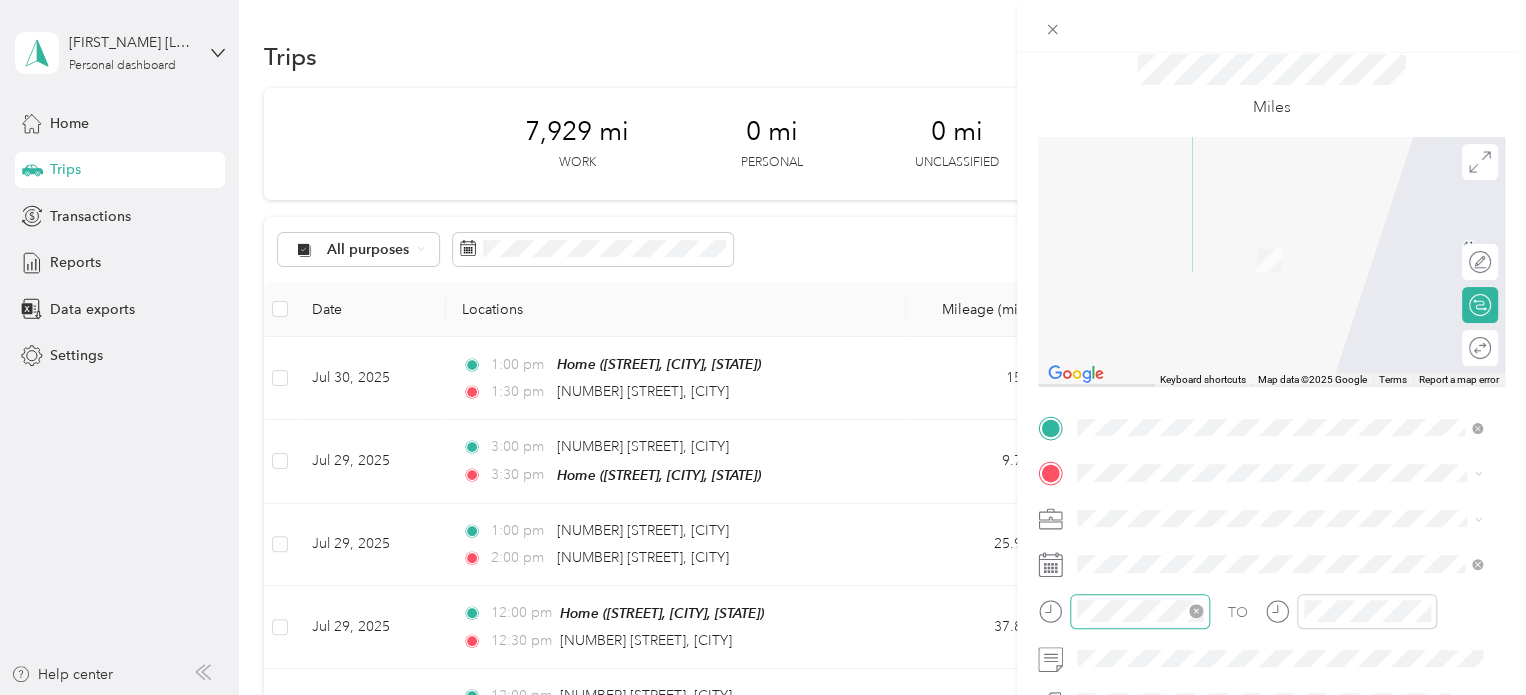 scroll, scrollTop: 200, scrollLeft: 0, axis: vertical 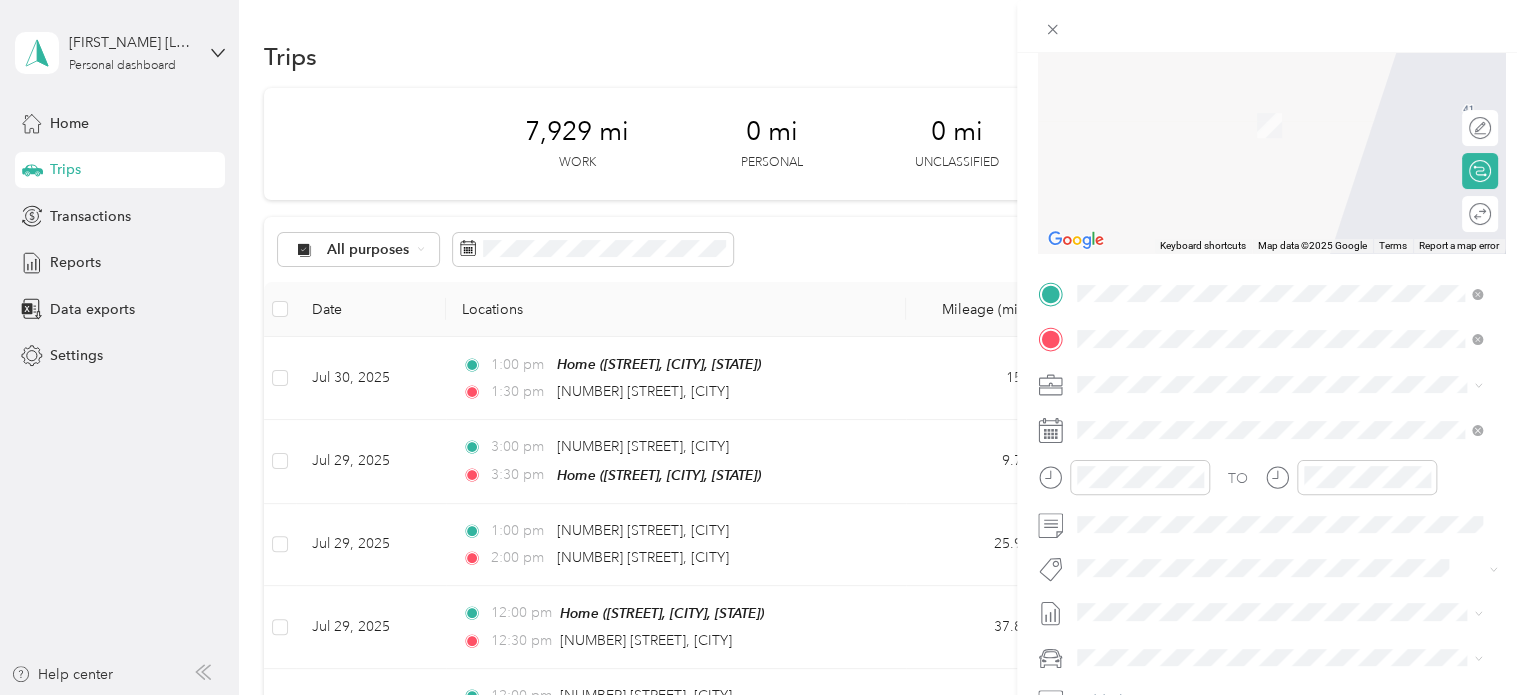 click on "[NUMBER] [STREET]
[CITY], [STATE] [POSTAL_CODE], [COUNTRY]" at bounding box center [1259, 419] 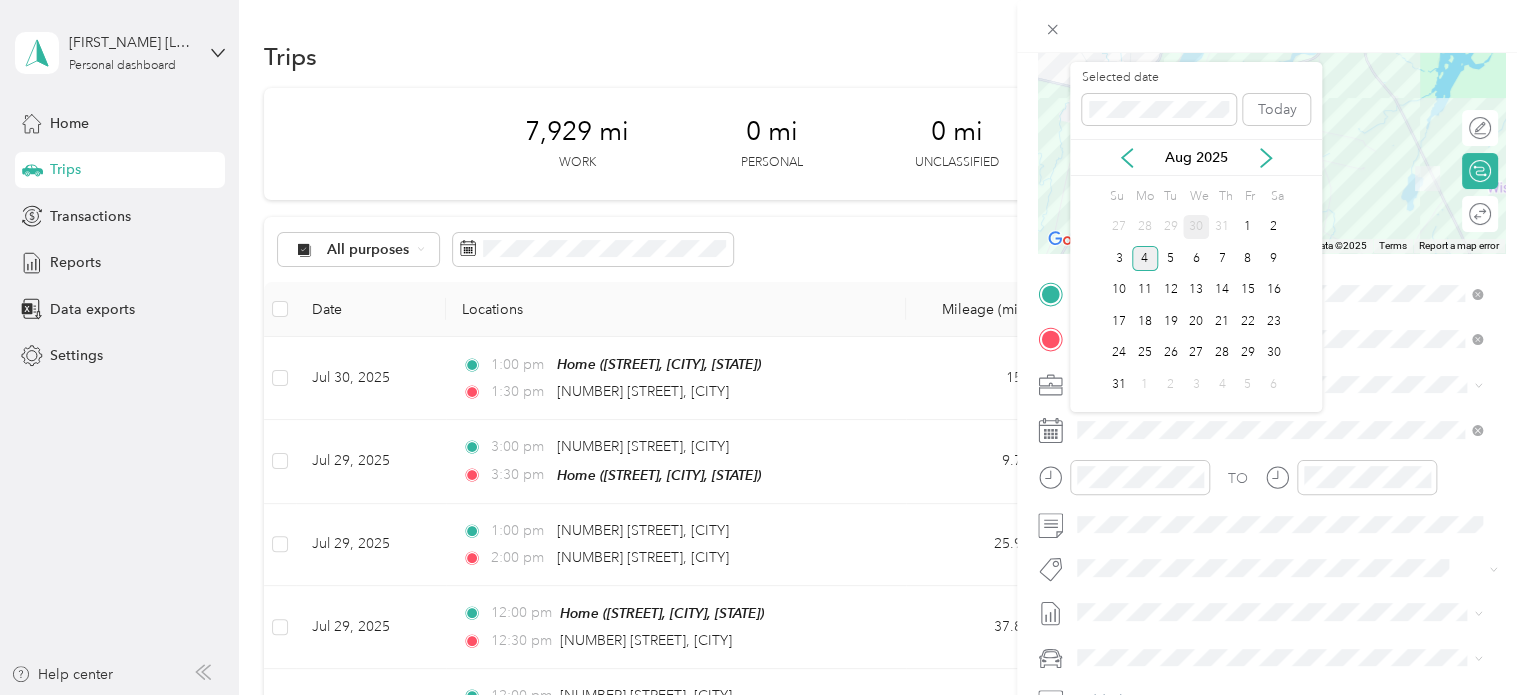 click on "30" at bounding box center [1196, 227] 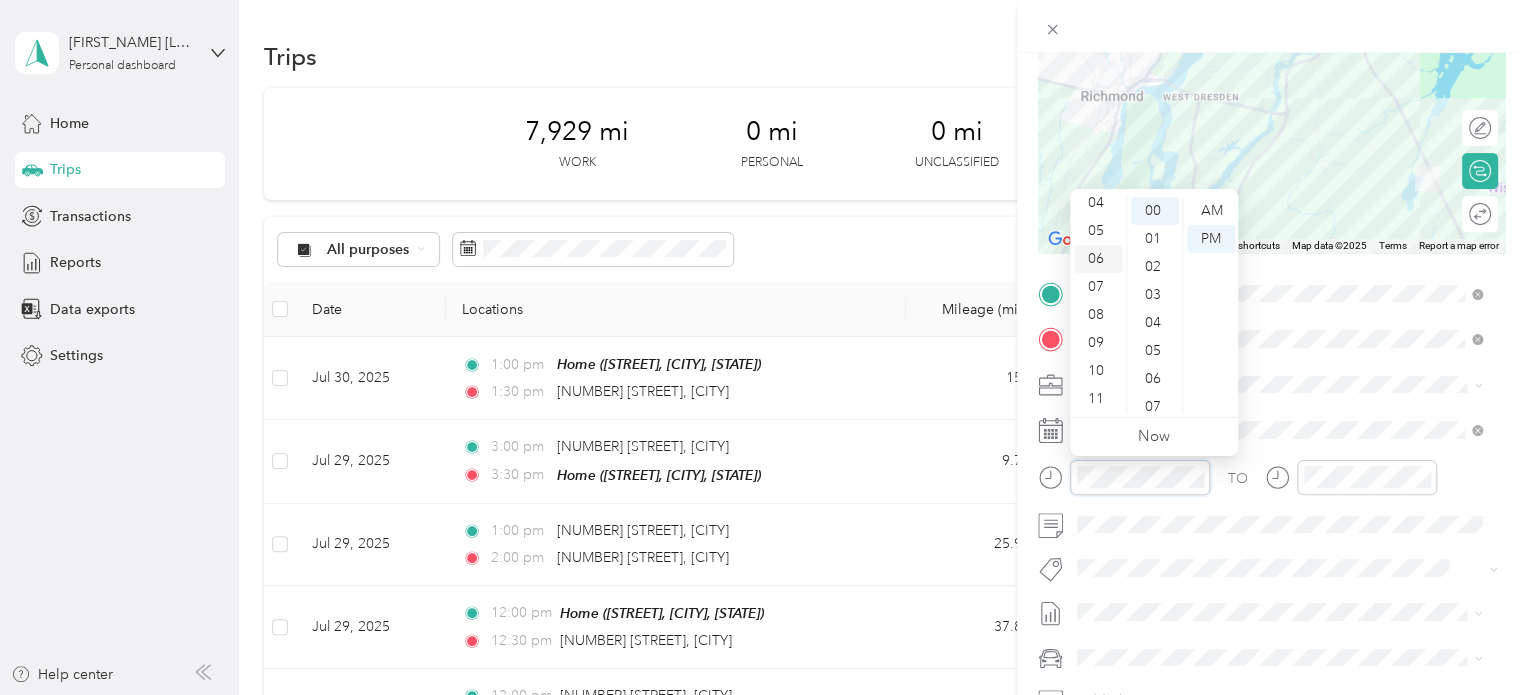 scroll, scrollTop: 0, scrollLeft: 0, axis: both 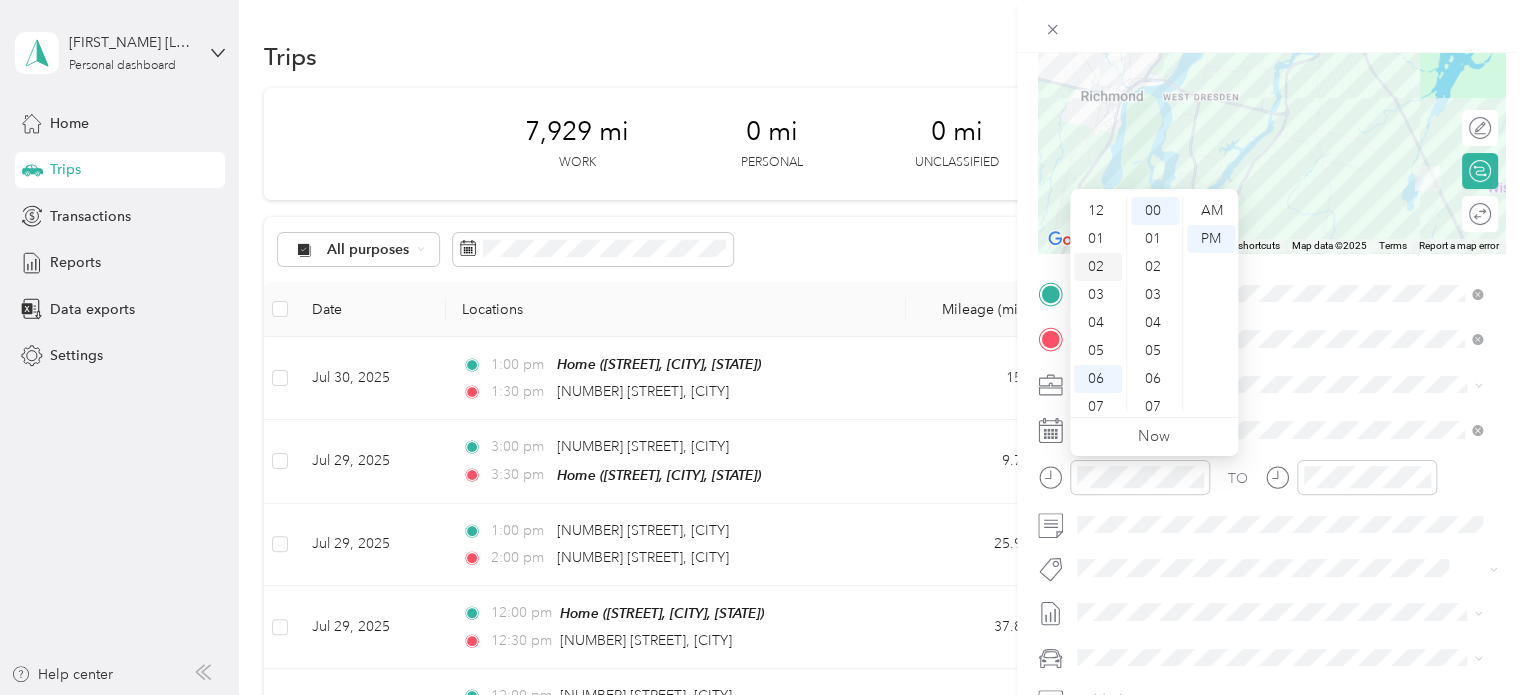 click on "02" at bounding box center [1098, 267] 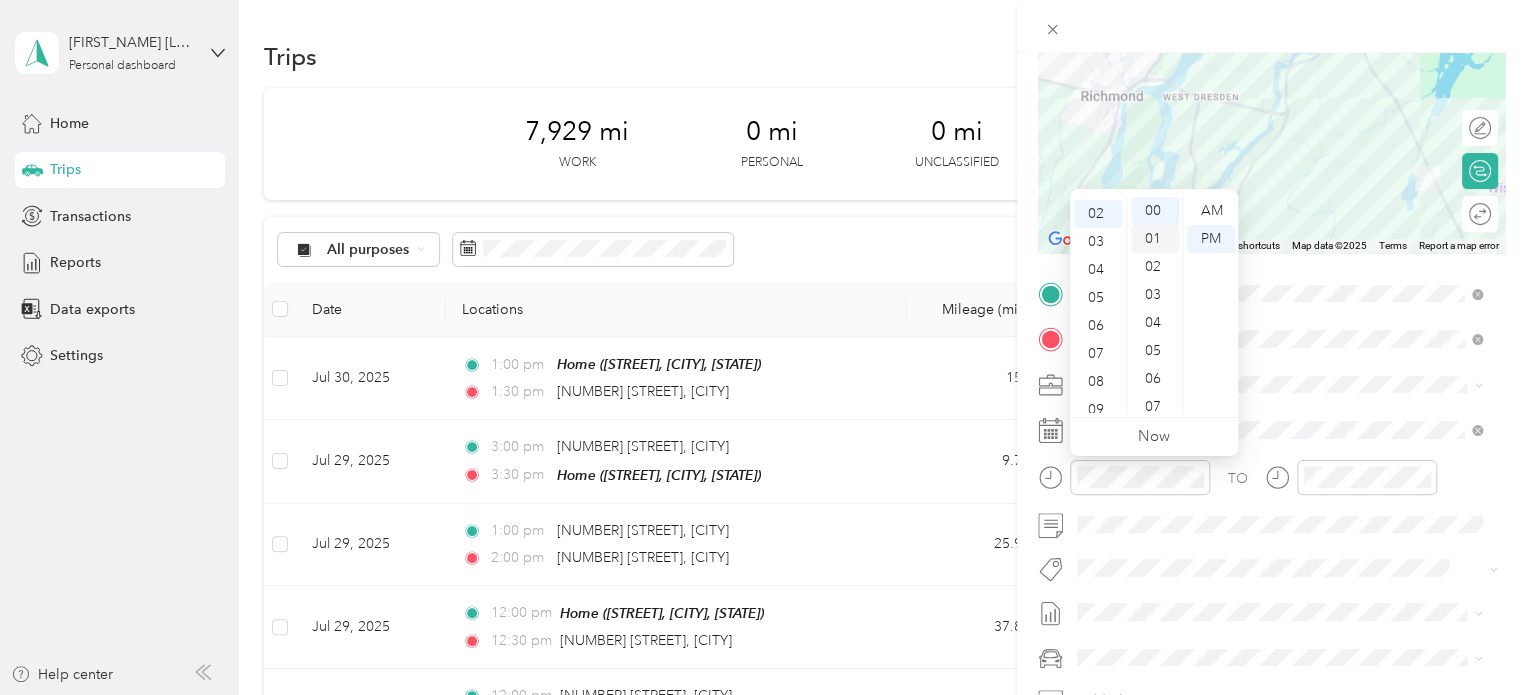scroll, scrollTop: 56, scrollLeft: 0, axis: vertical 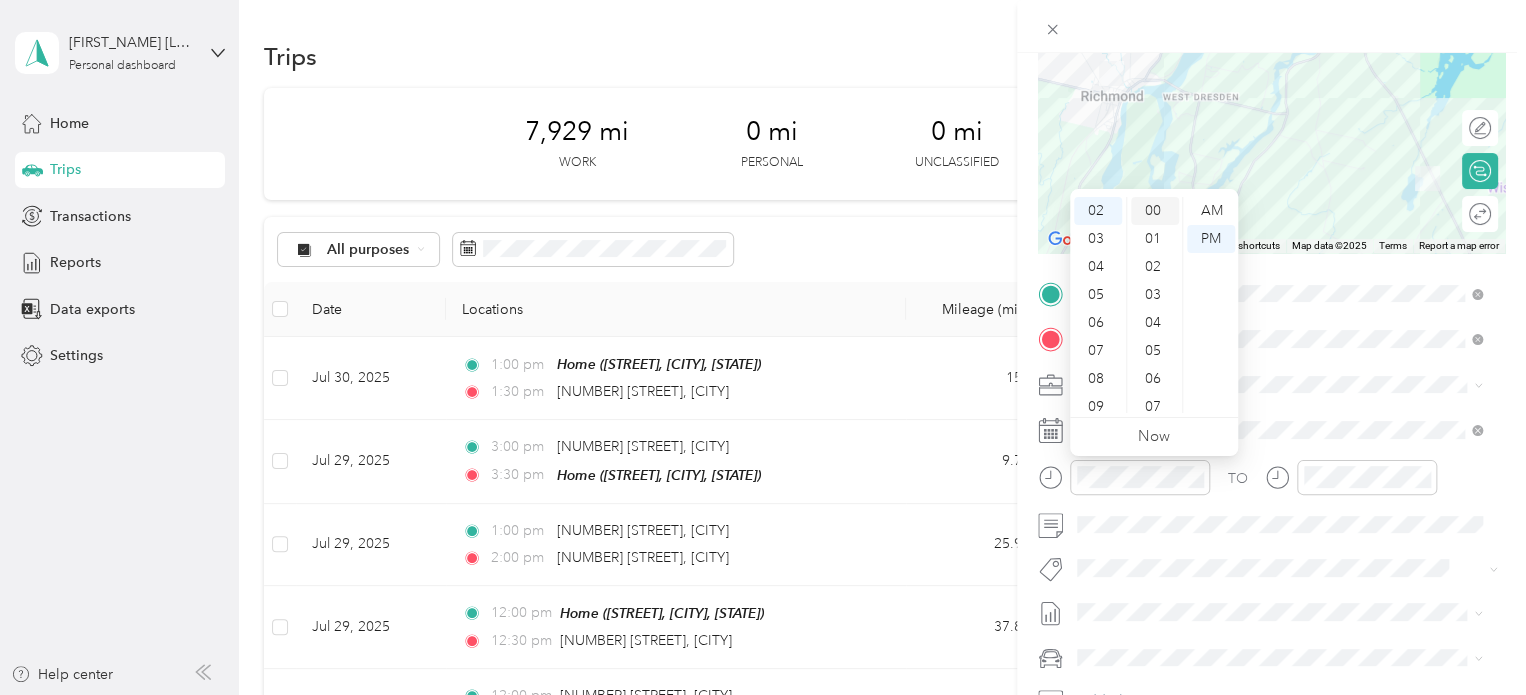 click on "00" at bounding box center [1155, 211] 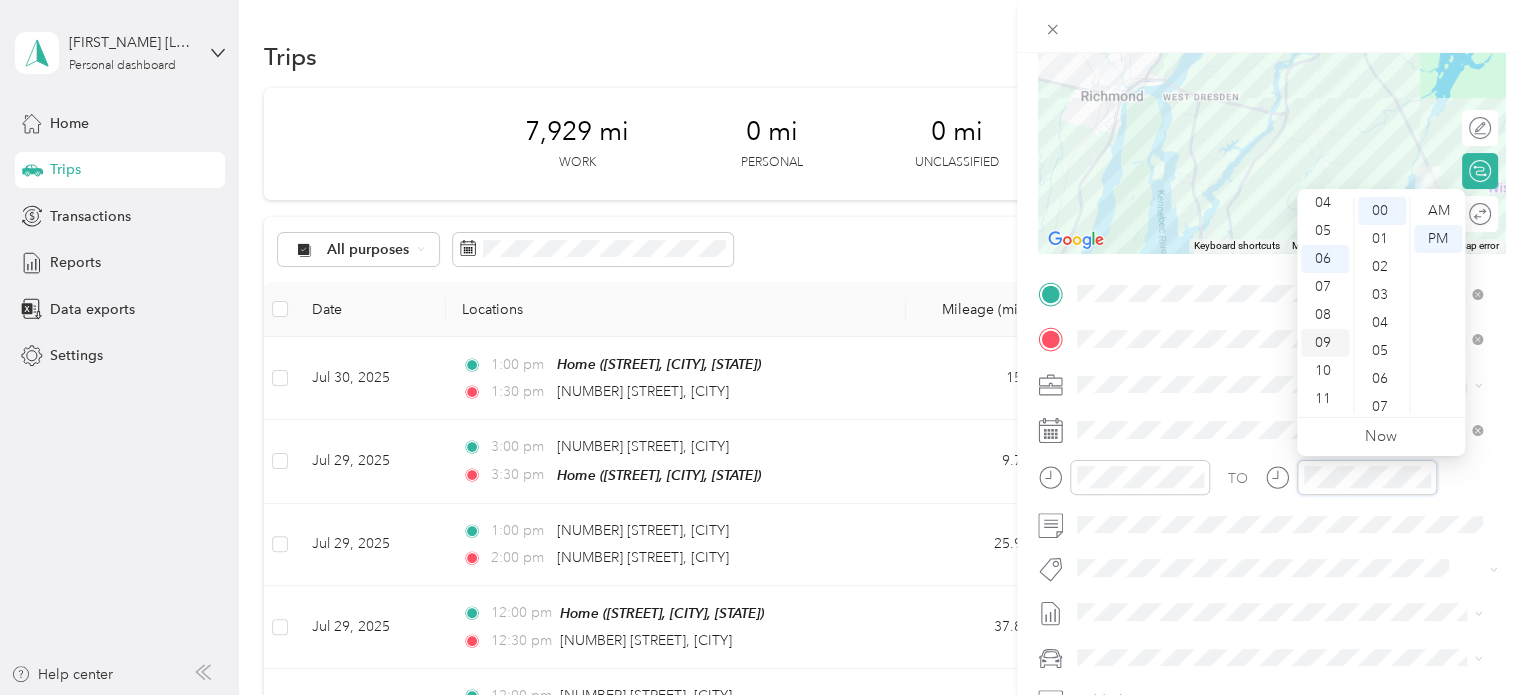 scroll, scrollTop: 0, scrollLeft: 0, axis: both 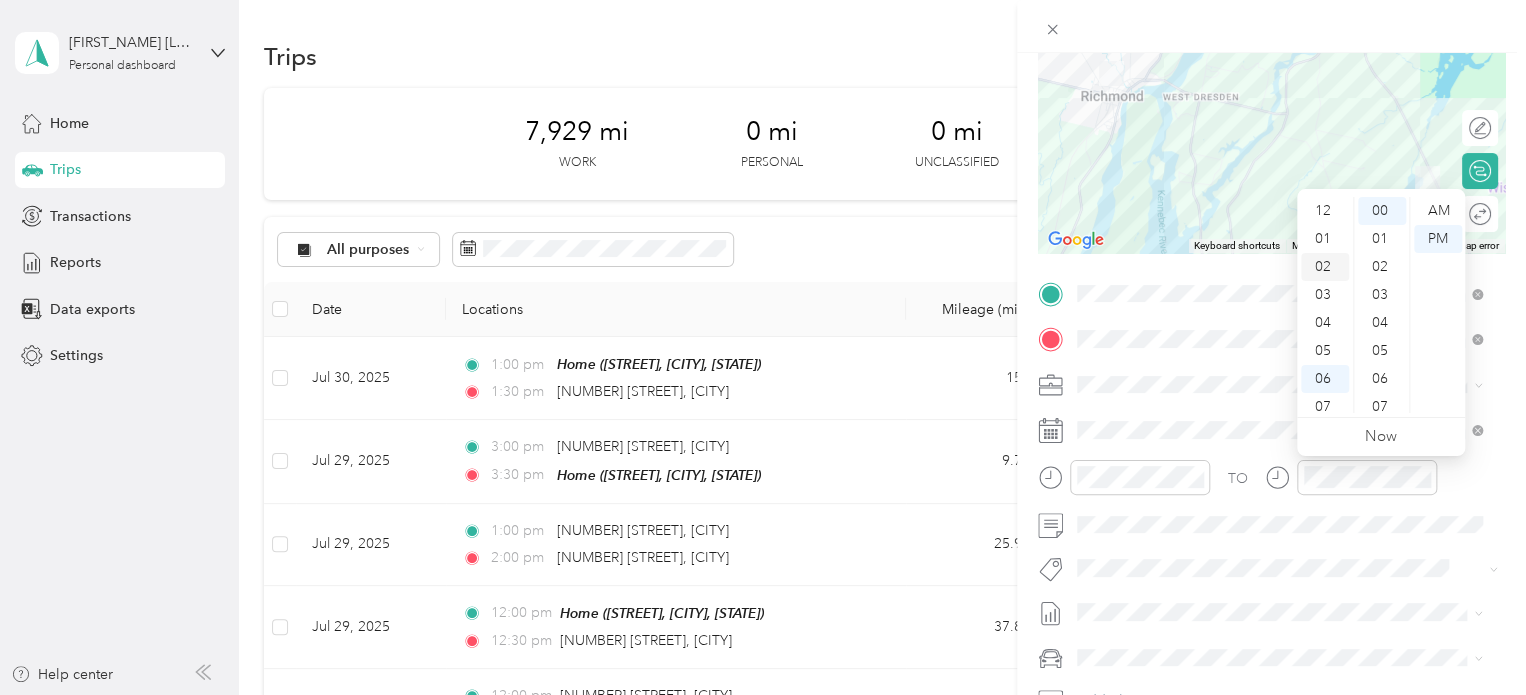 click on "02" at bounding box center [1325, 267] 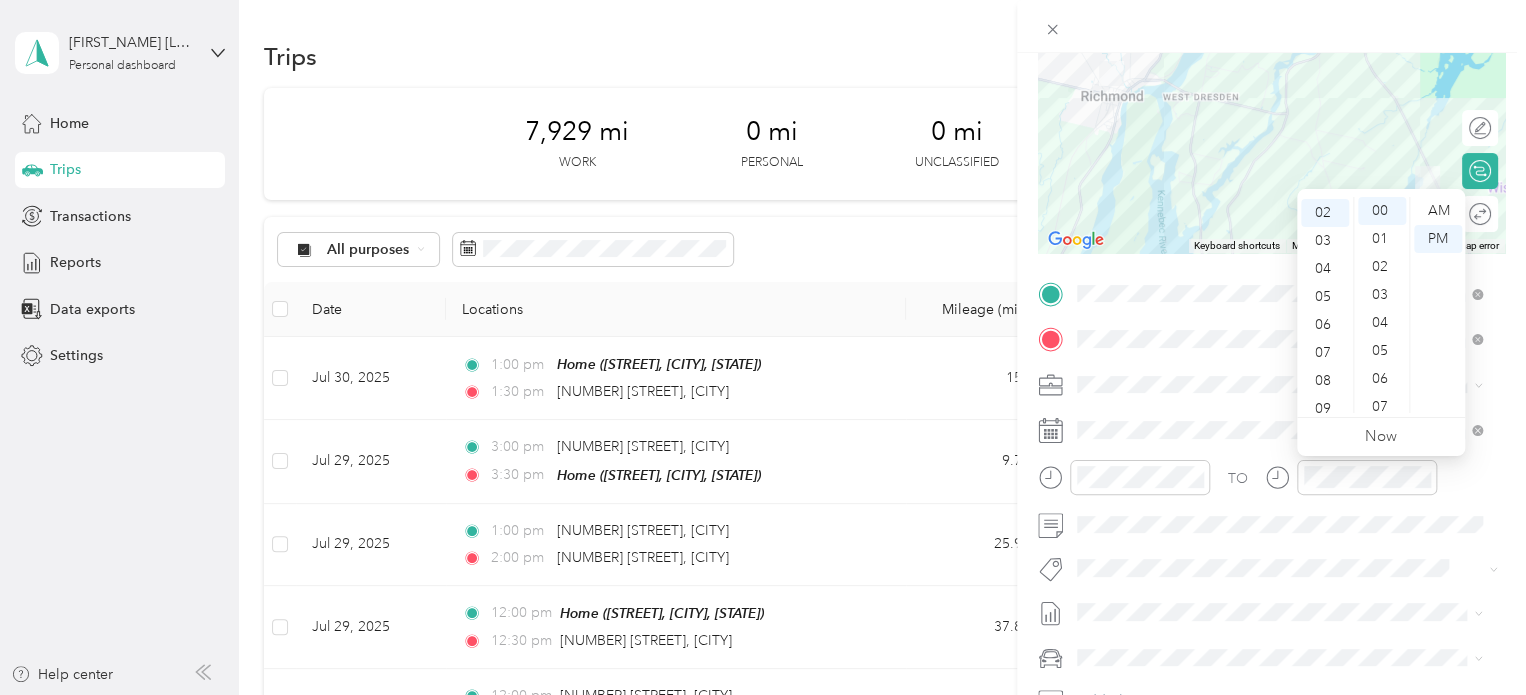 scroll, scrollTop: 56, scrollLeft: 0, axis: vertical 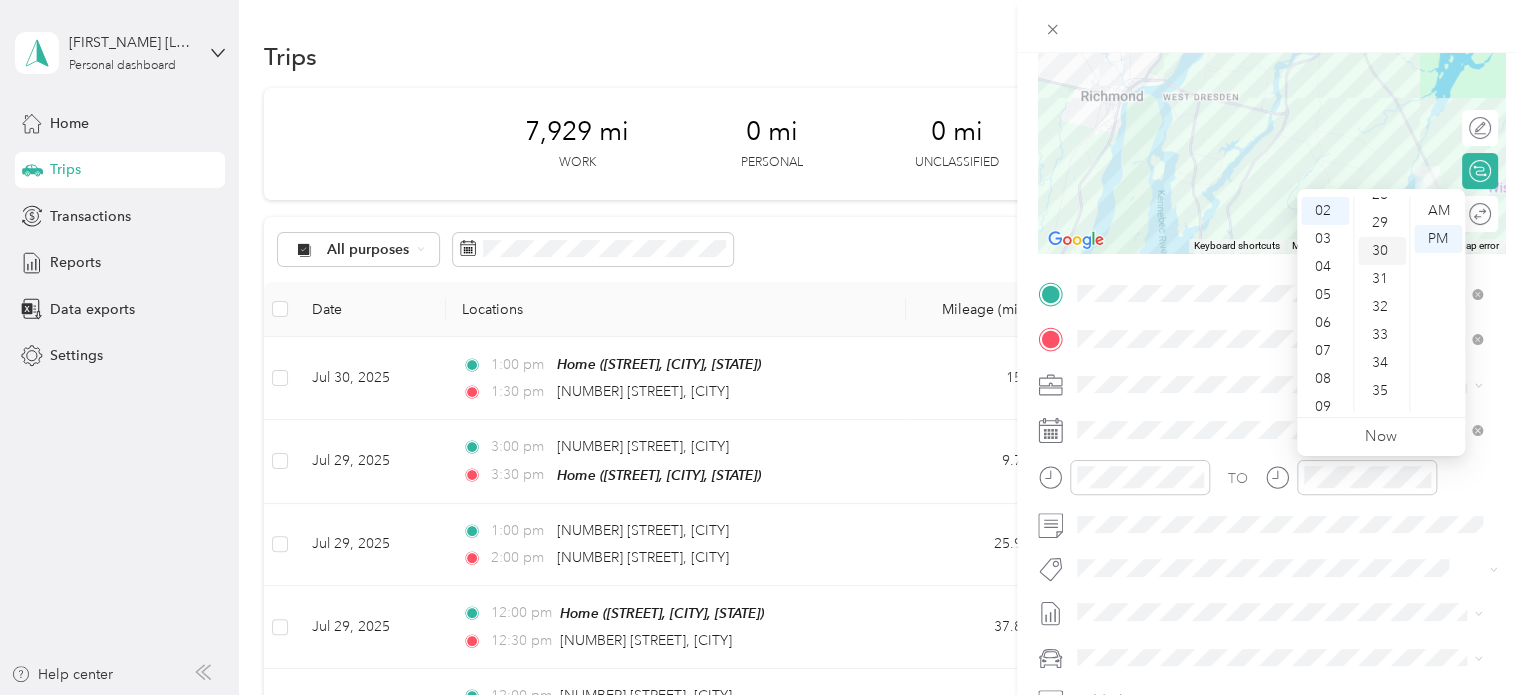 click on "30" at bounding box center [1382, 251] 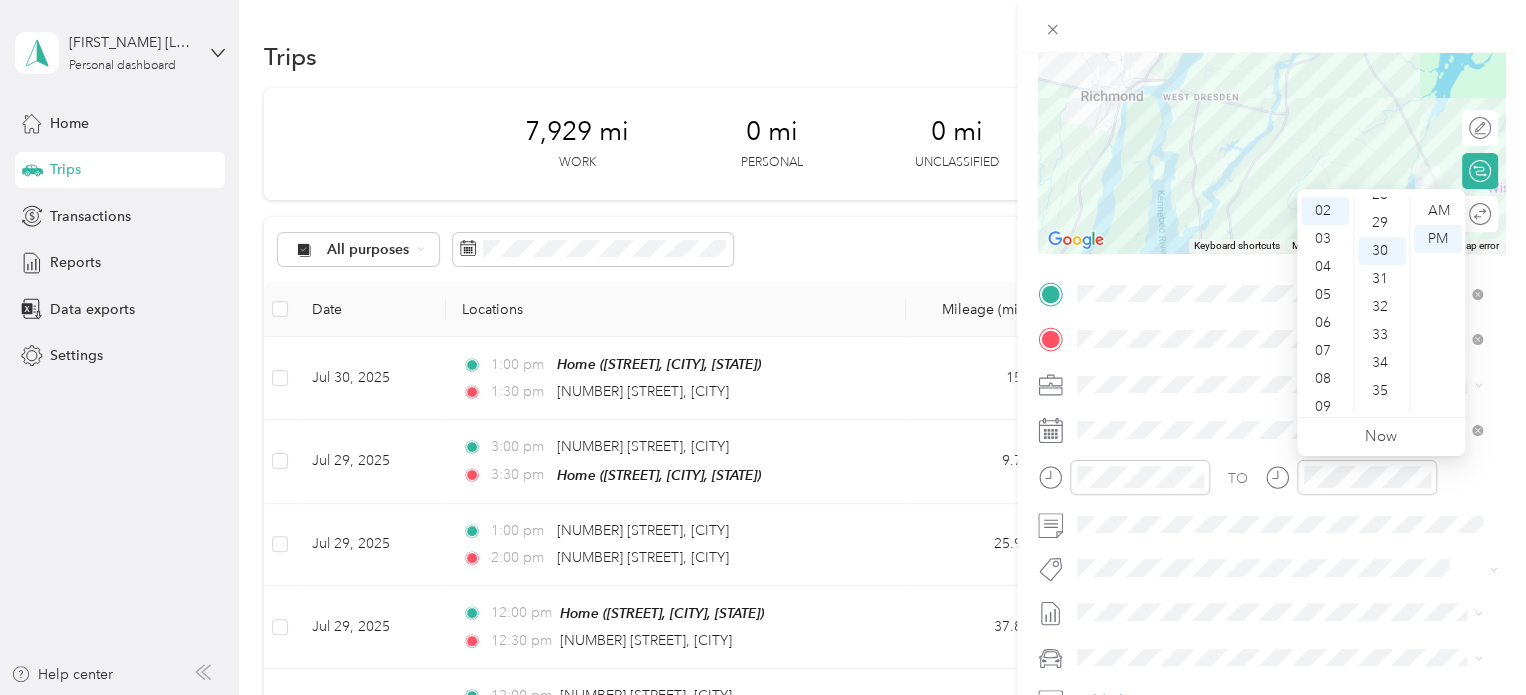 scroll, scrollTop: 840, scrollLeft: 0, axis: vertical 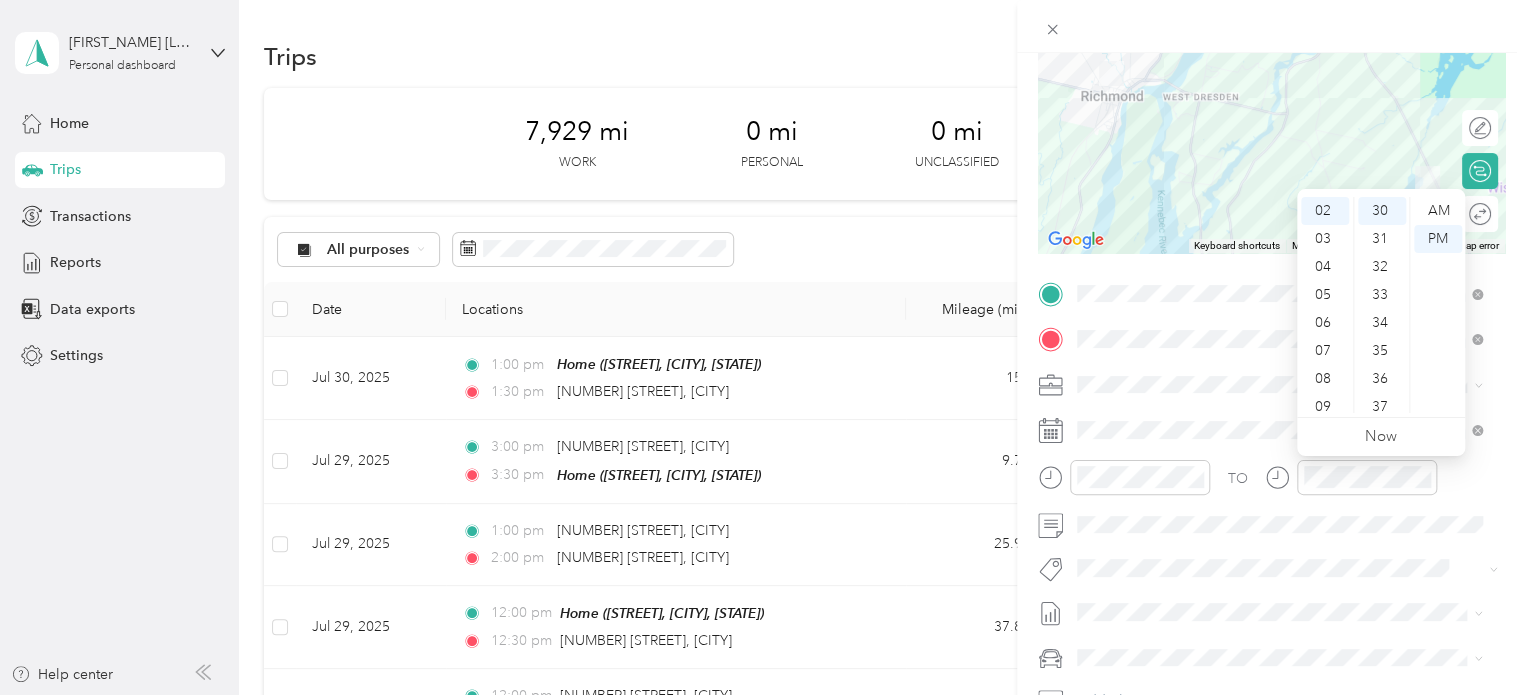click on "TO Add photo" at bounding box center [1271, 519] 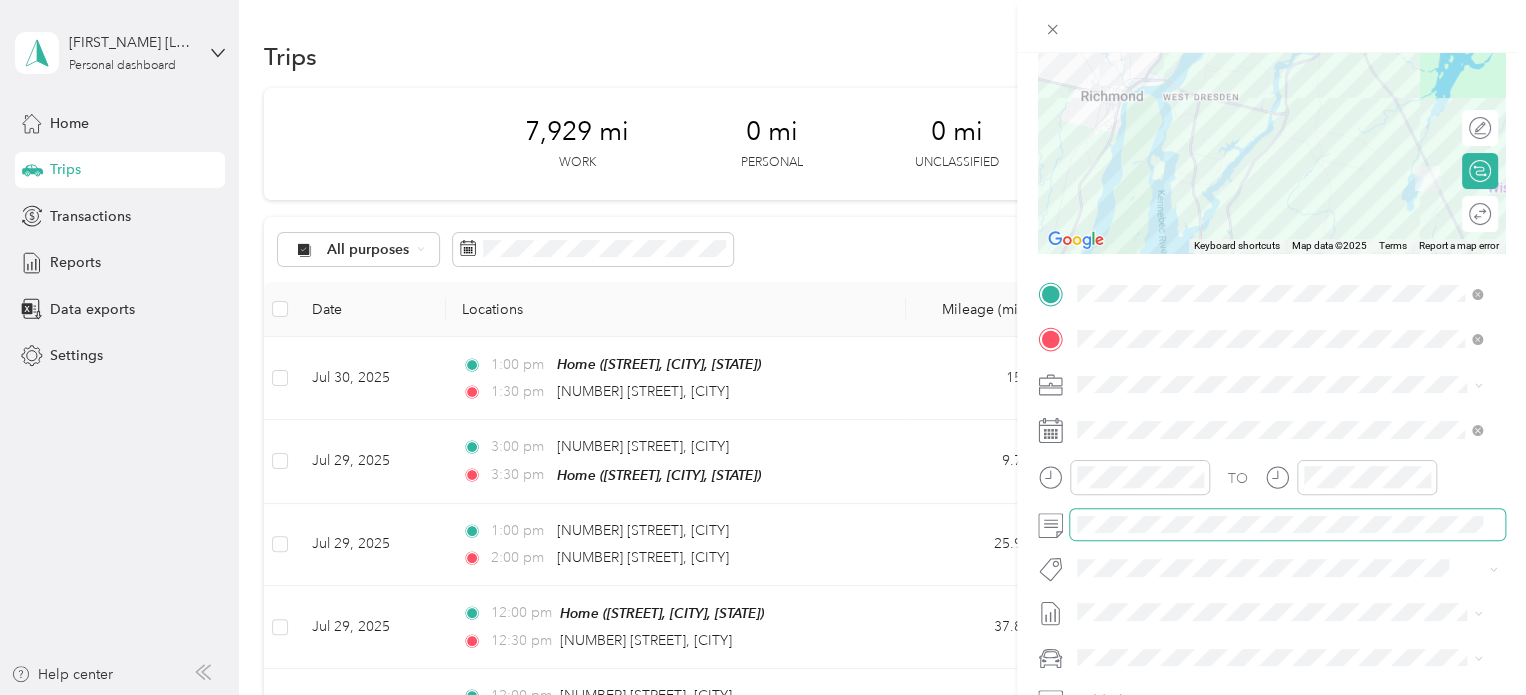 click at bounding box center [1287, 525] 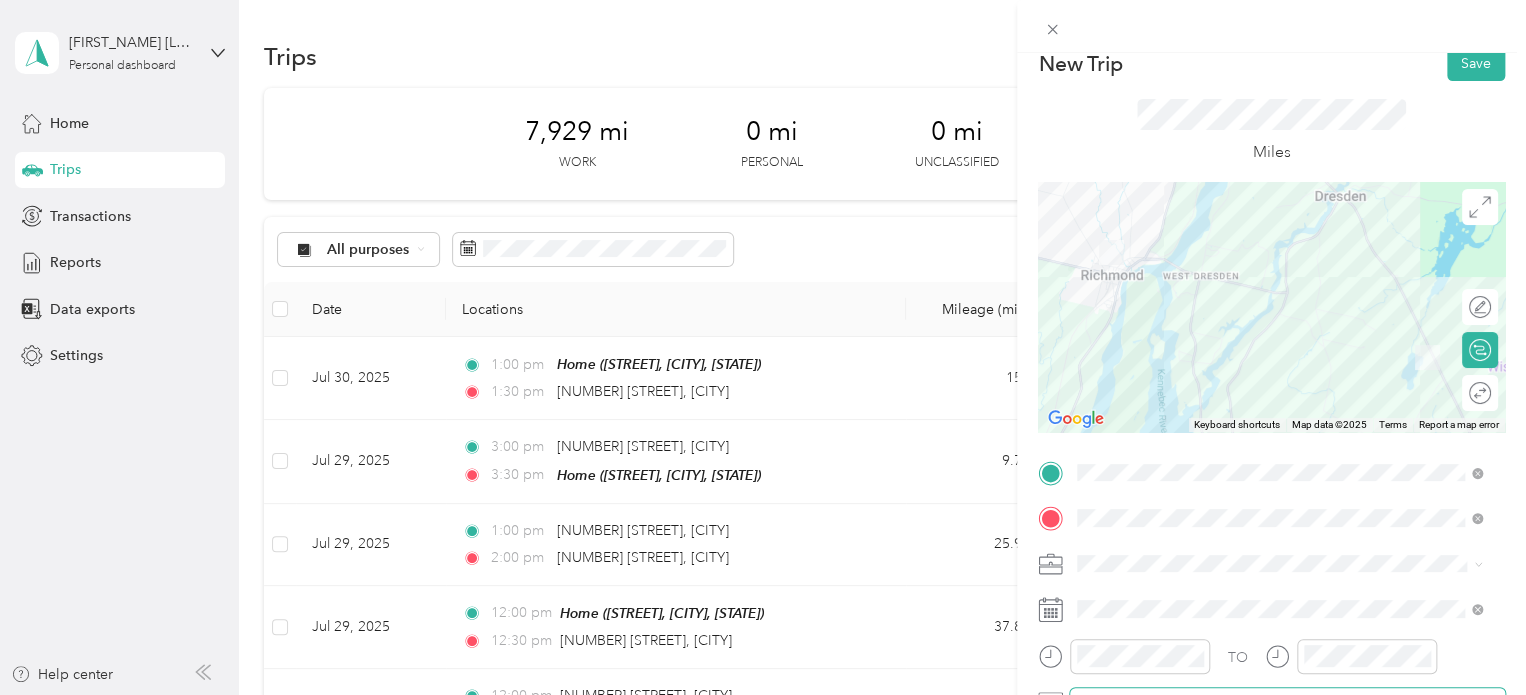 scroll, scrollTop: 0, scrollLeft: 0, axis: both 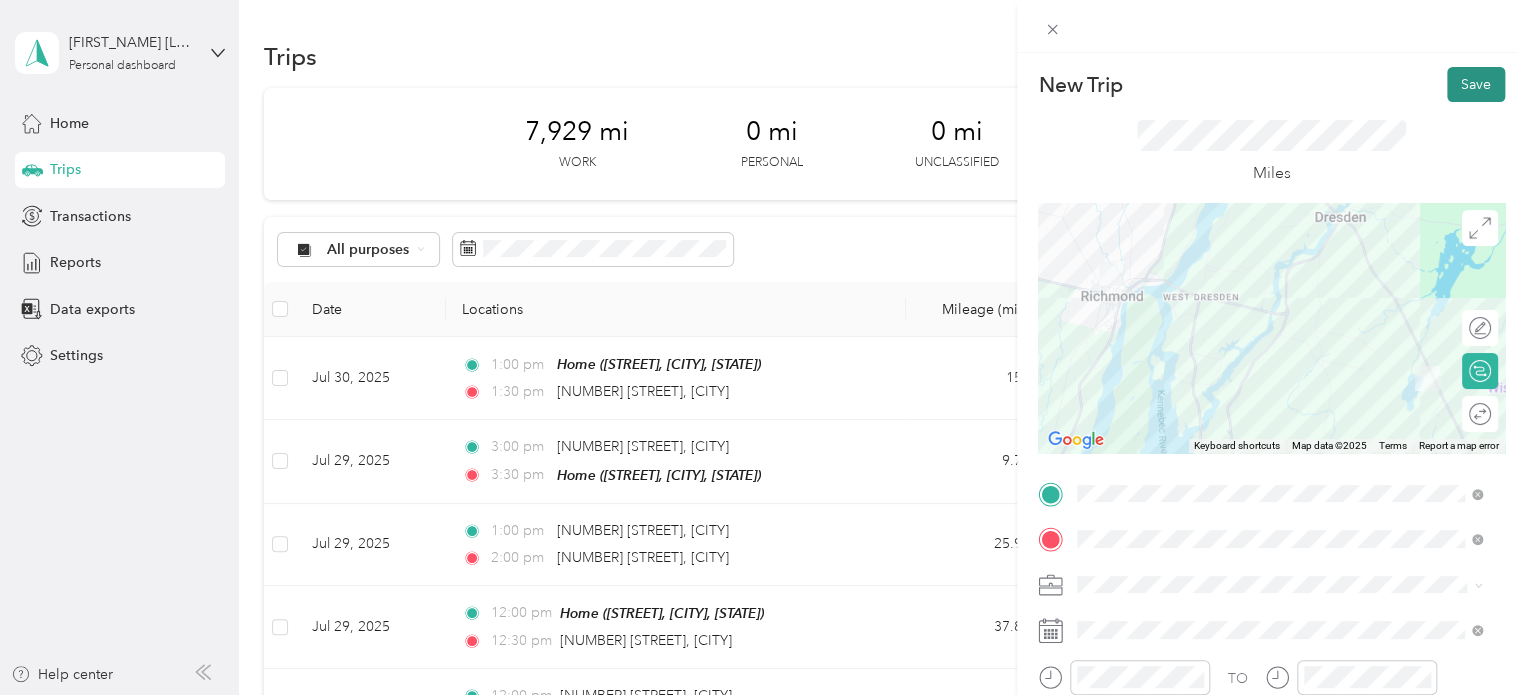 click on "Save" at bounding box center [1476, 84] 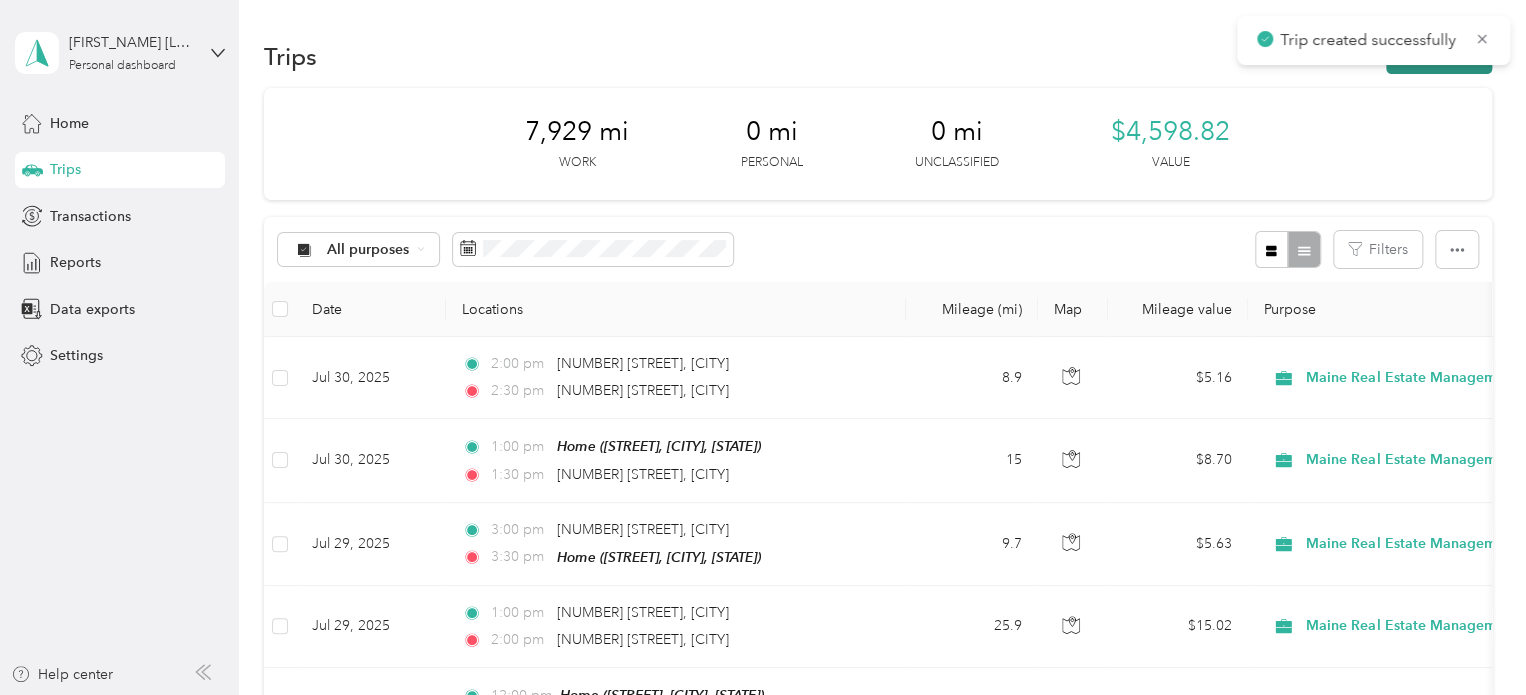 click on "New trip" at bounding box center (1439, 56) 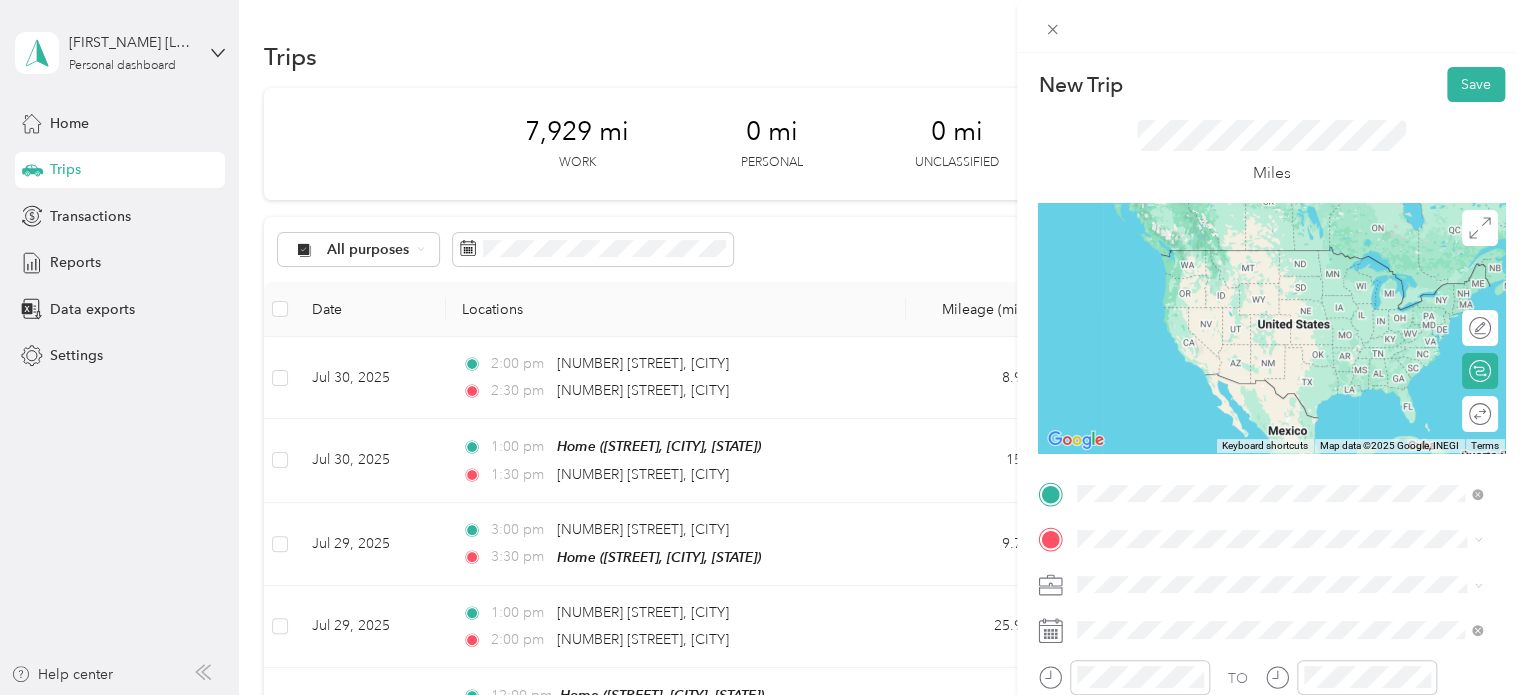 click on "[NUMBER] [STREET]
[CITY], [STATE] [POSTAL_CODE], [COUNTRY]" at bounding box center [1259, 279] 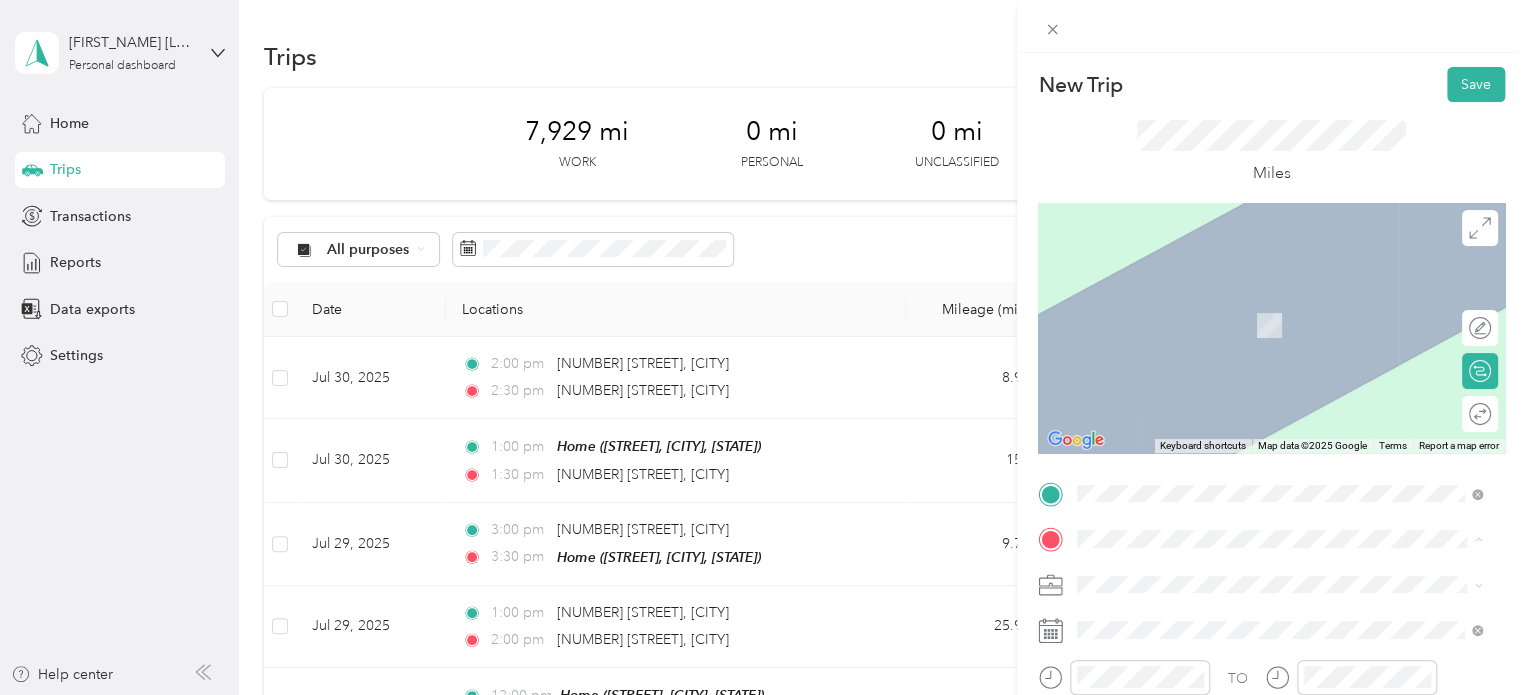 click on "Home" at bounding box center [1134, 415] 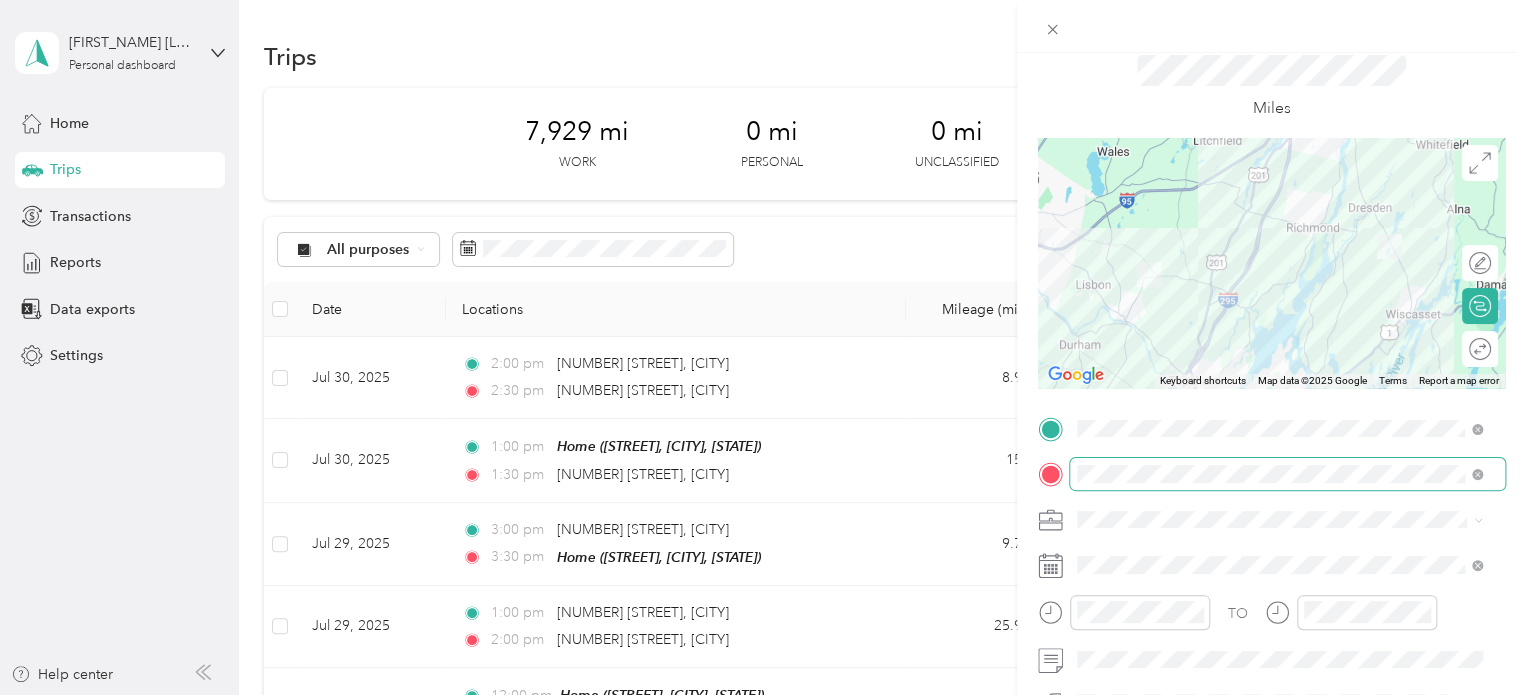 scroll, scrollTop: 100, scrollLeft: 0, axis: vertical 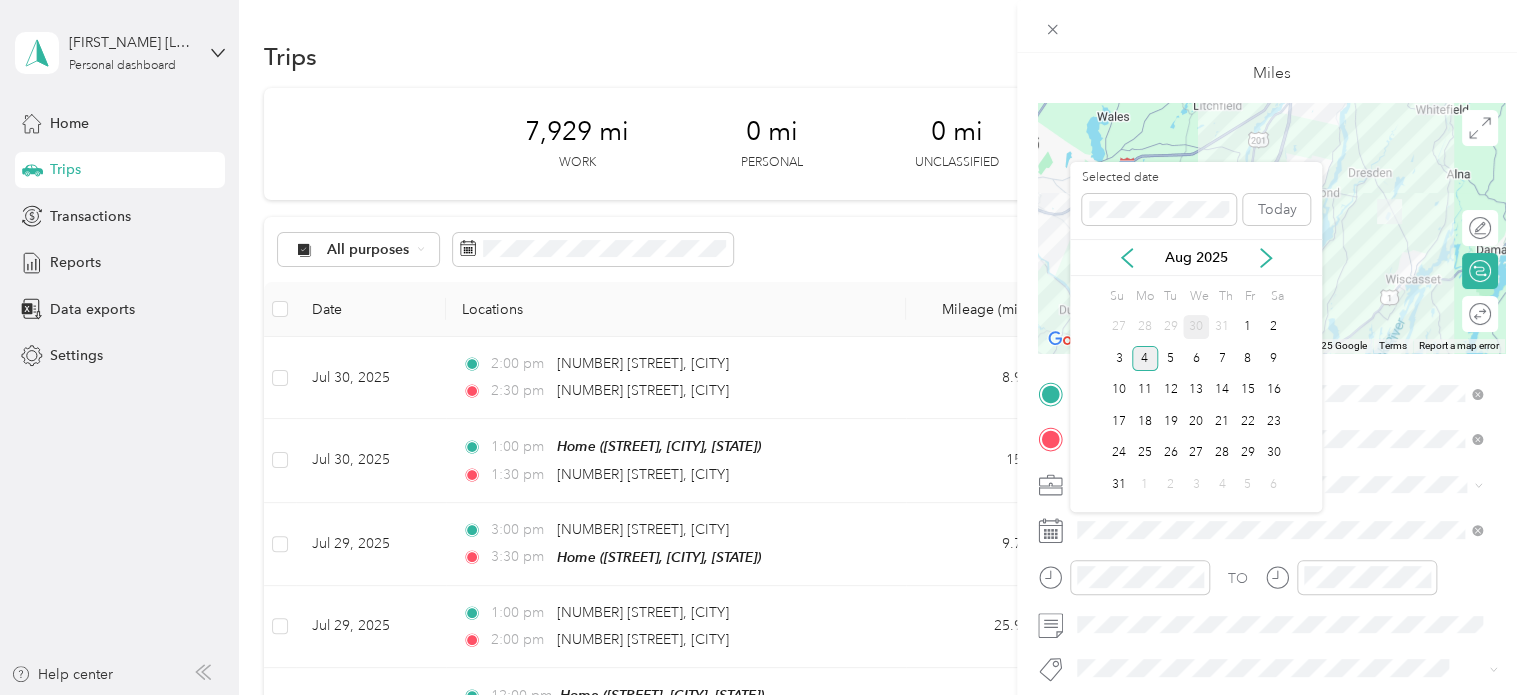 click on "30" at bounding box center (1196, 327) 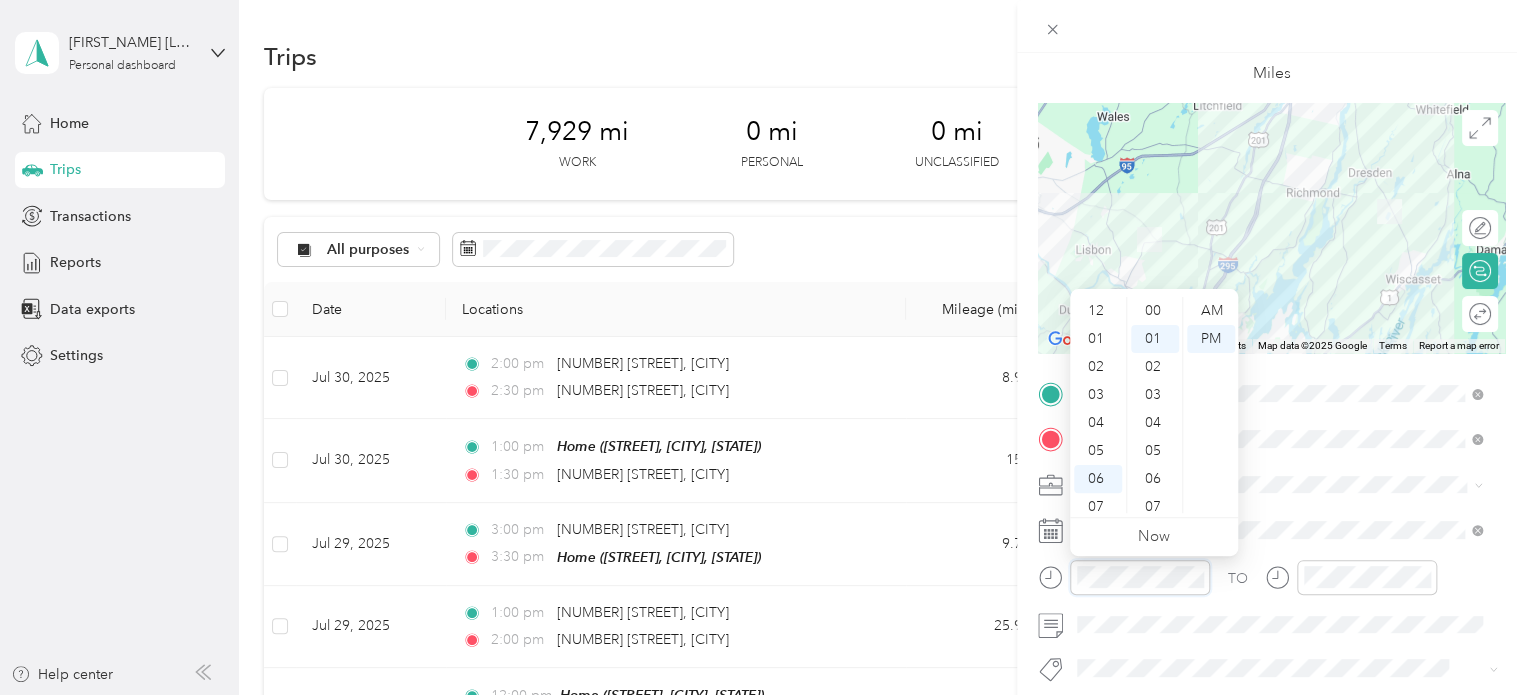 scroll, scrollTop: 28, scrollLeft: 0, axis: vertical 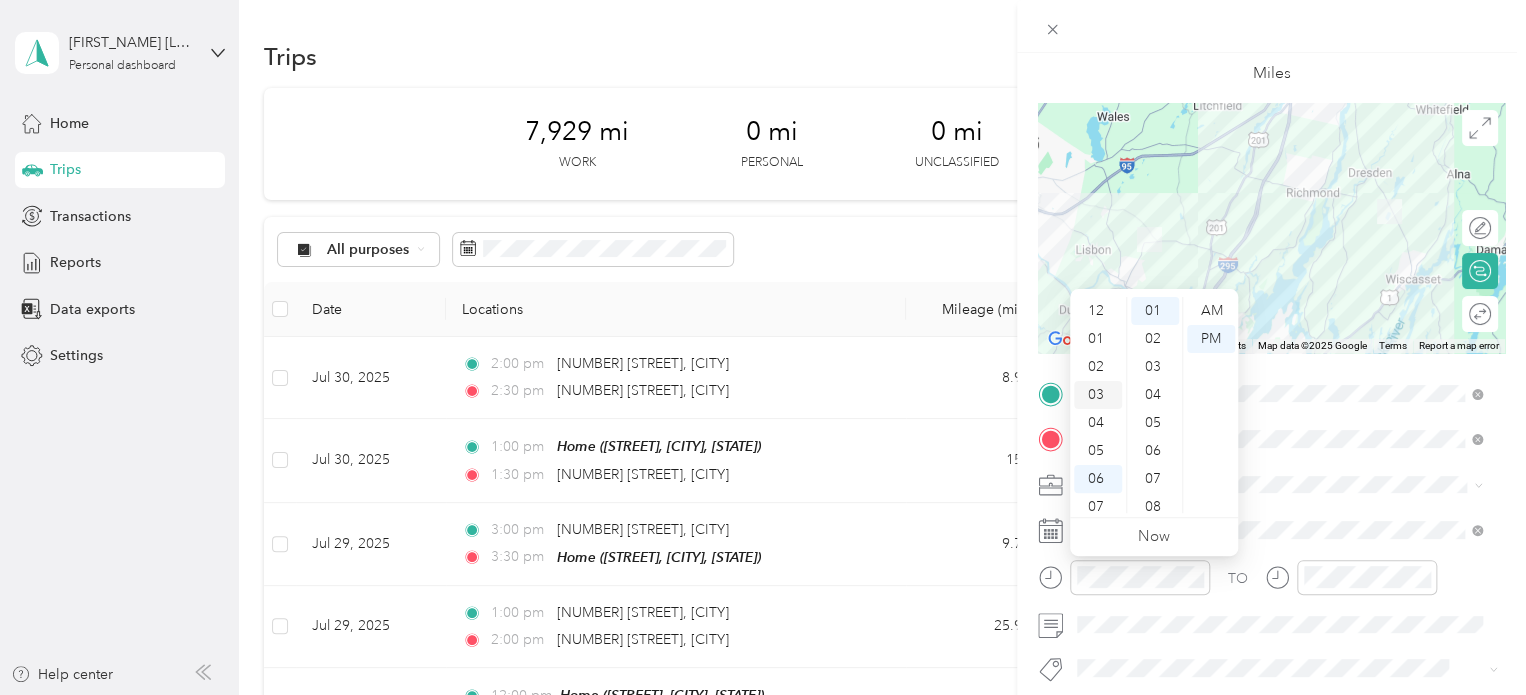 click on "03" at bounding box center [1098, 395] 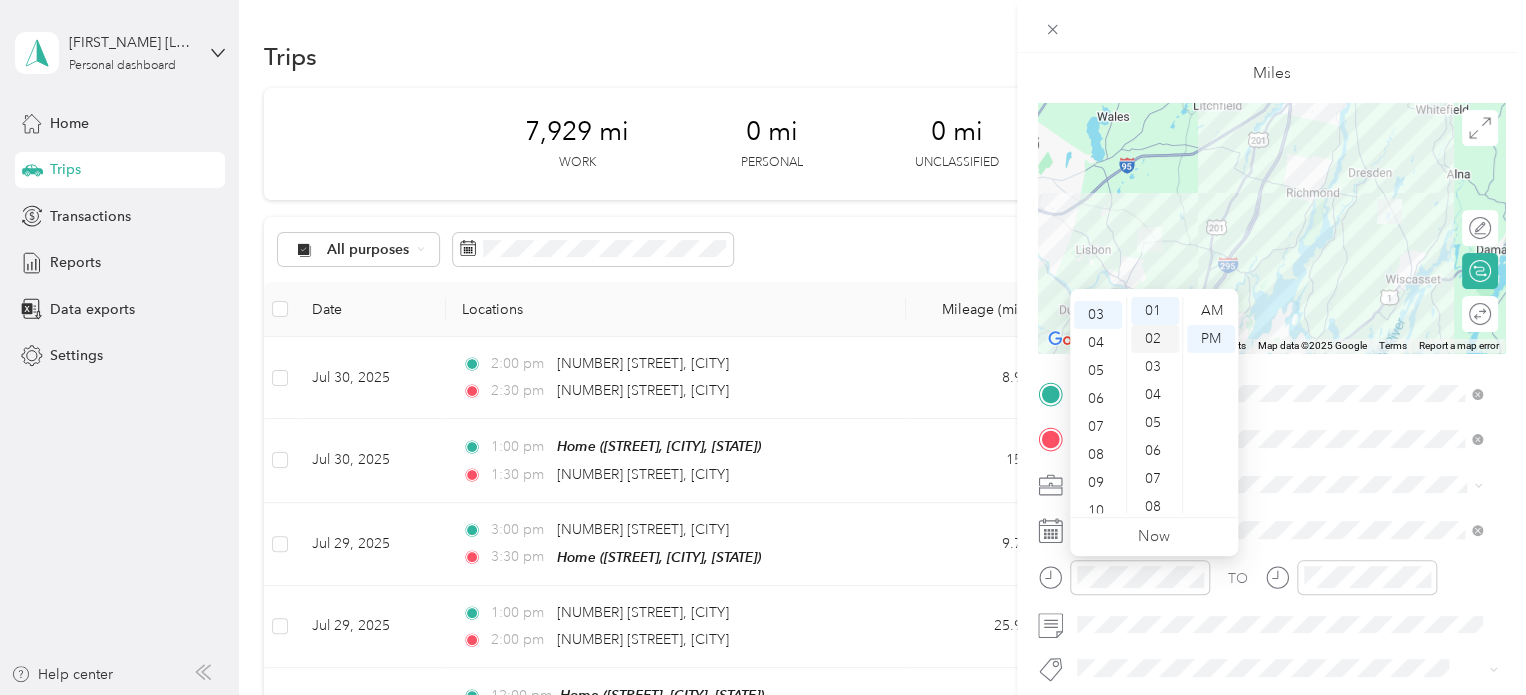scroll, scrollTop: 84, scrollLeft: 0, axis: vertical 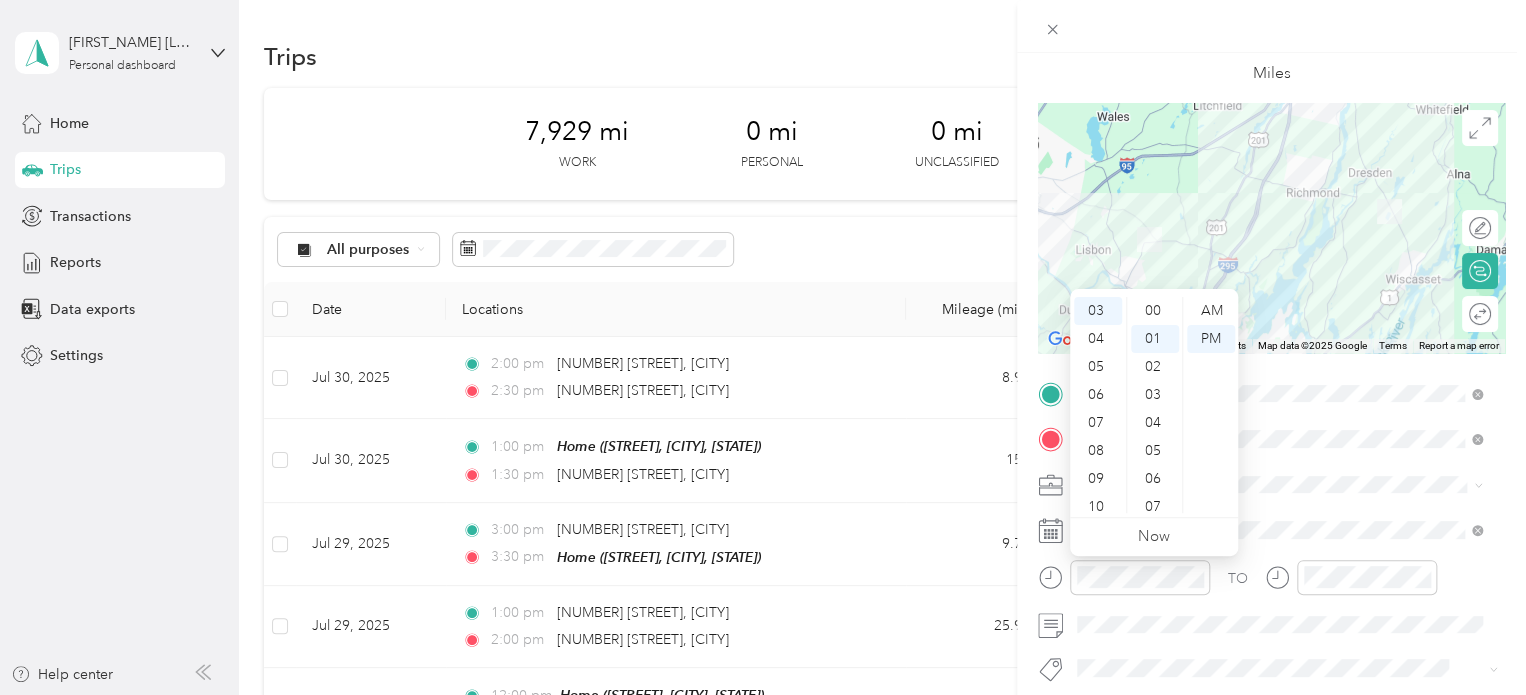 click on "00" at bounding box center (1155, 311) 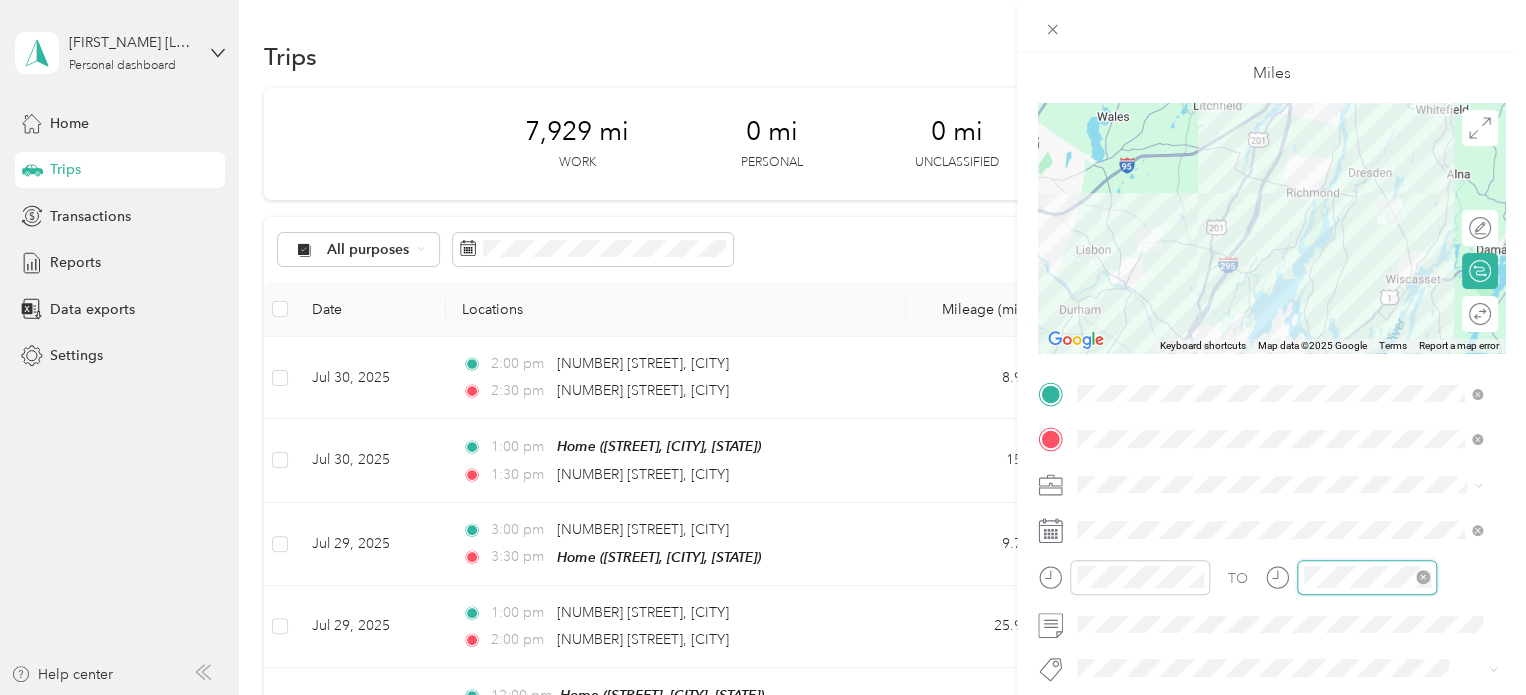 scroll, scrollTop: 120, scrollLeft: 0, axis: vertical 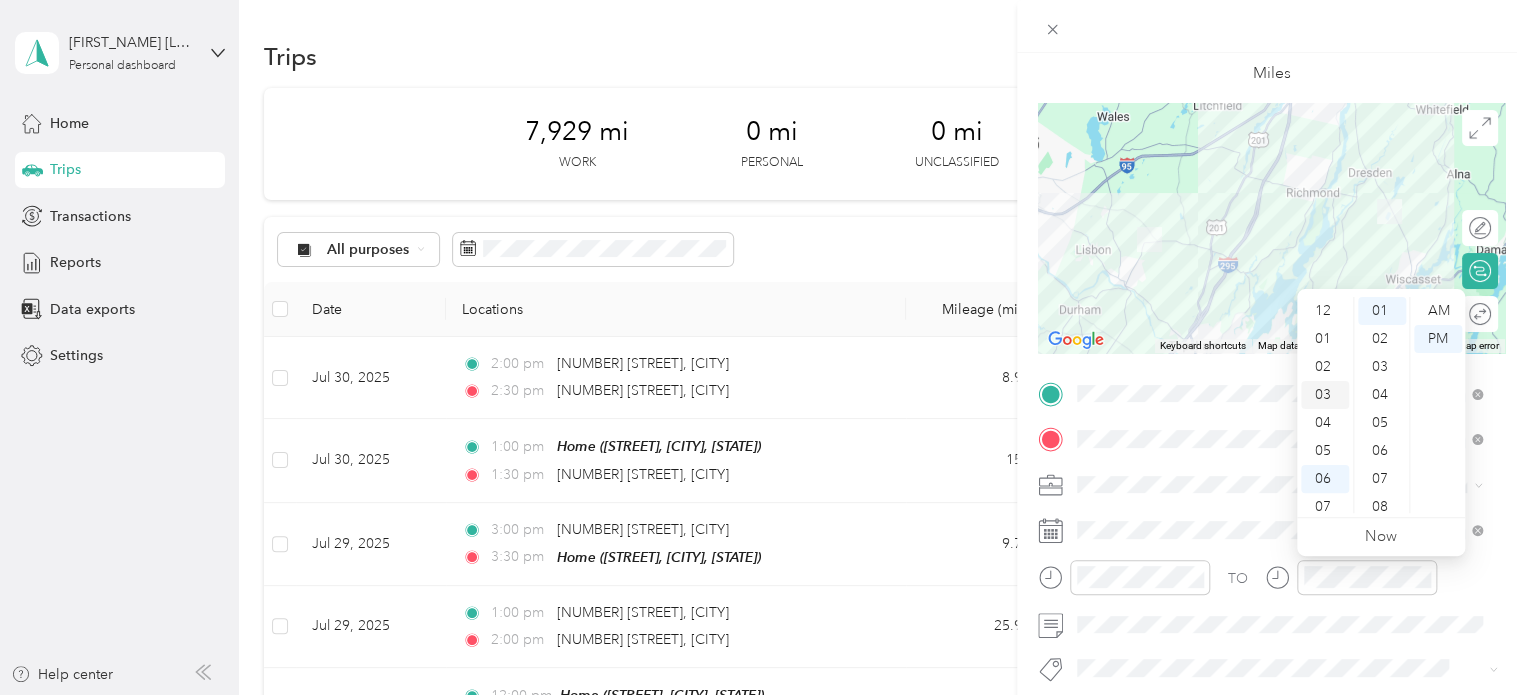 click on "03" at bounding box center [1325, 395] 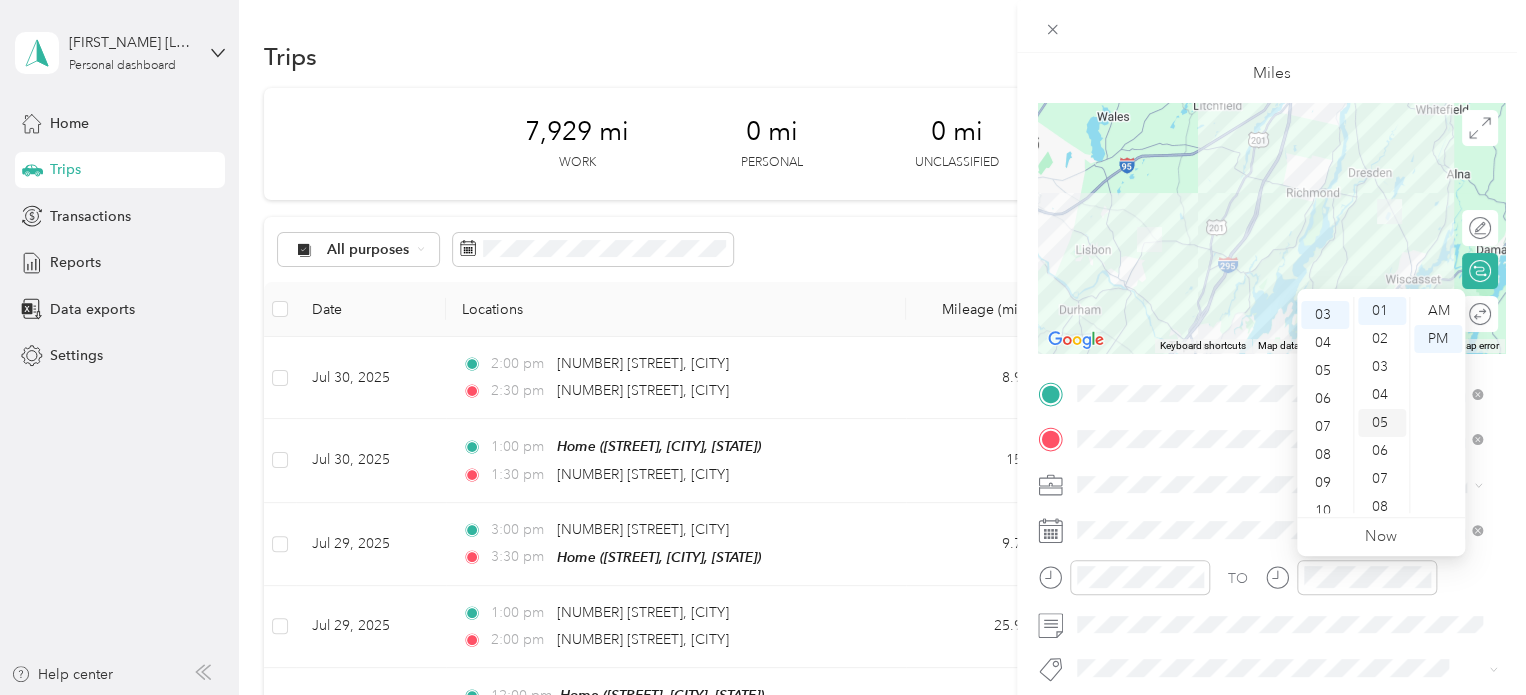 scroll, scrollTop: 84, scrollLeft: 0, axis: vertical 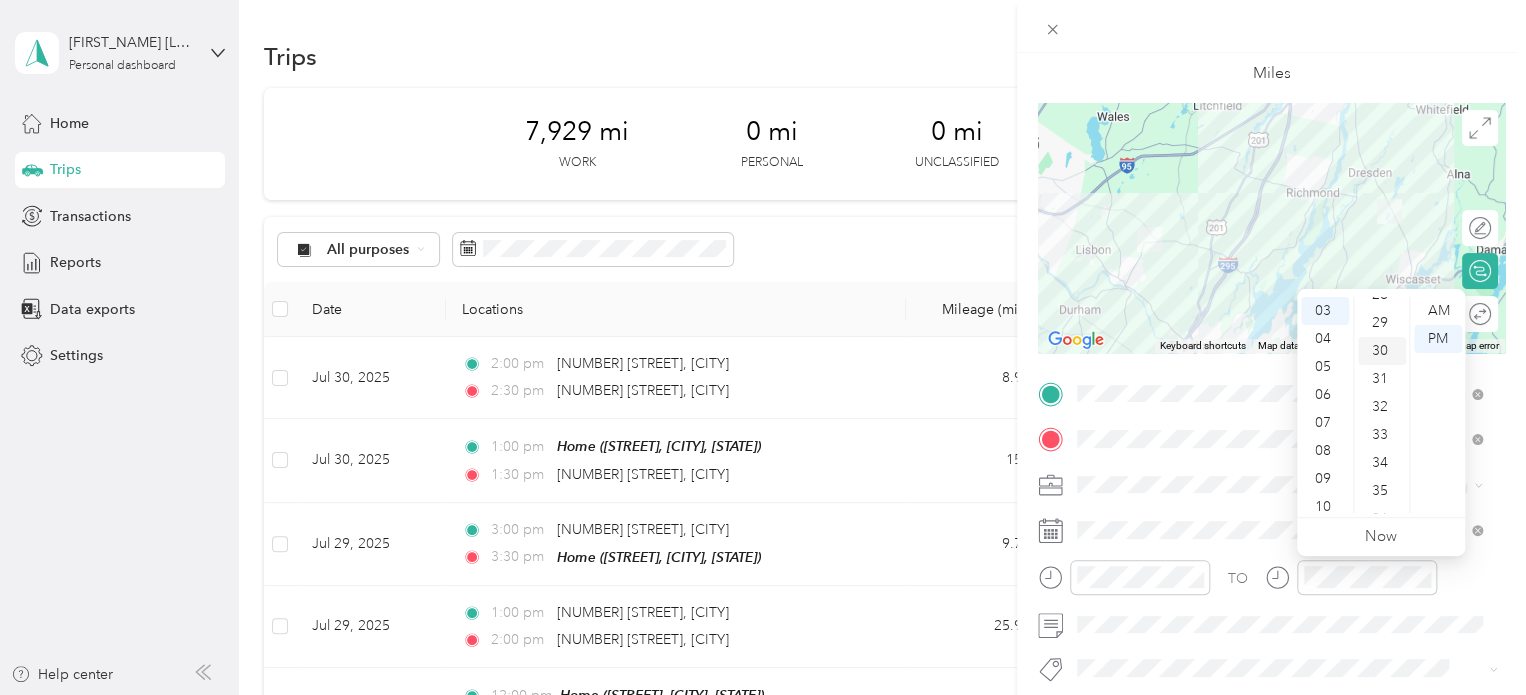 click on "30" at bounding box center (1382, 351) 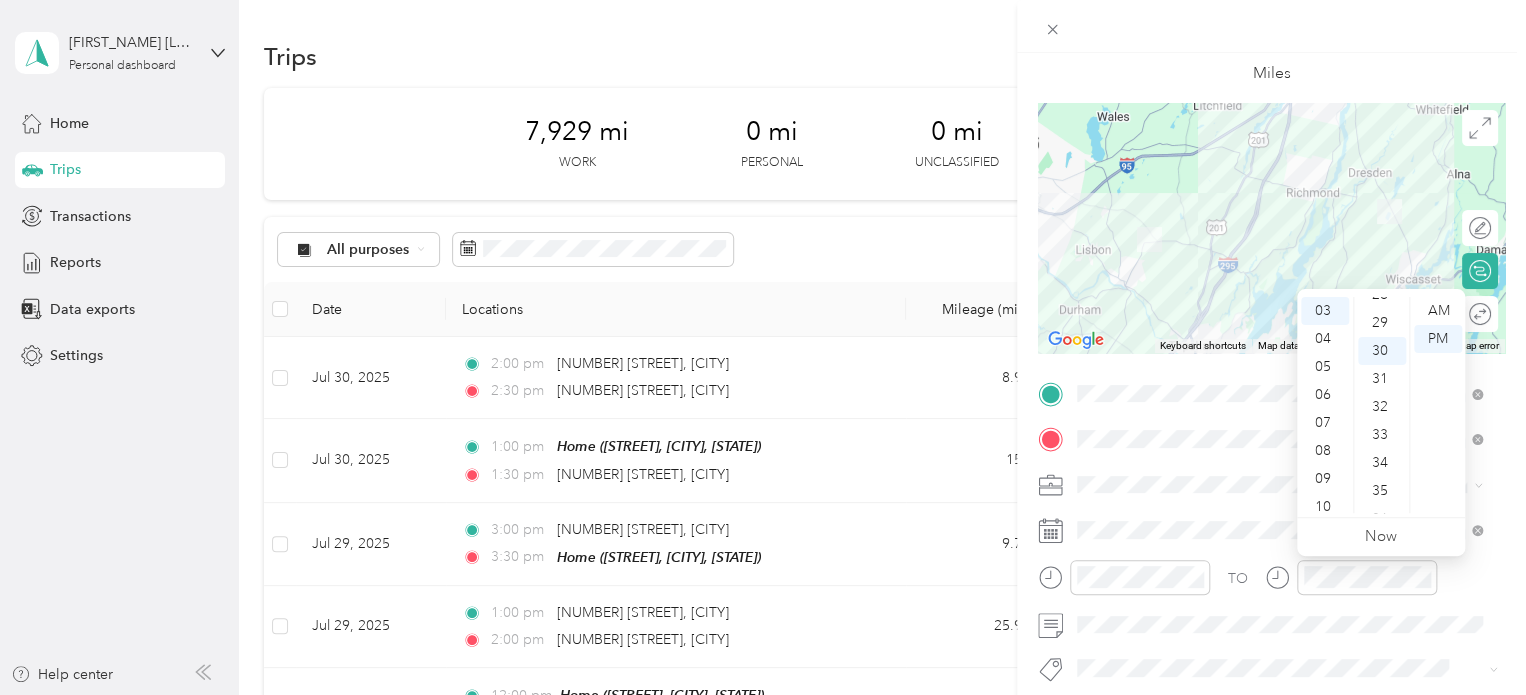 scroll, scrollTop: 840, scrollLeft: 0, axis: vertical 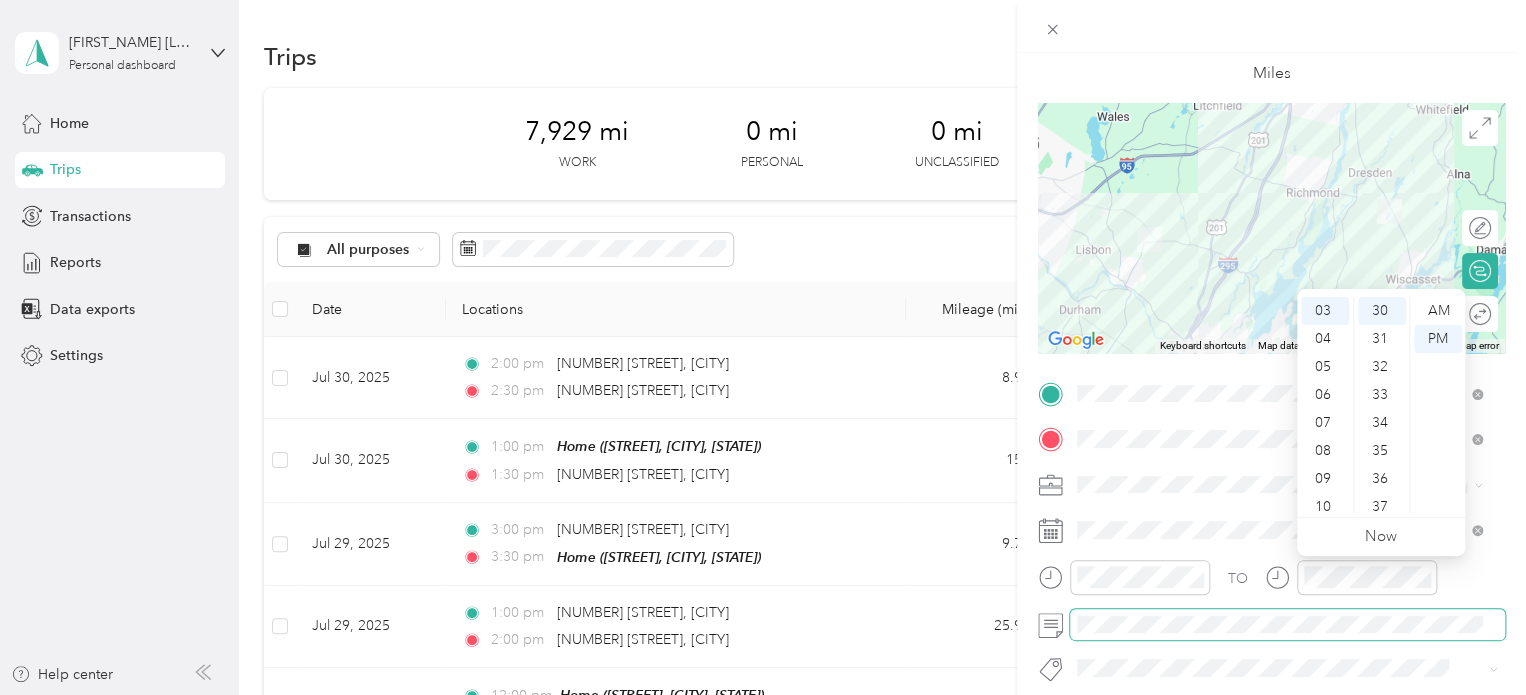 click at bounding box center [1287, 625] 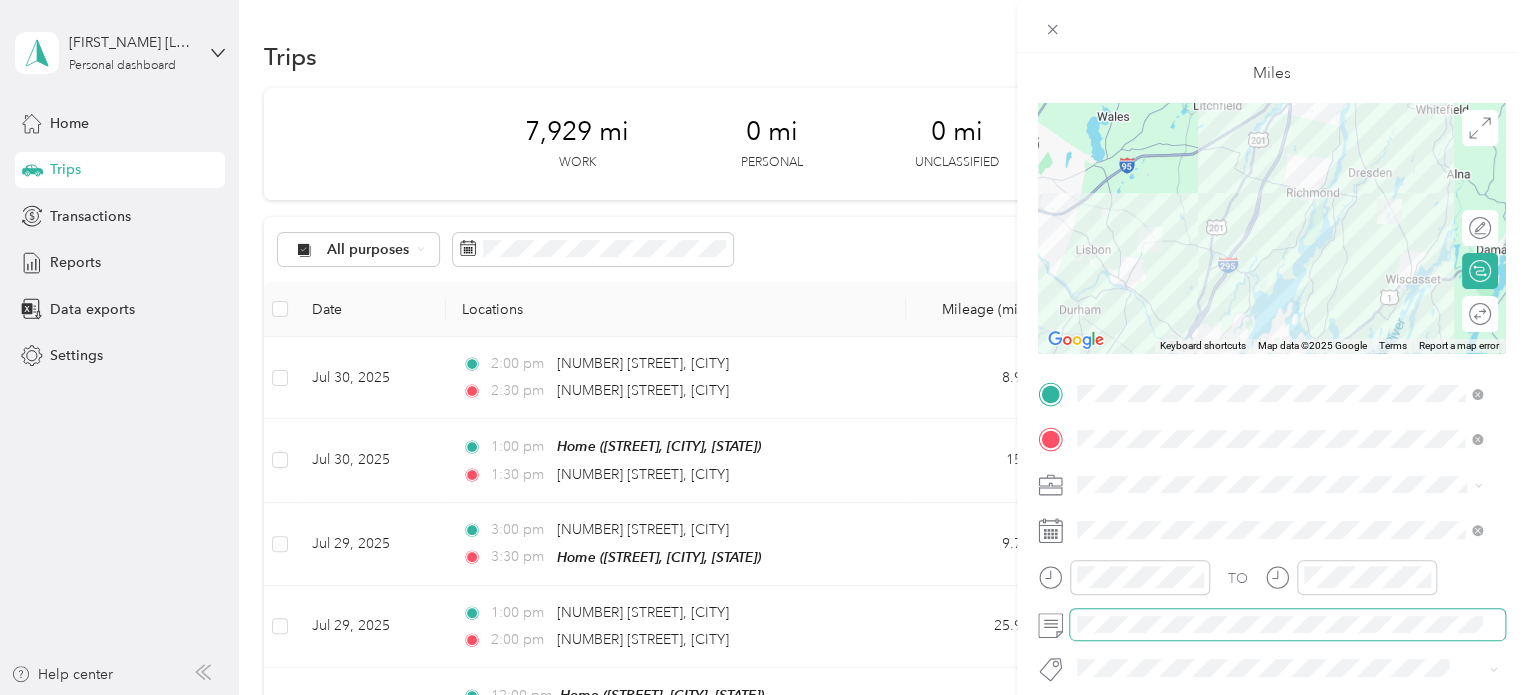 scroll, scrollTop: 0, scrollLeft: 0, axis: both 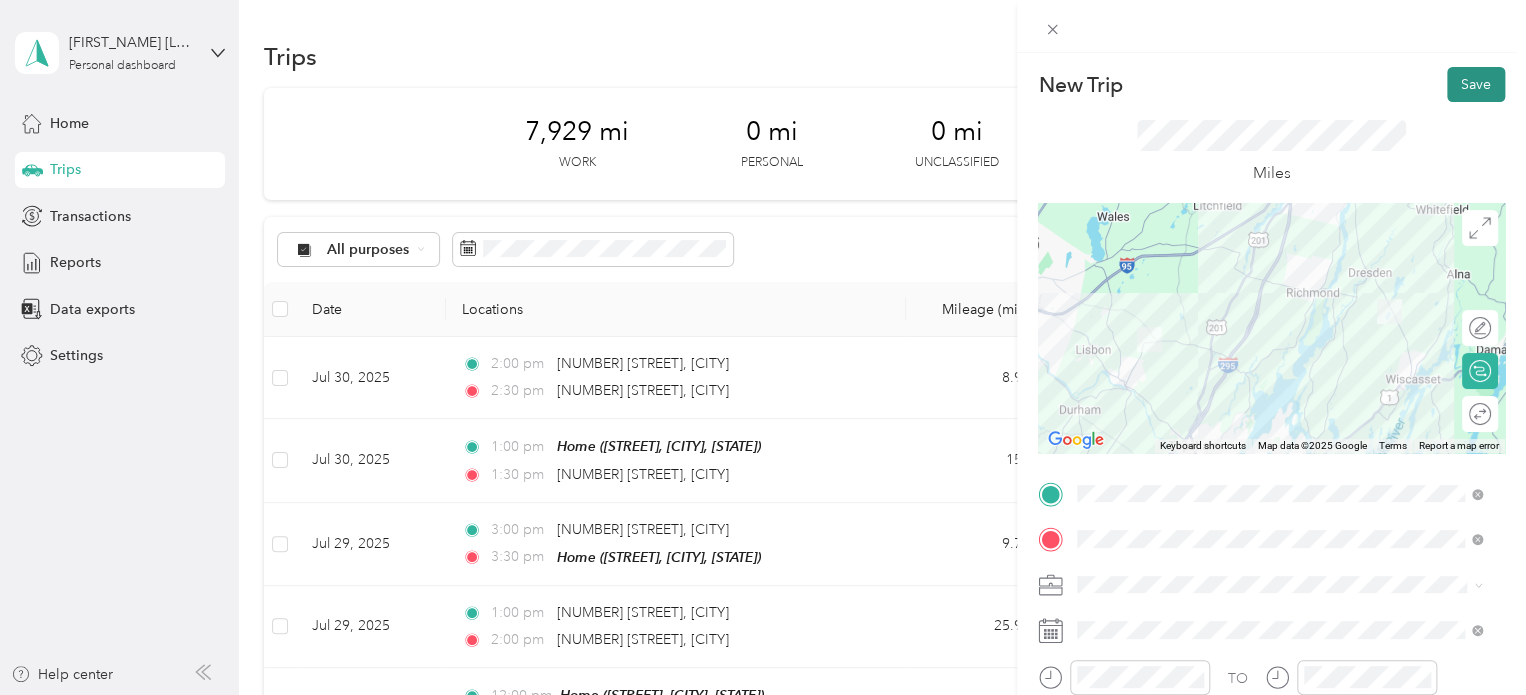 click on "Save" at bounding box center [1476, 84] 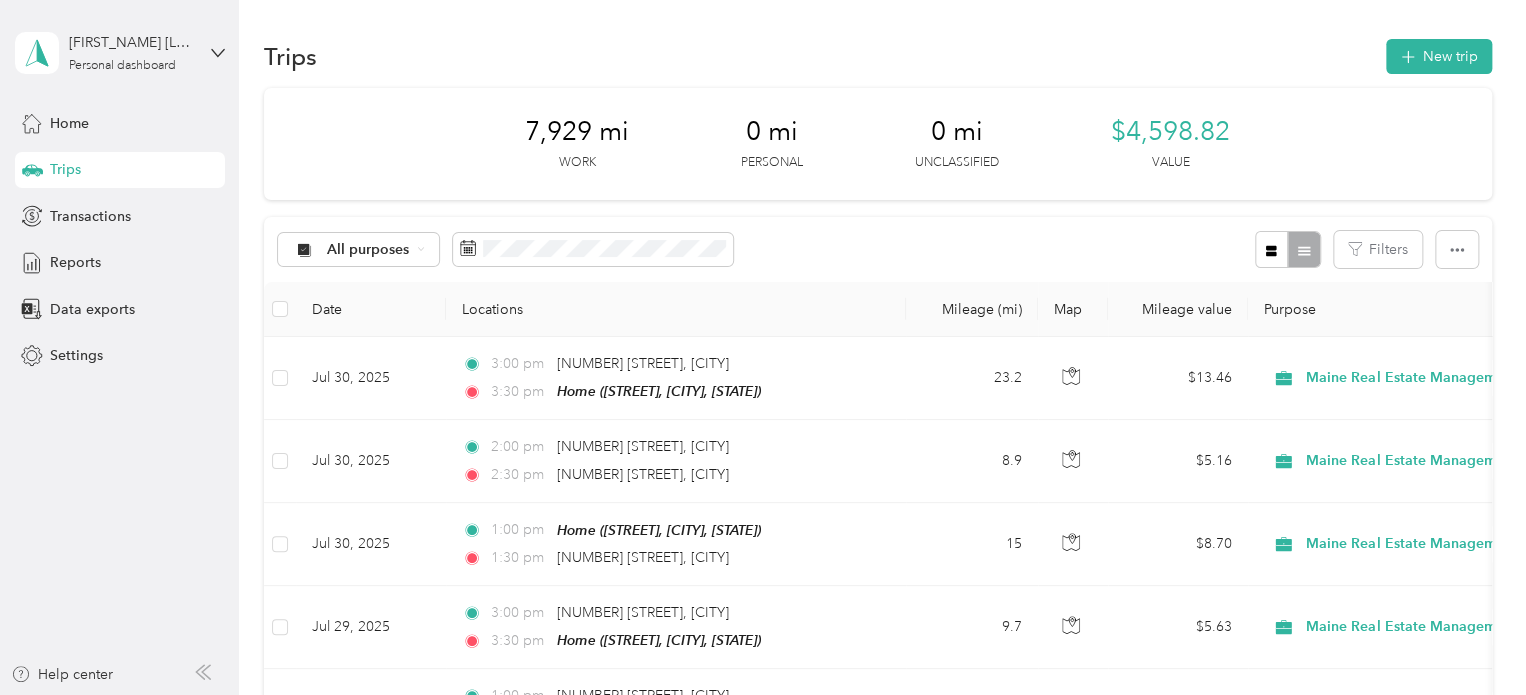 click on "Trips New trip" at bounding box center [878, 56] 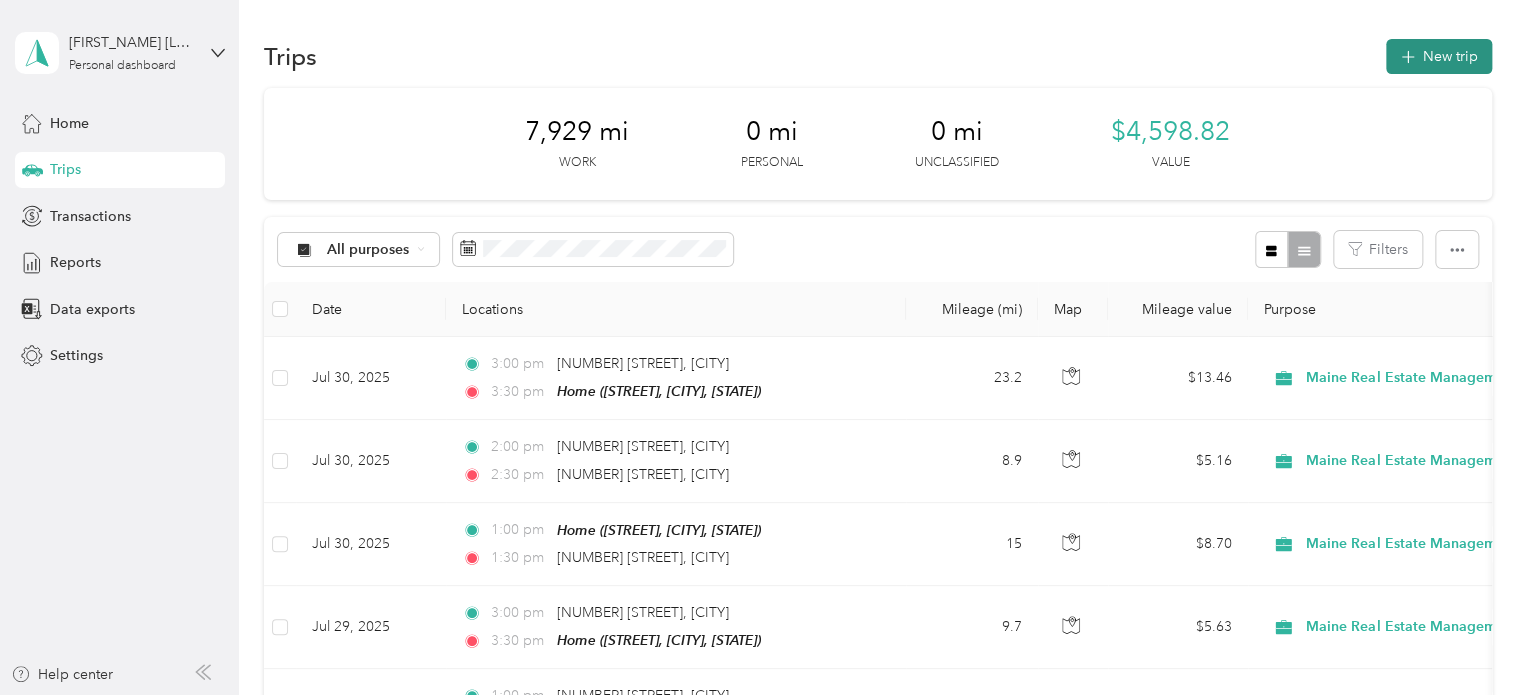click on "New trip" at bounding box center [1439, 56] 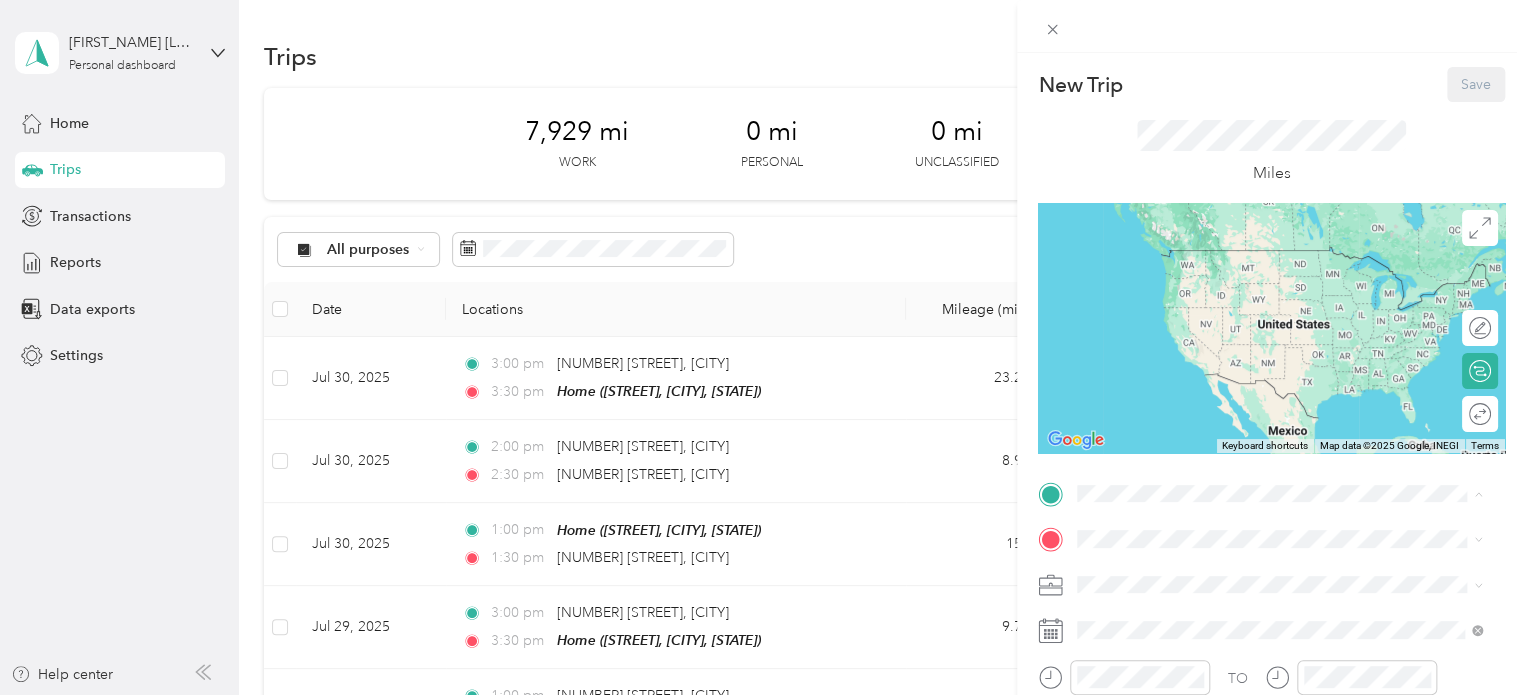 click on "Home" at bounding box center (1293, 573) 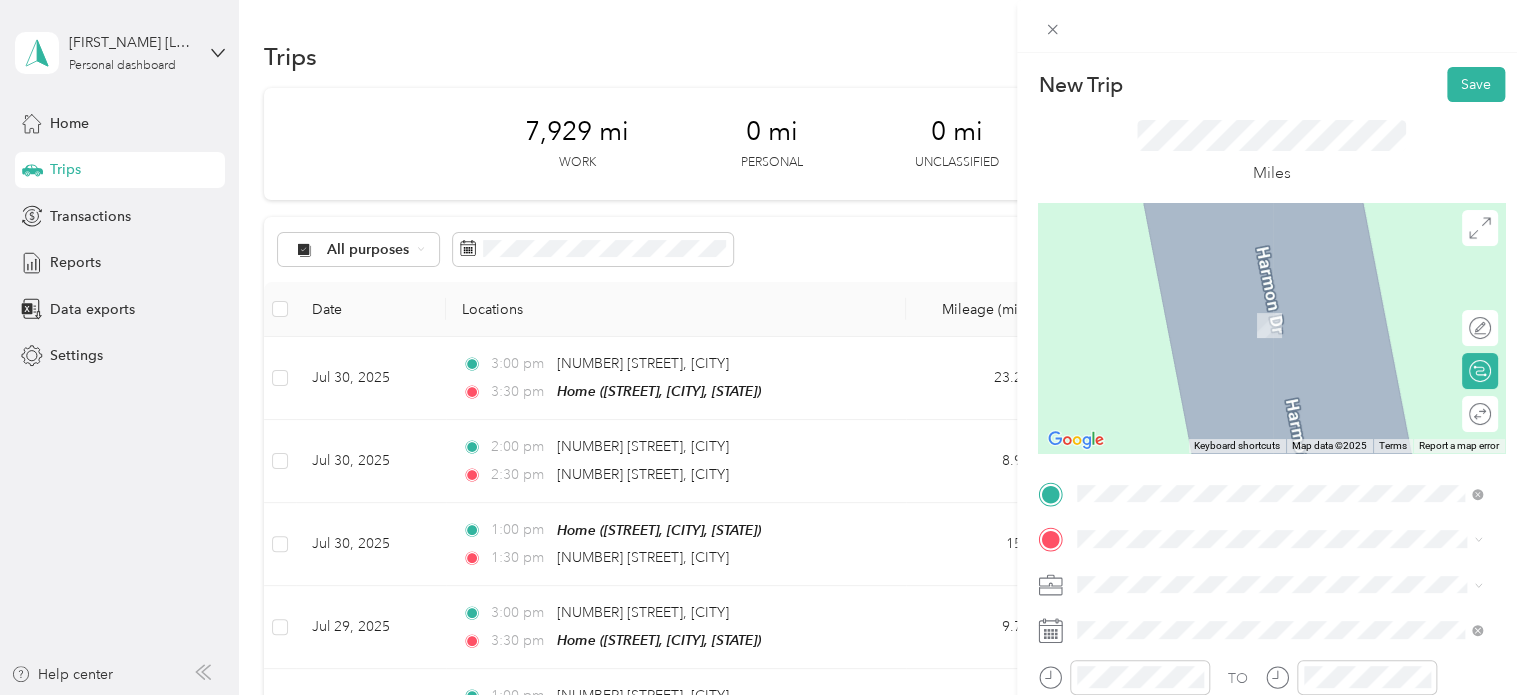 click on "[NUMBER] [STREET]
[CITY], [STATE] [POSTAL_CODE], [COUNTRY]" at bounding box center (1259, 303) 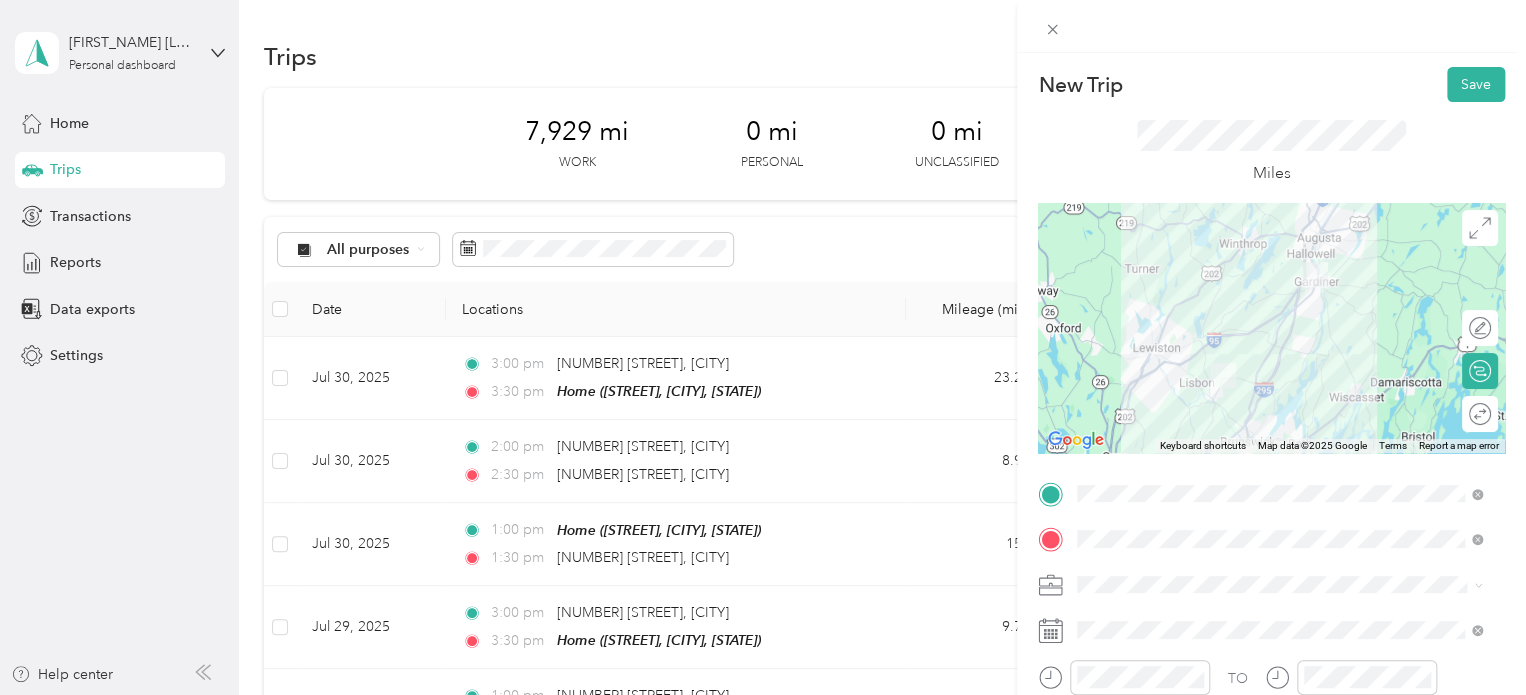 scroll, scrollTop: 100, scrollLeft: 0, axis: vertical 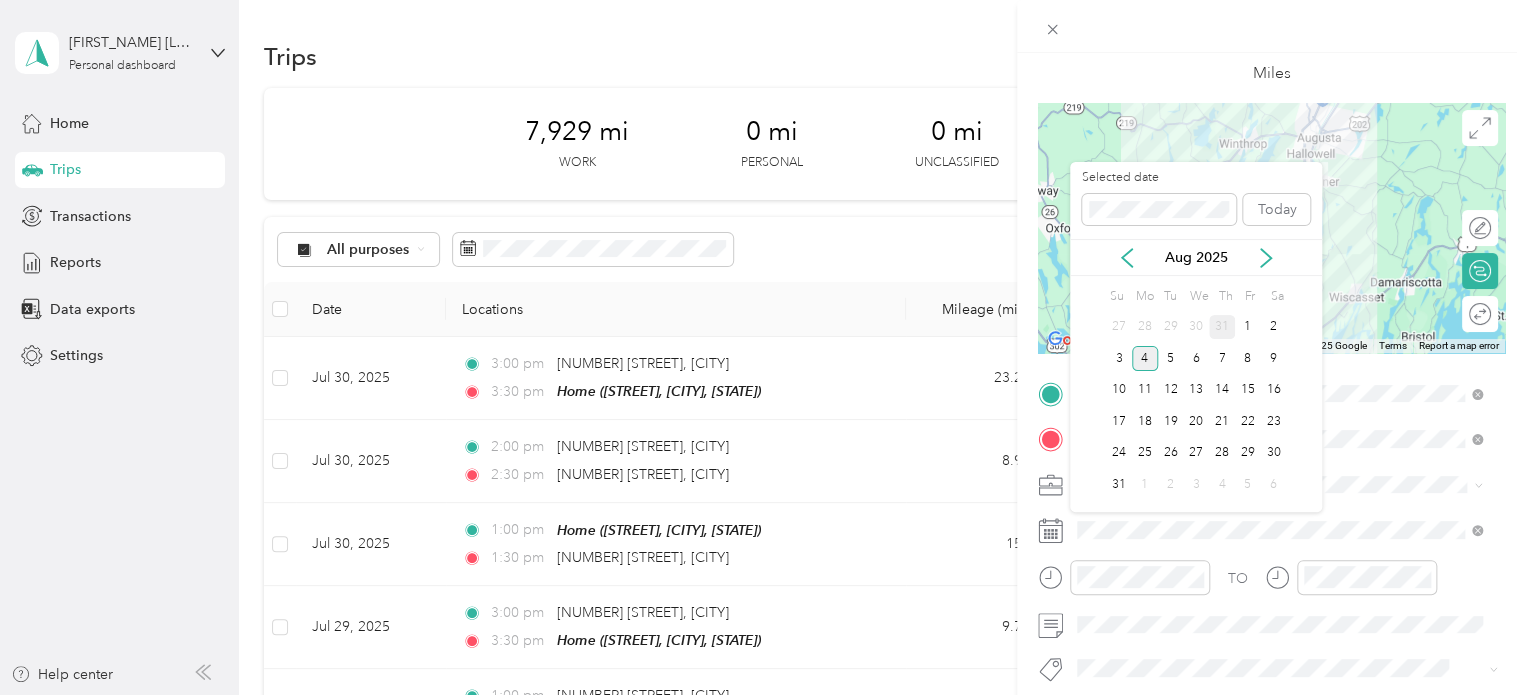 click on "31" at bounding box center [1222, 327] 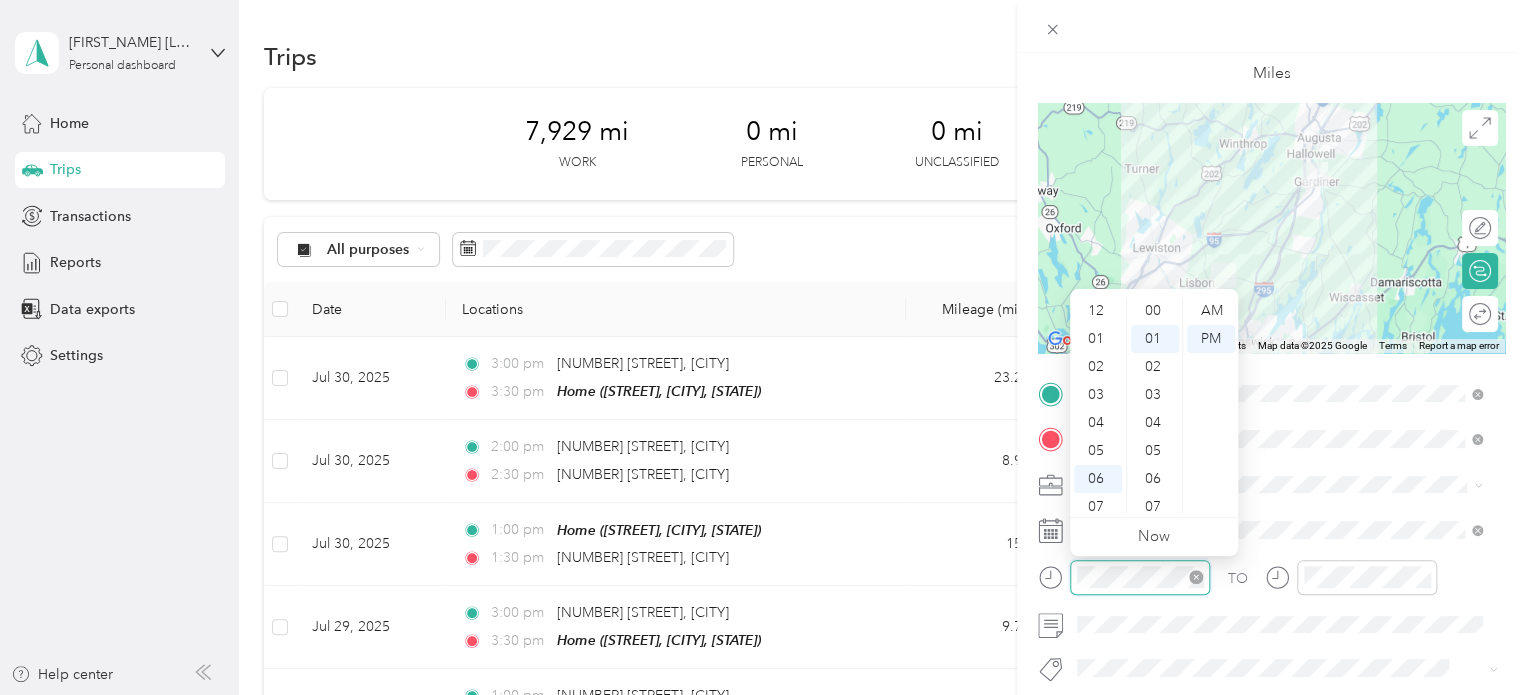 scroll, scrollTop: 120, scrollLeft: 0, axis: vertical 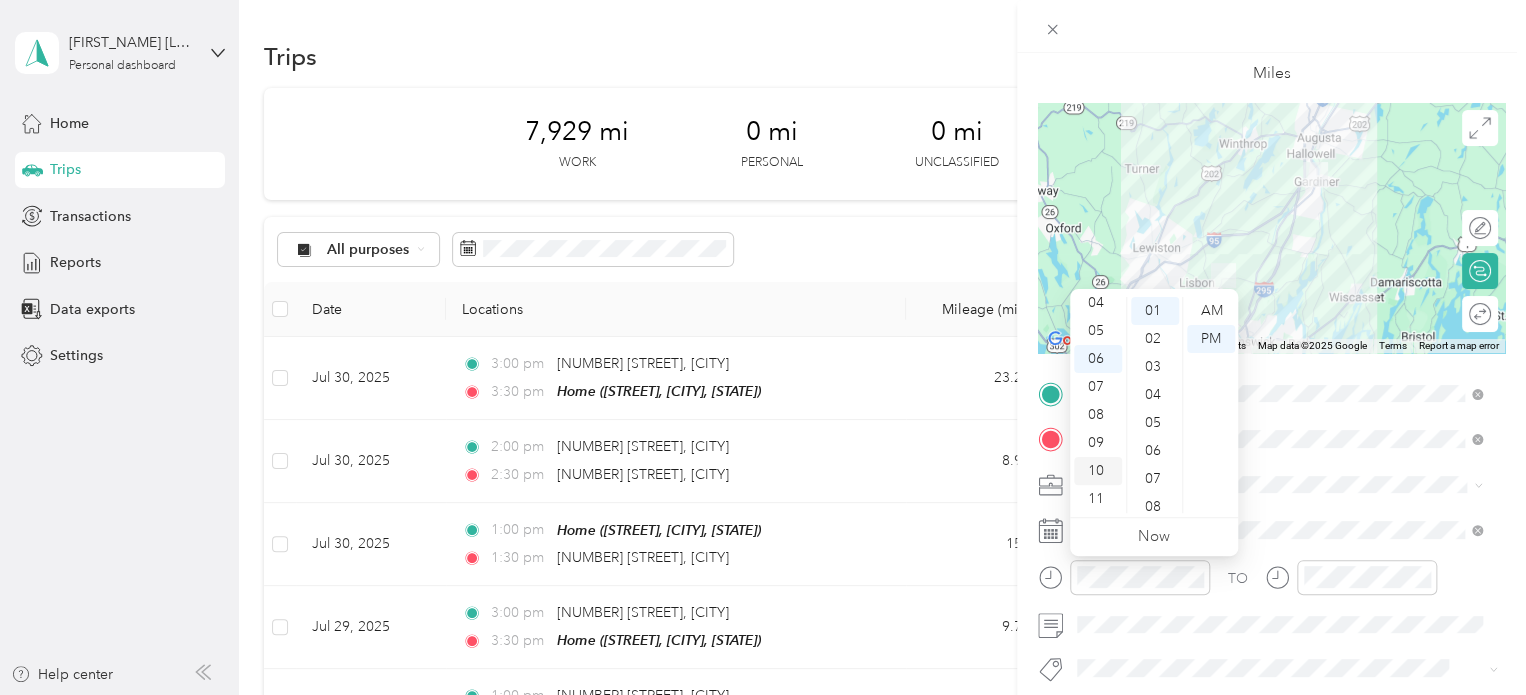 click on "10" at bounding box center [1098, 471] 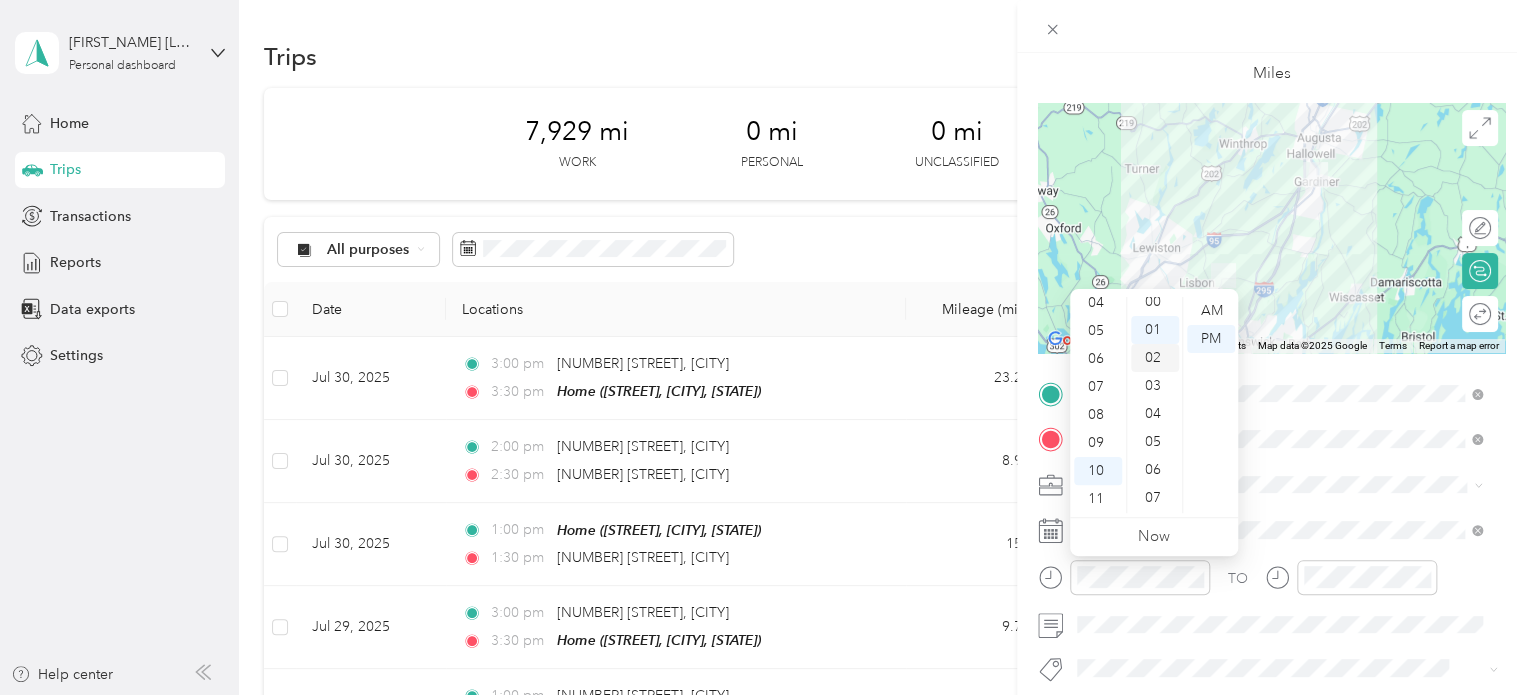 scroll, scrollTop: 0, scrollLeft: 0, axis: both 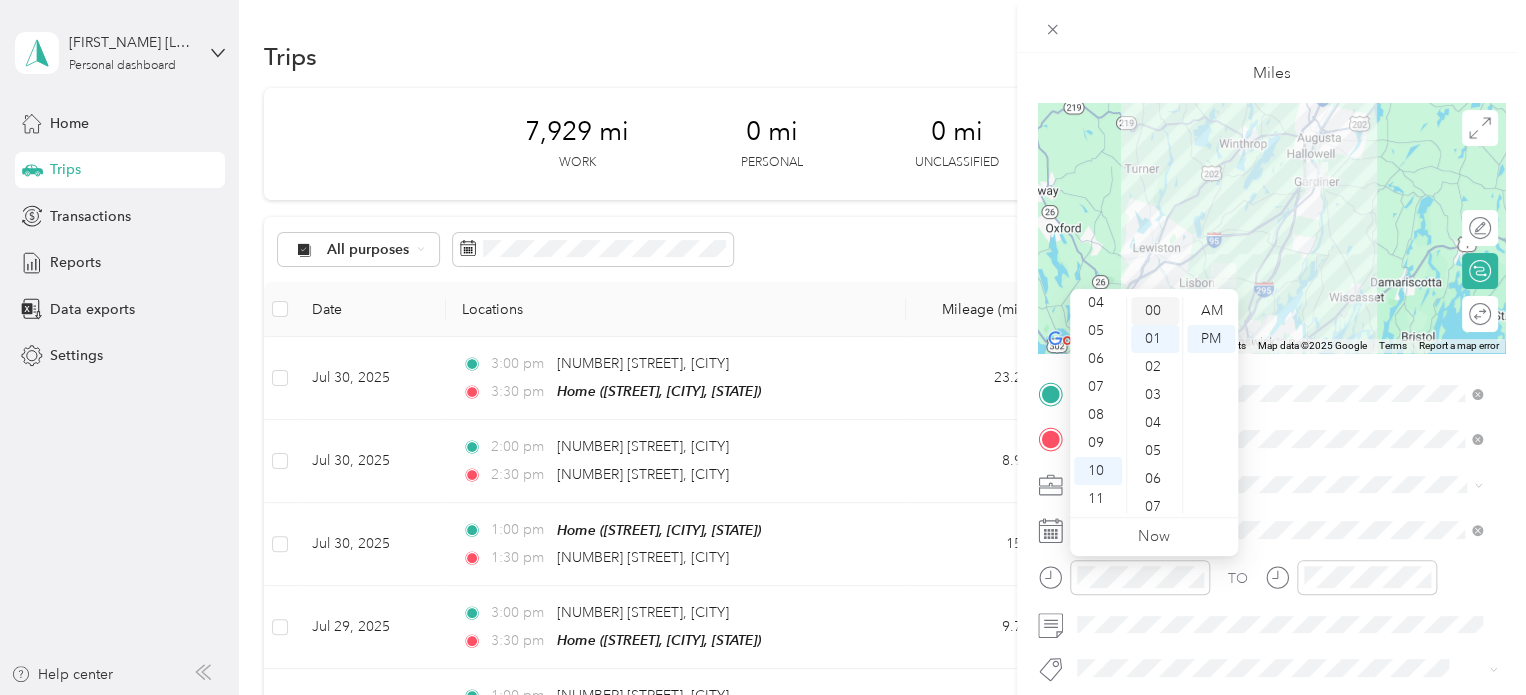 click on "00" at bounding box center (1155, 311) 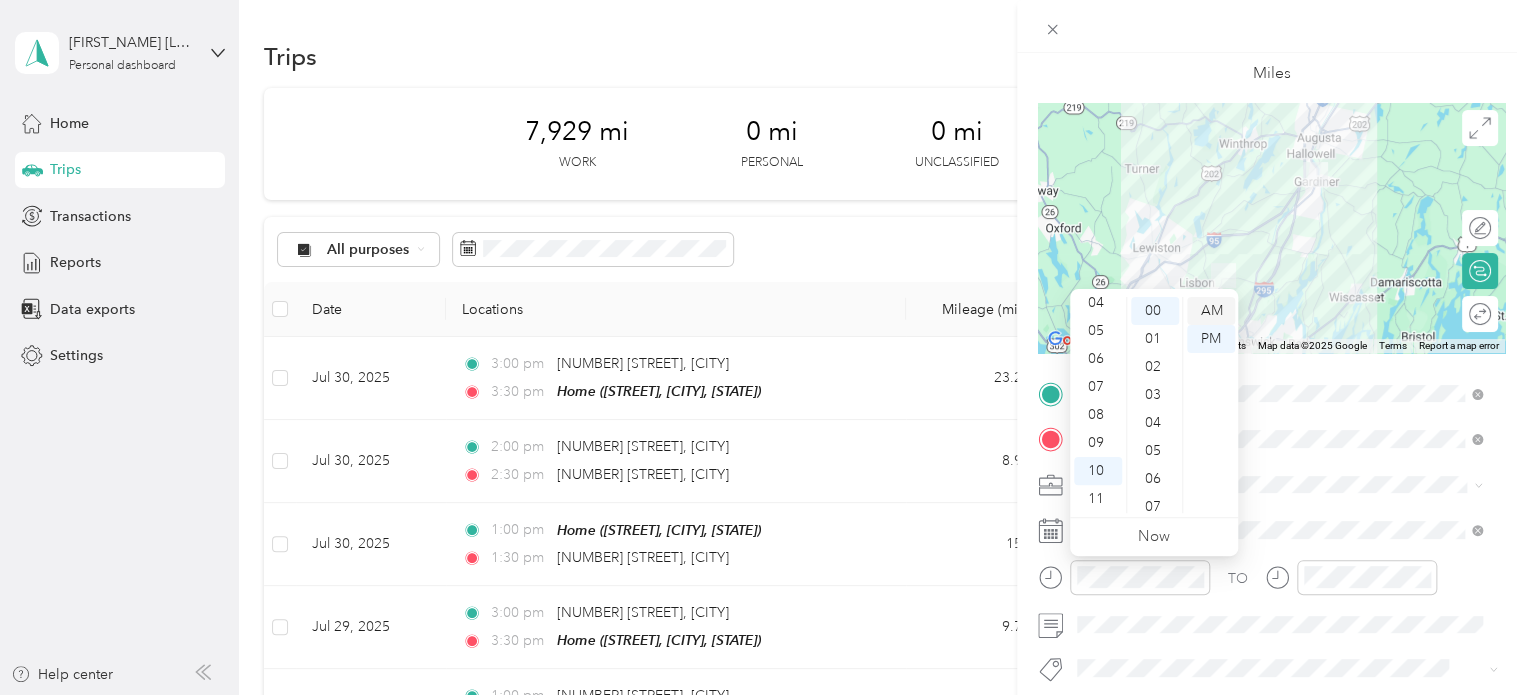 click on "AM" at bounding box center (1211, 311) 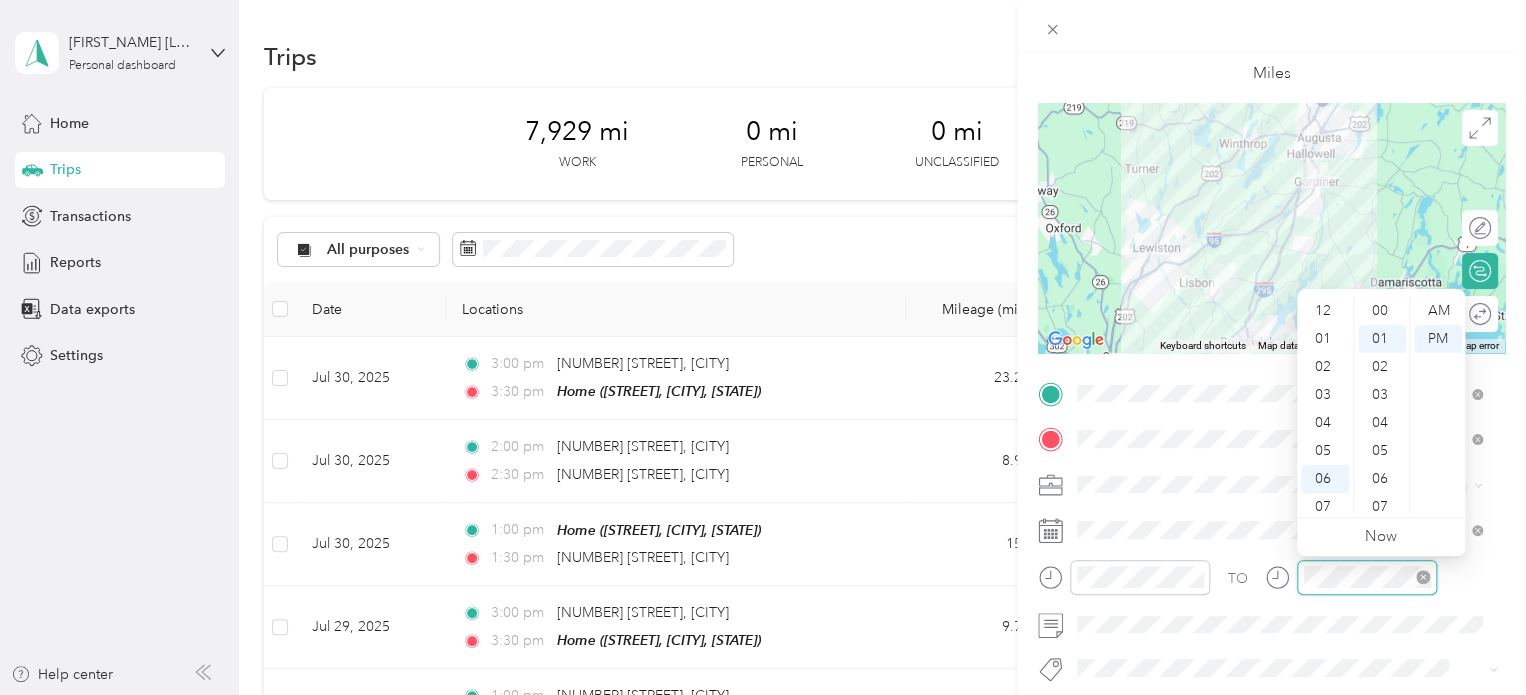 scroll, scrollTop: 28, scrollLeft: 0, axis: vertical 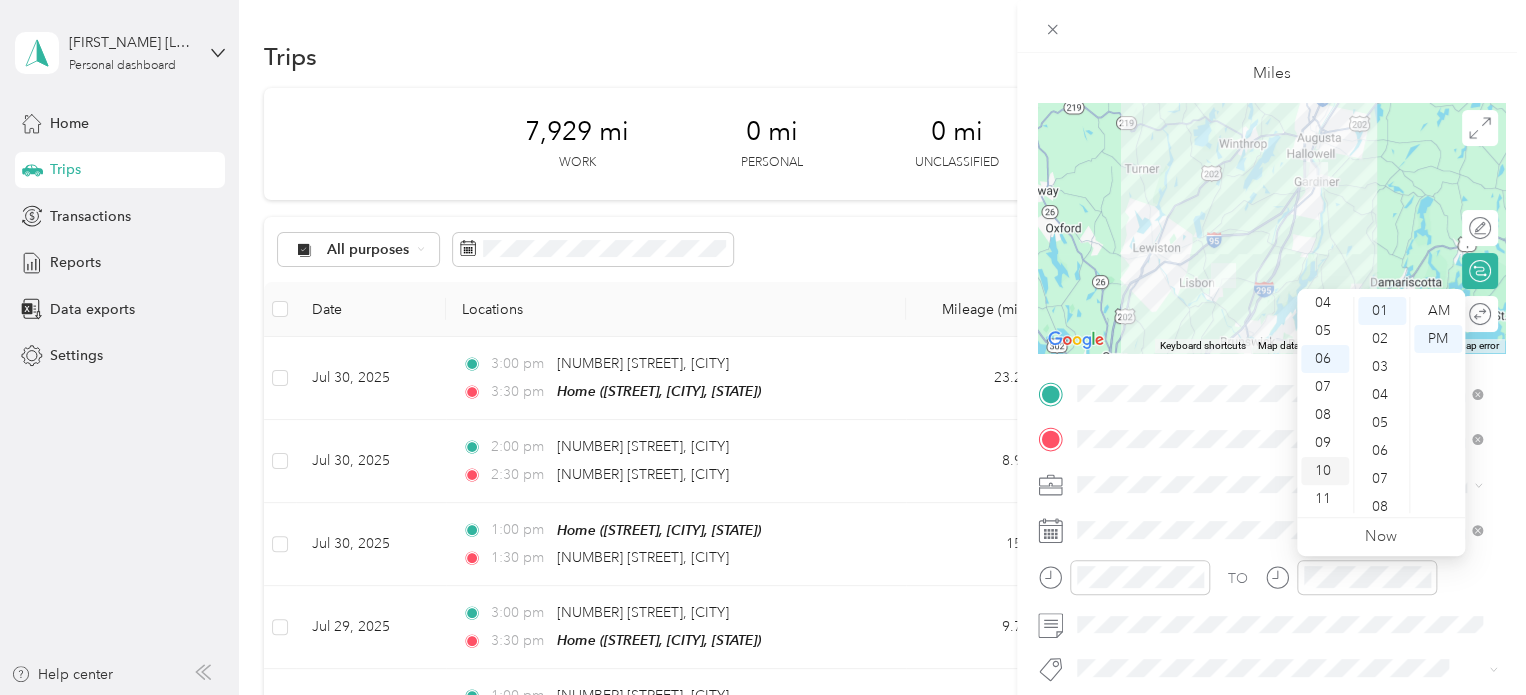 click on "10" at bounding box center (1325, 471) 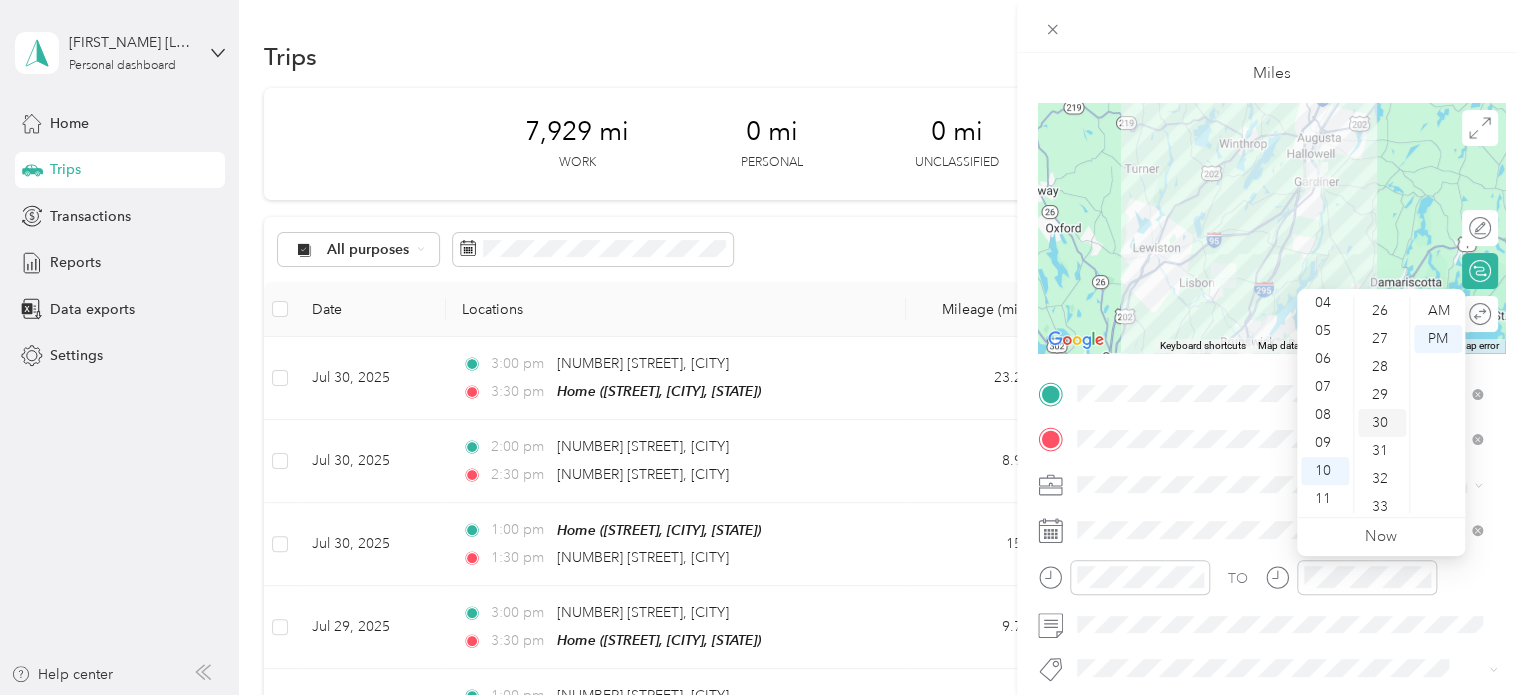 click on "30" at bounding box center (1382, 423) 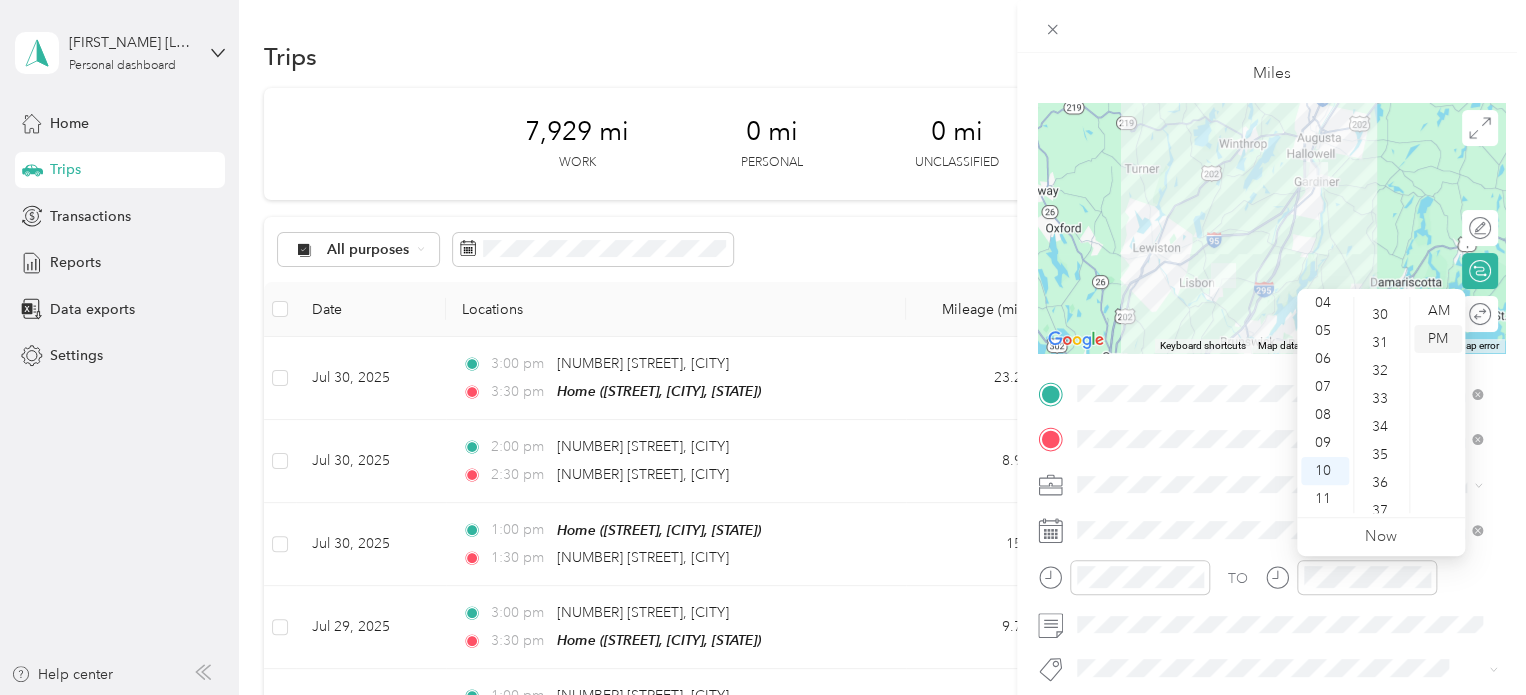 scroll, scrollTop: 840, scrollLeft: 0, axis: vertical 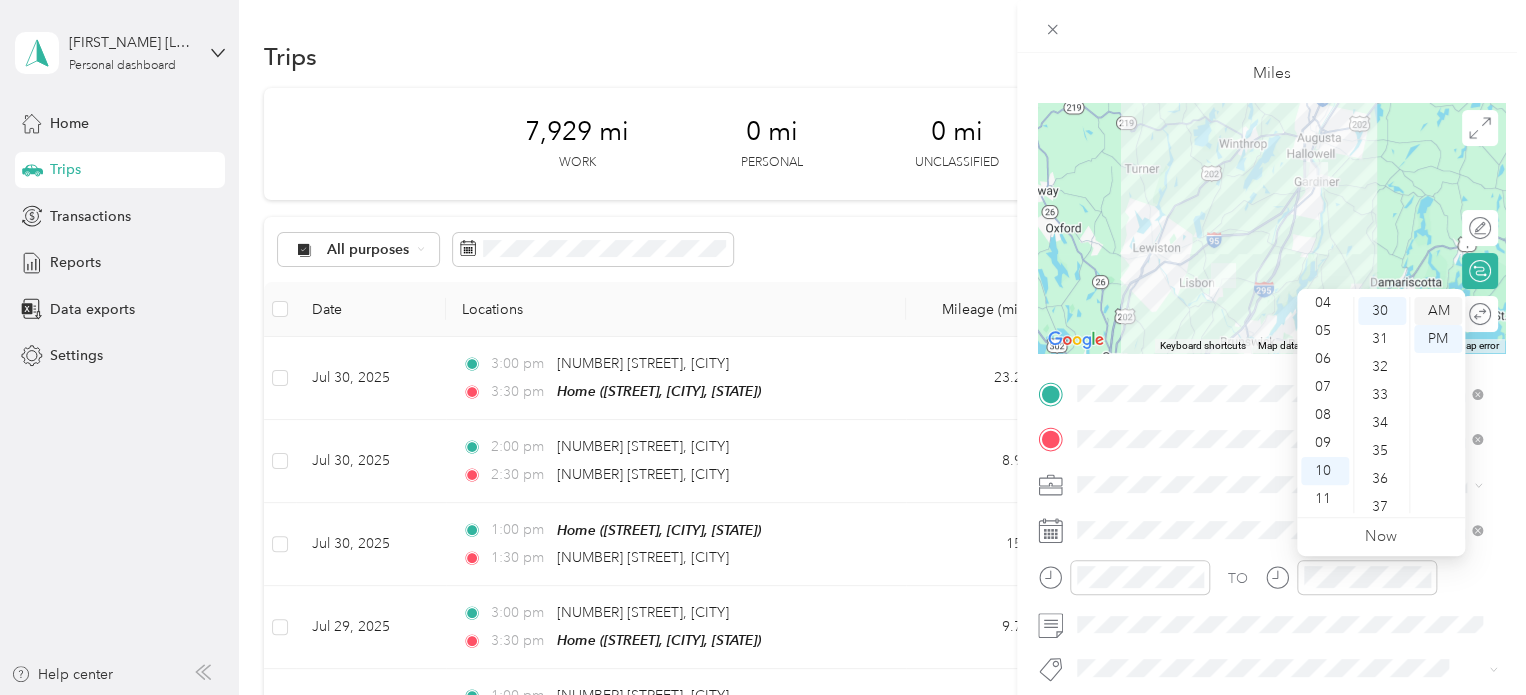 click on "AM" at bounding box center (1438, 311) 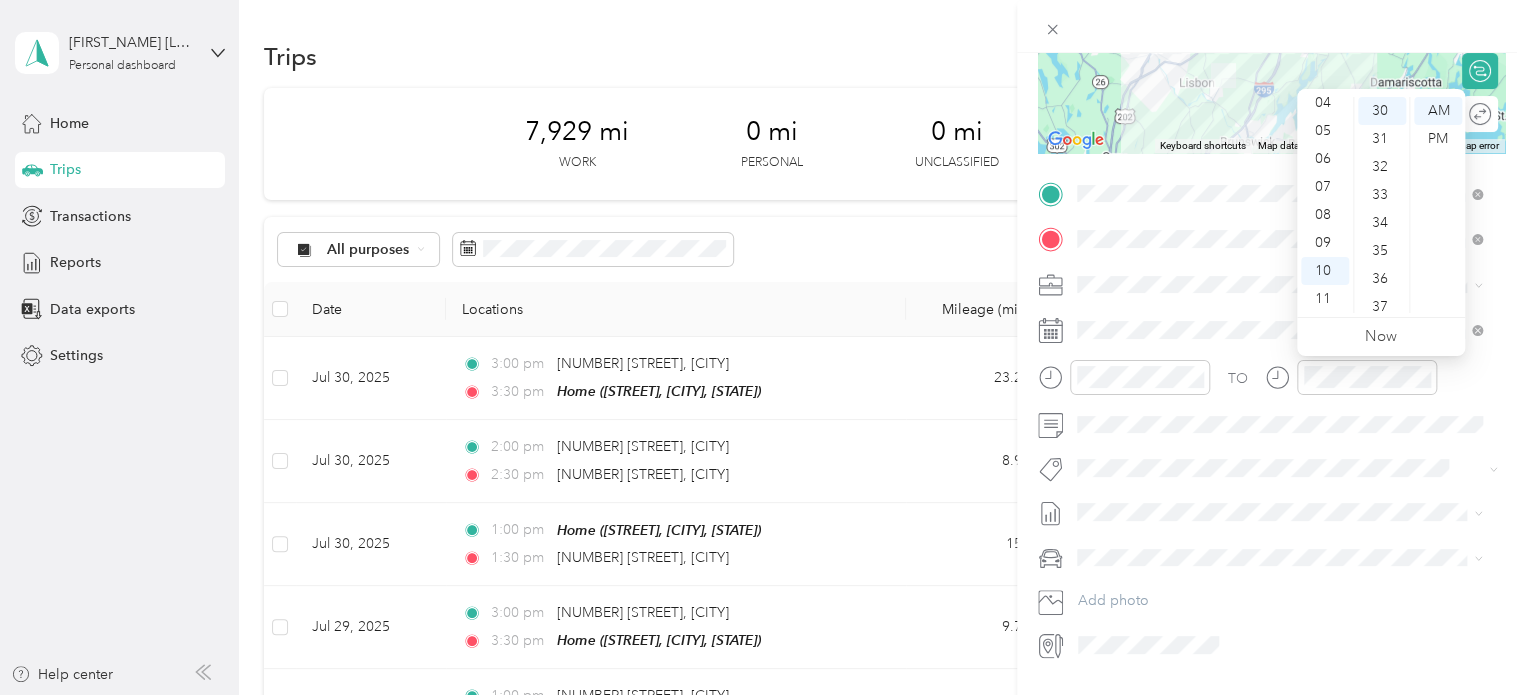 click on "TO Add photo" at bounding box center (1271, 419) 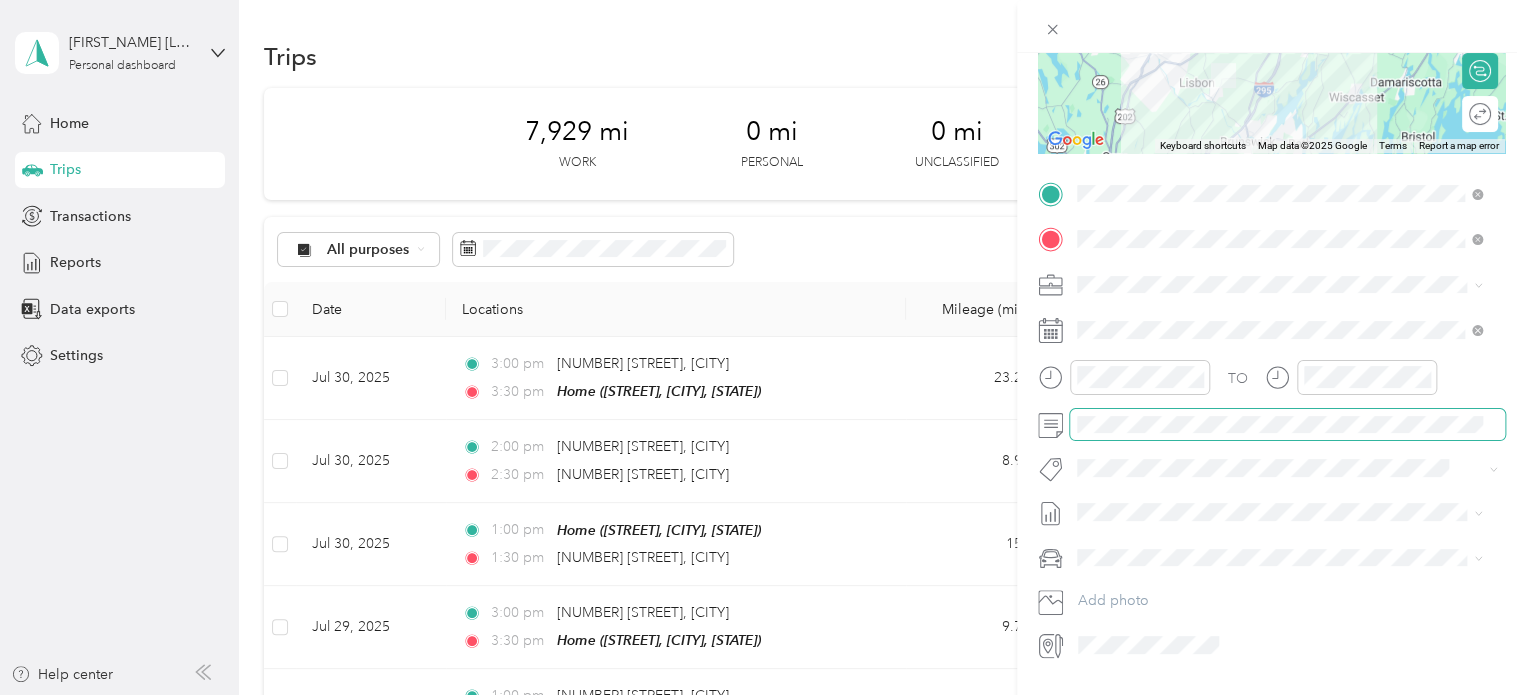 scroll, scrollTop: 0, scrollLeft: 0, axis: both 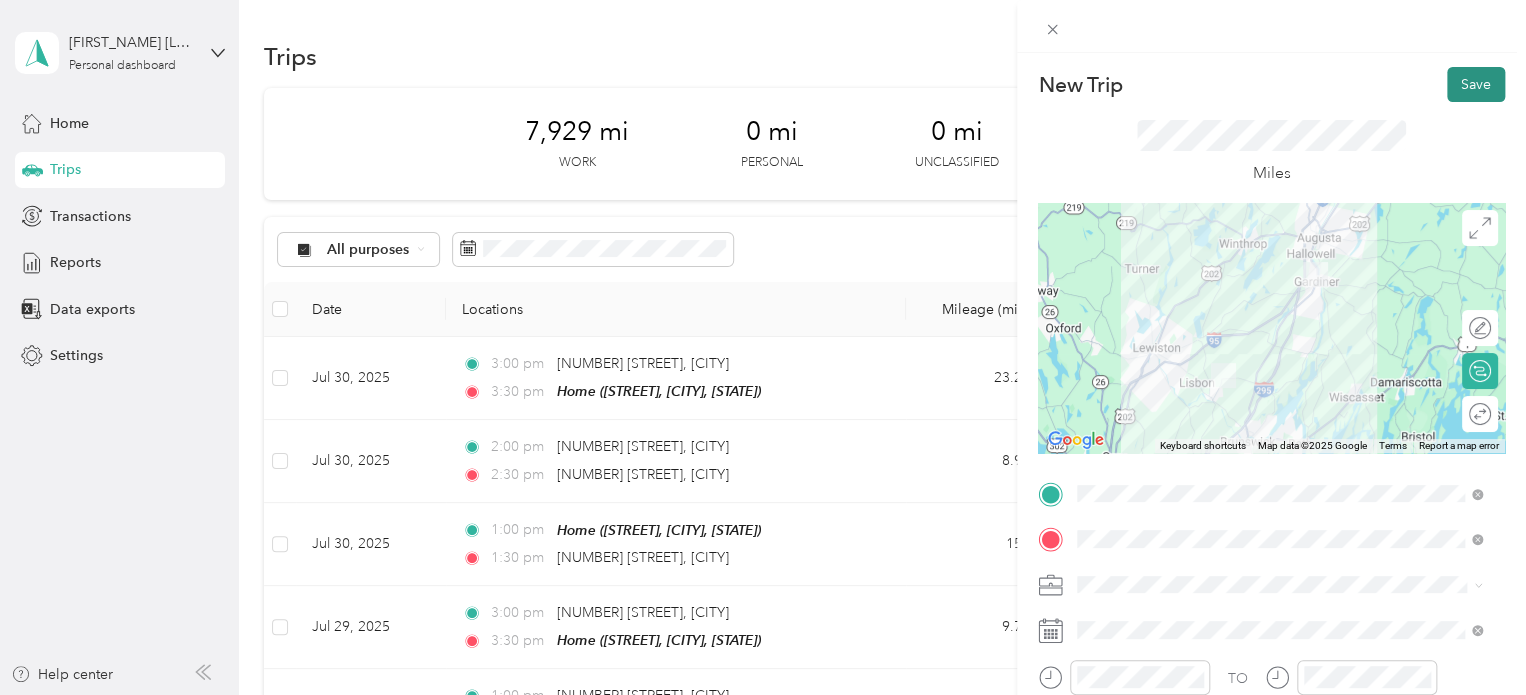 click on "Save" at bounding box center (1476, 84) 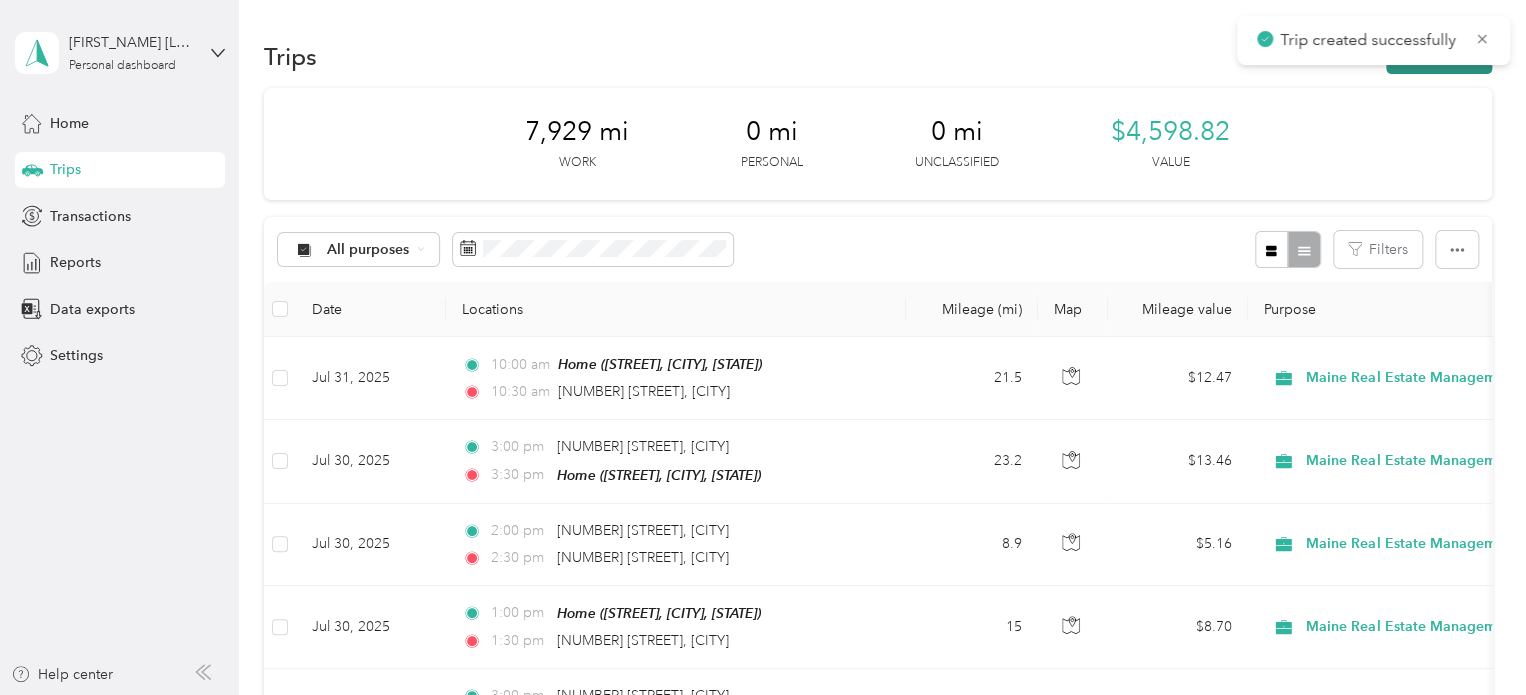 click on "New trip" at bounding box center (1439, 56) 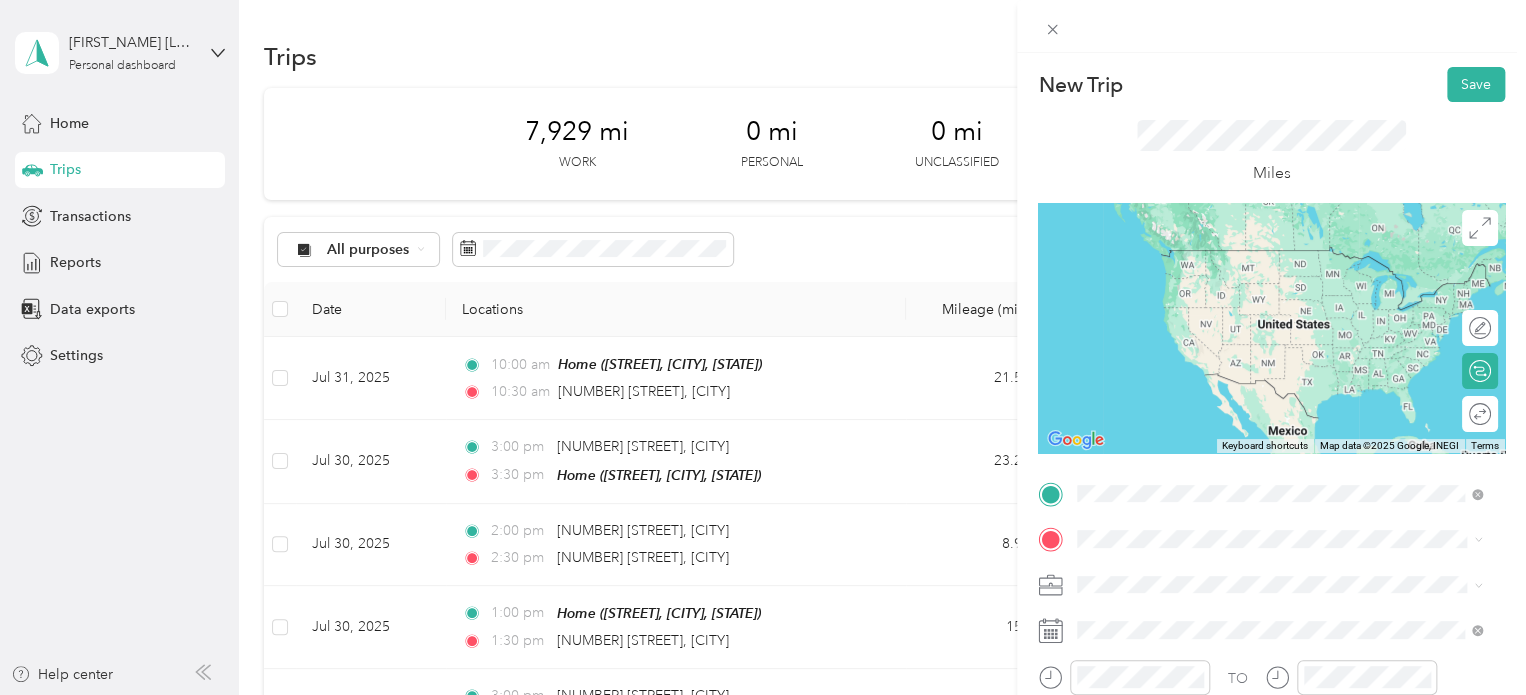 drag, startPoint x: 1128, startPoint y: 266, endPoint x: 1131, endPoint y: 320, distance: 54.08327 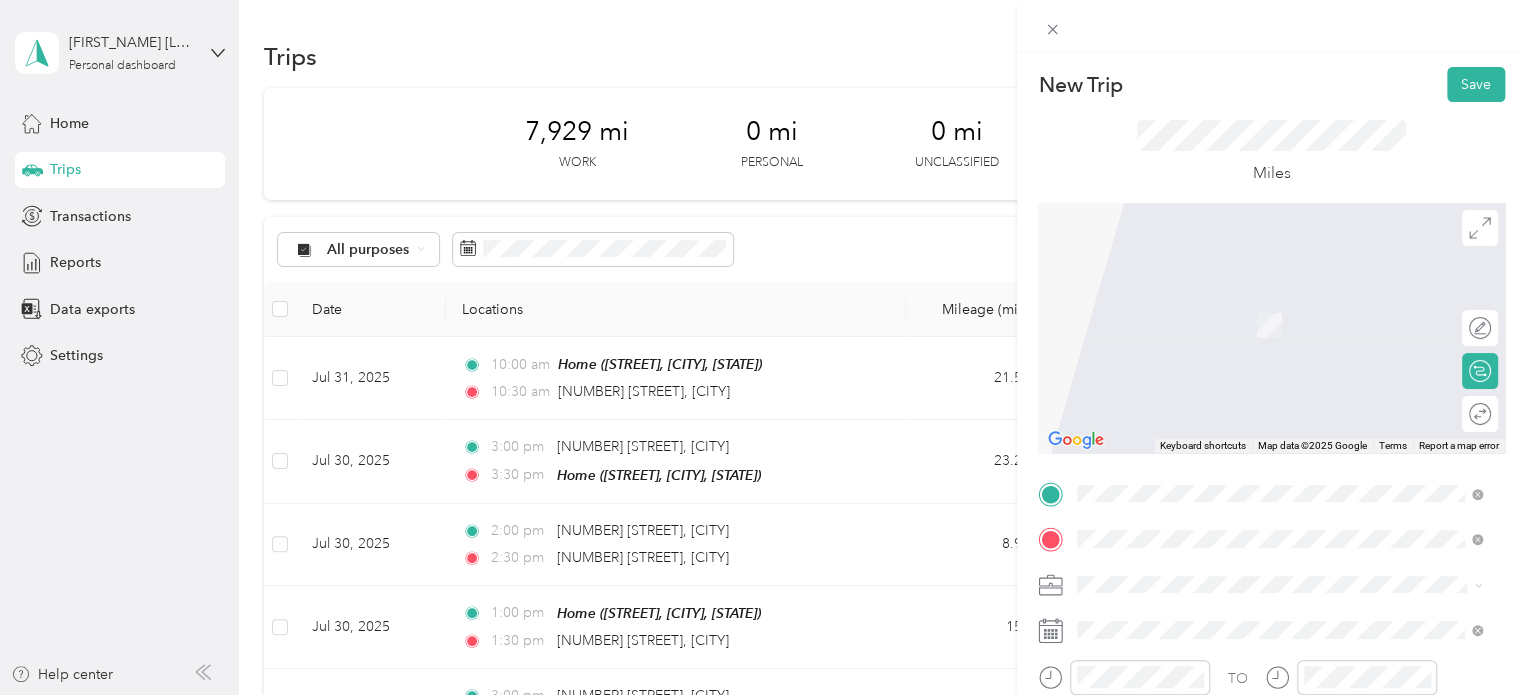 click on "[NUMBER] [STREET]
[CITY], [STATE] [POSTAL_CODE], [COUNTRY]" at bounding box center (1259, 304) 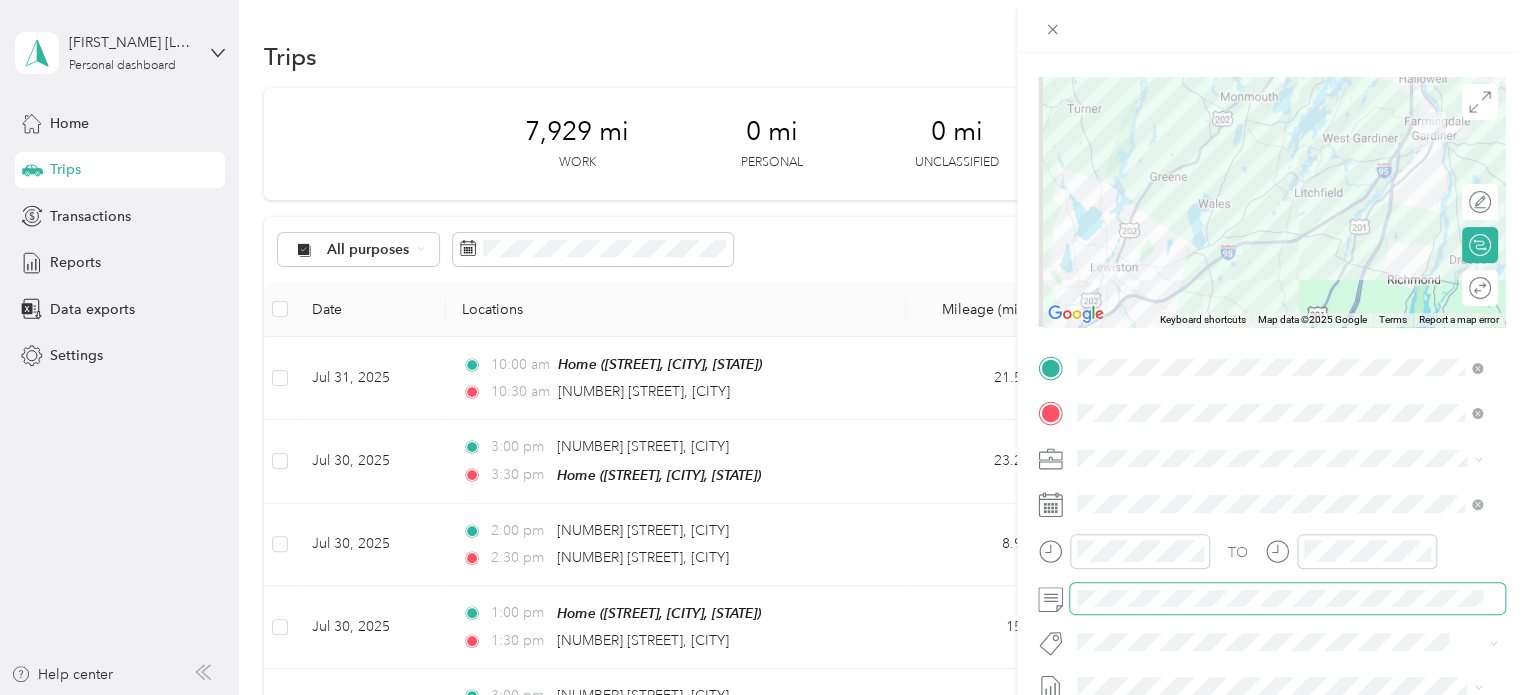 scroll, scrollTop: 200, scrollLeft: 0, axis: vertical 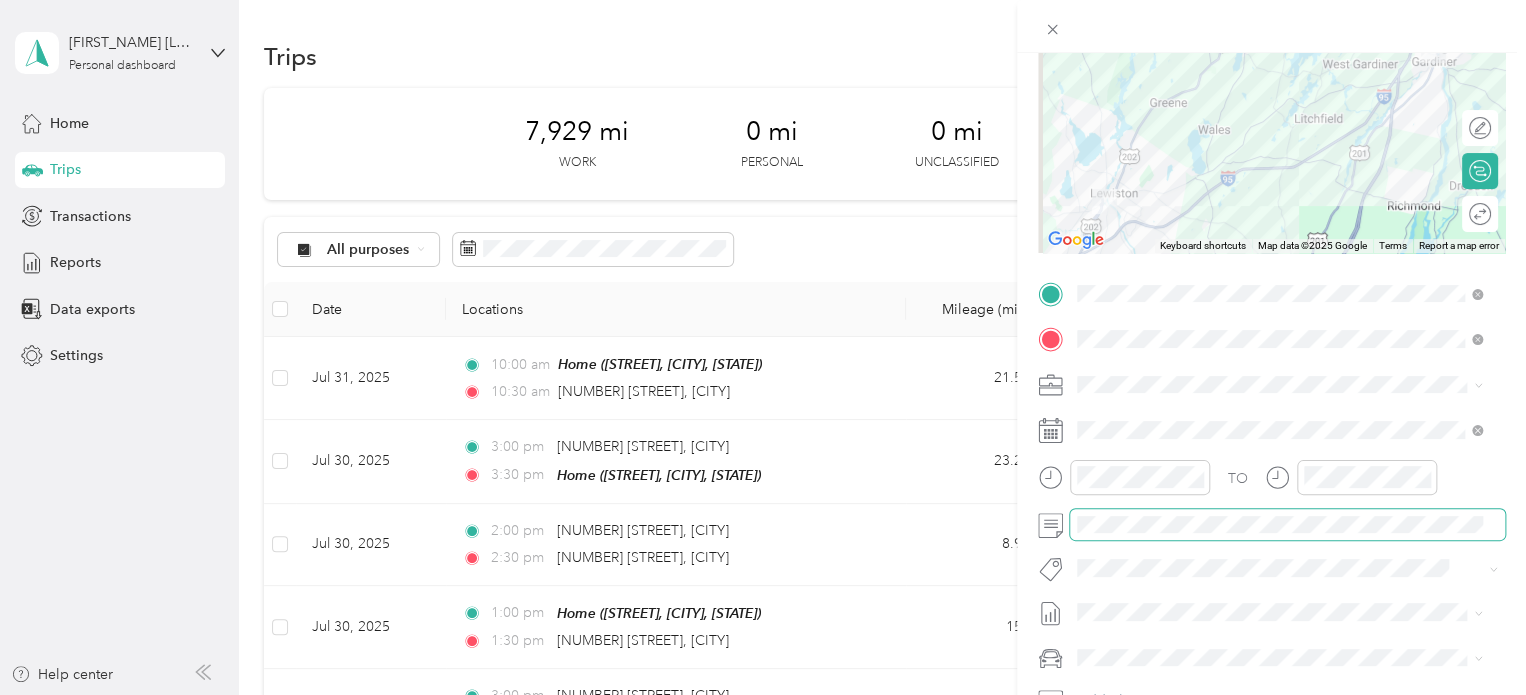 click at bounding box center (1287, 525) 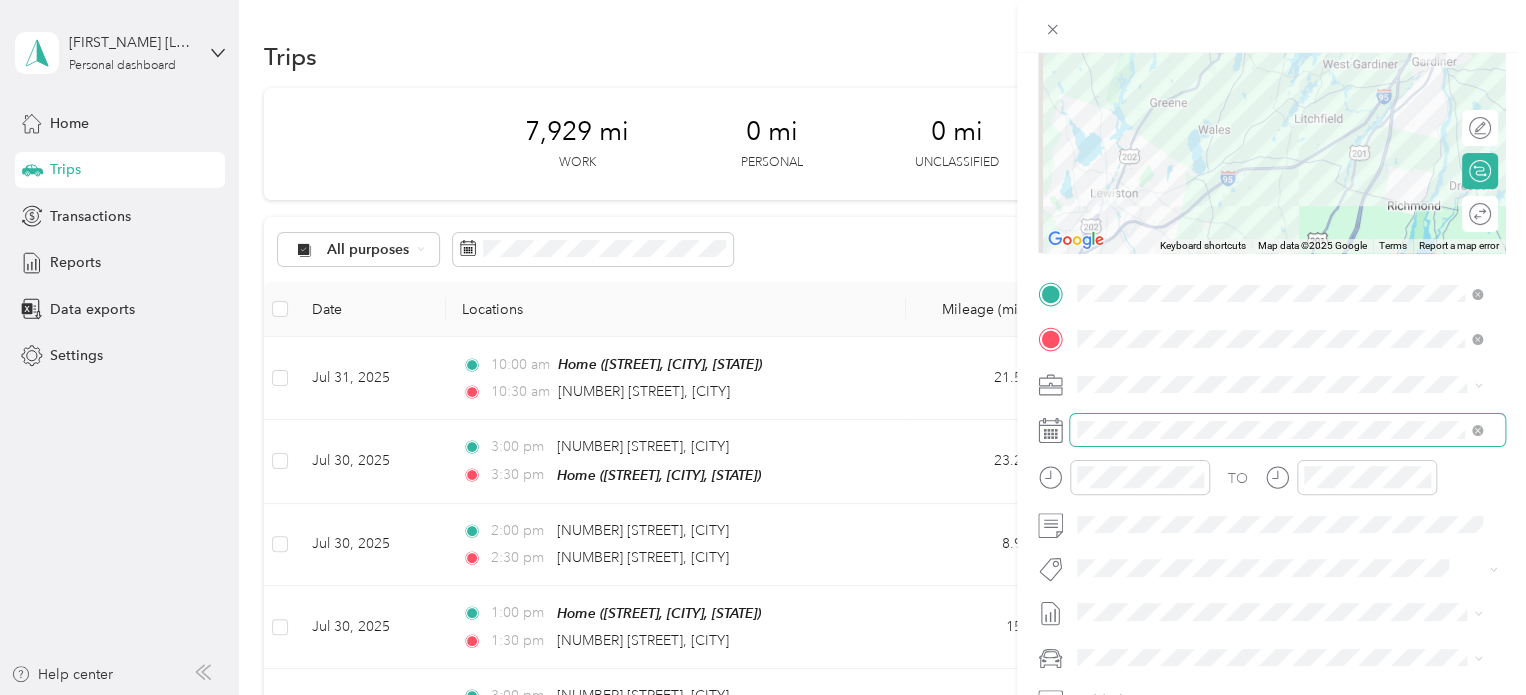 click at bounding box center [1287, 430] 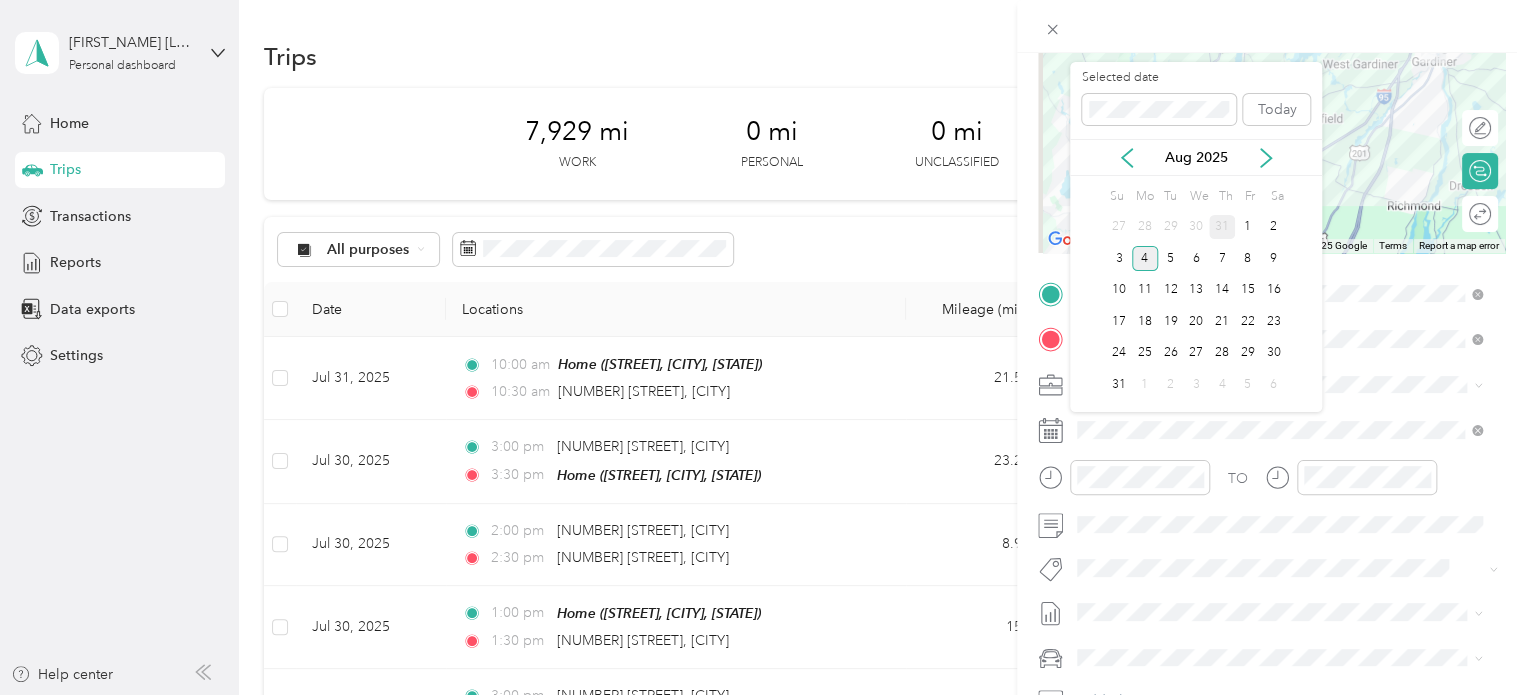 click on "31" at bounding box center [1222, 227] 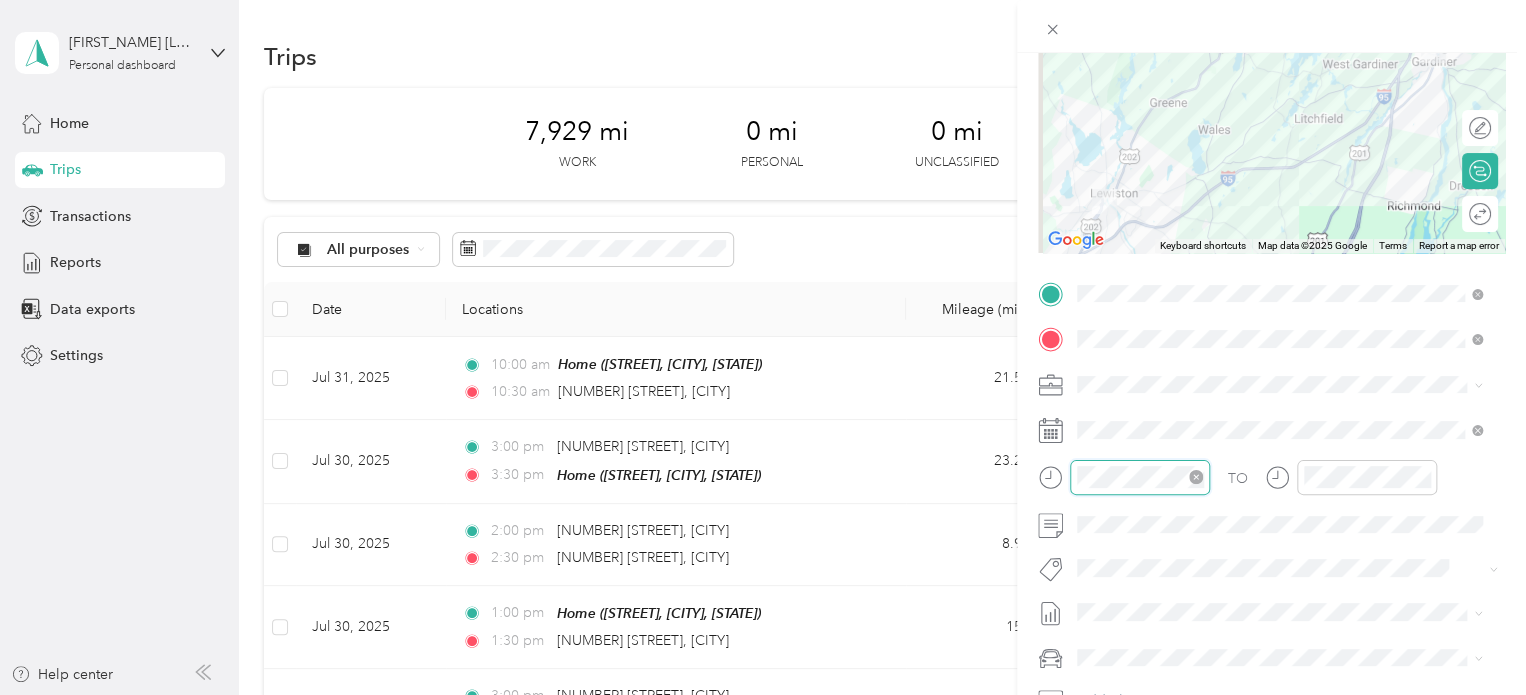 scroll, scrollTop: 120, scrollLeft: 0, axis: vertical 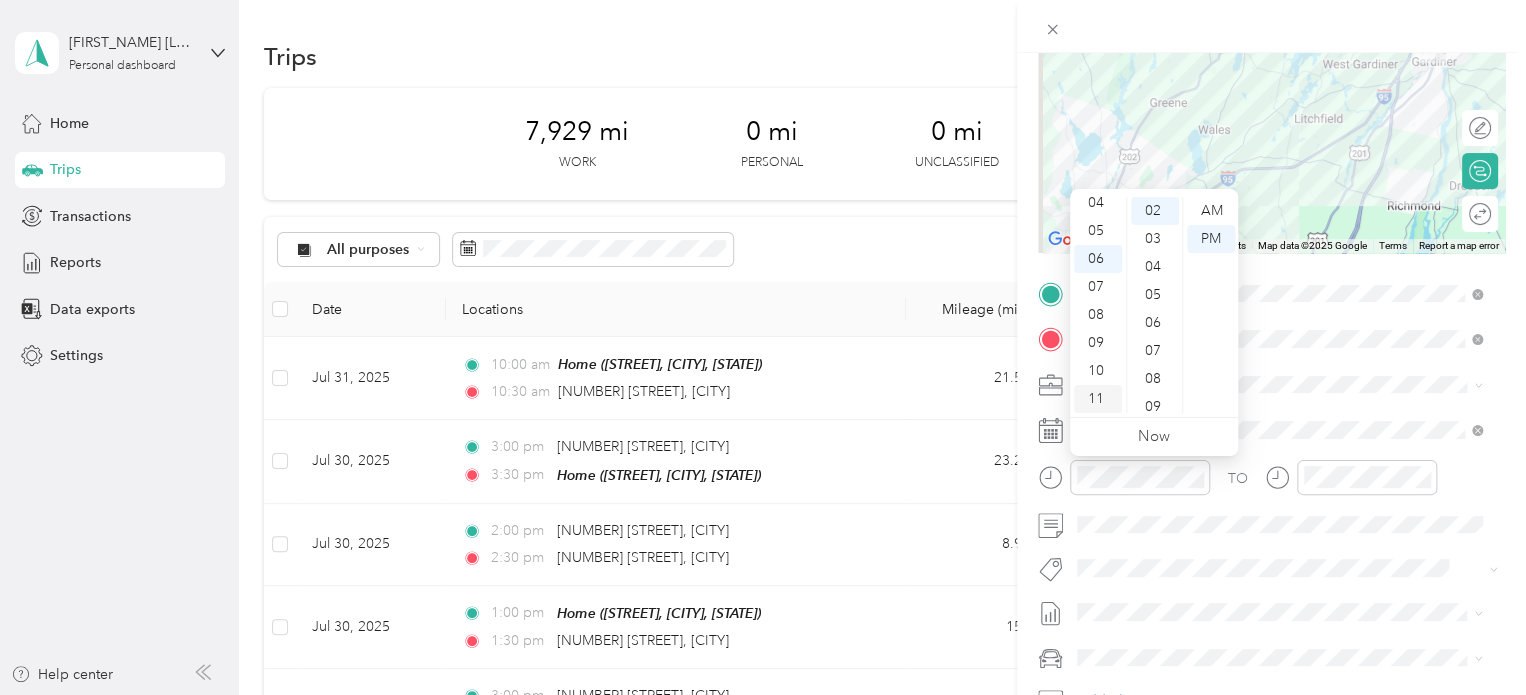click on "11" at bounding box center [1098, 399] 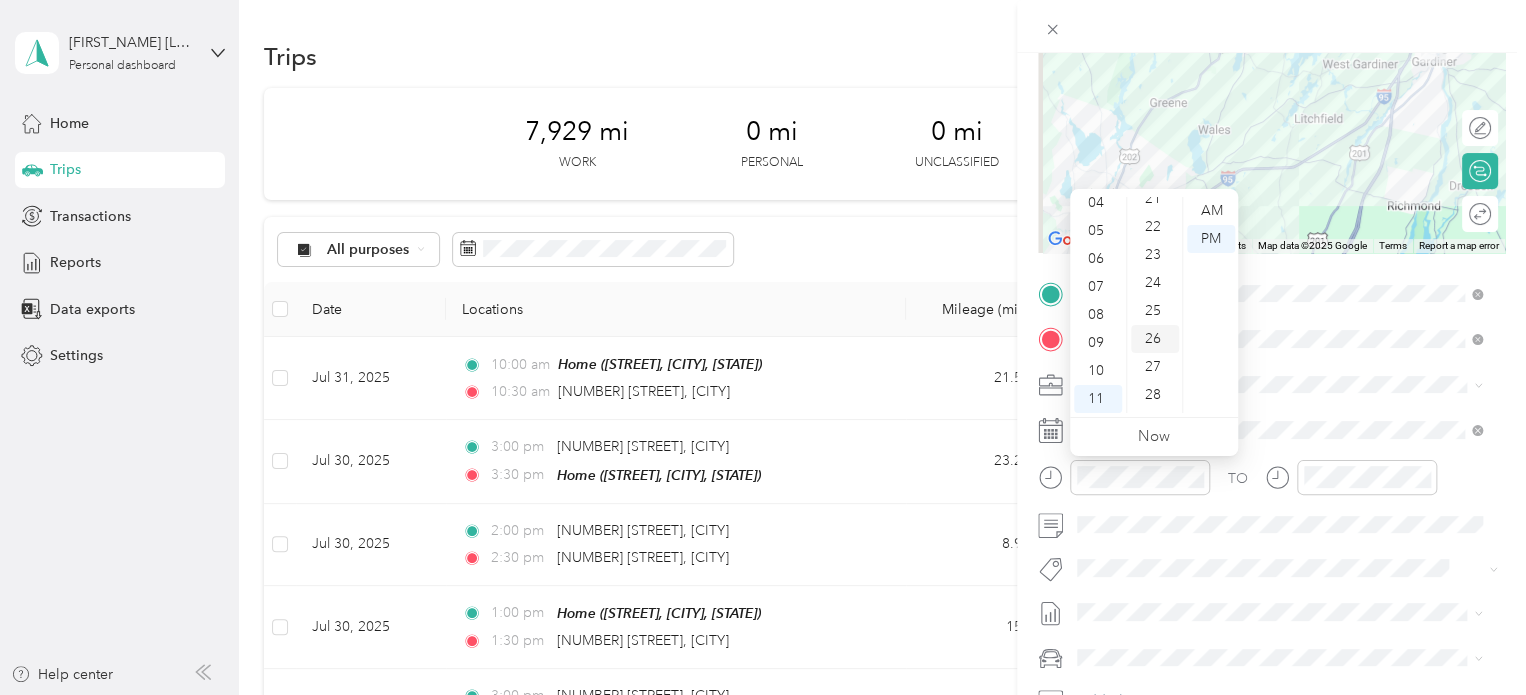 scroll, scrollTop: 800, scrollLeft: 0, axis: vertical 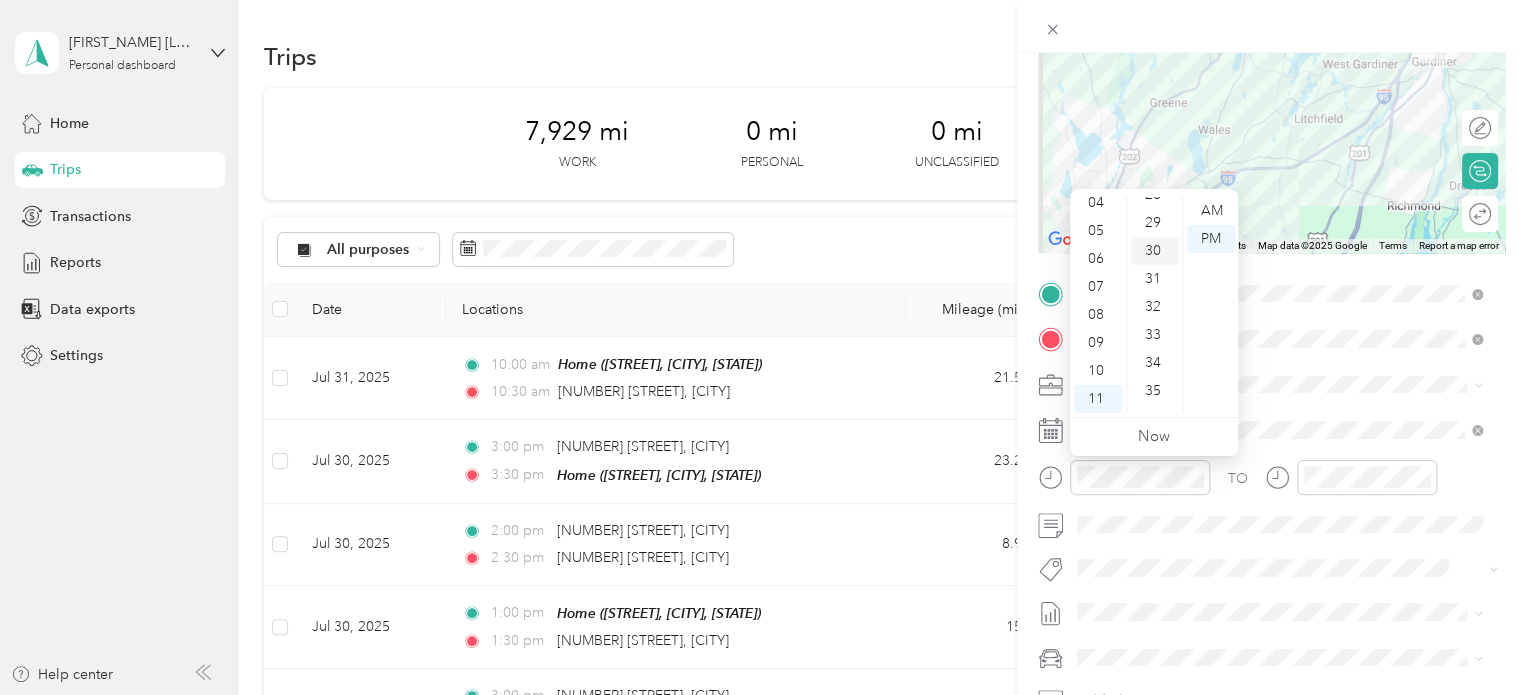 click on "30" at bounding box center [1155, 251] 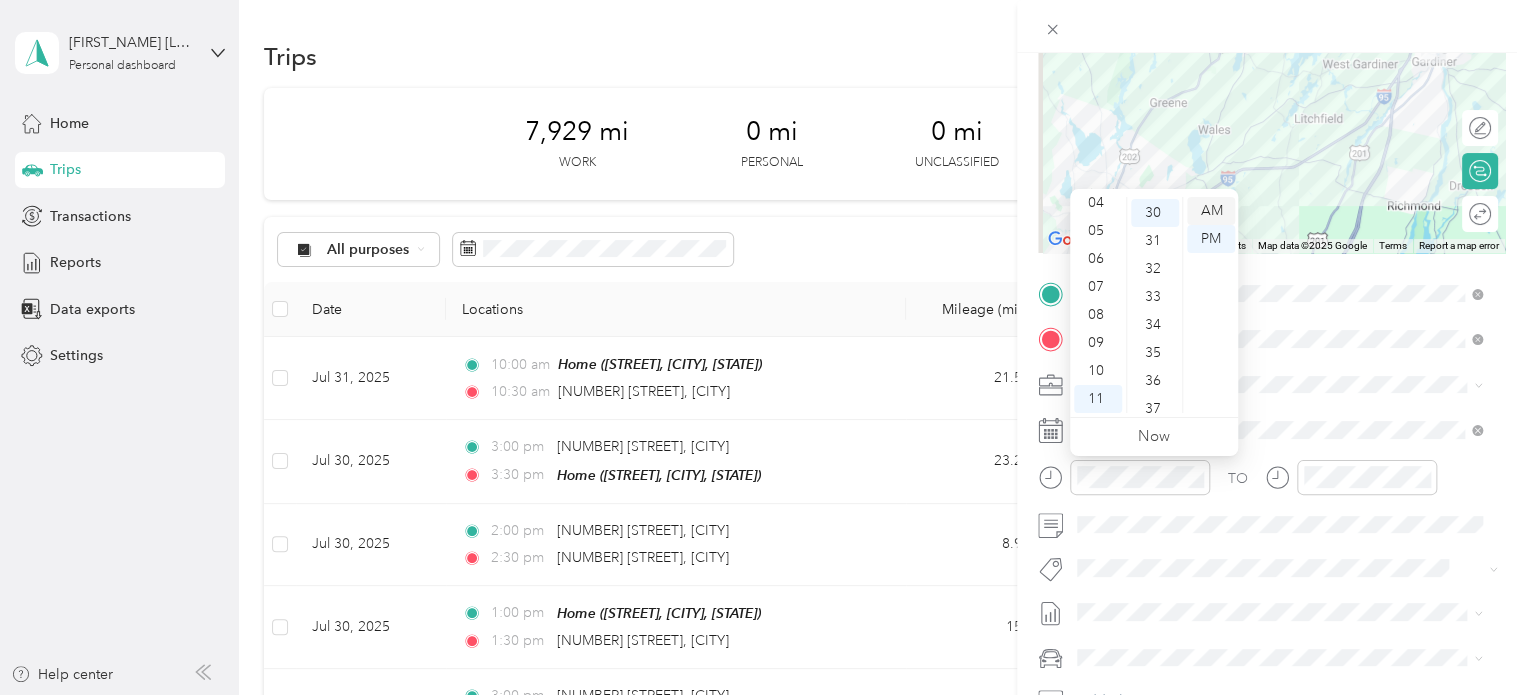 scroll, scrollTop: 840, scrollLeft: 0, axis: vertical 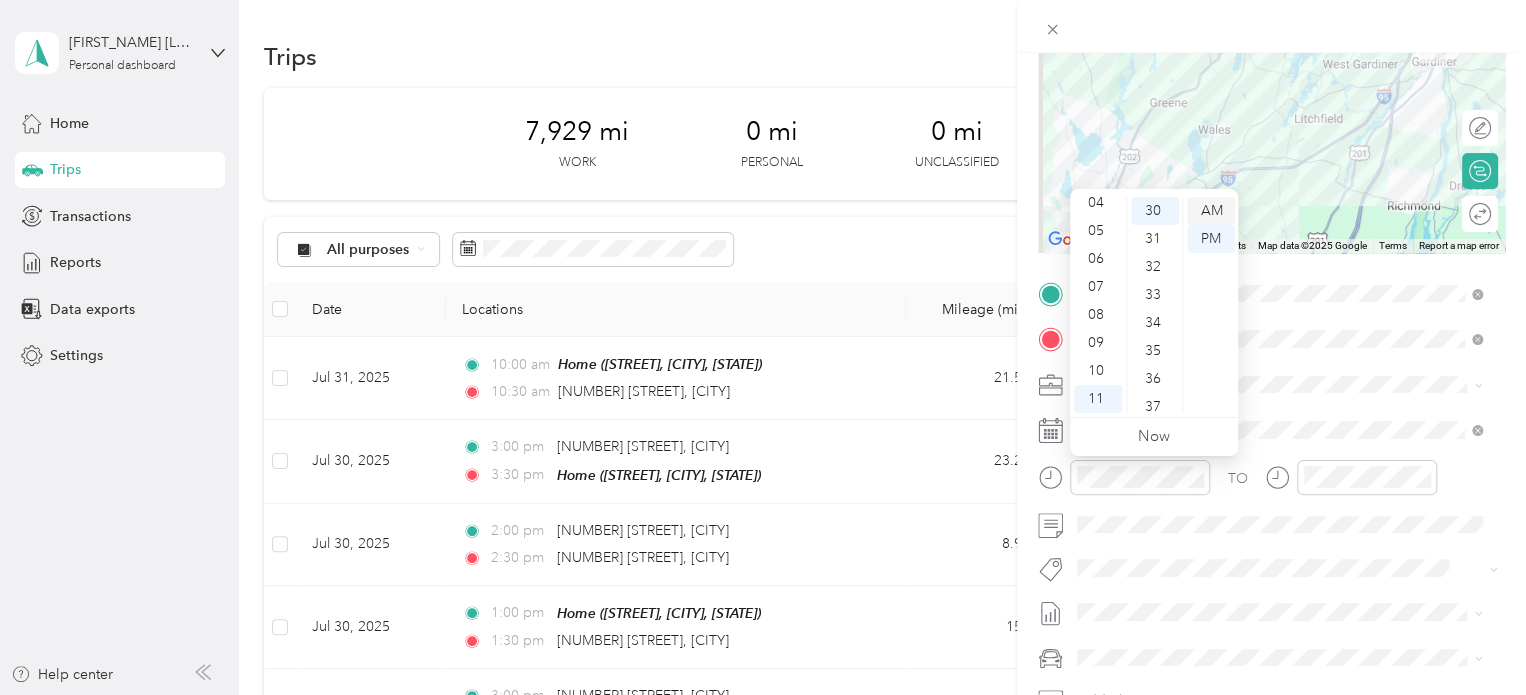 click on "AM" at bounding box center [1211, 211] 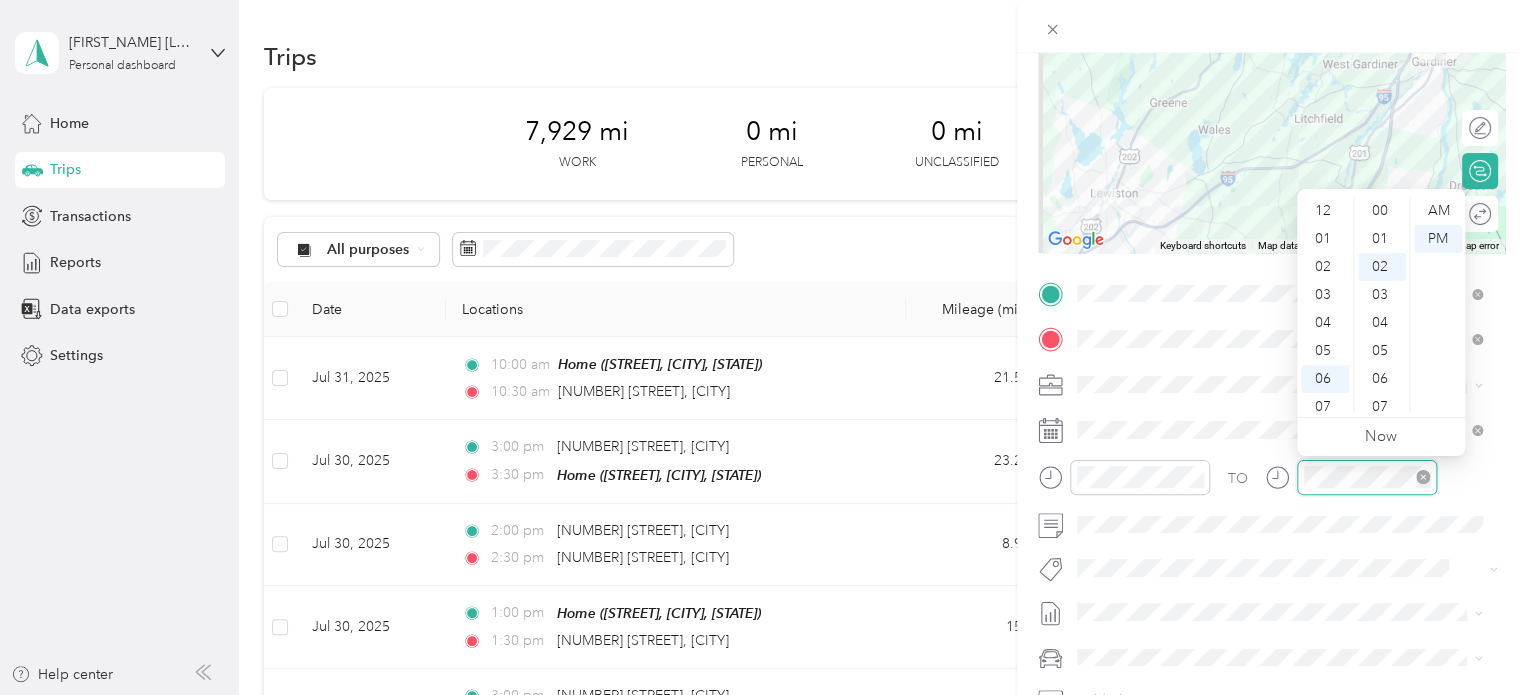 scroll, scrollTop: 120, scrollLeft: 0, axis: vertical 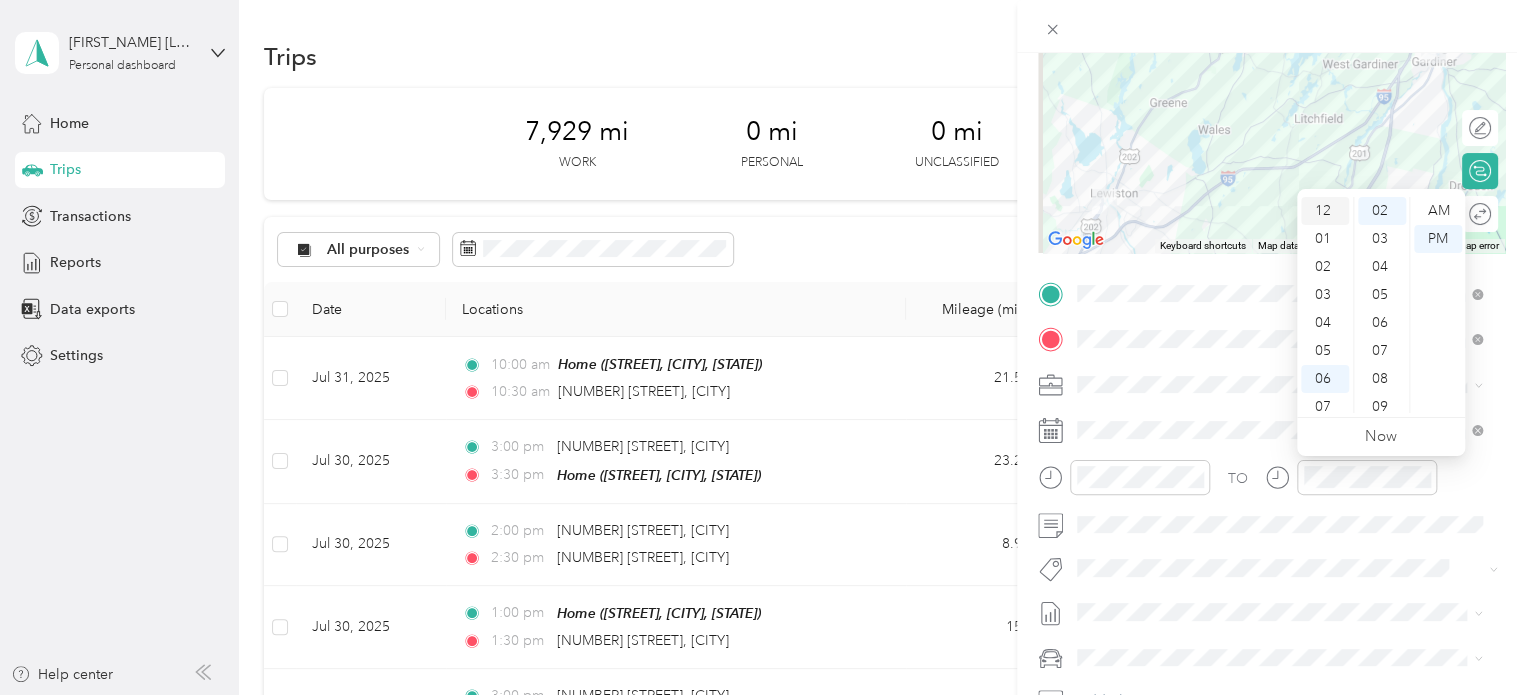 click on "12" at bounding box center [1325, 211] 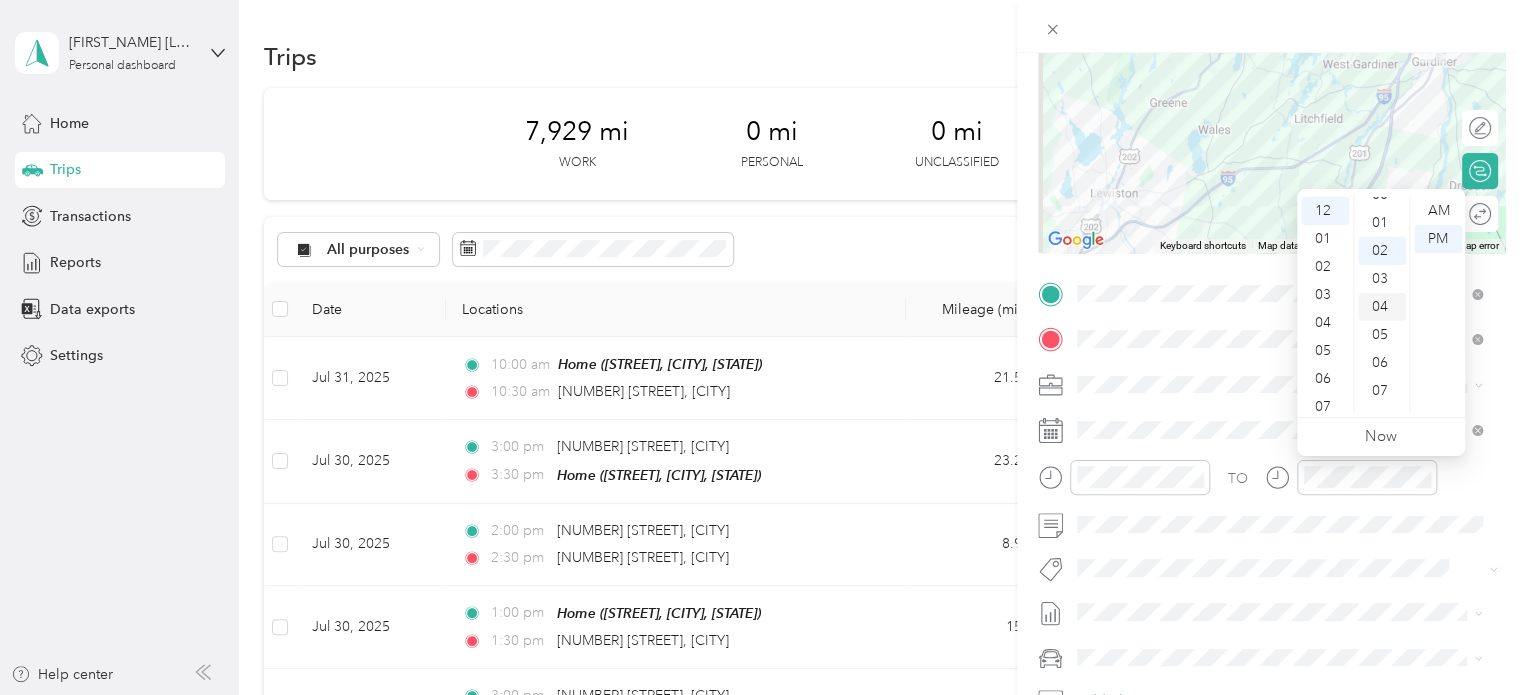 scroll, scrollTop: 0, scrollLeft: 0, axis: both 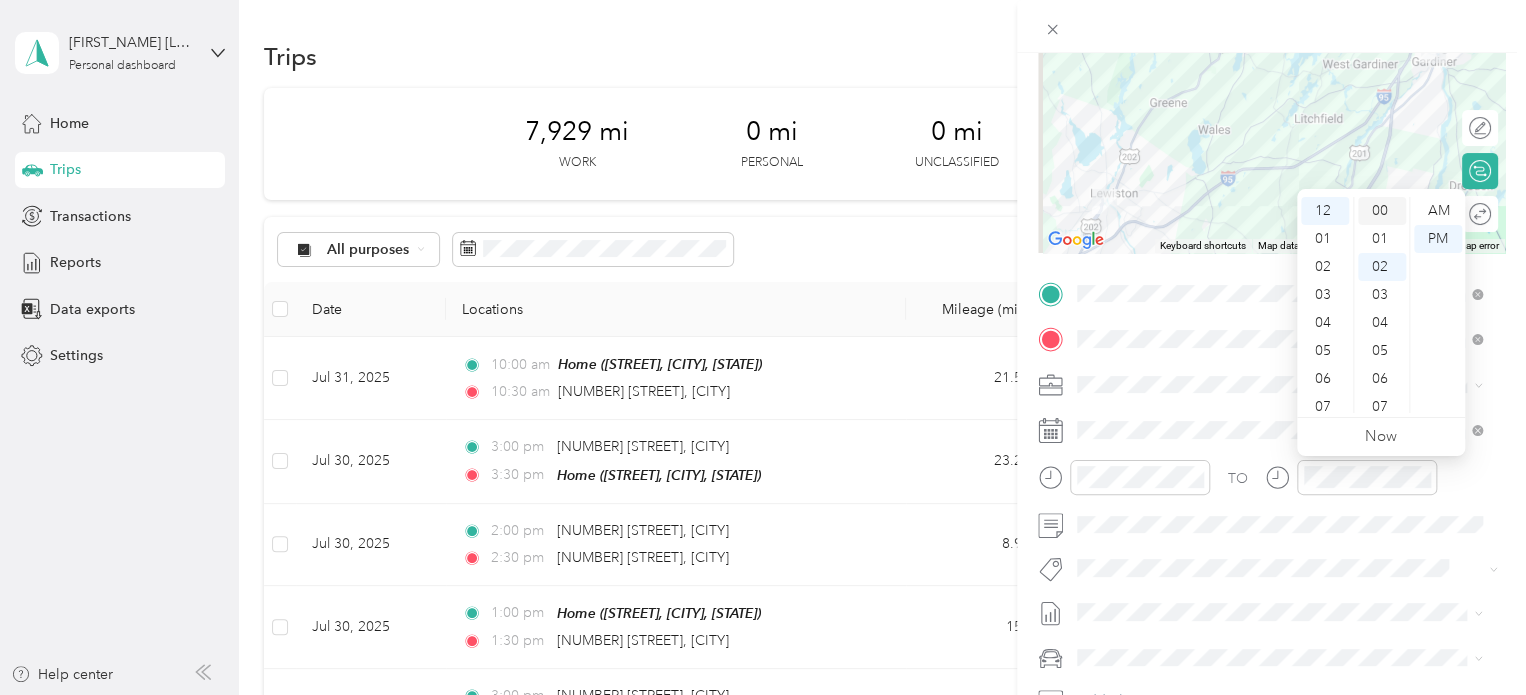 click on "00" at bounding box center (1382, 211) 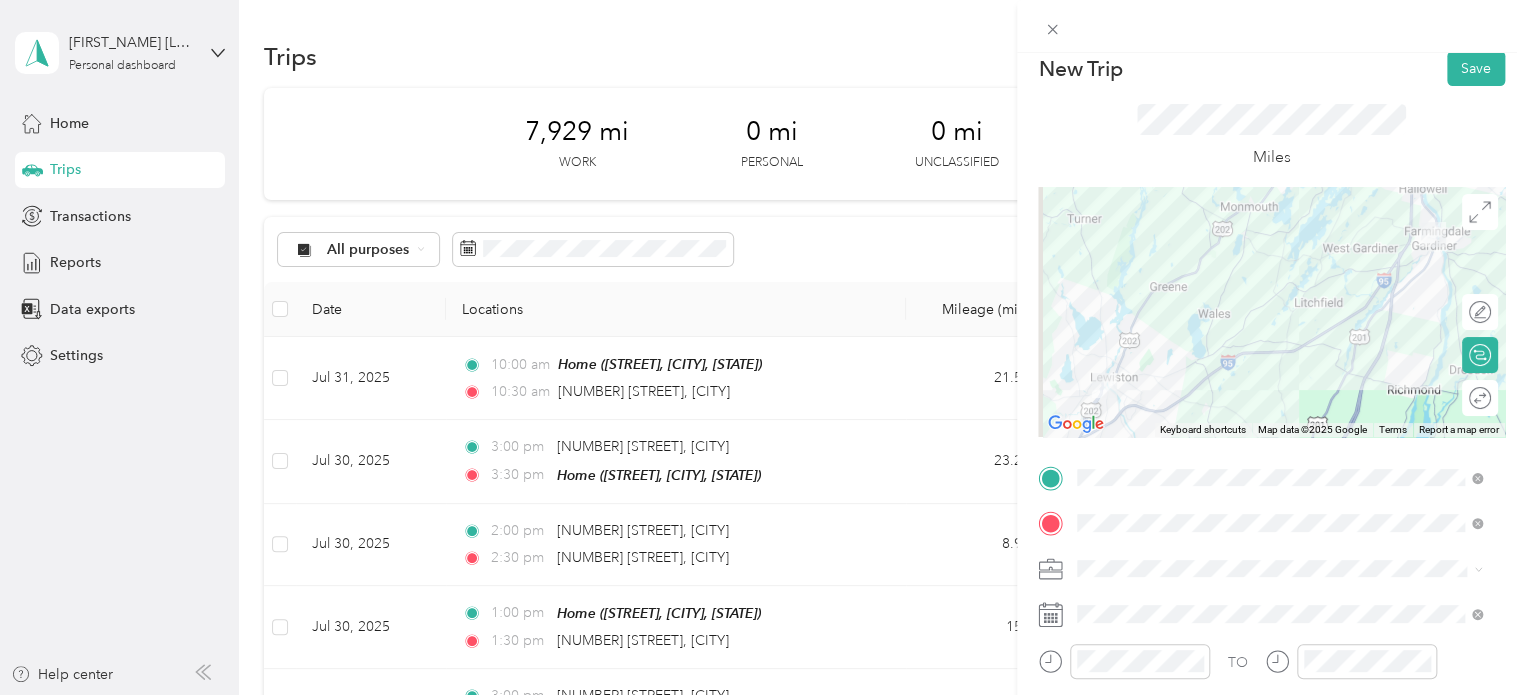 scroll, scrollTop: 0, scrollLeft: 0, axis: both 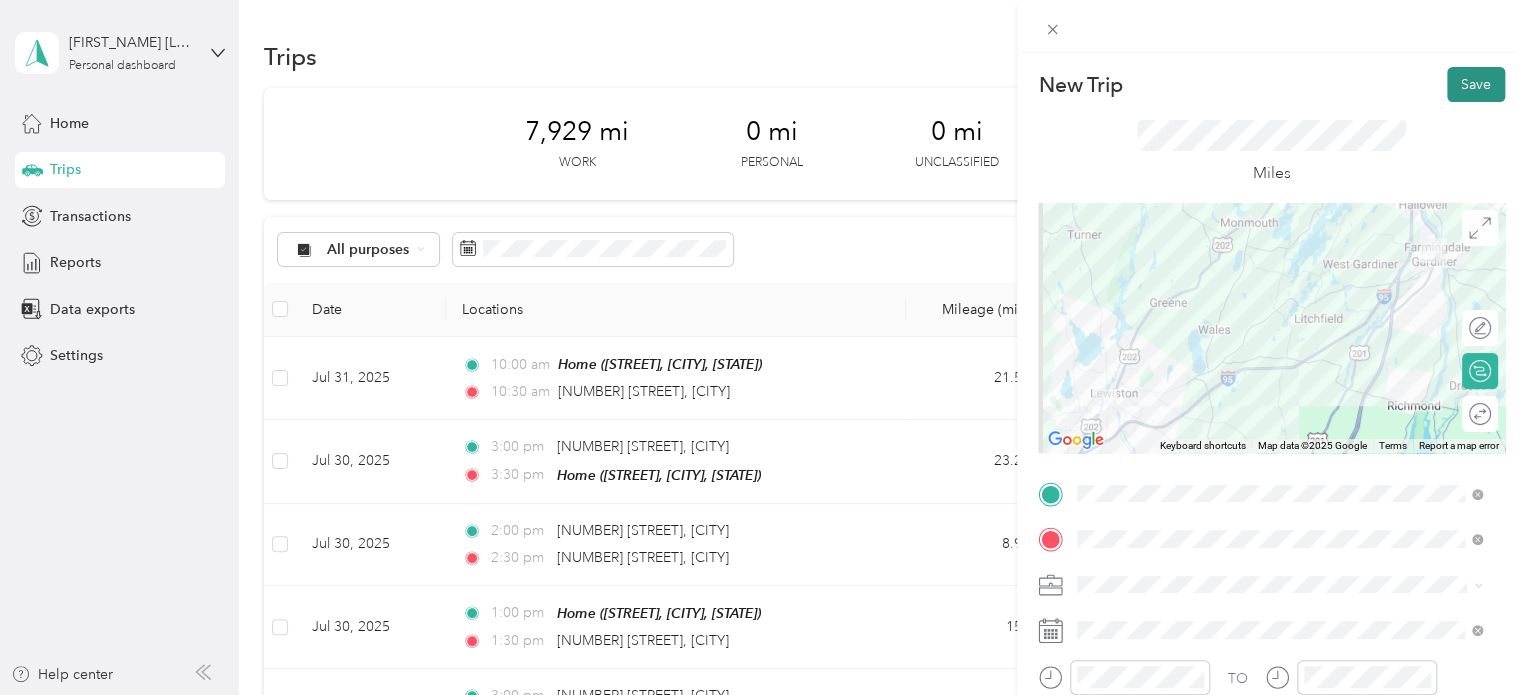 click on "Save" at bounding box center [1476, 84] 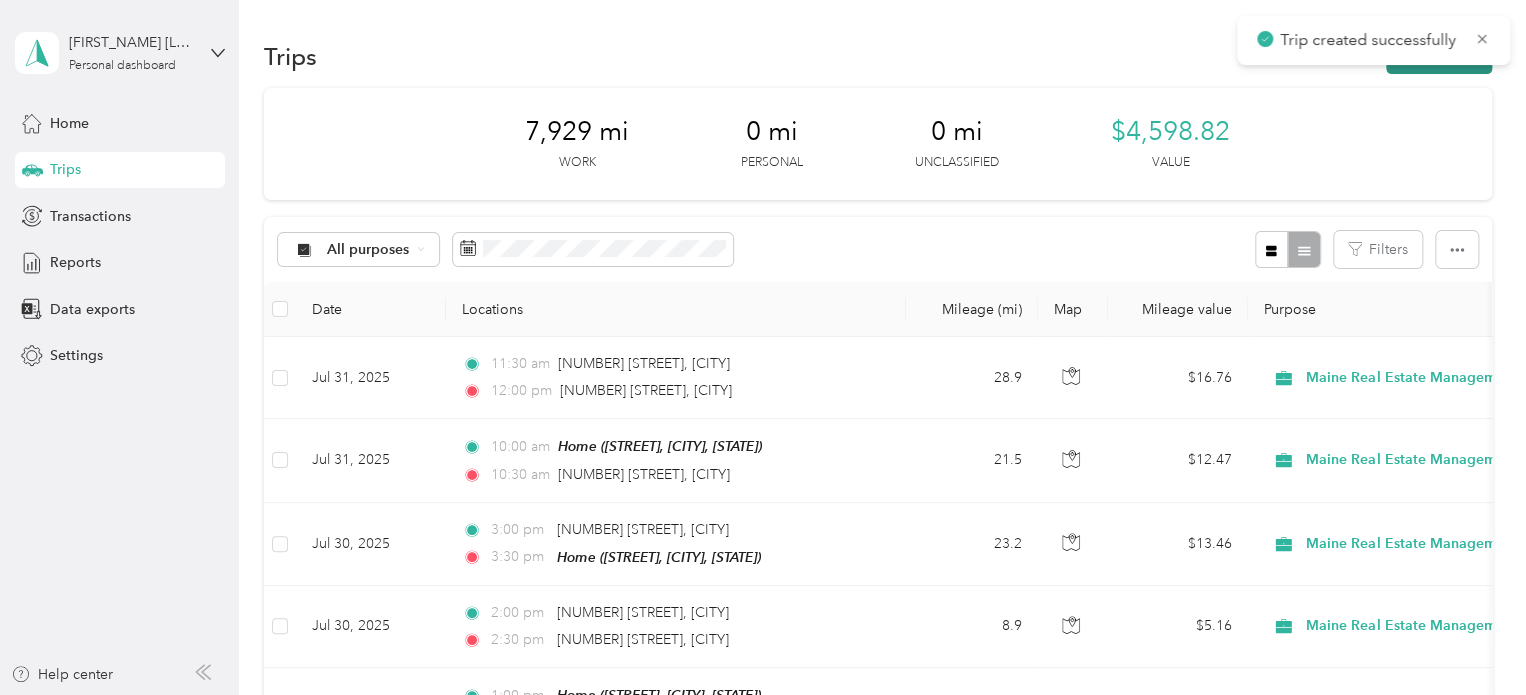 click on "New trip" at bounding box center (1439, 56) 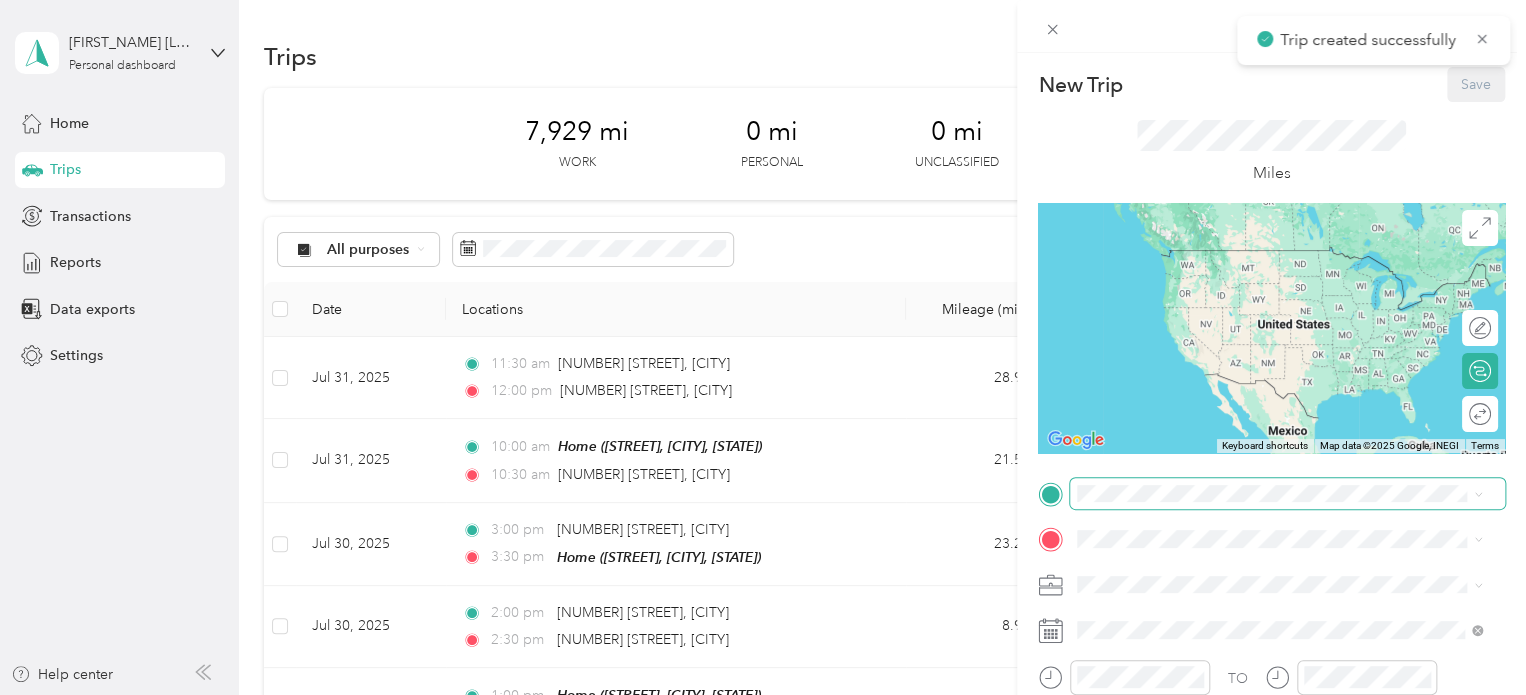 click at bounding box center (1287, 494) 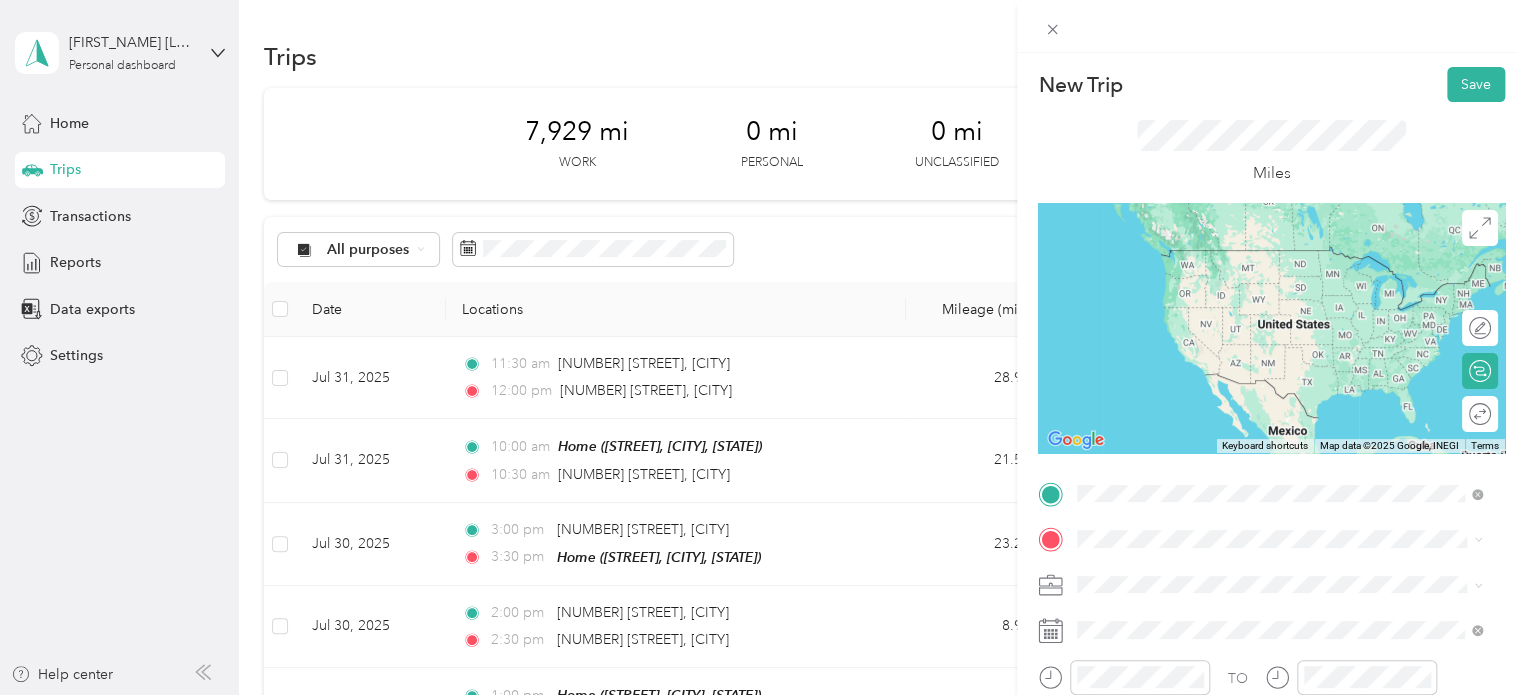 click on "[NUMBER] [STREET]
[CITY], [STATE] [POSTAL_CODE], [COUNTRY]" at bounding box center [1259, 258] 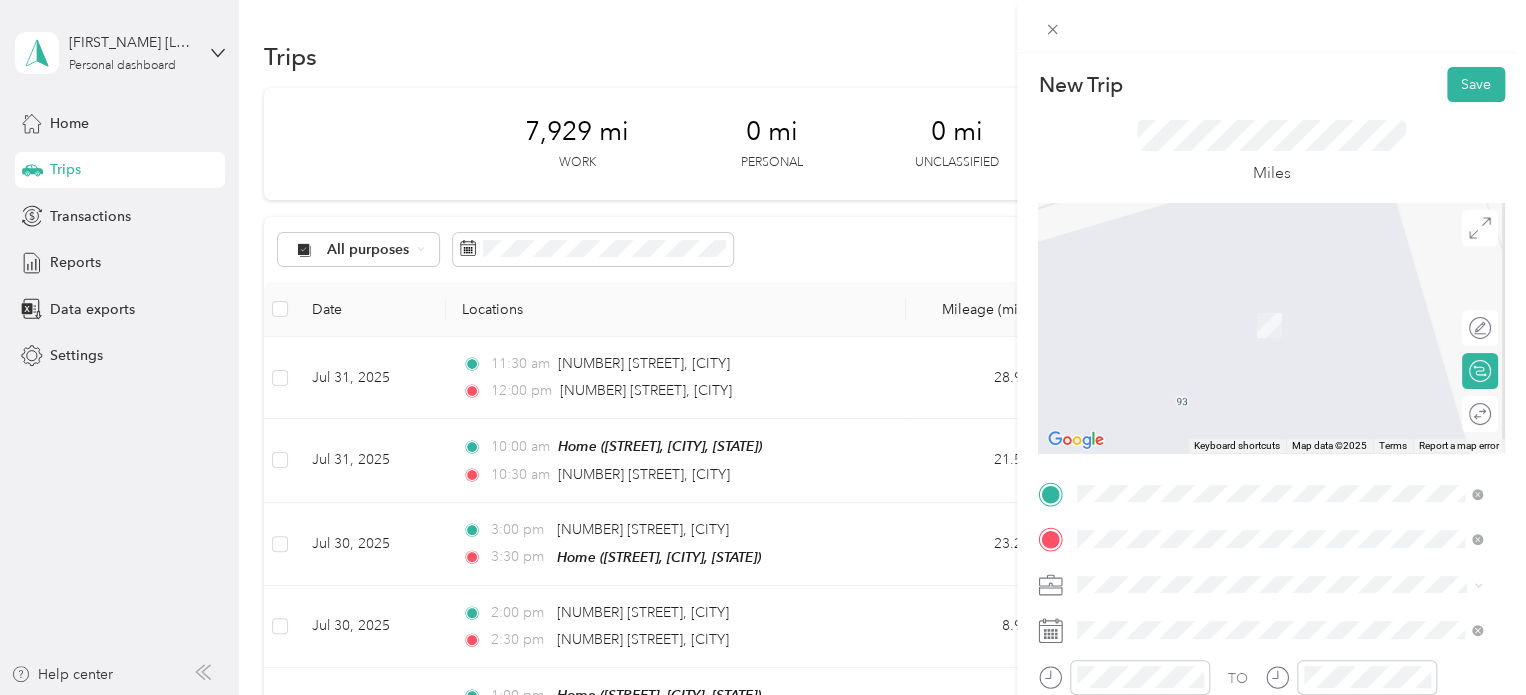 click on "[NUMBER] [STREET]
[CITY], [STATE] [POSTAL_CODE], [COUNTRY]" at bounding box center (1259, 304) 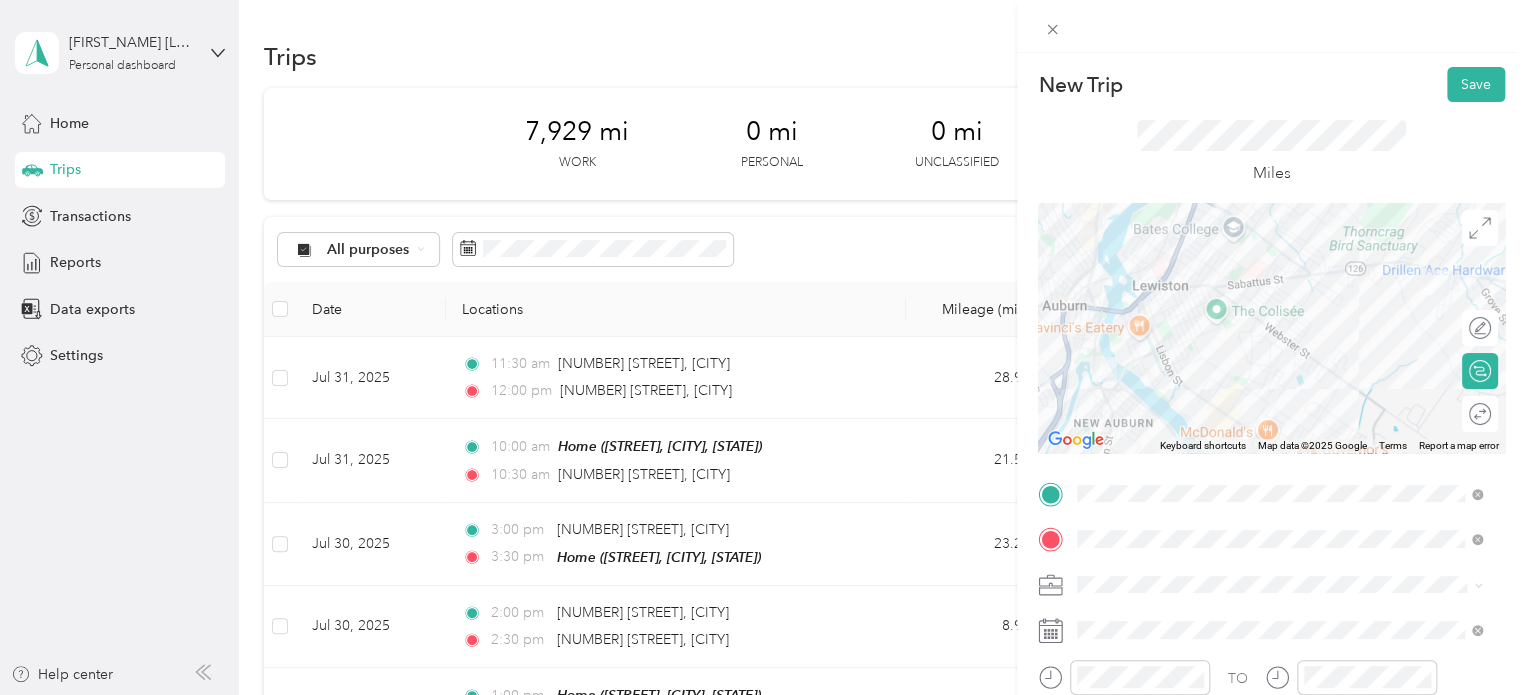 scroll, scrollTop: 100, scrollLeft: 0, axis: vertical 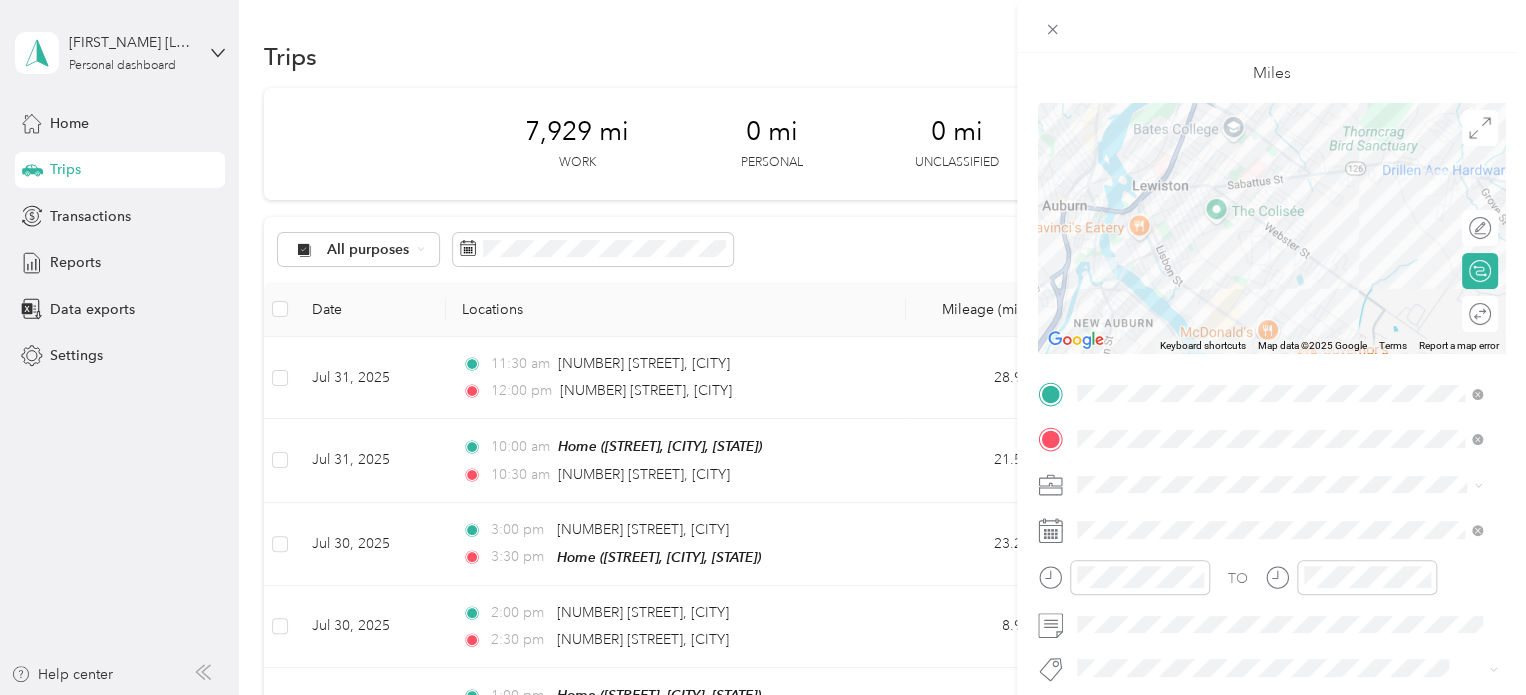 click at bounding box center (1124, 584) 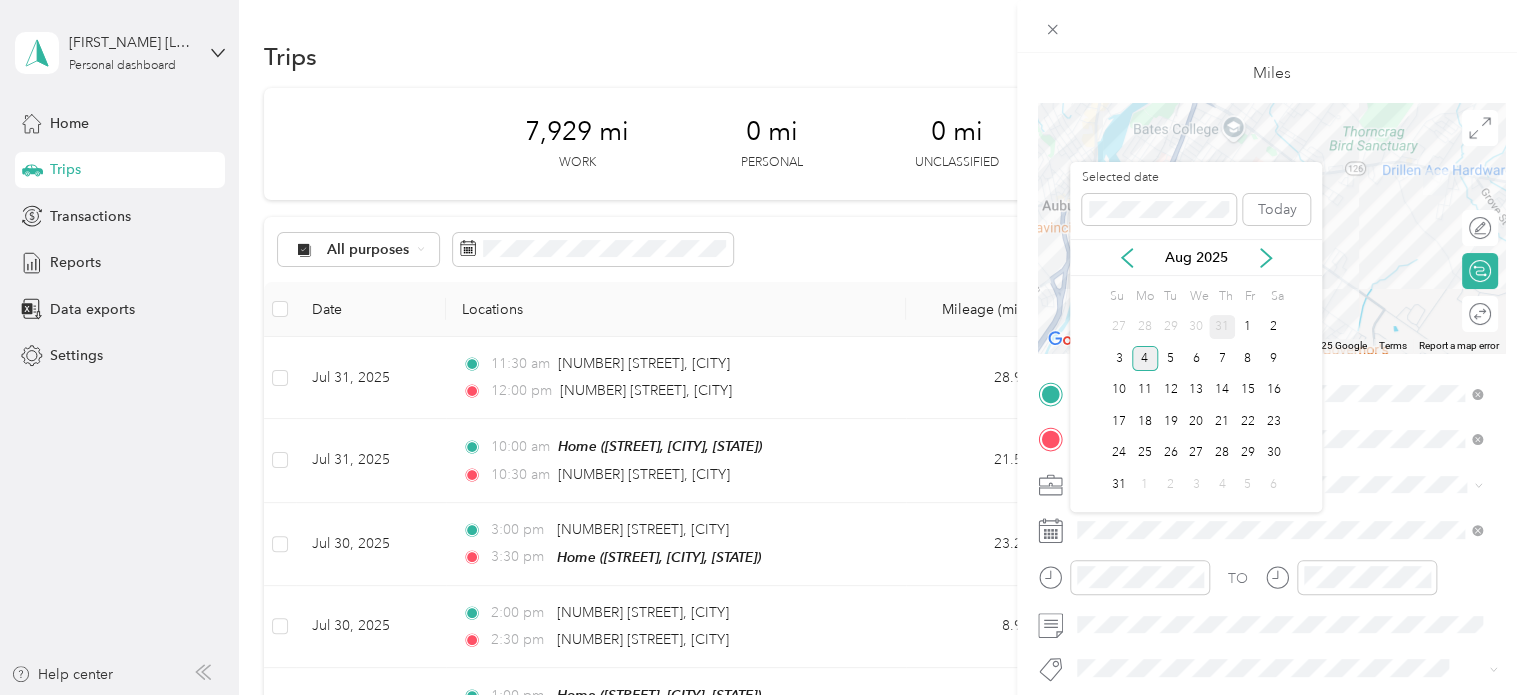 click on "31" at bounding box center (1222, 327) 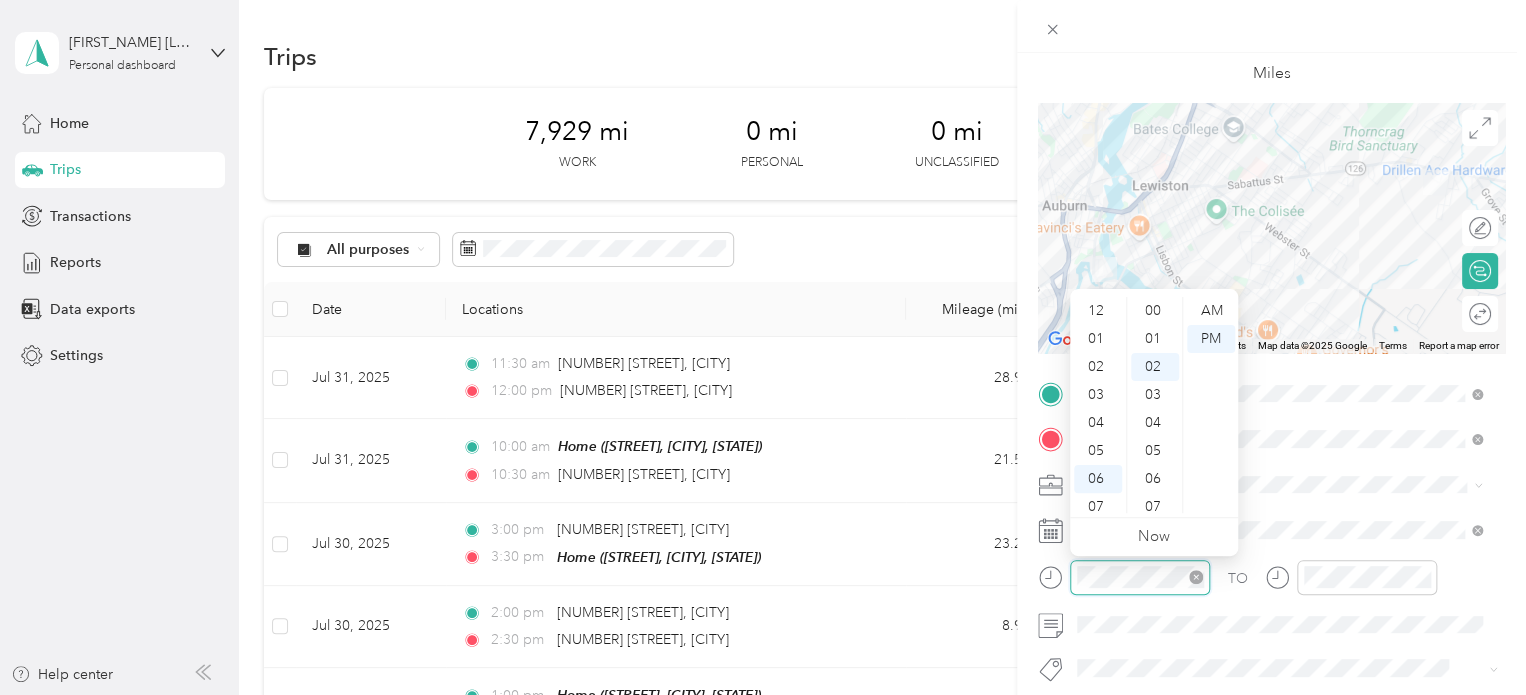 scroll, scrollTop: 56, scrollLeft: 0, axis: vertical 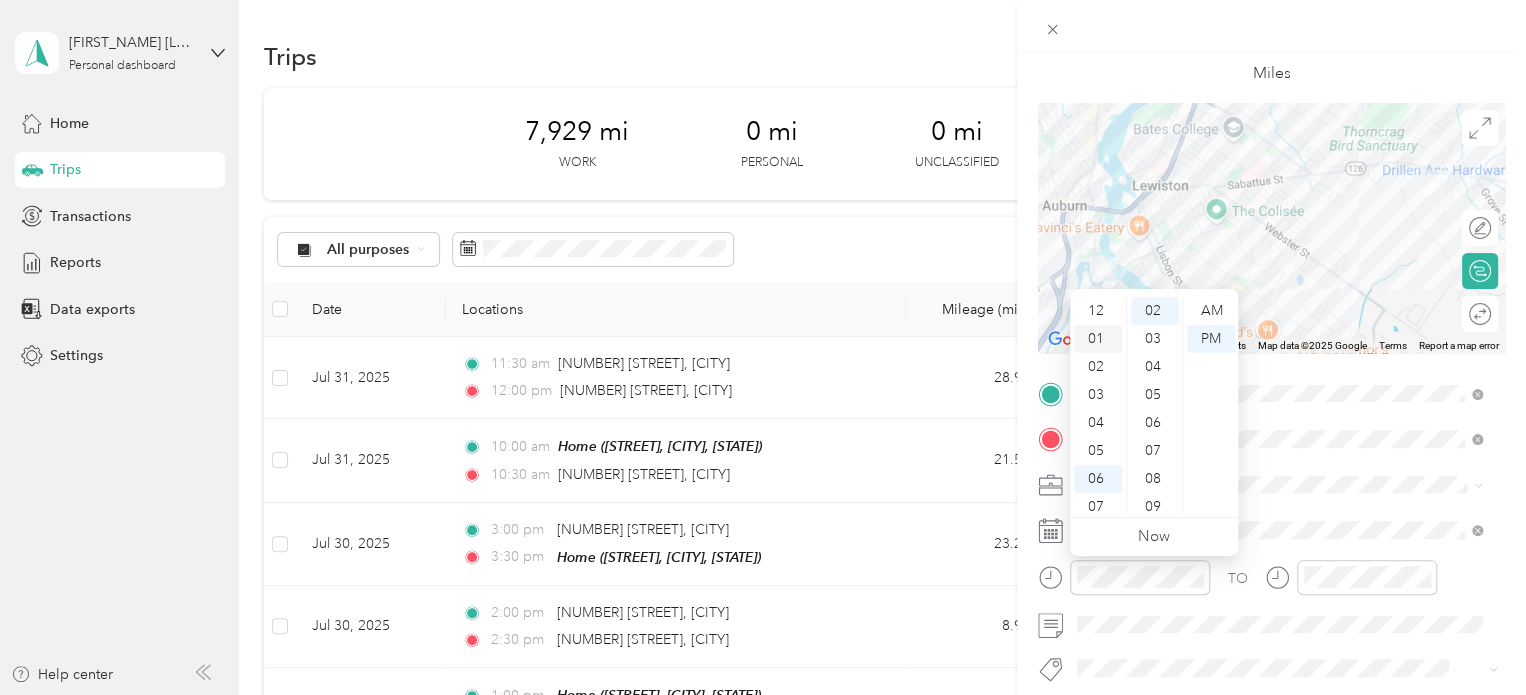 click on "01" at bounding box center [1098, 339] 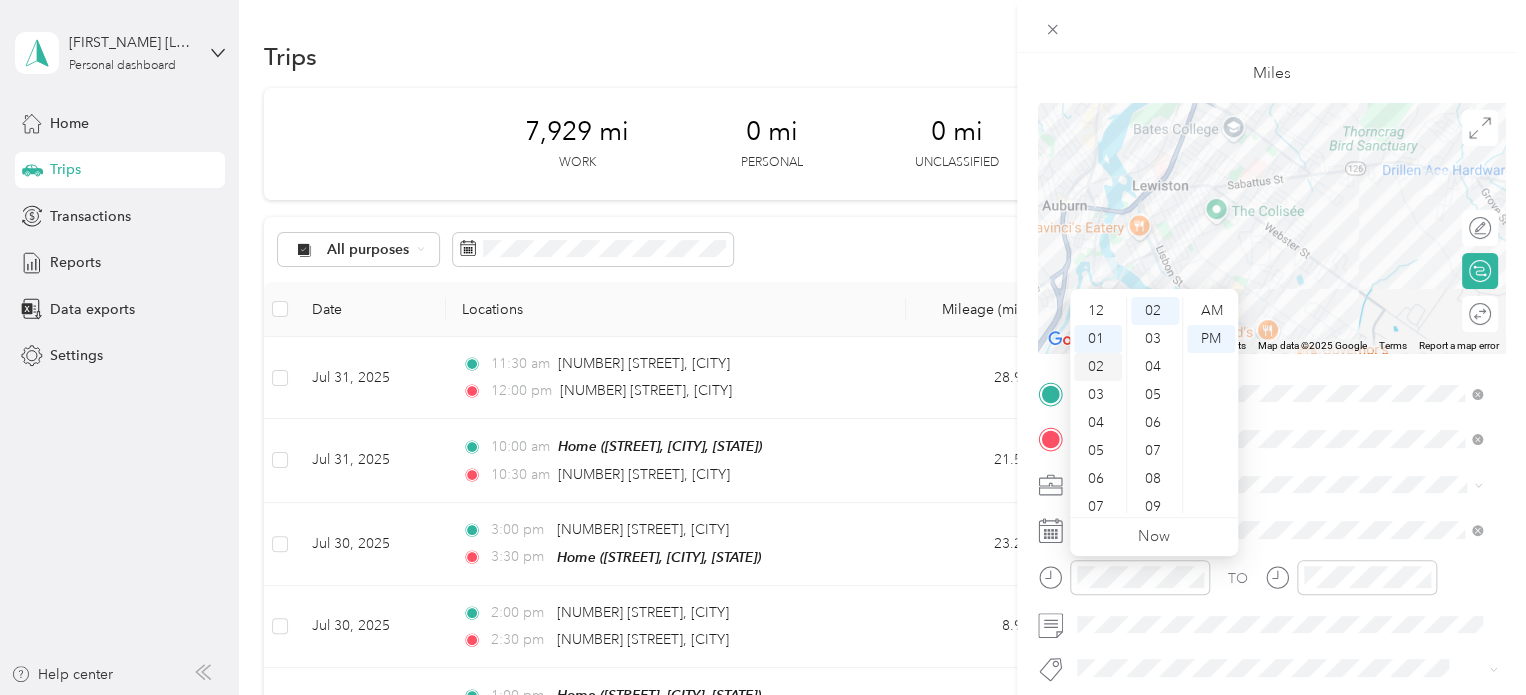 scroll, scrollTop: 28, scrollLeft: 0, axis: vertical 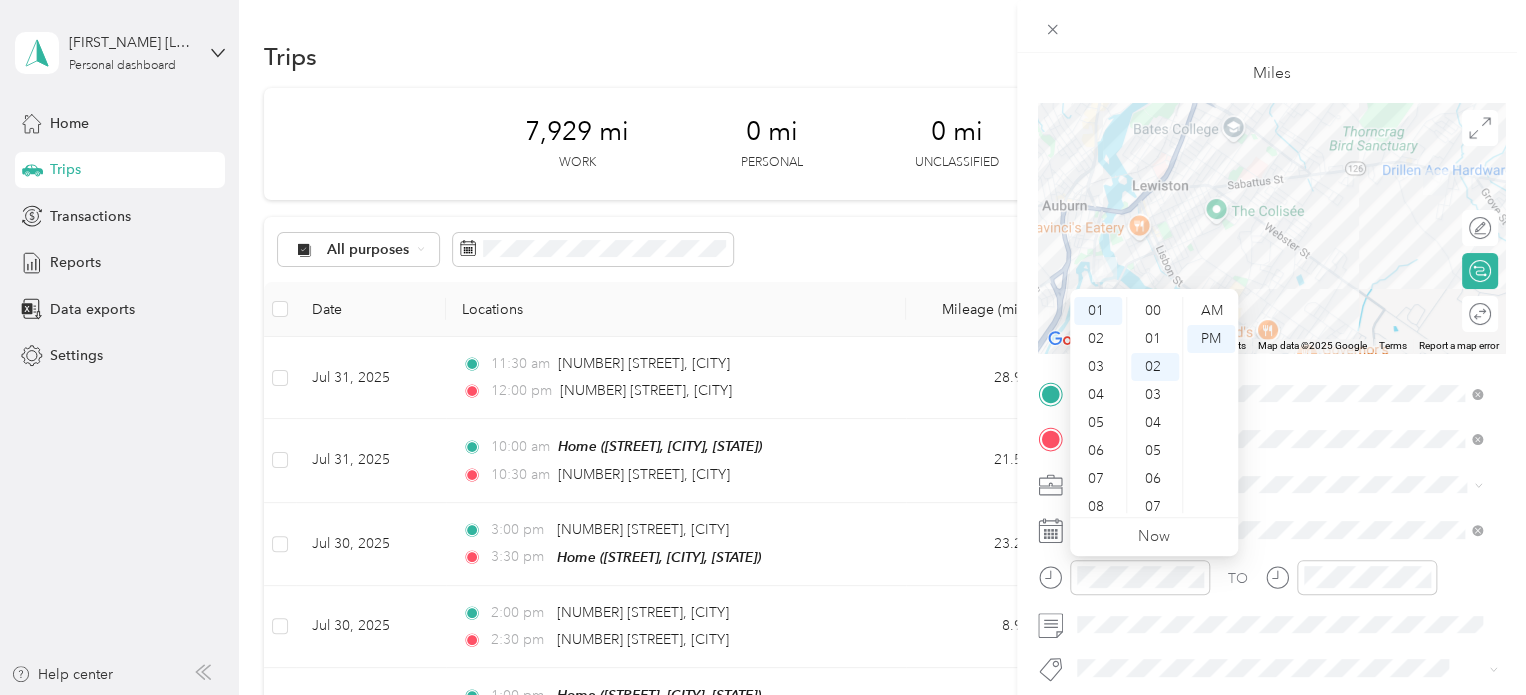 click on "12 01 02 03 04 05 06 07 08 09 10 11 00 01 02 03 04 05 06 07 08 09 10 11 12 13 14 15 16 17 18 19 20 21 22 23 24 25 26 27 28 29 30 31 32 33 34 35 36 37 38 39 40 41 42 43 44 45 46 47 48 49 50 51 52 53 54 55 56 57 58 59 AM PM" at bounding box center (1154, 405) 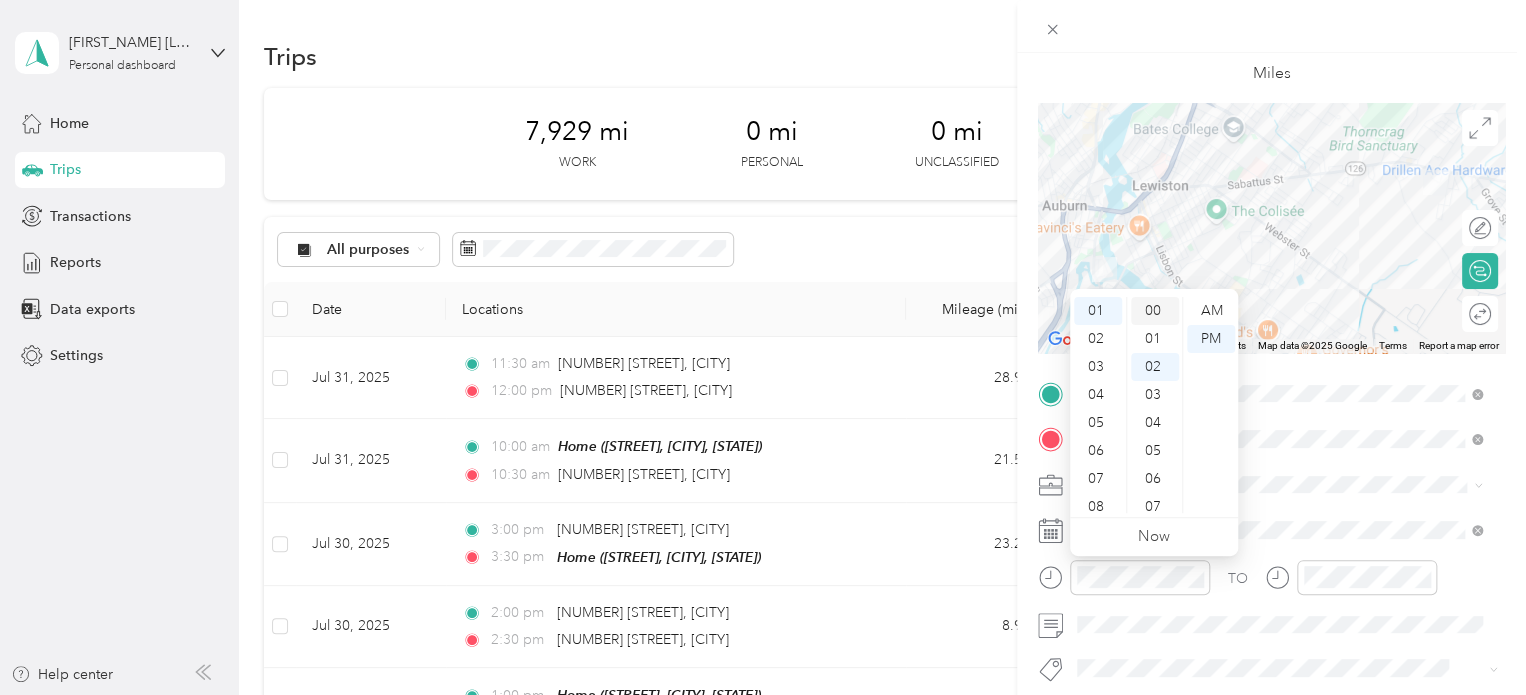 click on "00" at bounding box center [1155, 311] 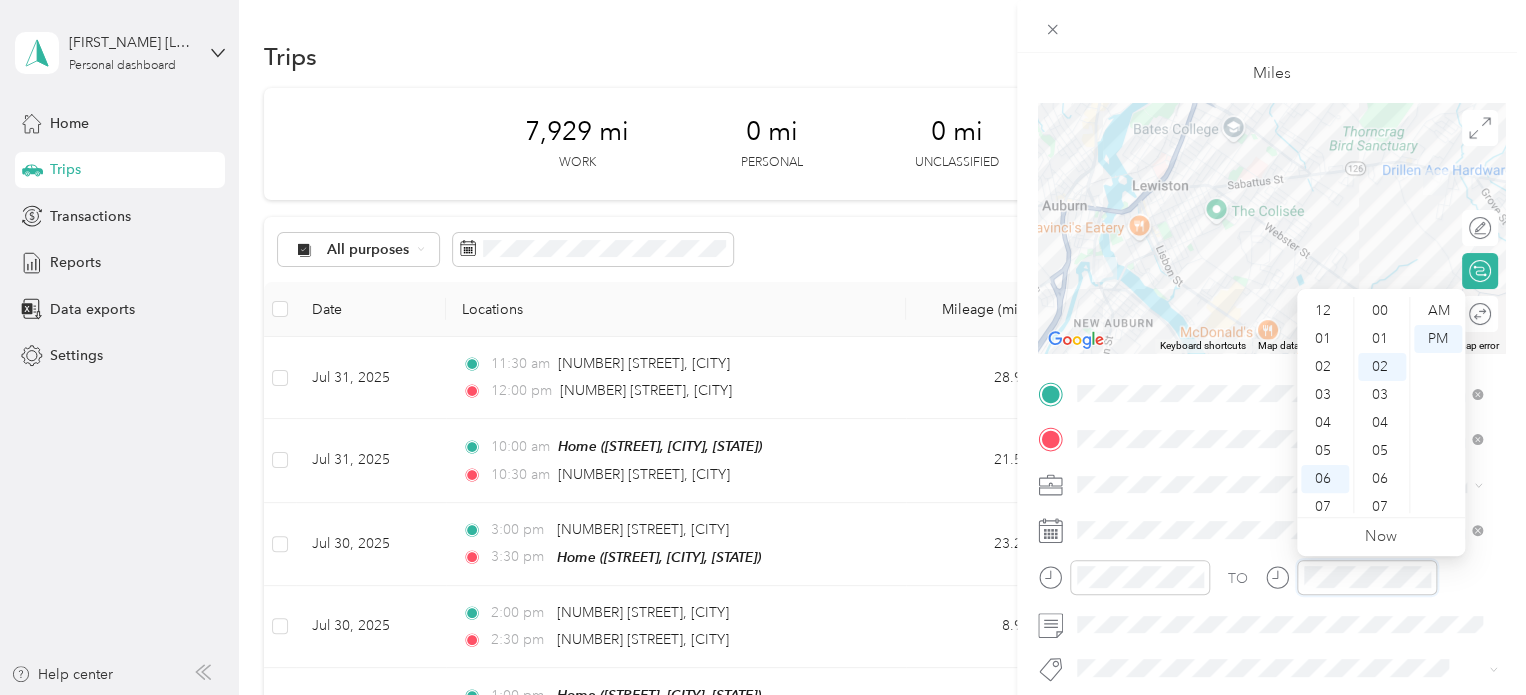 scroll, scrollTop: 120, scrollLeft: 0, axis: vertical 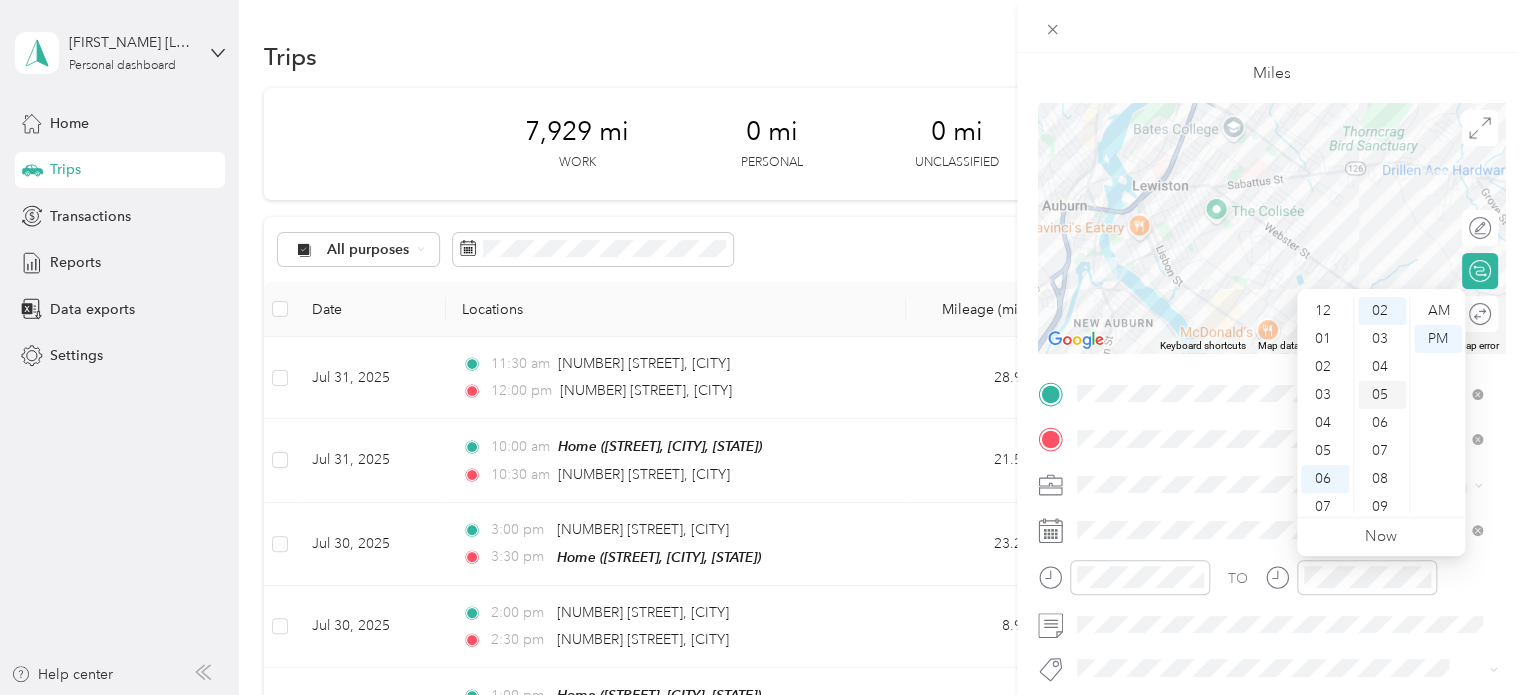 drag, startPoint x: 1324, startPoint y: 336, endPoint x: 1375, endPoint y: 401, distance: 82.61961 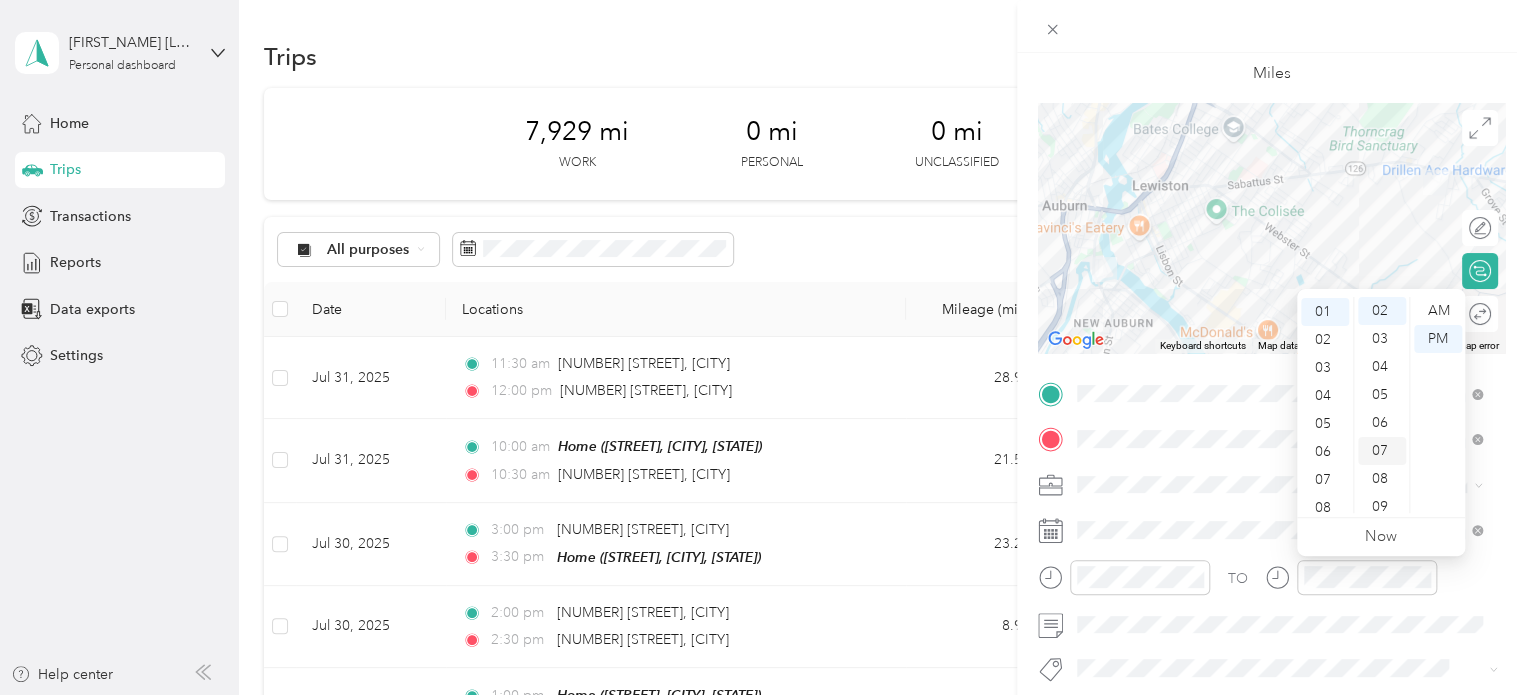scroll, scrollTop: 28, scrollLeft: 0, axis: vertical 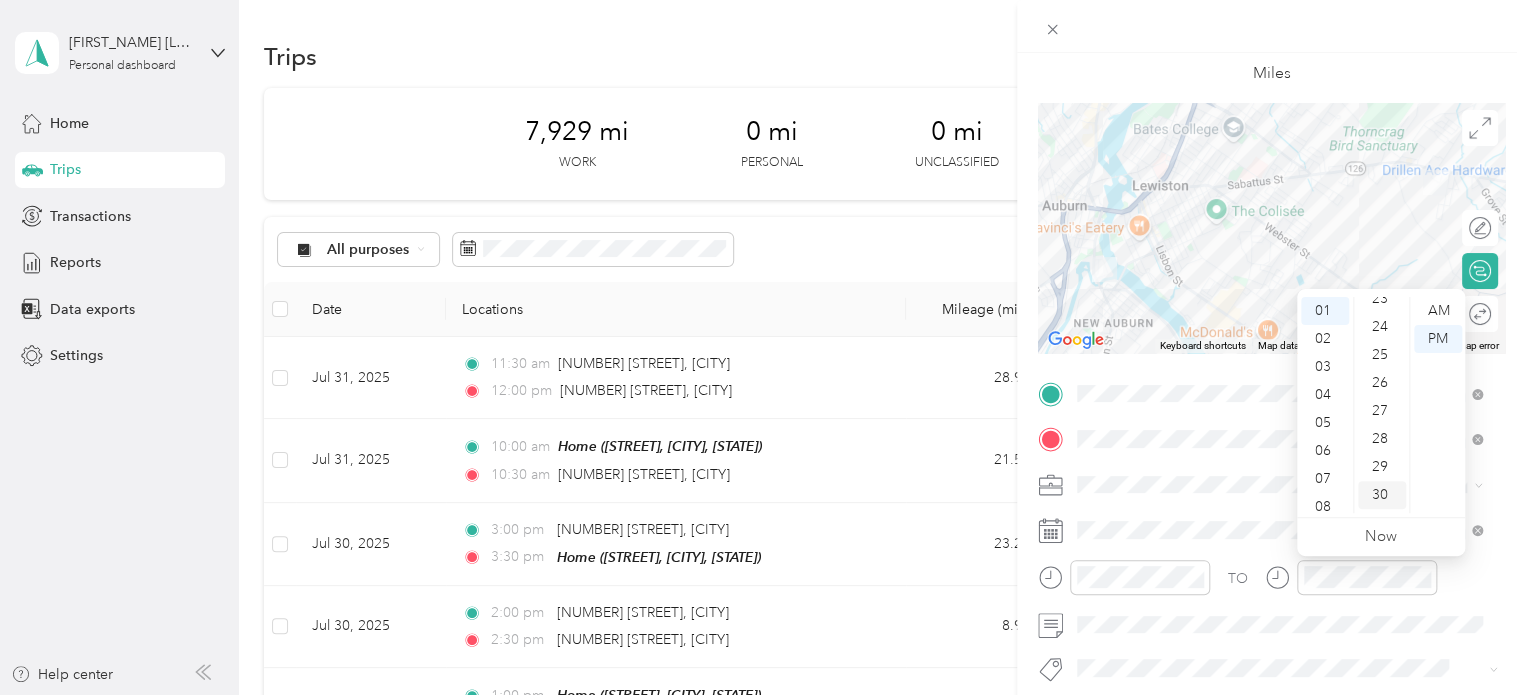 click on "30" at bounding box center (1382, 495) 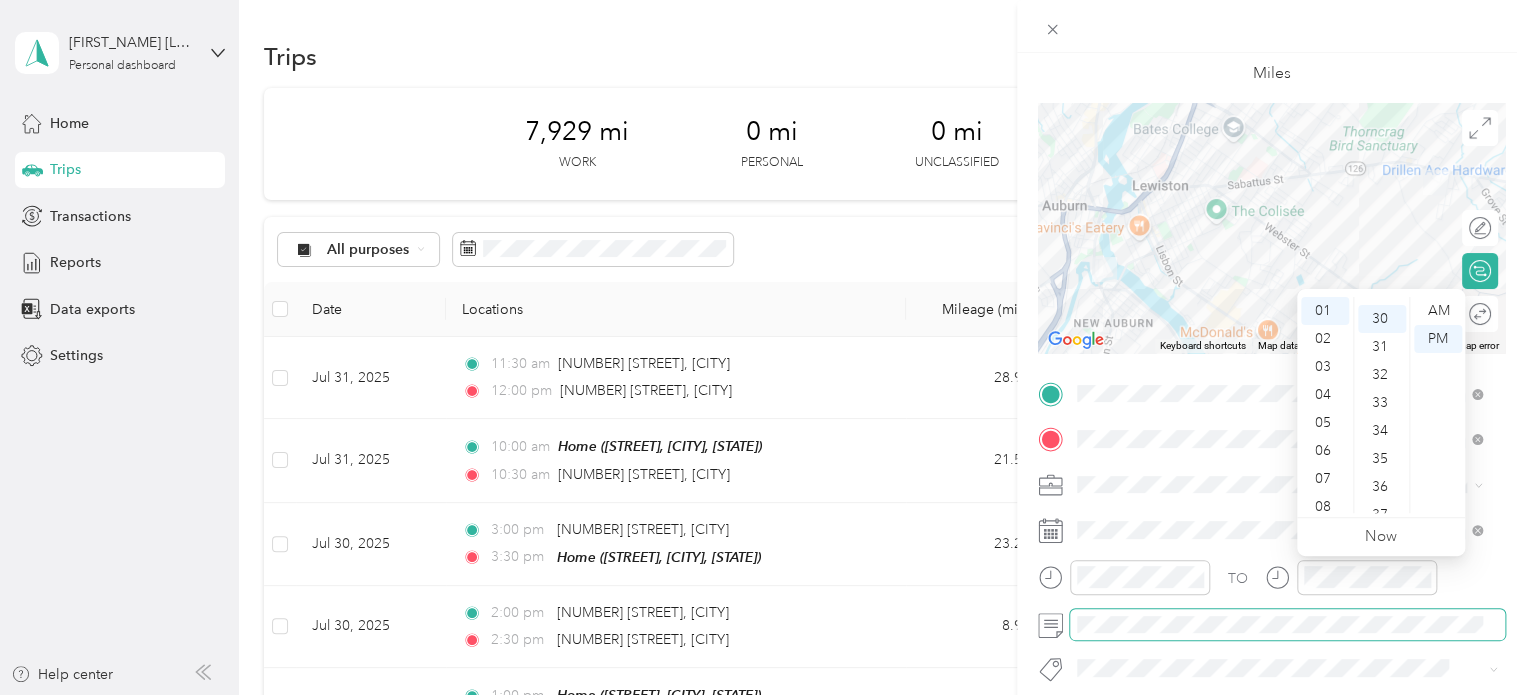 scroll, scrollTop: 840, scrollLeft: 0, axis: vertical 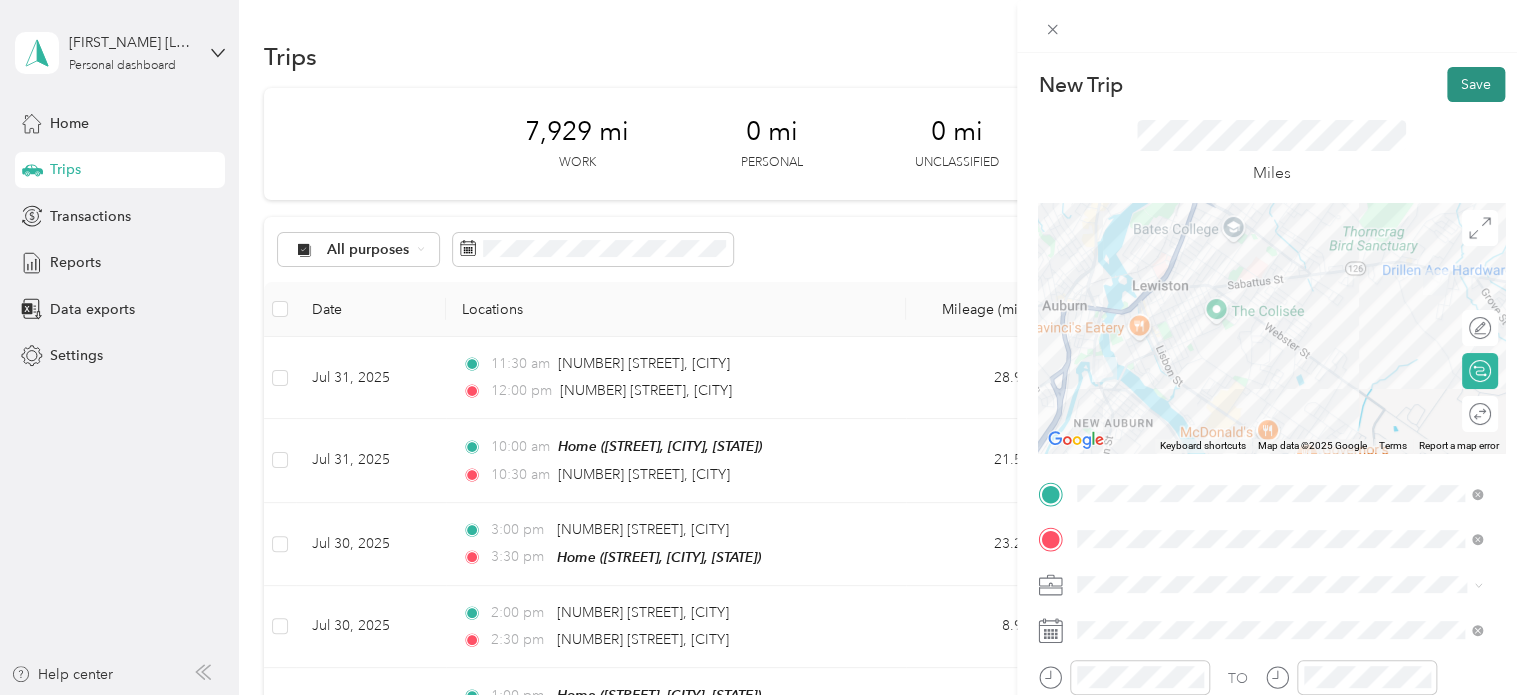 click on "Save" at bounding box center (1476, 84) 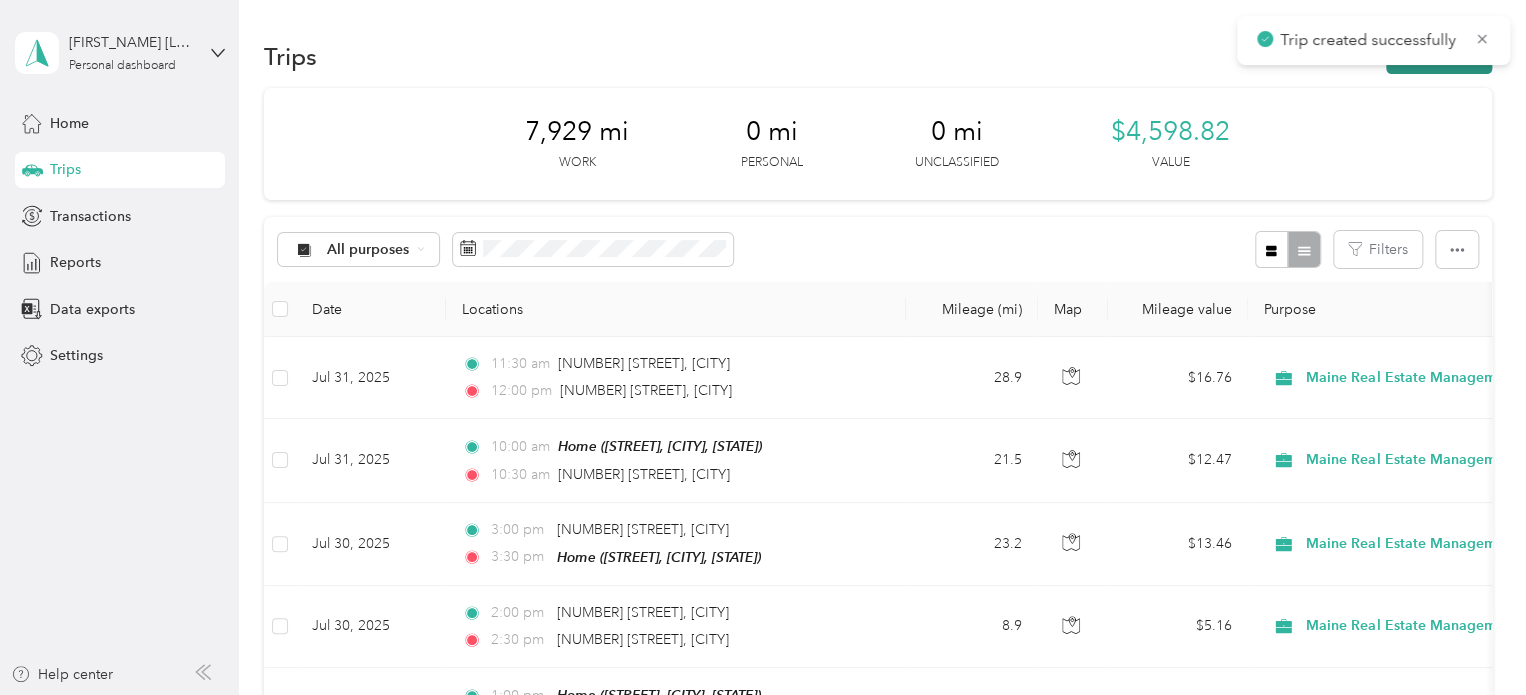 click on "New trip" at bounding box center (1439, 56) 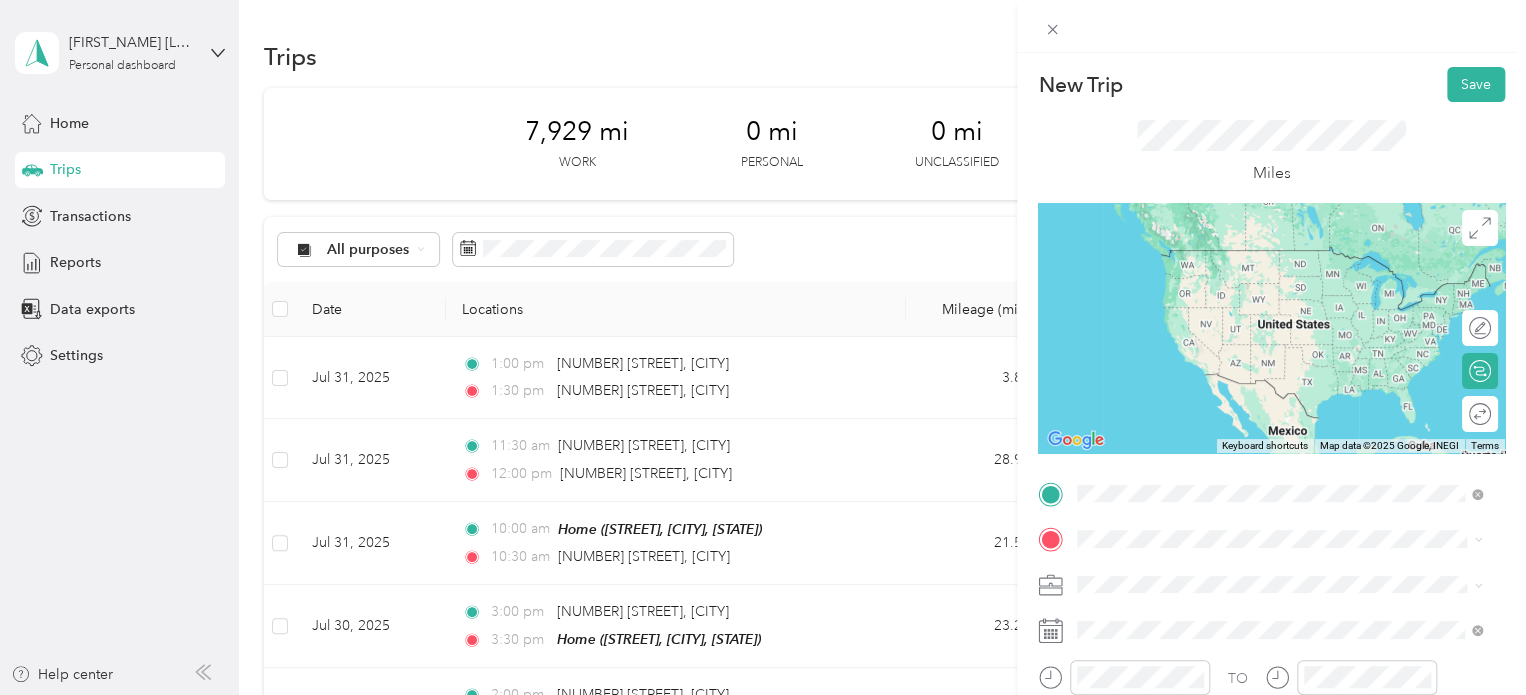 click on "[NUMBER] [STREET]
[CITY], [STATE] [POSTAL_CODE], [COUNTRY]" at bounding box center [1259, 258] 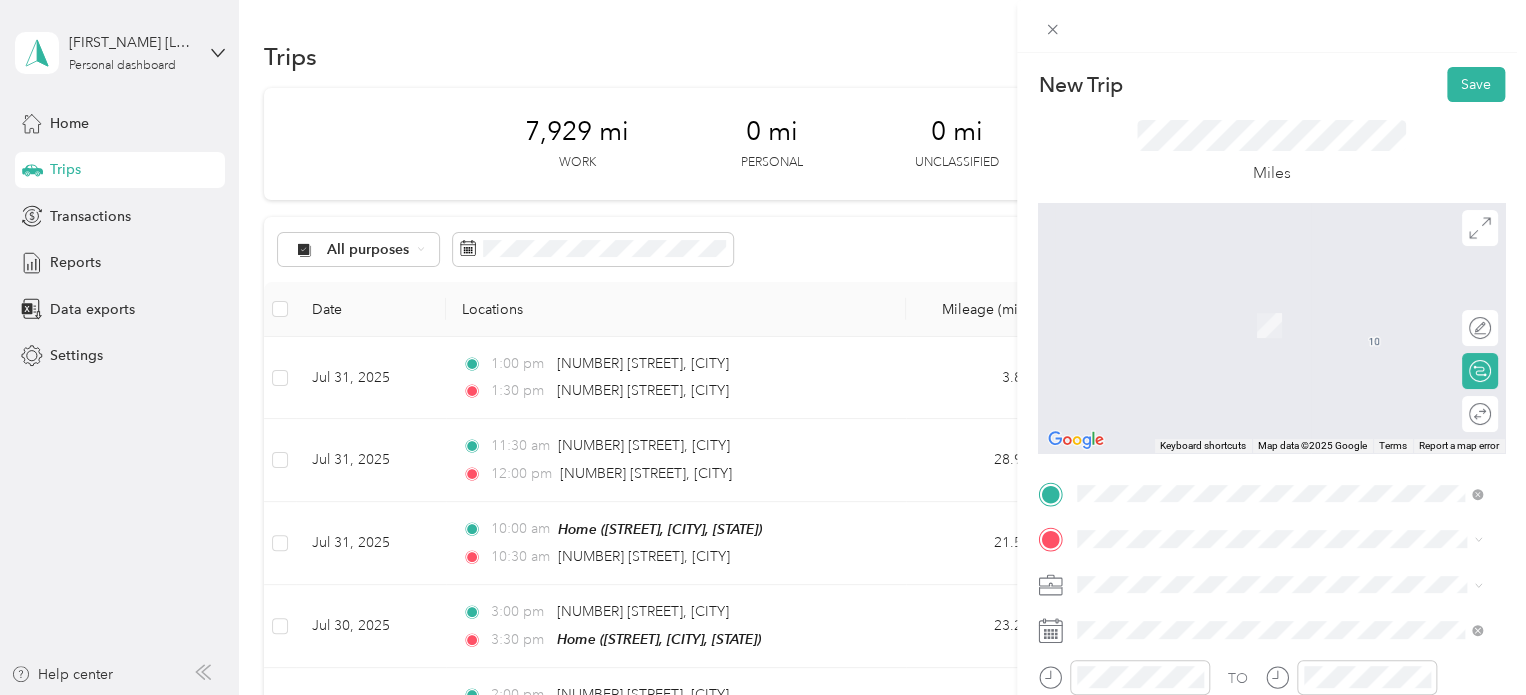 click on "TO Add photo" at bounding box center (1271, 719) 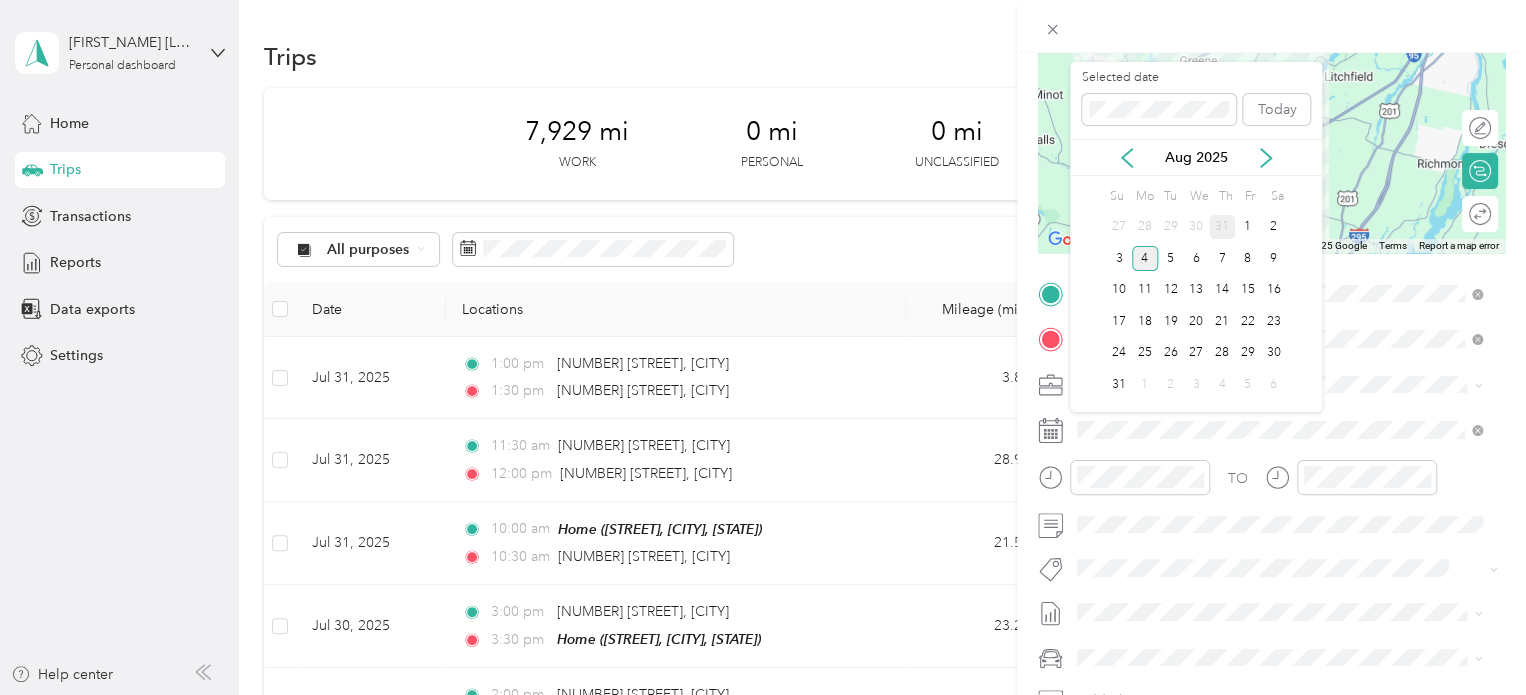 click on "31" at bounding box center [1222, 227] 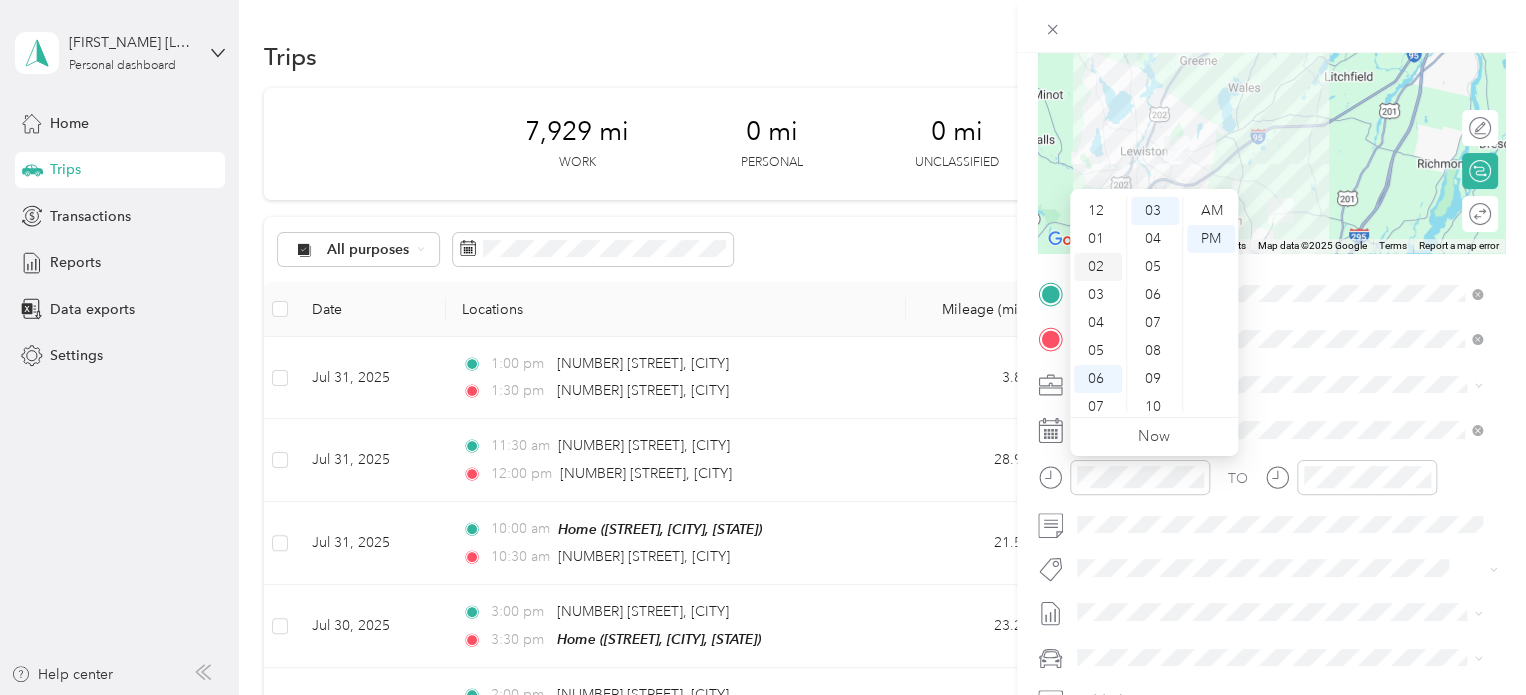 click on "02" at bounding box center [1098, 267] 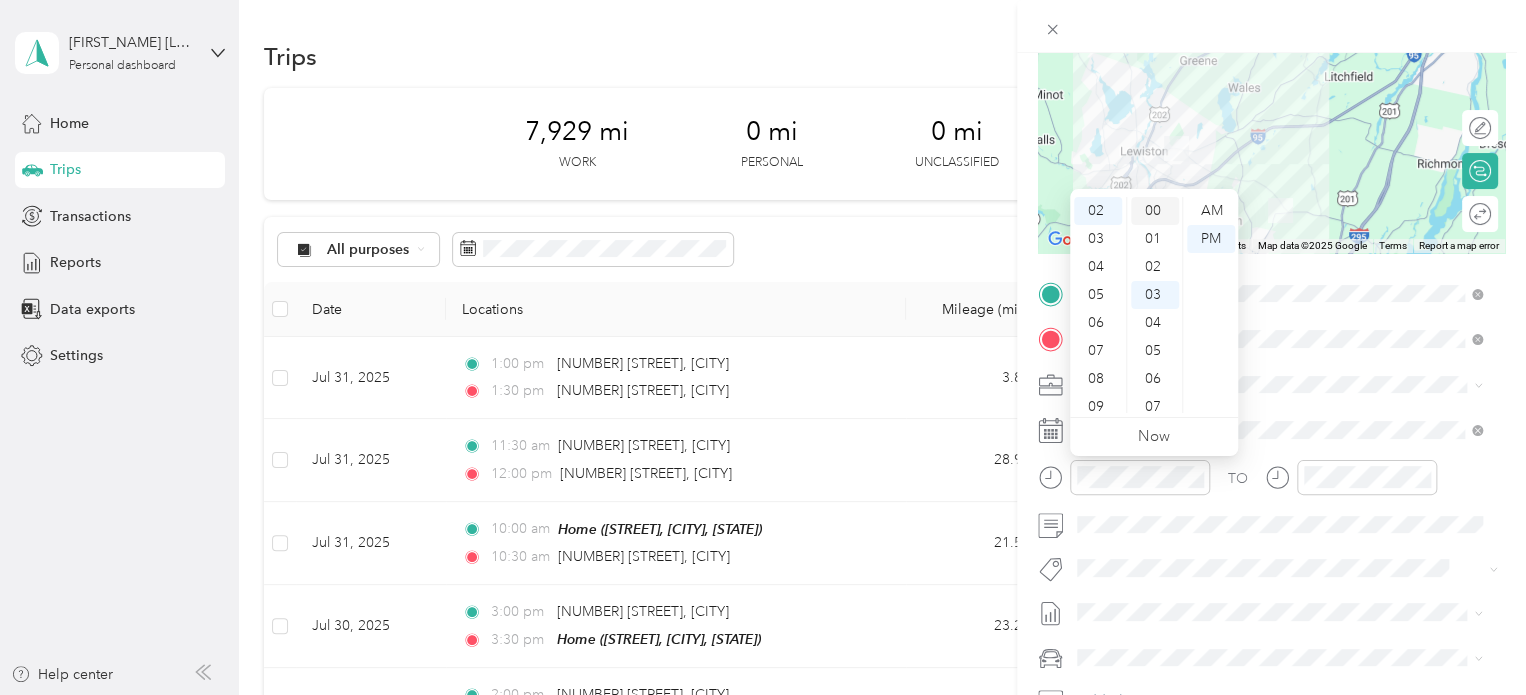 click on "00" at bounding box center (1155, 211) 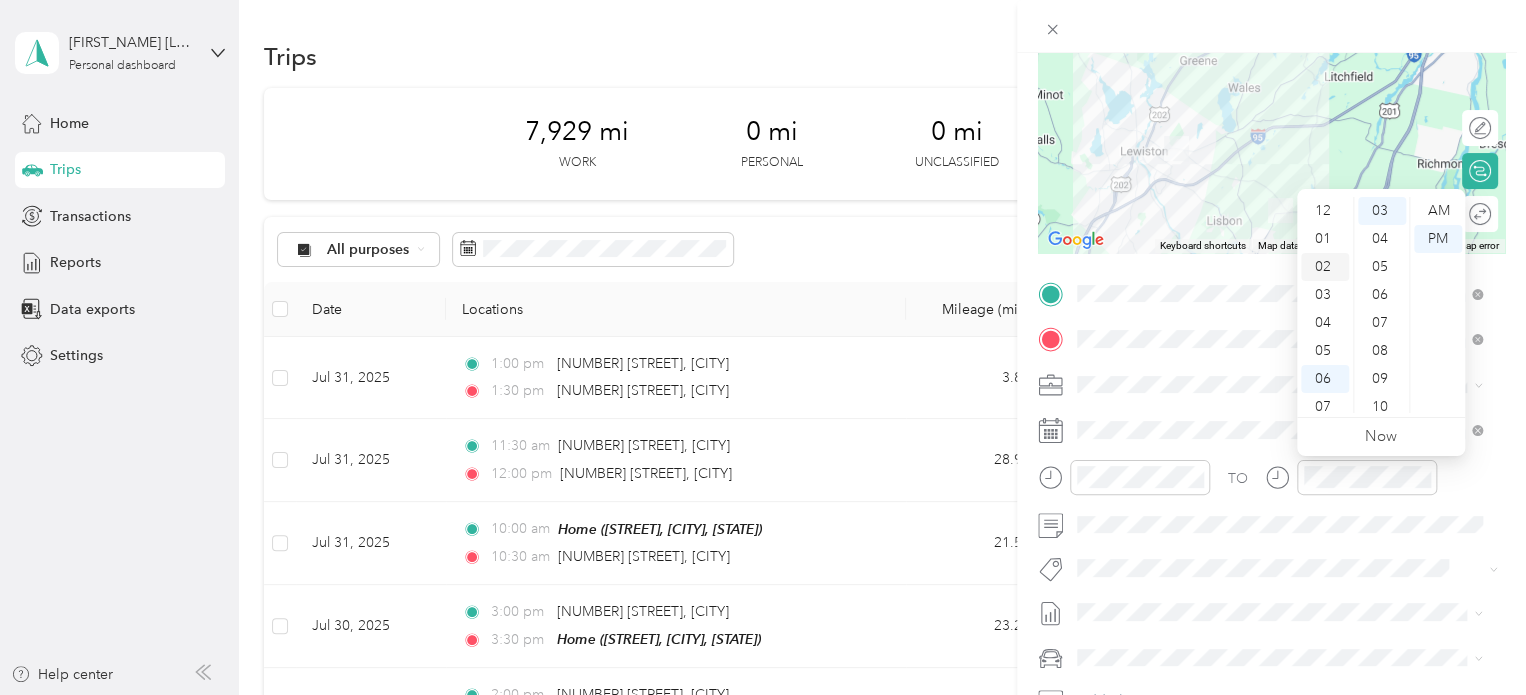 click on "02" at bounding box center (1325, 267) 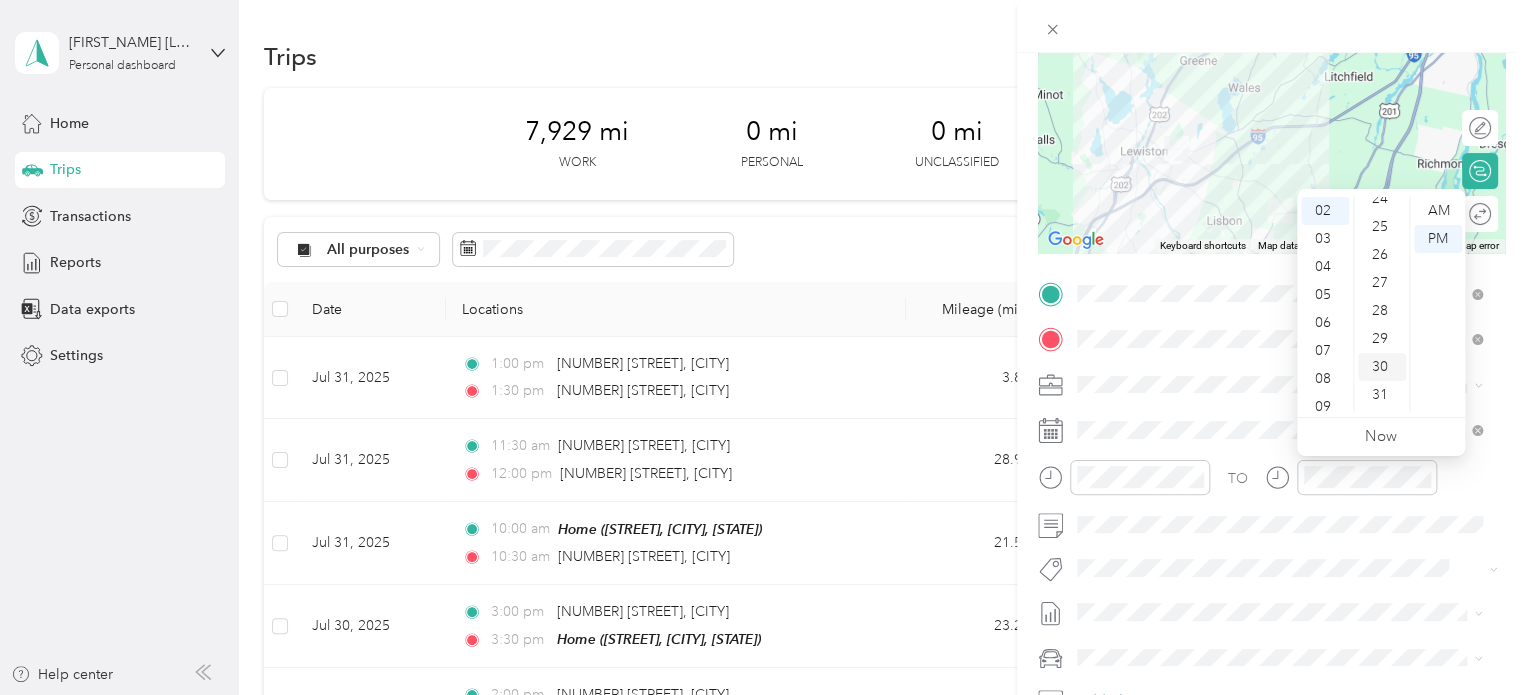 click on "30" at bounding box center (1382, 367) 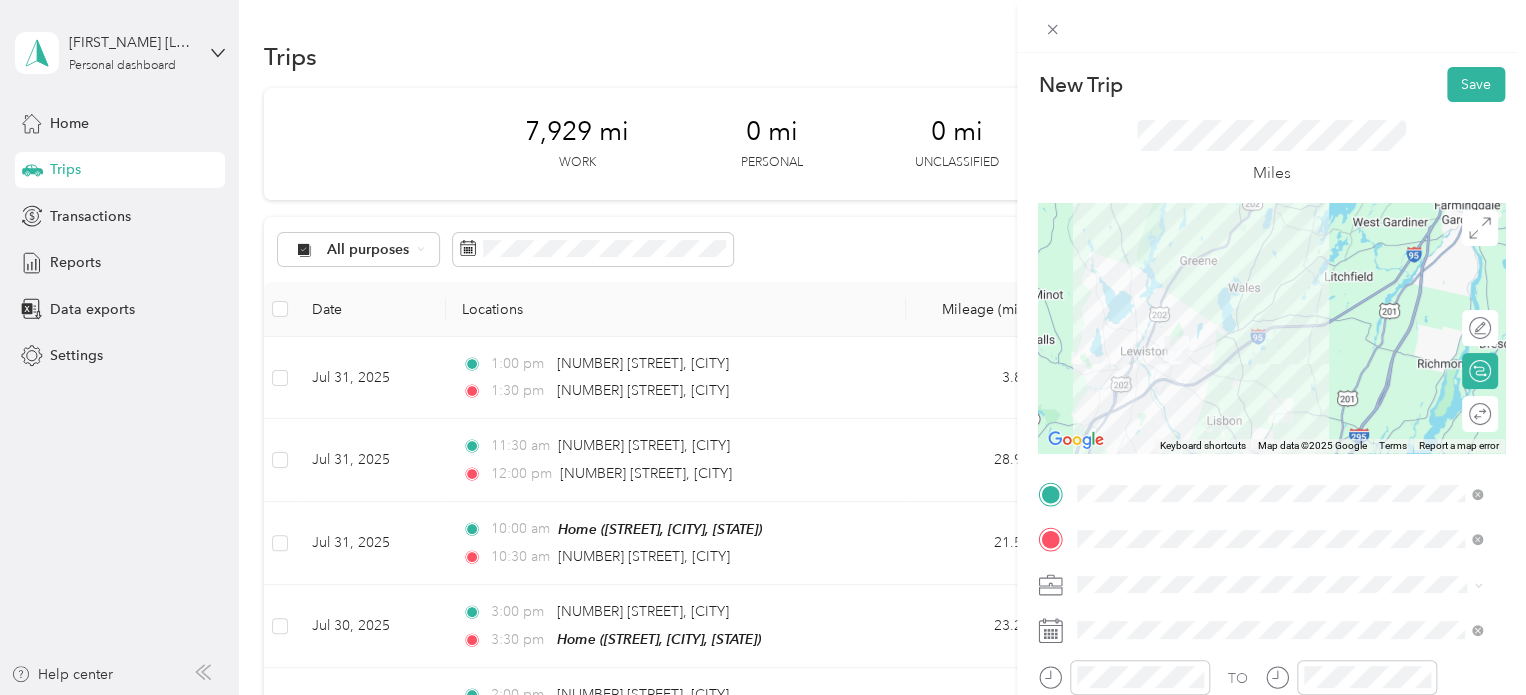 click on "New Trip Save This trip cannot be edited because it is either under review, approved, or paid. Contact your Team Manager to edit it. Miles ← Move left → Move right ↑ Move up ↓ Move down + Zoom in - Zoom out Home Jump left by 75% End Jump right by 75% Page Up Jump up by 75% Page Down Jump down by 75% Keyboard shortcuts Map Data Map data ©2025 Google Map data ©2025 Google 5 km  Click to toggle between metric and imperial units Terms Report a map error Edit route Calculate route Round trip TO Add photo" at bounding box center [1271, 400] 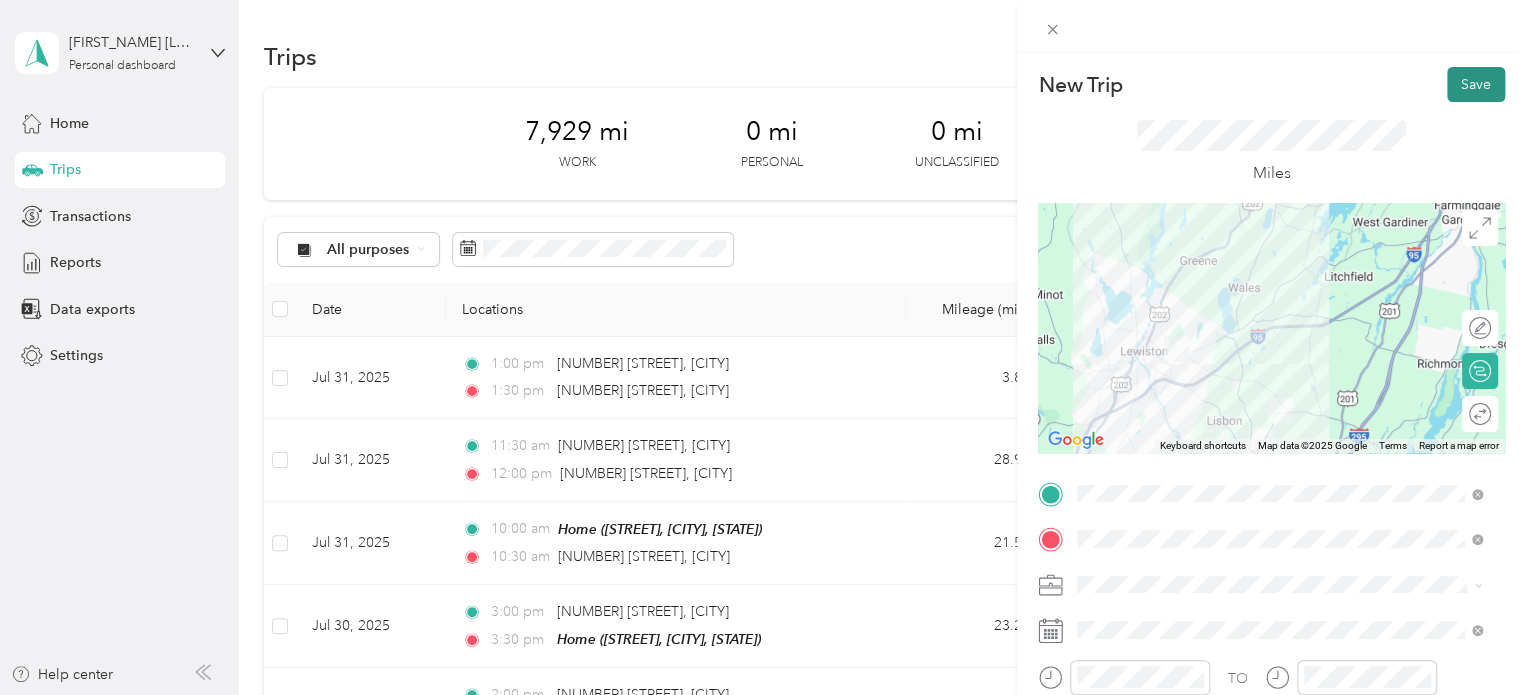 click on "Save" at bounding box center (1476, 84) 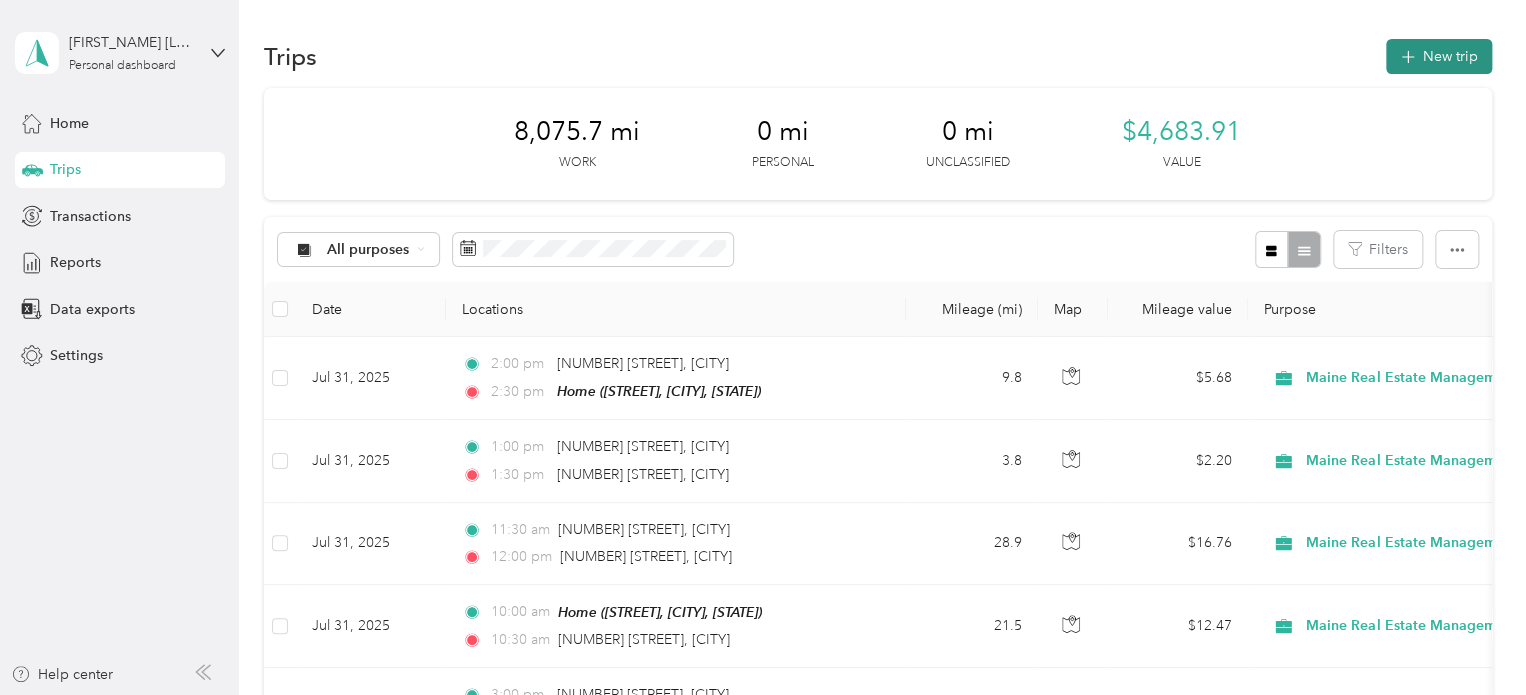click on "New trip" at bounding box center [1439, 56] 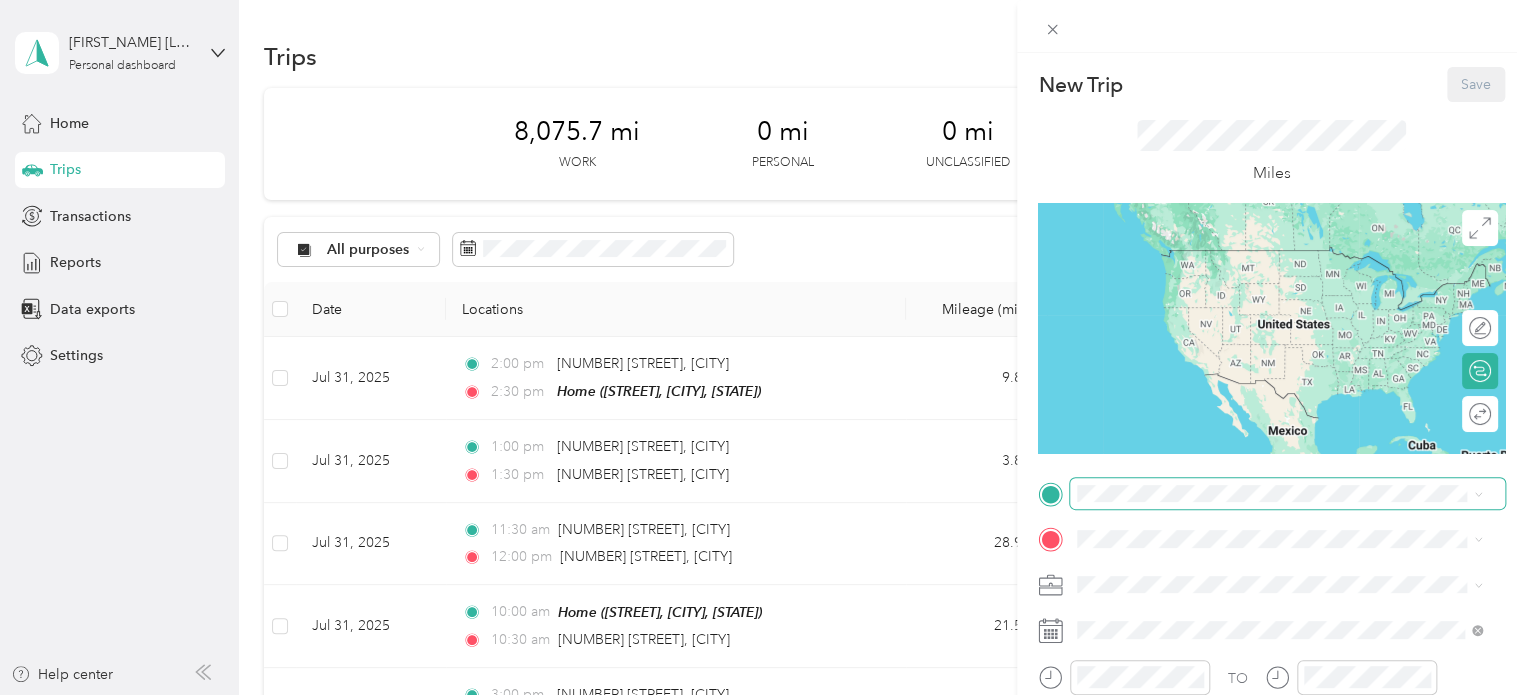 click at bounding box center (1287, 494) 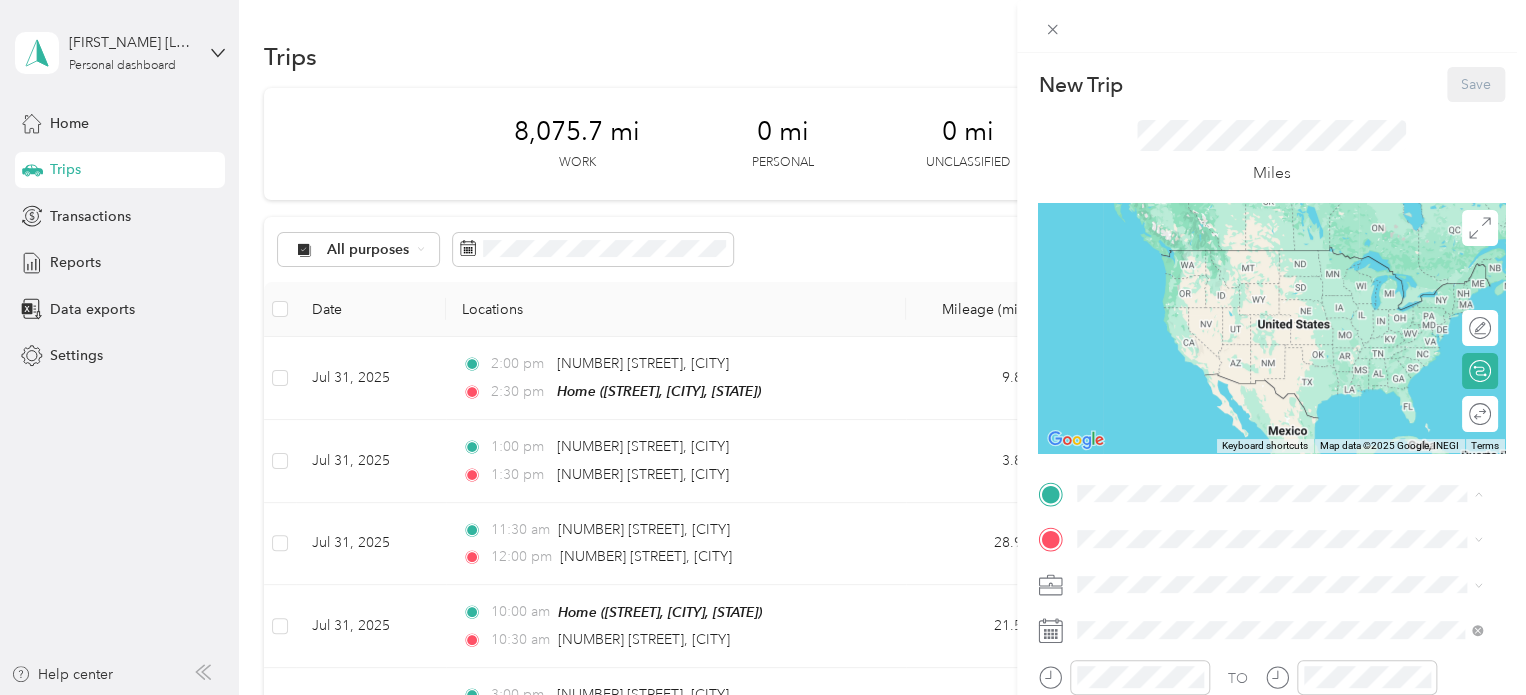 click on "Home" at bounding box center (1293, 573) 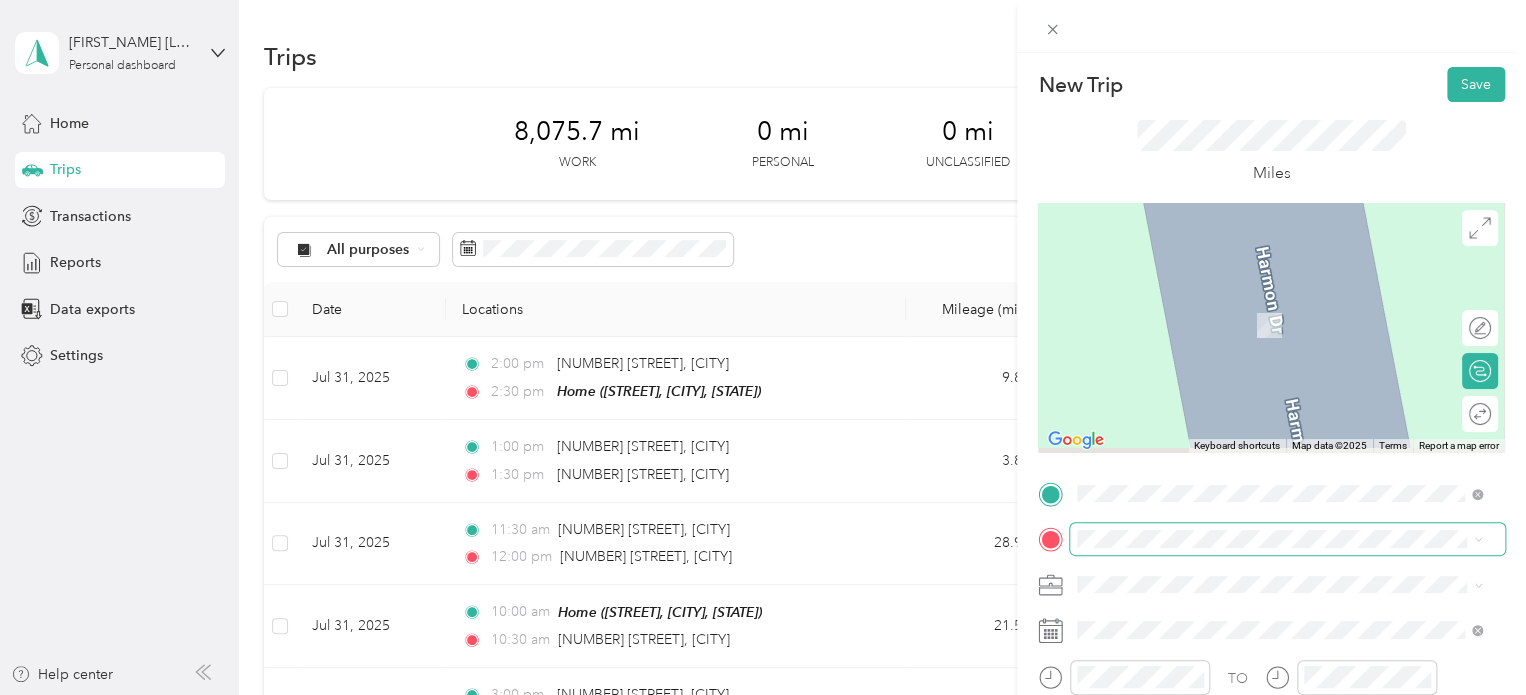 click at bounding box center [1287, 539] 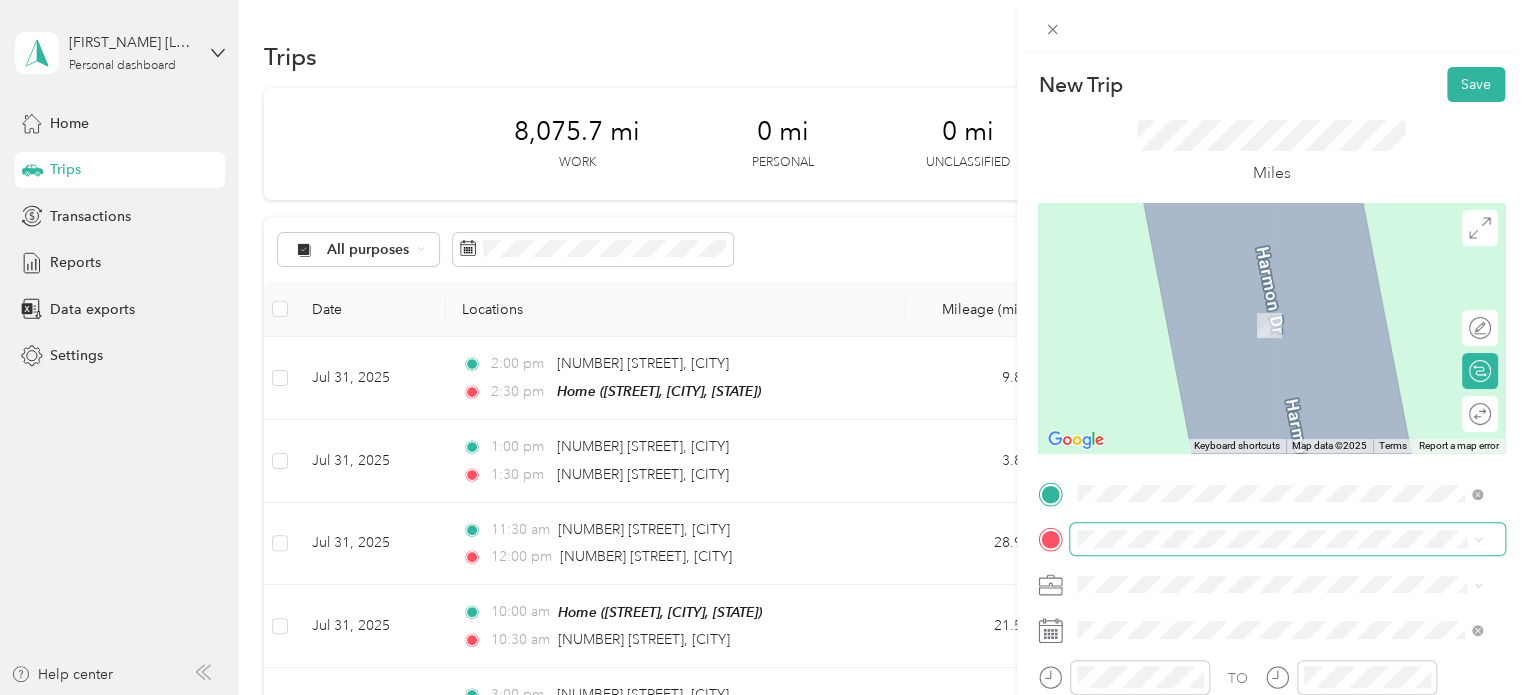 click at bounding box center [1287, 539] 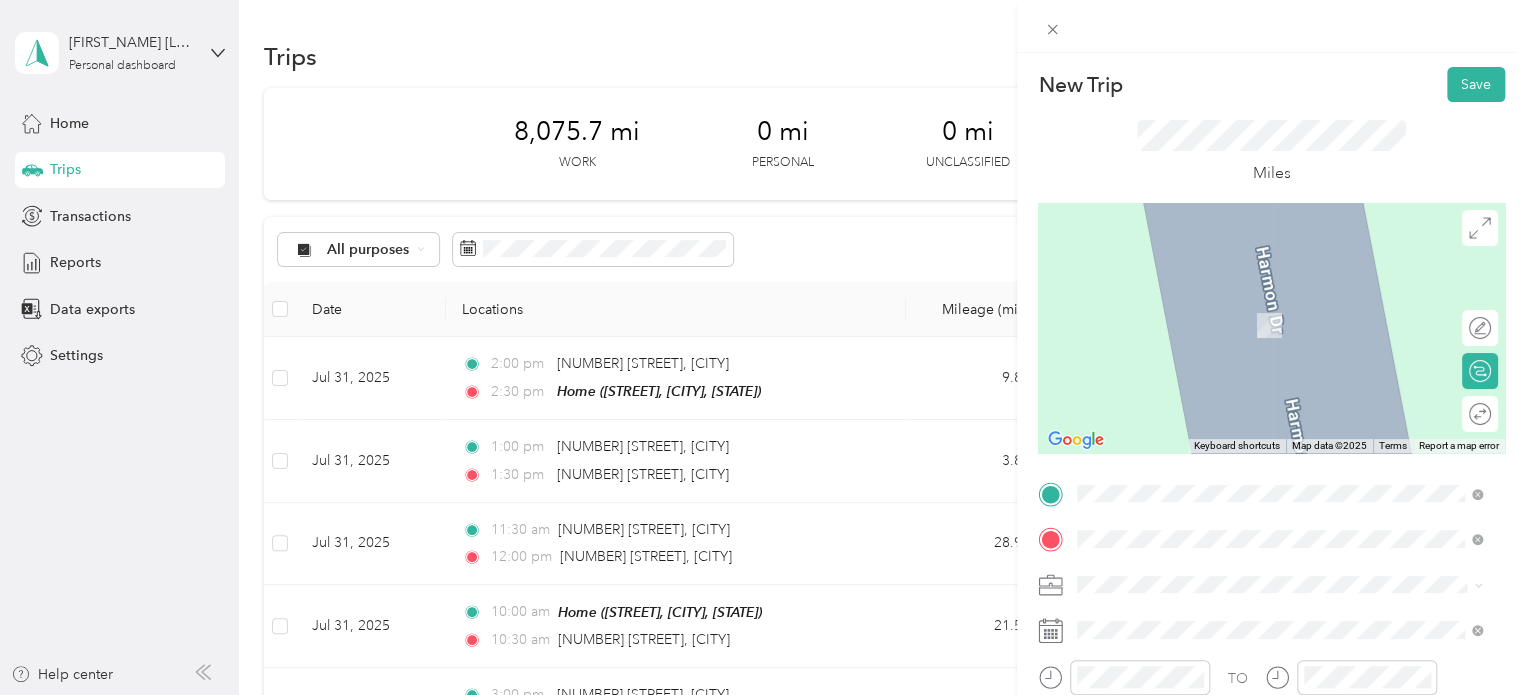 click on "[NUMBER] [STREET]
[CITY], [STATE] [POSTAL_CODE], [COUNTRY]" at bounding box center (1259, 304) 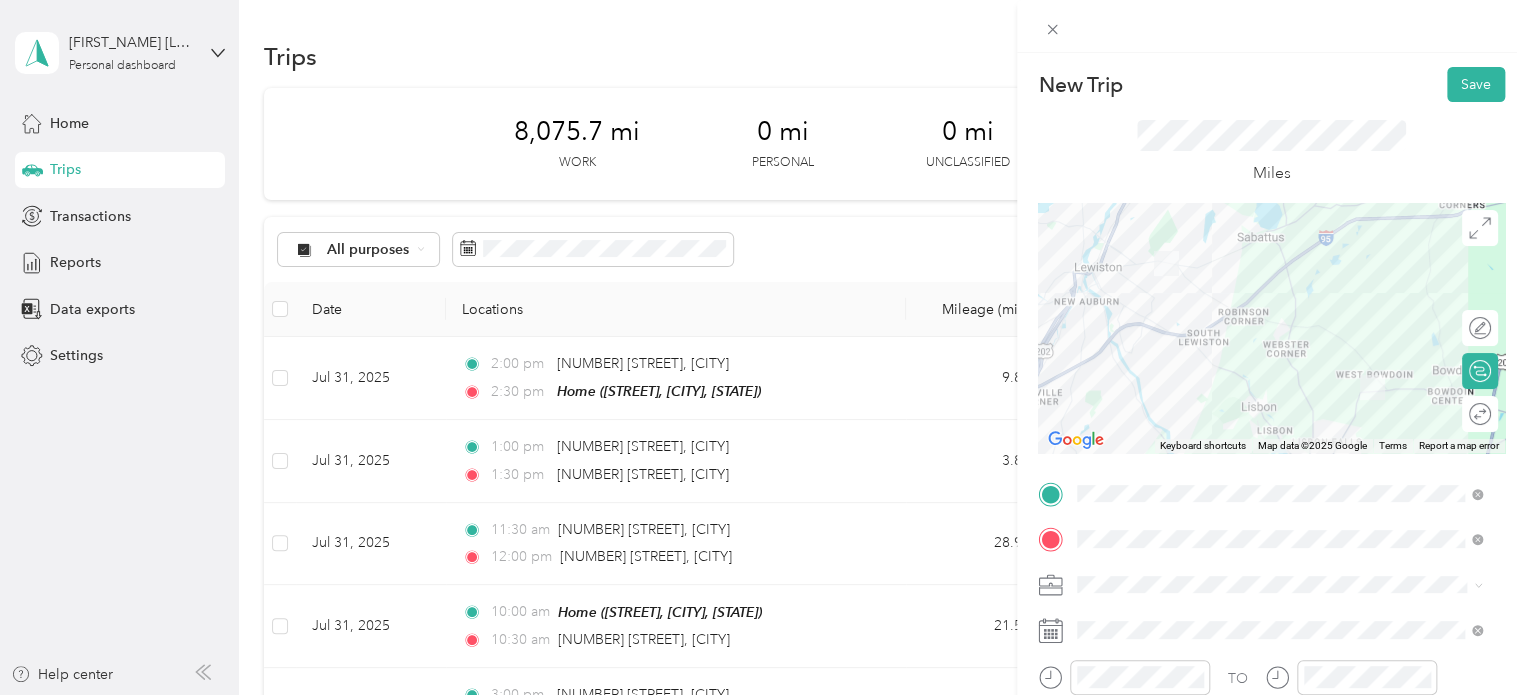 scroll, scrollTop: 100, scrollLeft: 0, axis: vertical 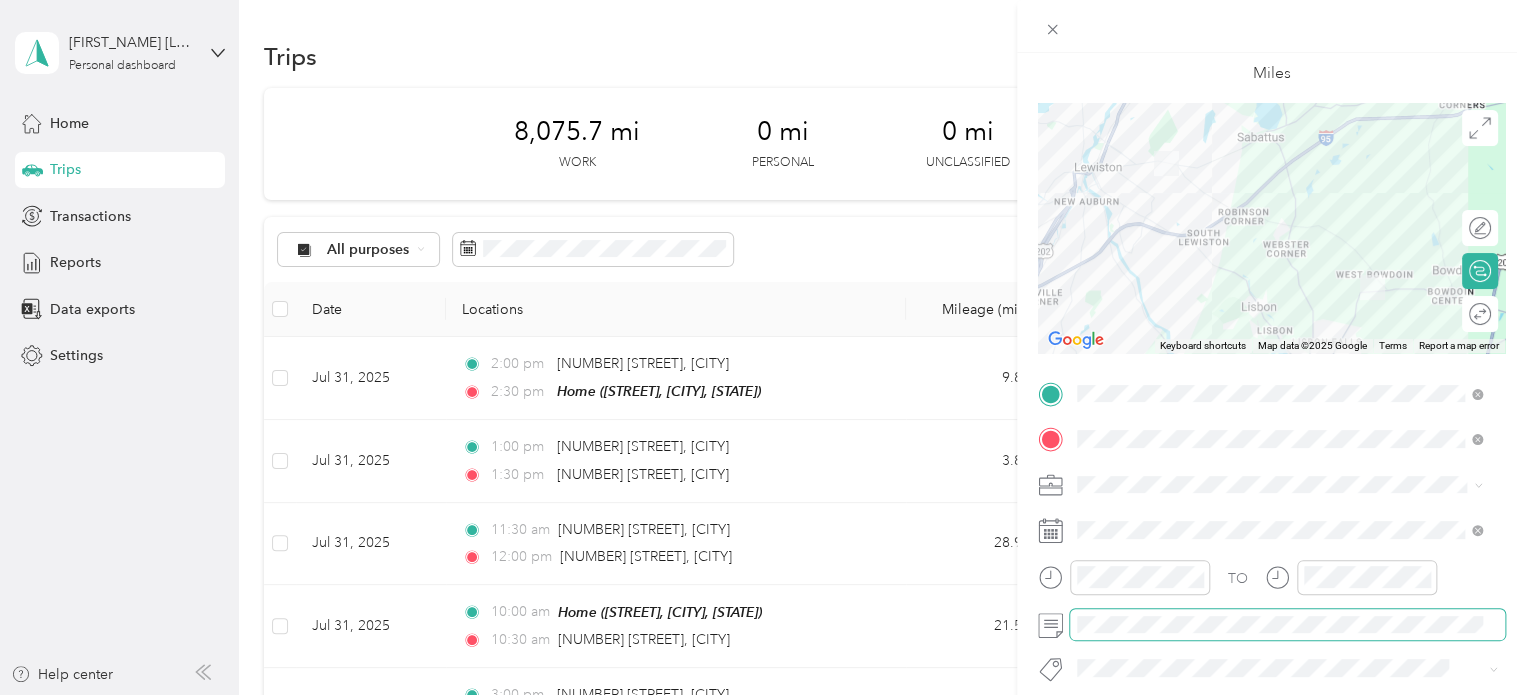 click at bounding box center [1287, 625] 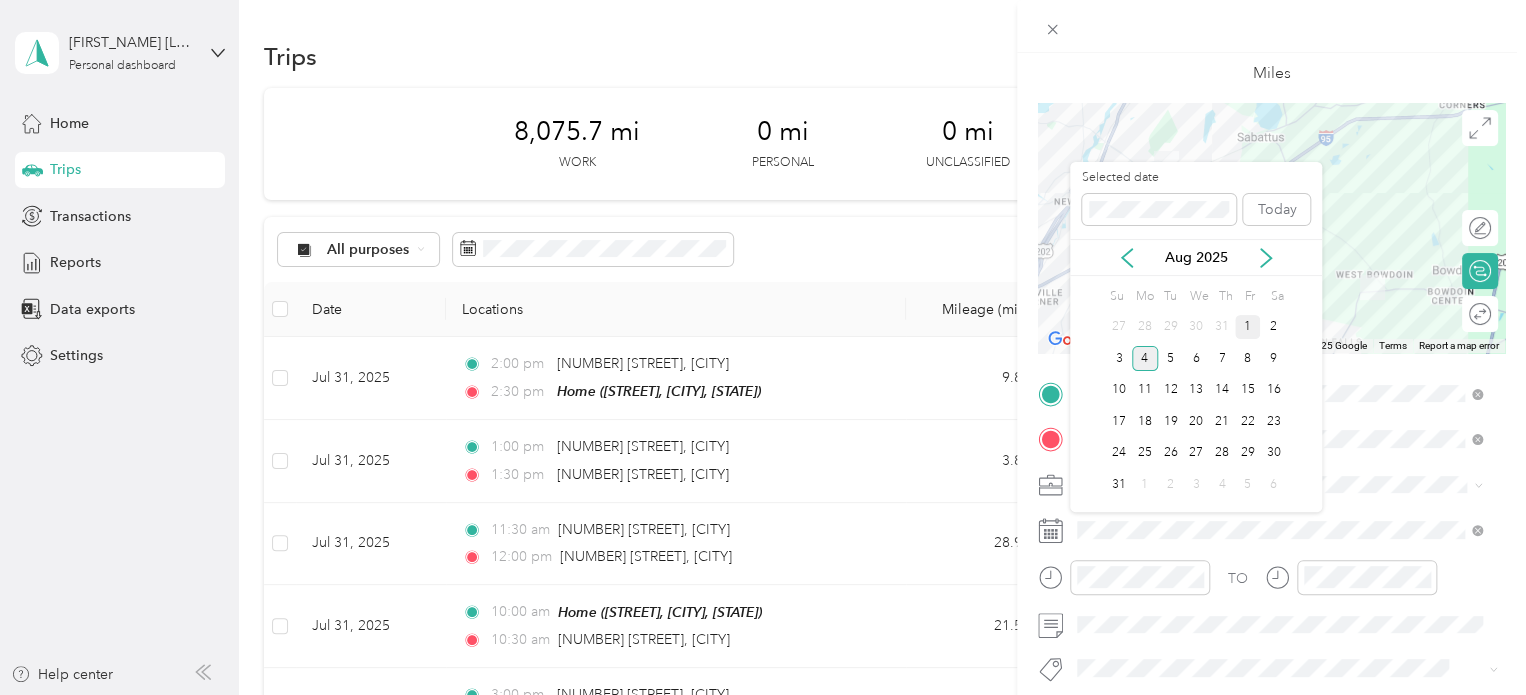 click on "1" at bounding box center [1248, 327] 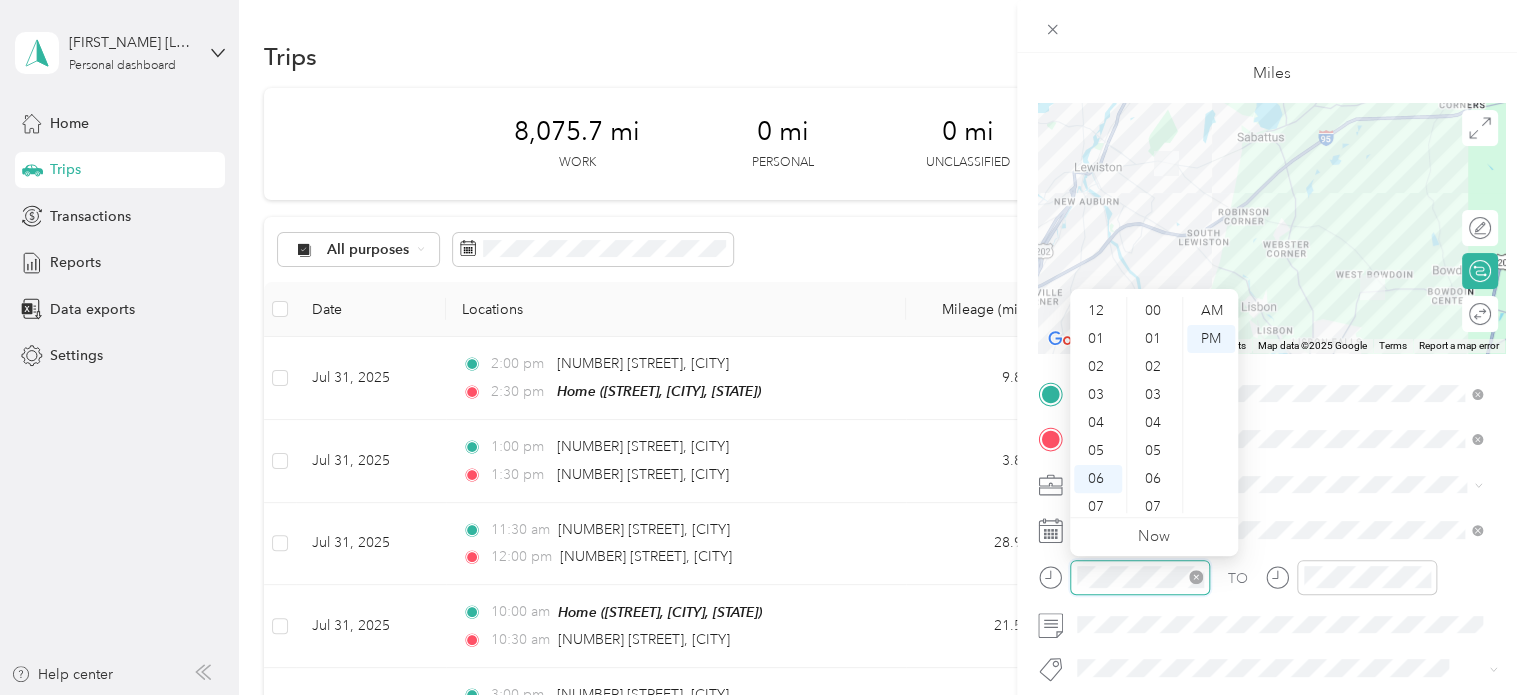 scroll, scrollTop: 223, scrollLeft: 0, axis: vertical 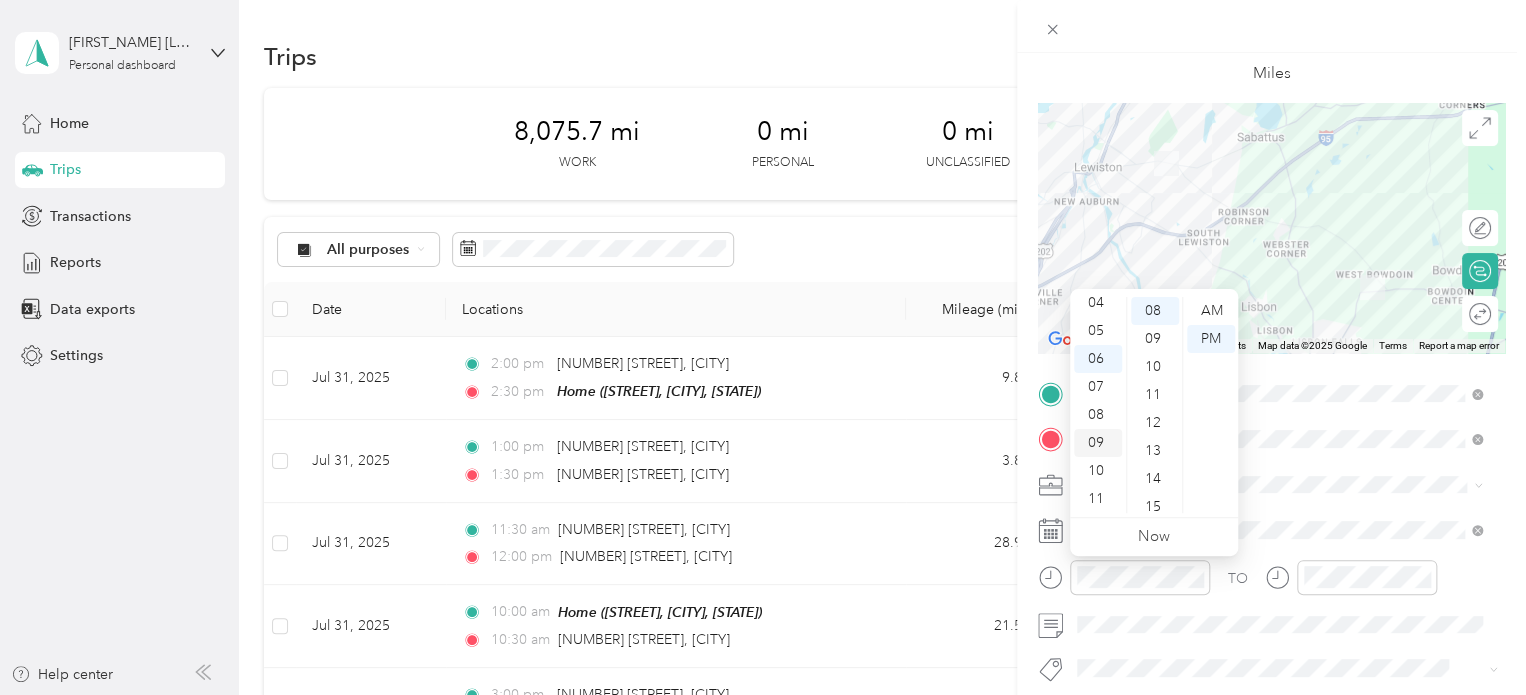 click on "09" at bounding box center (1098, 443) 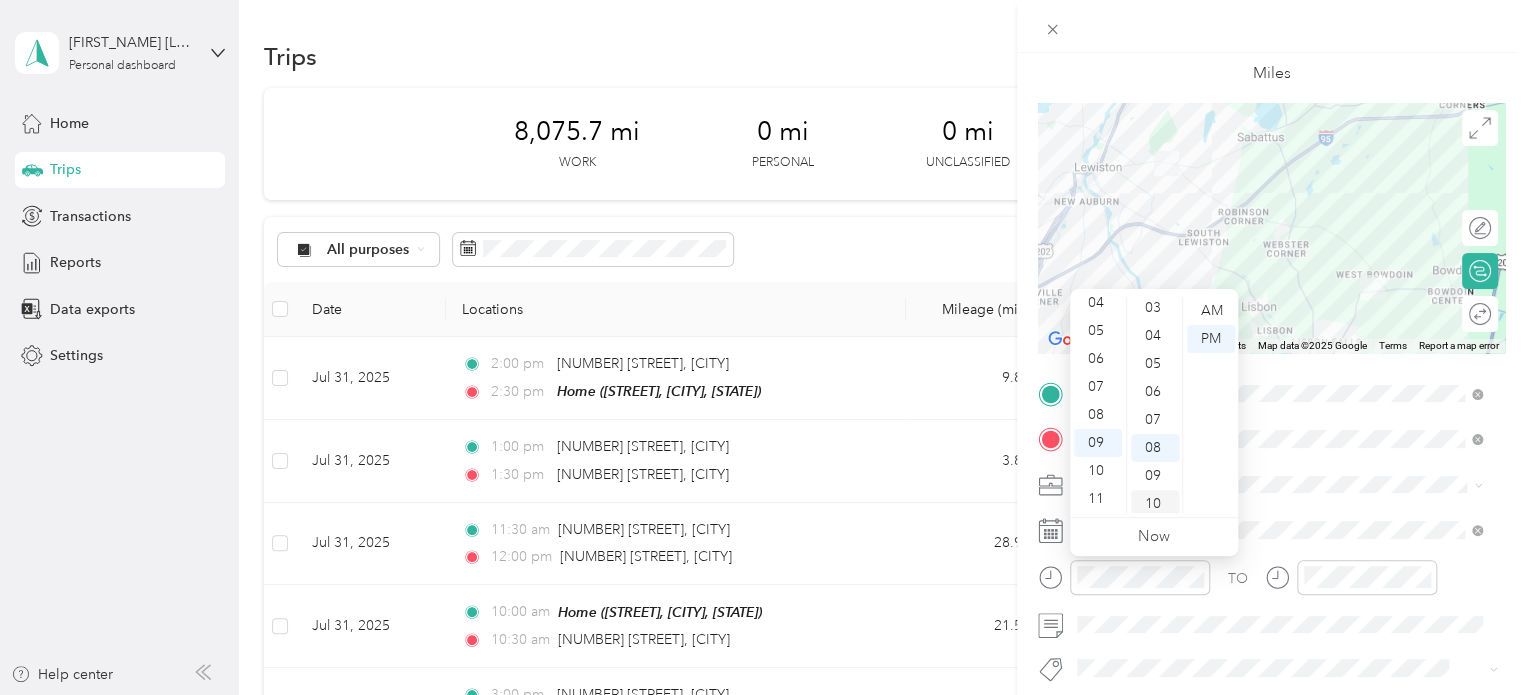 scroll, scrollTop: 0, scrollLeft: 0, axis: both 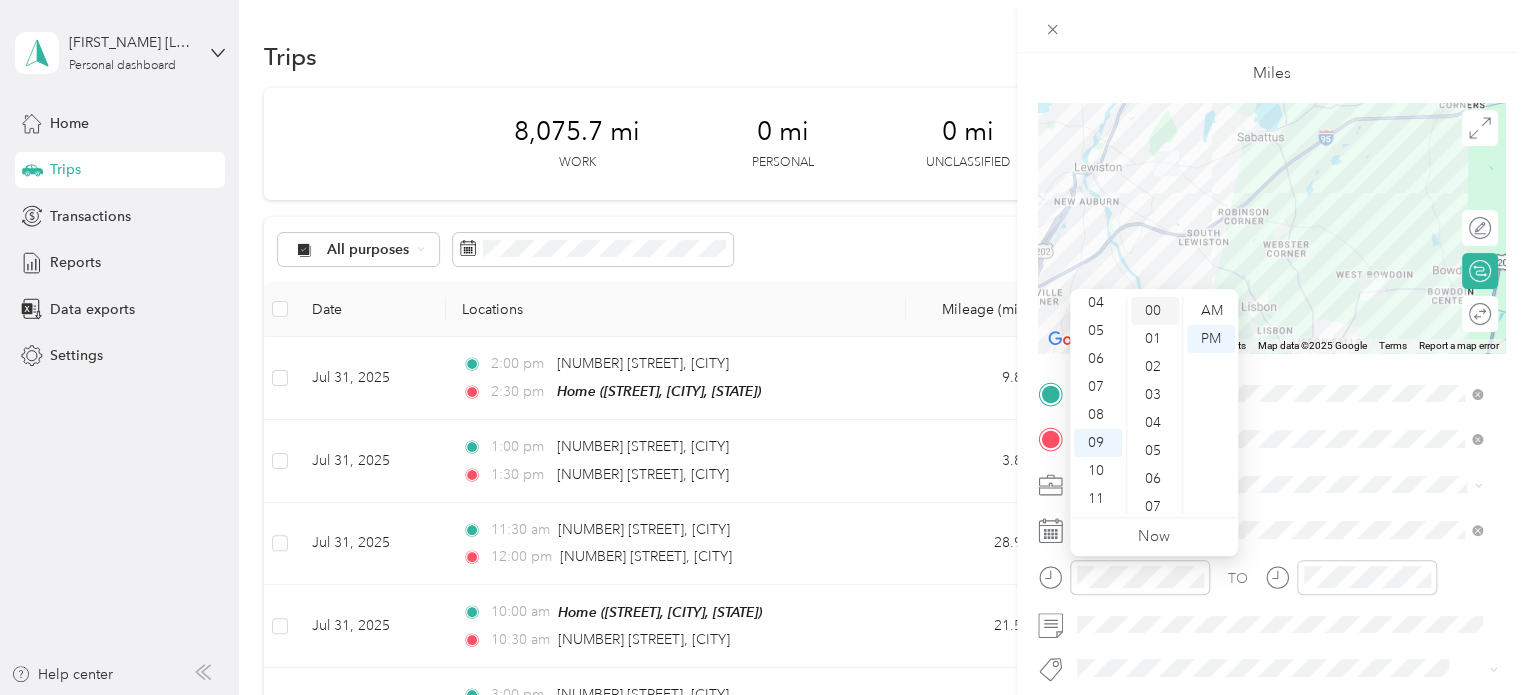 click on "00" at bounding box center [1155, 311] 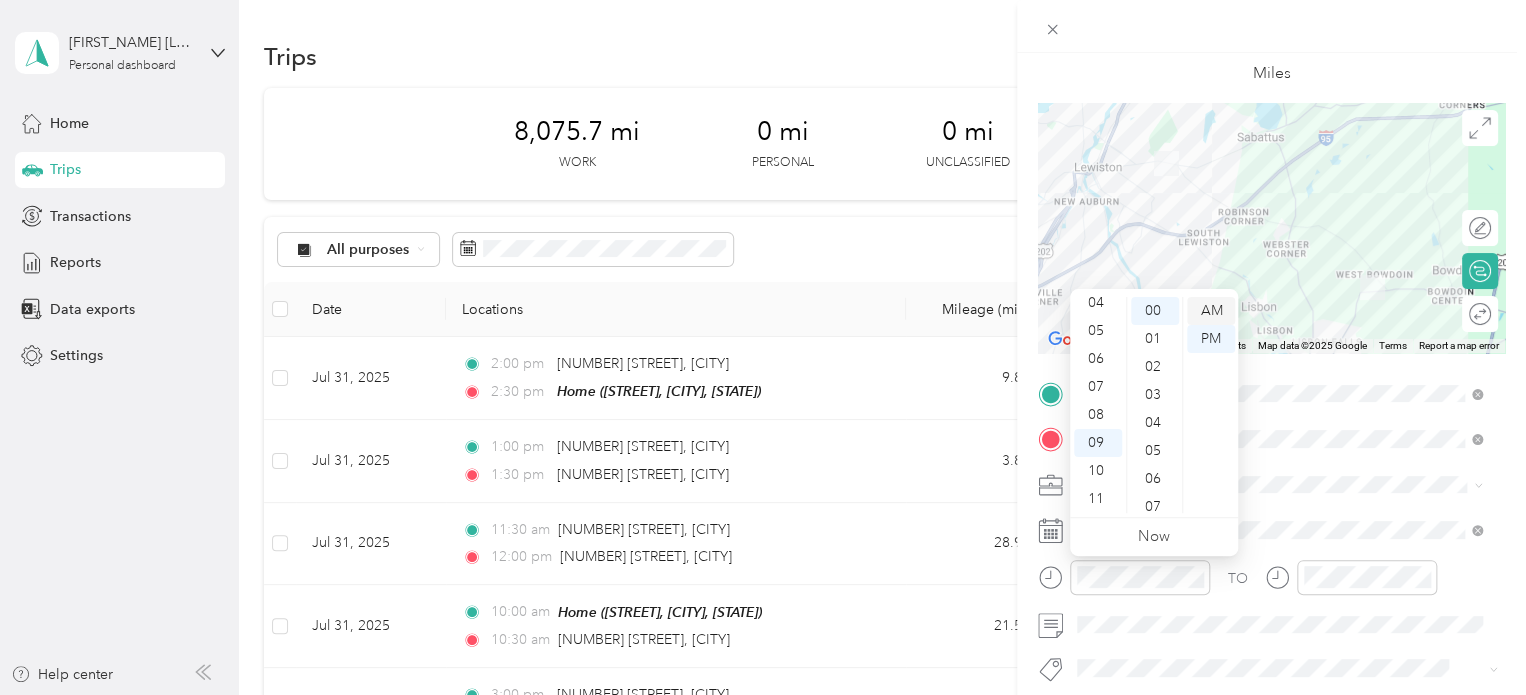 click on "AM" at bounding box center (1211, 311) 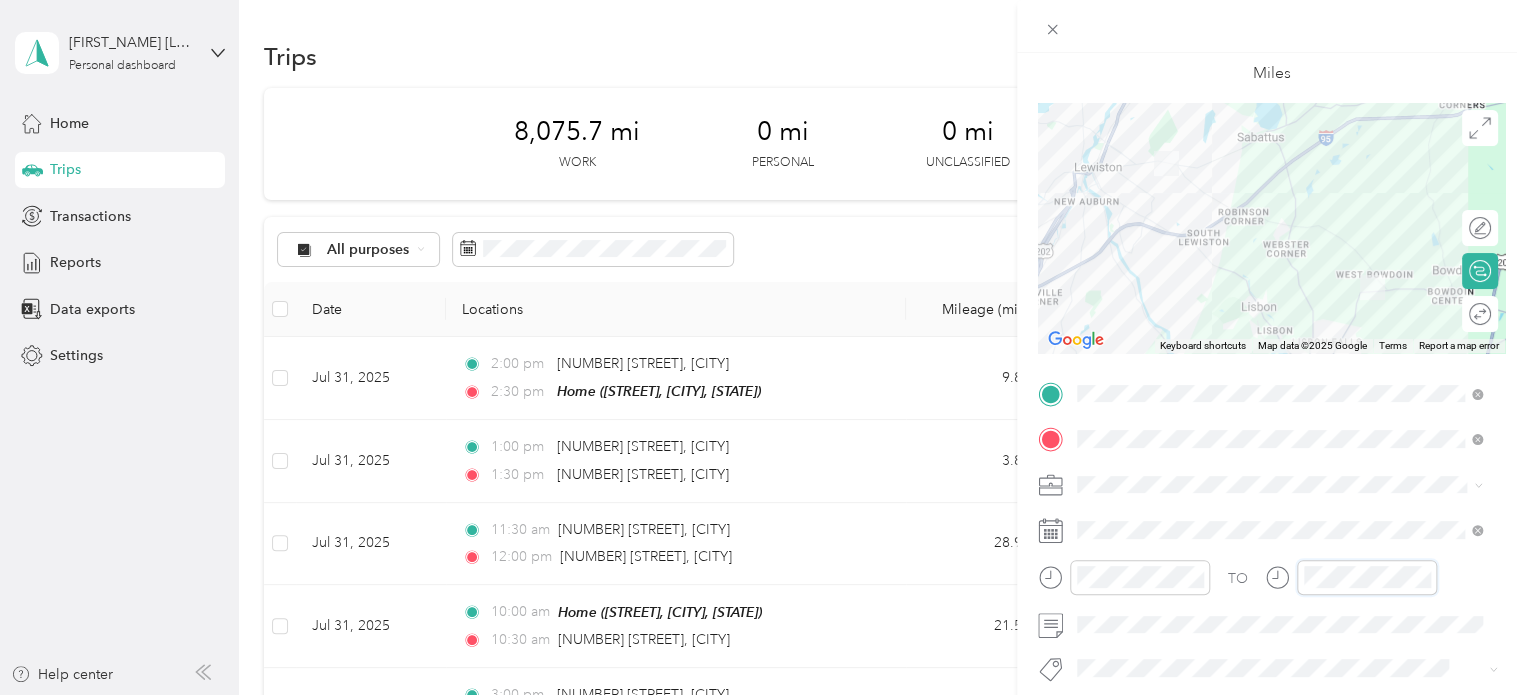 scroll, scrollTop: 120, scrollLeft: 0, axis: vertical 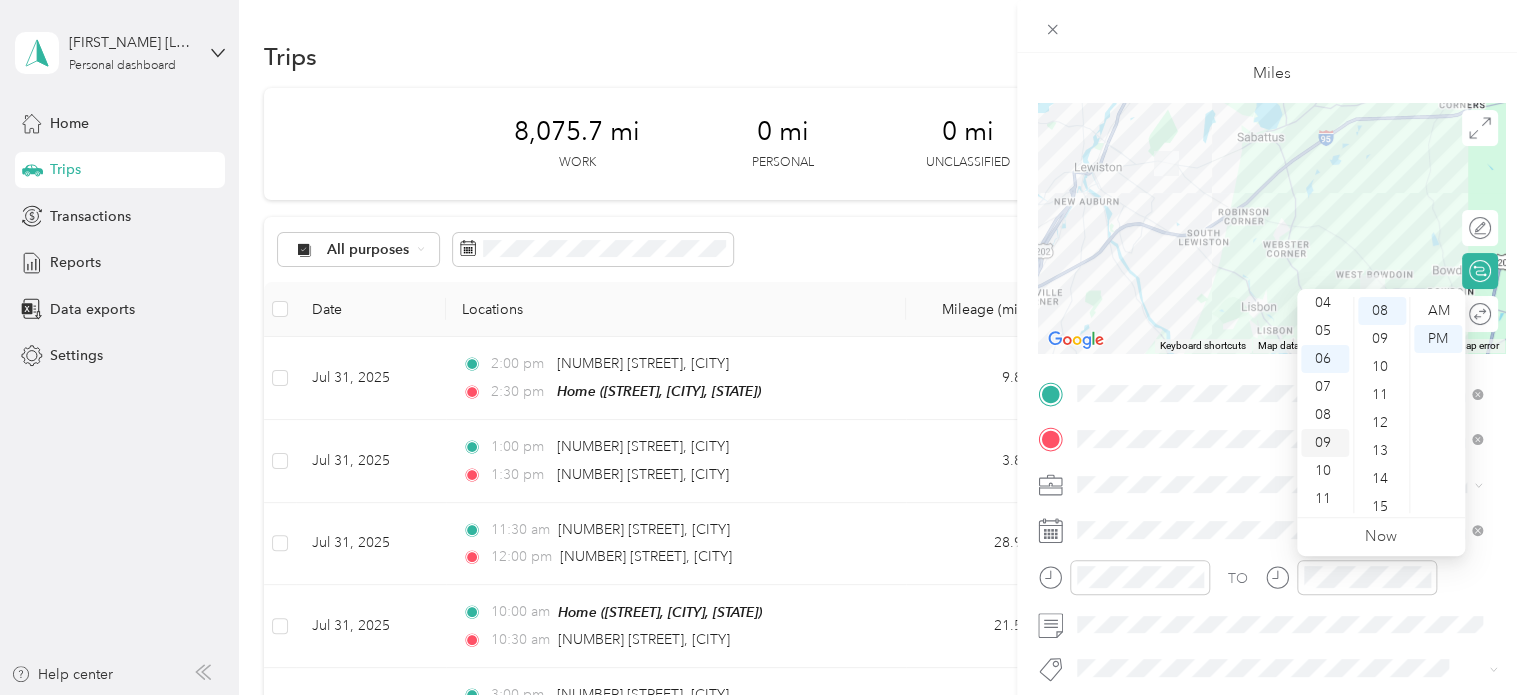 click on "09" at bounding box center [1325, 443] 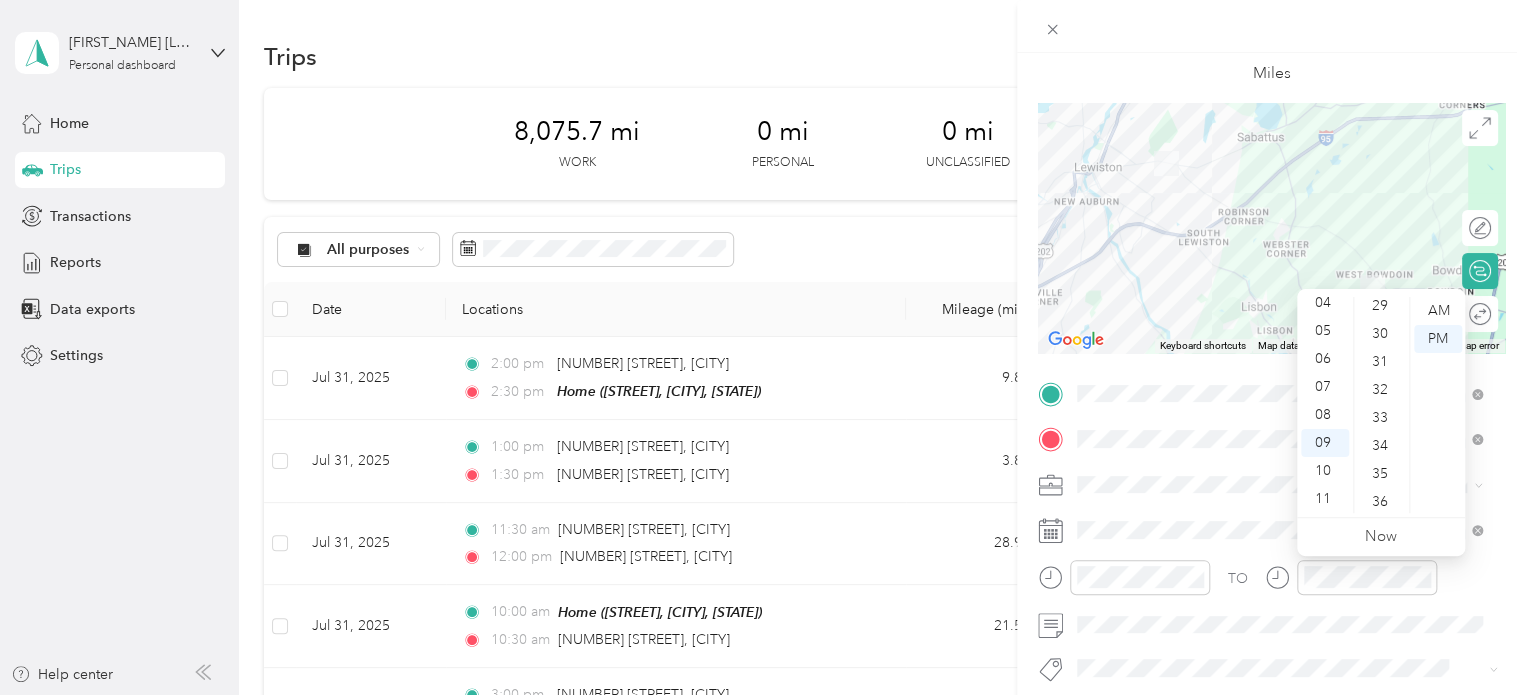 scroll, scrollTop: 824, scrollLeft: 0, axis: vertical 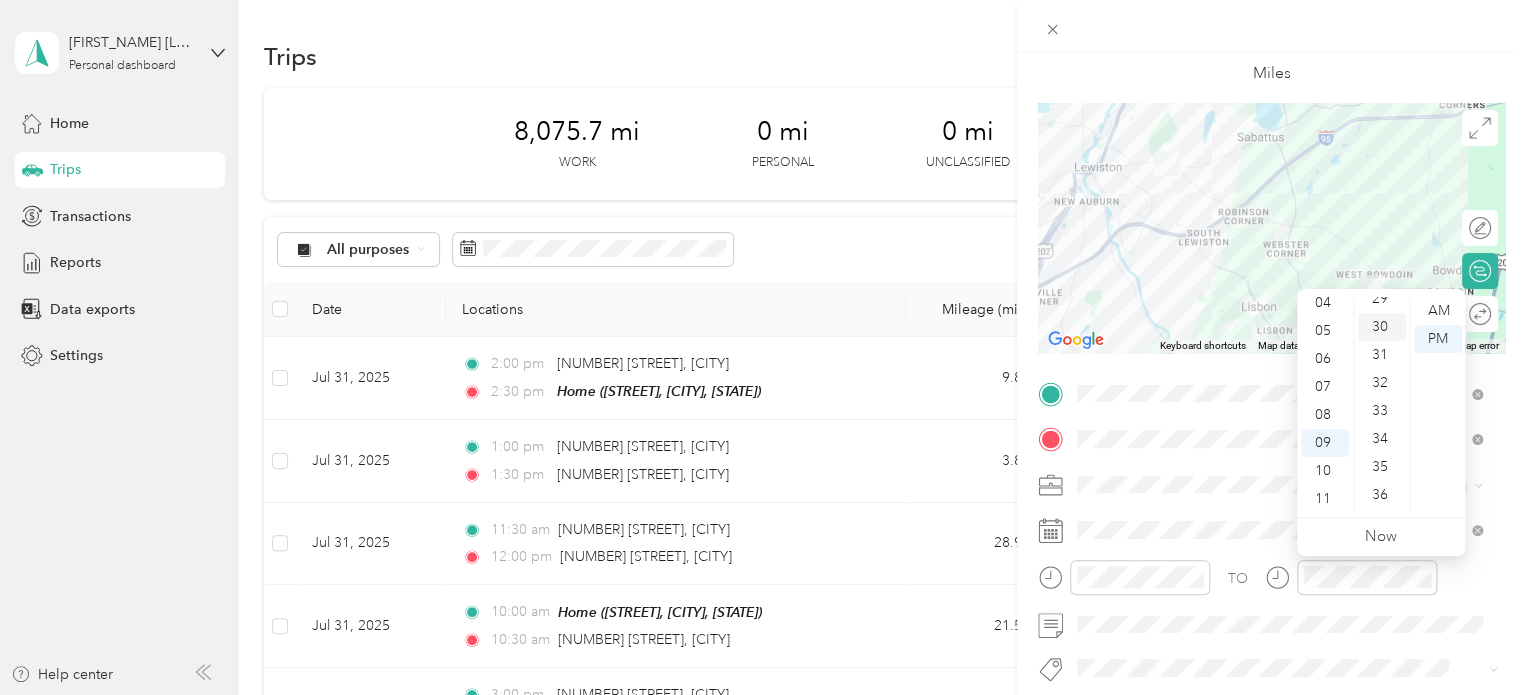 click on "30" at bounding box center (1382, 327) 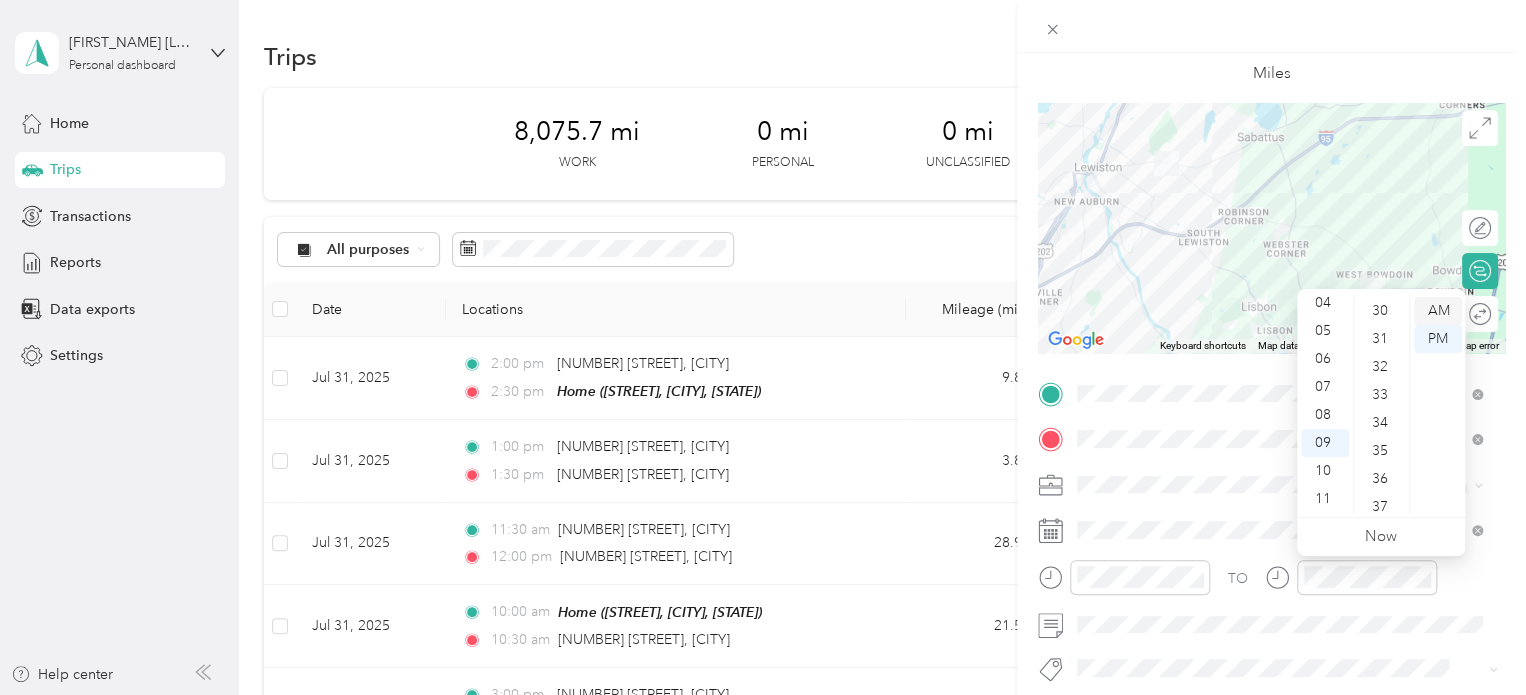scroll, scrollTop: 840, scrollLeft: 0, axis: vertical 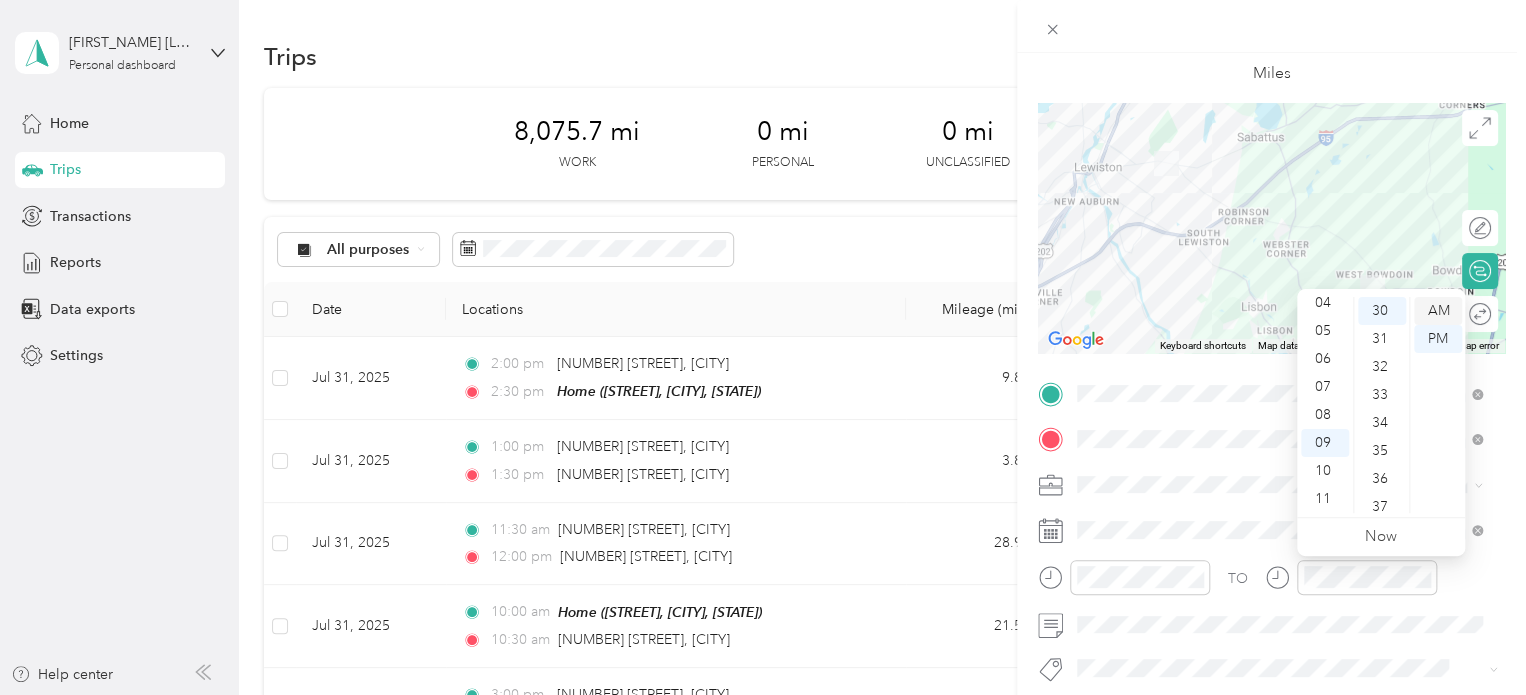 click on "AM" at bounding box center [1438, 311] 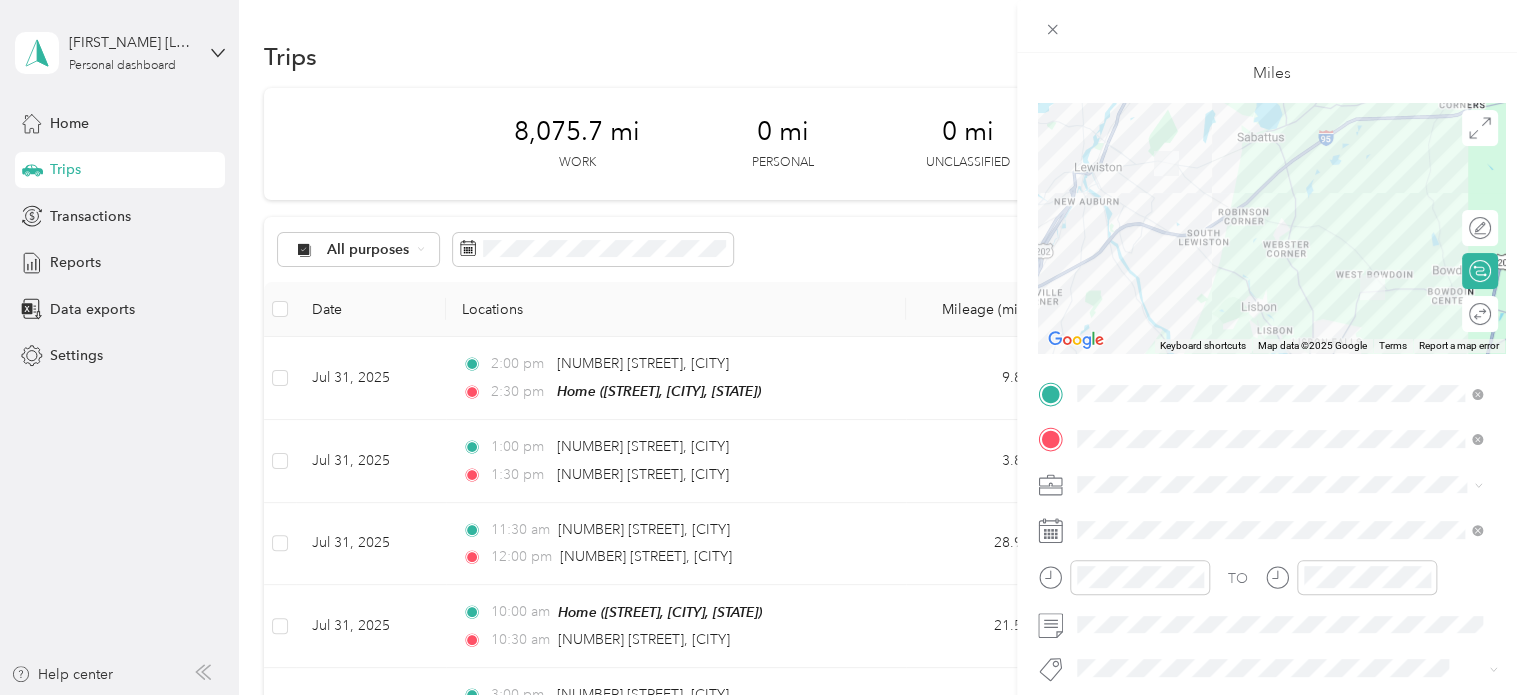 scroll, scrollTop: 0, scrollLeft: 0, axis: both 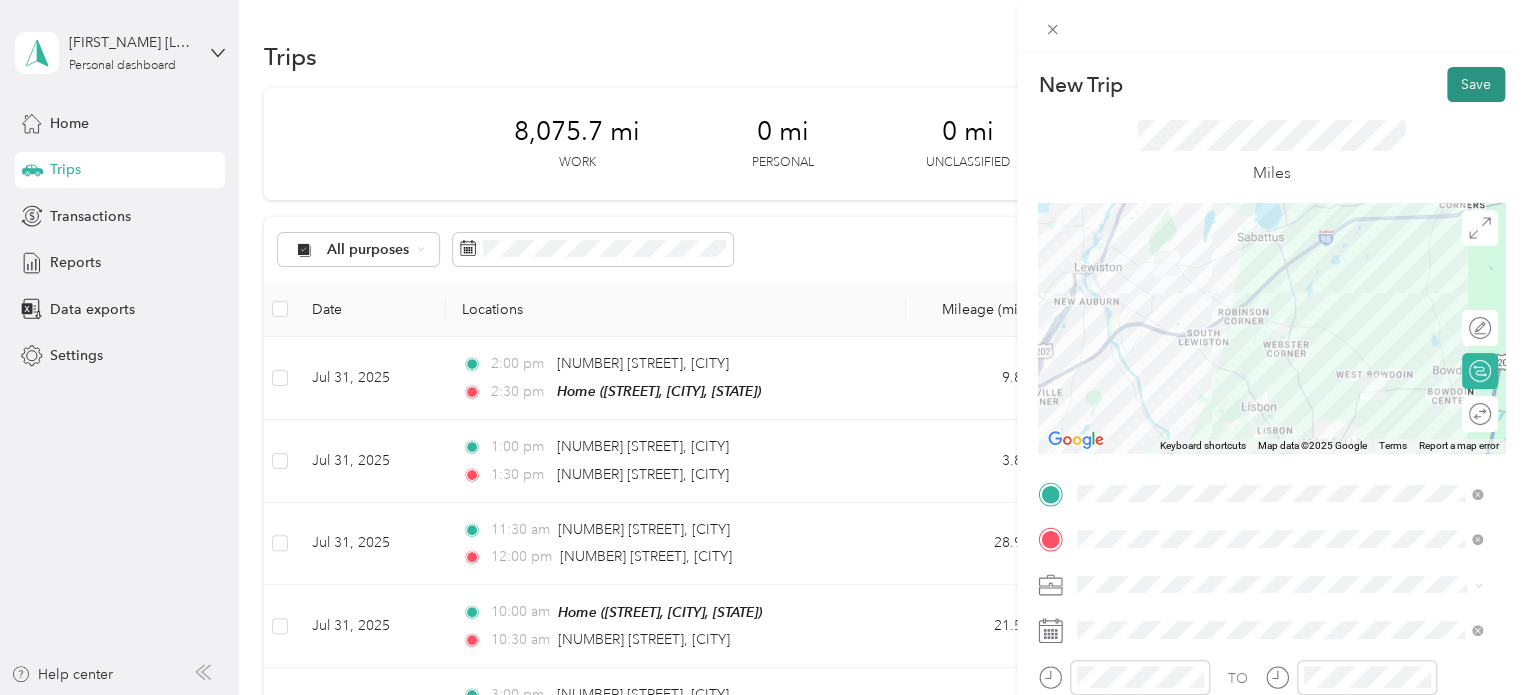 click on "Save" at bounding box center [1476, 84] 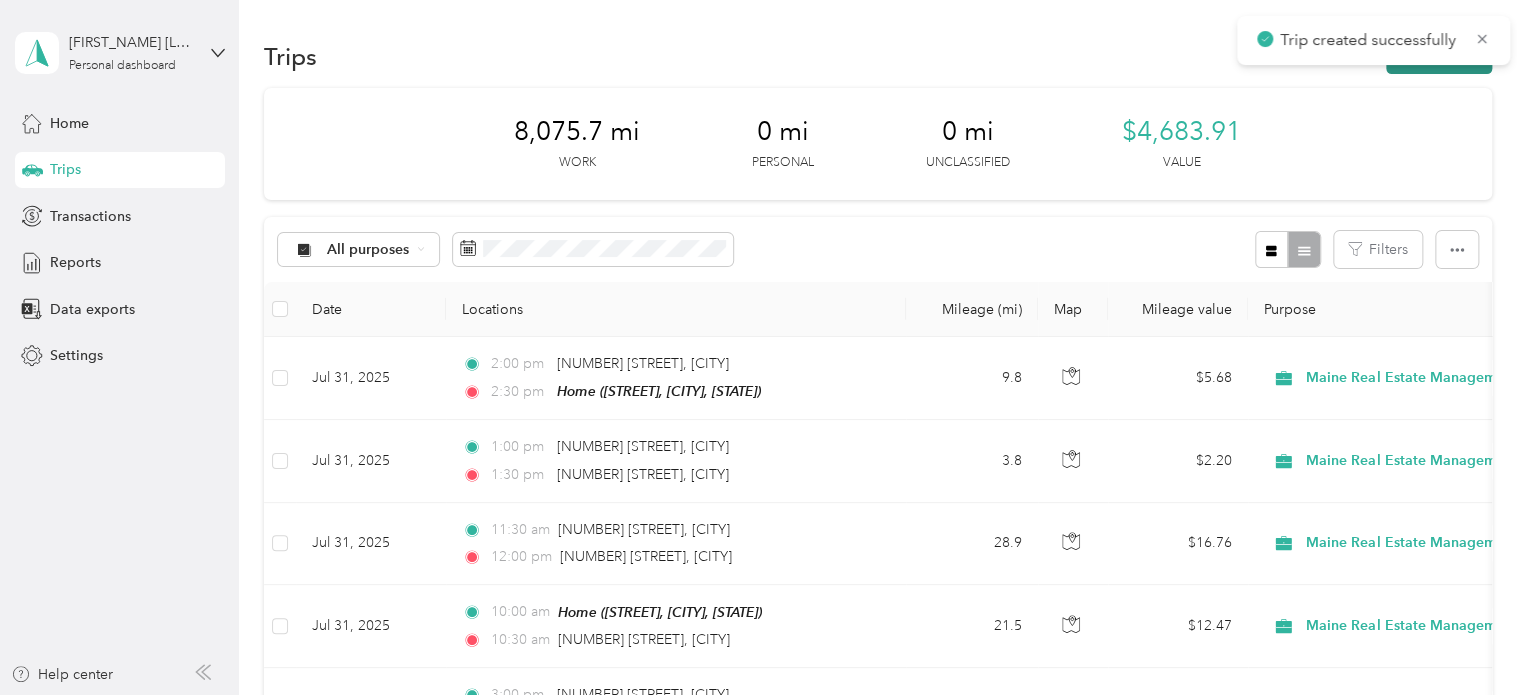 click on "New trip" at bounding box center (1439, 56) 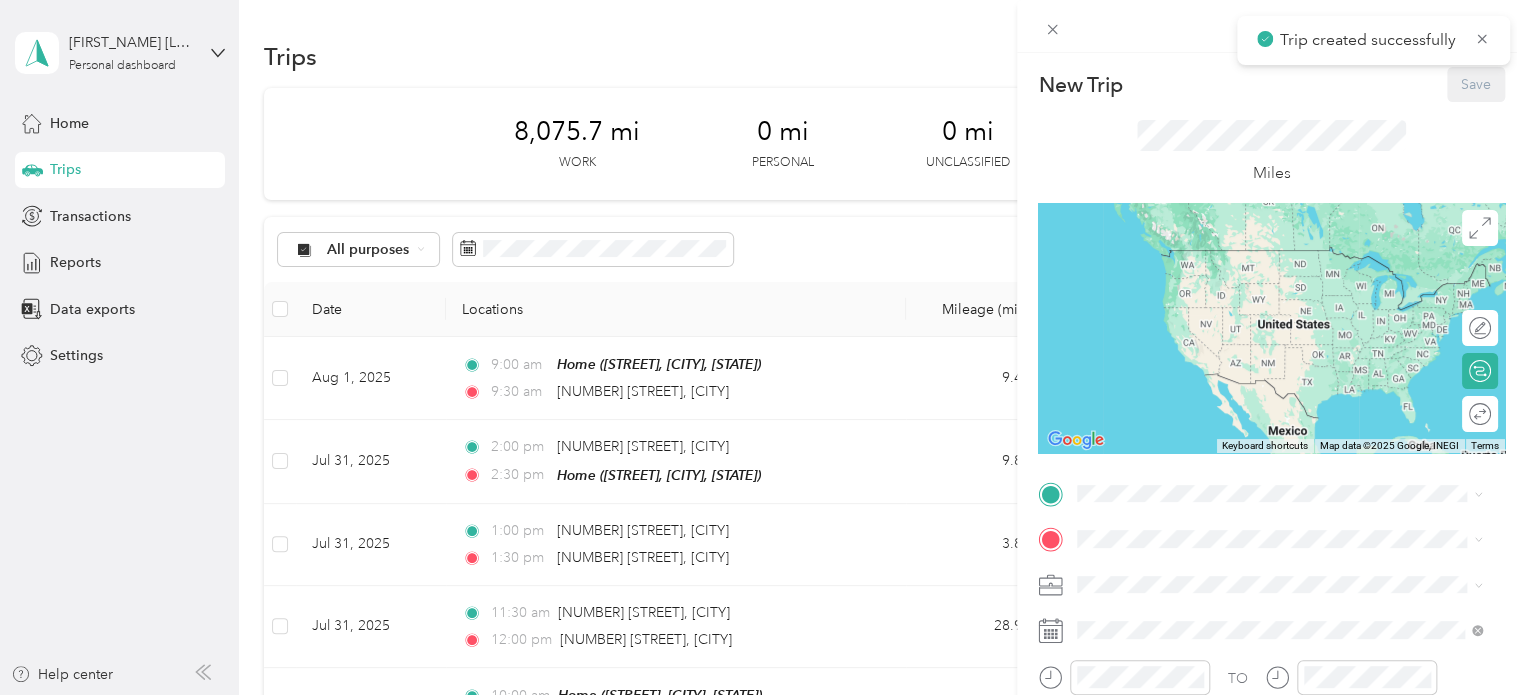 click on "New Trip Save This trip cannot be edited because it is either under review, approved, or paid. Contact your Team Manager to edit it. Miles ← Move left → Move right ↑ Move up ↓ Move down + Zoom in - Zoom out Home Jump left by 75% End Jump right by 75% Page Up Jump up by 75% Page Down Jump down by 75% Keyboard shortcuts Map Data Map data ©2025 Google, INEGI Map data ©2025 Google, INEGI 1000 km  Click to toggle between metric and imperial units Terms Report a map error Edit route Calculate route Round trip TO Add photo" at bounding box center (763, 347) 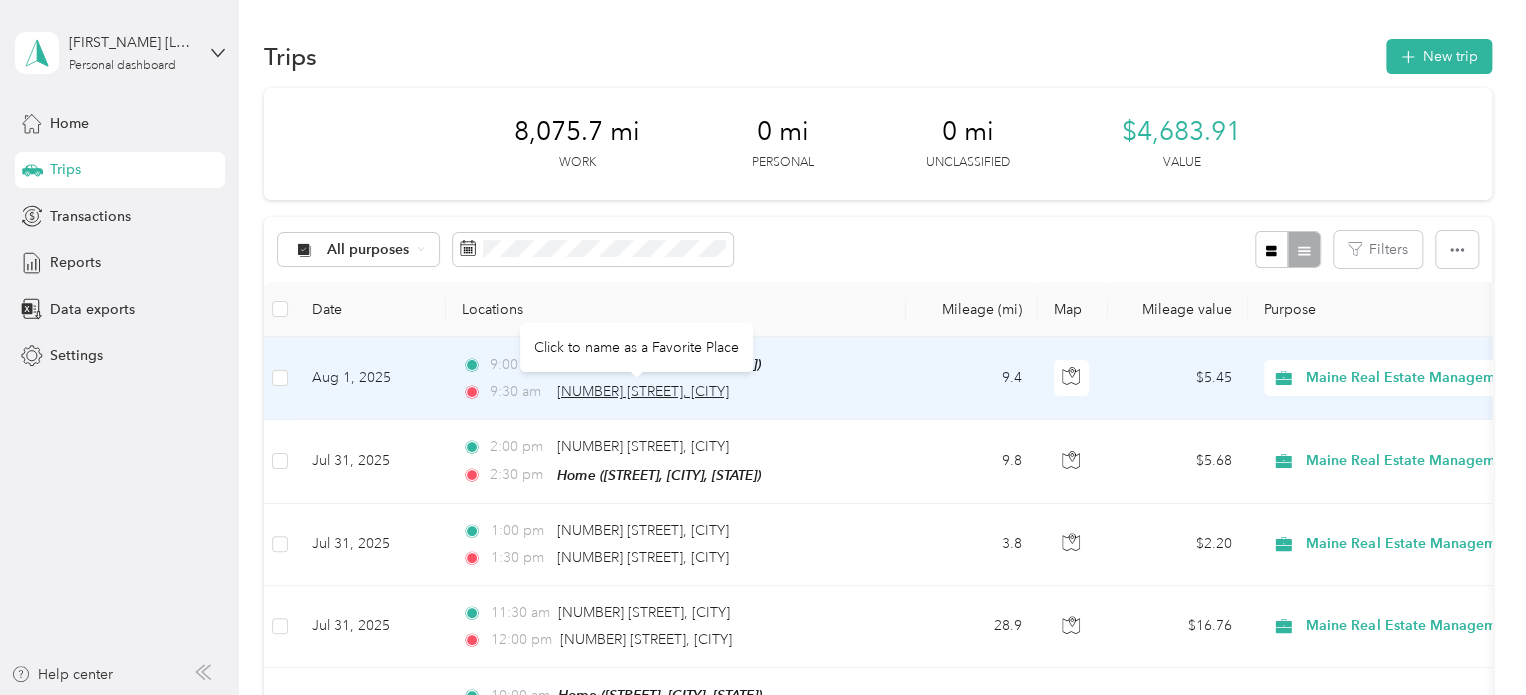 click on "[NUMBER] [STREET], [CITY]" at bounding box center (643, 391) 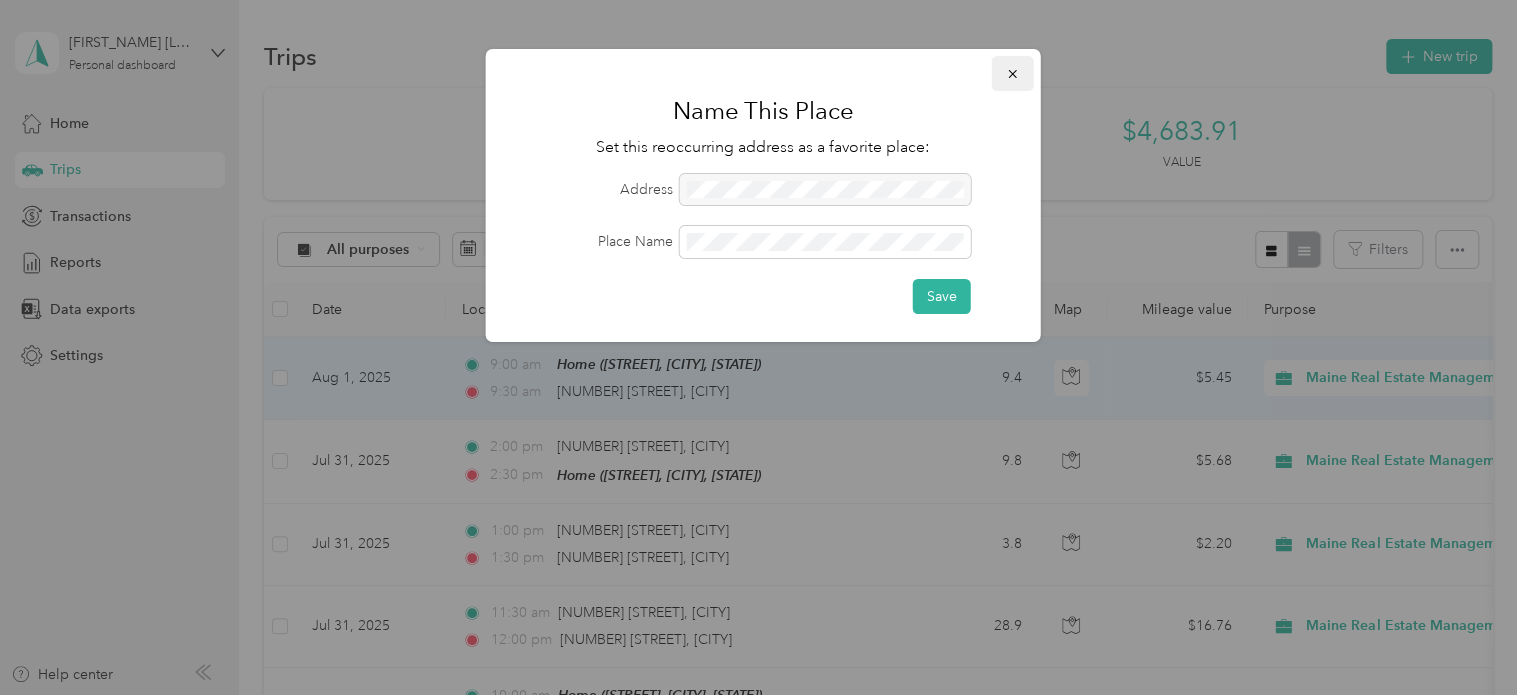 click 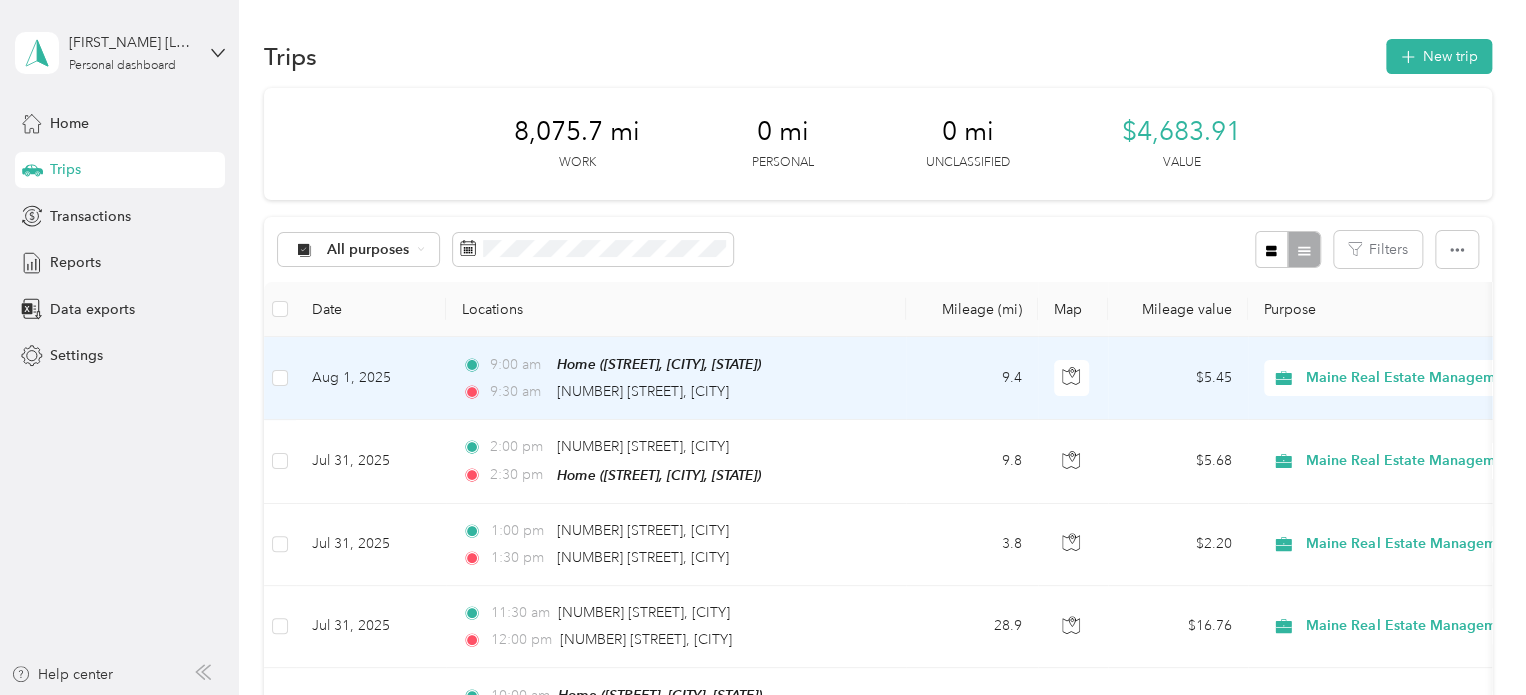 click on "[TIME] Home ([STREET], [CITY], [STATE]) [TIME] [NUMBER] [STREET], [CITY]" at bounding box center [676, 378] 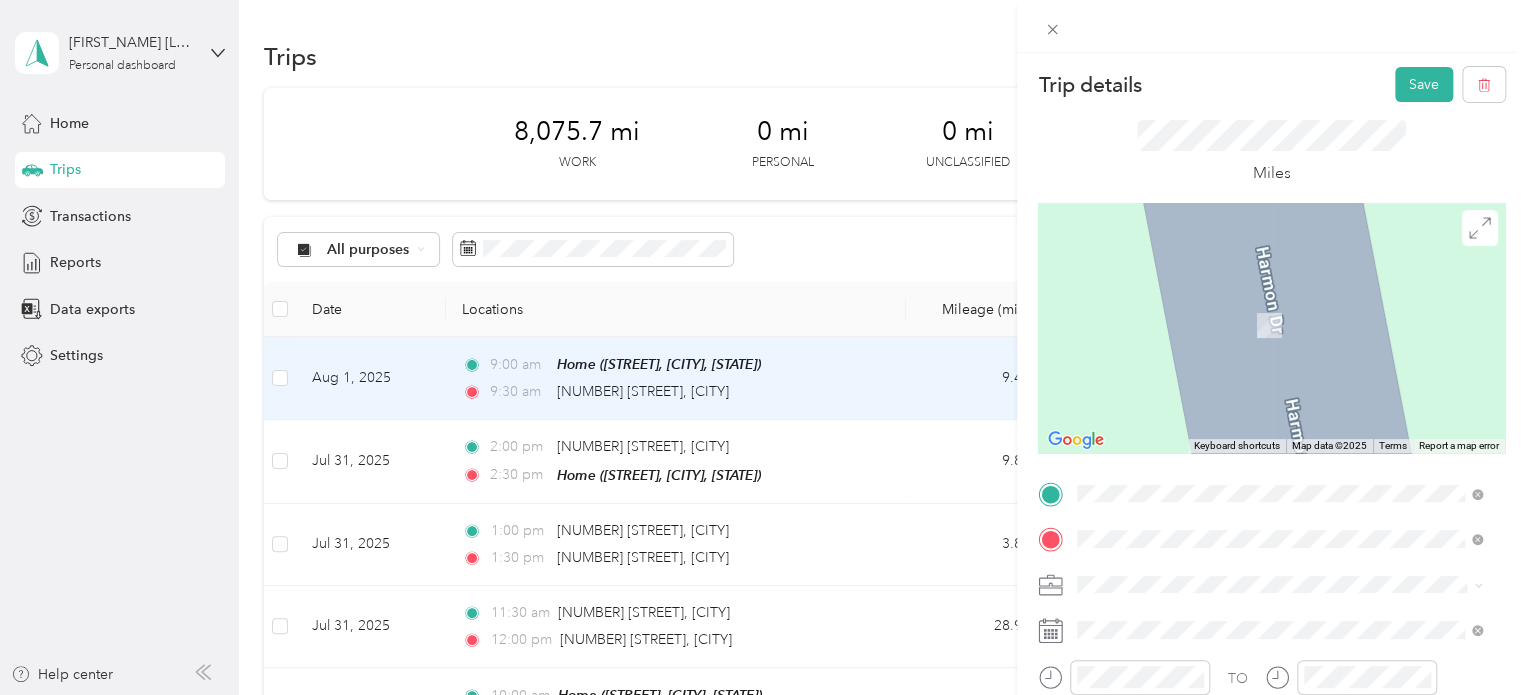 click on "[NUMBER] [STREET]
[CITY], [STATE] [POSTAL_CODE], [COUNTRY]" at bounding box center (1259, 304) 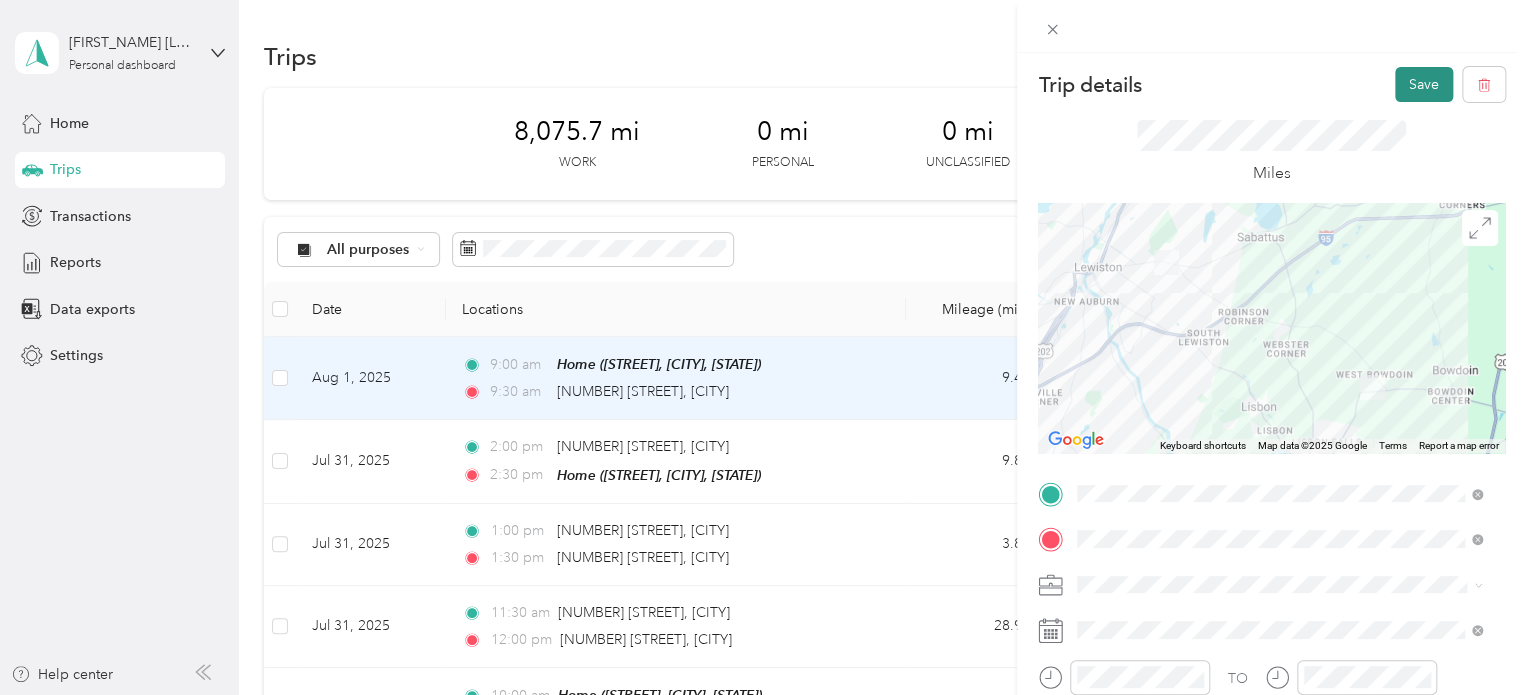 click on "Save" at bounding box center [1424, 84] 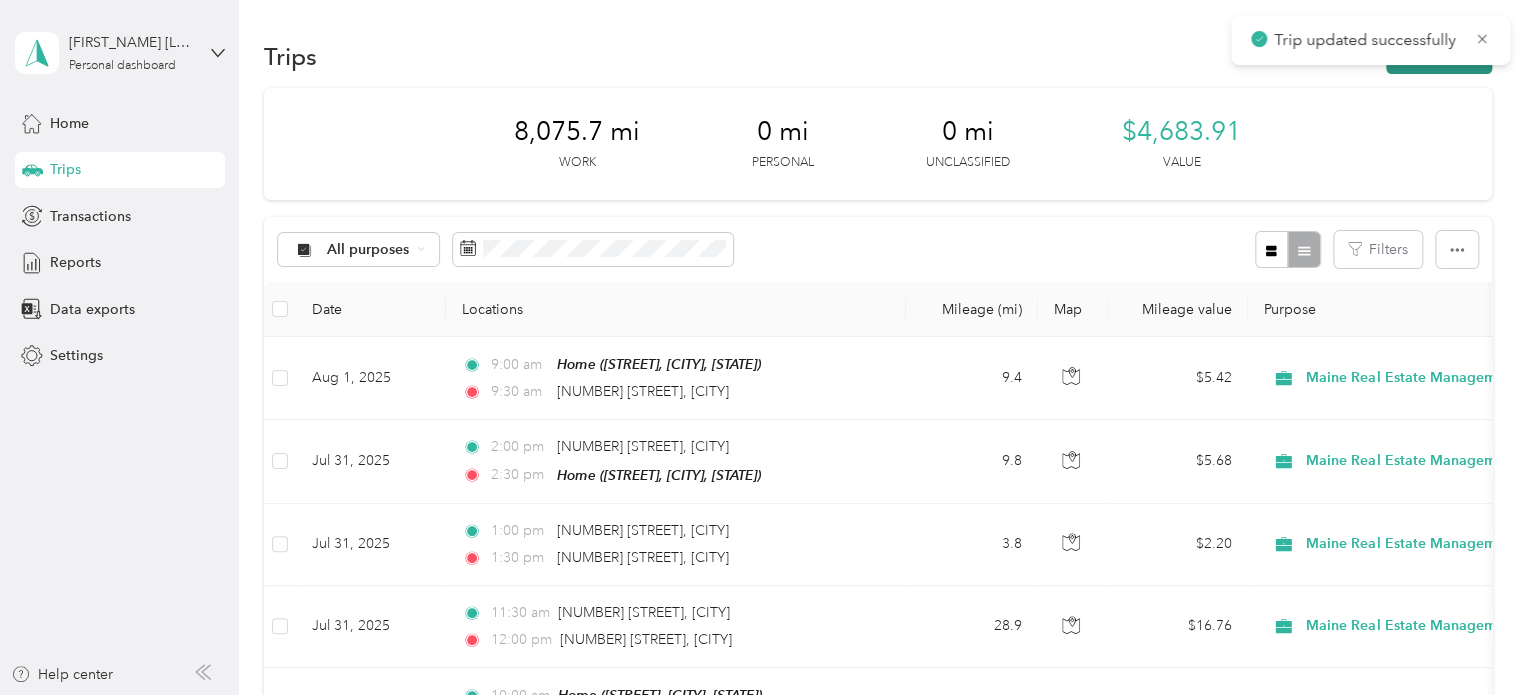 click on "New trip" at bounding box center [1439, 56] 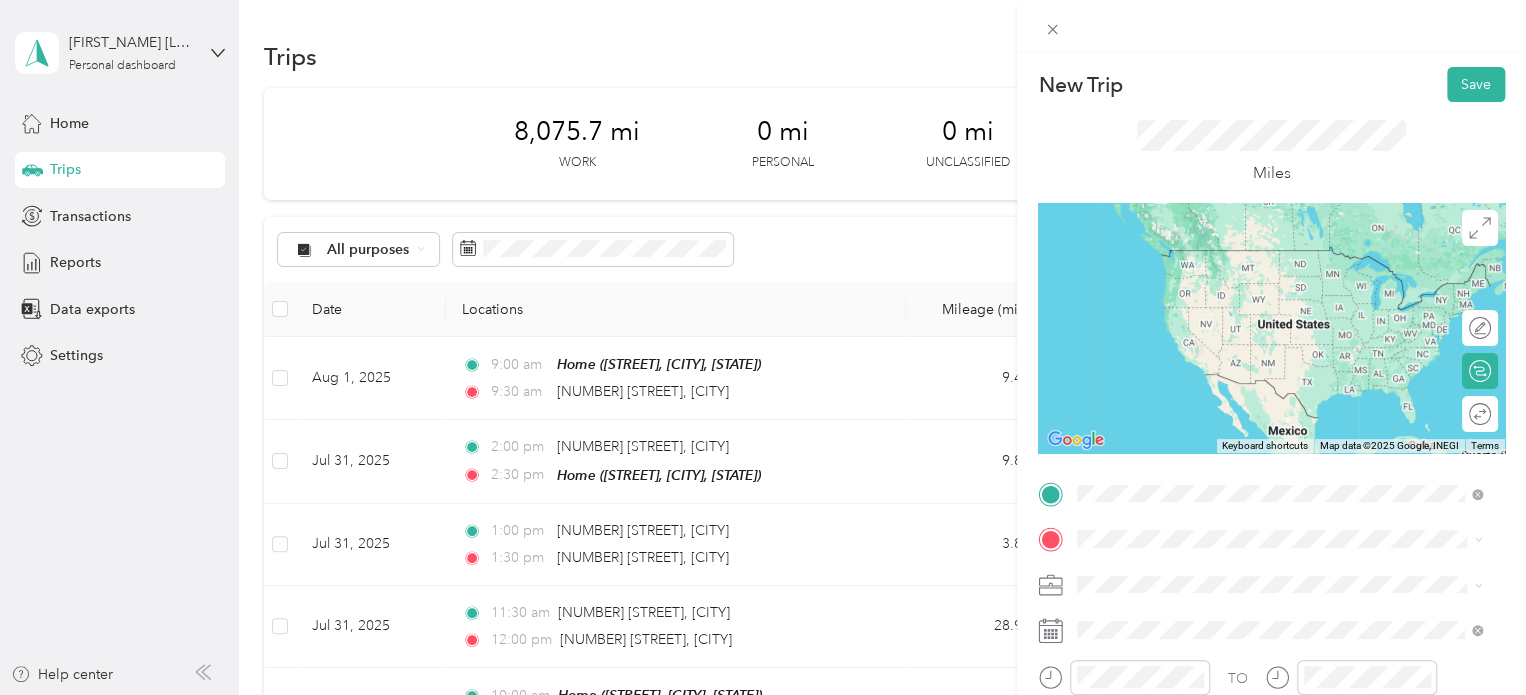 click on "[NUMBER] [STREET]
[CITY], [STATE] [POSTAL_CODE], [COUNTRY]" at bounding box center (1259, 258) 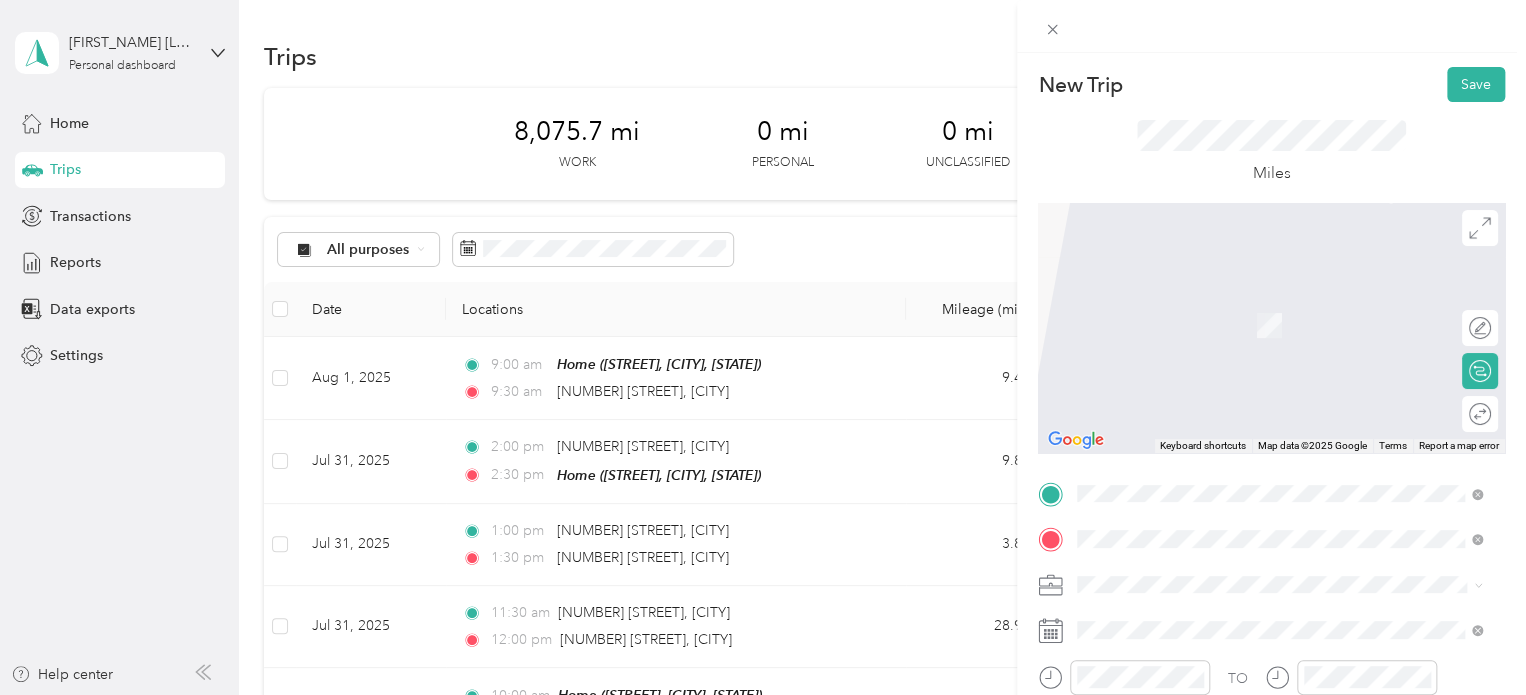 click on "[NUMBER] [STREET]
[CITY], [STATE] [POSTAL_CODE], [COUNTRY]" at bounding box center [1259, 493] 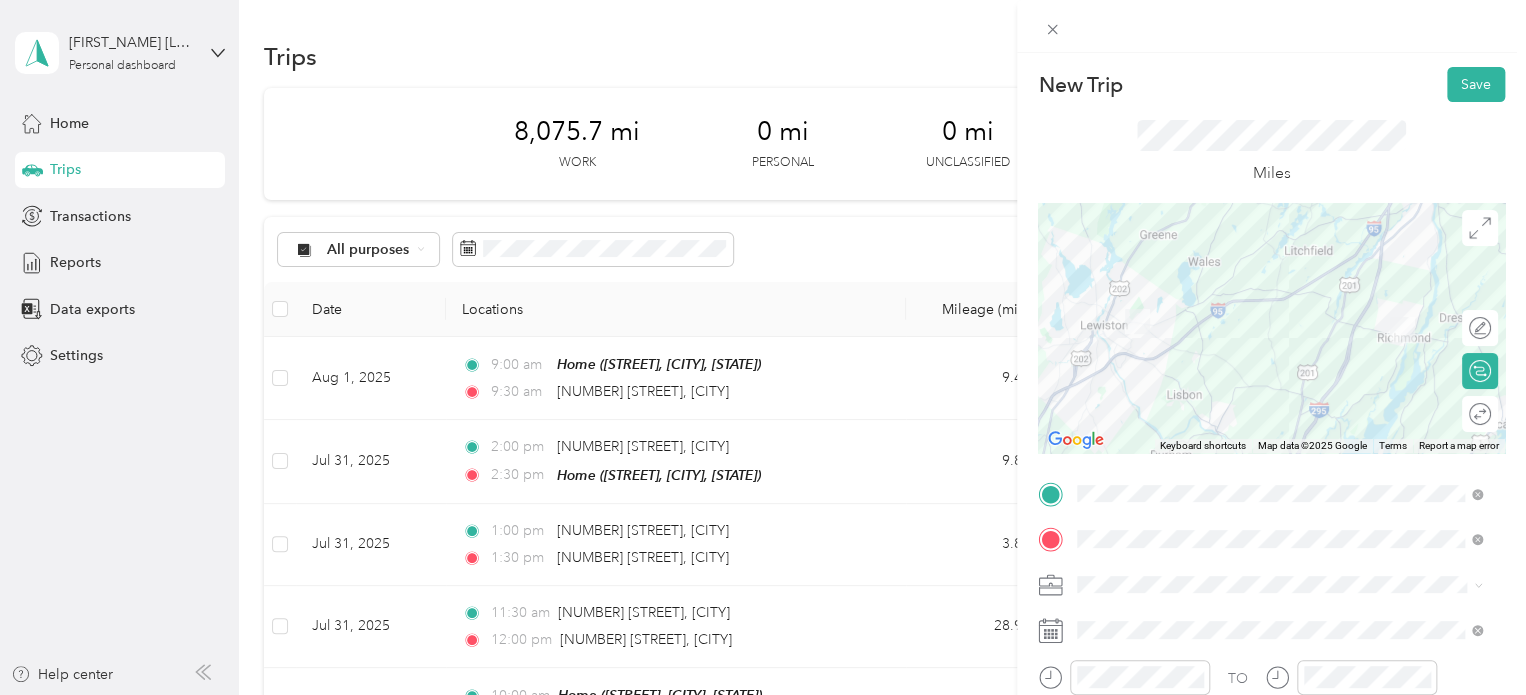 scroll, scrollTop: 100, scrollLeft: 0, axis: vertical 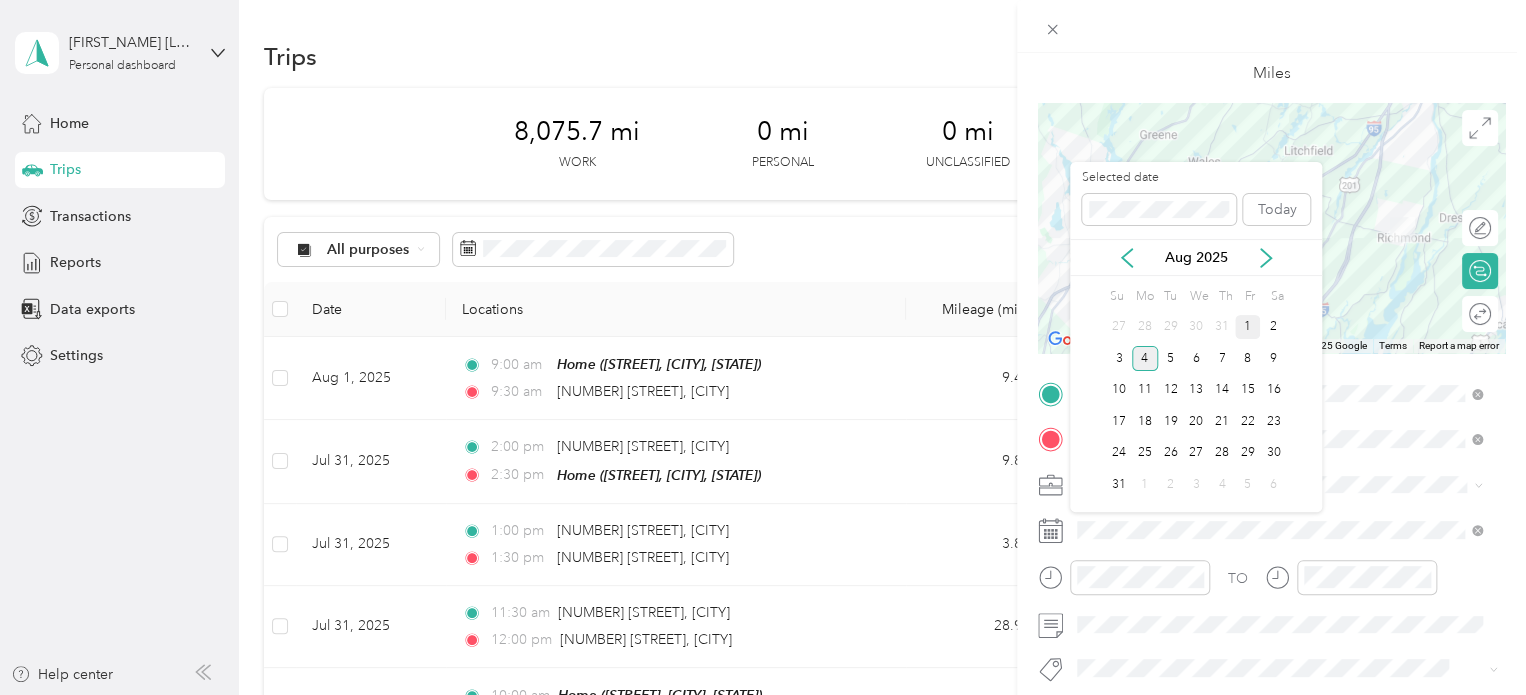 click on "1" at bounding box center [1248, 327] 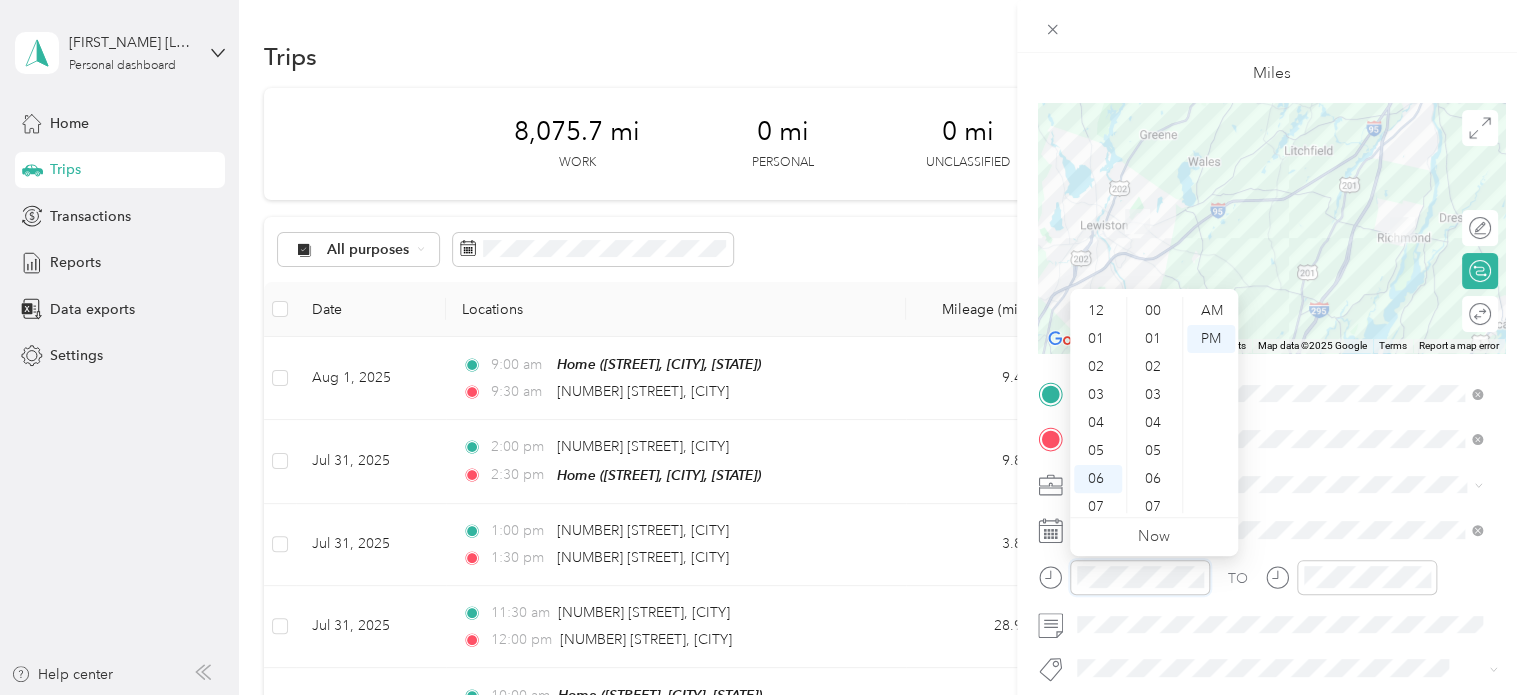 scroll, scrollTop: 280, scrollLeft: 0, axis: vertical 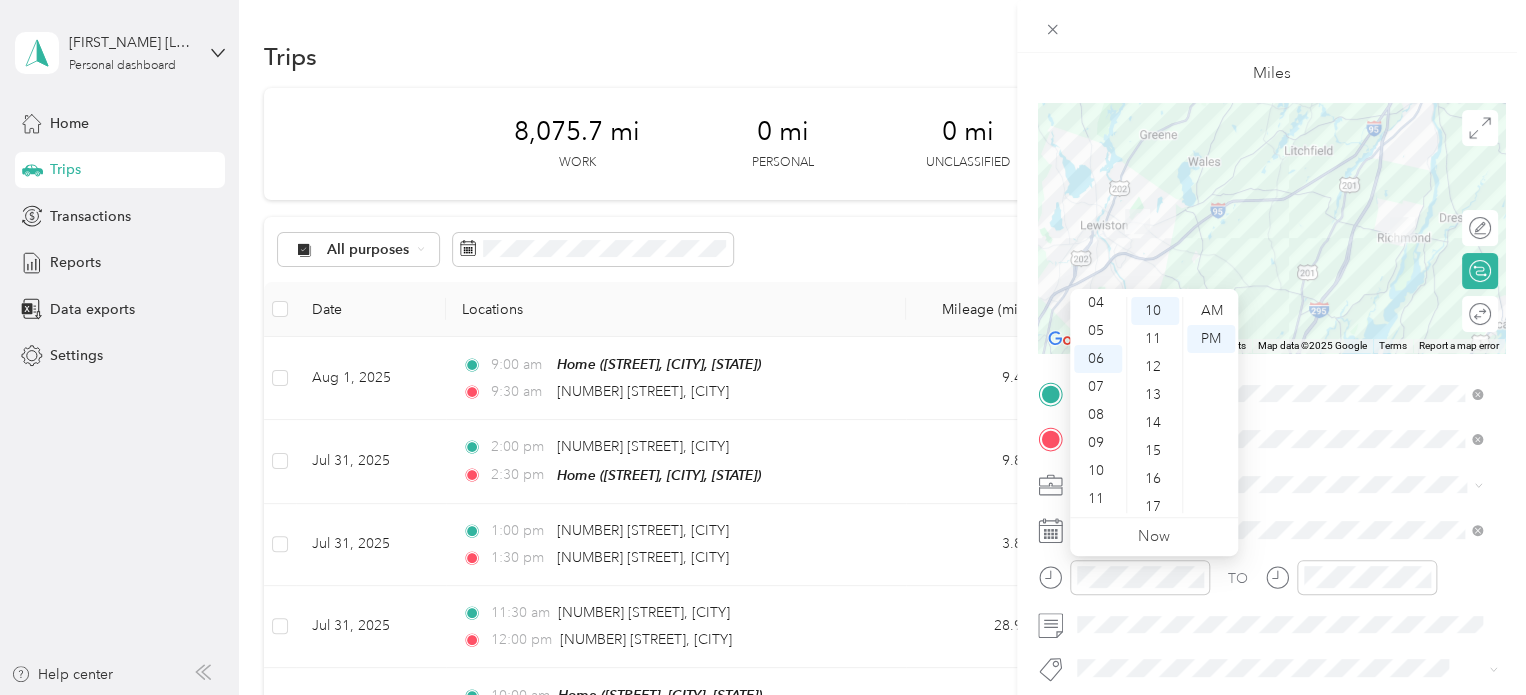 drag, startPoint x: 1104, startPoint y: 467, endPoint x: 1117, endPoint y: 455, distance: 17.691807 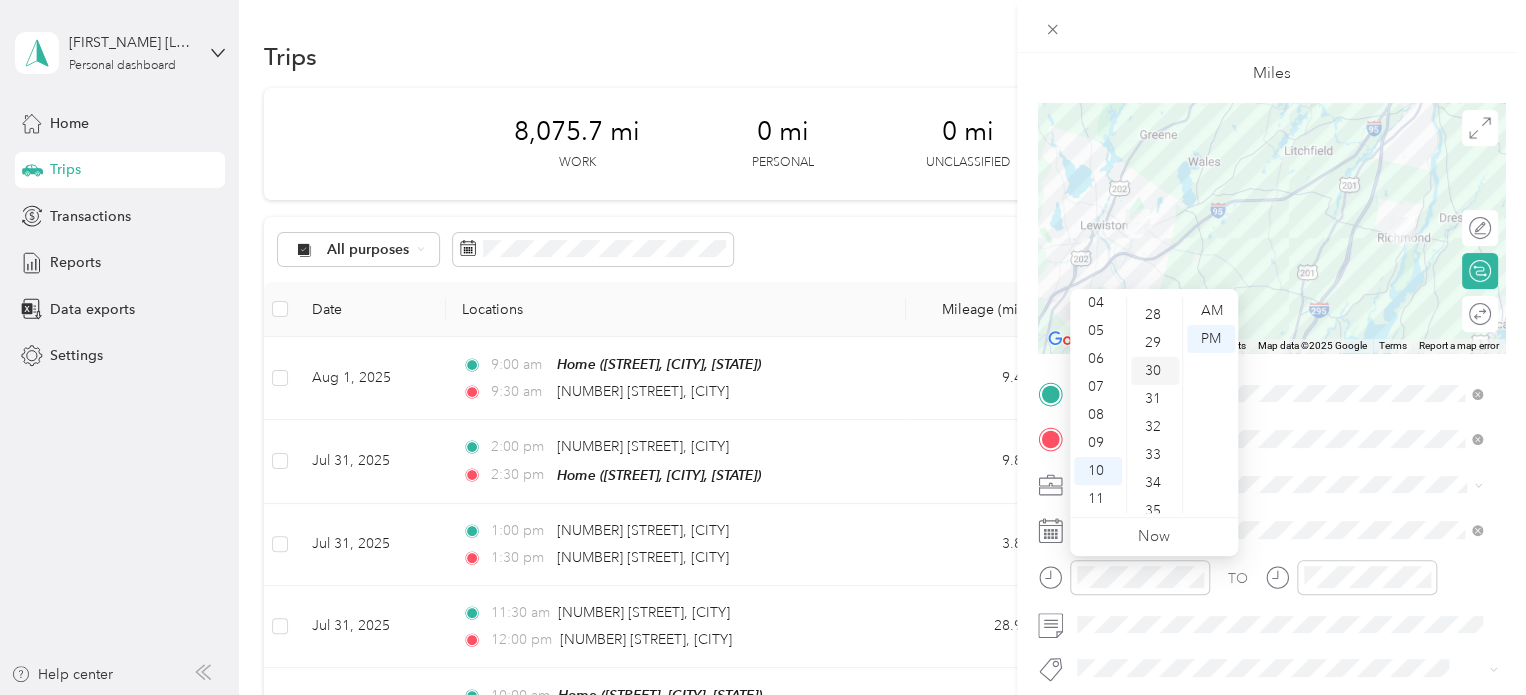 click on "30" at bounding box center [1155, 371] 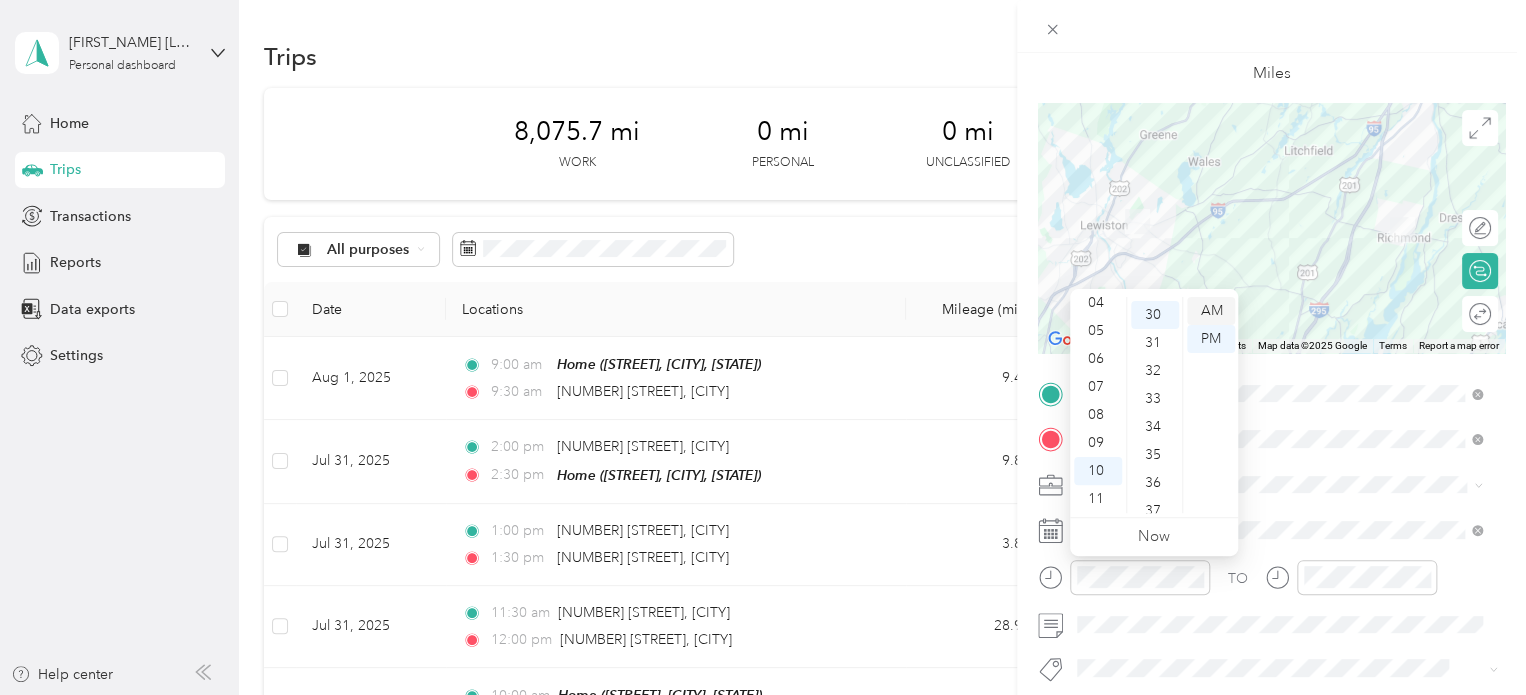 scroll, scrollTop: 840, scrollLeft: 0, axis: vertical 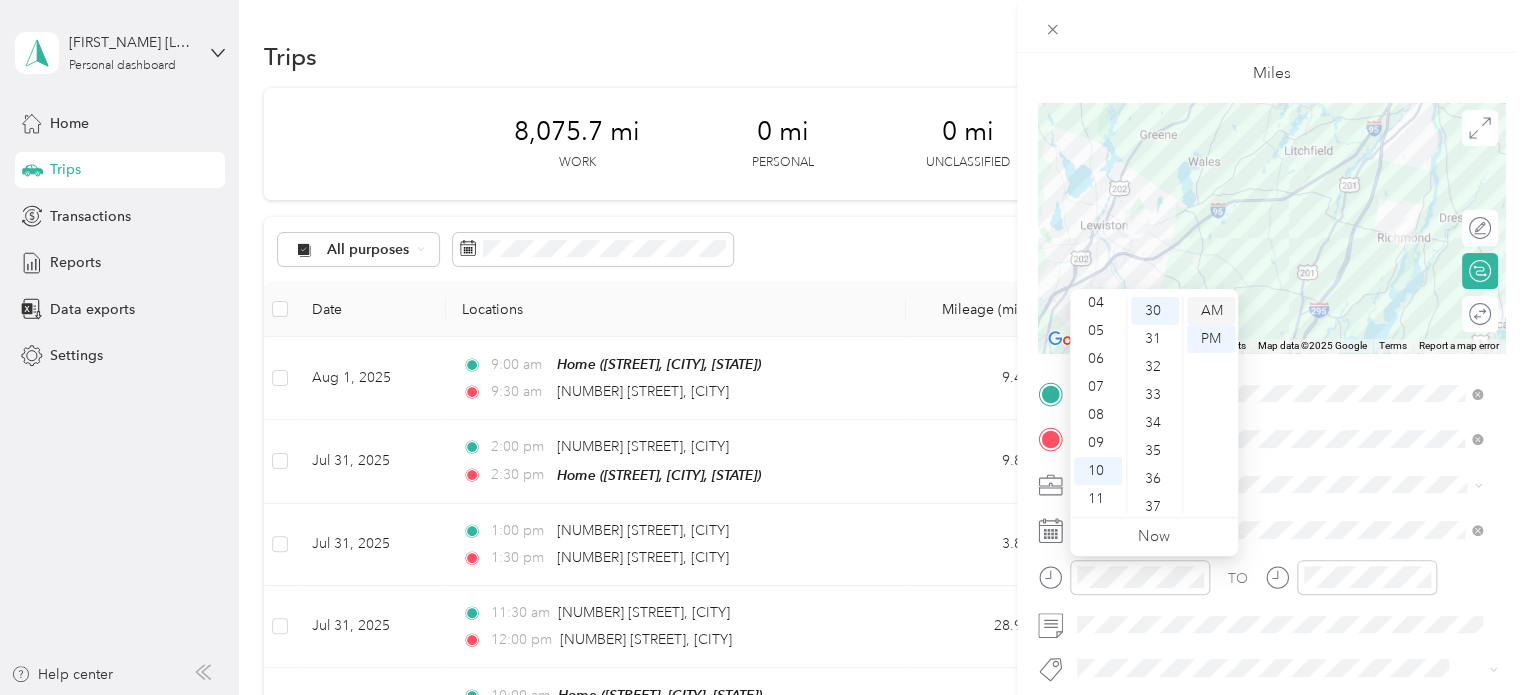 click on "AM" at bounding box center (1211, 311) 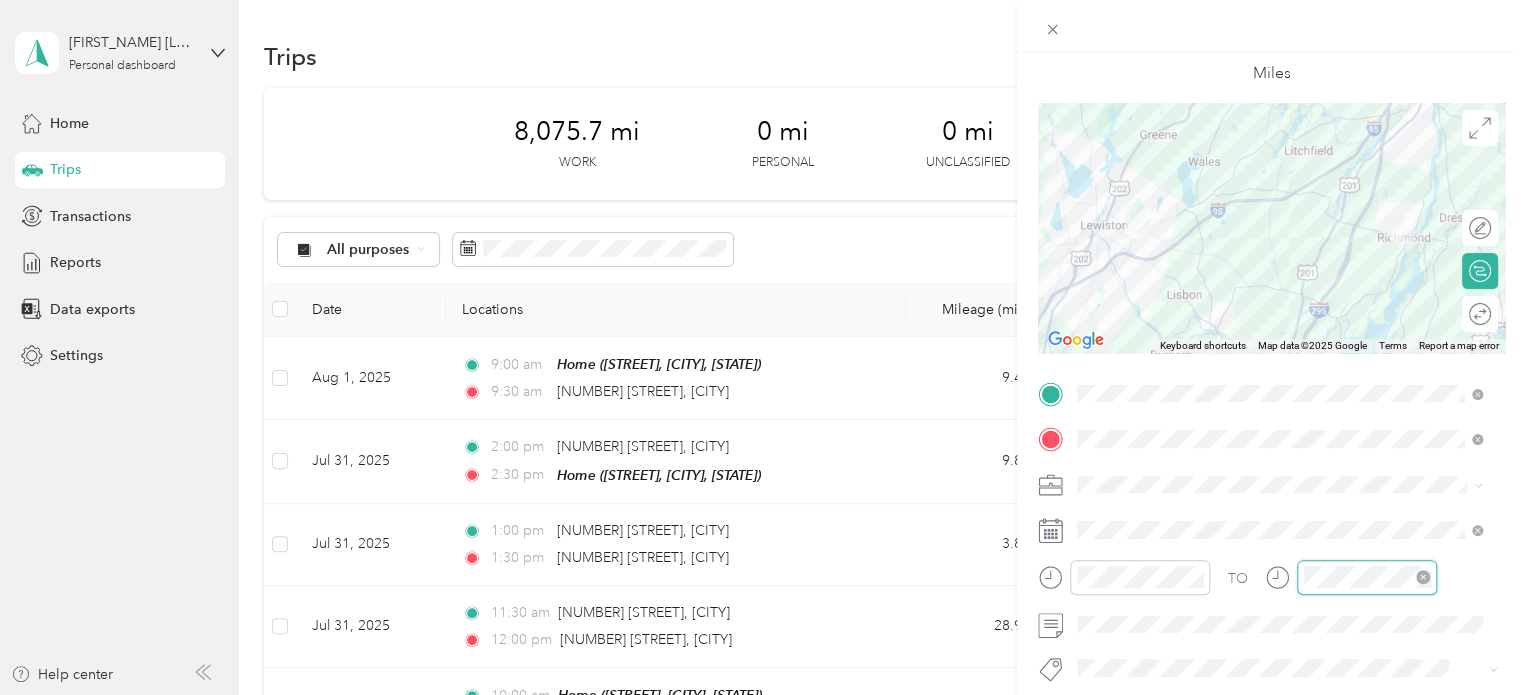 scroll, scrollTop: 120, scrollLeft: 0, axis: vertical 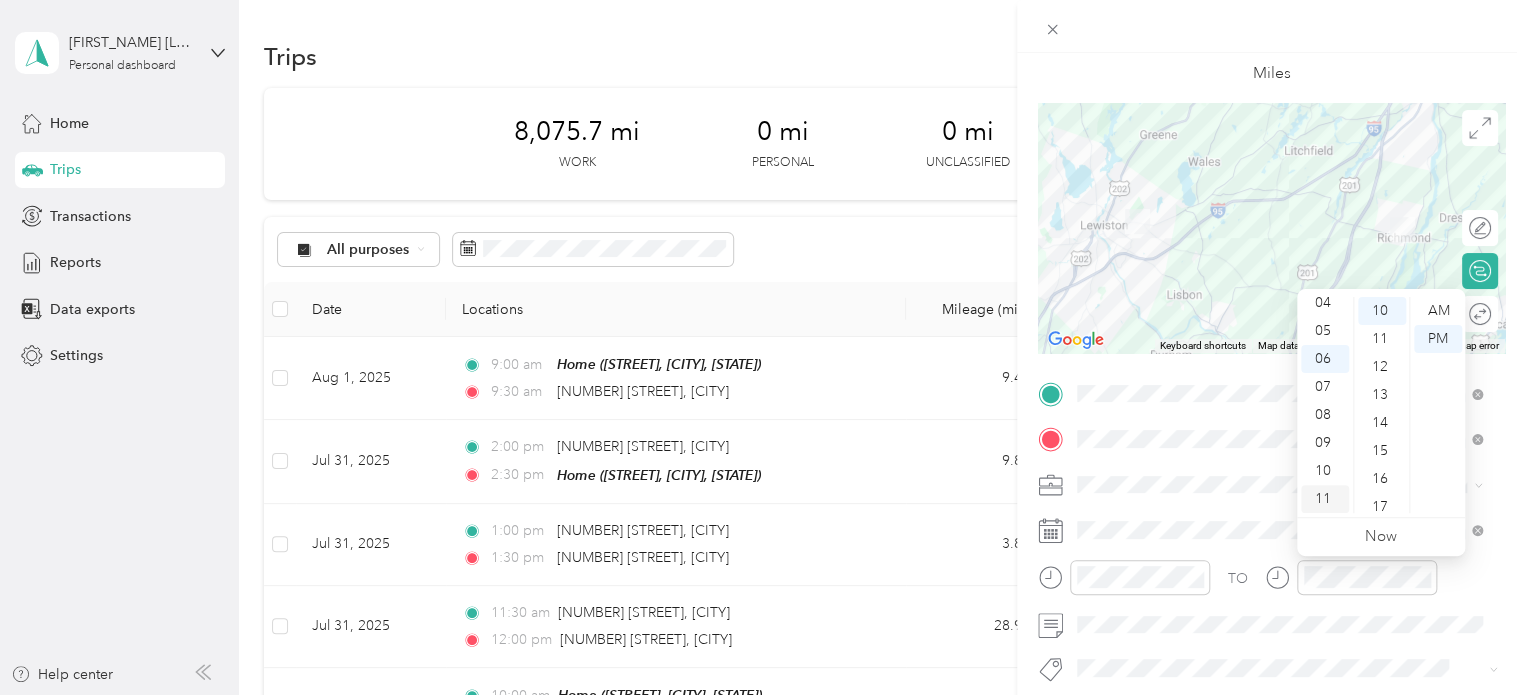 click on "11" at bounding box center [1325, 499] 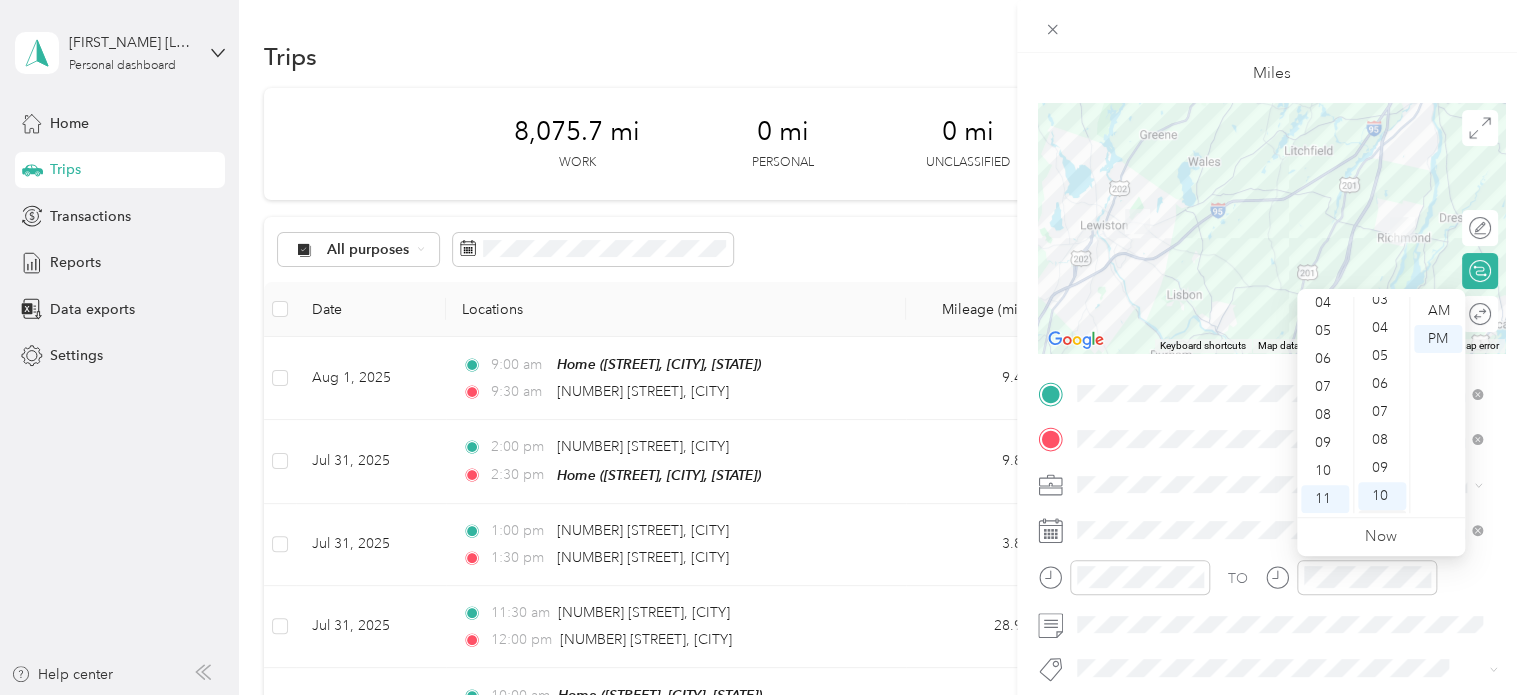 scroll, scrollTop: 0, scrollLeft: 0, axis: both 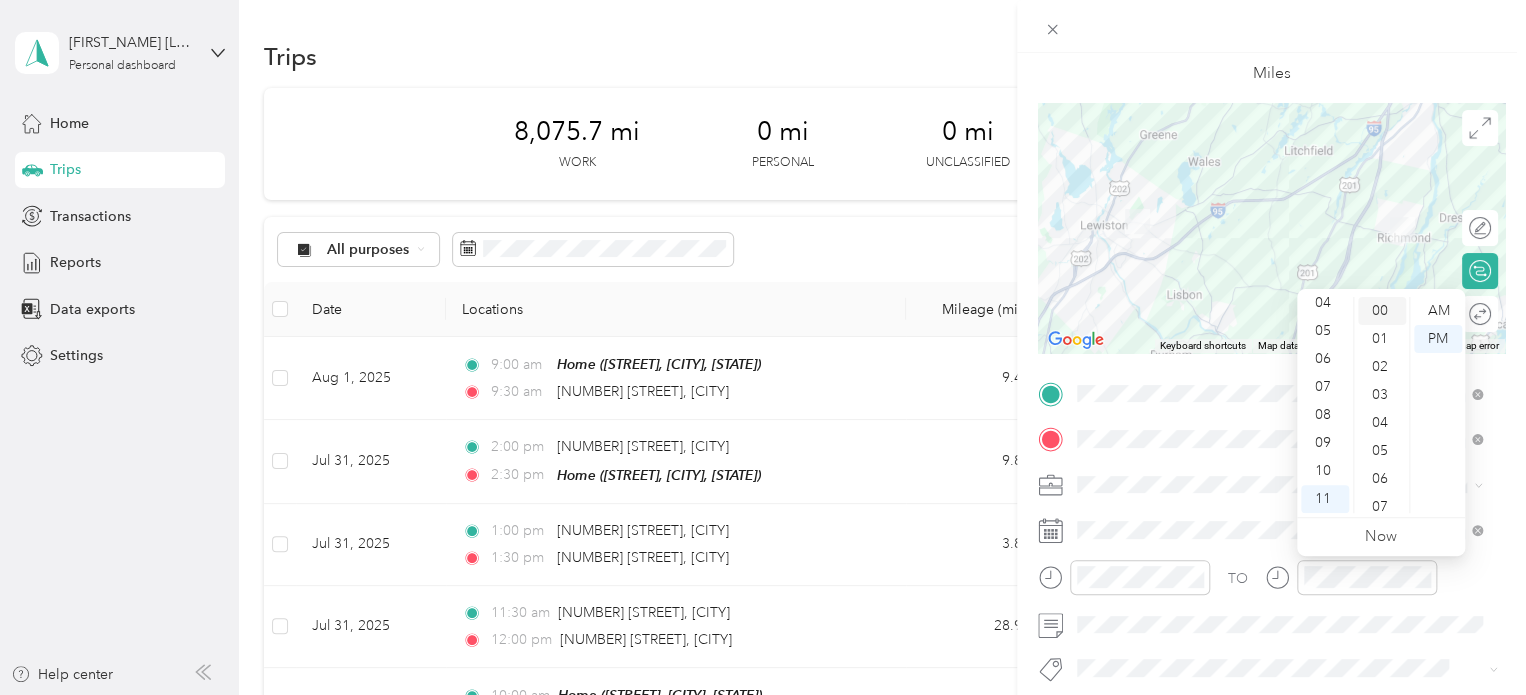 click on "00" at bounding box center [1382, 311] 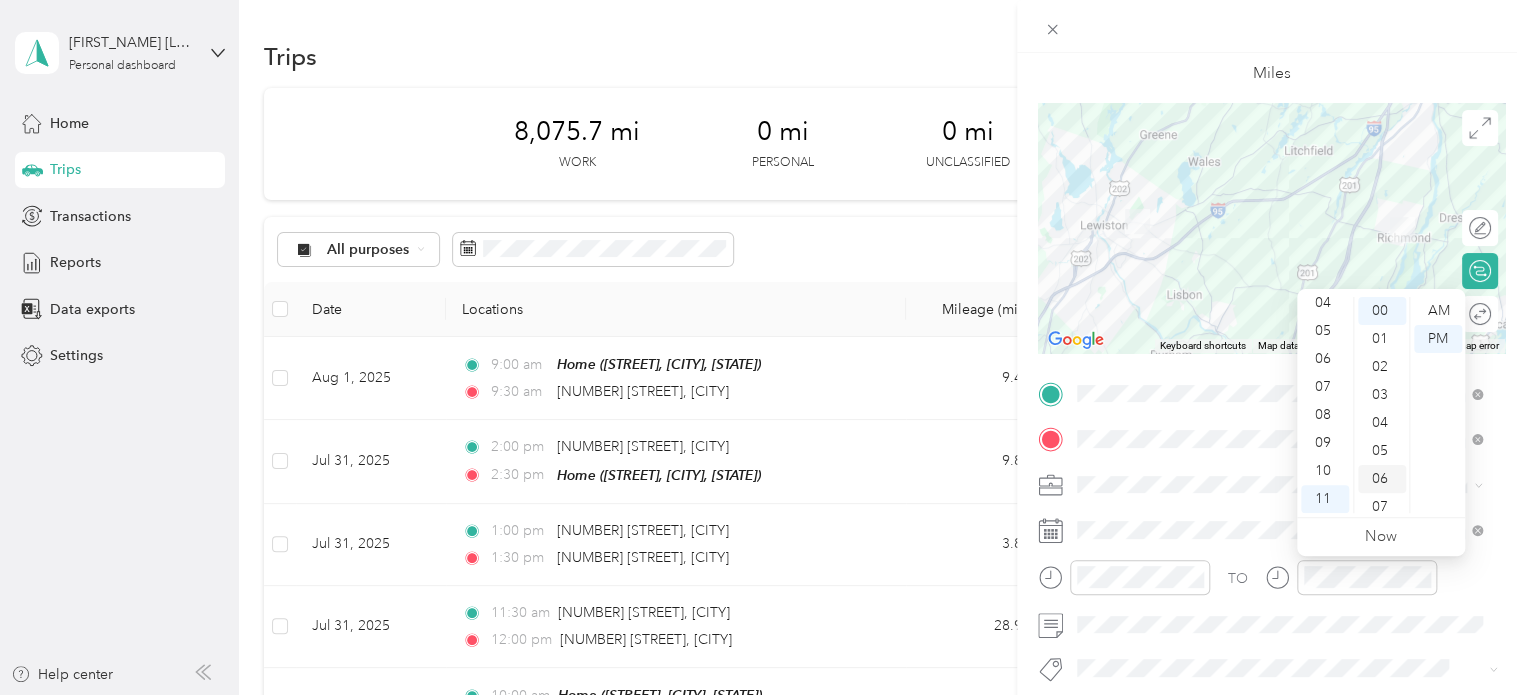 drag, startPoint x: 1438, startPoint y: 308, endPoint x: 1358, endPoint y: 474, distance: 184.27155 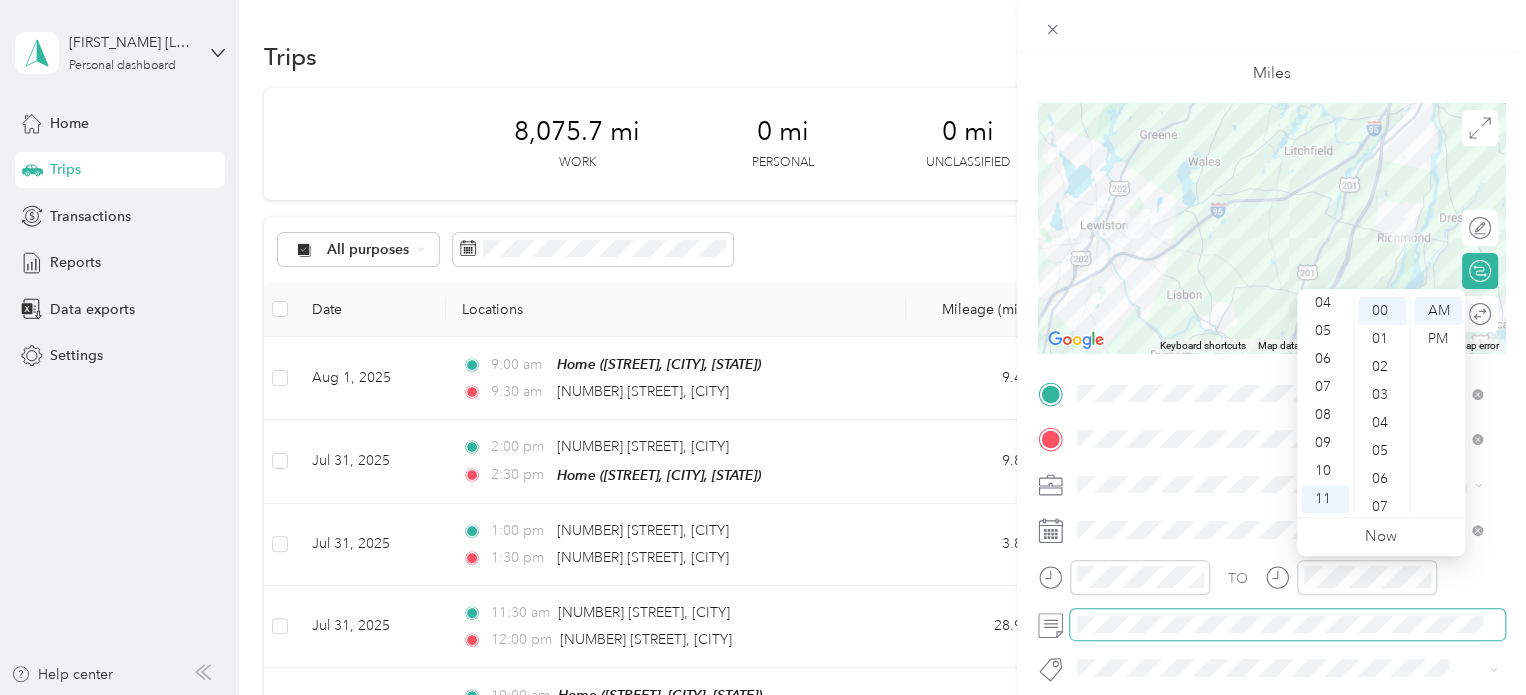 click at bounding box center (1287, 625) 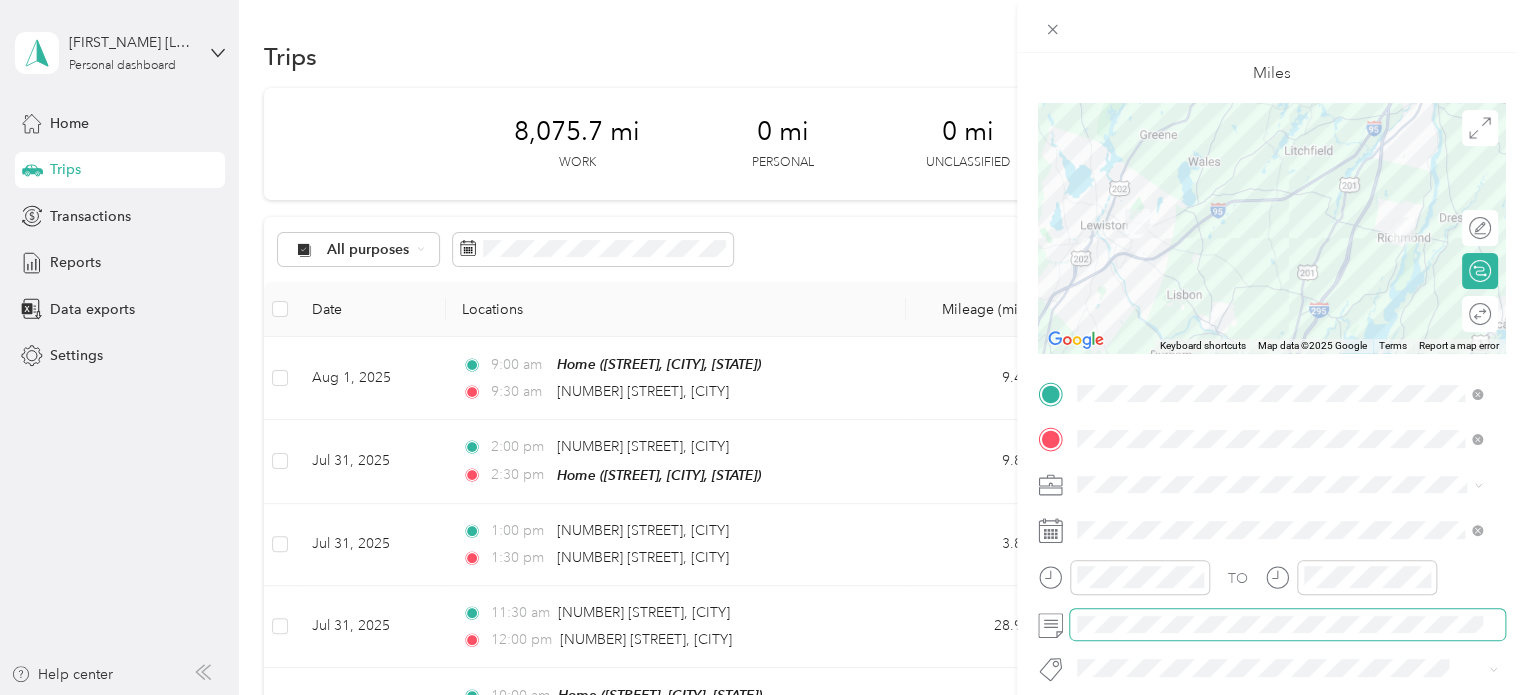scroll, scrollTop: 0, scrollLeft: 0, axis: both 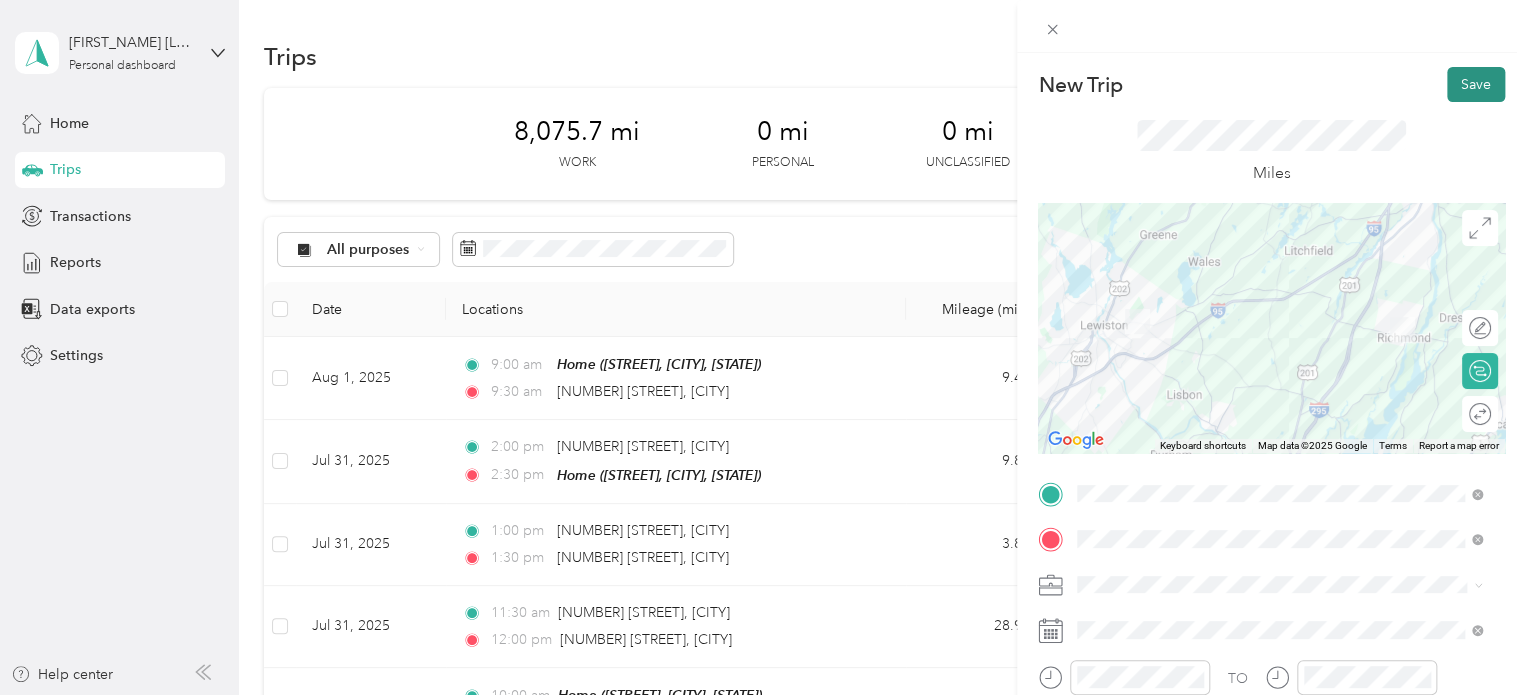 click on "Save" at bounding box center (1476, 84) 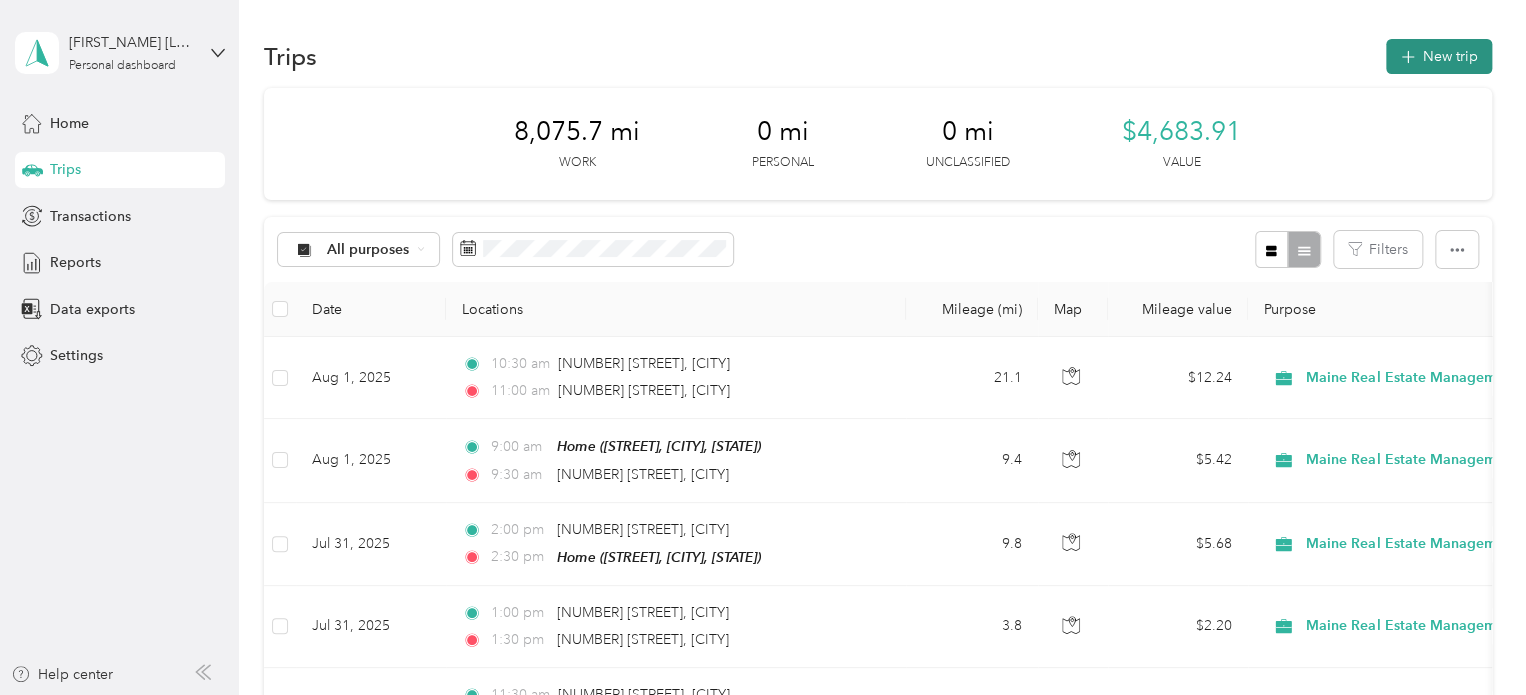 click on "New trip" at bounding box center (1439, 56) 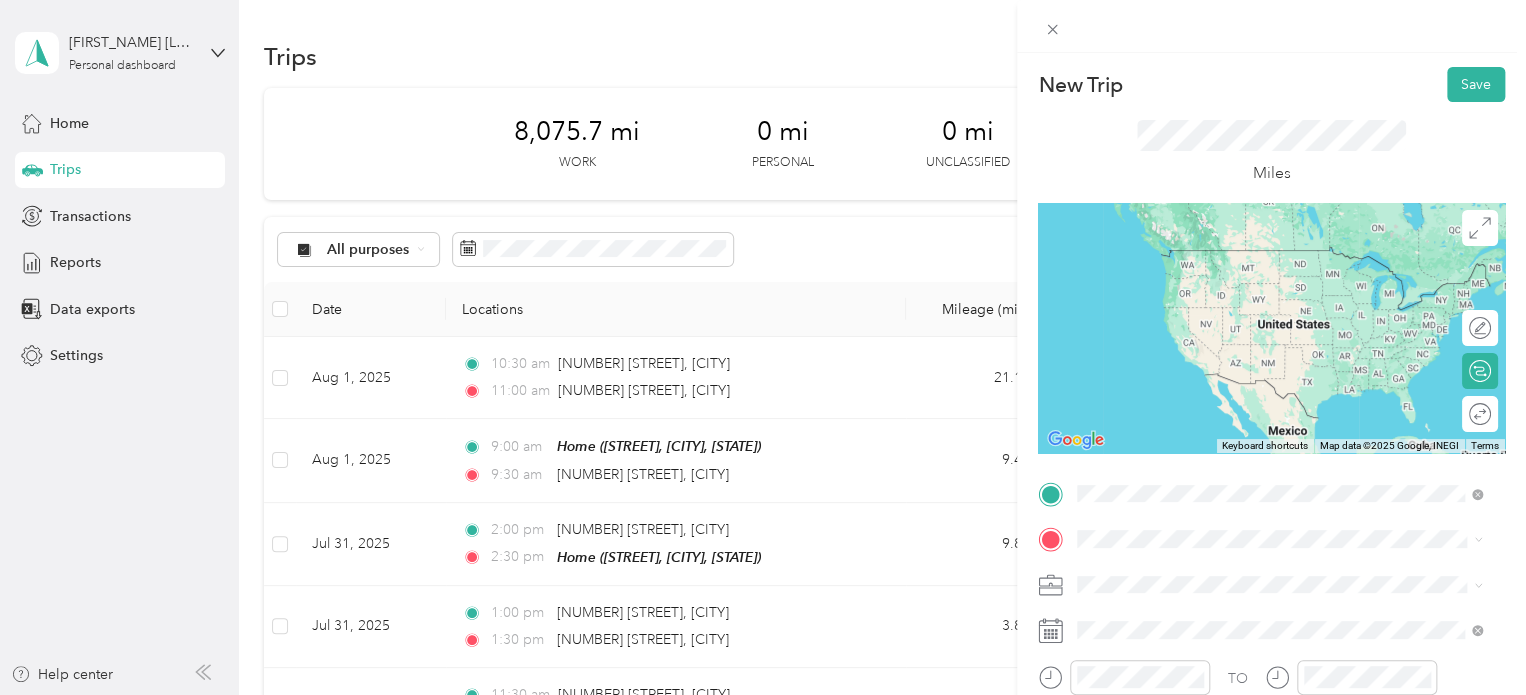 click on "[NUMBER] [STREET]
[CITY], [STATE] [POSTAL_CODE], [COUNTRY]" at bounding box center (1259, 279) 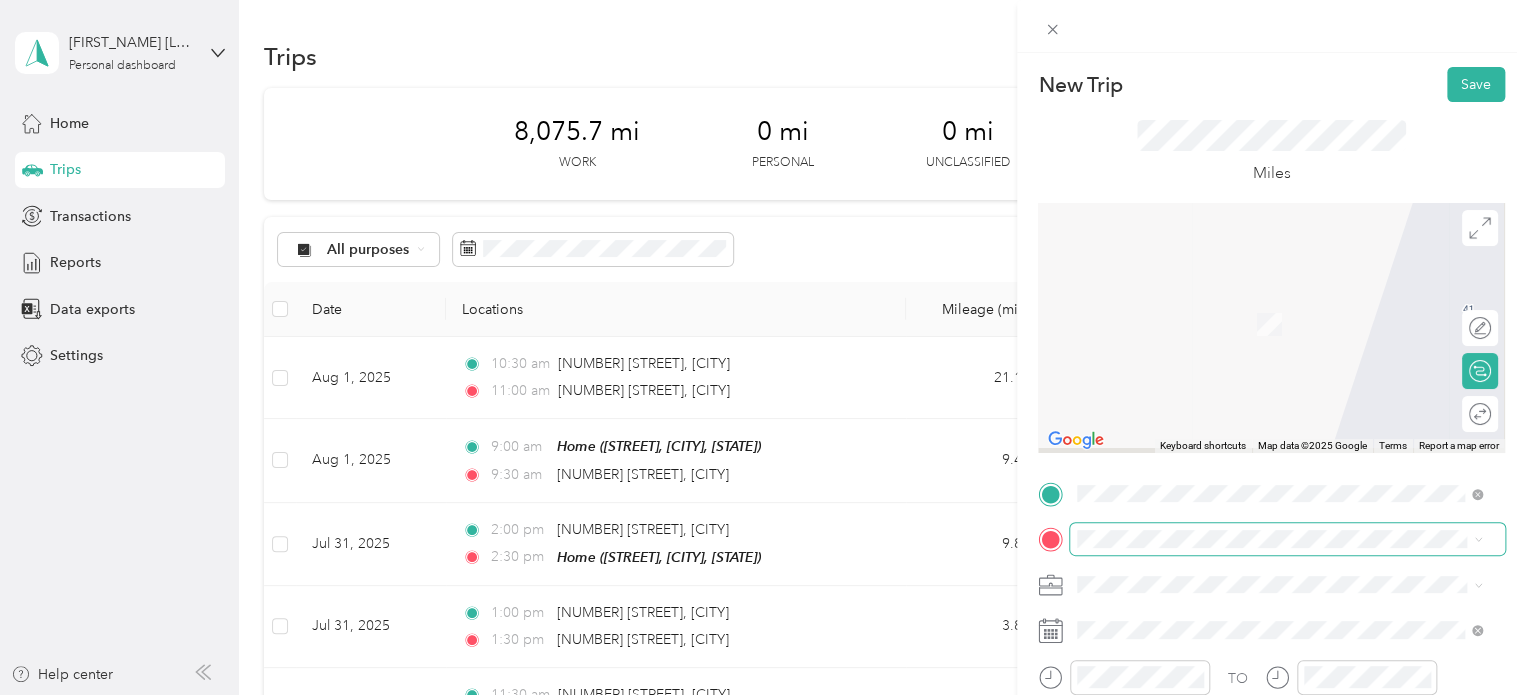 click at bounding box center [1287, 539] 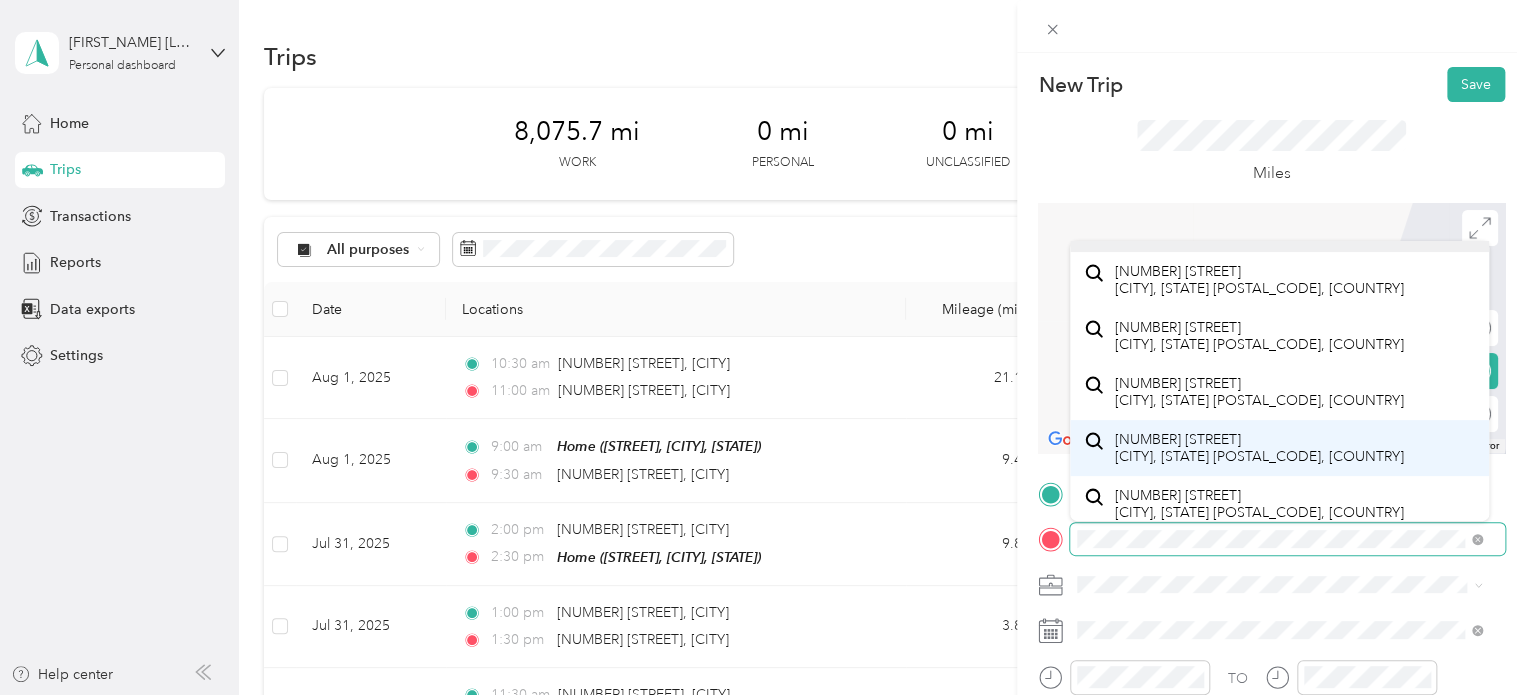 scroll, scrollTop: 34, scrollLeft: 0, axis: vertical 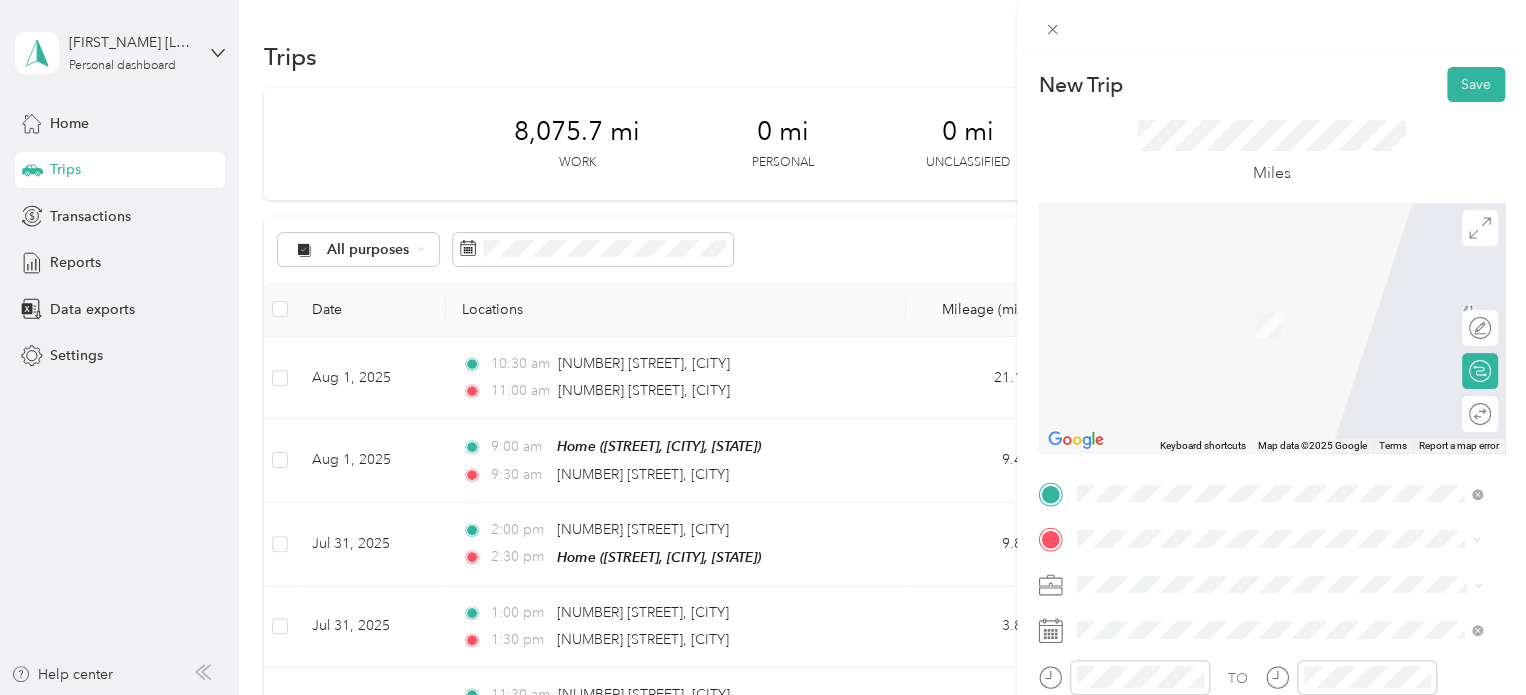 click on "[NUMBER] [STREET]
[CITY], [STATE] [POSTAL_CODE], [COUNTRY]" at bounding box center (1259, 304) 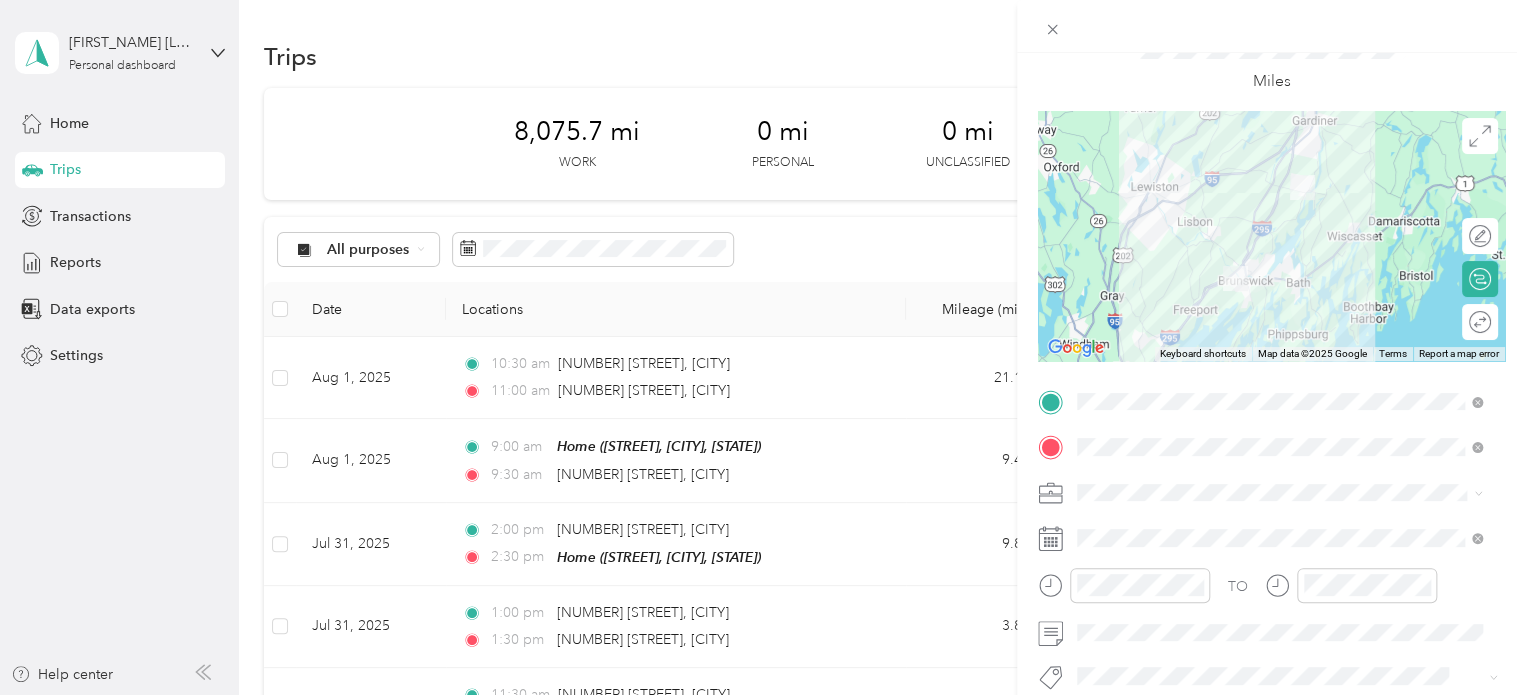 scroll, scrollTop: 200, scrollLeft: 0, axis: vertical 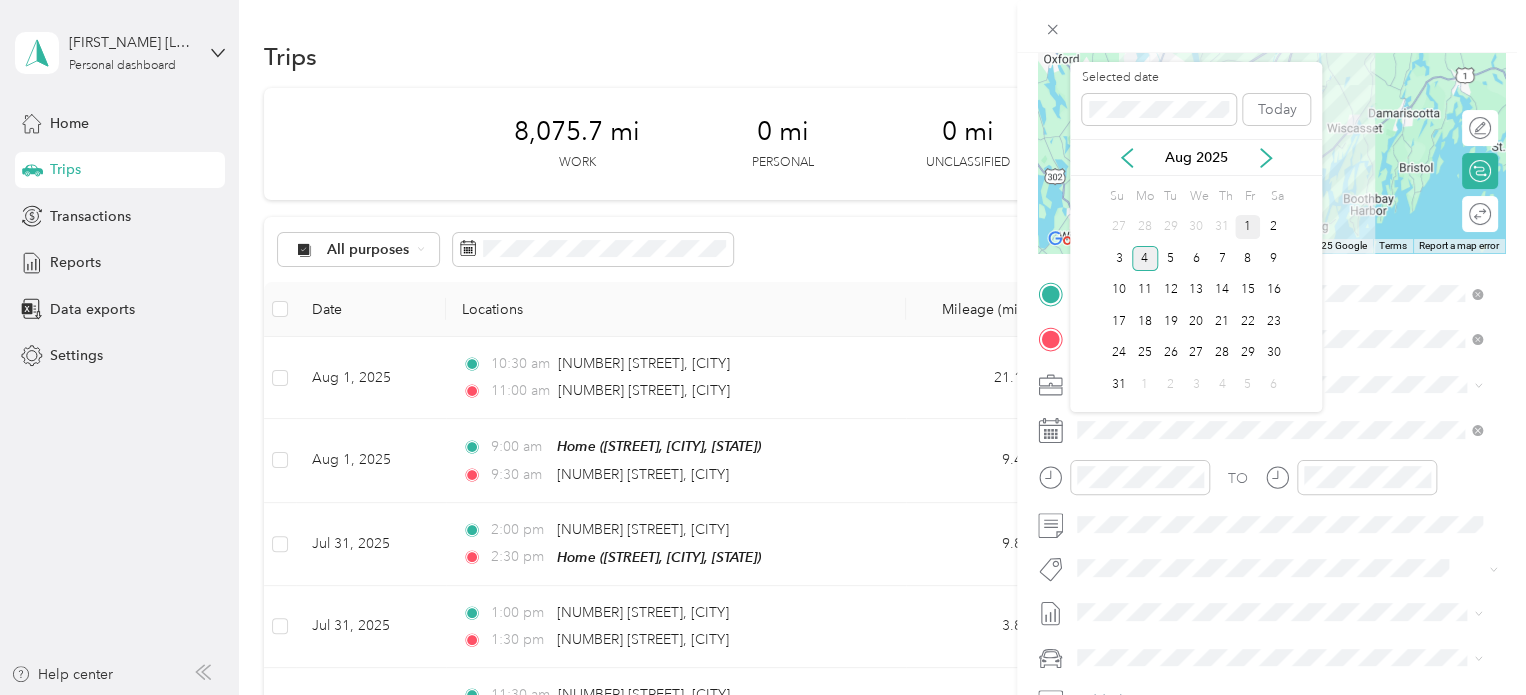 click on "1" at bounding box center [1248, 227] 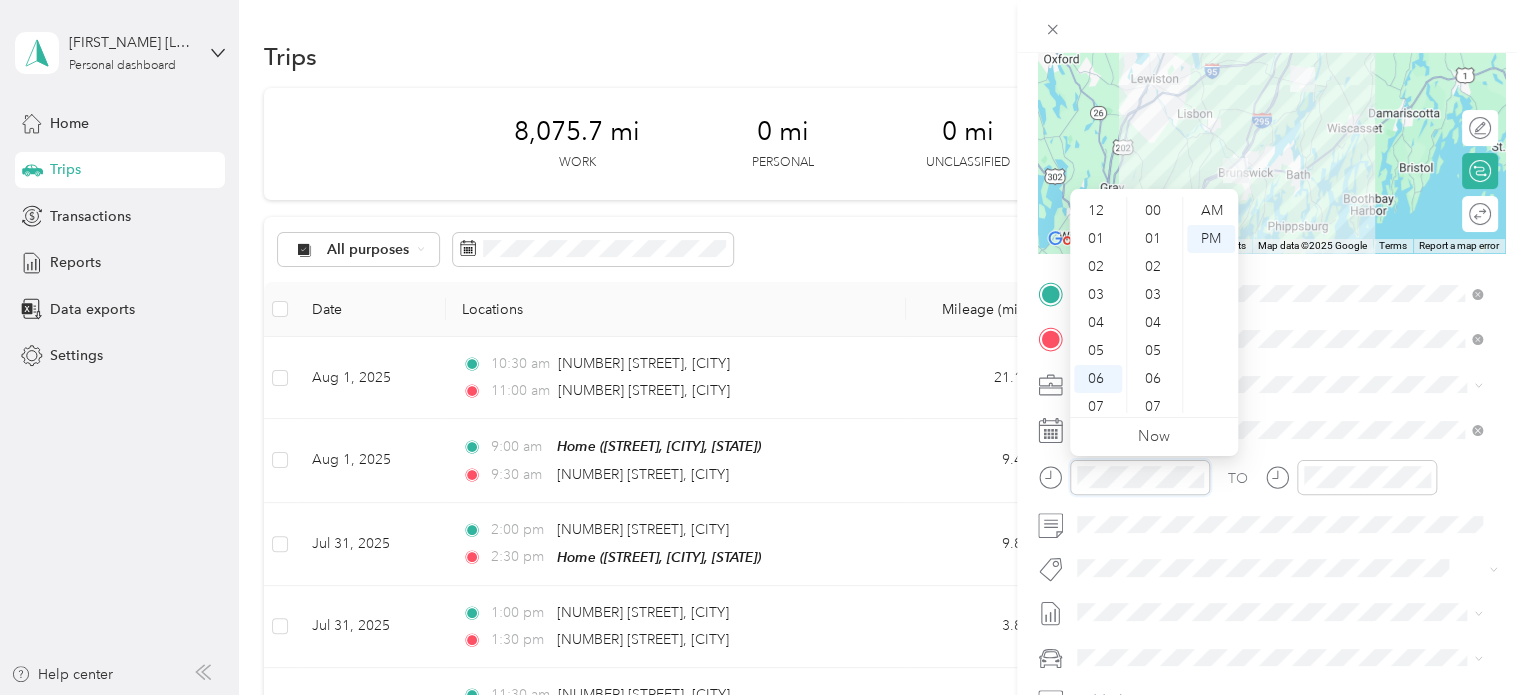 scroll, scrollTop: 280, scrollLeft: 0, axis: vertical 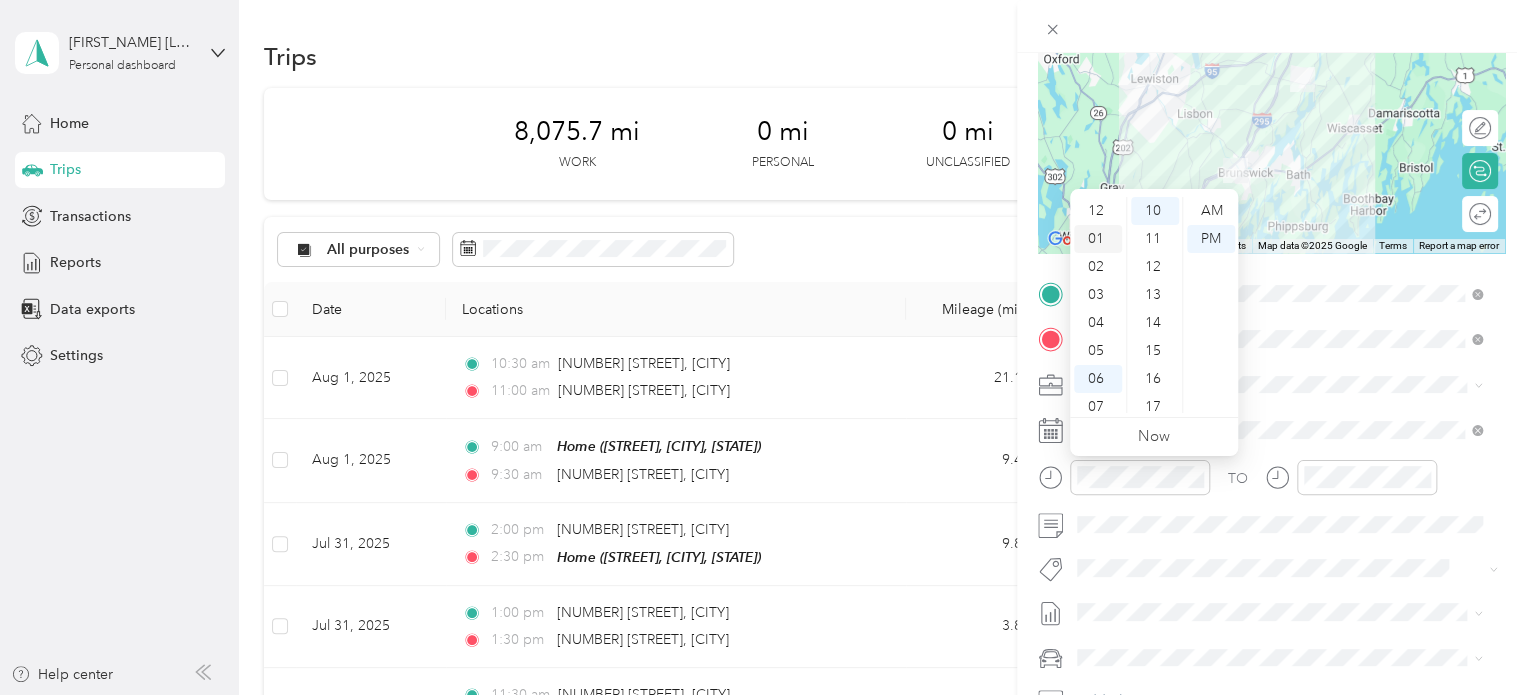 click on "01" at bounding box center [1098, 239] 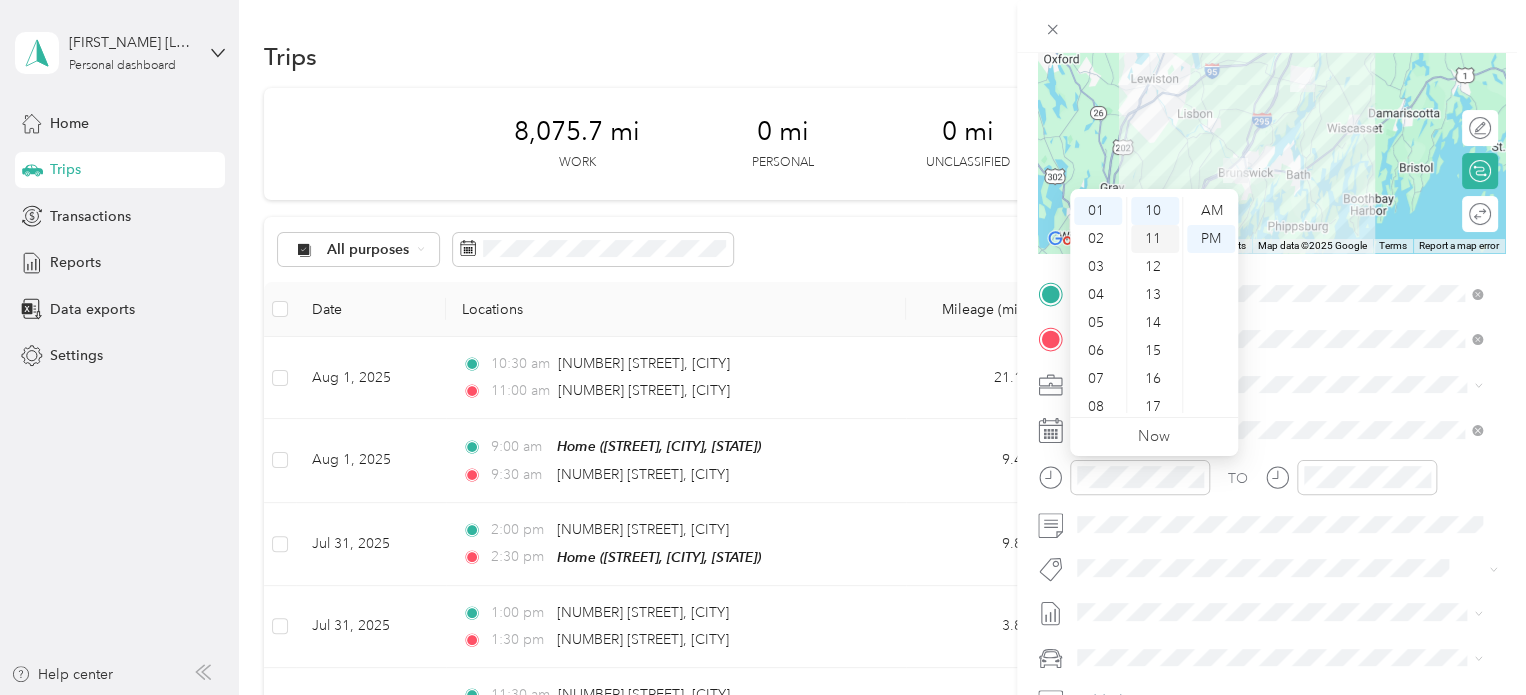 scroll, scrollTop: 28, scrollLeft: 0, axis: vertical 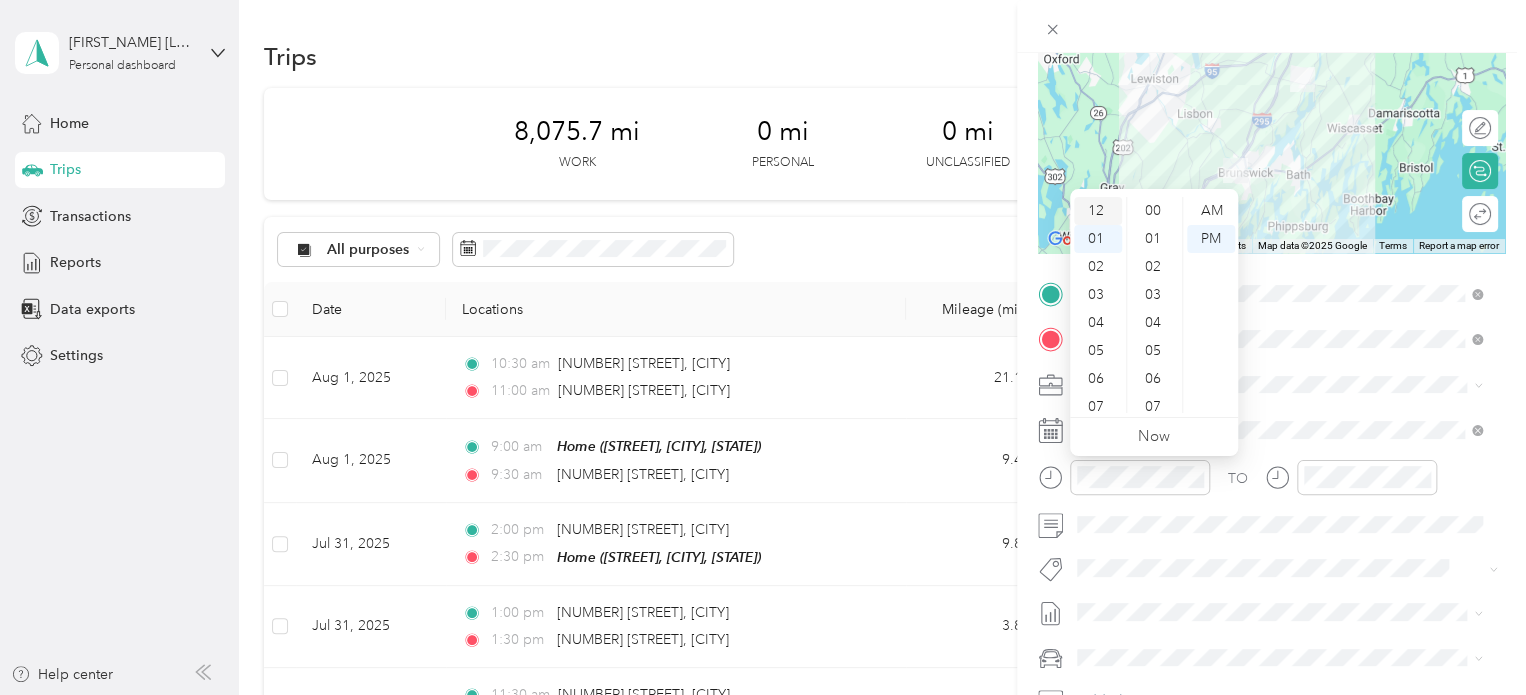 click on "12" at bounding box center (1098, 211) 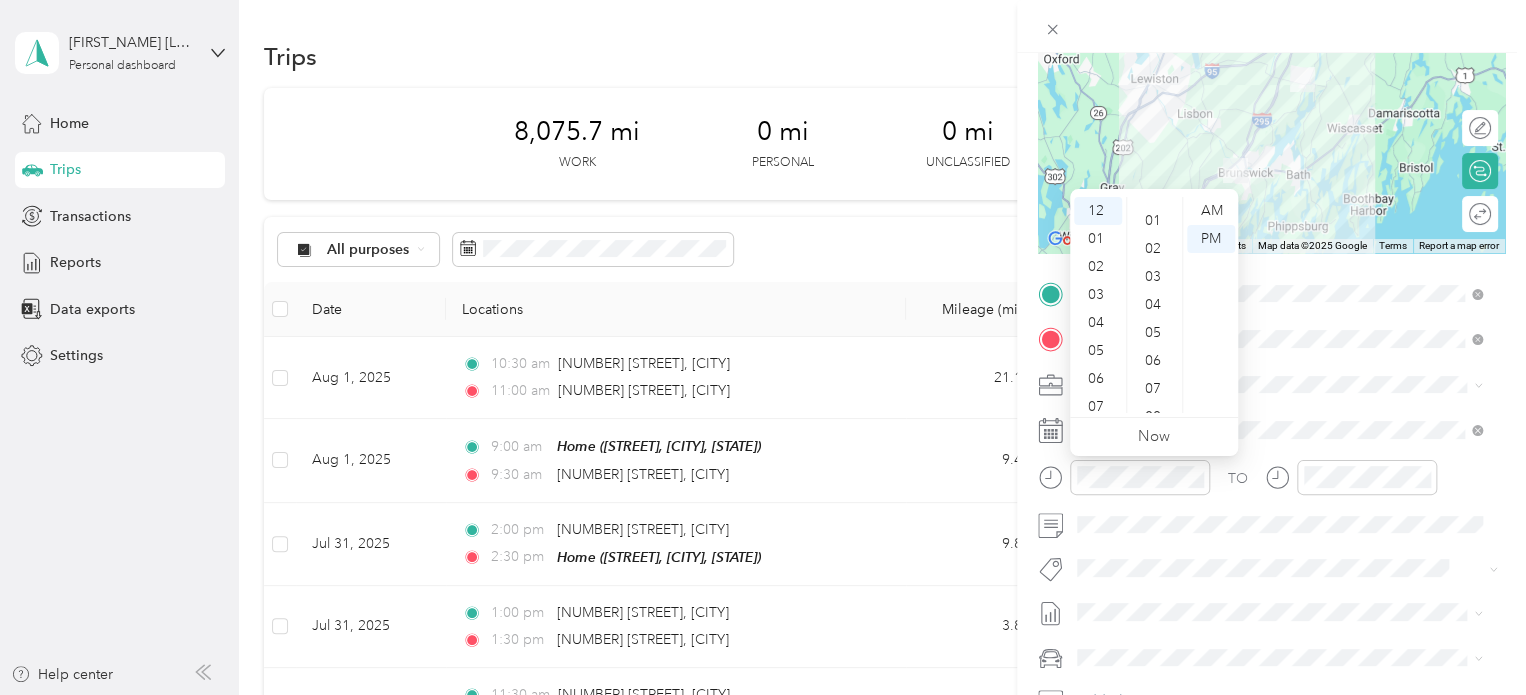scroll, scrollTop: 0, scrollLeft: 0, axis: both 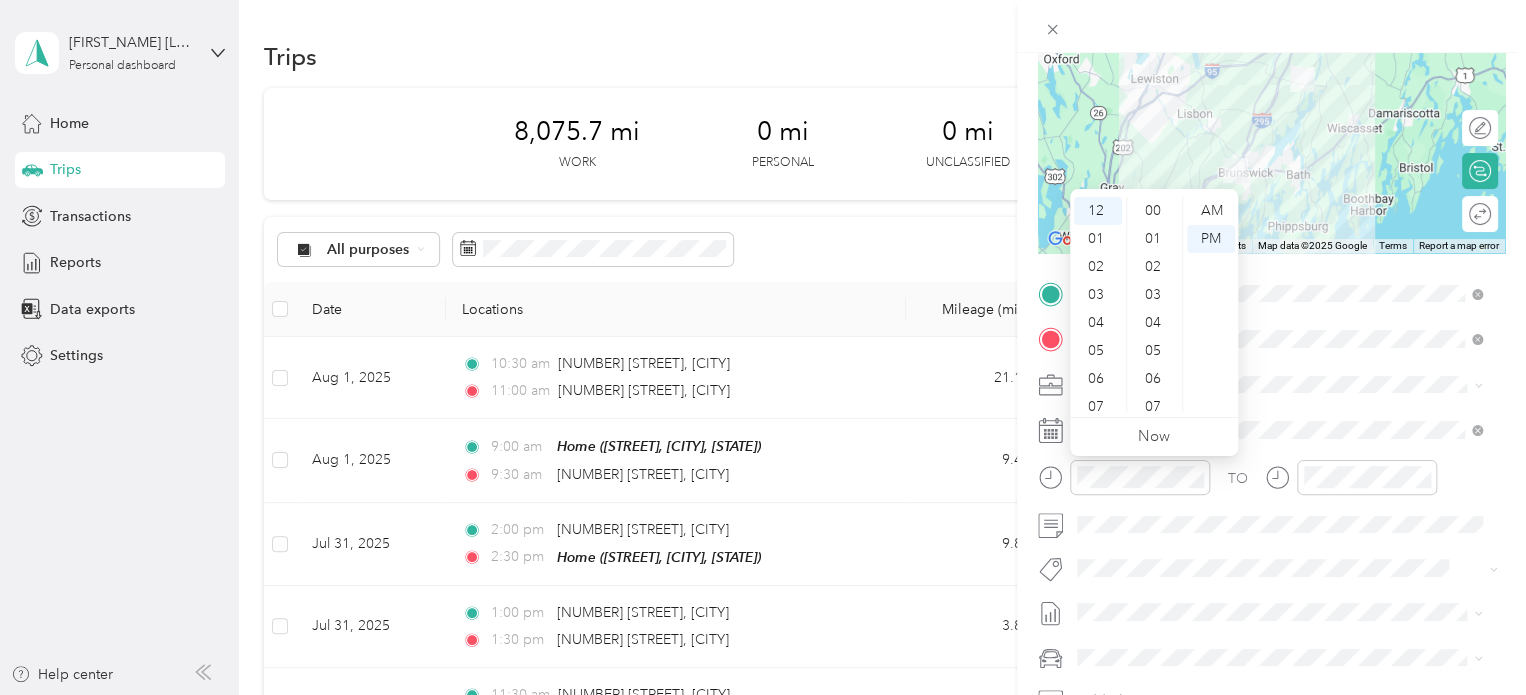 drag, startPoint x: 1156, startPoint y: 203, endPoint x: 1380, endPoint y: 371, distance: 280 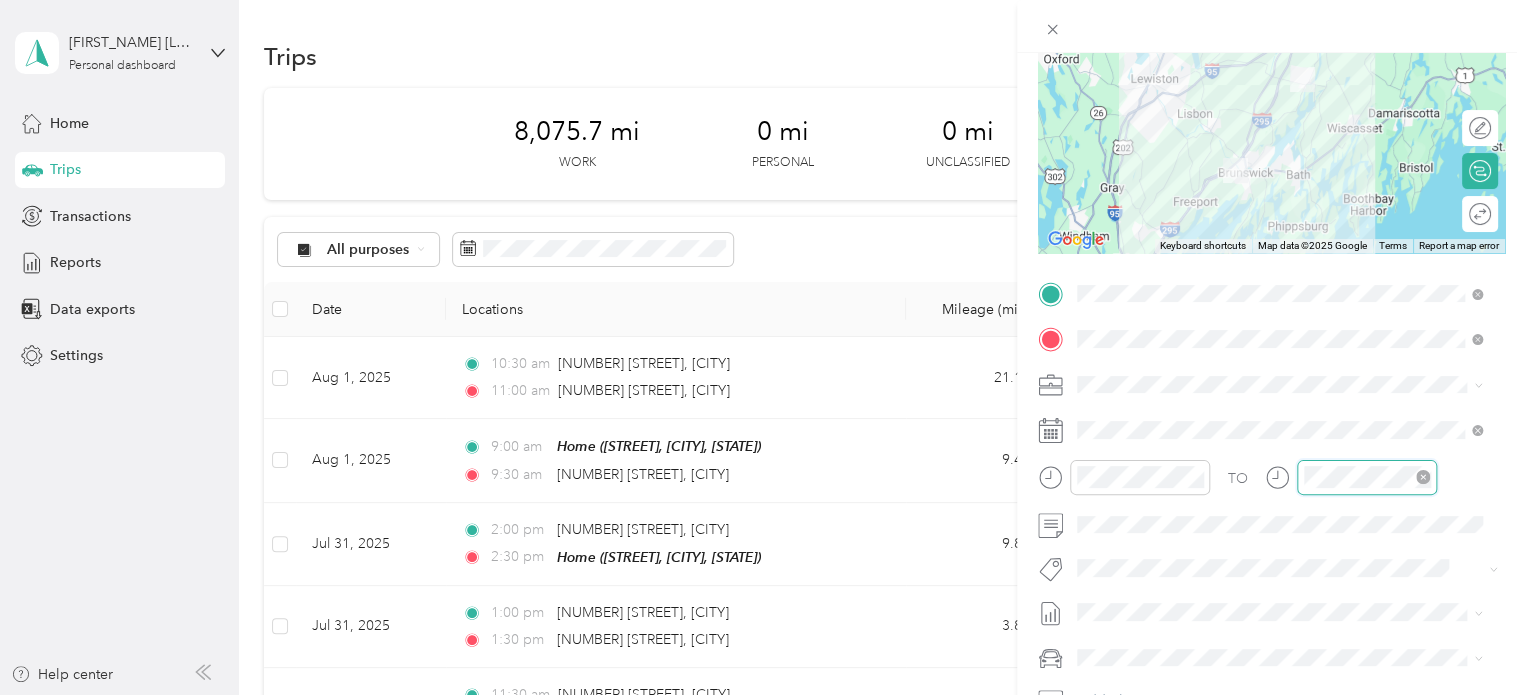 scroll, scrollTop: 120, scrollLeft: 0, axis: vertical 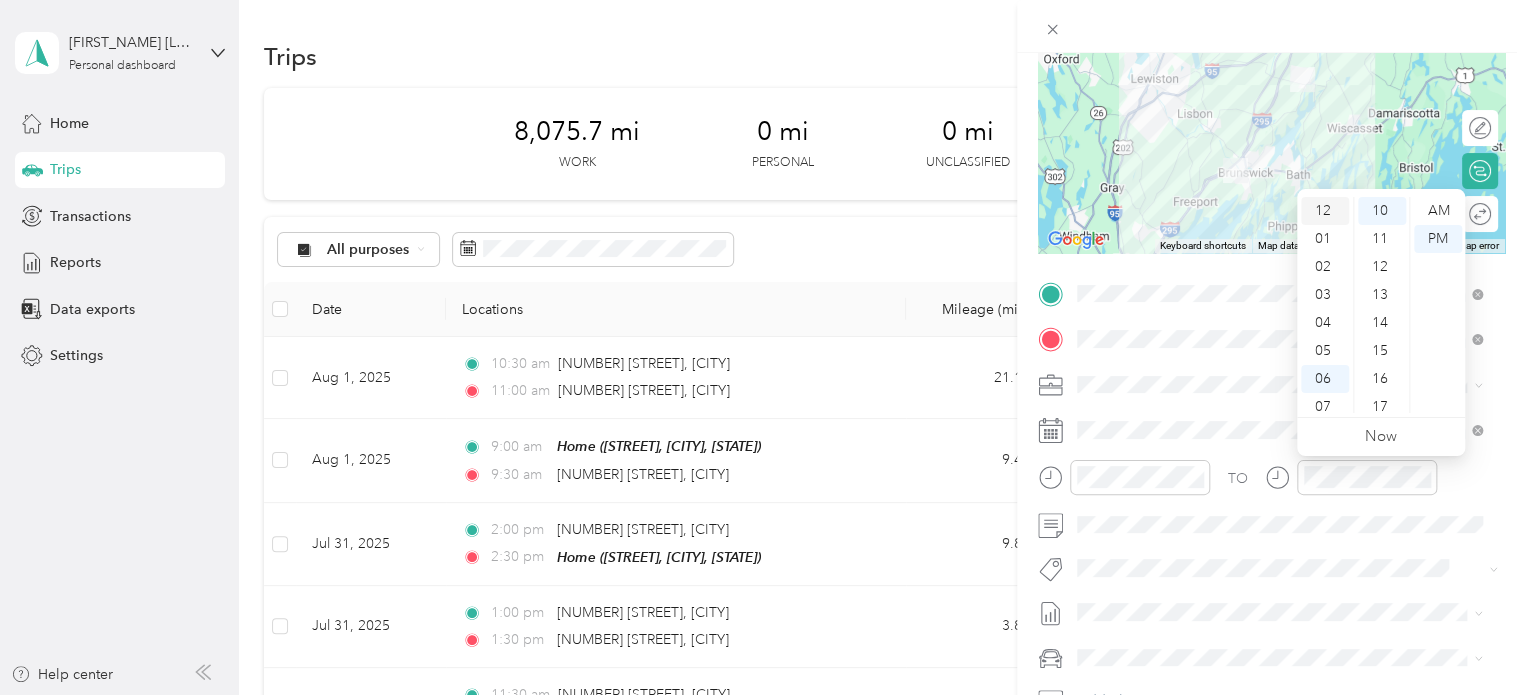 click on "12" at bounding box center [1325, 211] 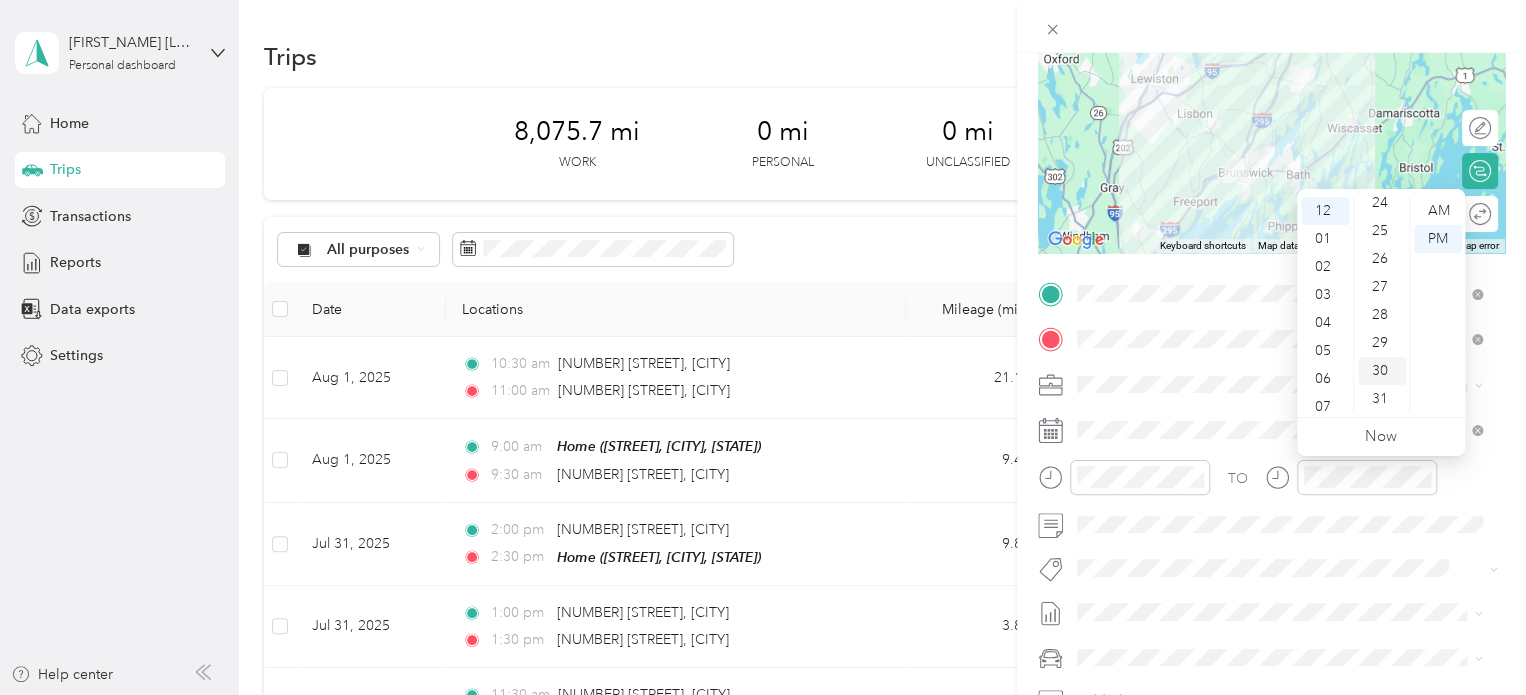 click on "30" at bounding box center [1382, 371] 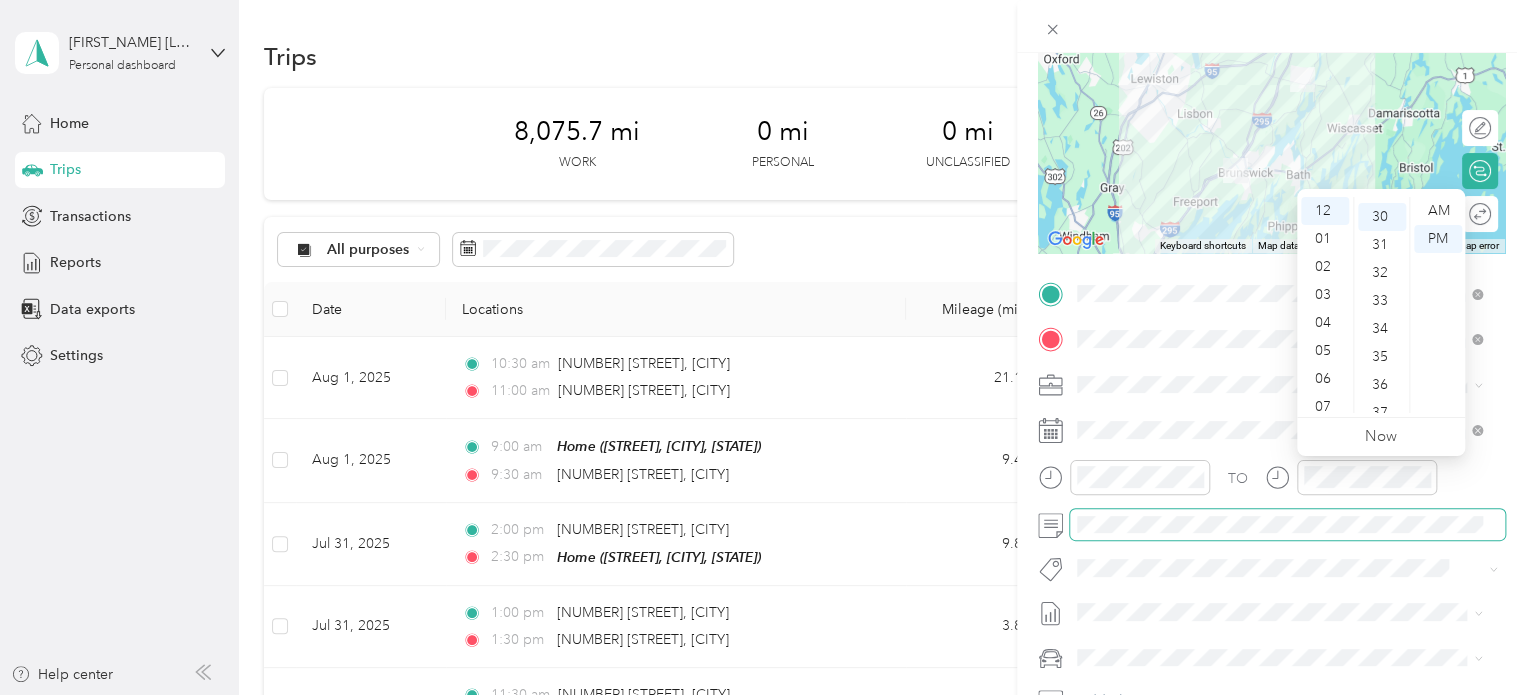 scroll, scrollTop: 840, scrollLeft: 0, axis: vertical 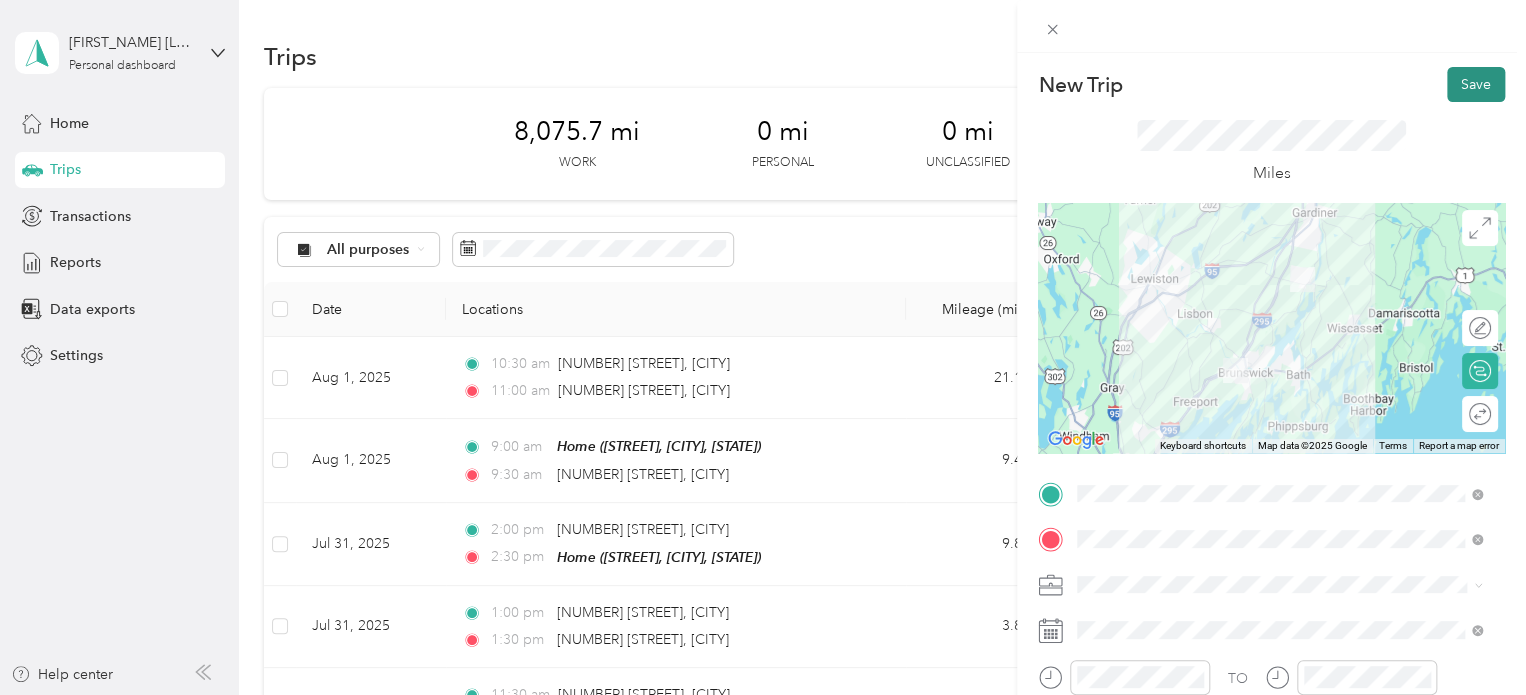 click on "Save" at bounding box center (1476, 84) 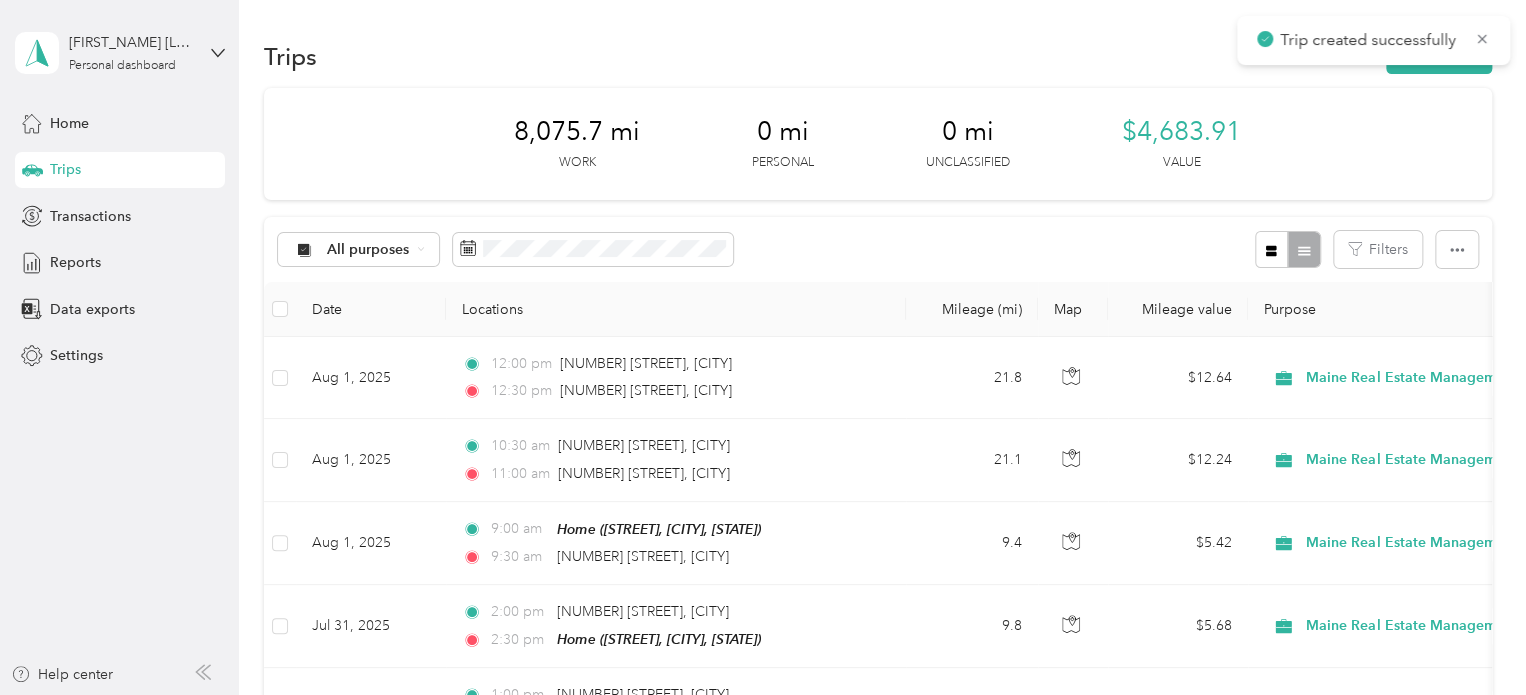 click on "Trips New trip" at bounding box center [878, 56] 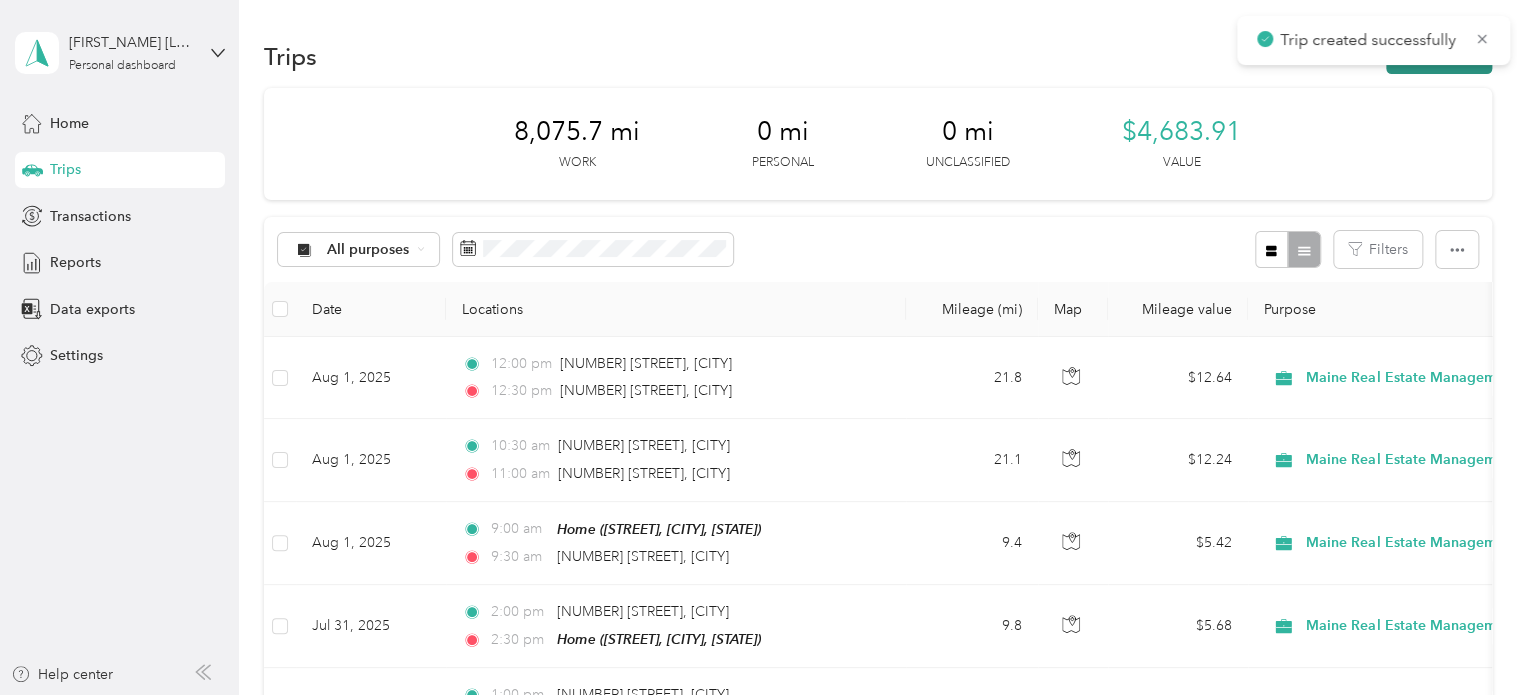 click on "New trip" at bounding box center (1439, 56) 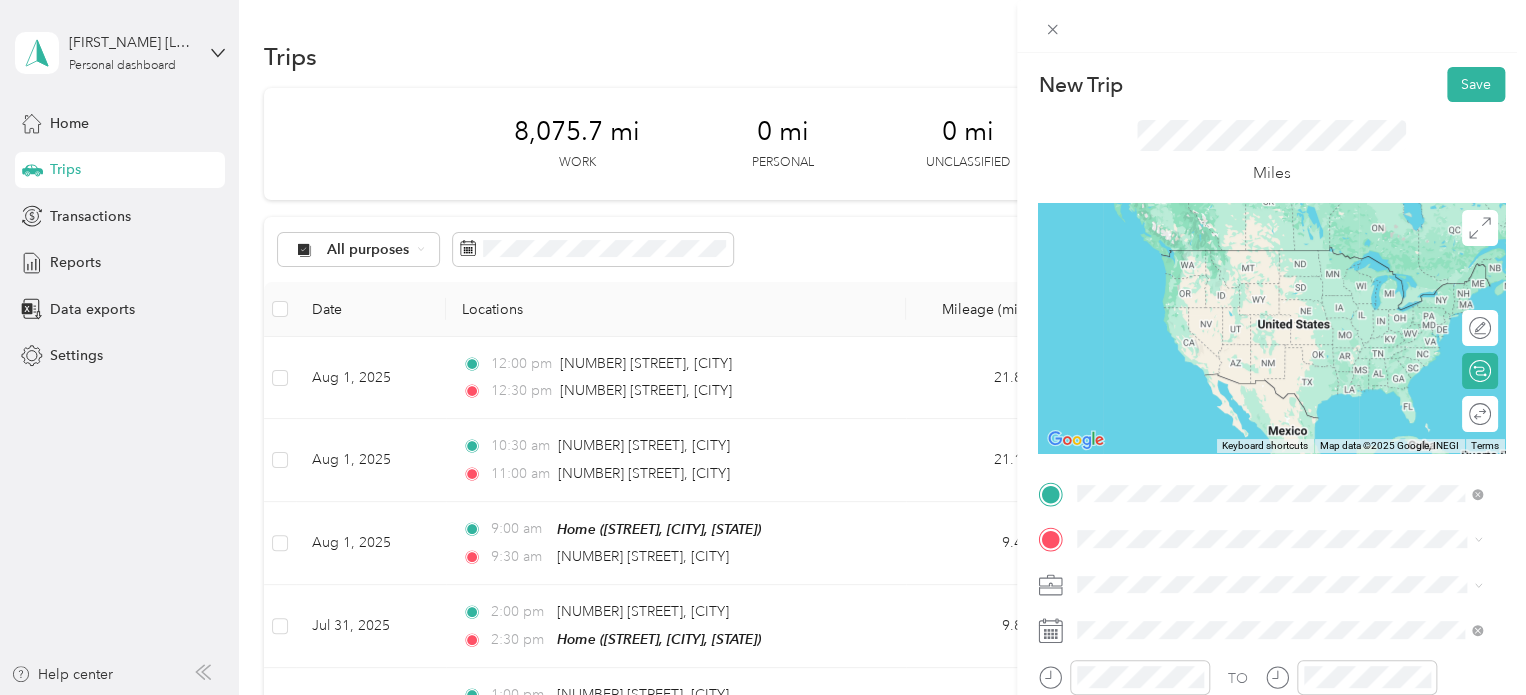 click on "[NUMBER] [STREET]
[CITY], [STATE] [POSTAL_CODE], [COUNTRY]" at bounding box center [1259, 258] 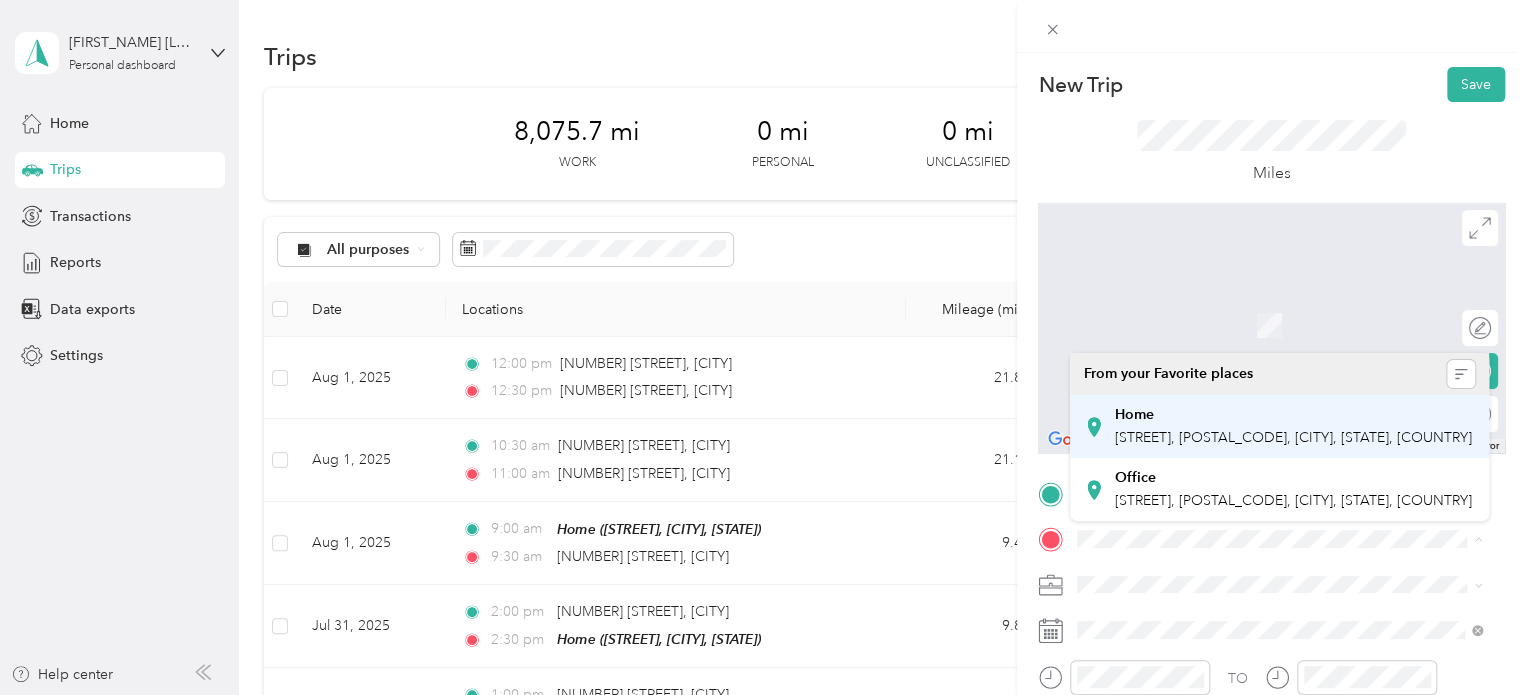 click on "[STREET], [POSTAL_CODE], [CITY], [STATE], [COUNTRY]" at bounding box center [1293, 437] 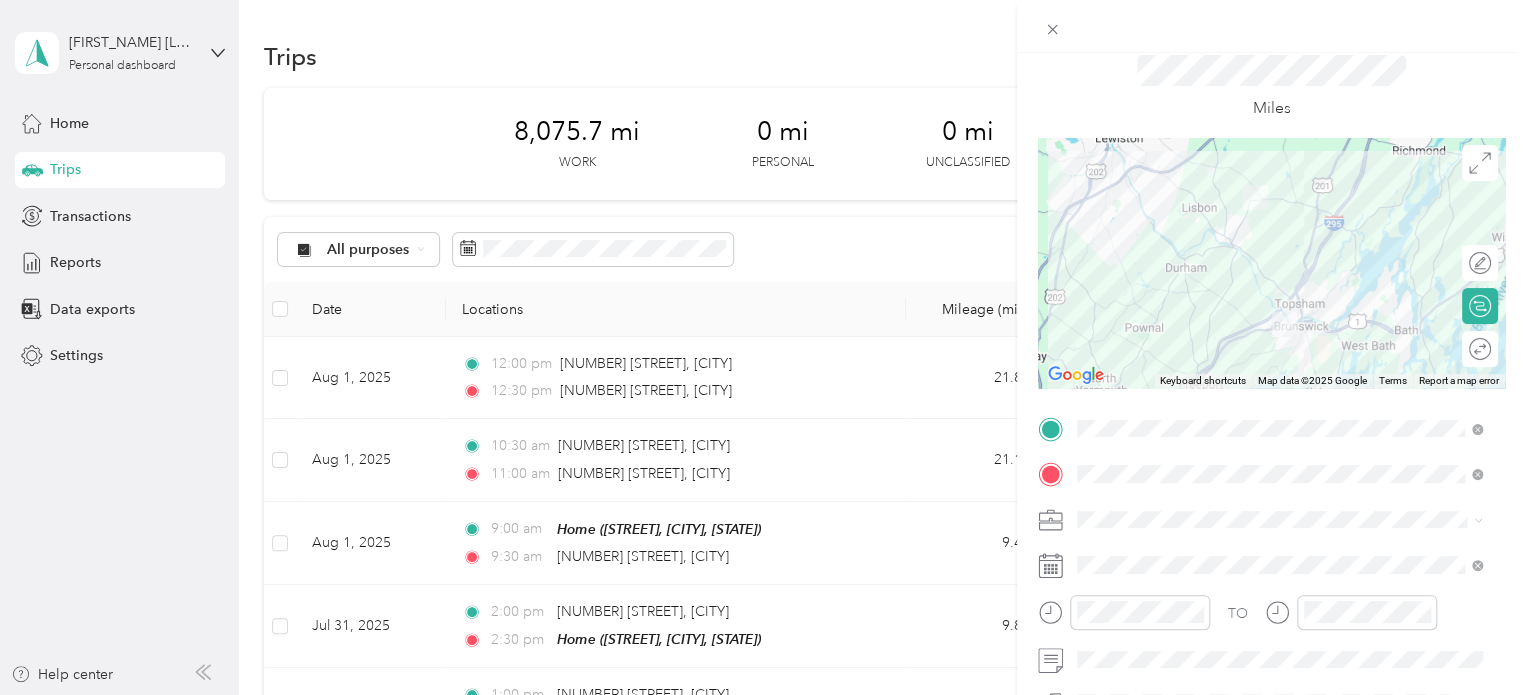 scroll, scrollTop: 100, scrollLeft: 0, axis: vertical 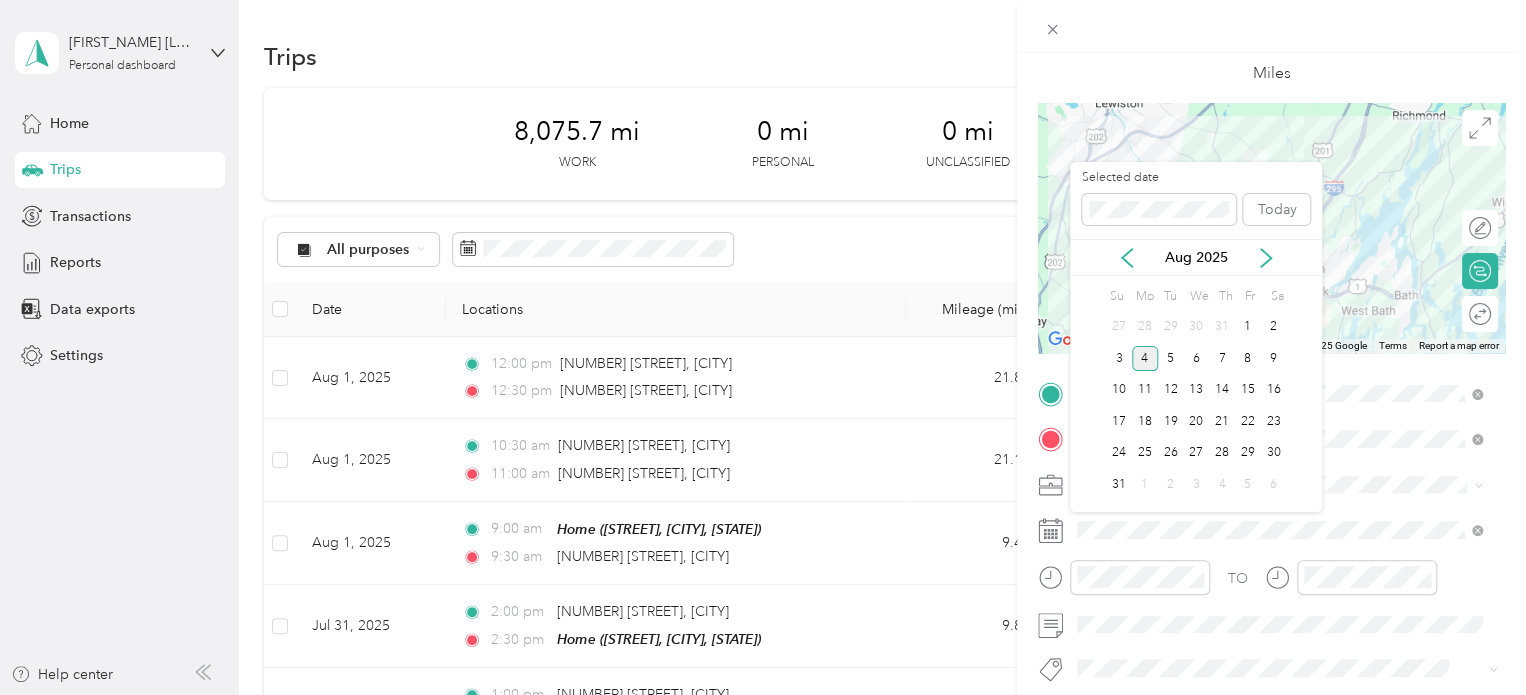 click on "Fr" at bounding box center [1250, 297] 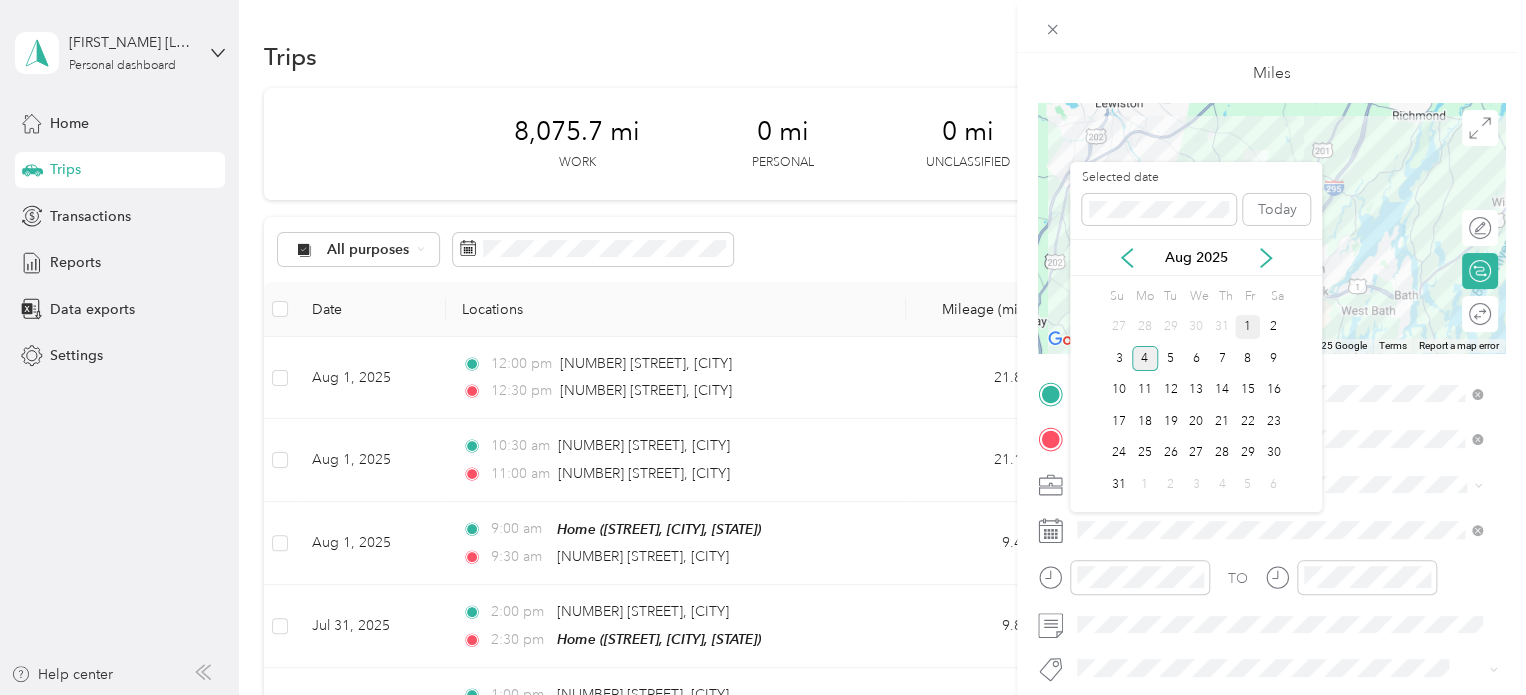 click on "1" at bounding box center (1248, 327) 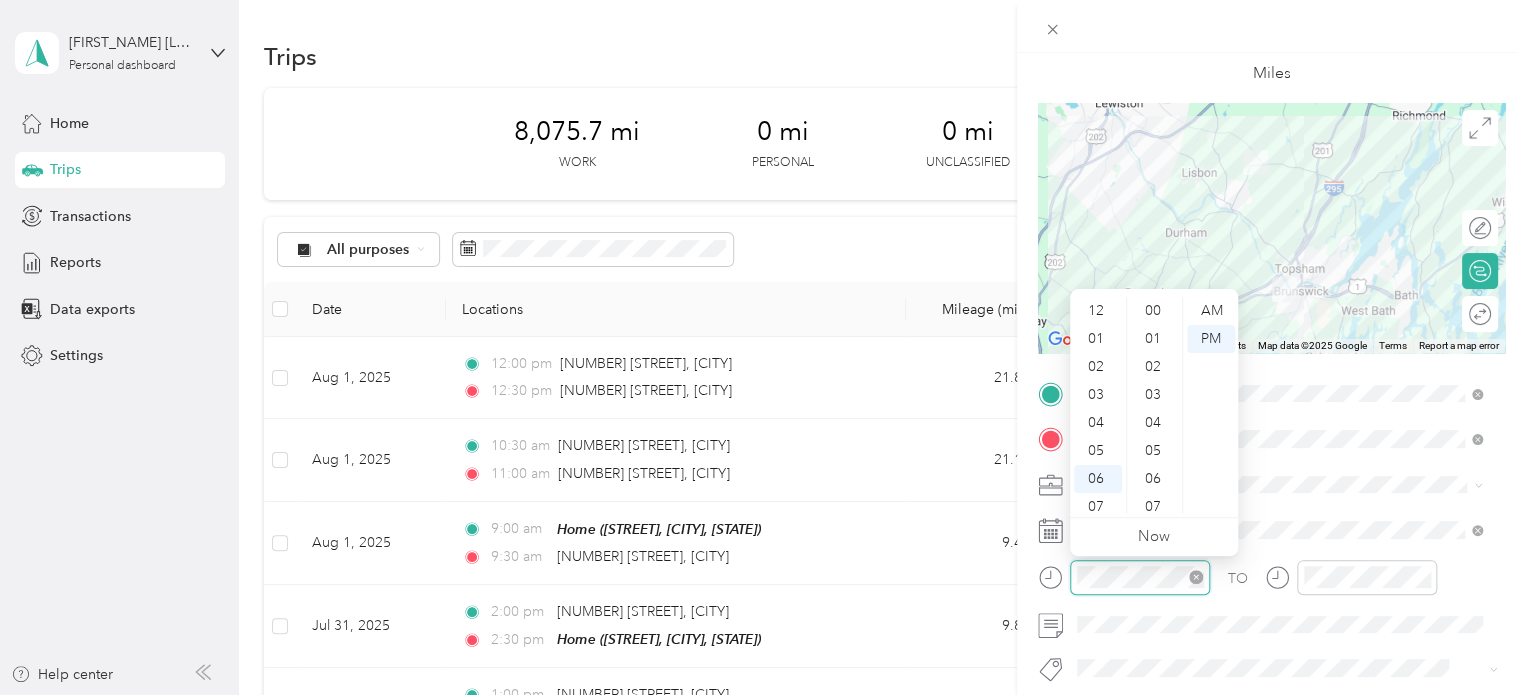 scroll, scrollTop: 308, scrollLeft: 0, axis: vertical 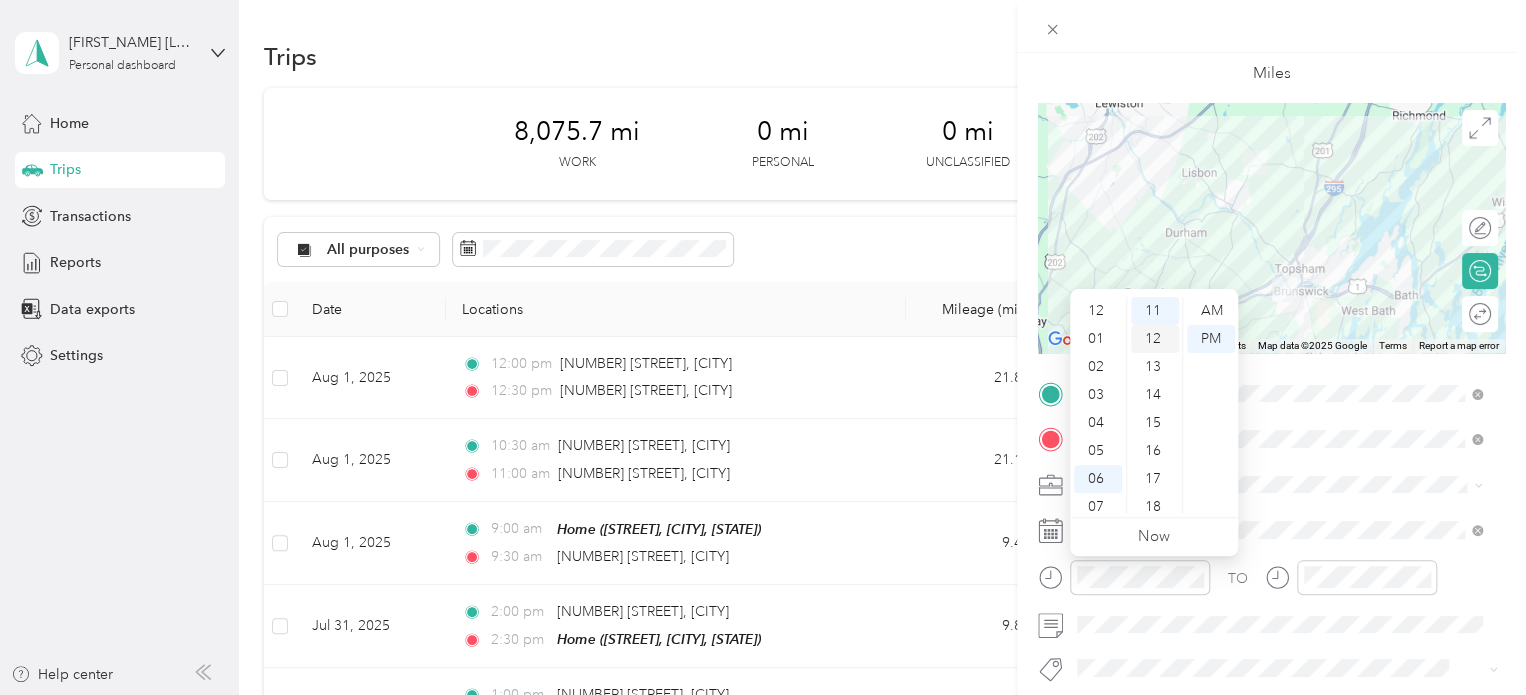 click on "01" at bounding box center [1098, 339] 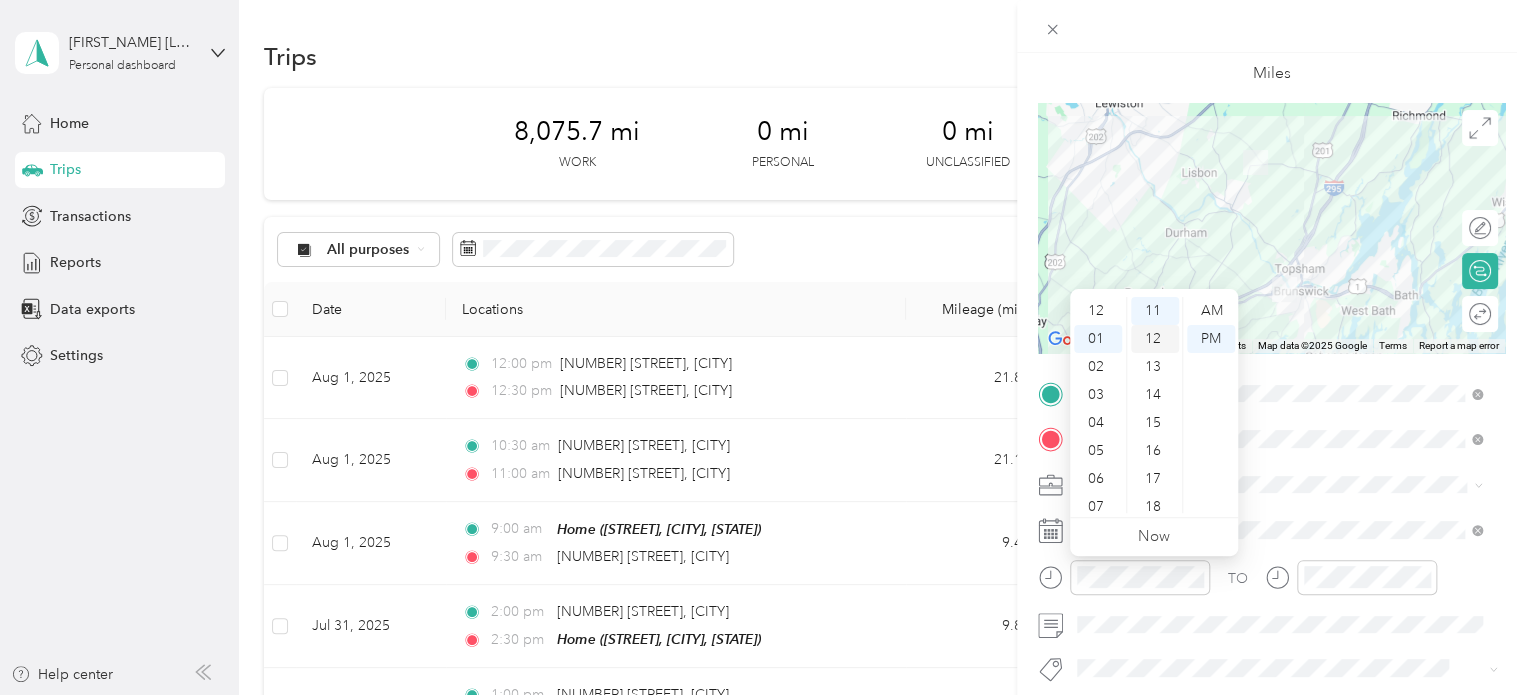 scroll, scrollTop: 28, scrollLeft: 0, axis: vertical 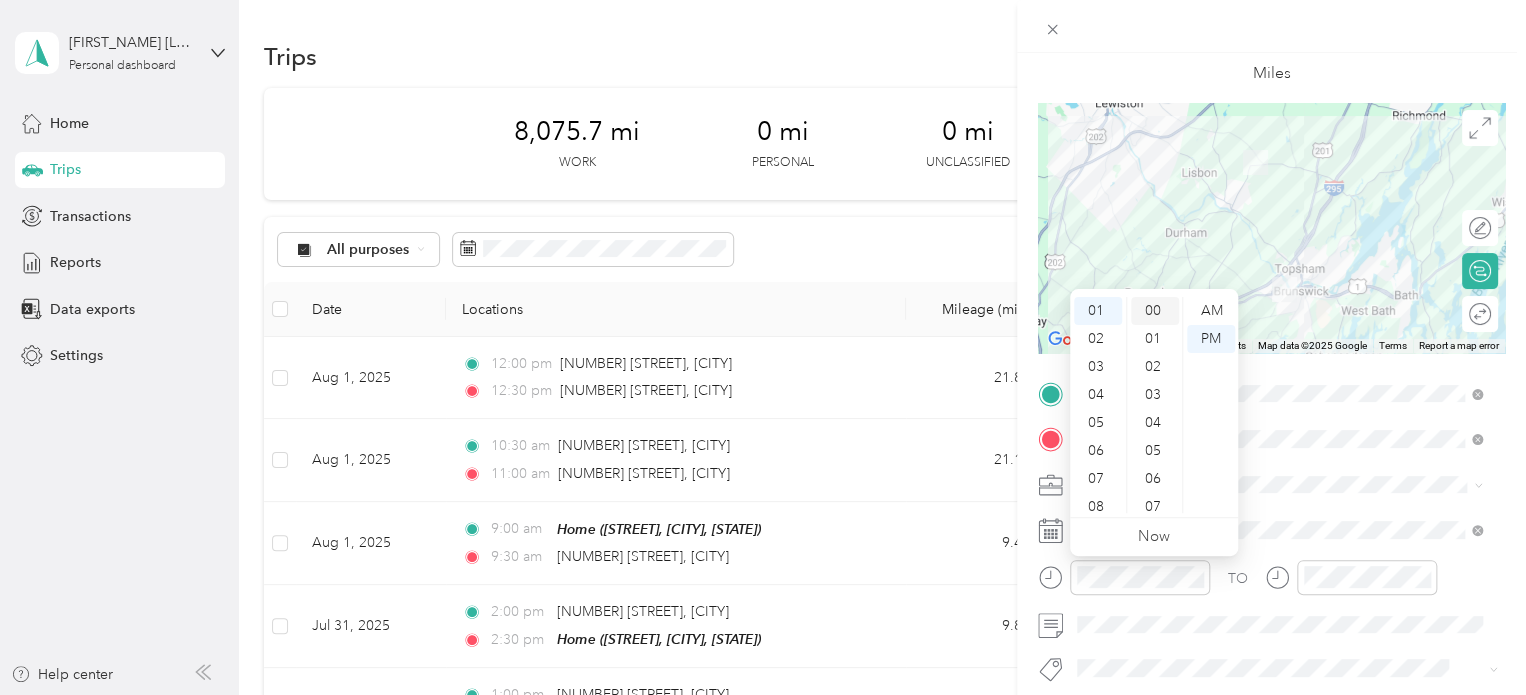 click on "00" at bounding box center (1155, 311) 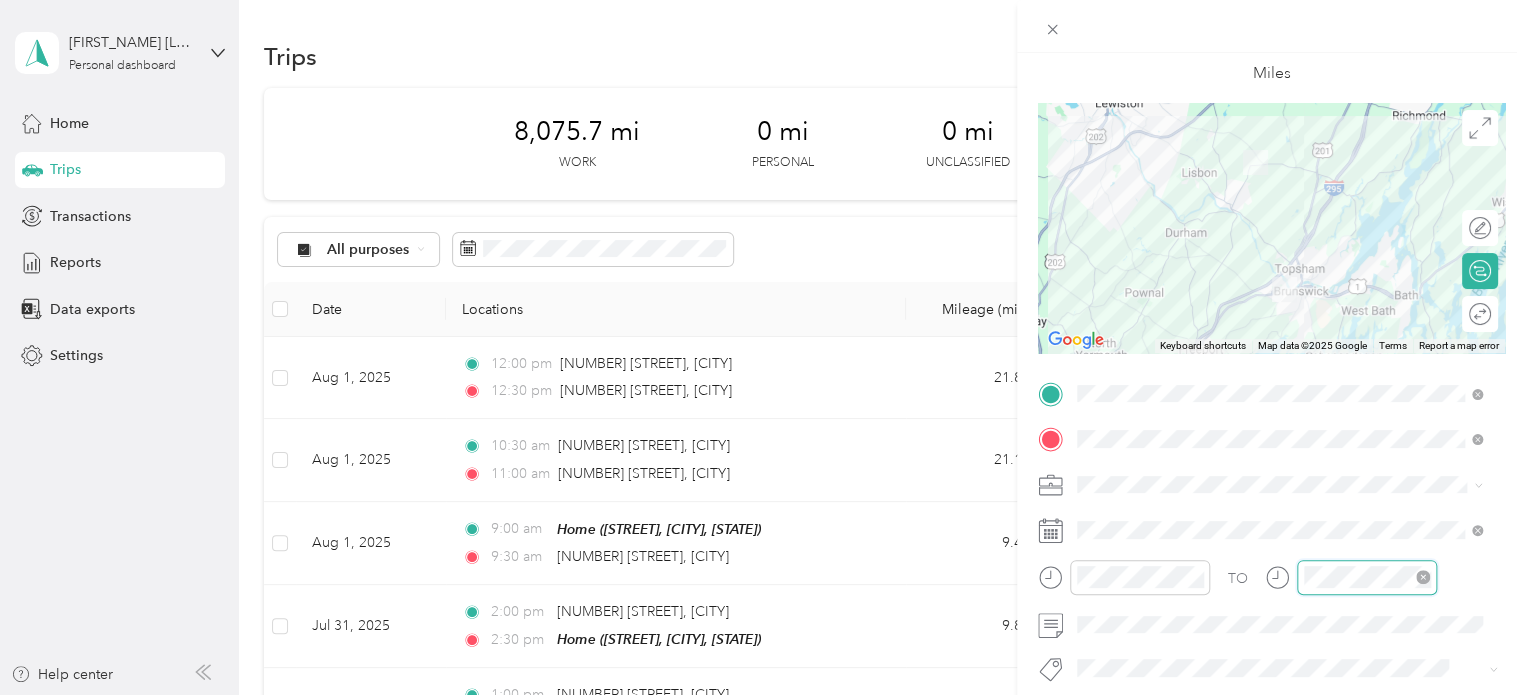 scroll, scrollTop: 120, scrollLeft: 0, axis: vertical 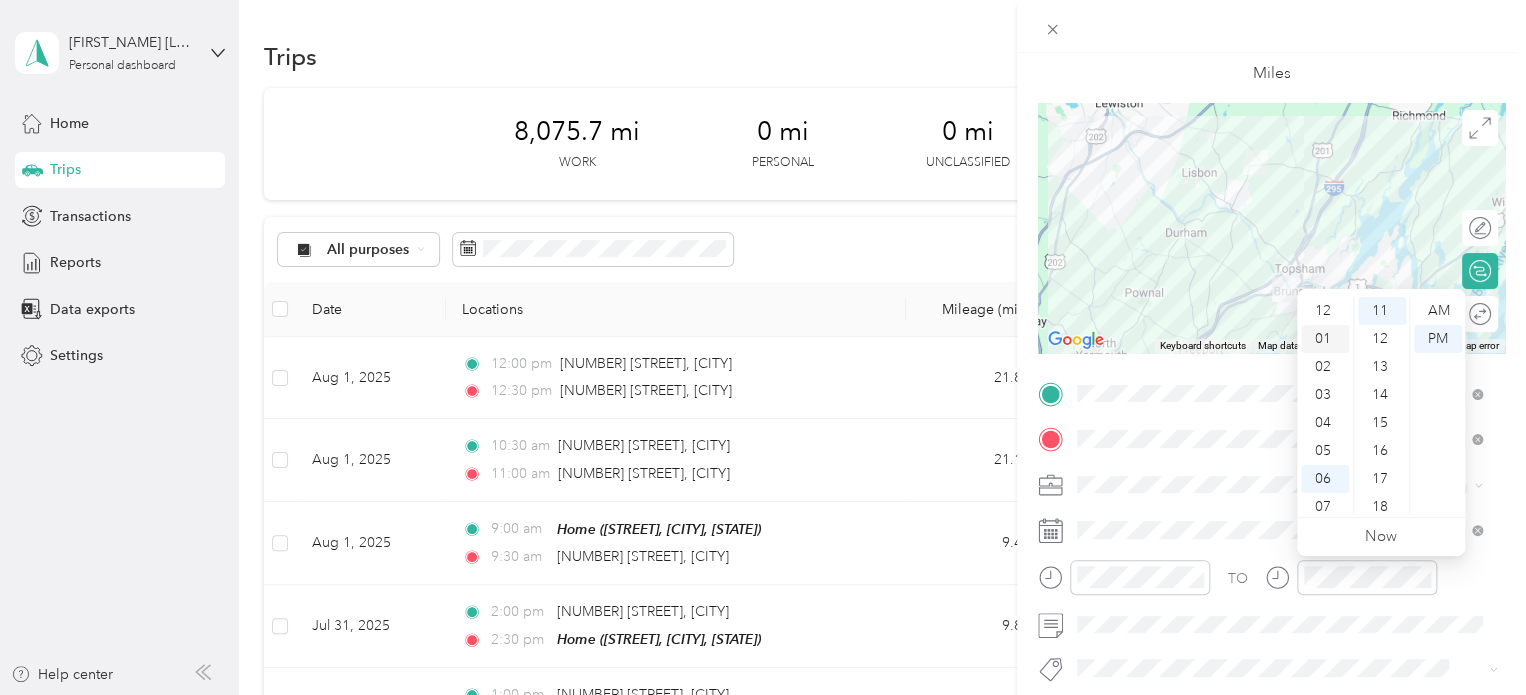 click on "01" at bounding box center (1325, 339) 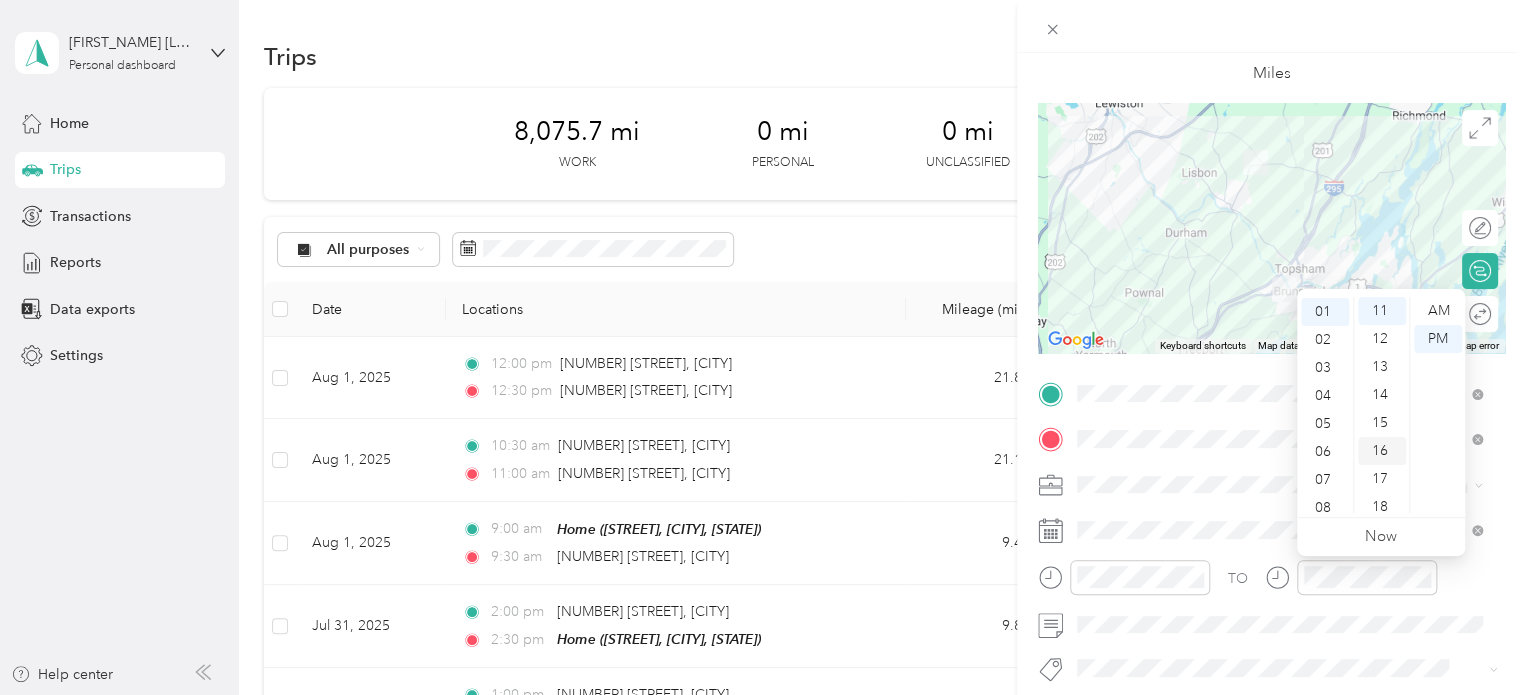 scroll, scrollTop: 28, scrollLeft: 0, axis: vertical 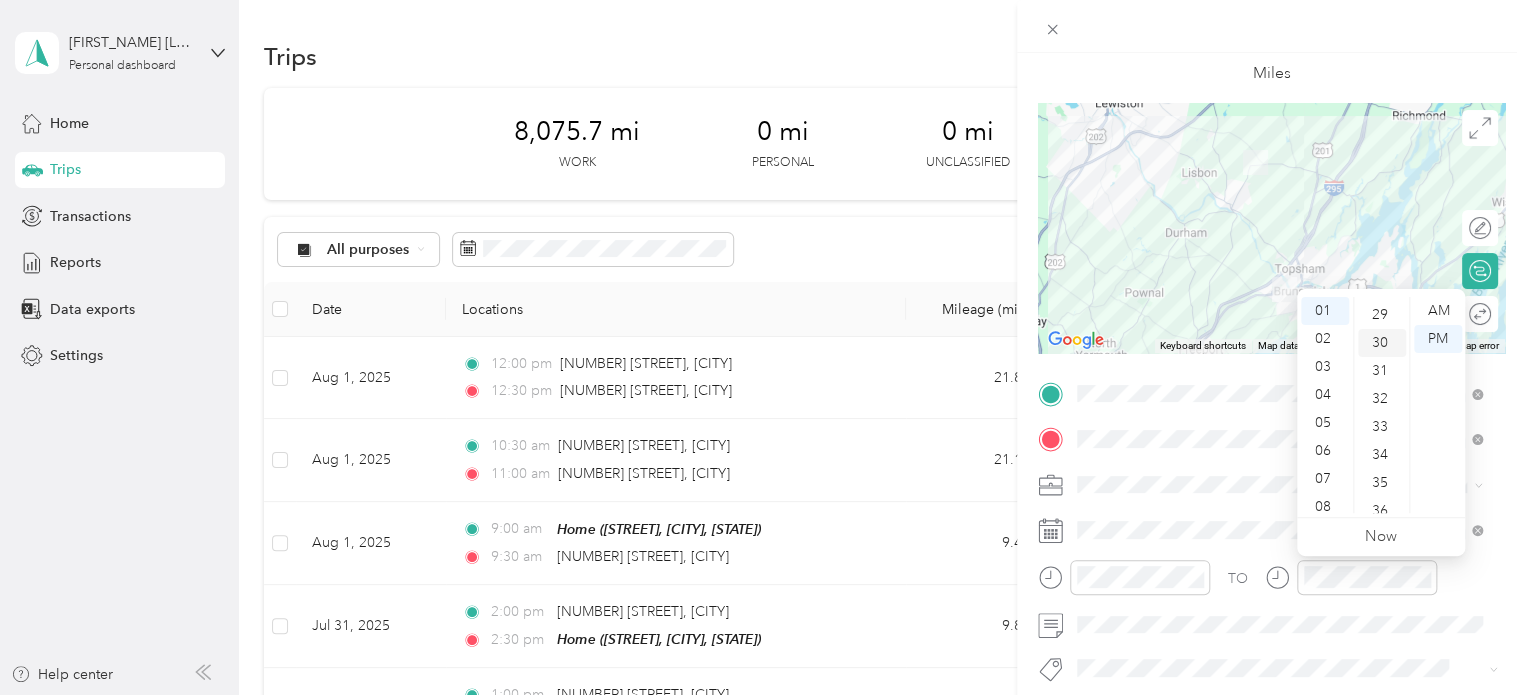click on "30" at bounding box center (1382, 343) 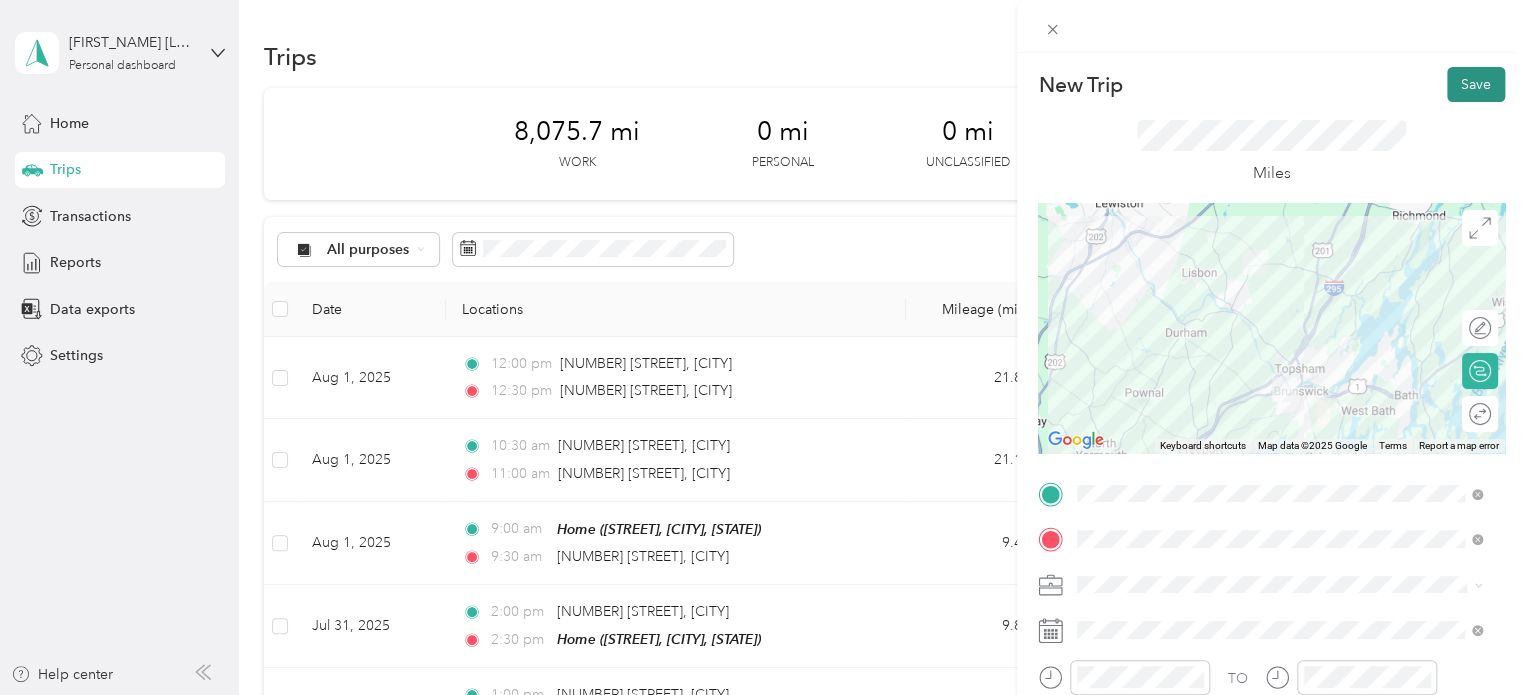 click on "Save" at bounding box center (1476, 84) 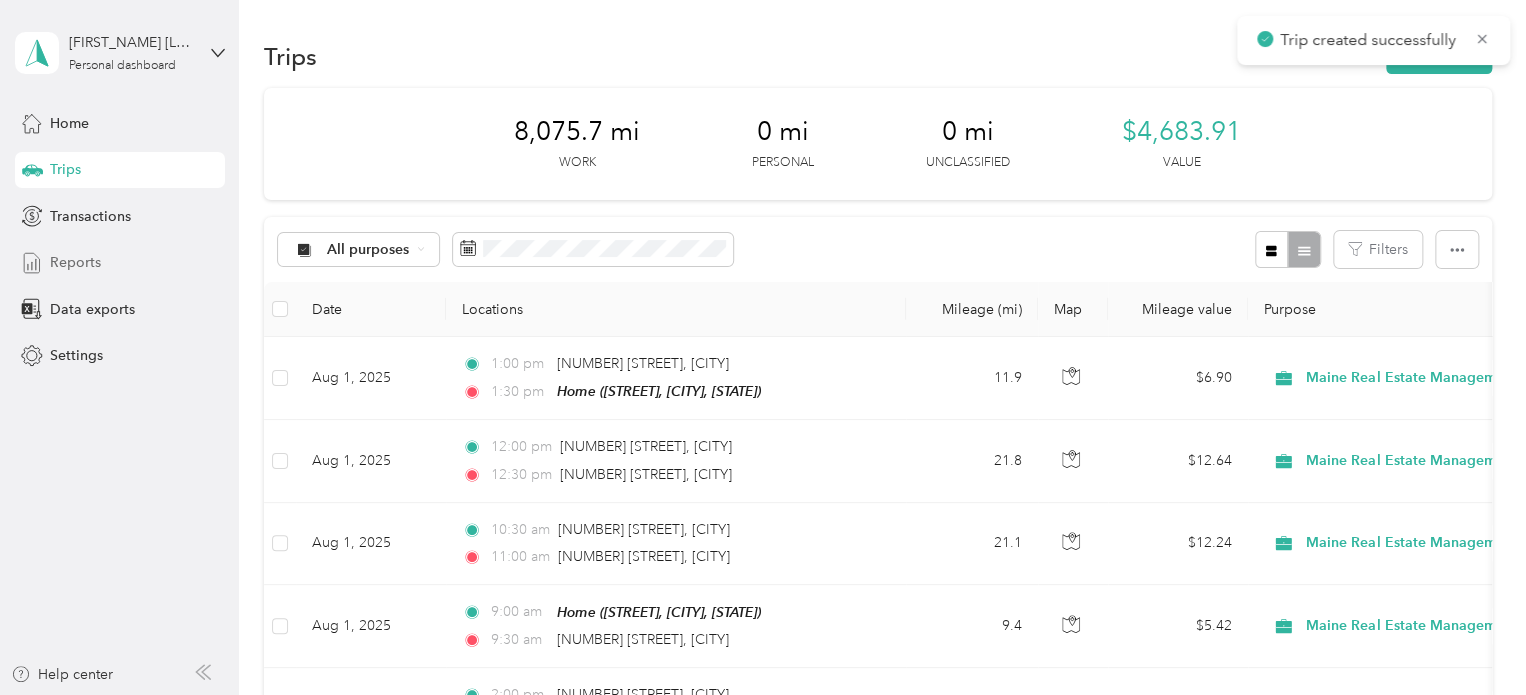 click on "Reports" at bounding box center [75, 262] 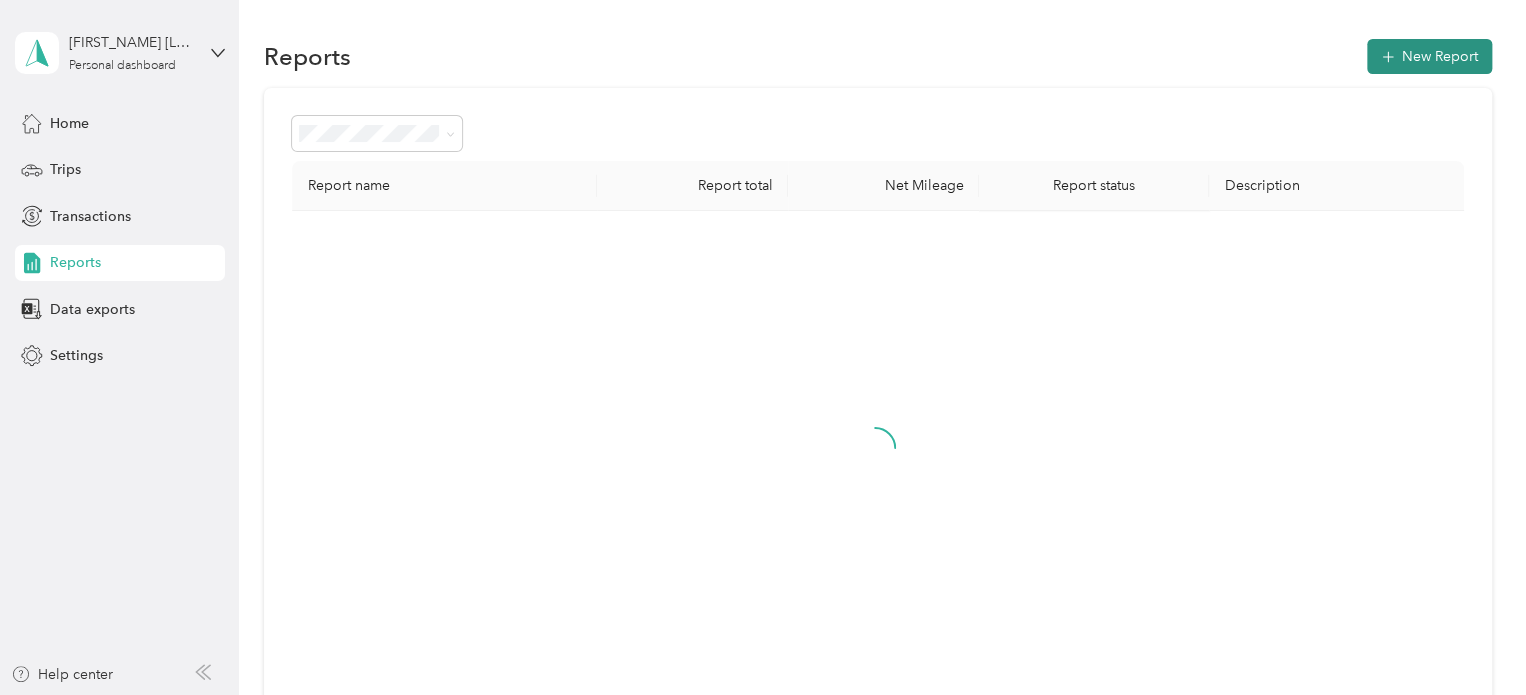 click on "New Report" at bounding box center (1429, 56) 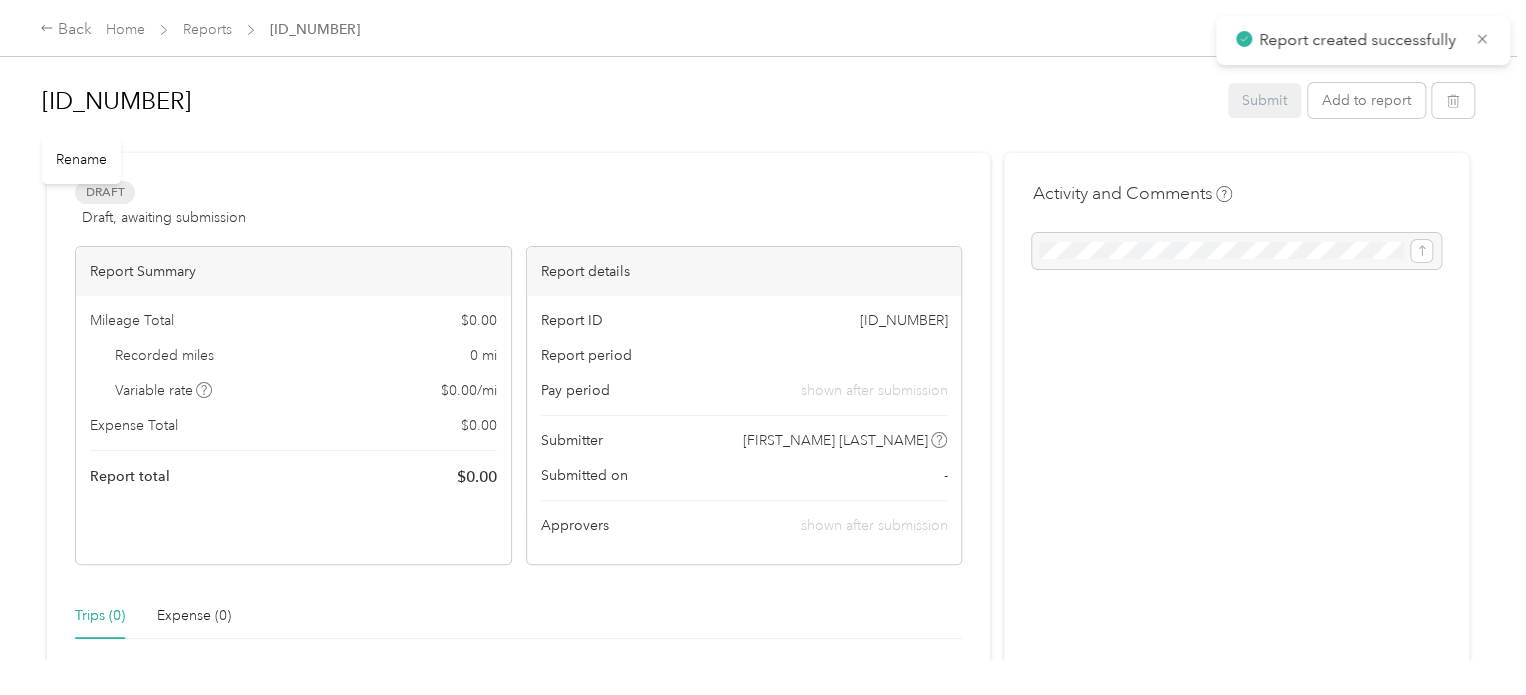 drag, startPoint x: 258, startPoint y: 99, endPoint x: 44, endPoint y: 93, distance: 214.08409 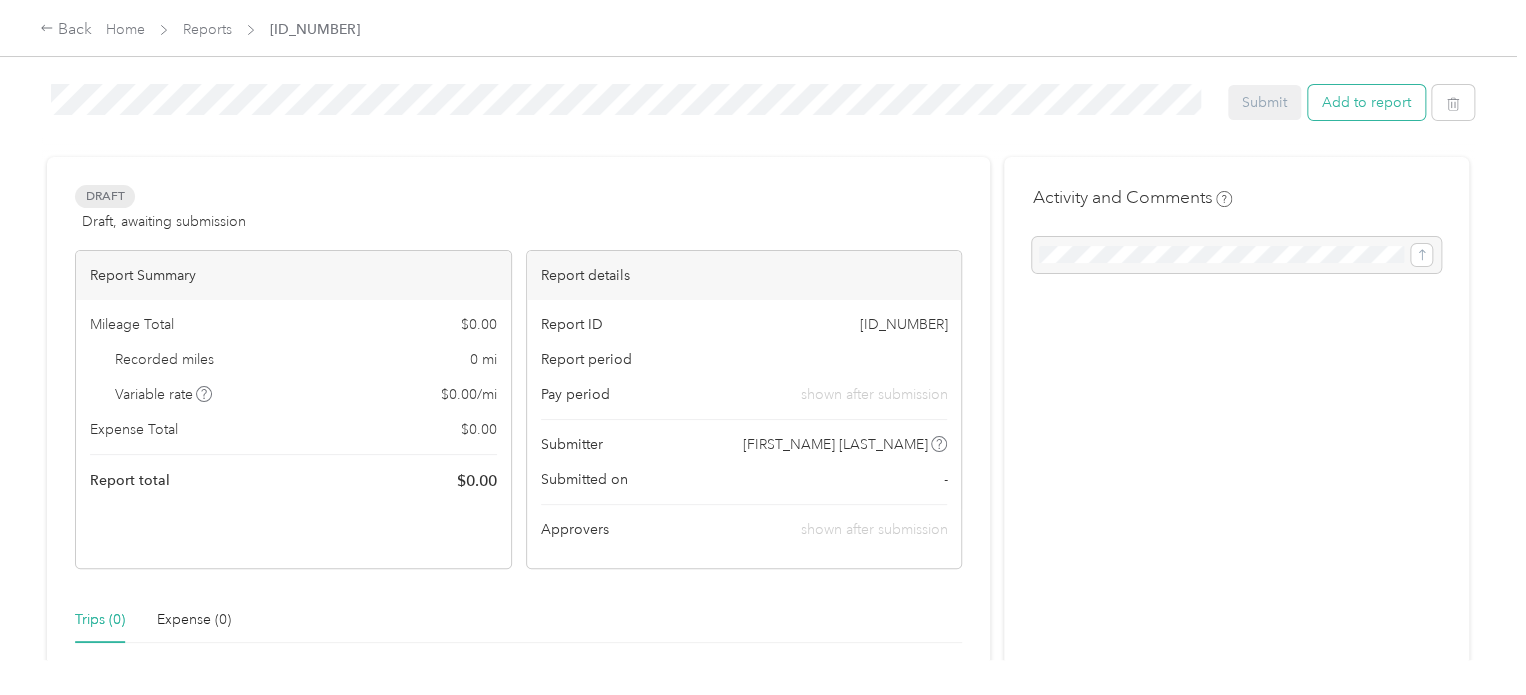 click on "Add to report" at bounding box center [1366, 102] 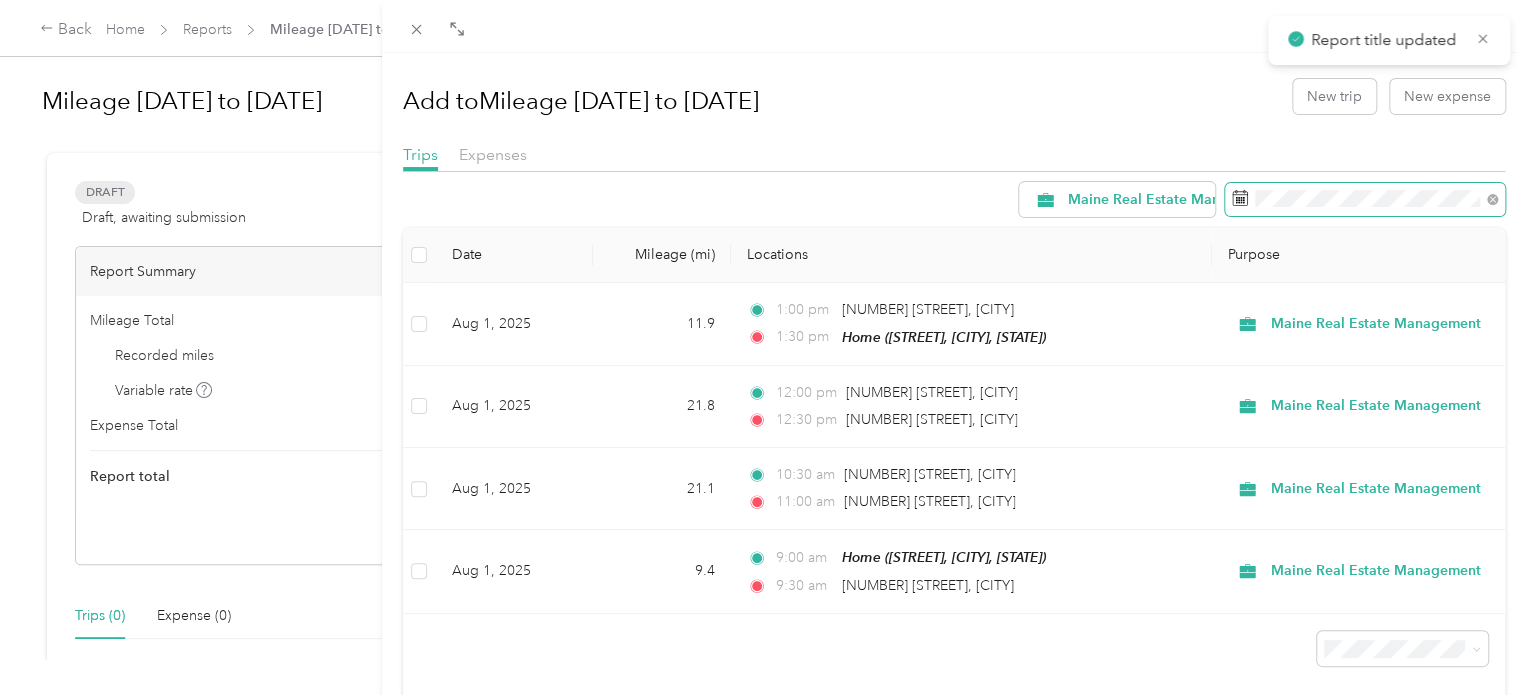 click 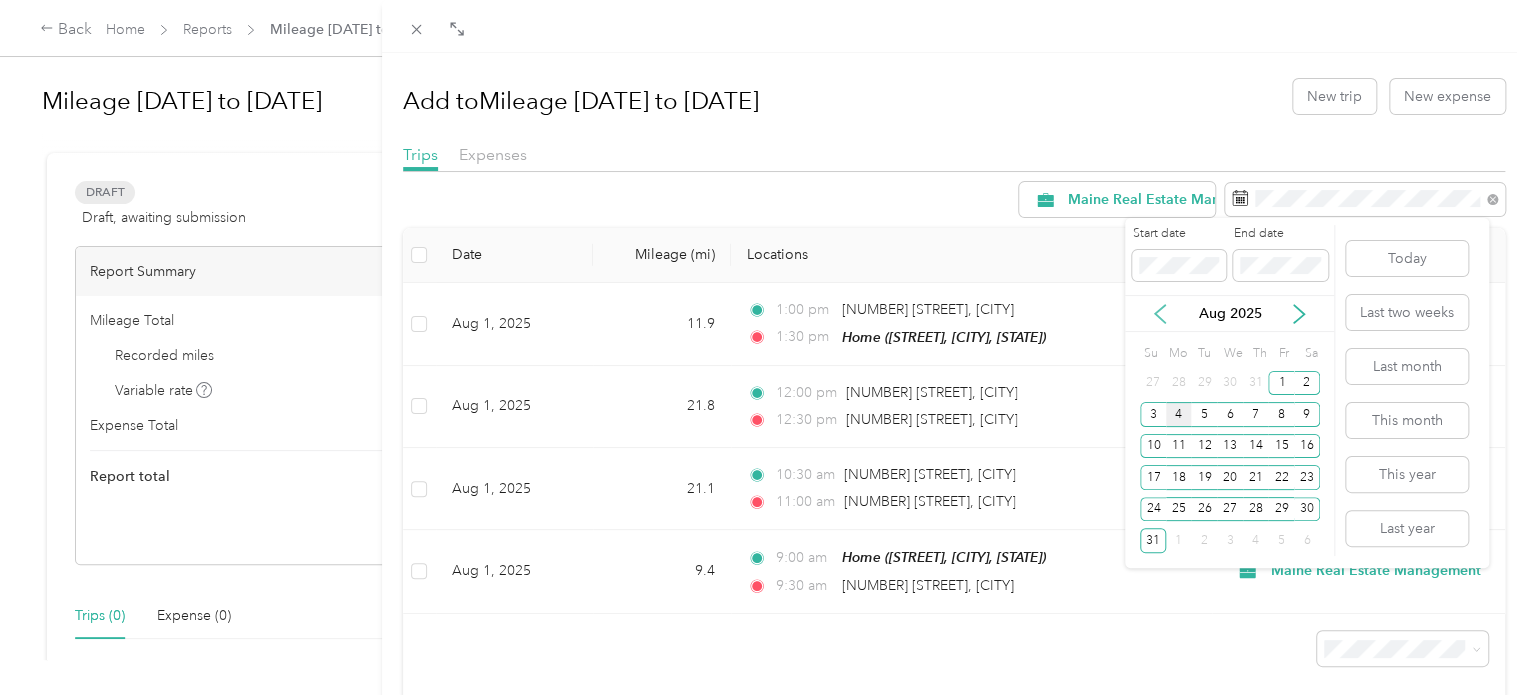 click 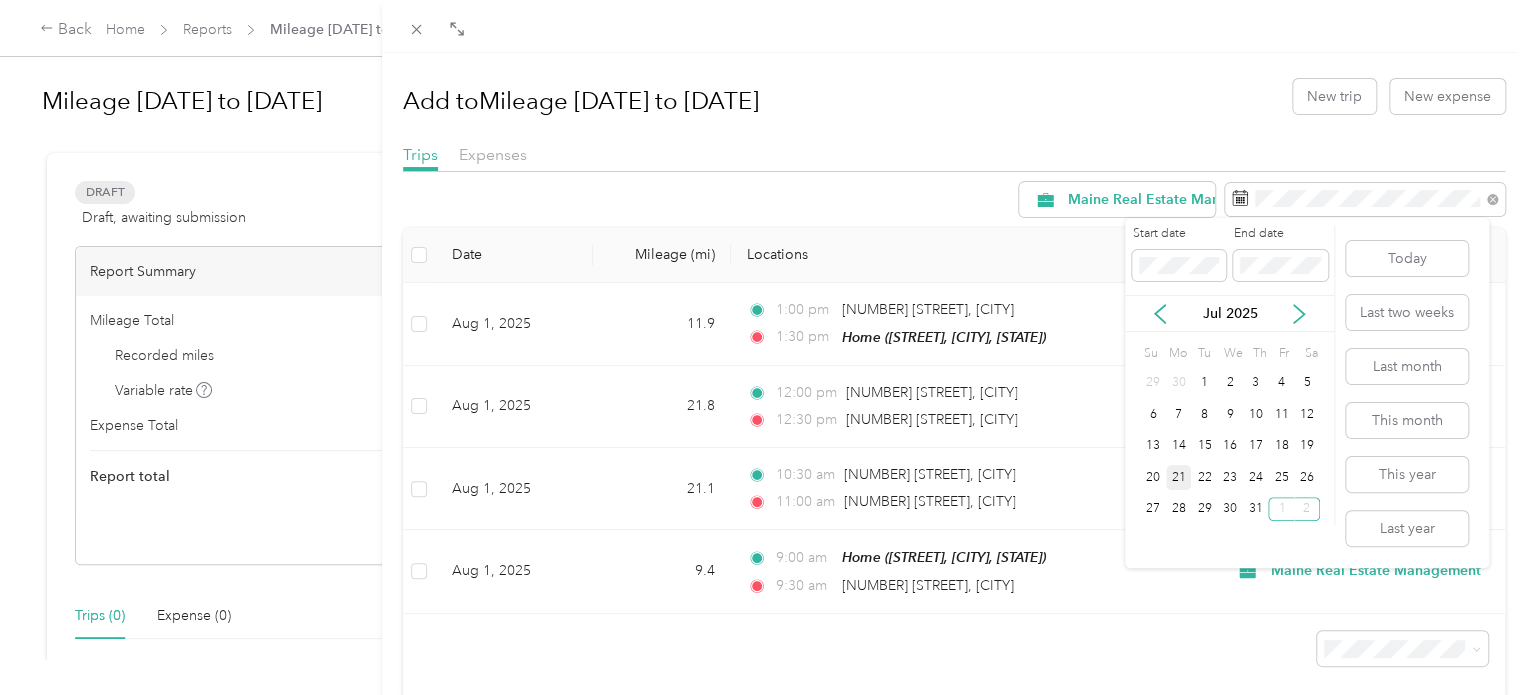 click on "21" at bounding box center [1179, 477] 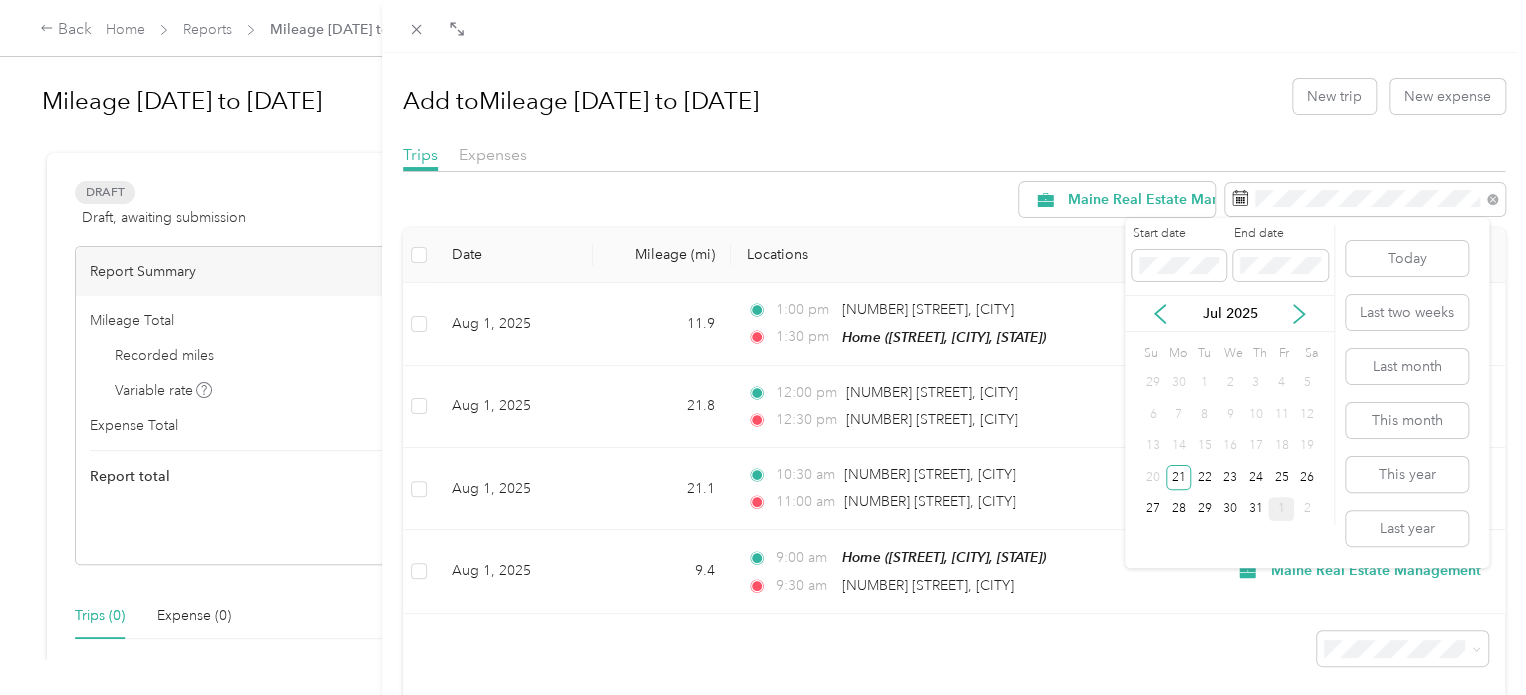 click on "1" at bounding box center (1281, 509) 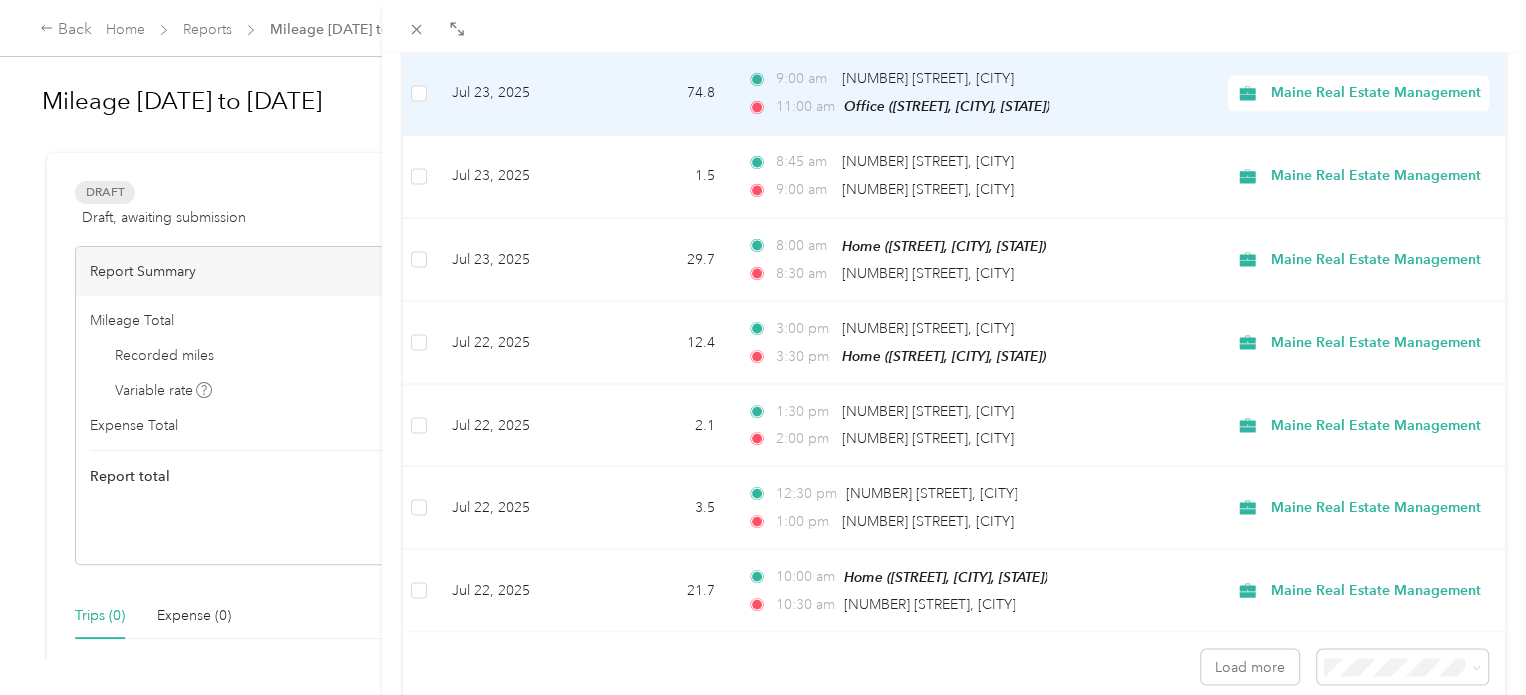 scroll, scrollTop: 1792, scrollLeft: 0, axis: vertical 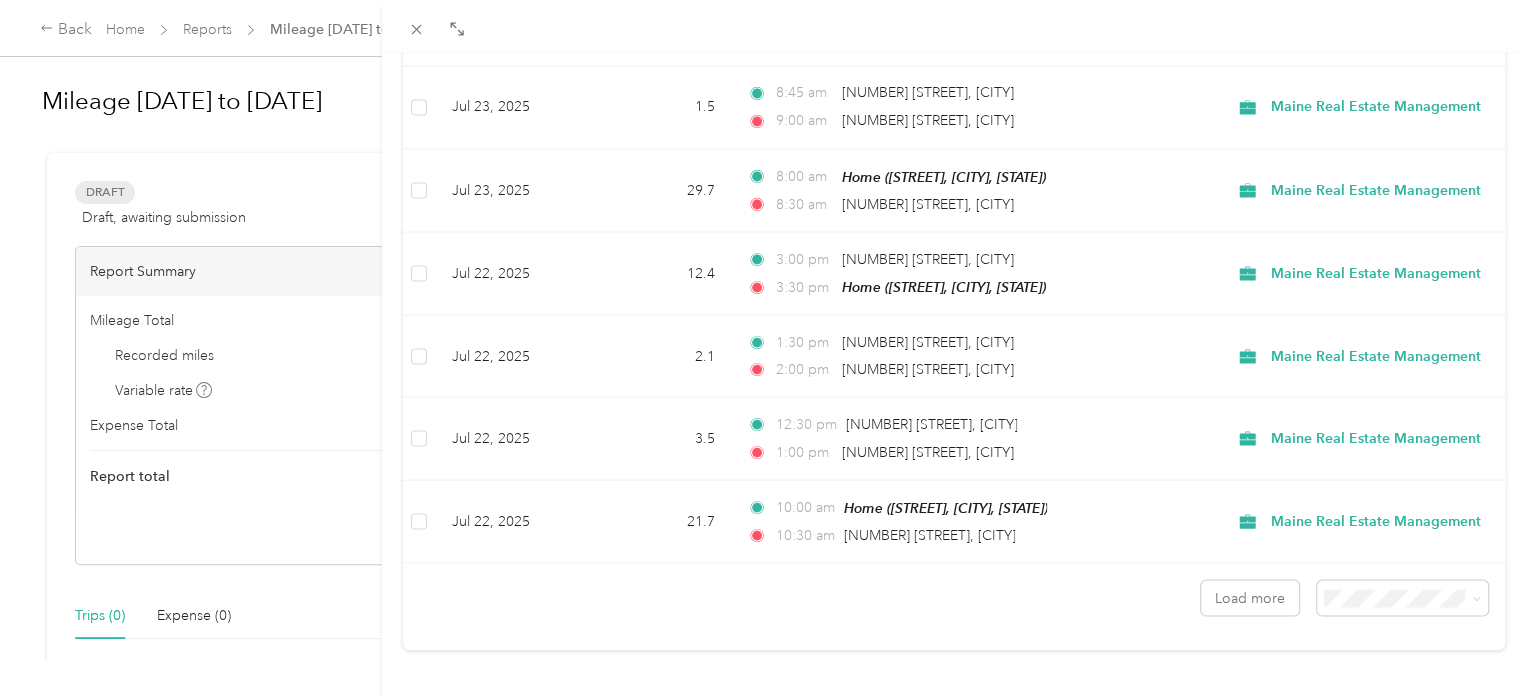 click on "100 per load" at bounding box center [1356, 537] 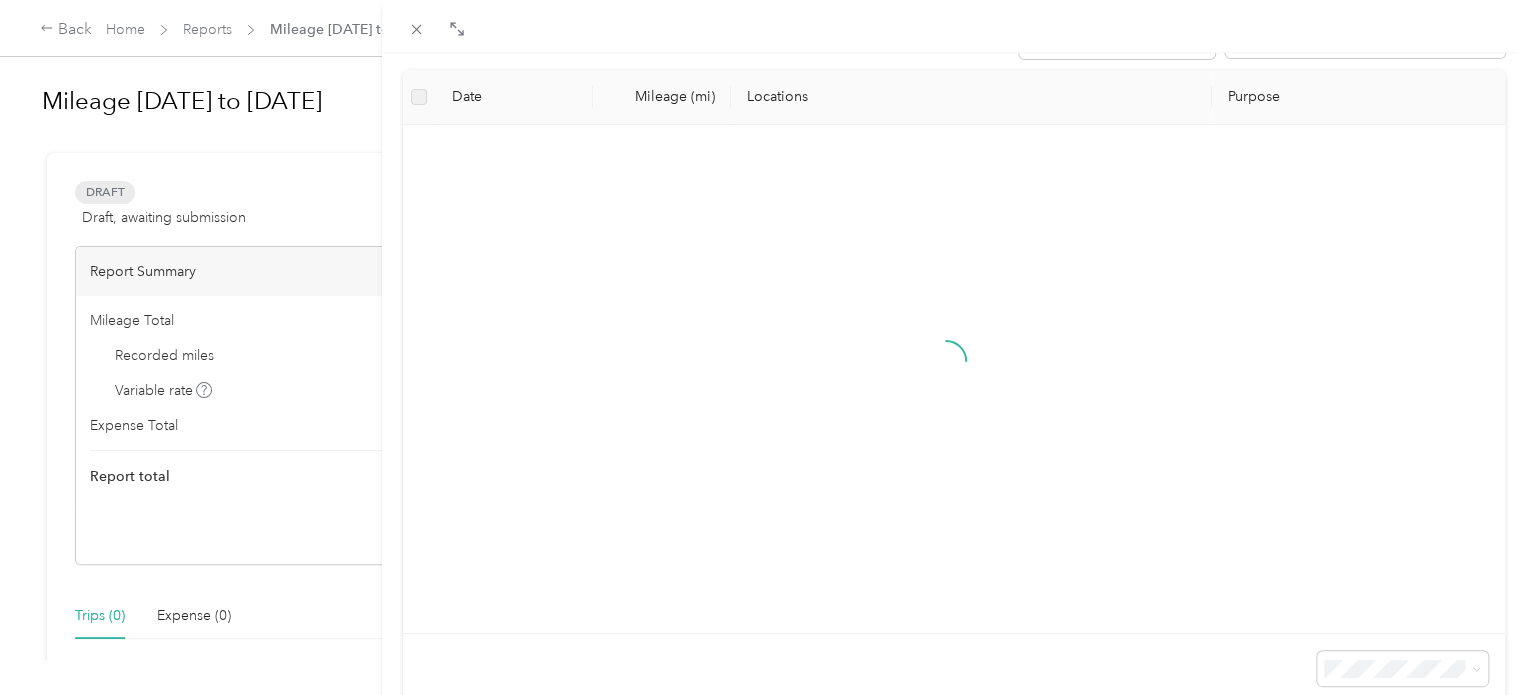 scroll, scrollTop: 0, scrollLeft: 0, axis: both 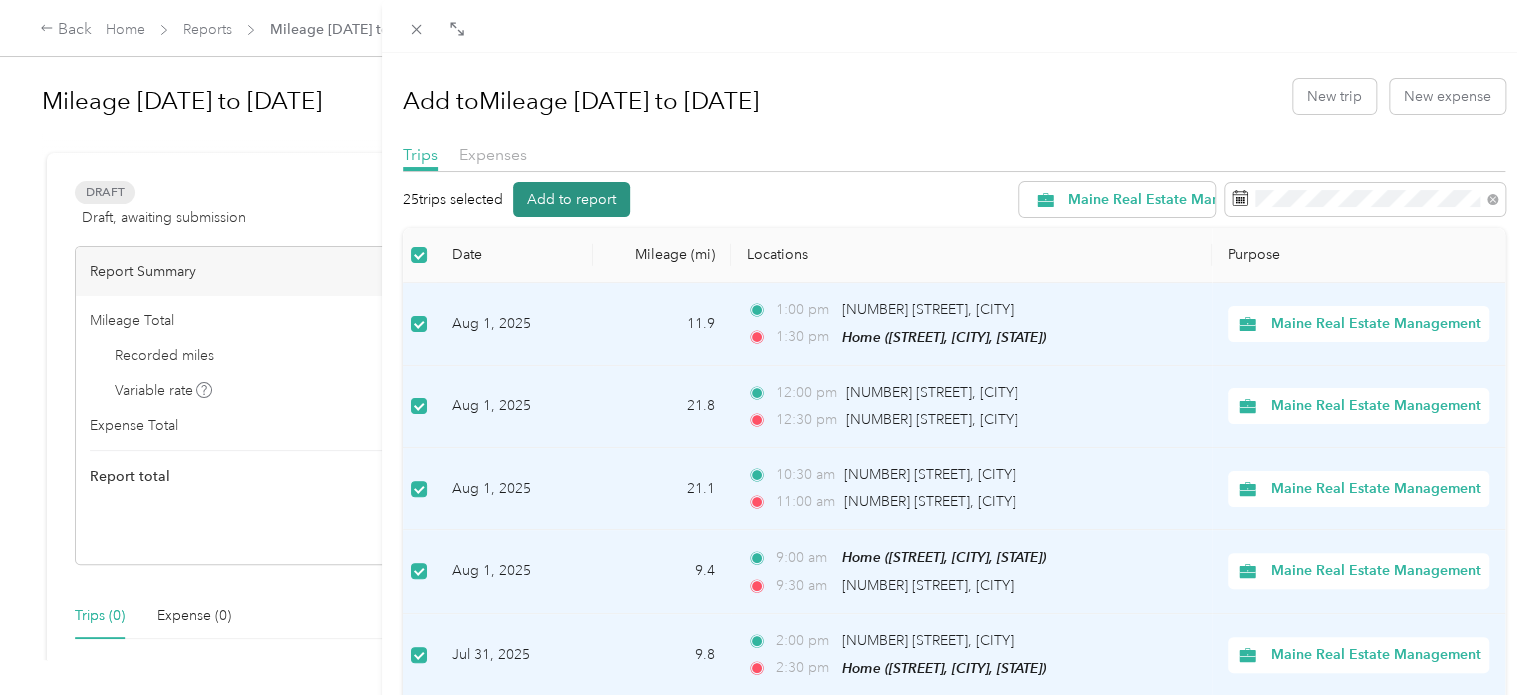 click on "Add to report" at bounding box center (571, 199) 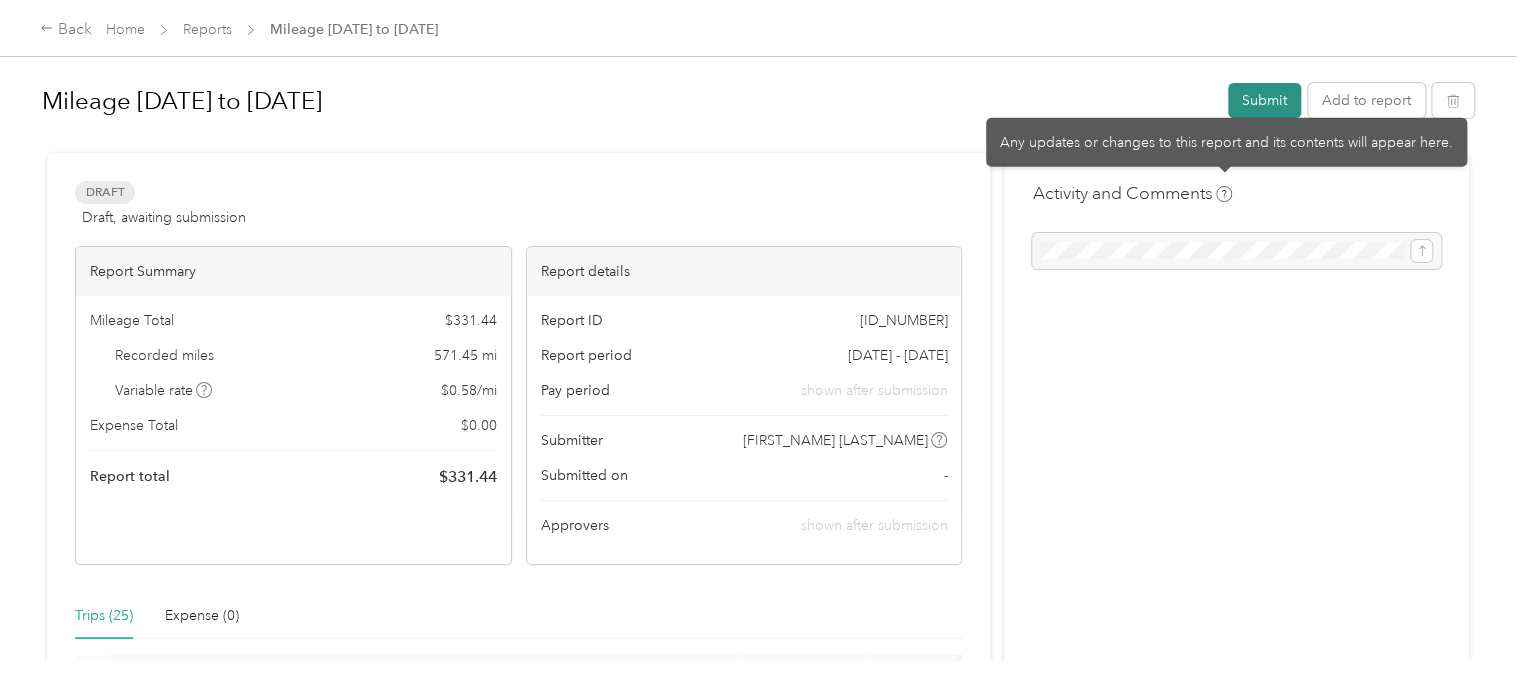 click on "Submit" at bounding box center (1264, 100) 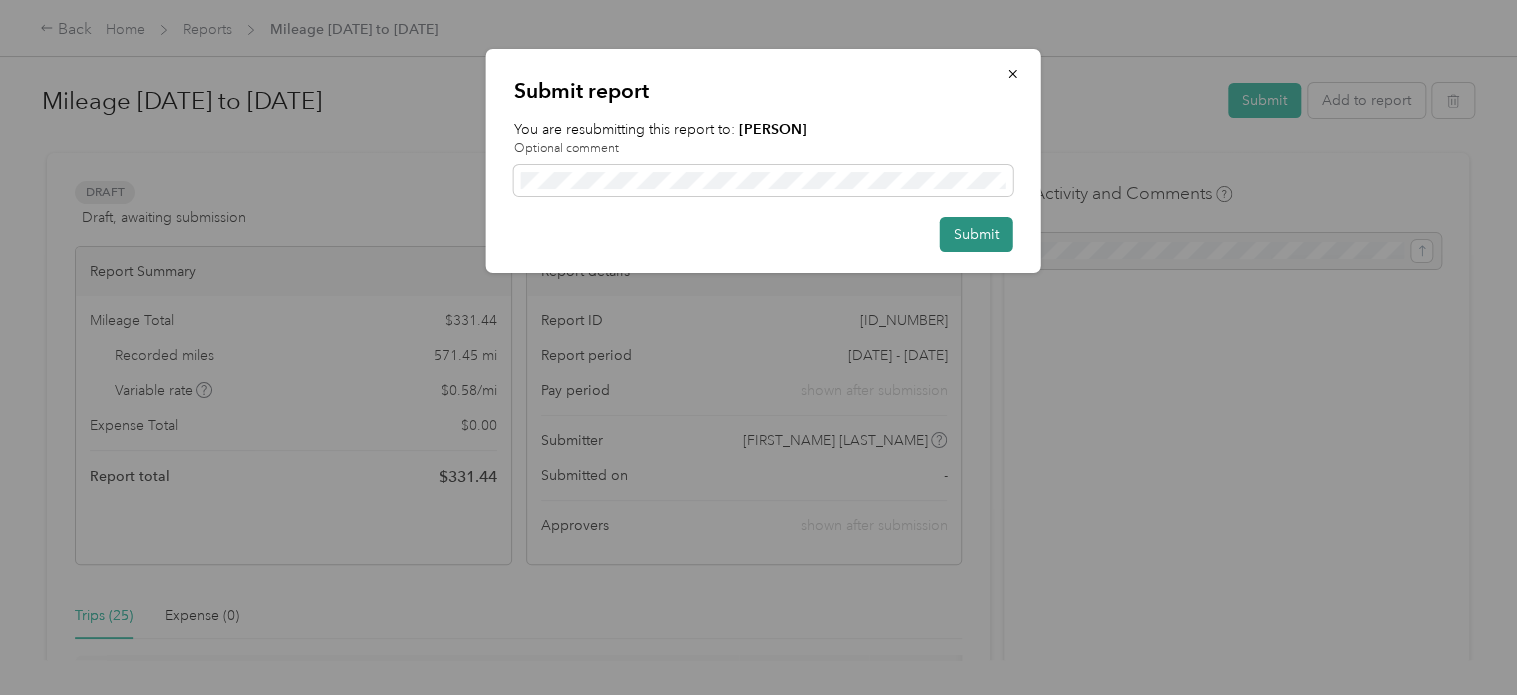 click on "Submit" at bounding box center (976, 234) 